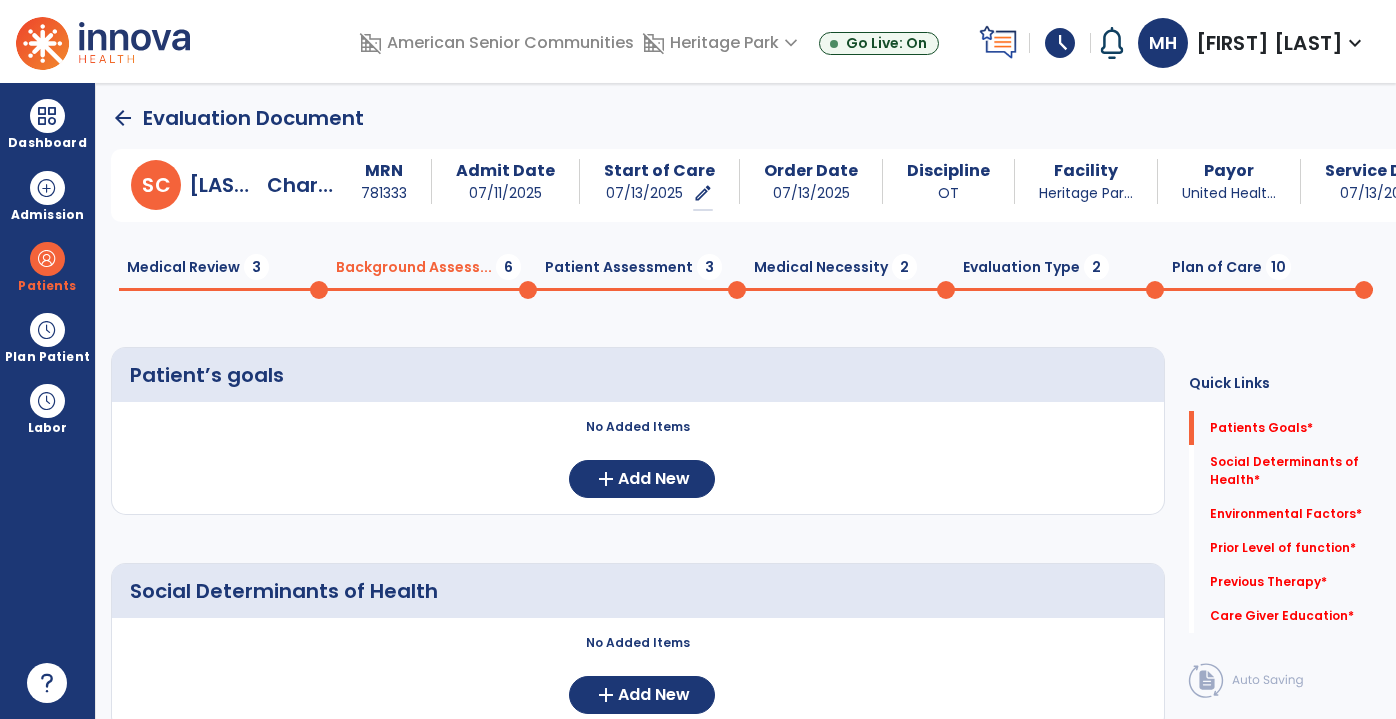 scroll, scrollTop: 0, scrollLeft: 0, axis: both 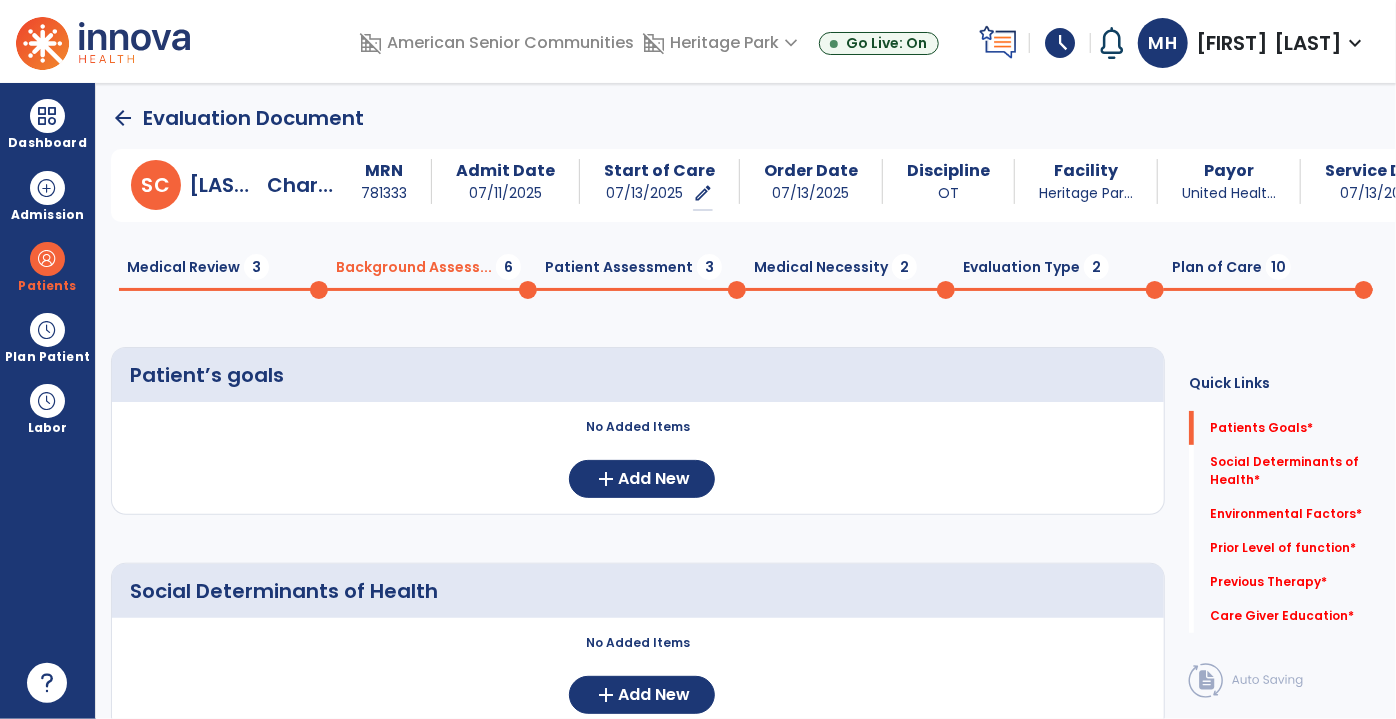 click on "arrow_back" 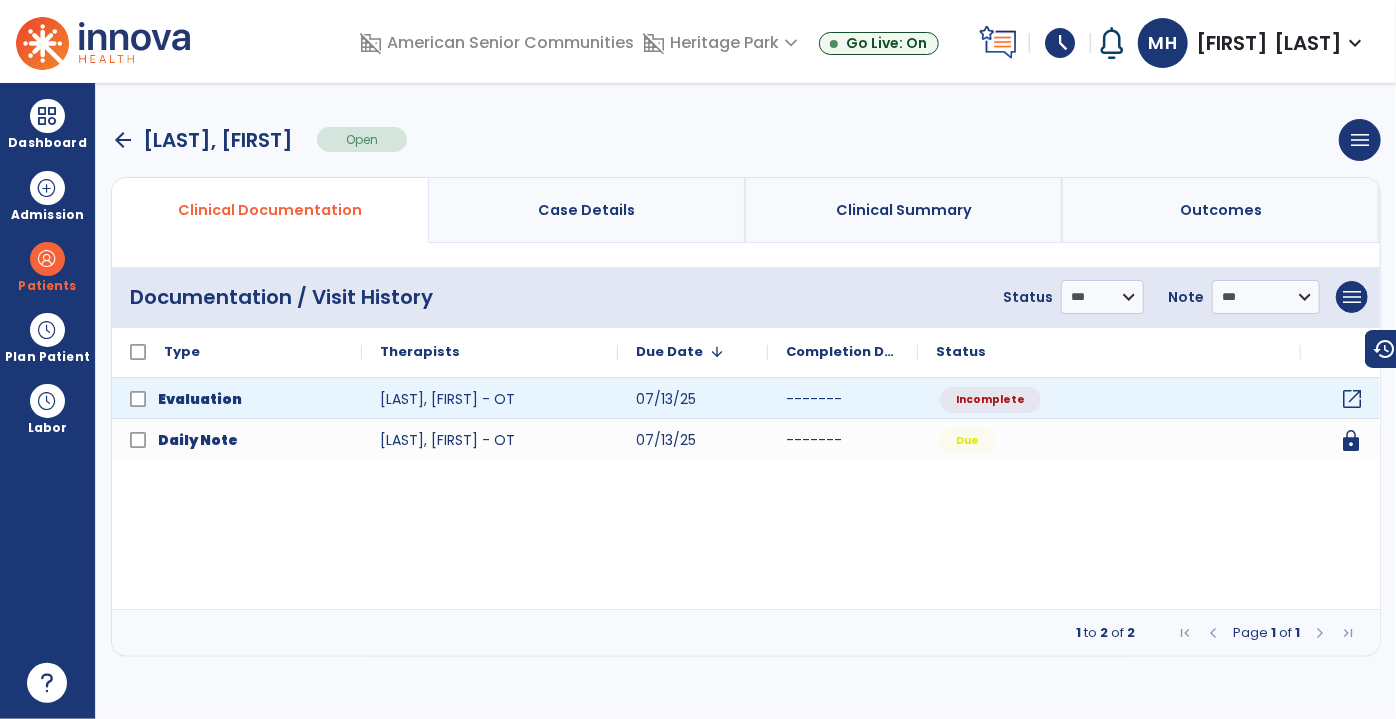 click on "open_in_new" 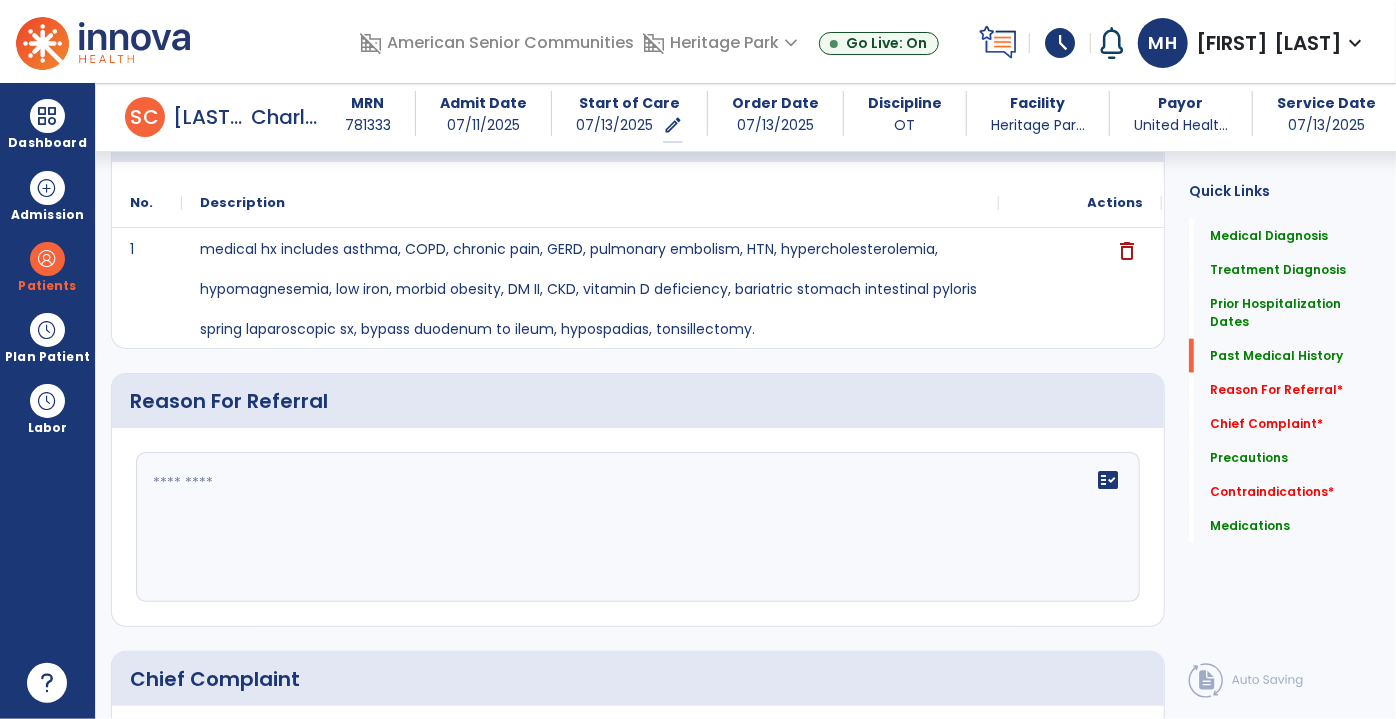 scroll, scrollTop: 1000, scrollLeft: 0, axis: vertical 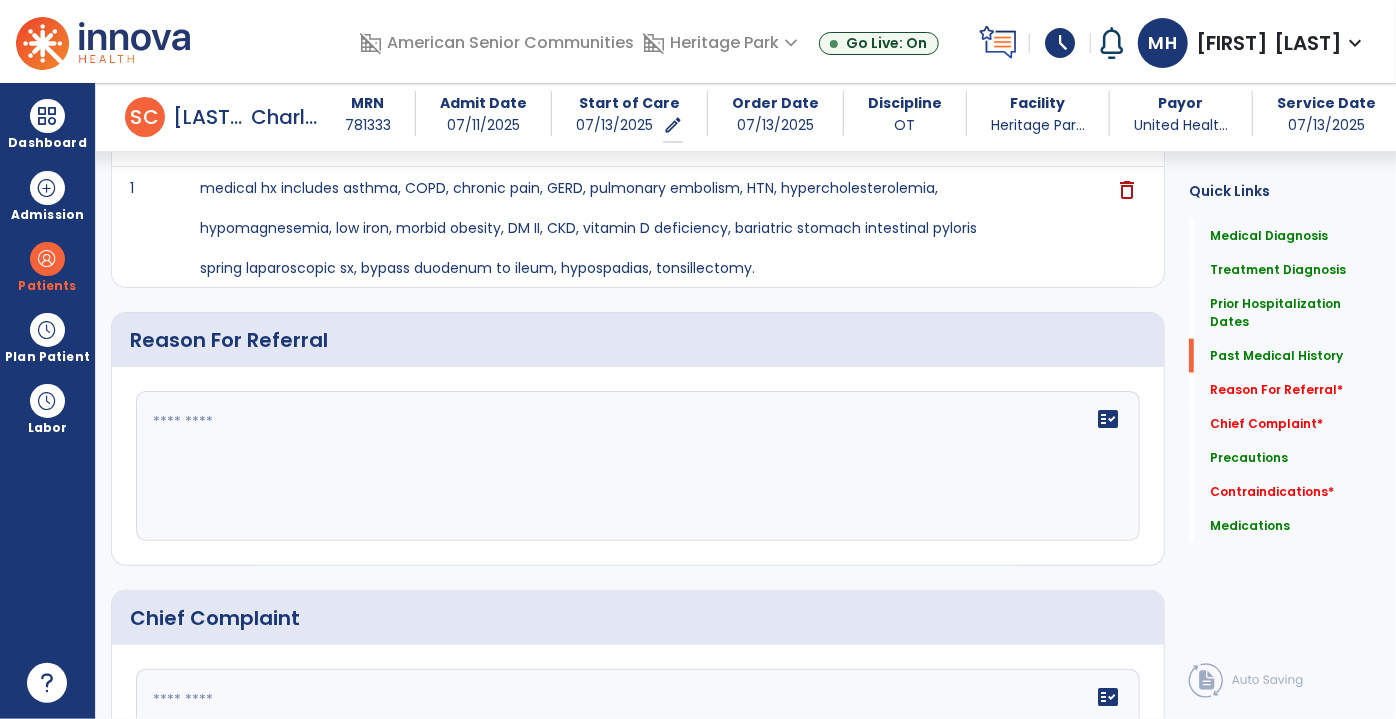 click 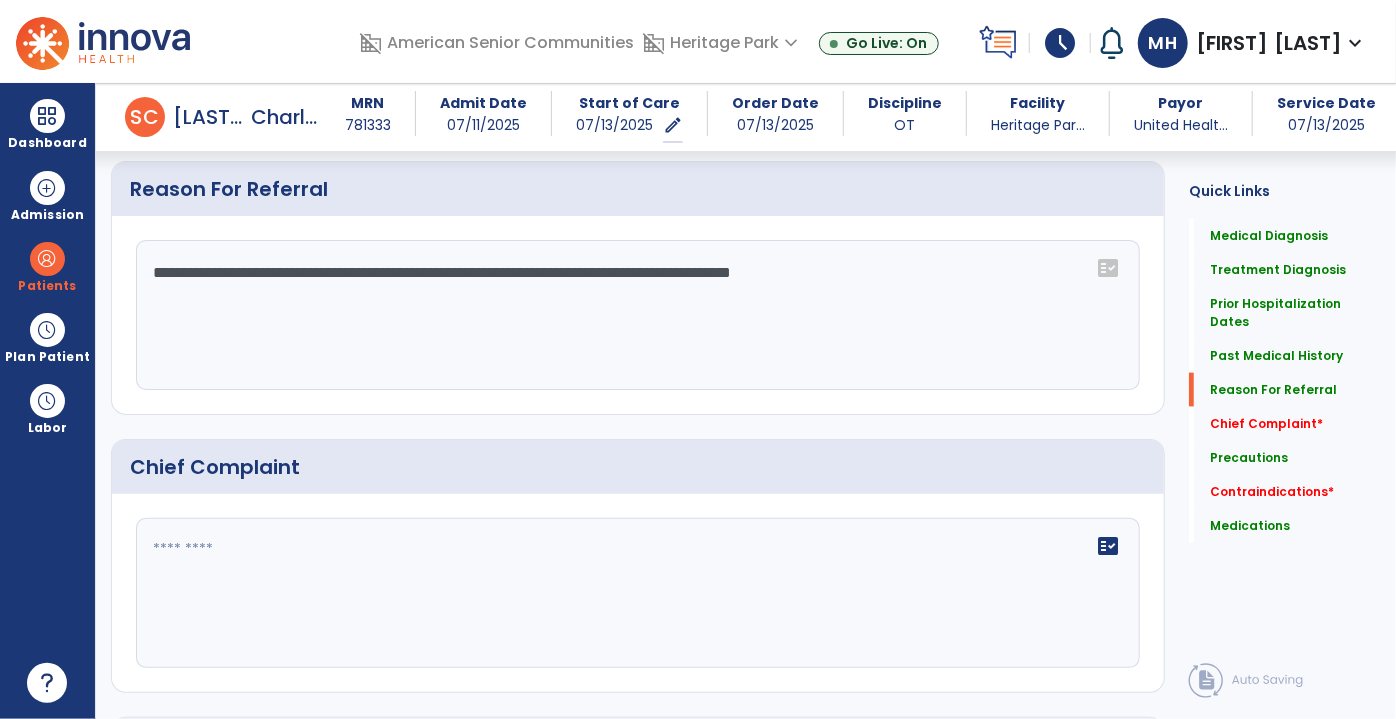 scroll, scrollTop: 1181, scrollLeft: 0, axis: vertical 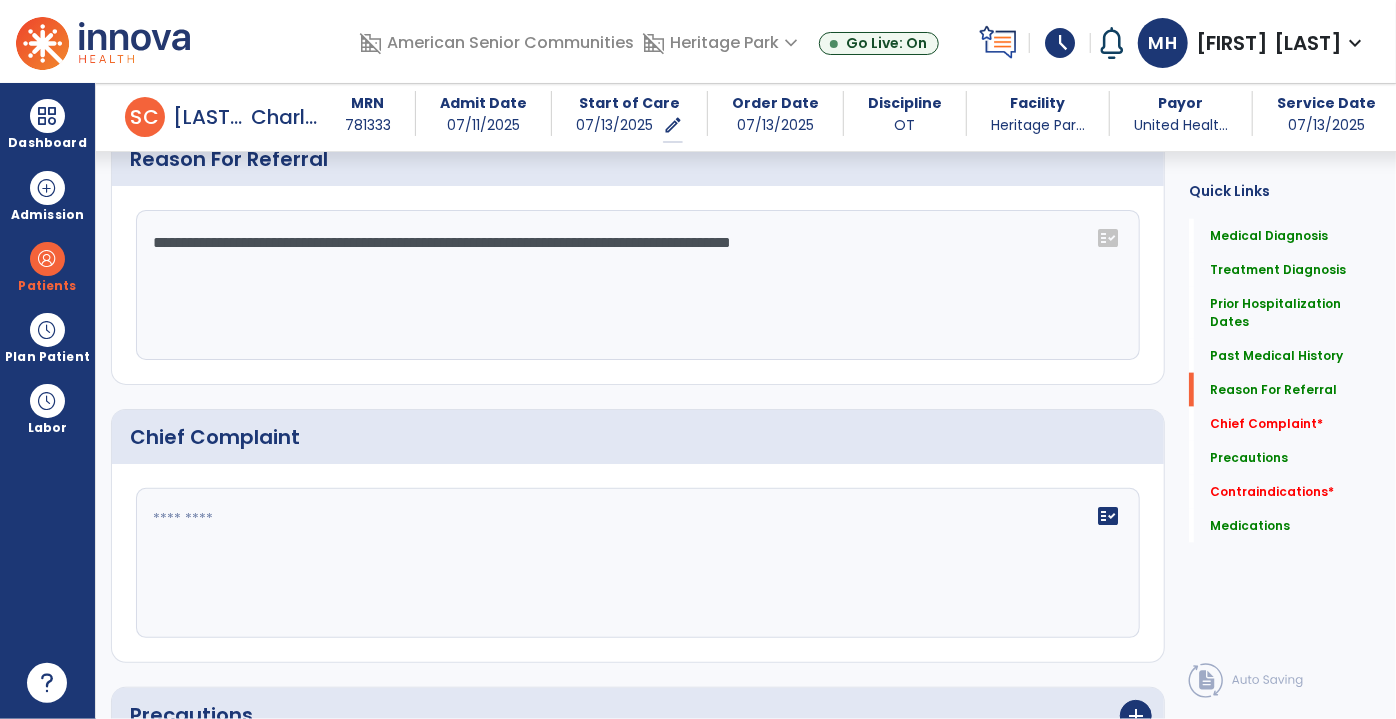 type on "**********" 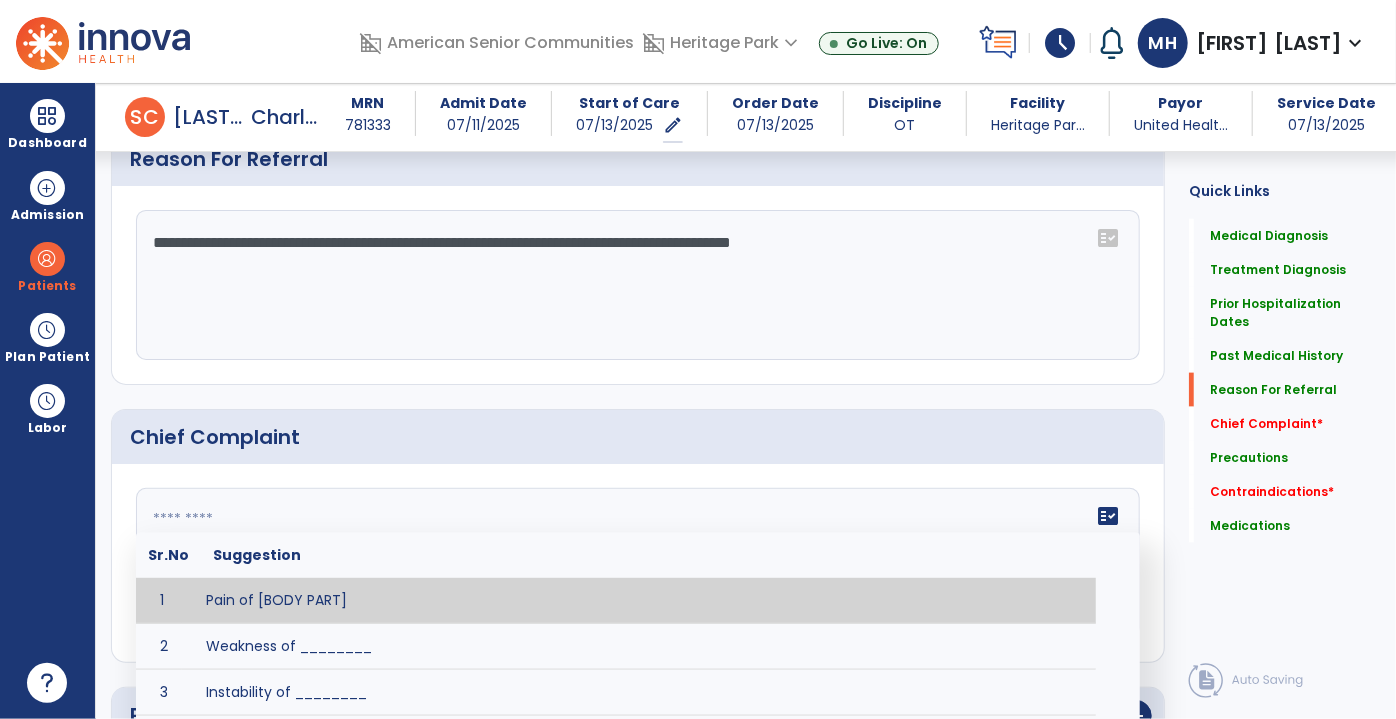 click on "fact_check  Sr.No Suggestion 1 Pain of [BODY PART] 2 Weakness of ________ 3 Instability of ________ 4 Functional limitations including ____________ 5 ADL's including ___________. 6 Inability to perform work related duties such as _________ 7 Inability to perform house hold duties such as __________. 8 Loss of balance. 9 Problems with gait including _________." 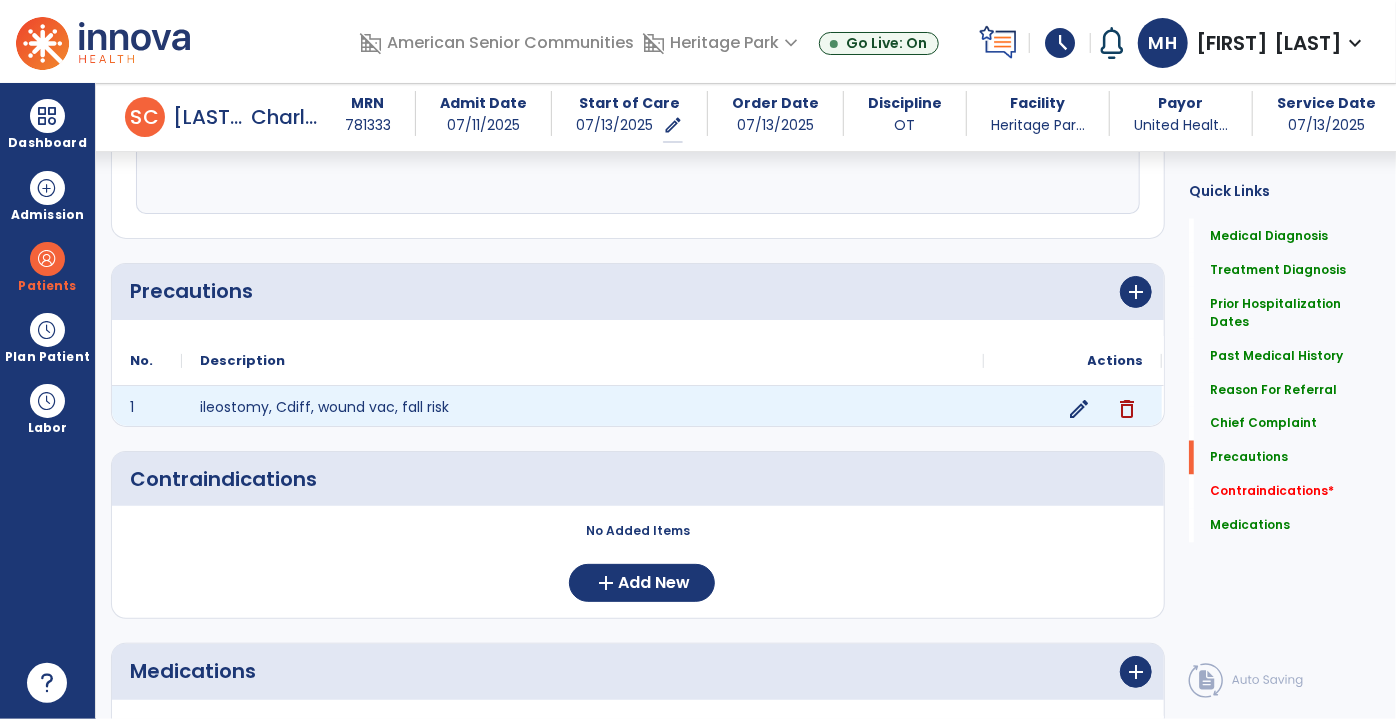 scroll, scrollTop: 1636, scrollLeft: 0, axis: vertical 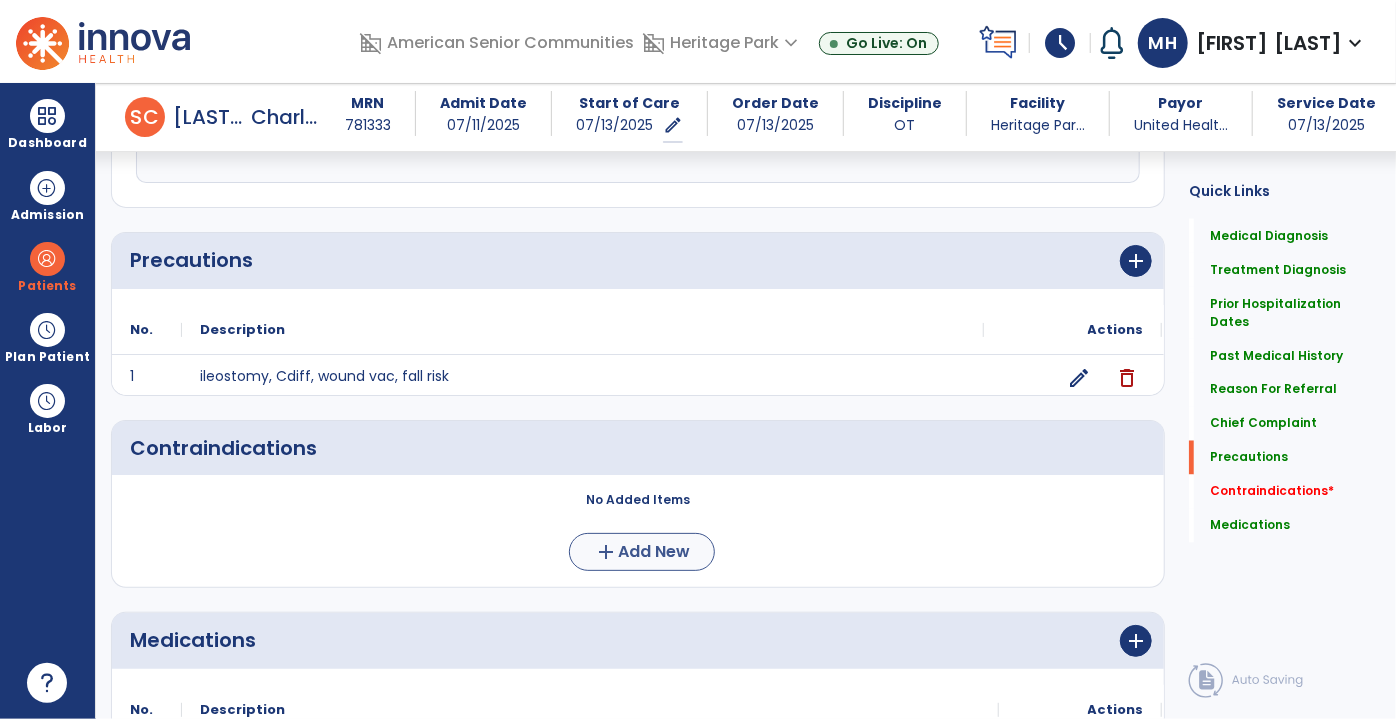 type on "**********" 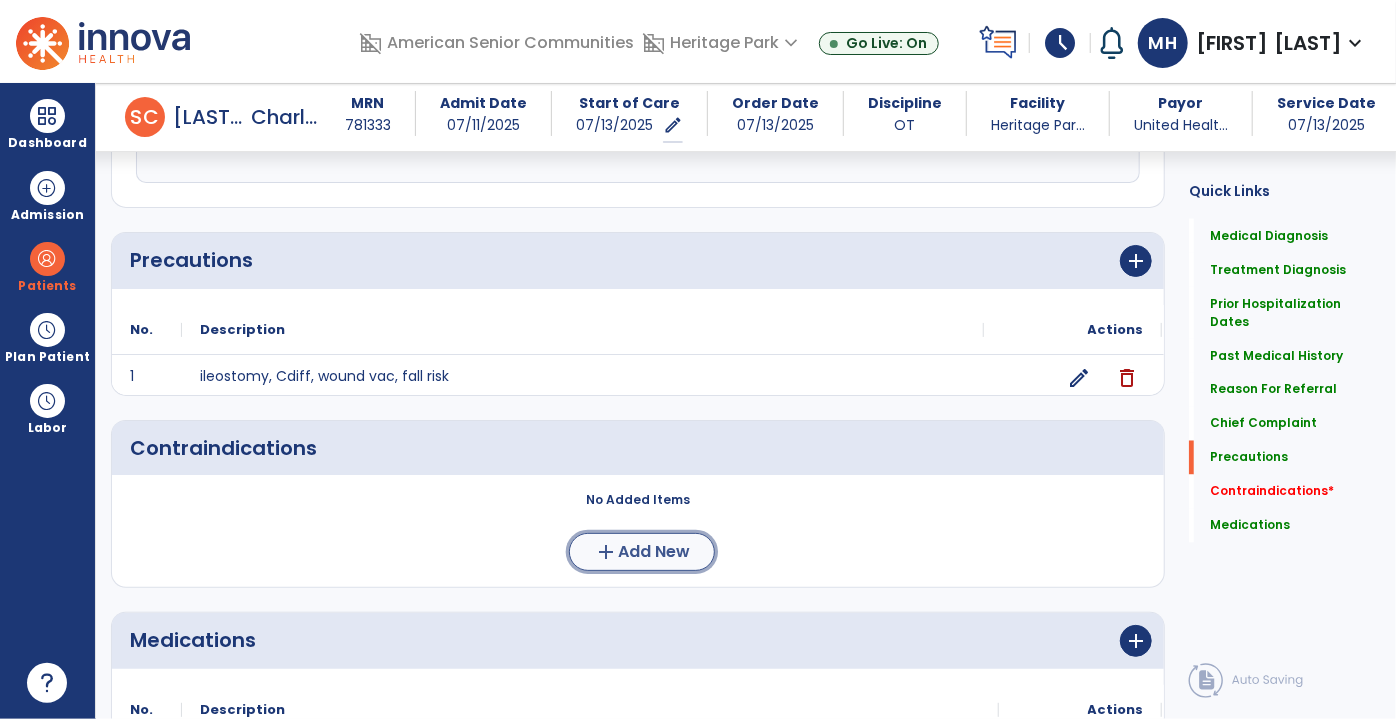 click on "Add New" 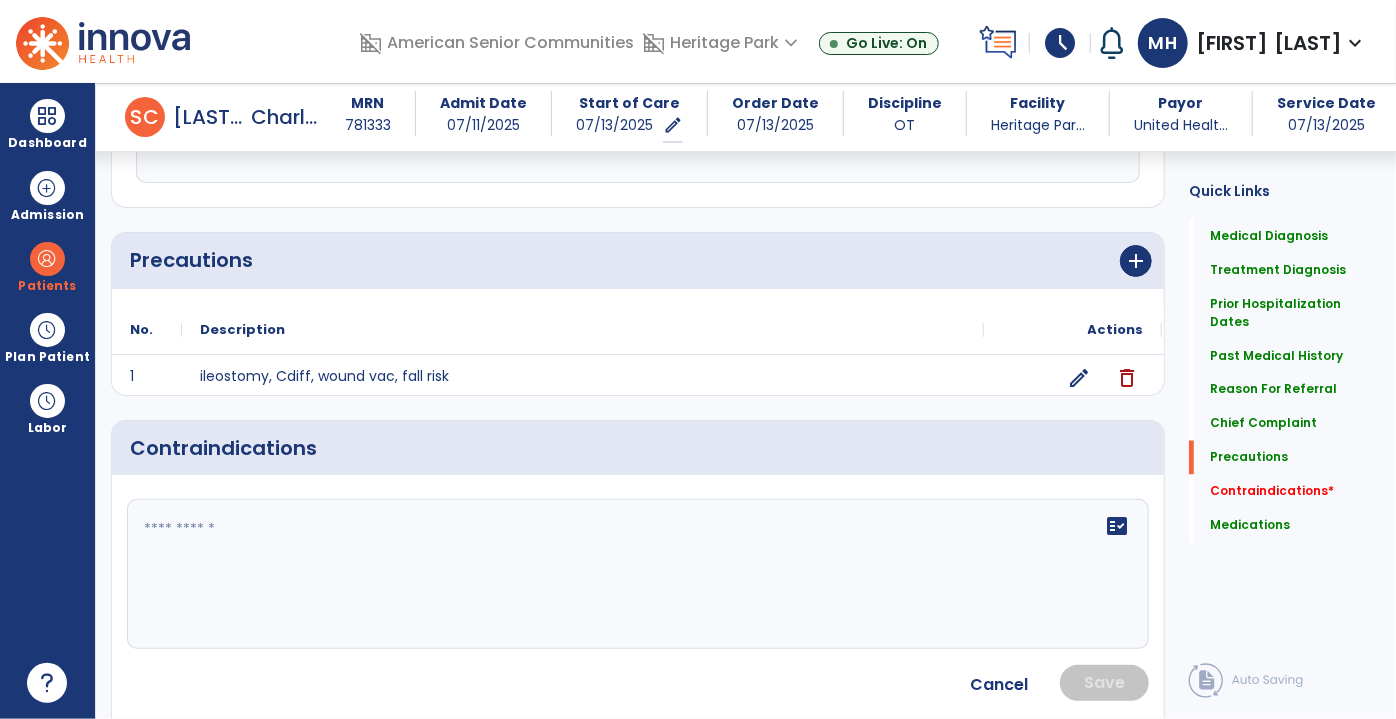 click on "fact_check" 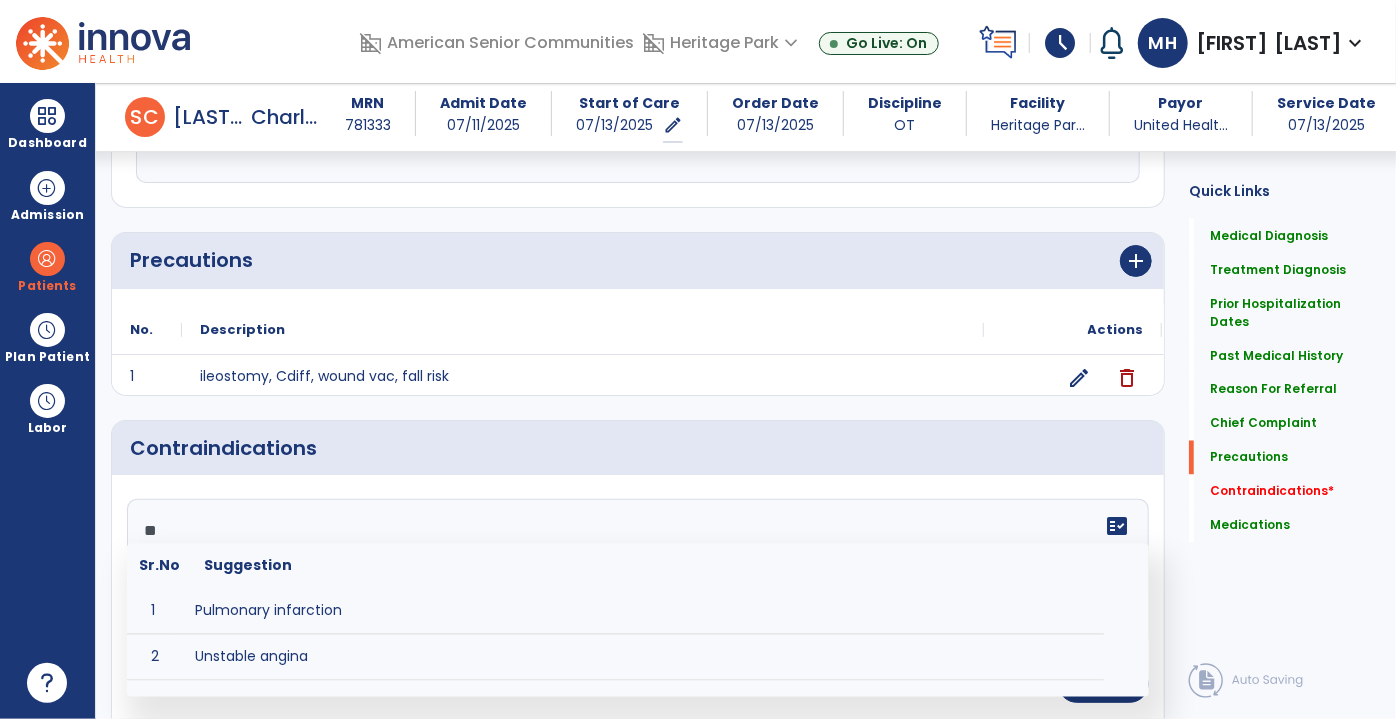 type on "**" 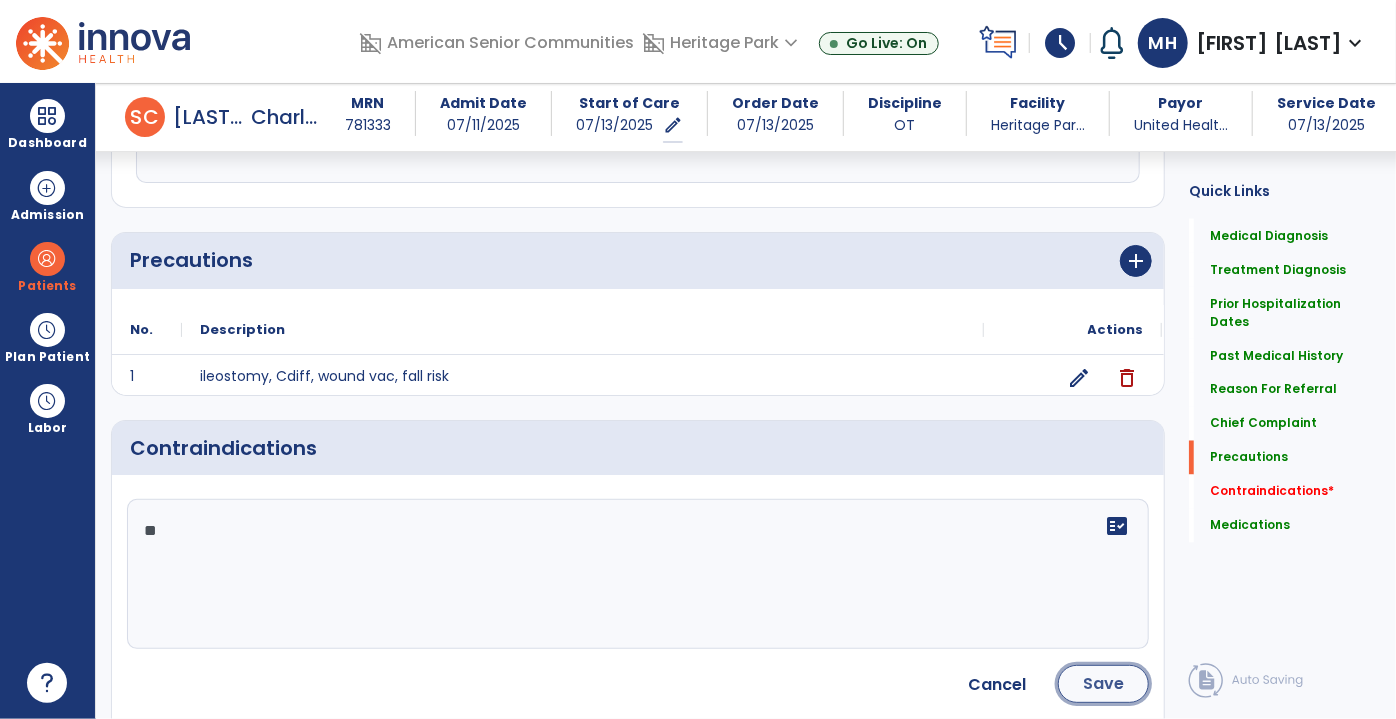 click on "Save" 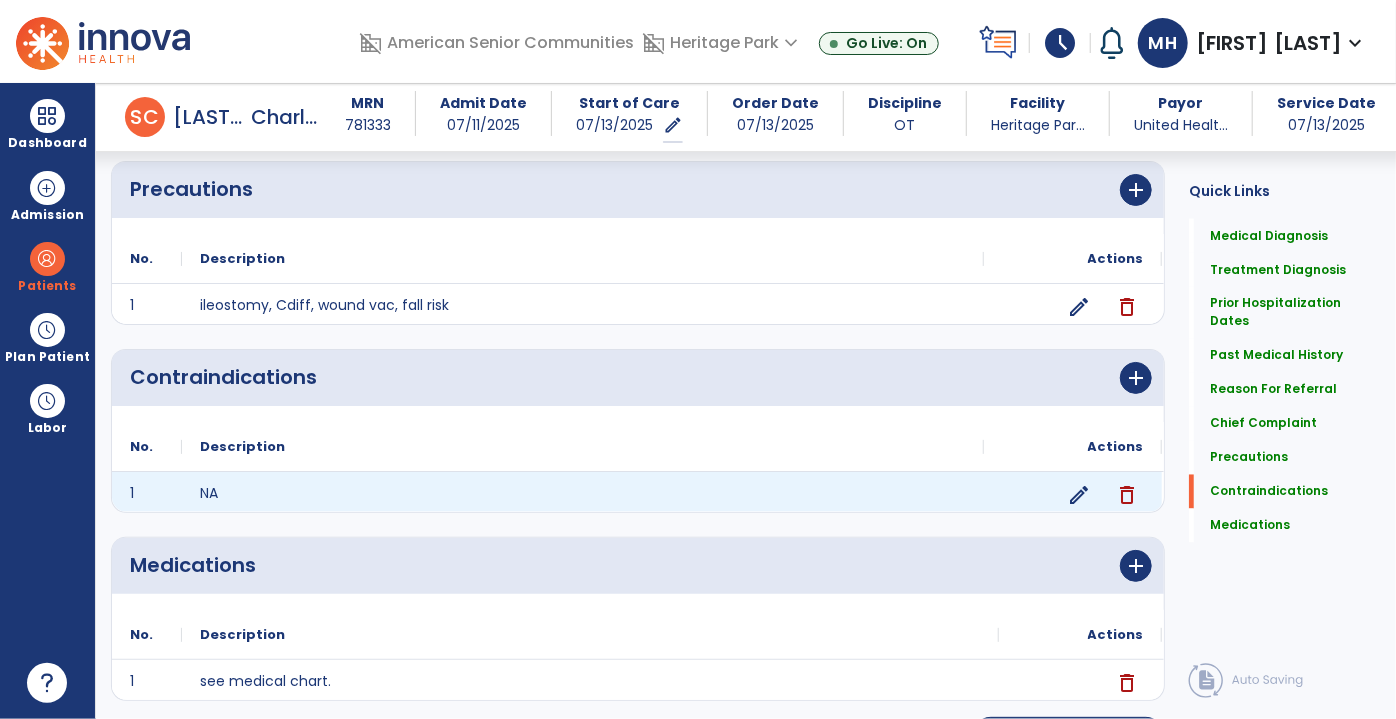 scroll, scrollTop: 1752, scrollLeft: 0, axis: vertical 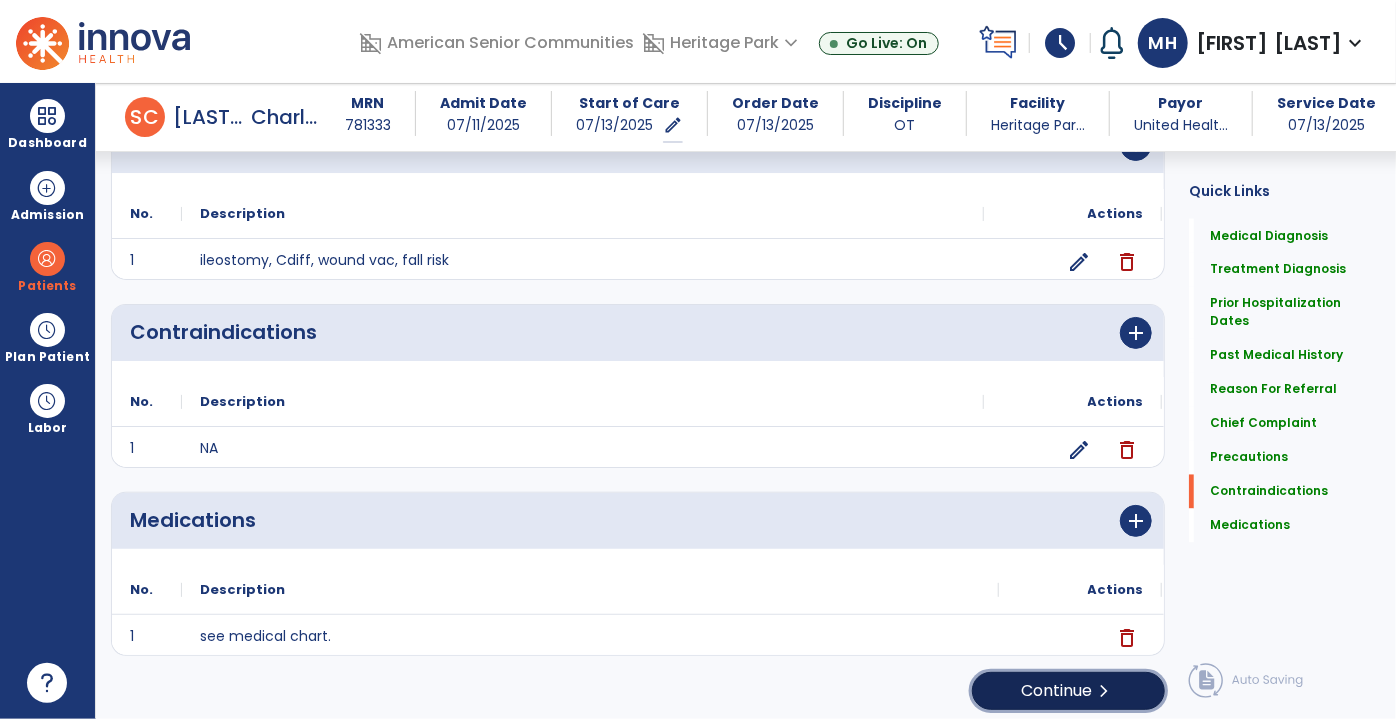 click on "Continue  chevron_right" 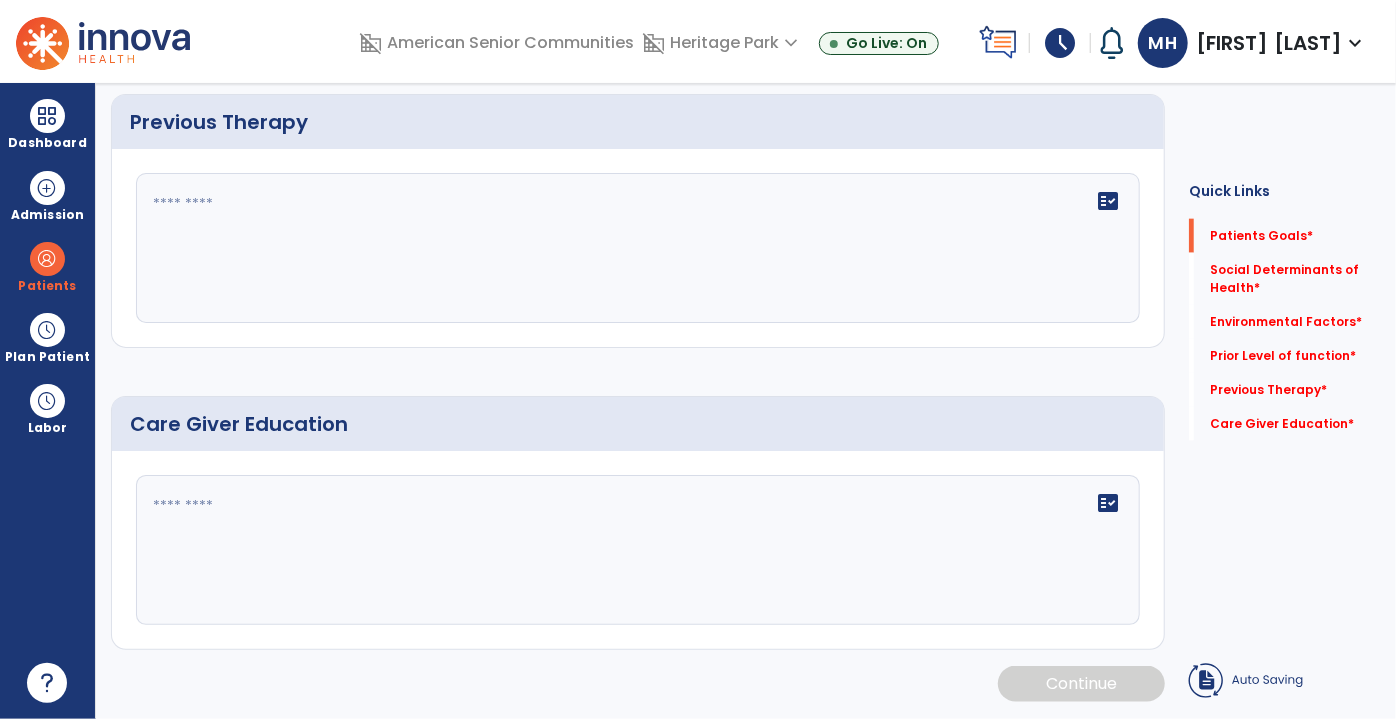 scroll, scrollTop: 0, scrollLeft: 0, axis: both 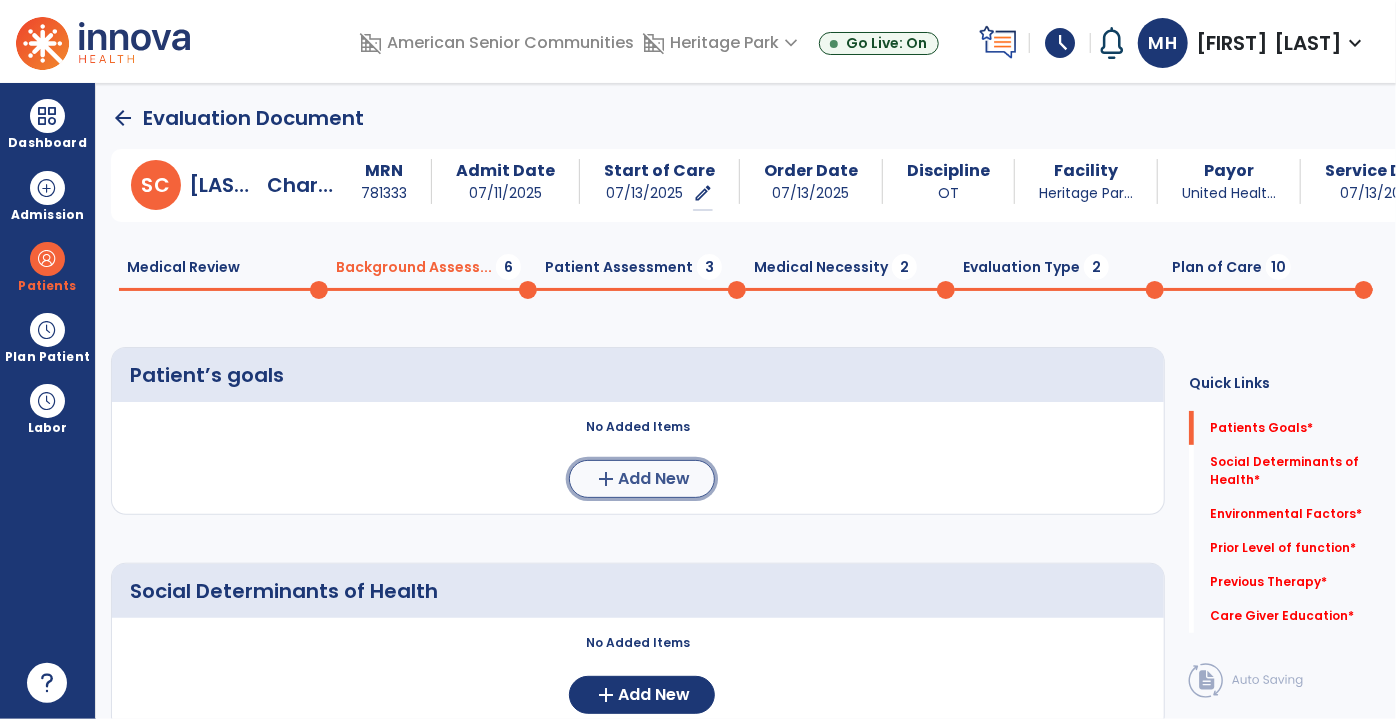 click on "add  Add New" 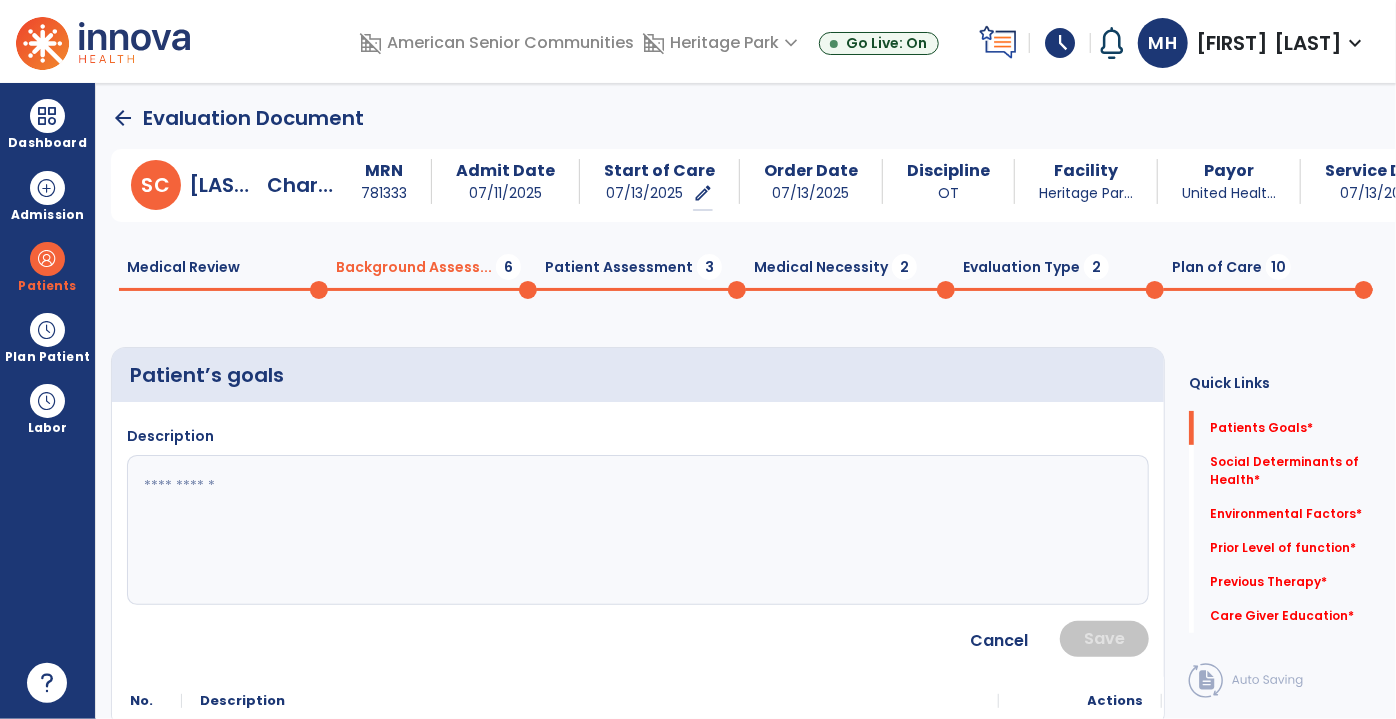 click 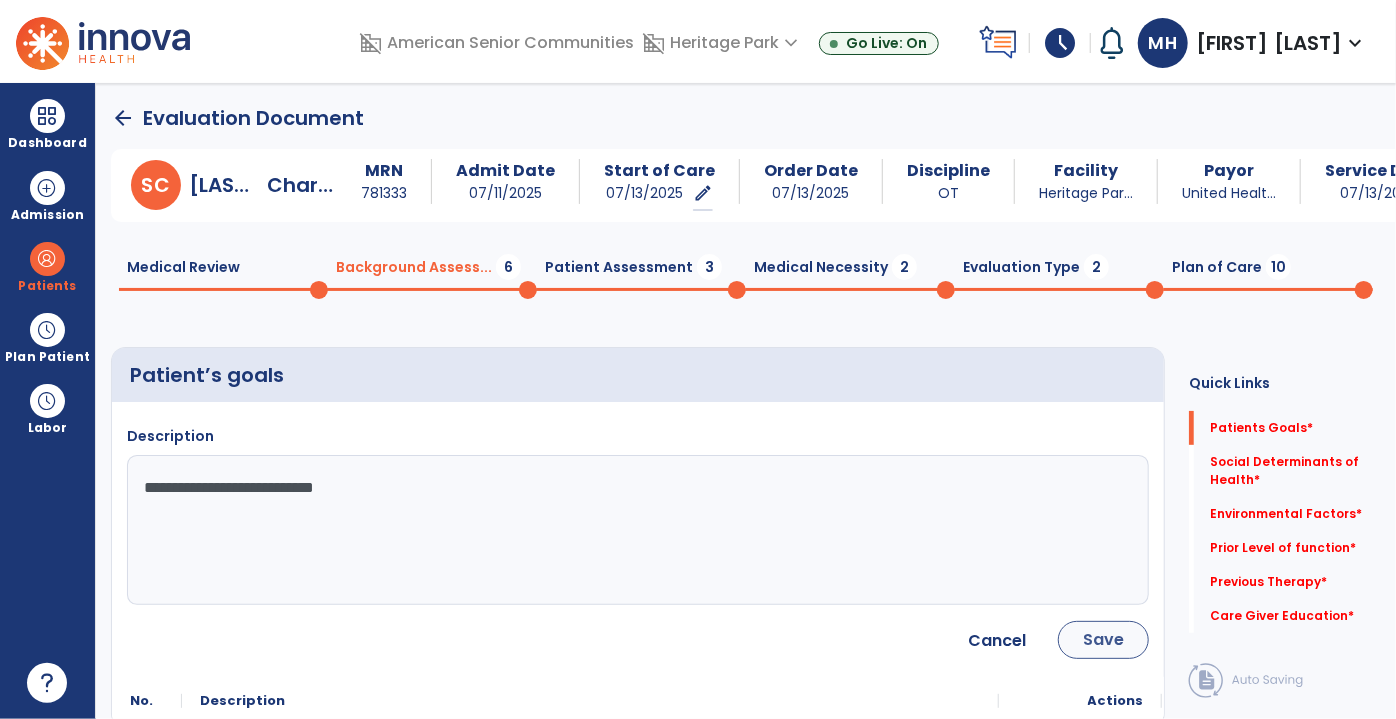 type on "**********" 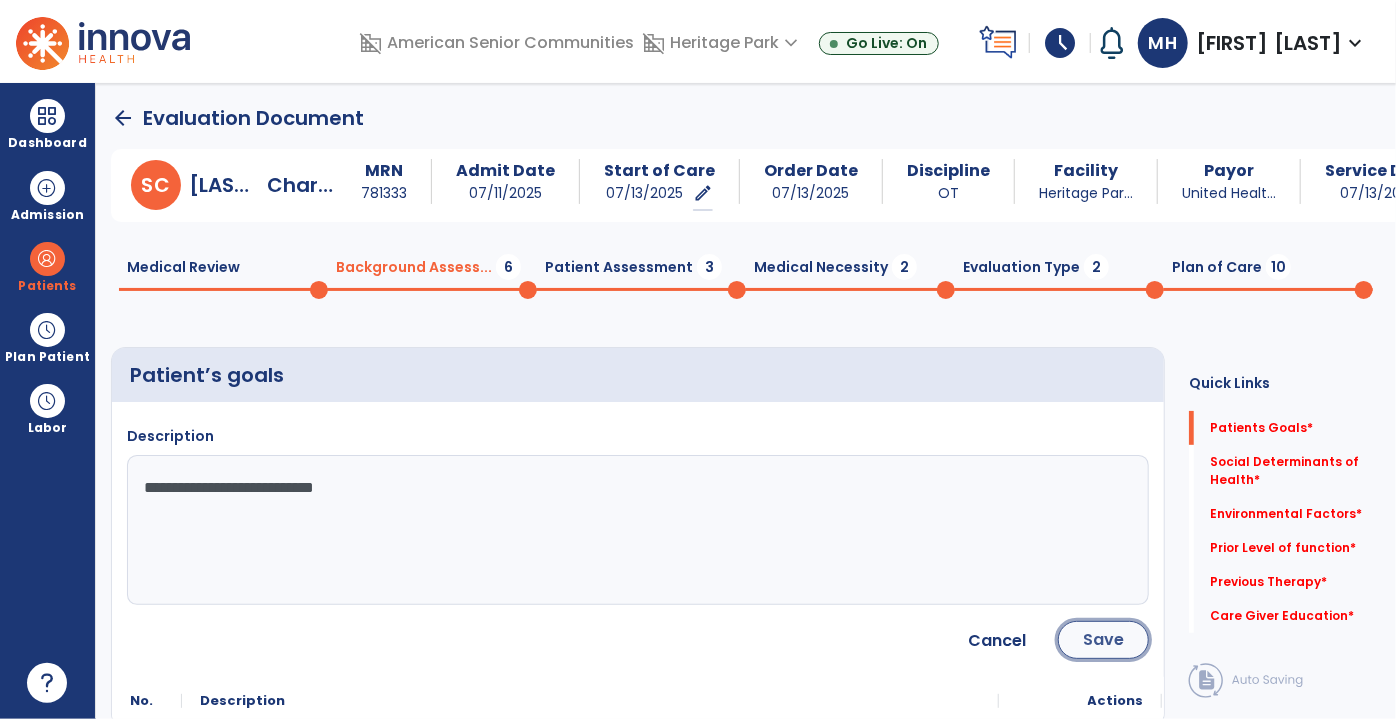 click on "Save" 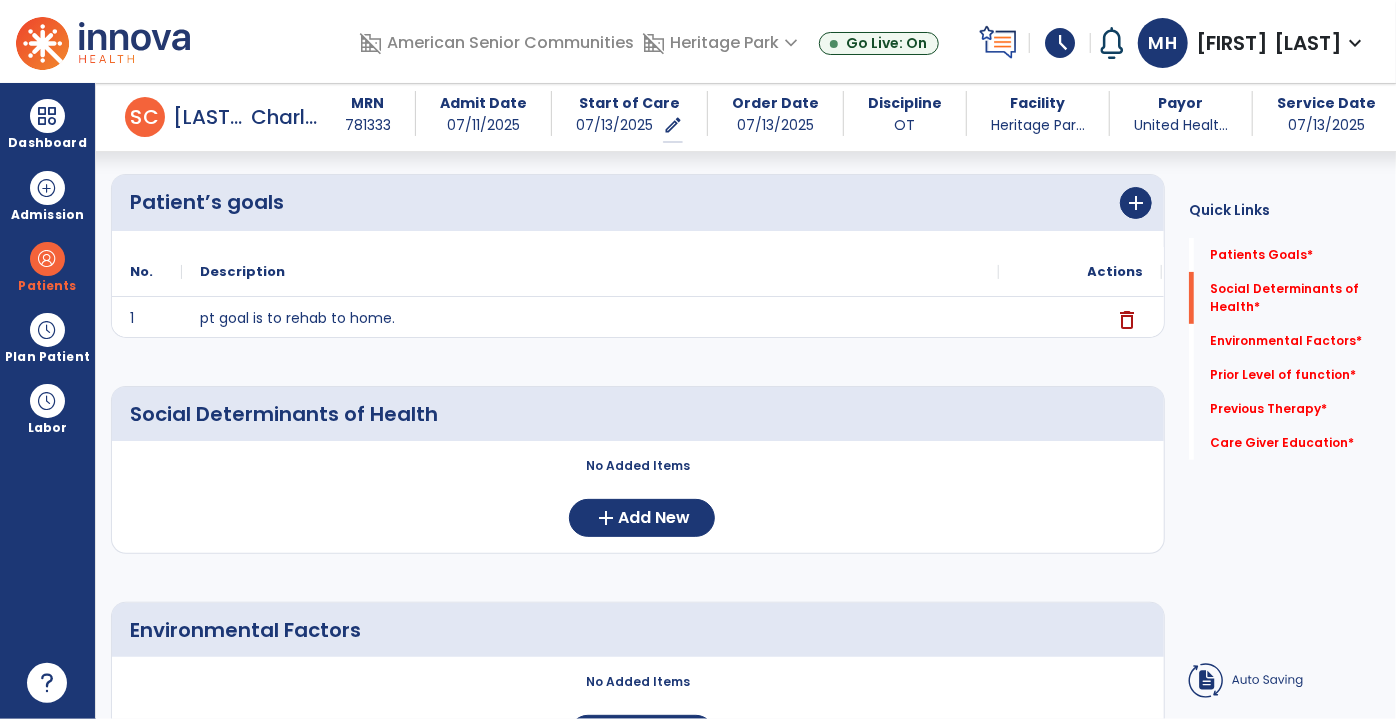 scroll, scrollTop: 181, scrollLeft: 0, axis: vertical 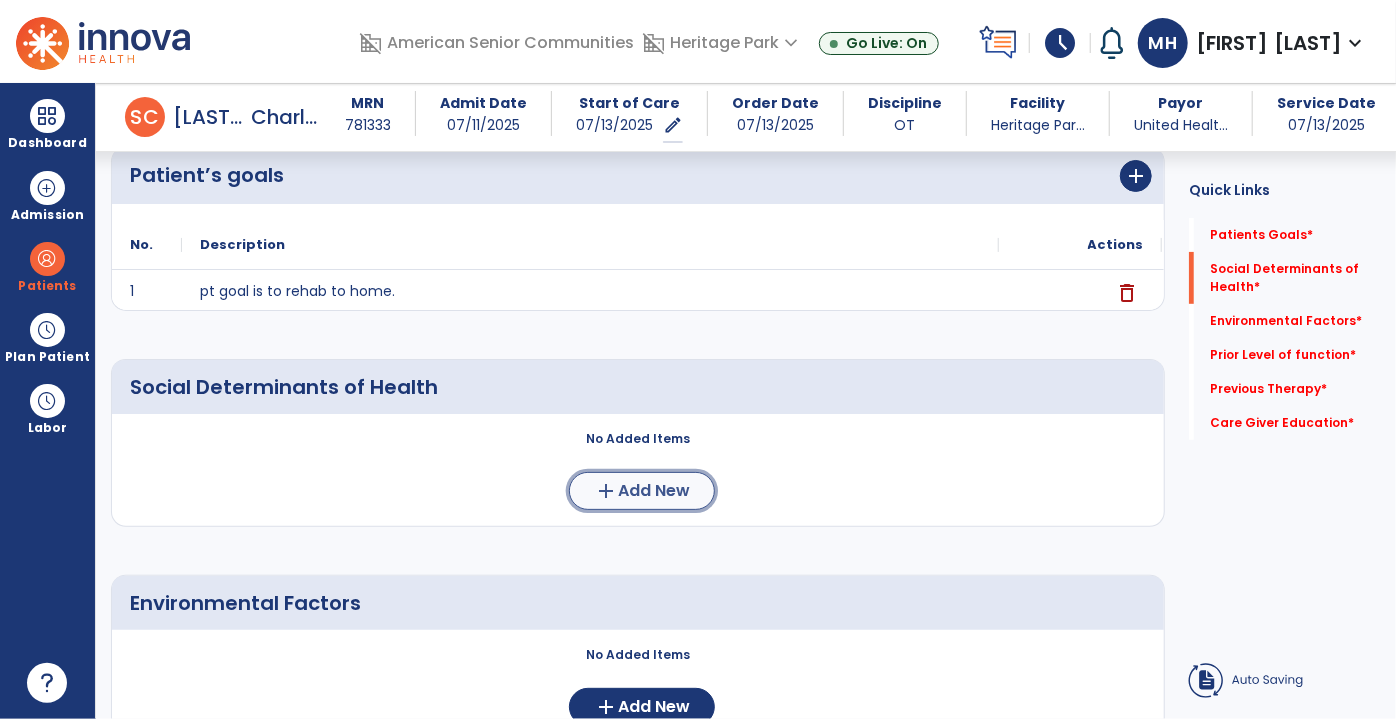 click on "Add New" 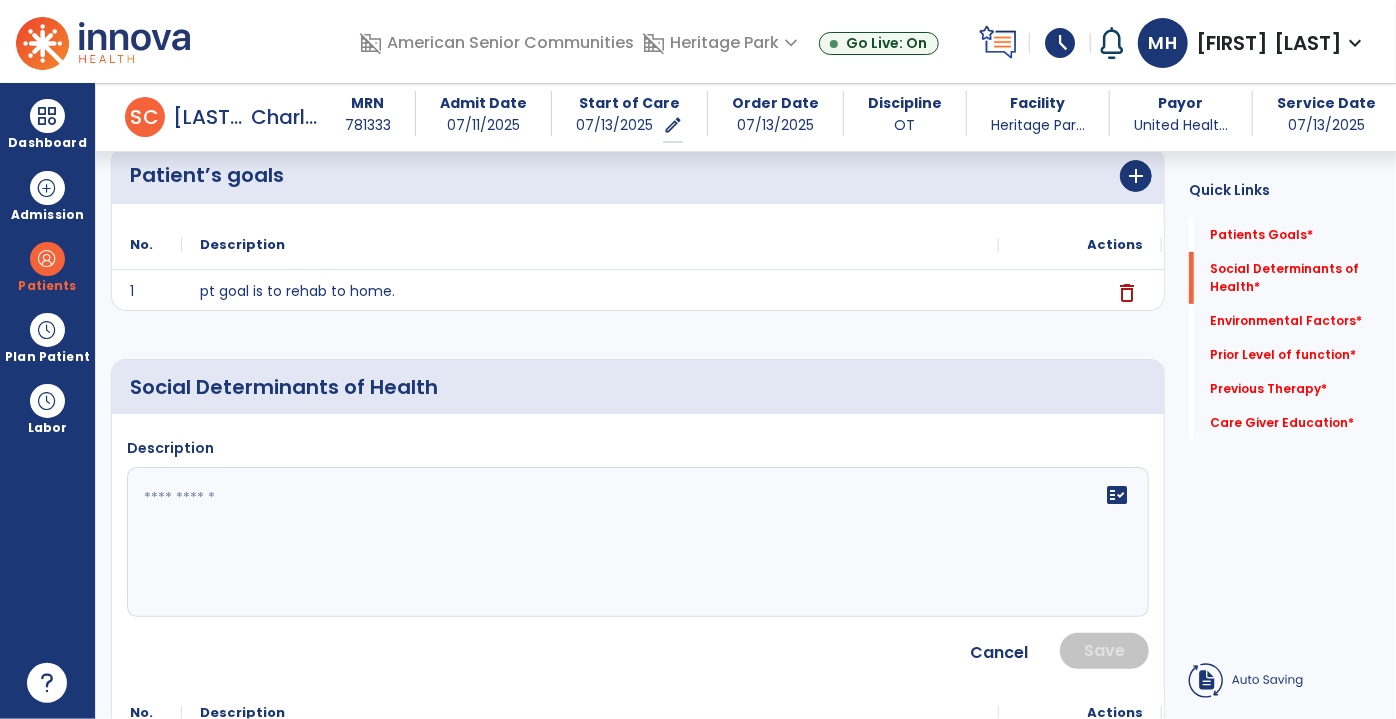 click on "fact_check" 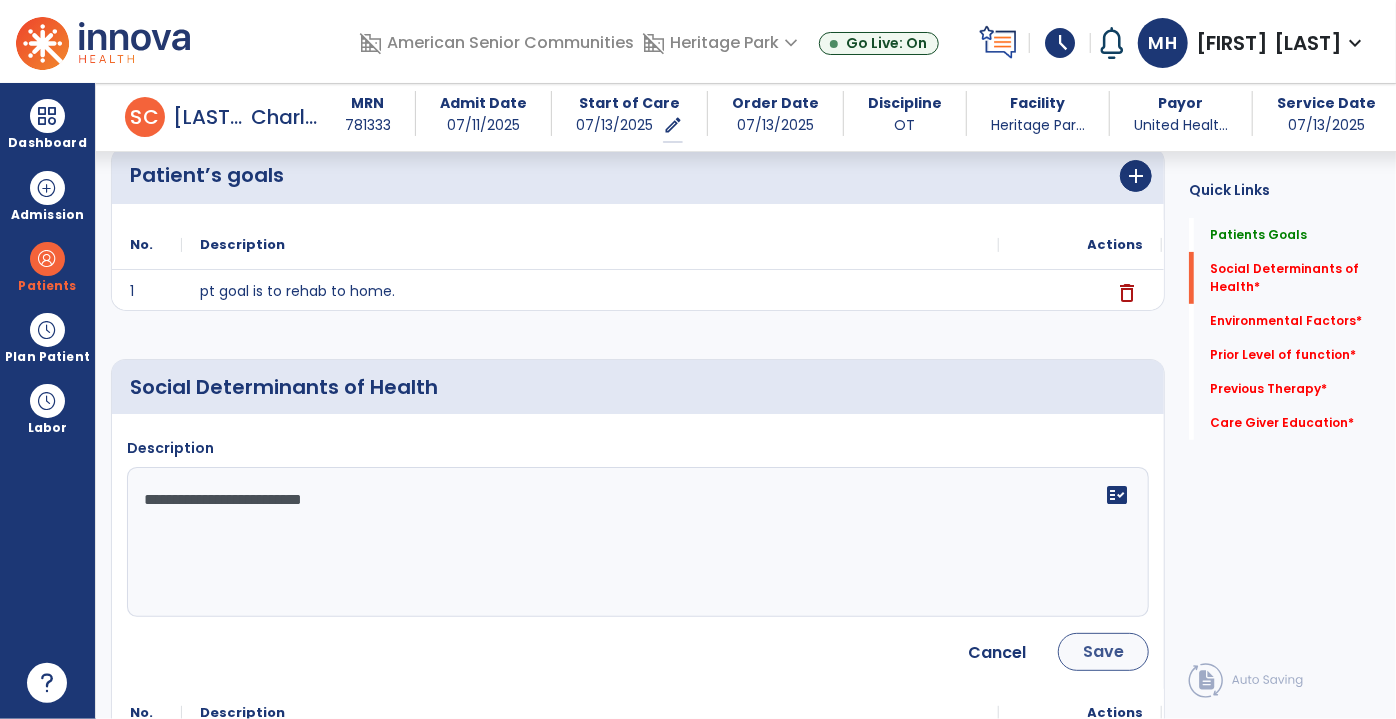 type on "**********" 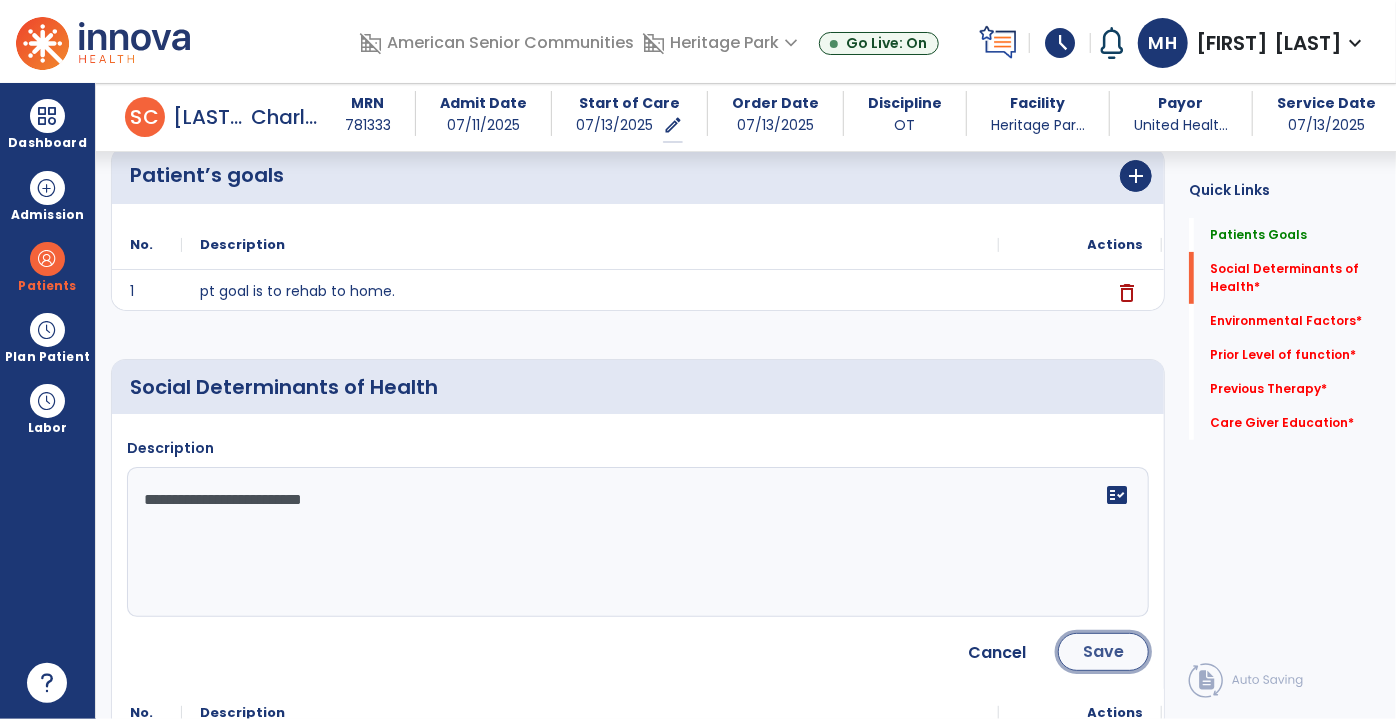 click on "Save" 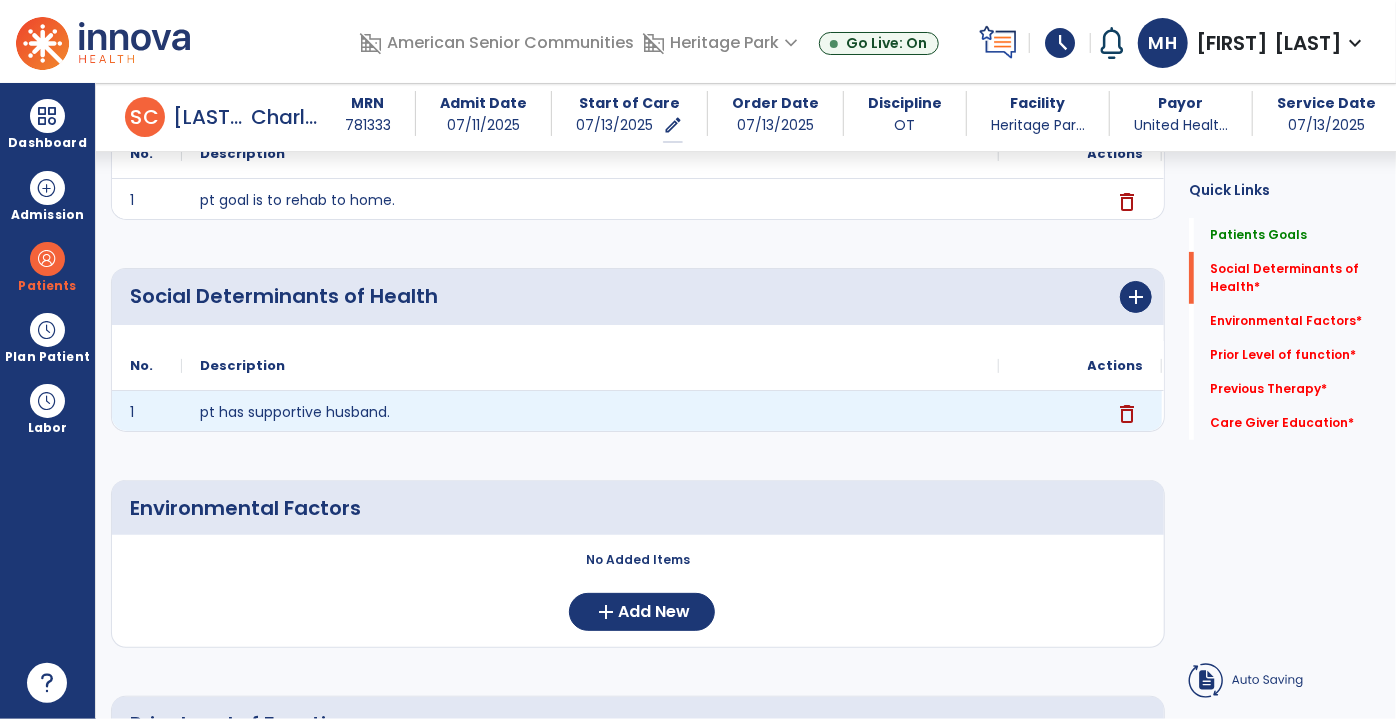 scroll, scrollTop: 363, scrollLeft: 0, axis: vertical 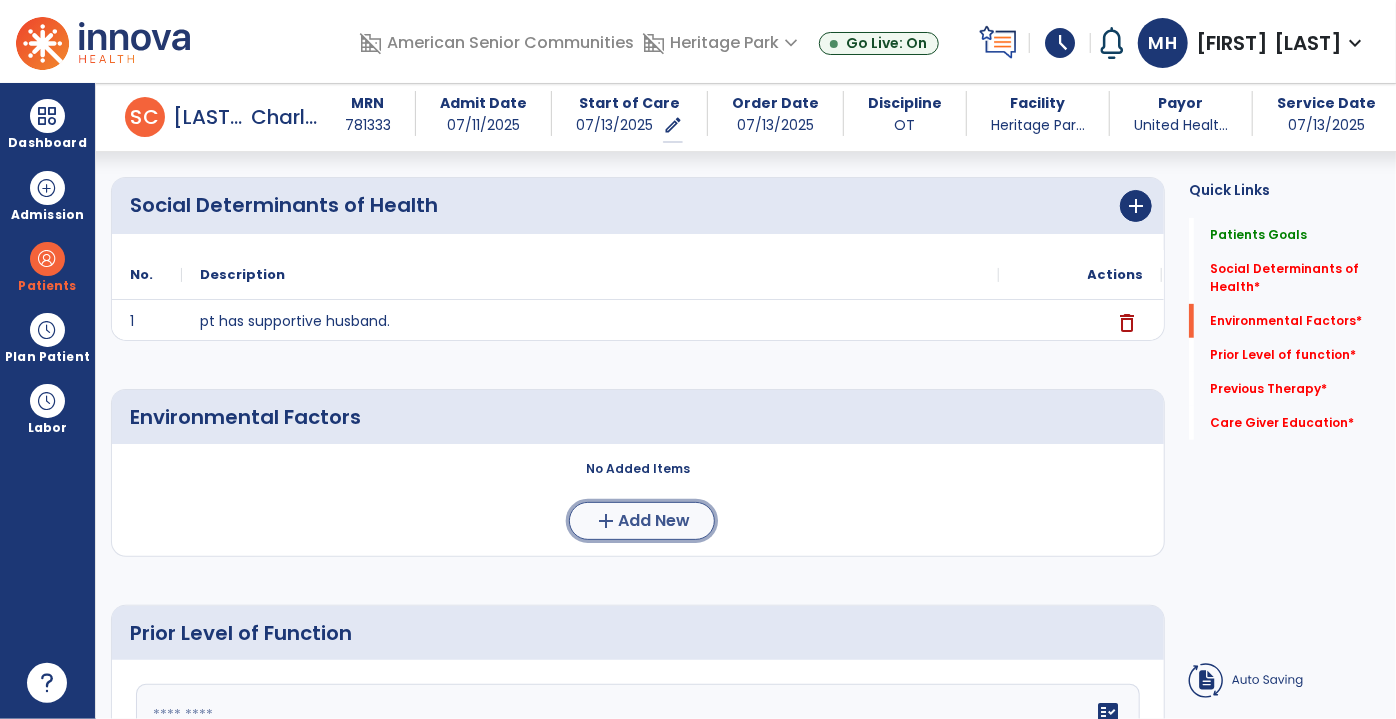 click on "Add New" 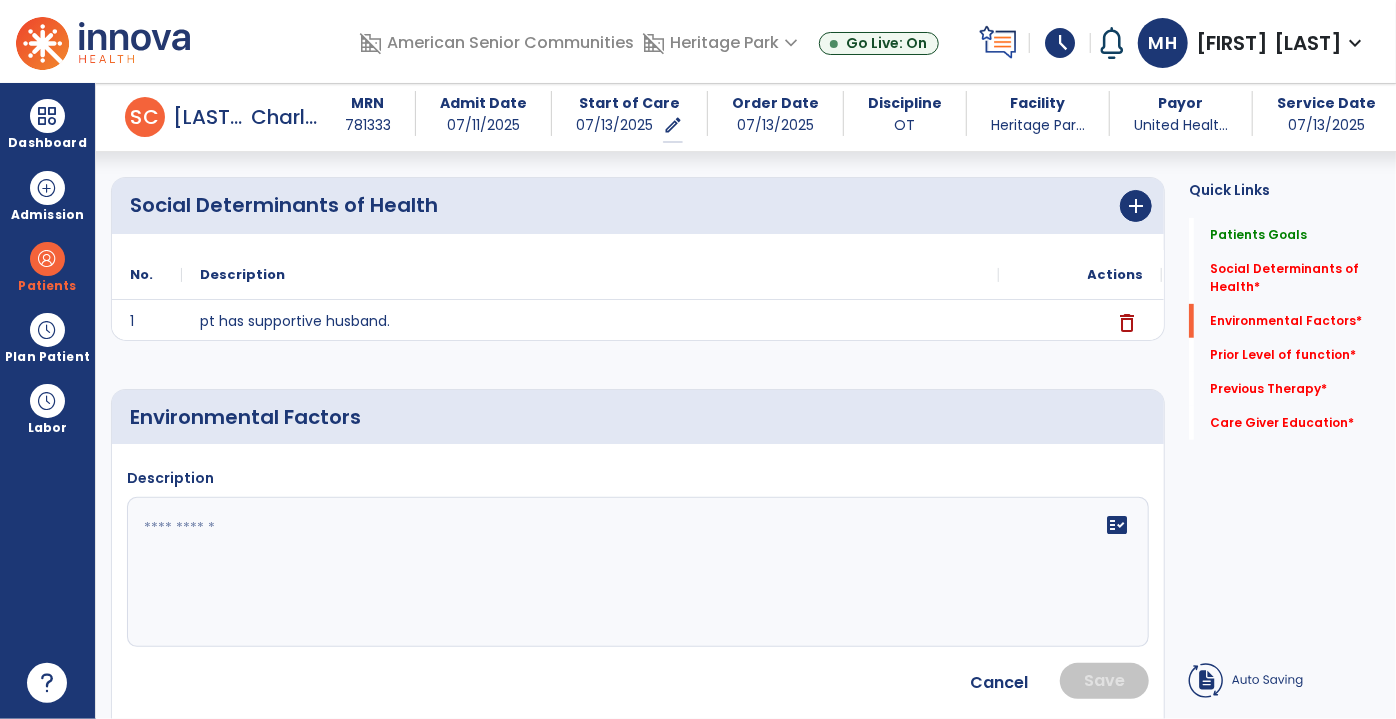 click 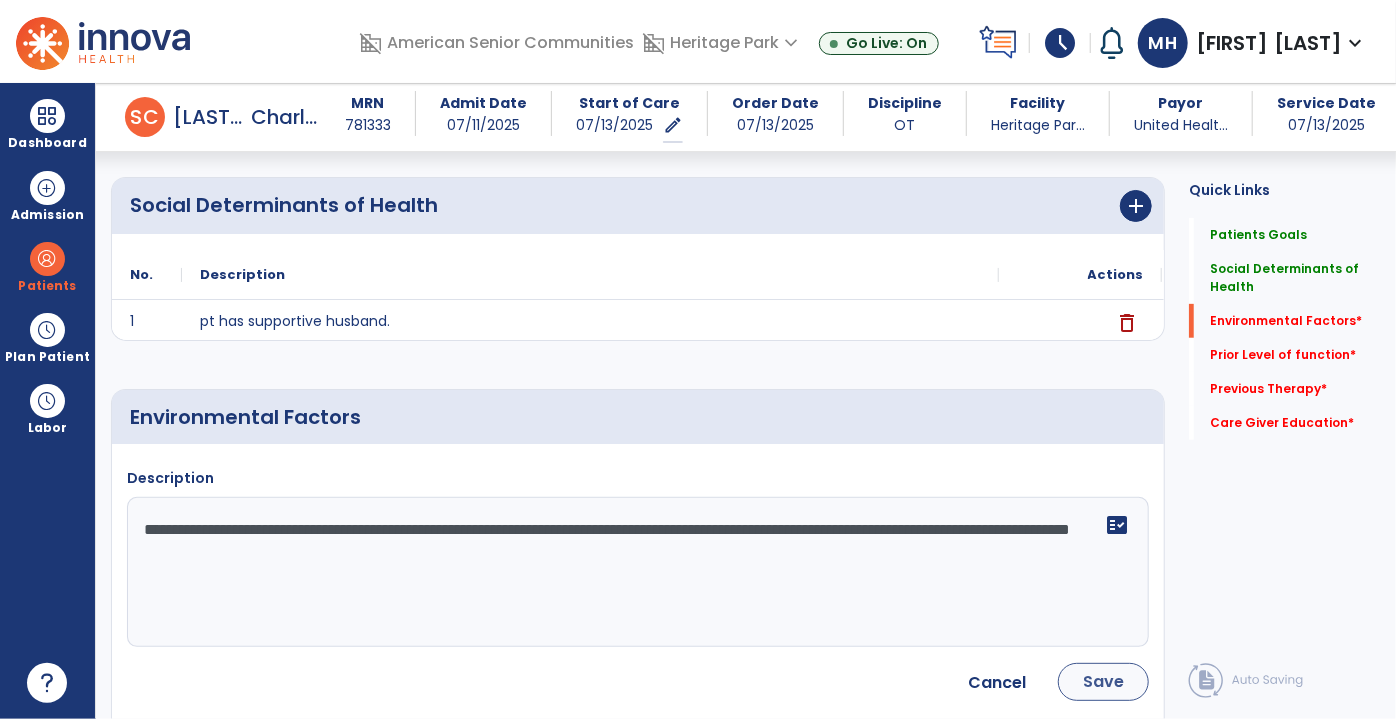 type on "**********" 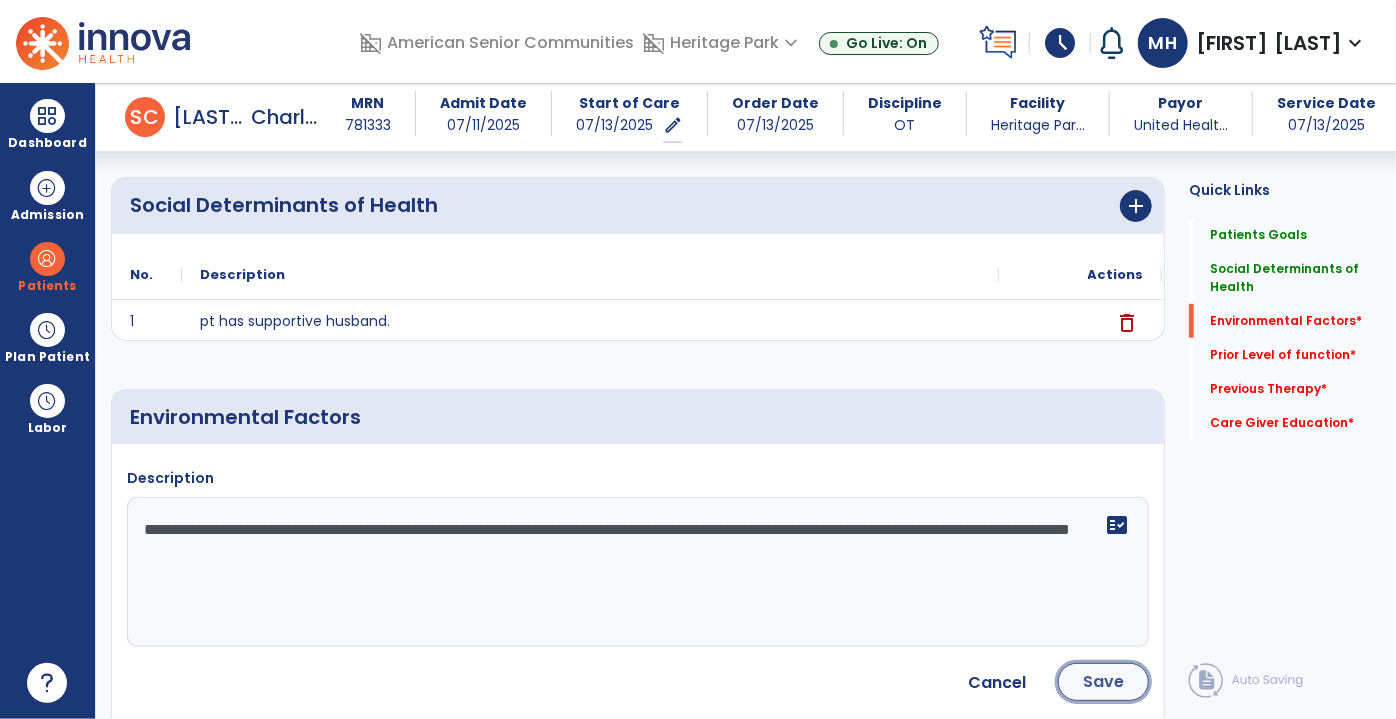 click on "Save" 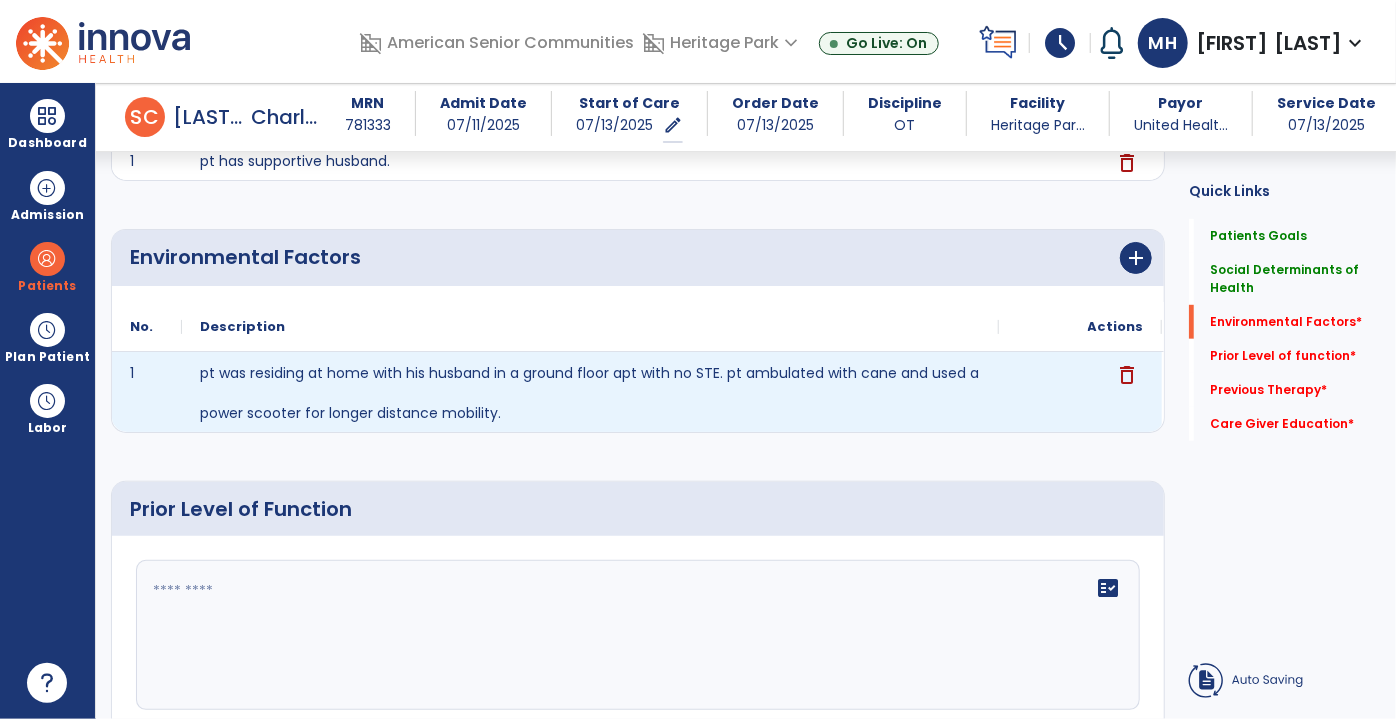 scroll, scrollTop: 545, scrollLeft: 0, axis: vertical 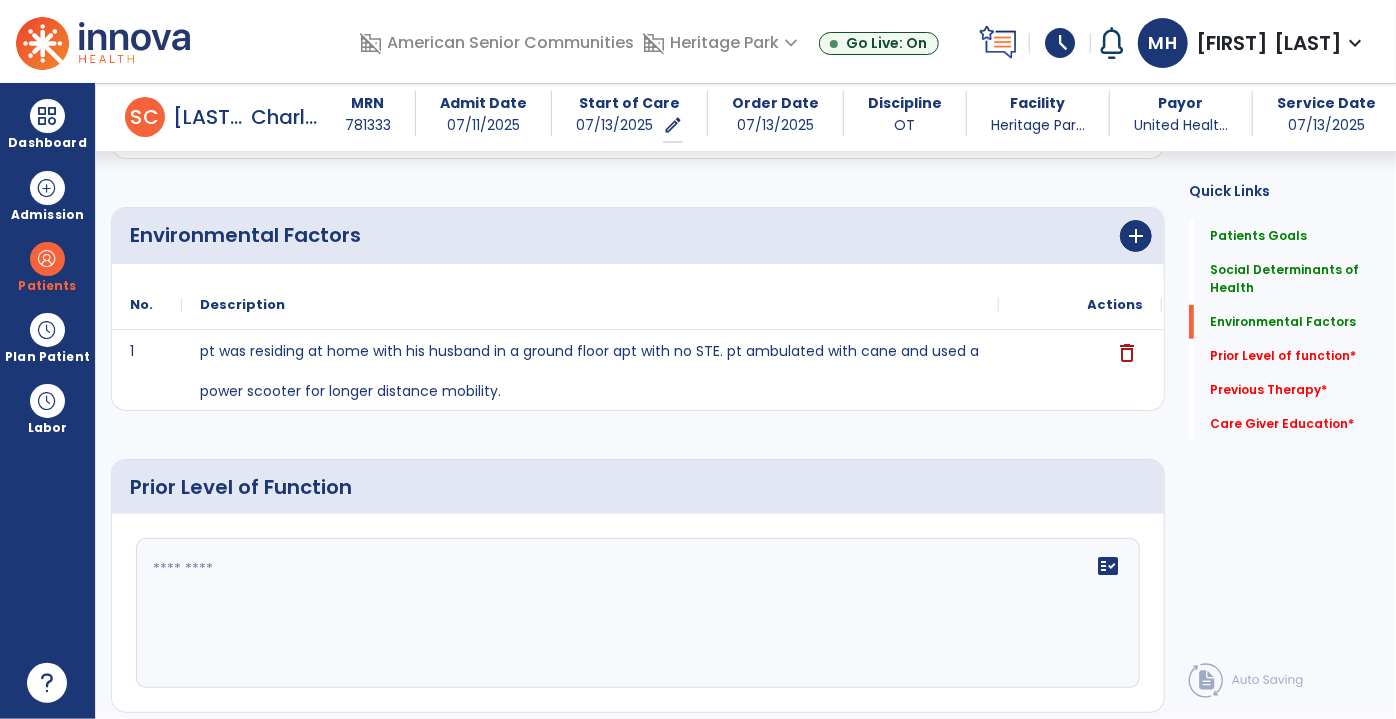 click 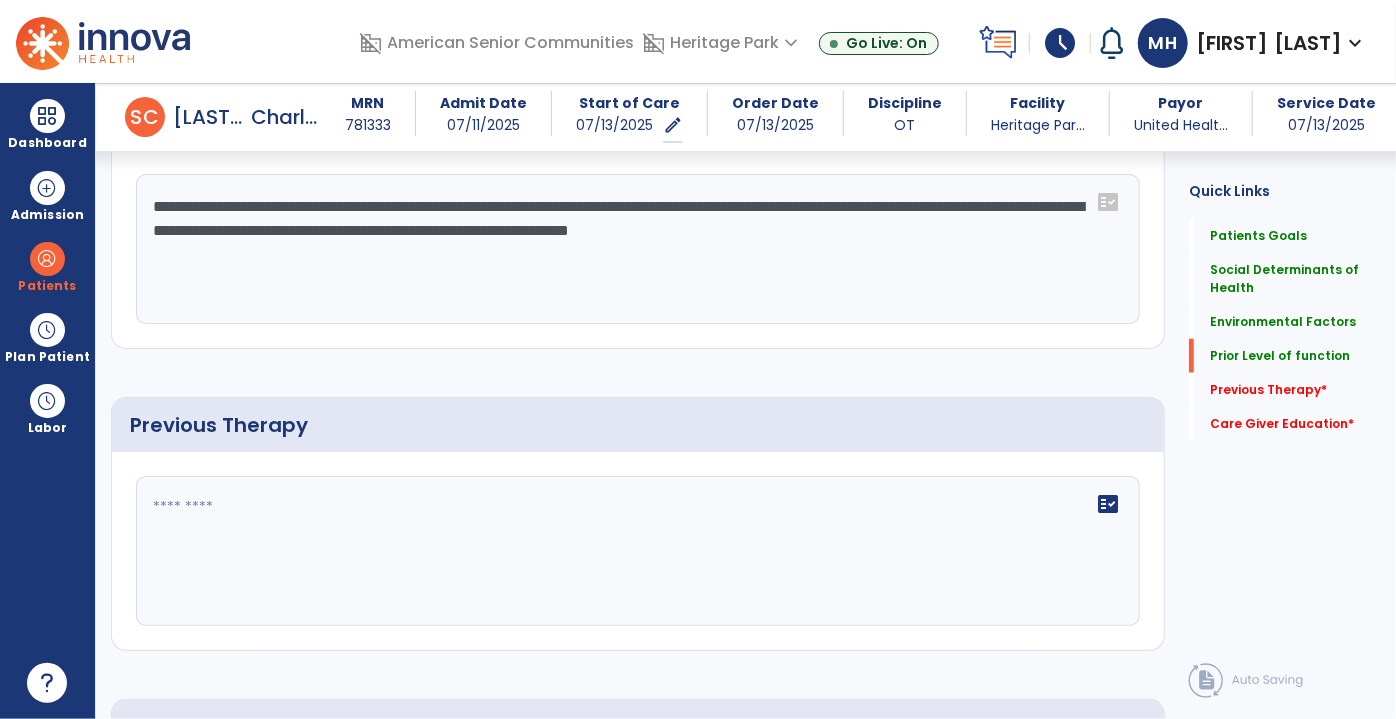 scroll, scrollTop: 909, scrollLeft: 0, axis: vertical 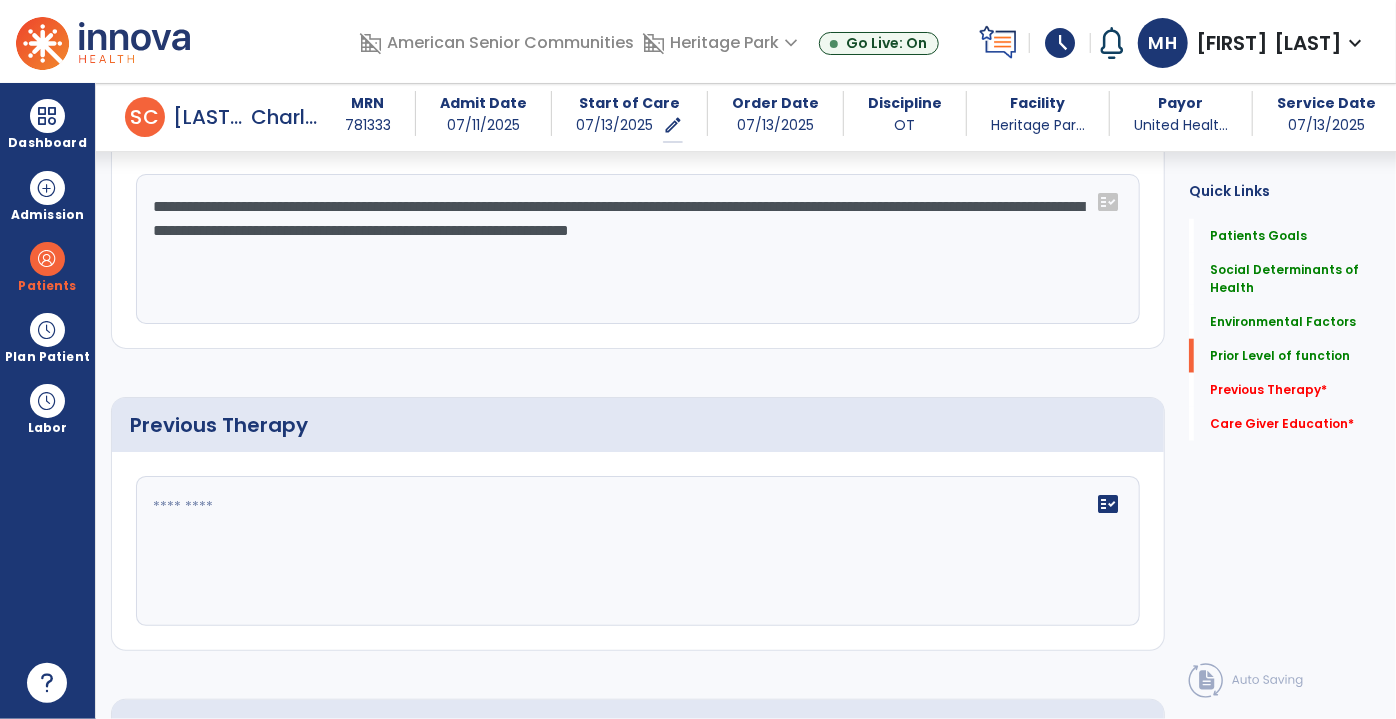 type on "**********" 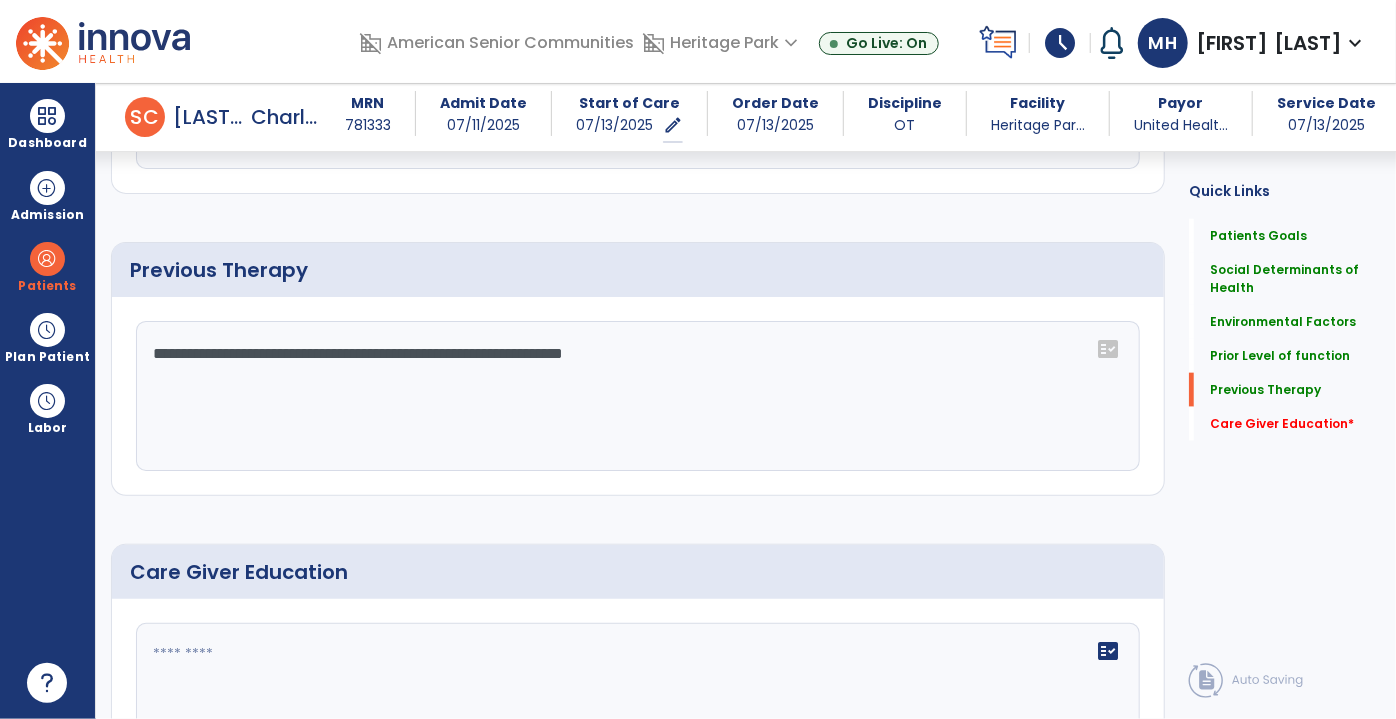 scroll, scrollTop: 1090, scrollLeft: 0, axis: vertical 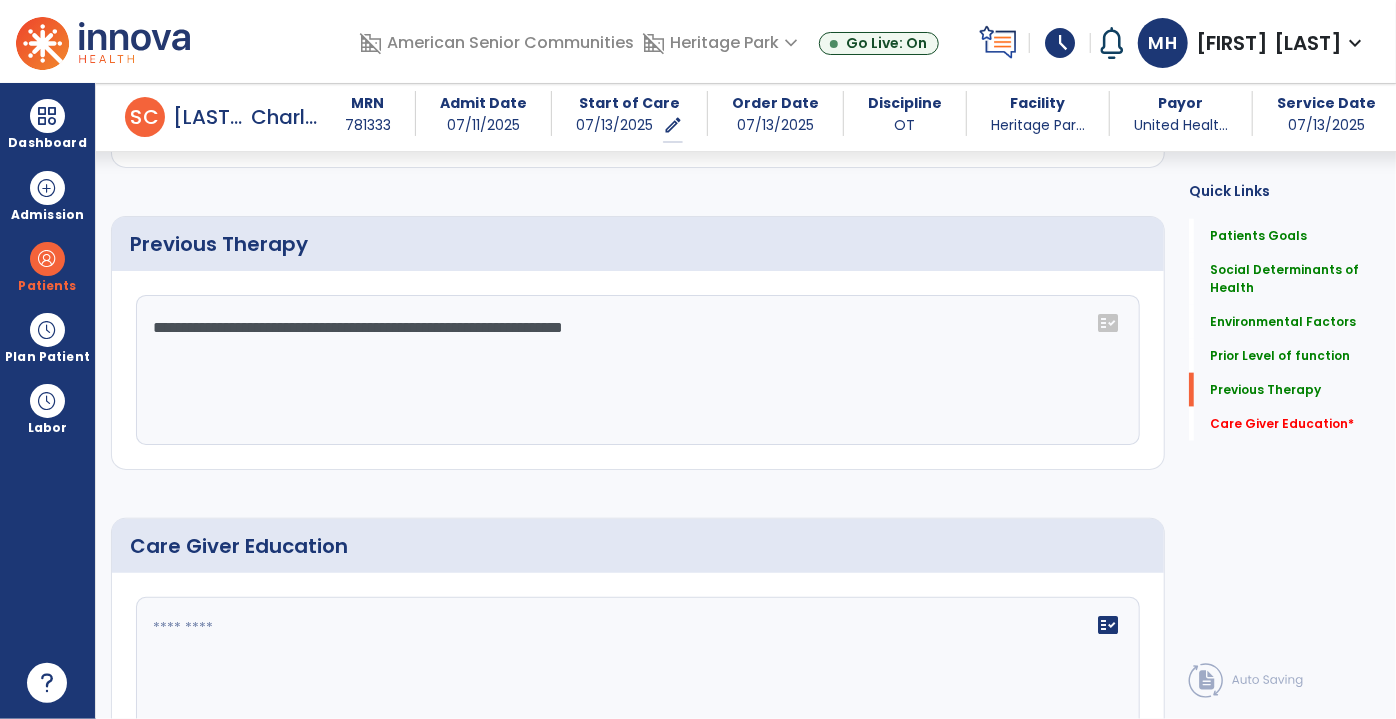 type on "**********" 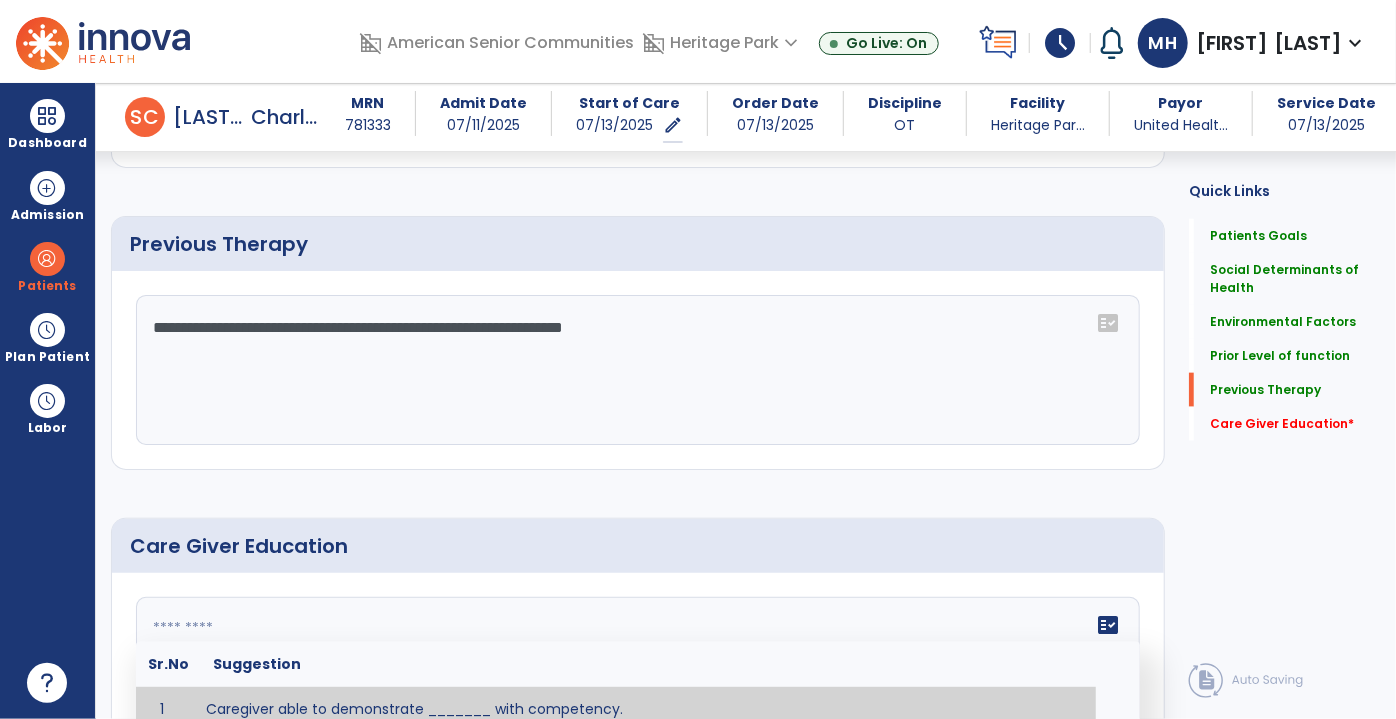 click 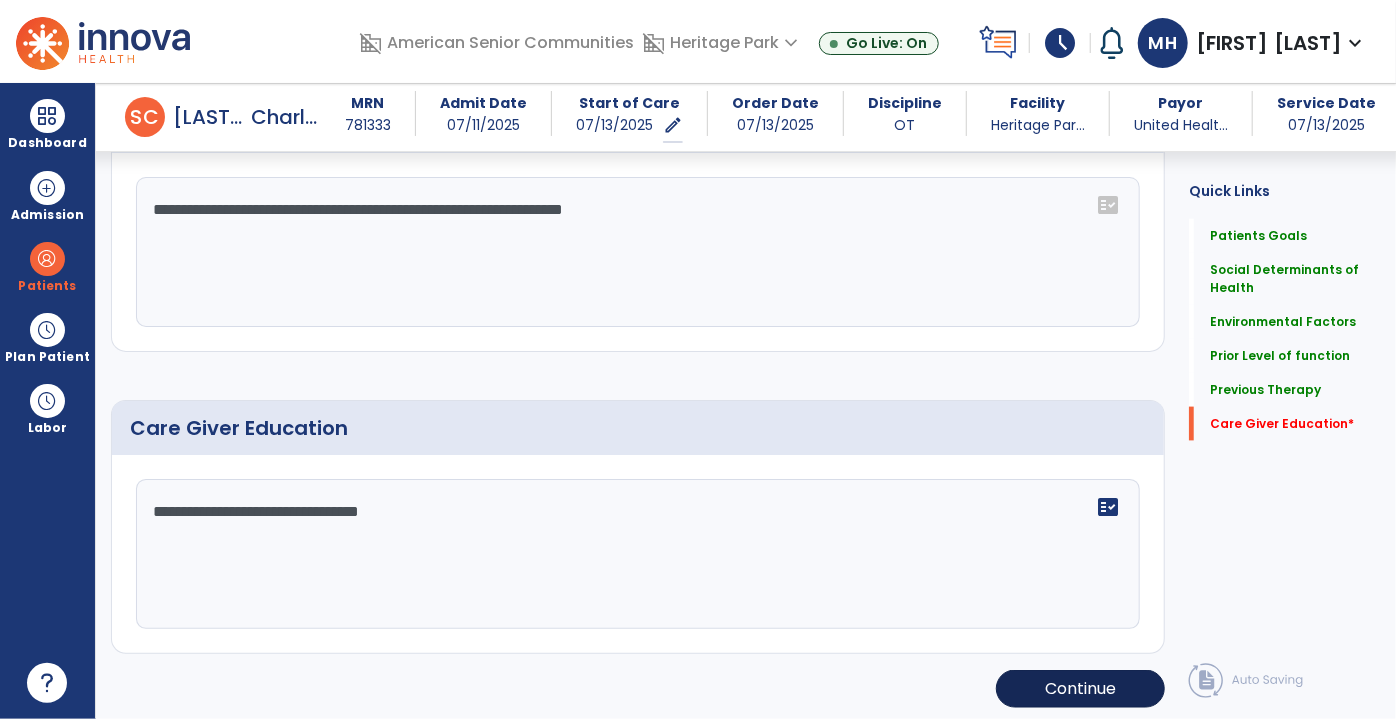 type on "**********" 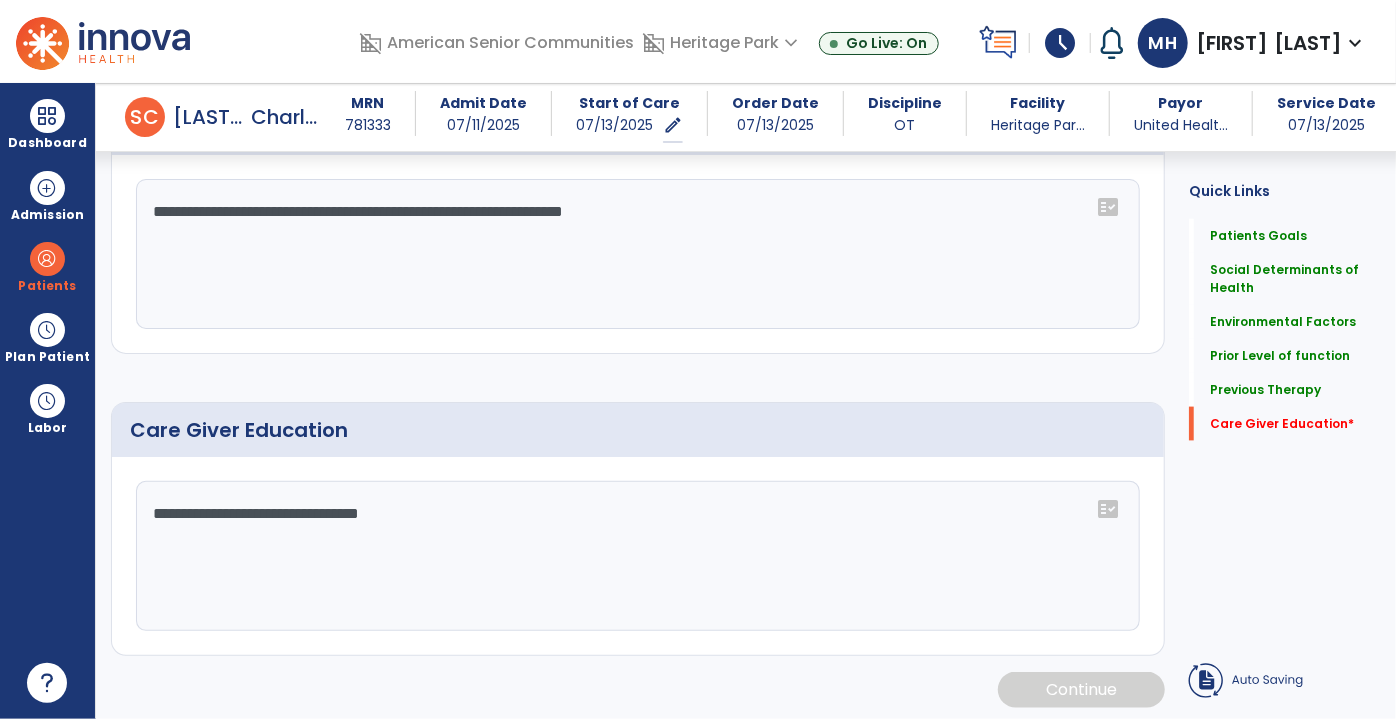 scroll, scrollTop: 1206, scrollLeft: 0, axis: vertical 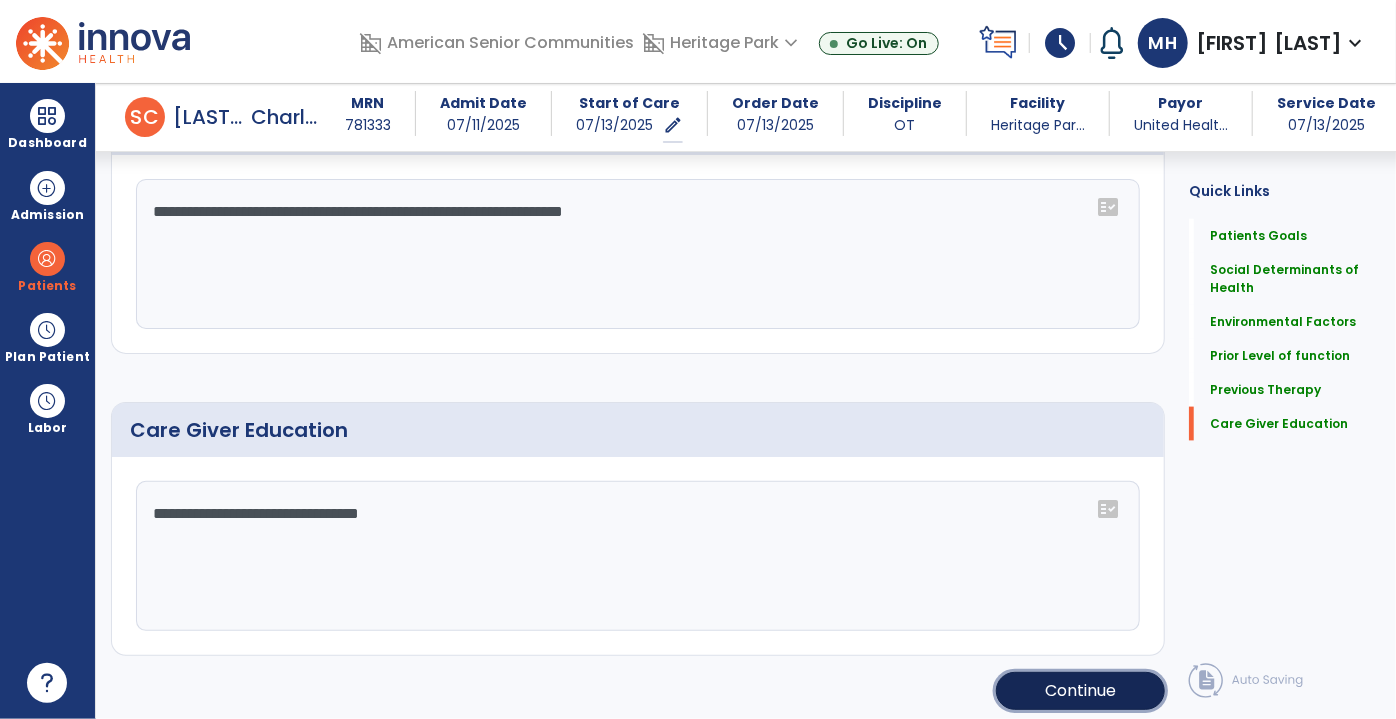 click on "Continue" 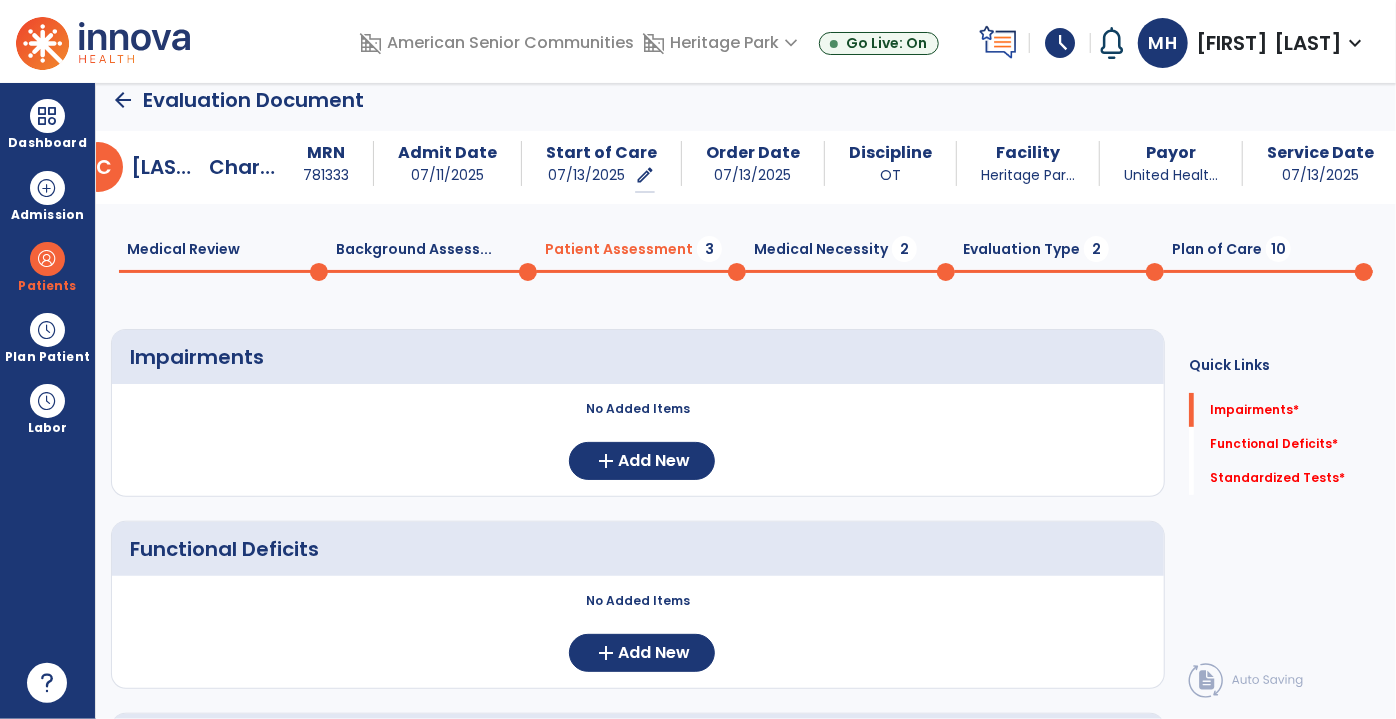scroll, scrollTop: 0, scrollLeft: 0, axis: both 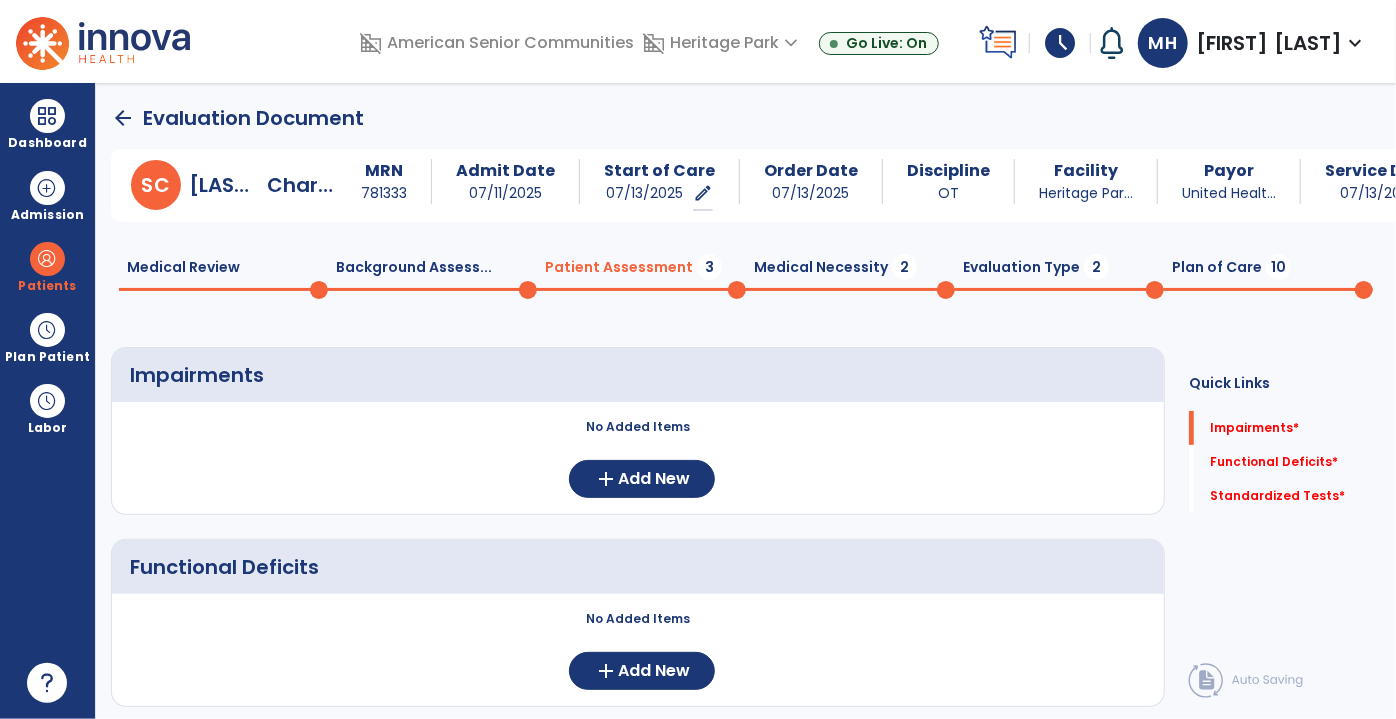 click 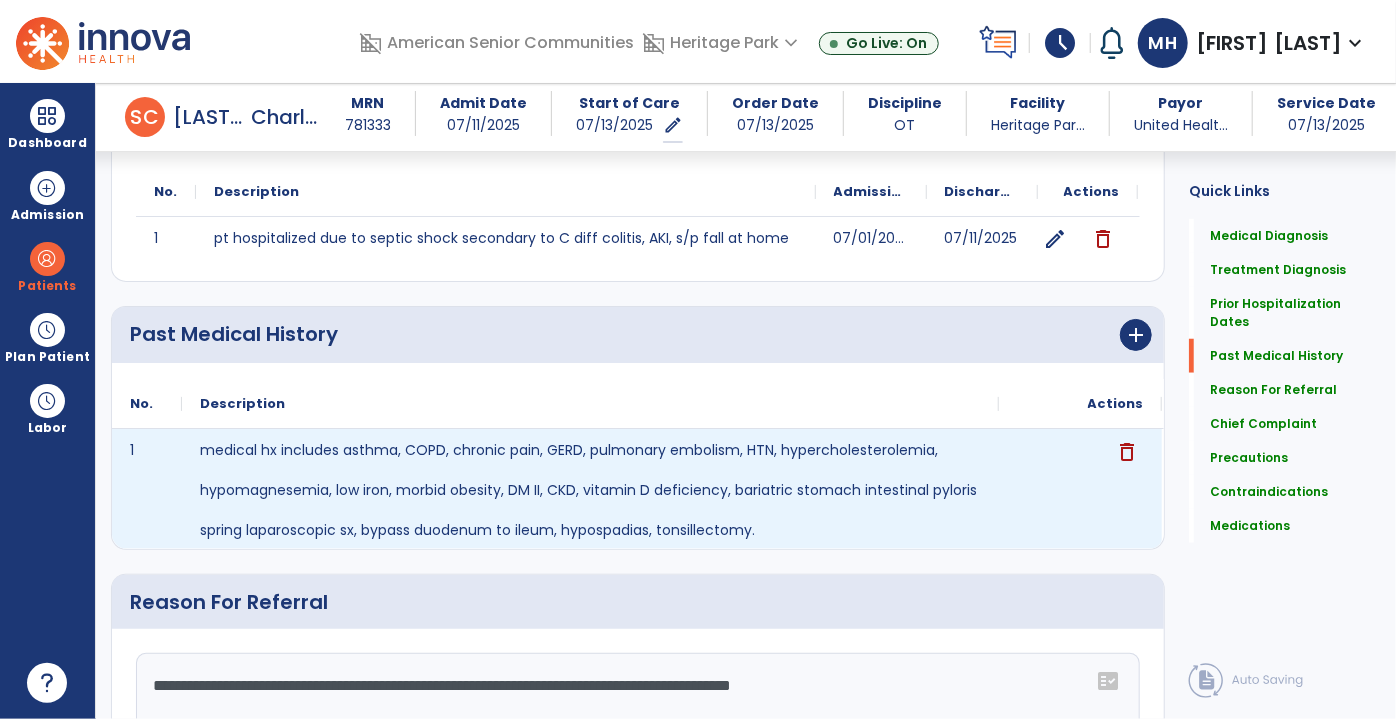 scroll, scrollTop: 727, scrollLeft: 0, axis: vertical 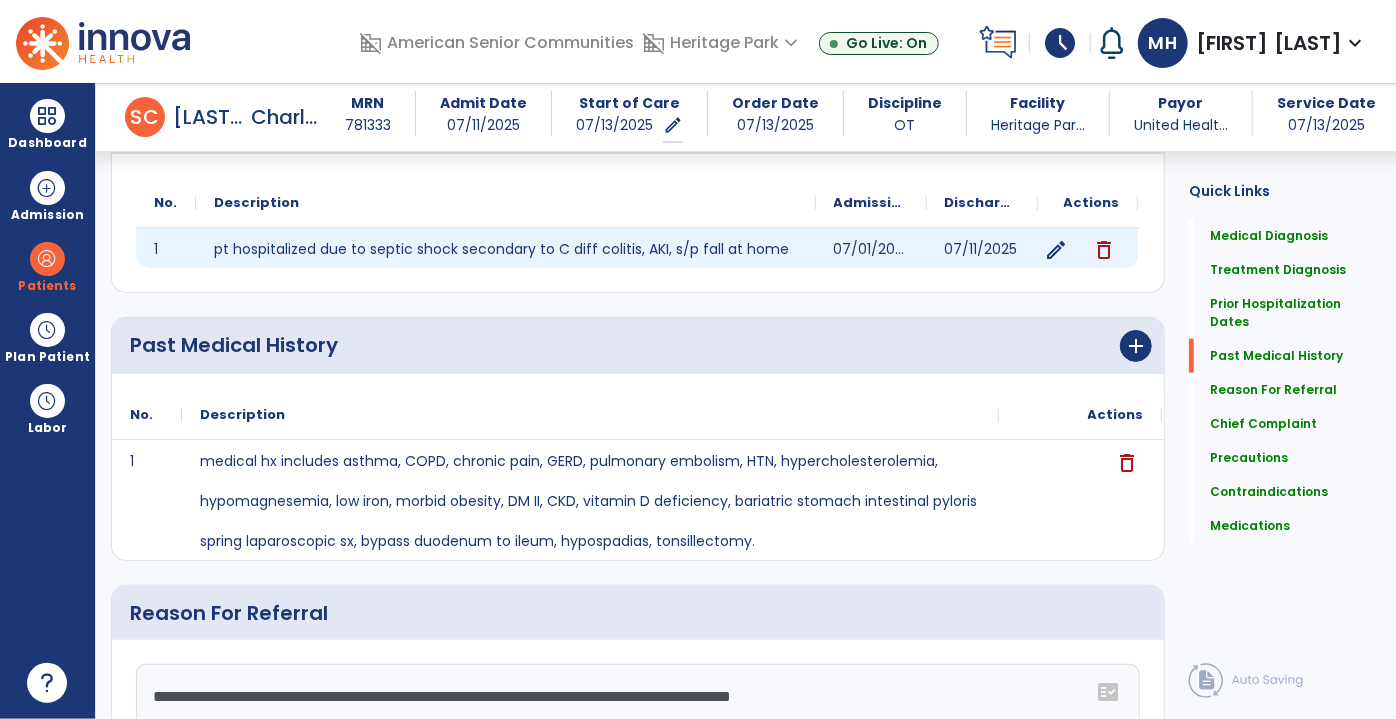 click on "edit" 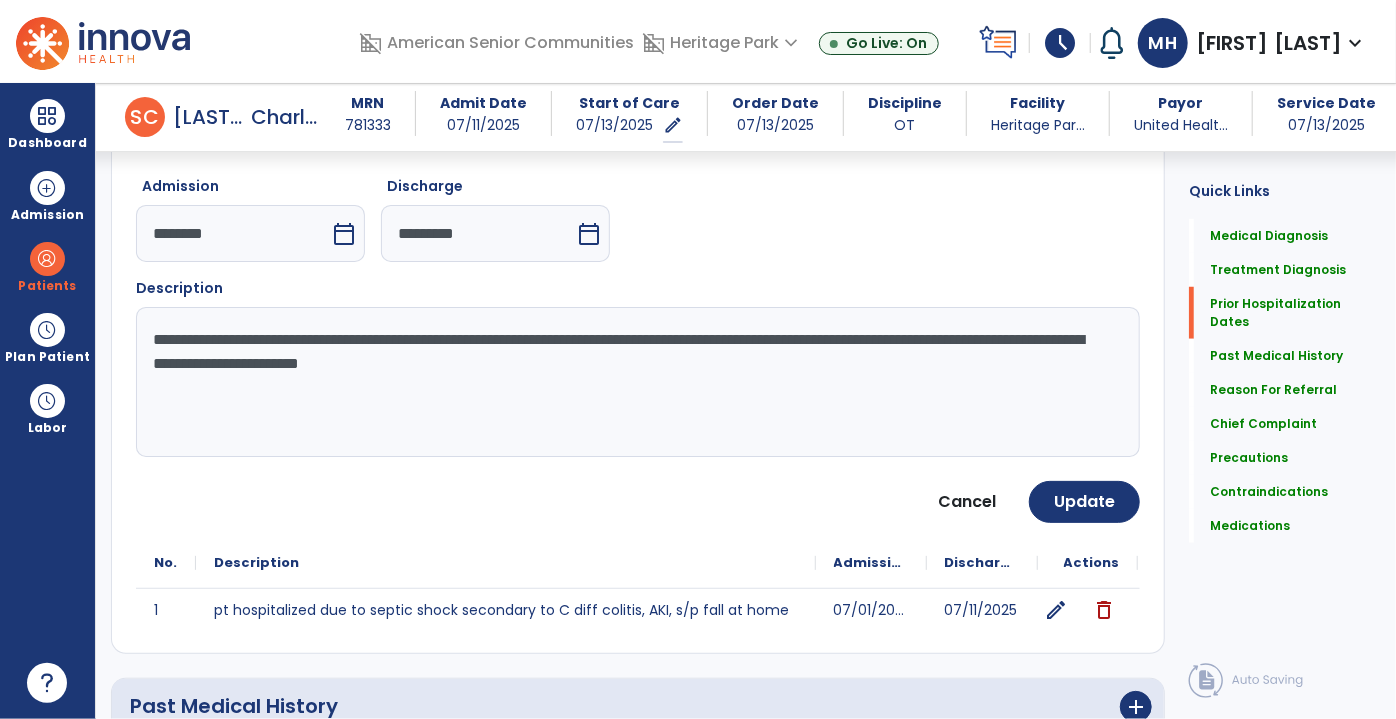 scroll, scrollTop: 673, scrollLeft: 0, axis: vertical 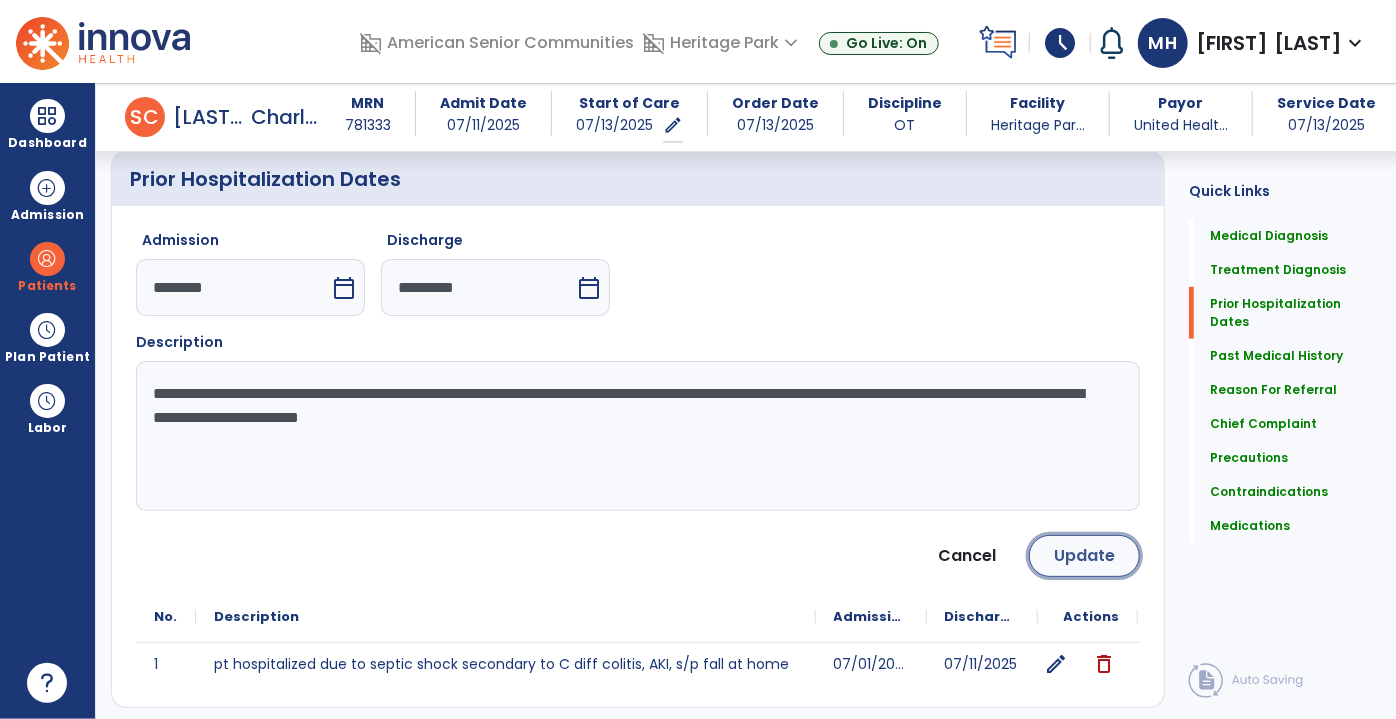 click on "Update" 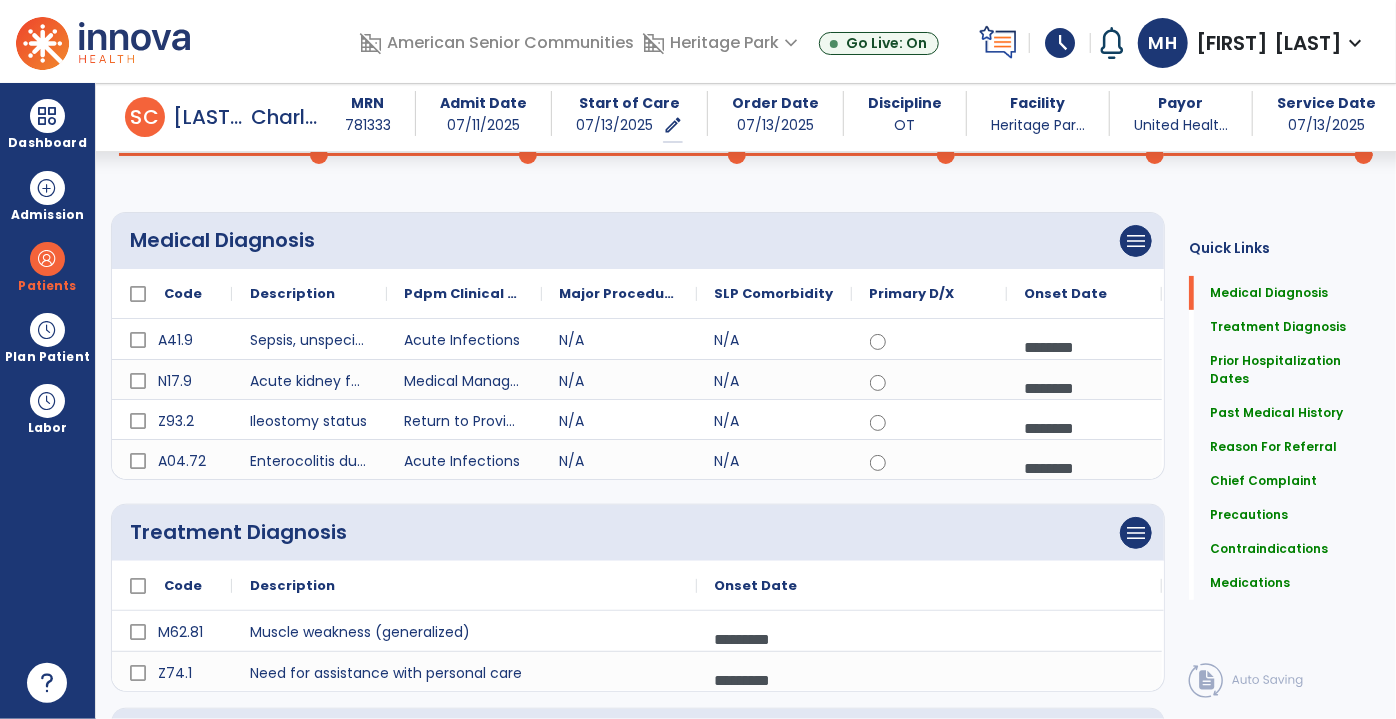 scroll, scrollTop: 0, scrollLeft: 0, axis: both 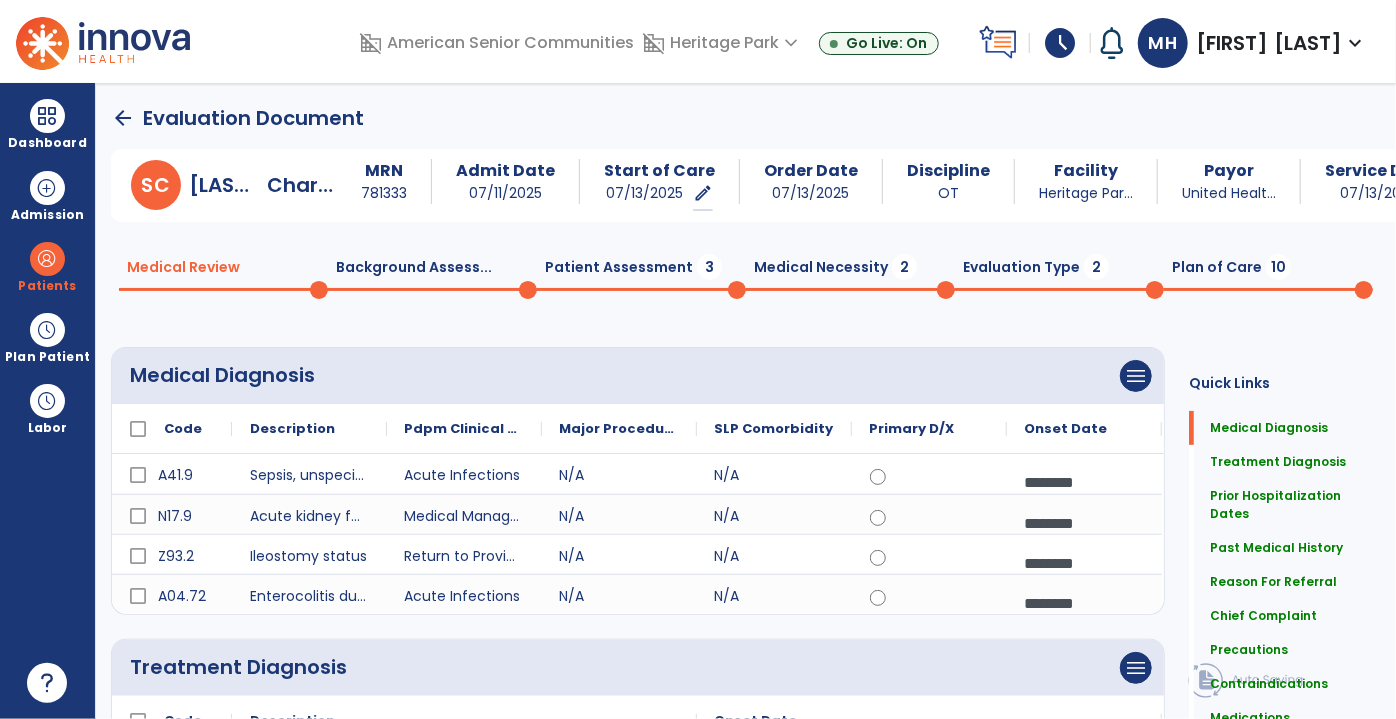 click 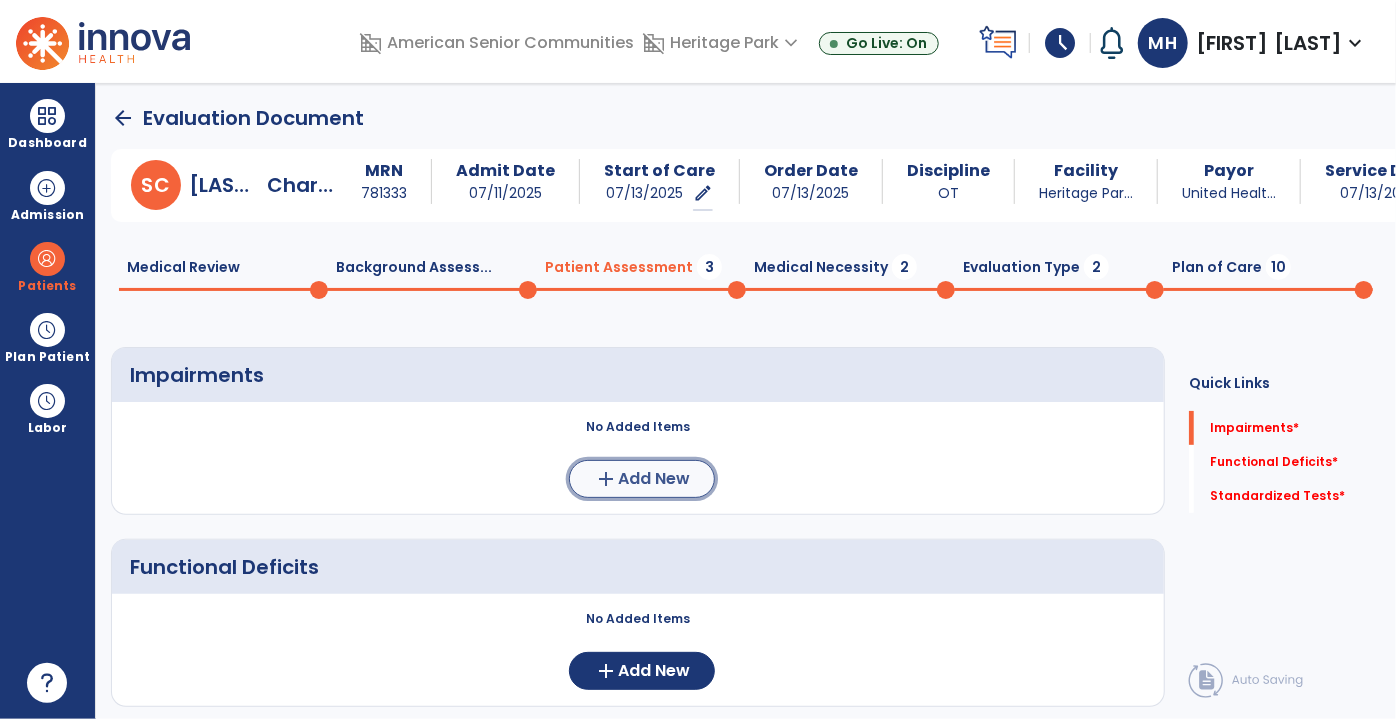 click on "add  Add New" 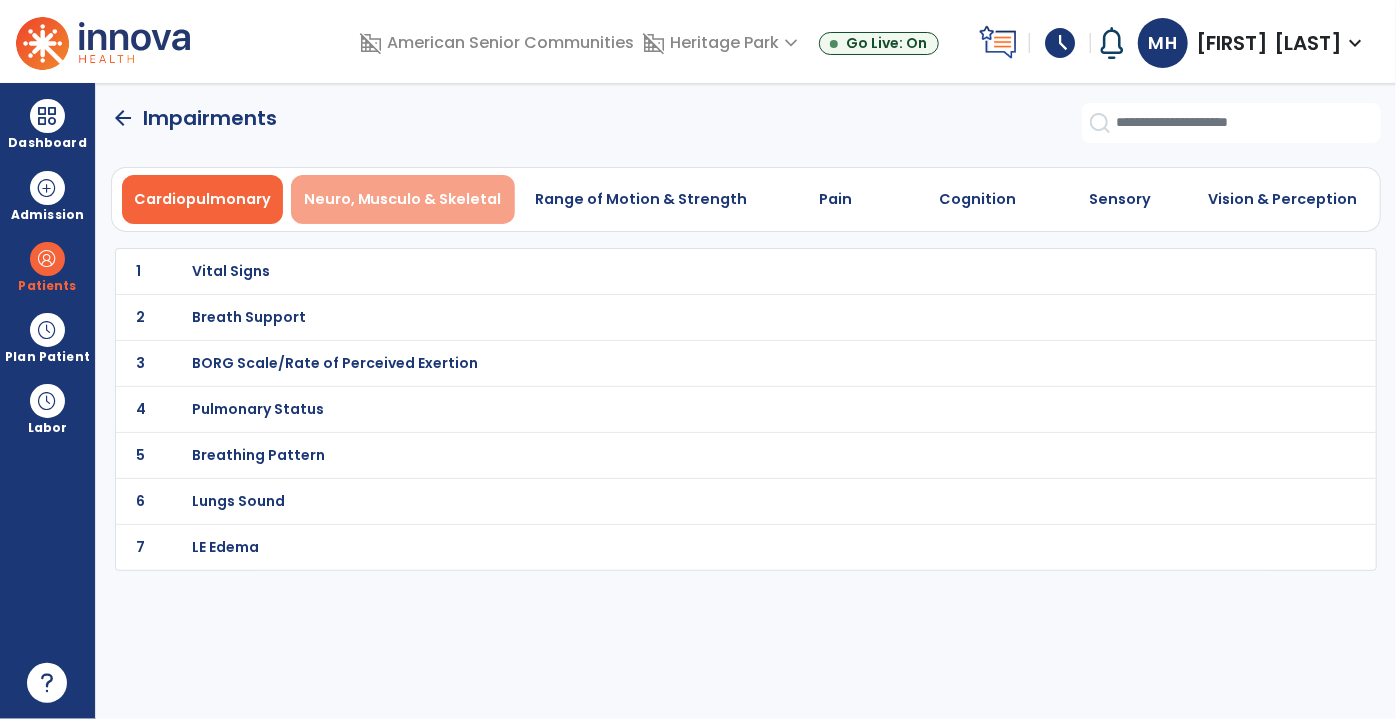 click on "Neuro, Musculo & Skeletal" at bounding box center [403, 199] 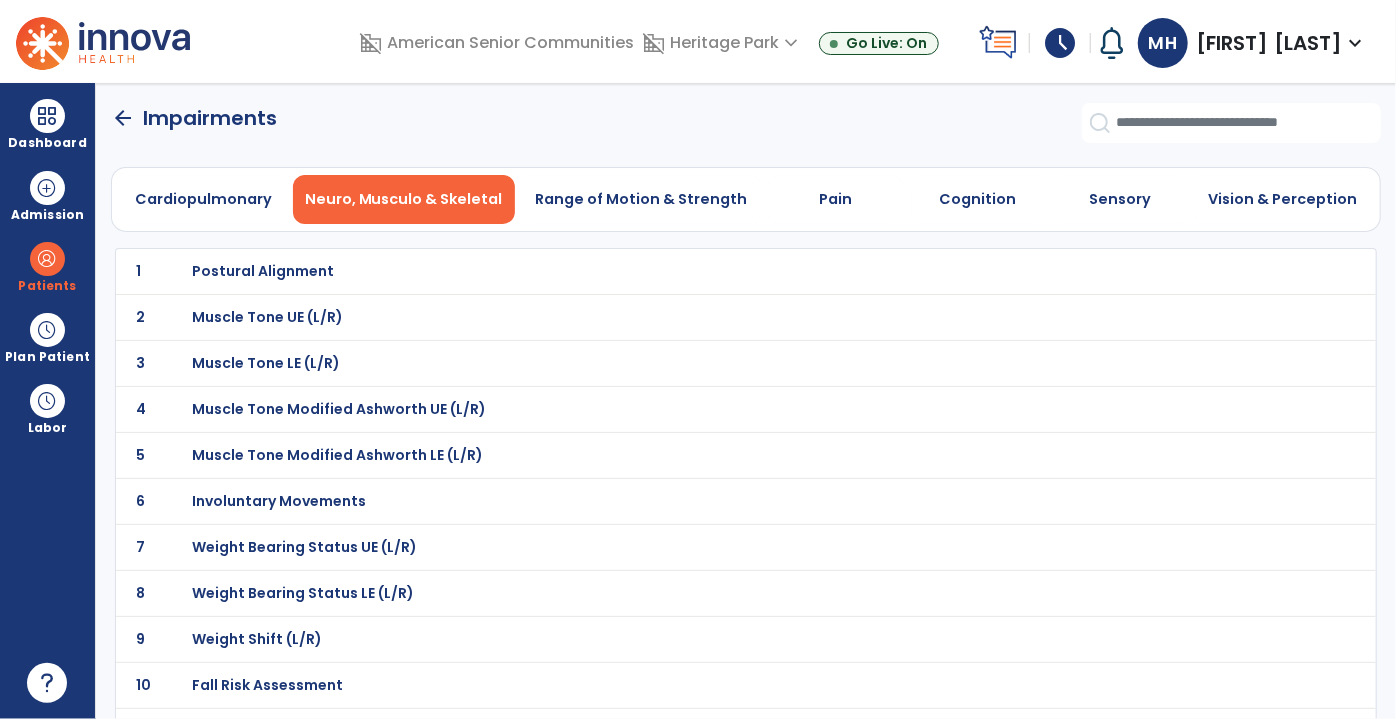 click on "Muscle Tone UE (L/R)" at bounding box center (263, 271) 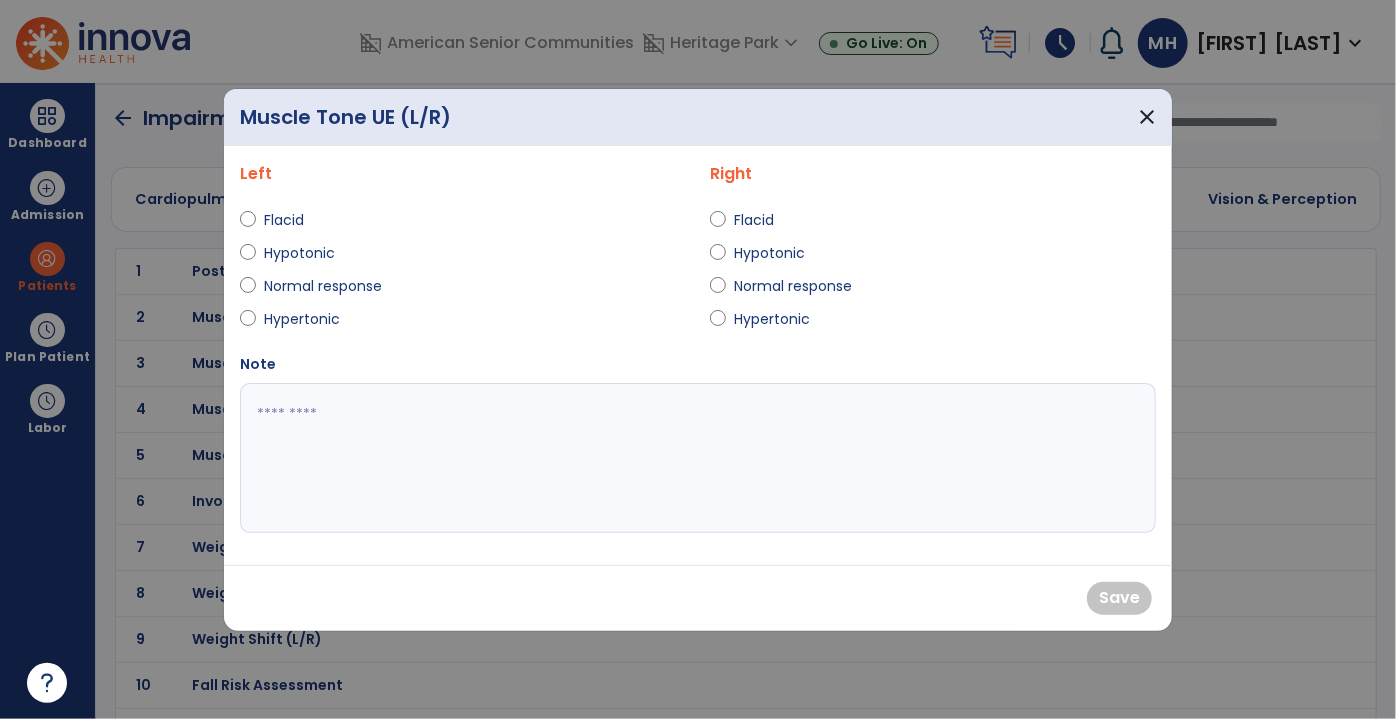 click on "Normal response" at bounding box center [463, 290] 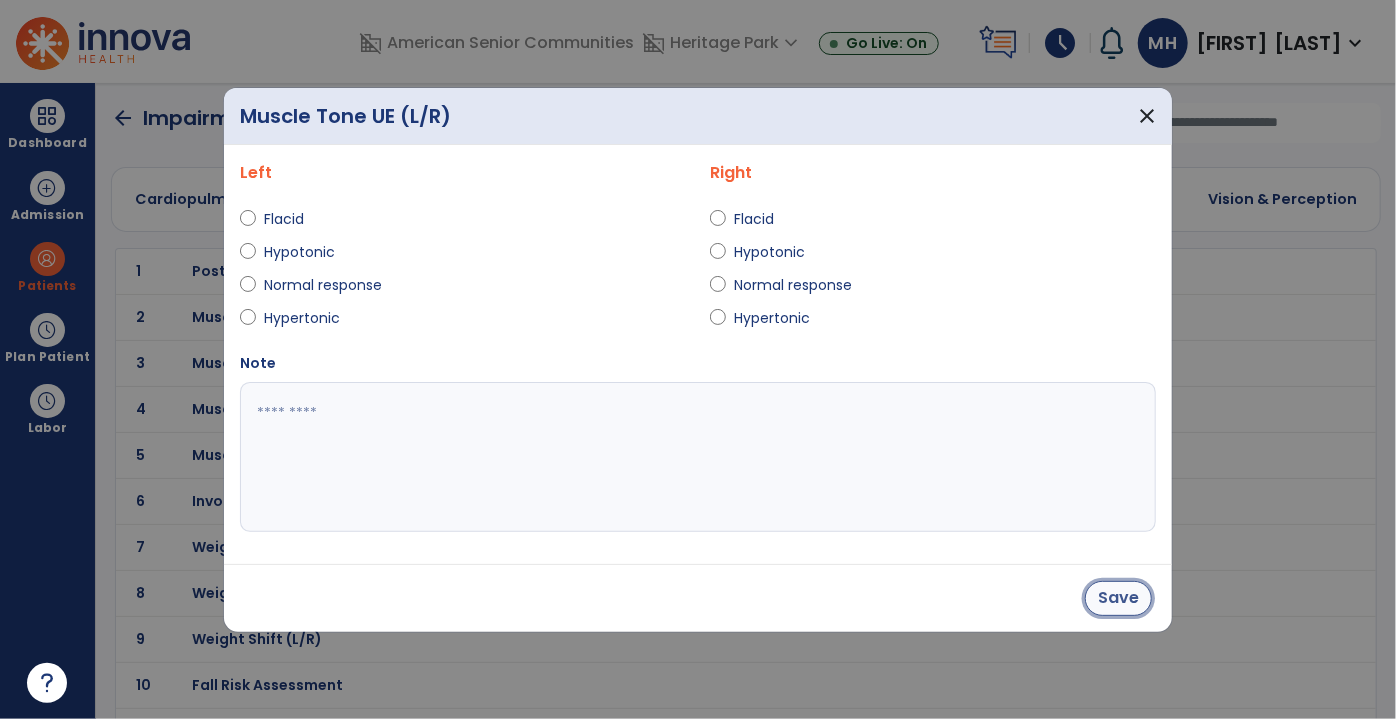 click on "Save" at bounding box center [1118, 598] 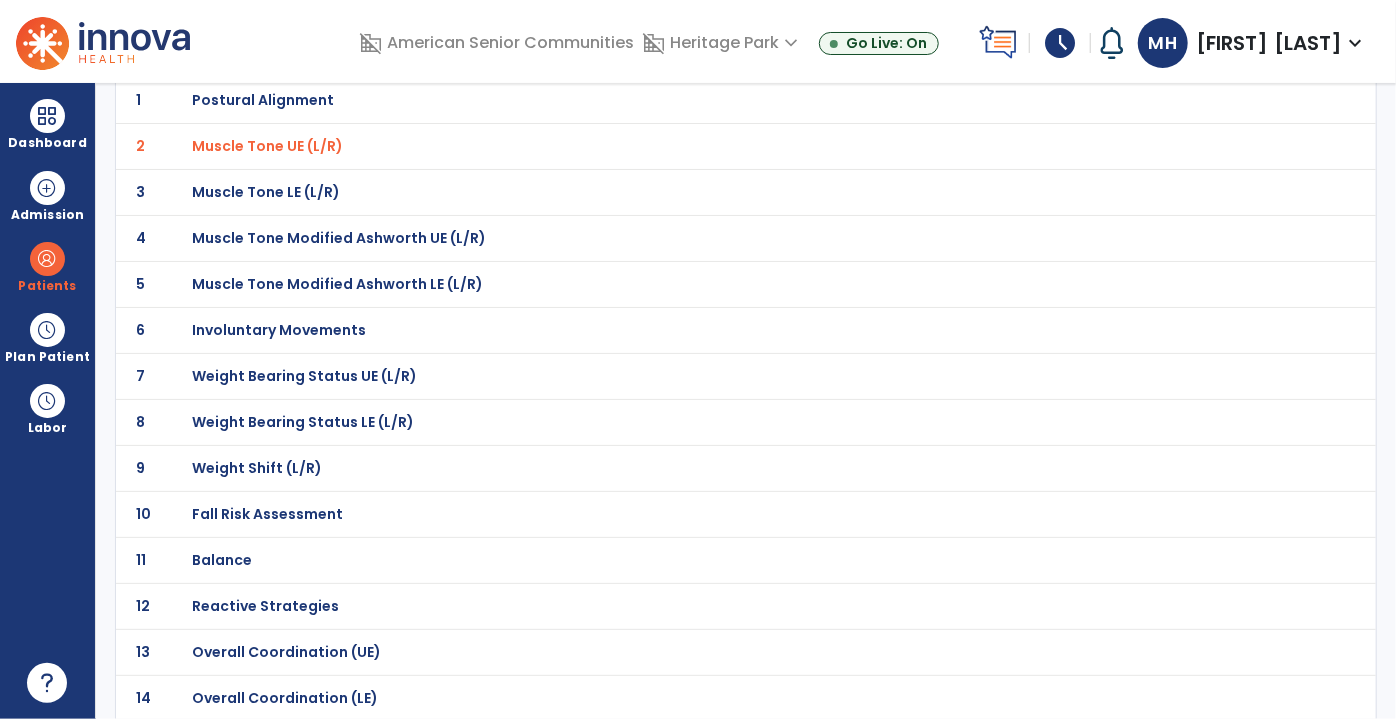 scroll, scrollTop: 181, scrollLeft: 0, axis: vertical 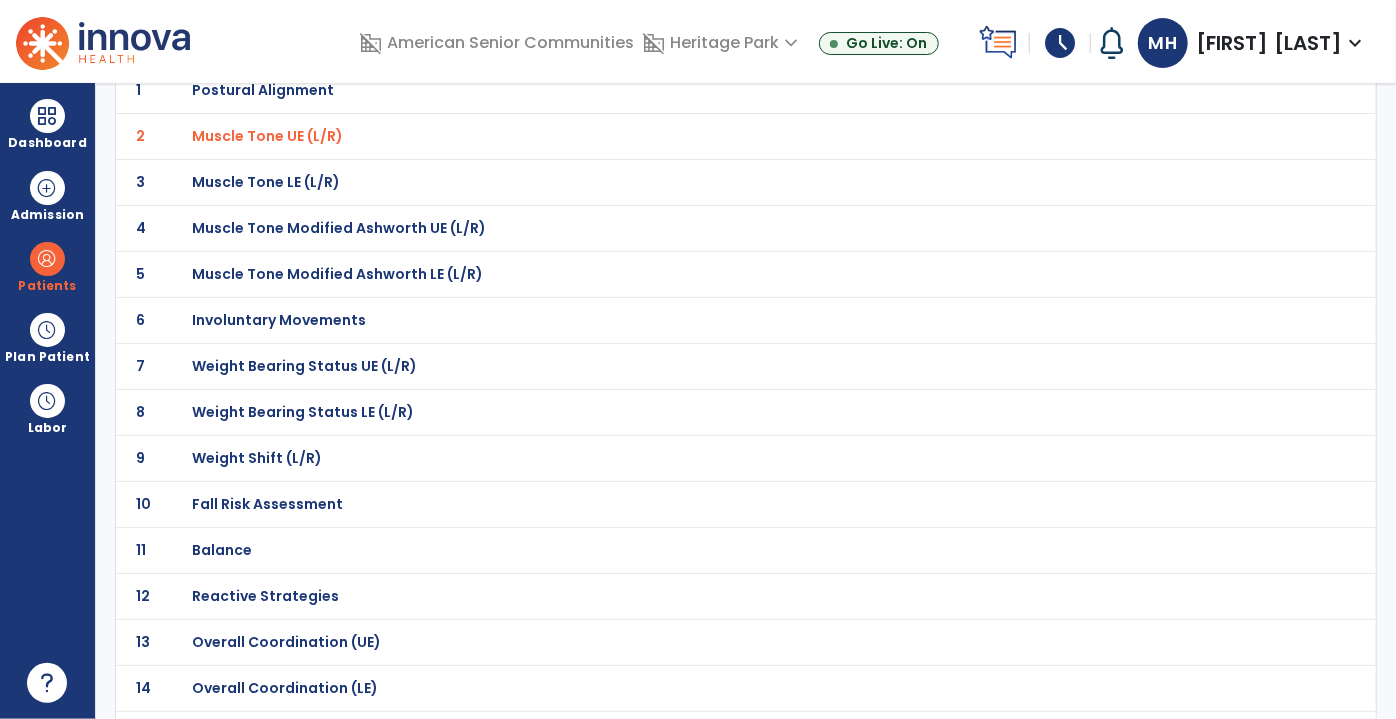 click on "Fall Risk Assessment" at bounding box center (701, 90) 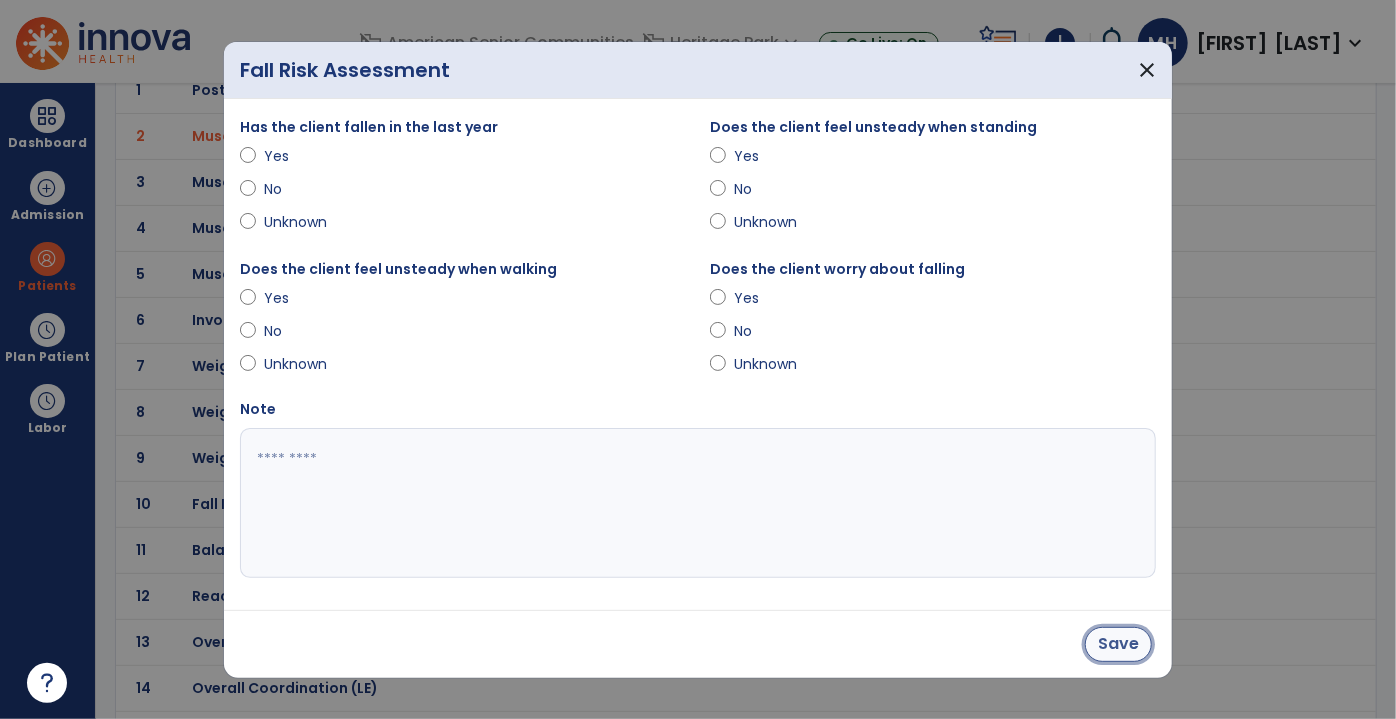 click on "Save" at bounding box center [1118, 644] 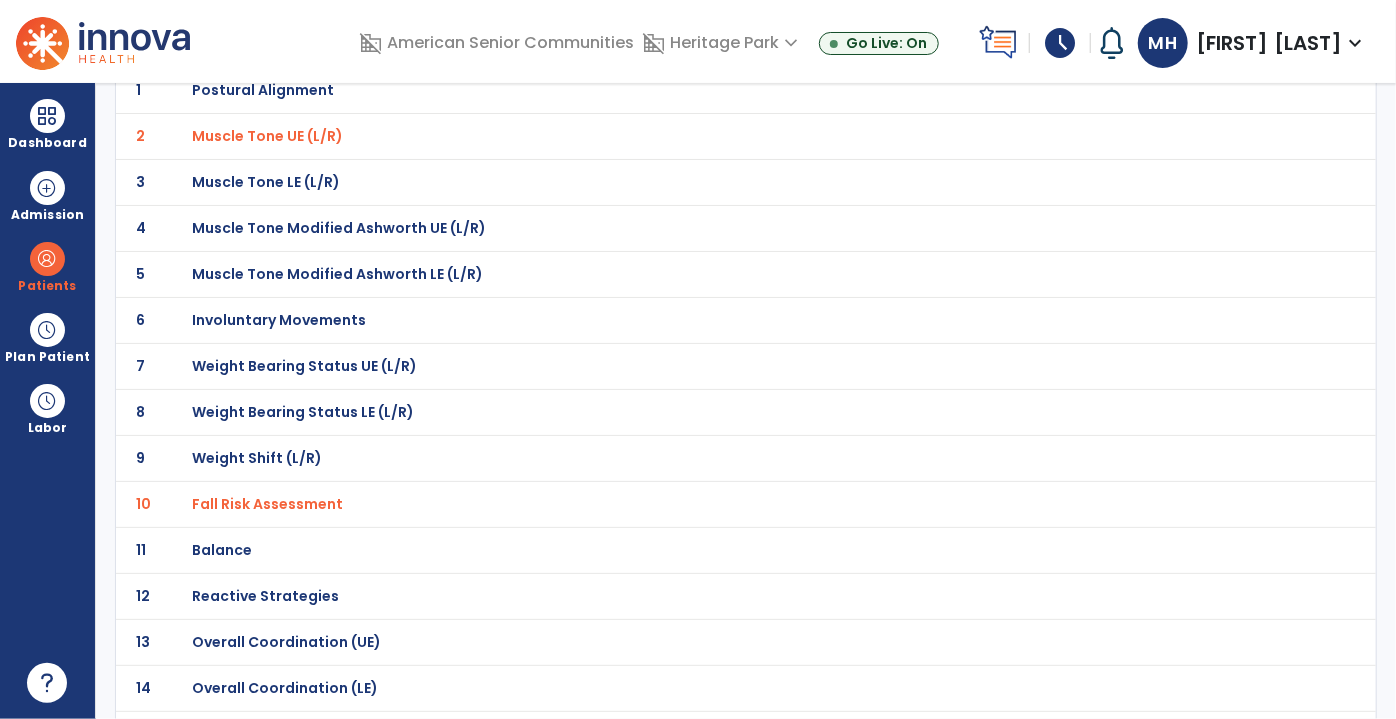 click on "Overall Coordination (UE)" at bounding box center [263, 90] 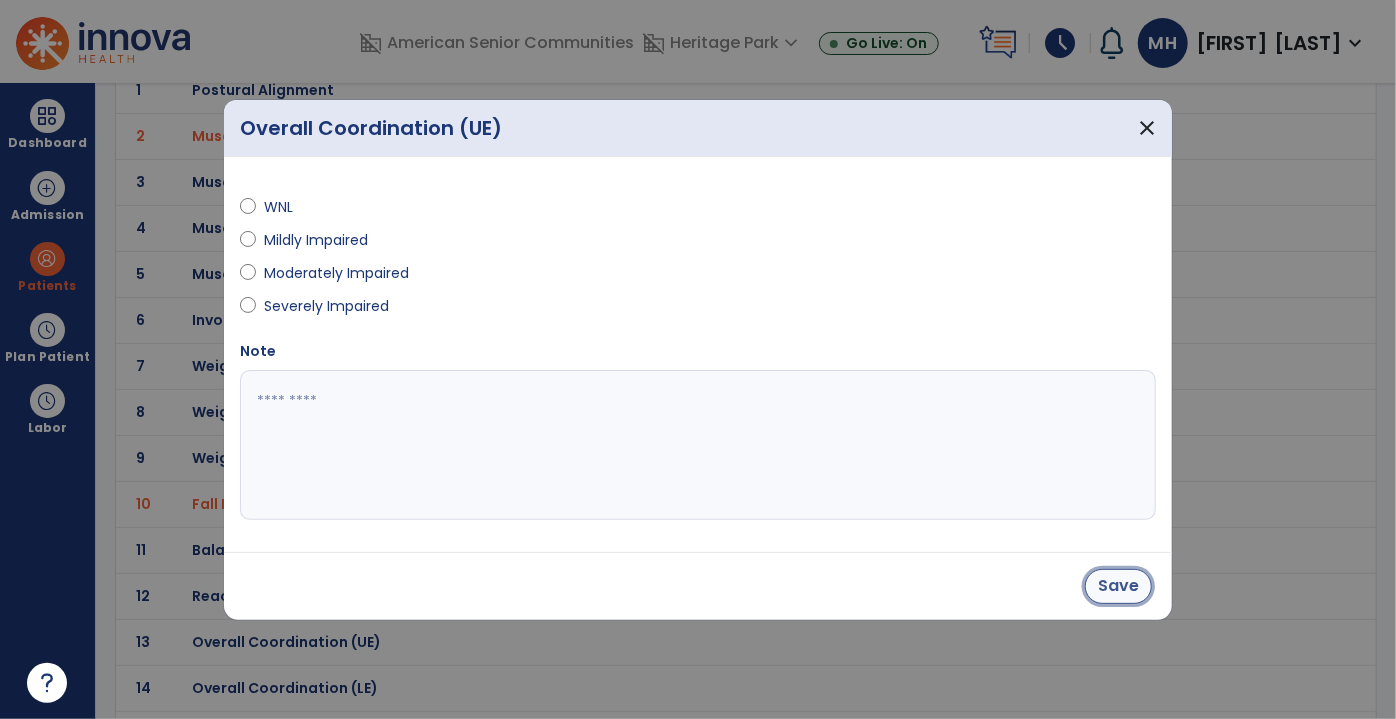 click on "Save" at bounding box center [1118, 586] 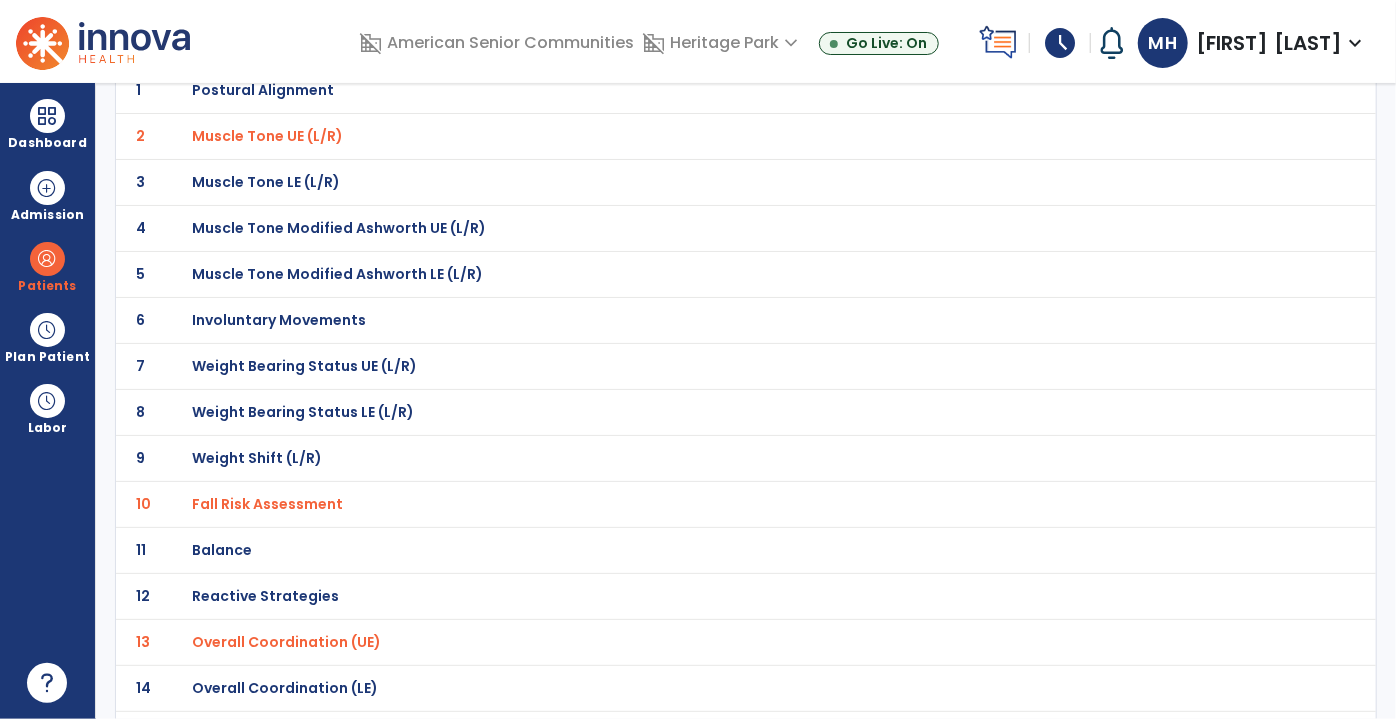 click on "Muscle Tone UE (L/R)" at bounding box center [701, 90] 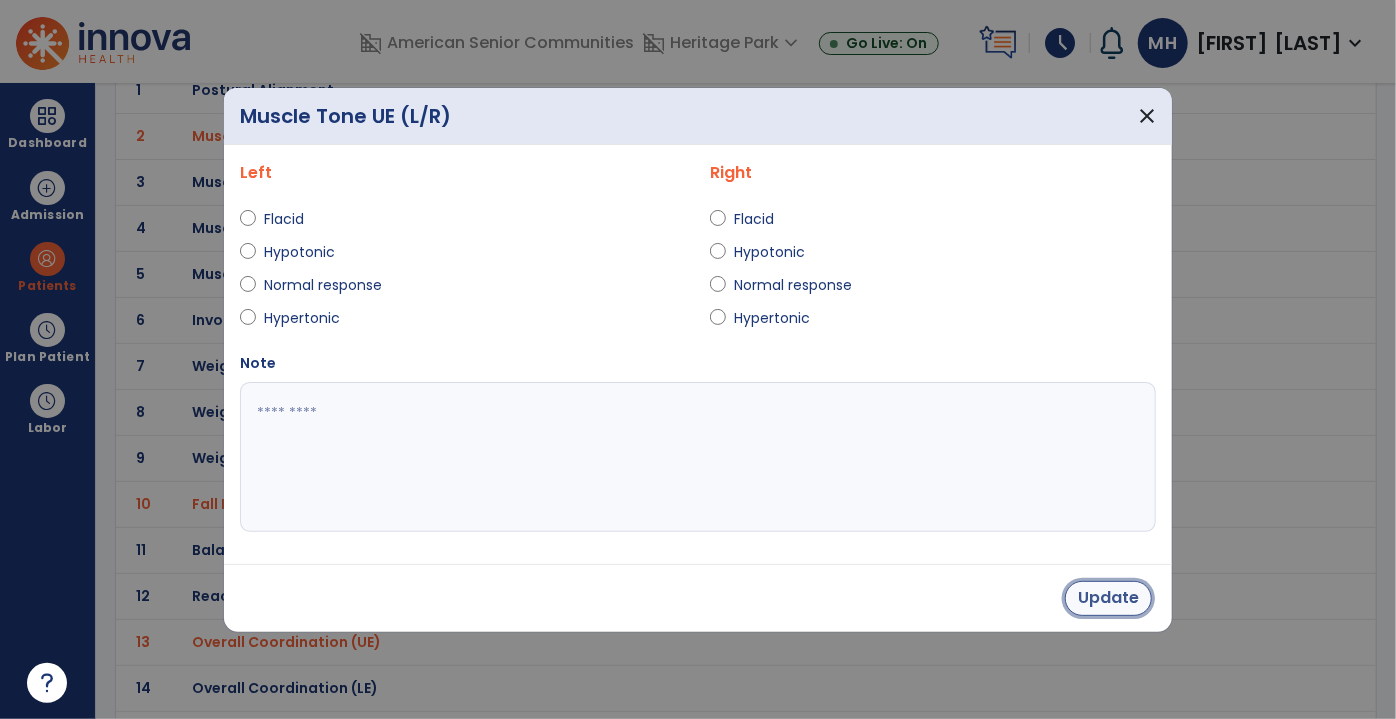 click on "Update" at bounding box center [1108, 598] 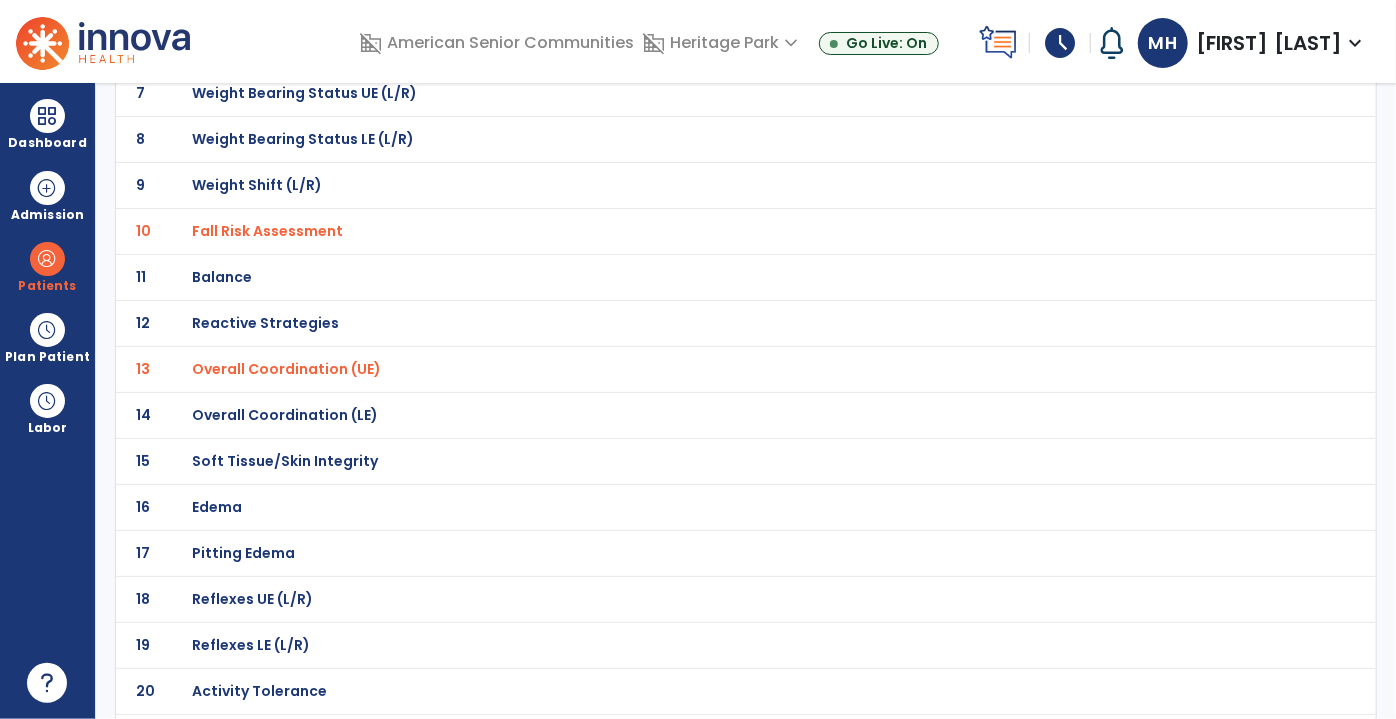 scroll, scrollTop: 545, scrollLeft: 0, axis: vertical 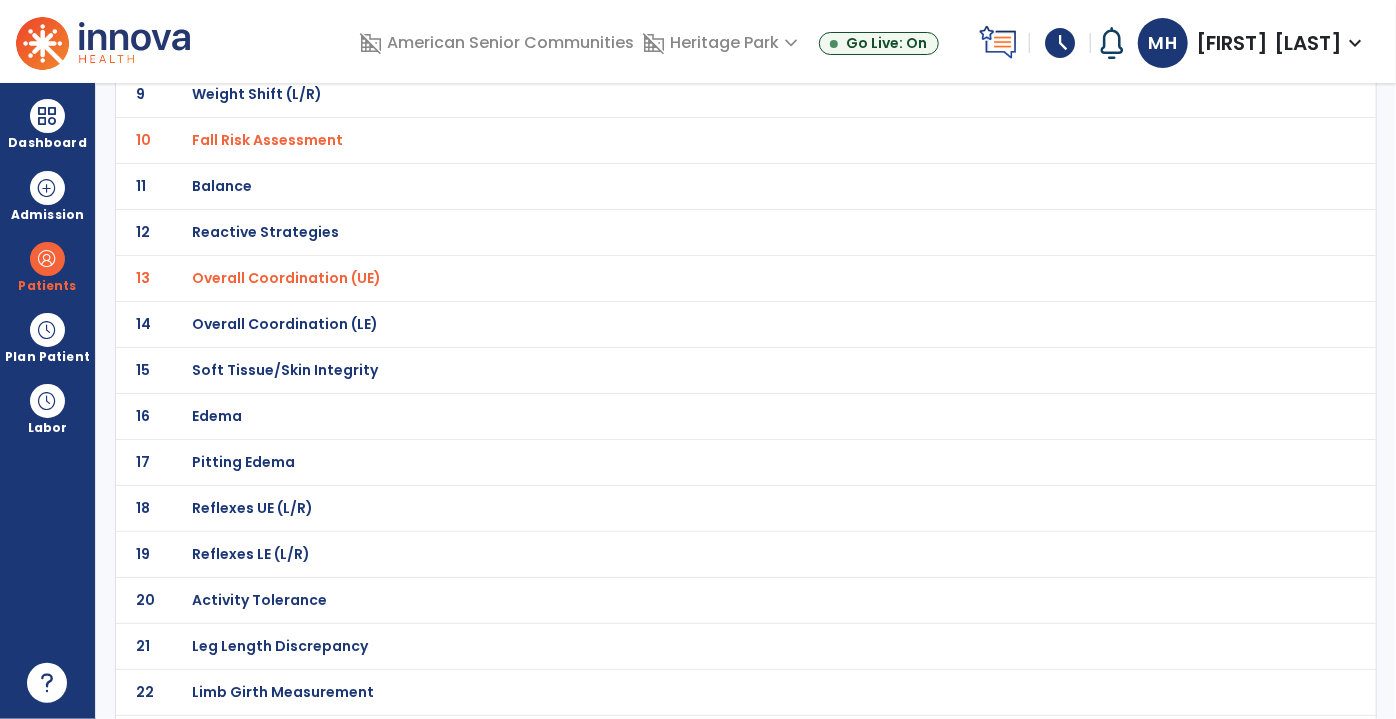 click on "Edema" at bounding box center (701, -274) 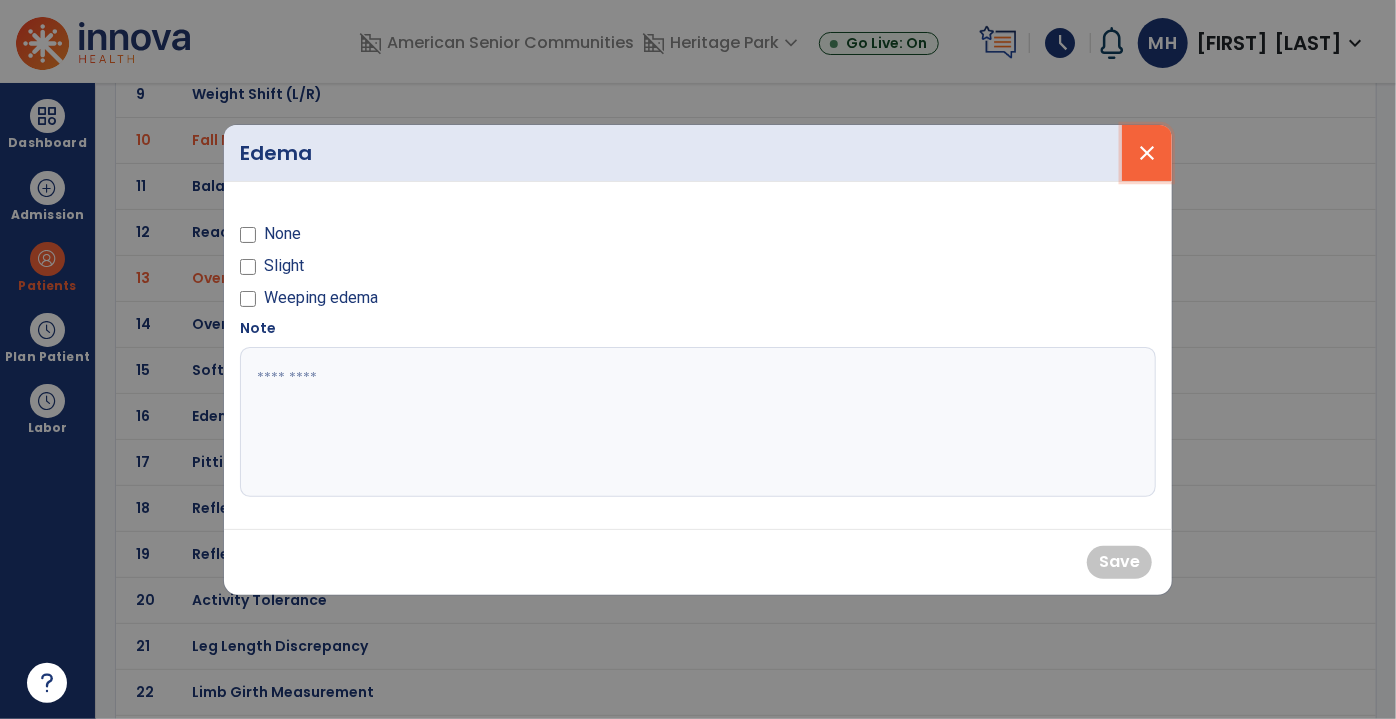 click on "close" at bounding box center (1147, 153) 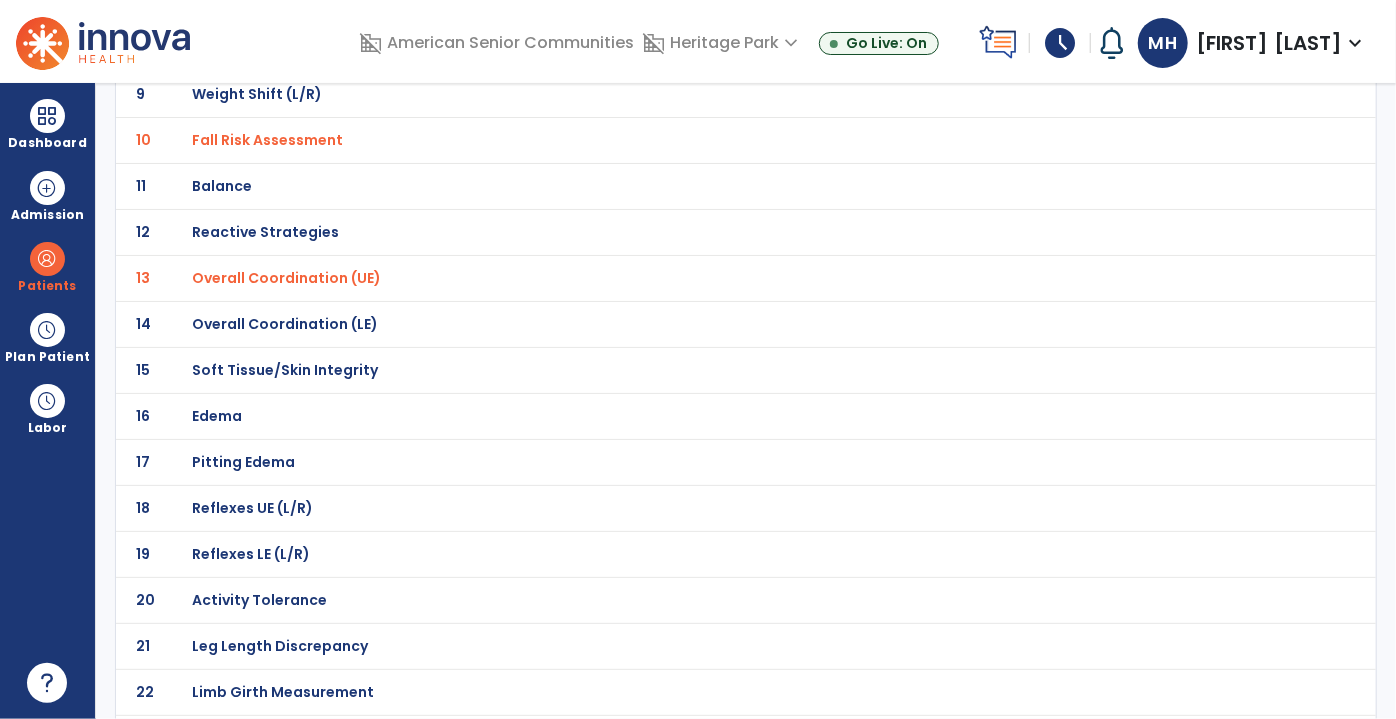 click on "Pitting Edema" at bounding box center (701, -274) 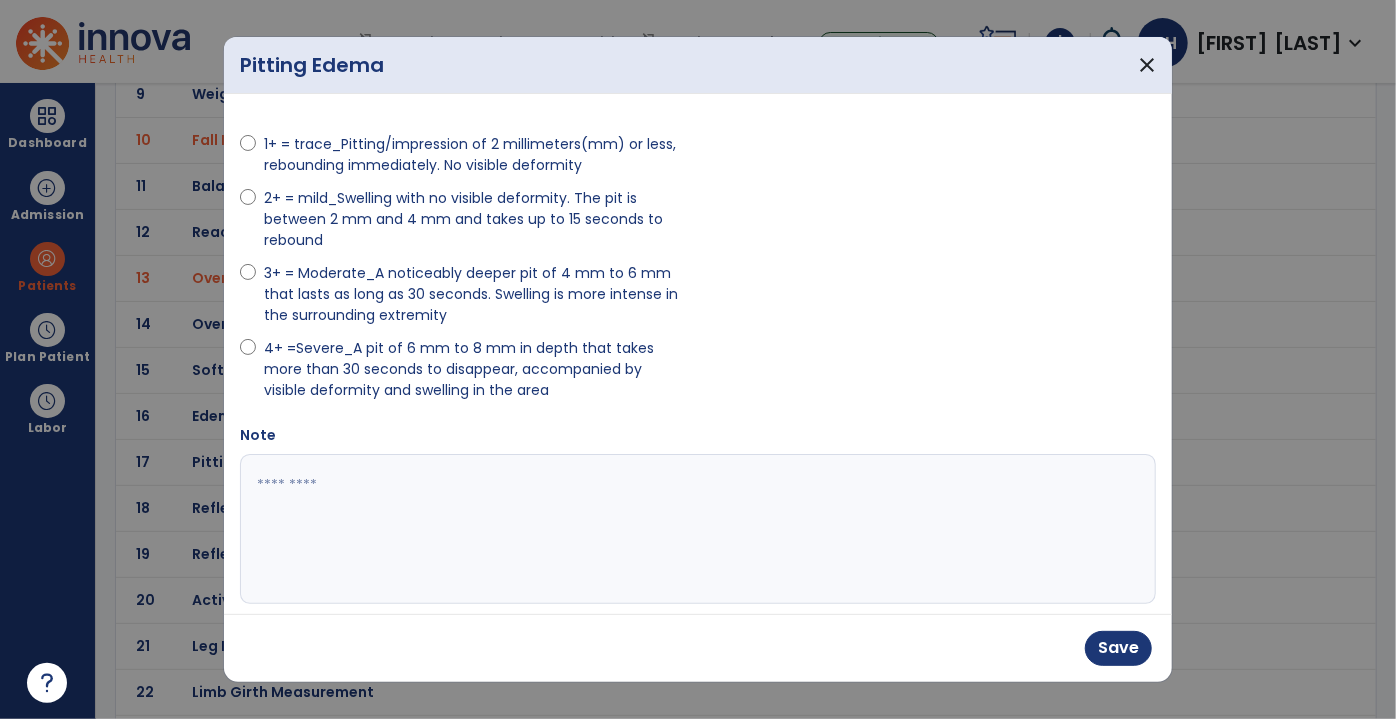 click at bounding box center (696, 529) 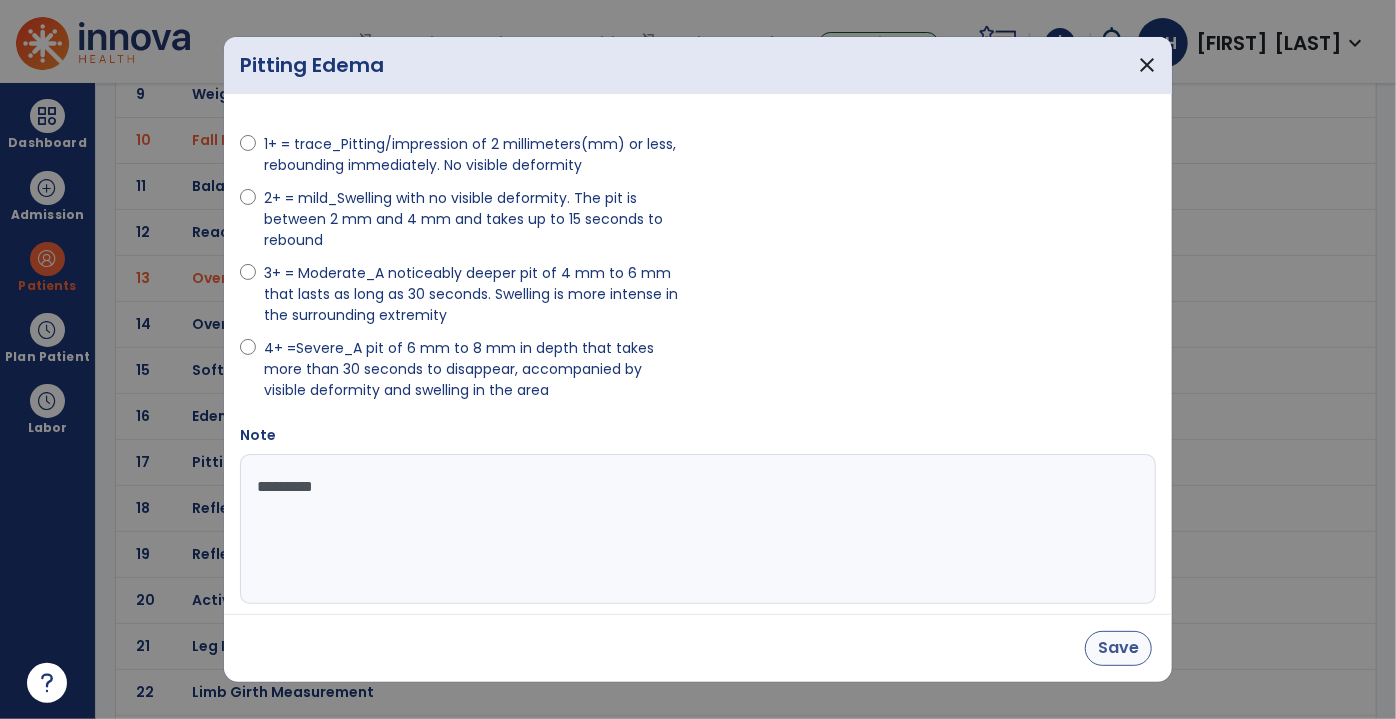 type on "*********" 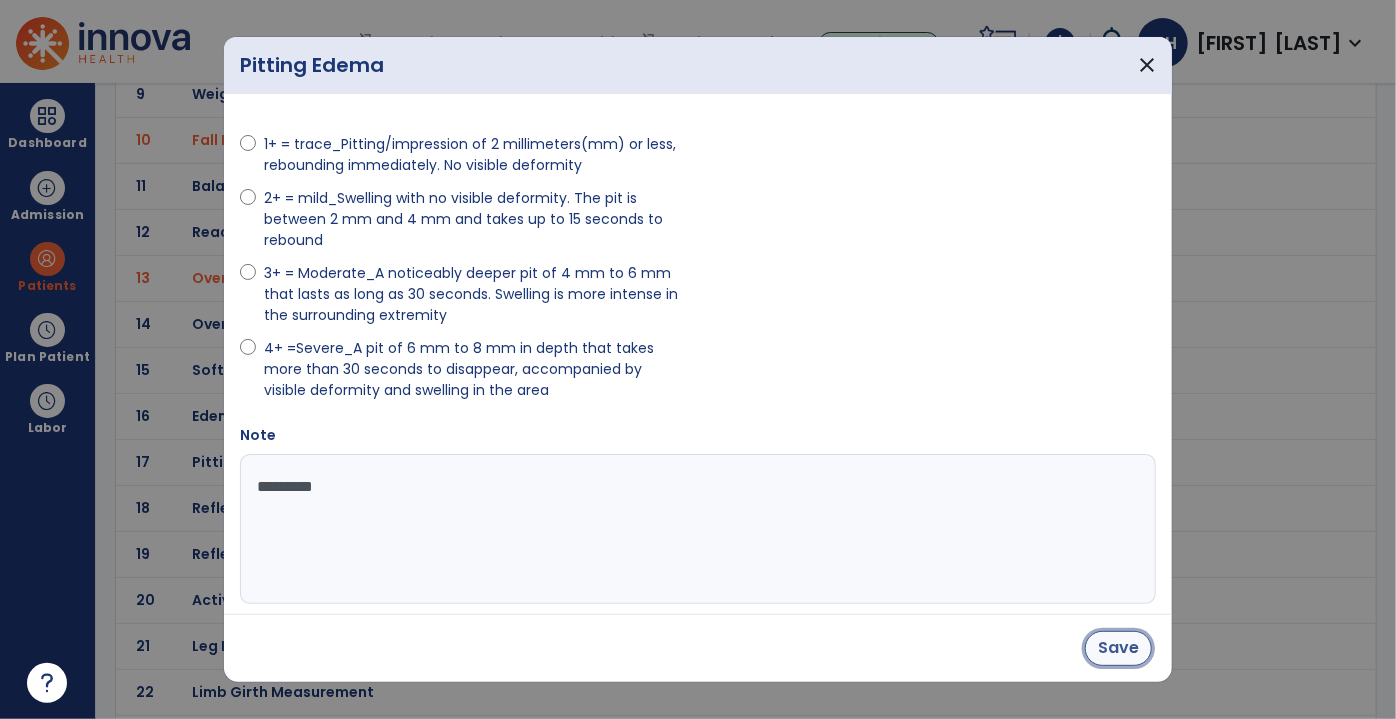 click on "Save" at bounding box center [1118, 648] 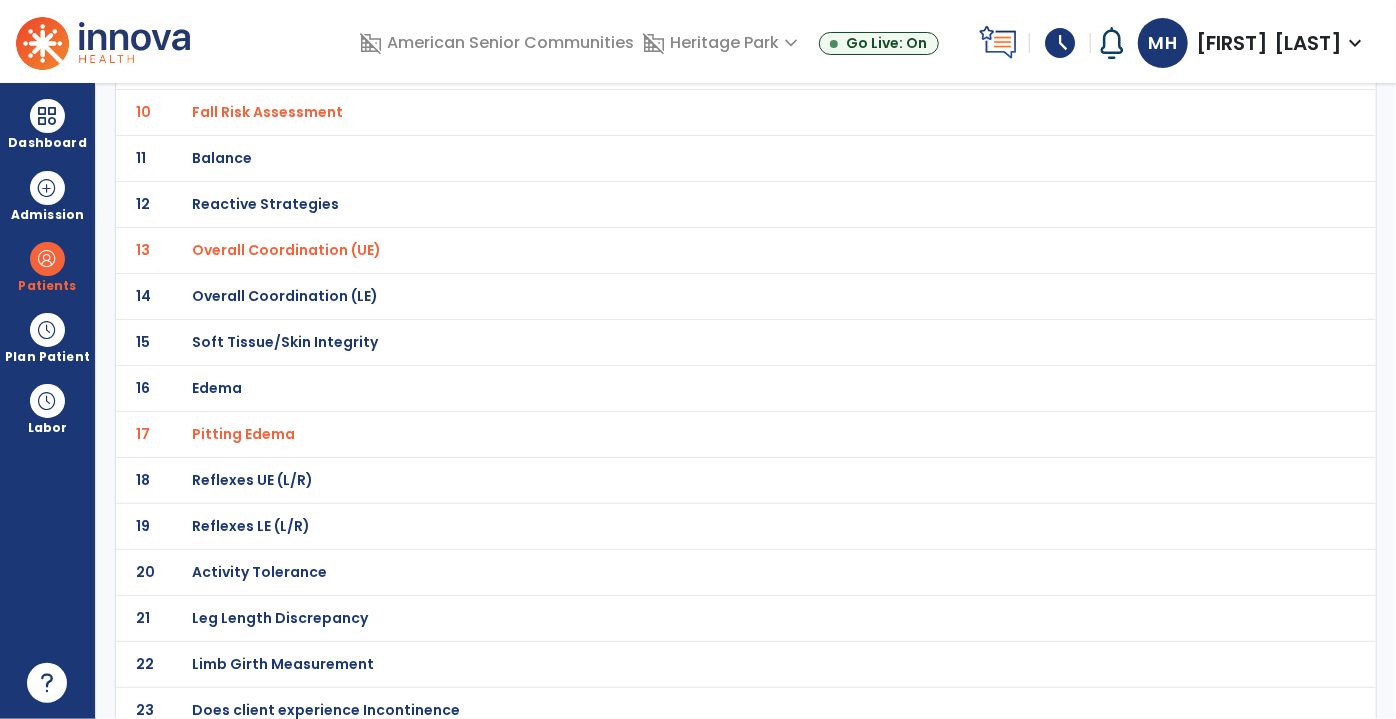 scroll, scrollTop: 581, scrollLeft: 0, axis: vertical 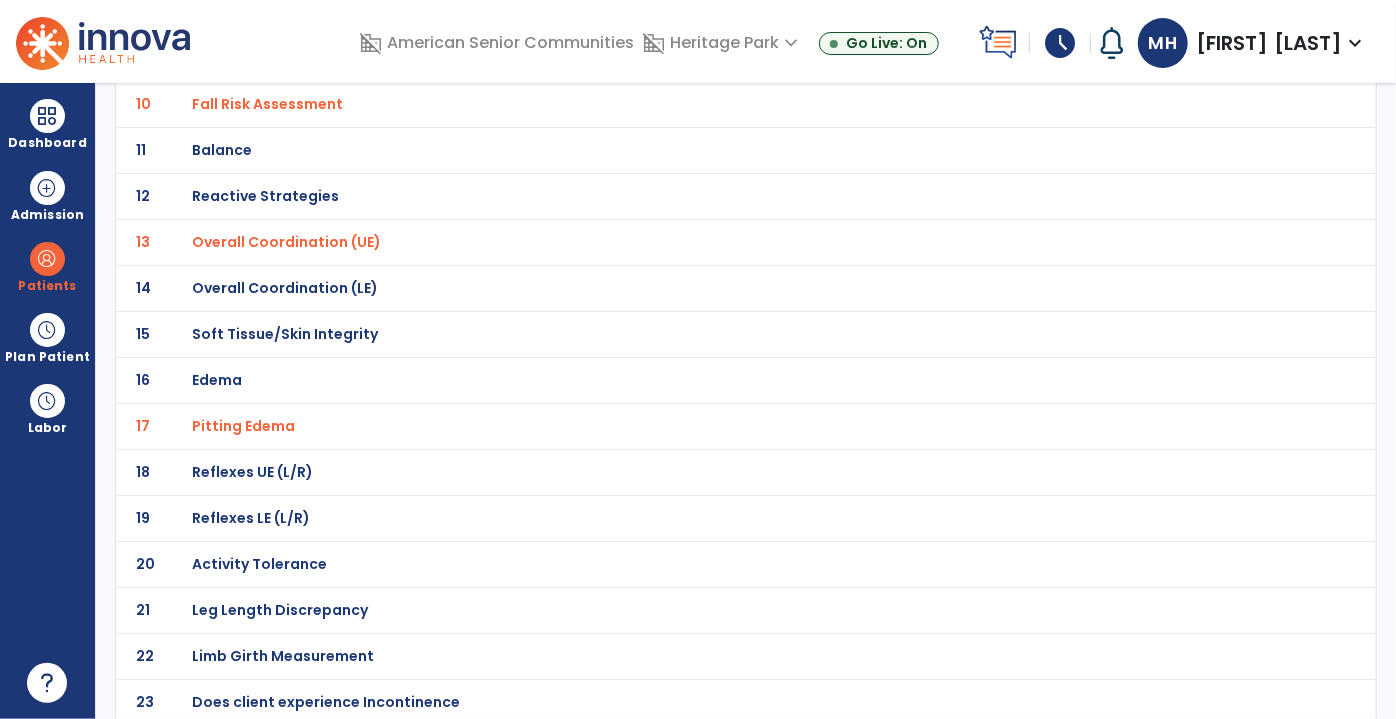 click on "Activity Tolerance" at bounding box center (701, -310) 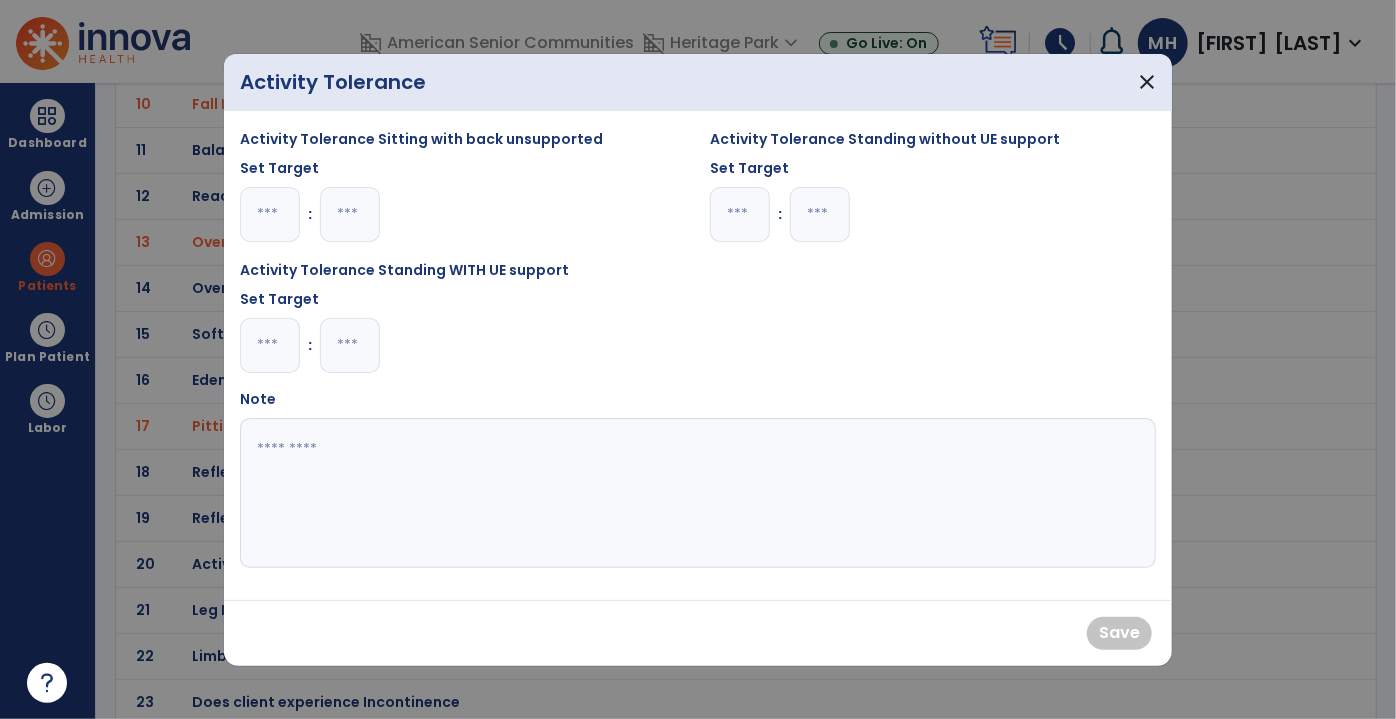 click at bounding box center (350, 345) 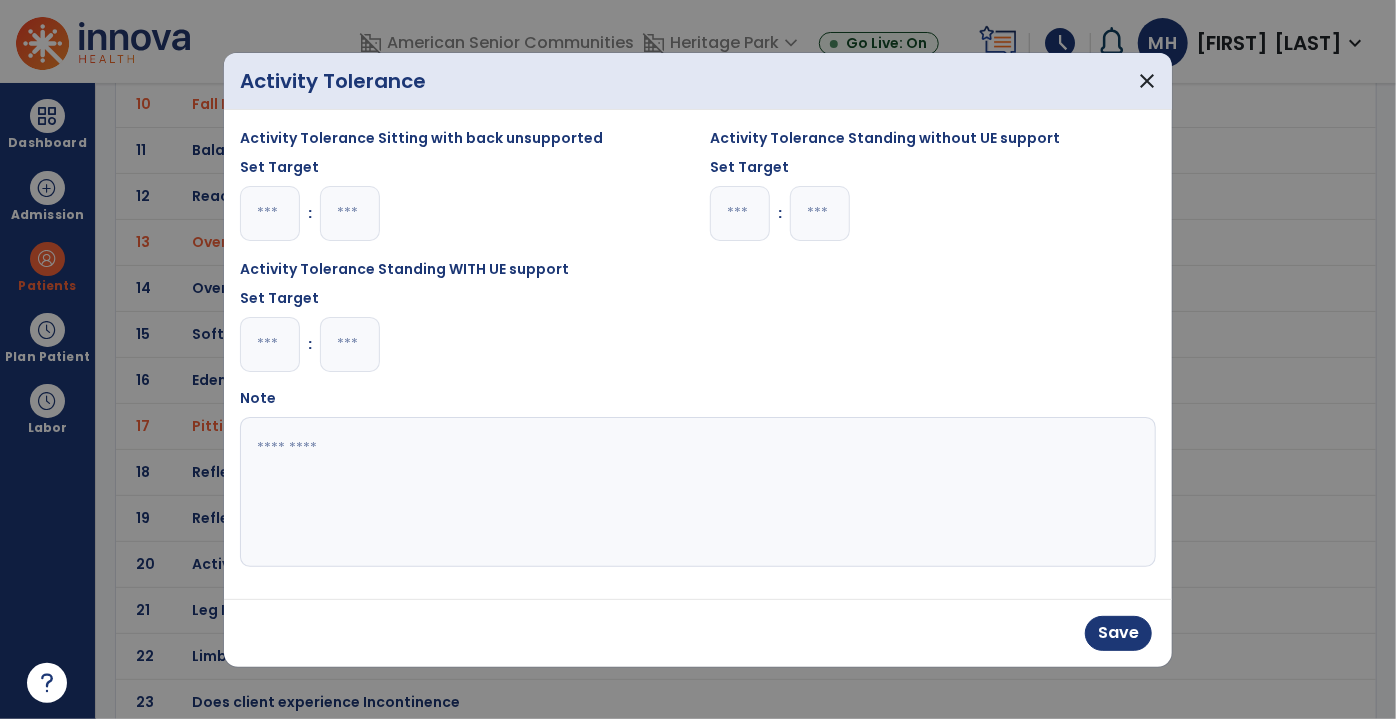 type on "**" 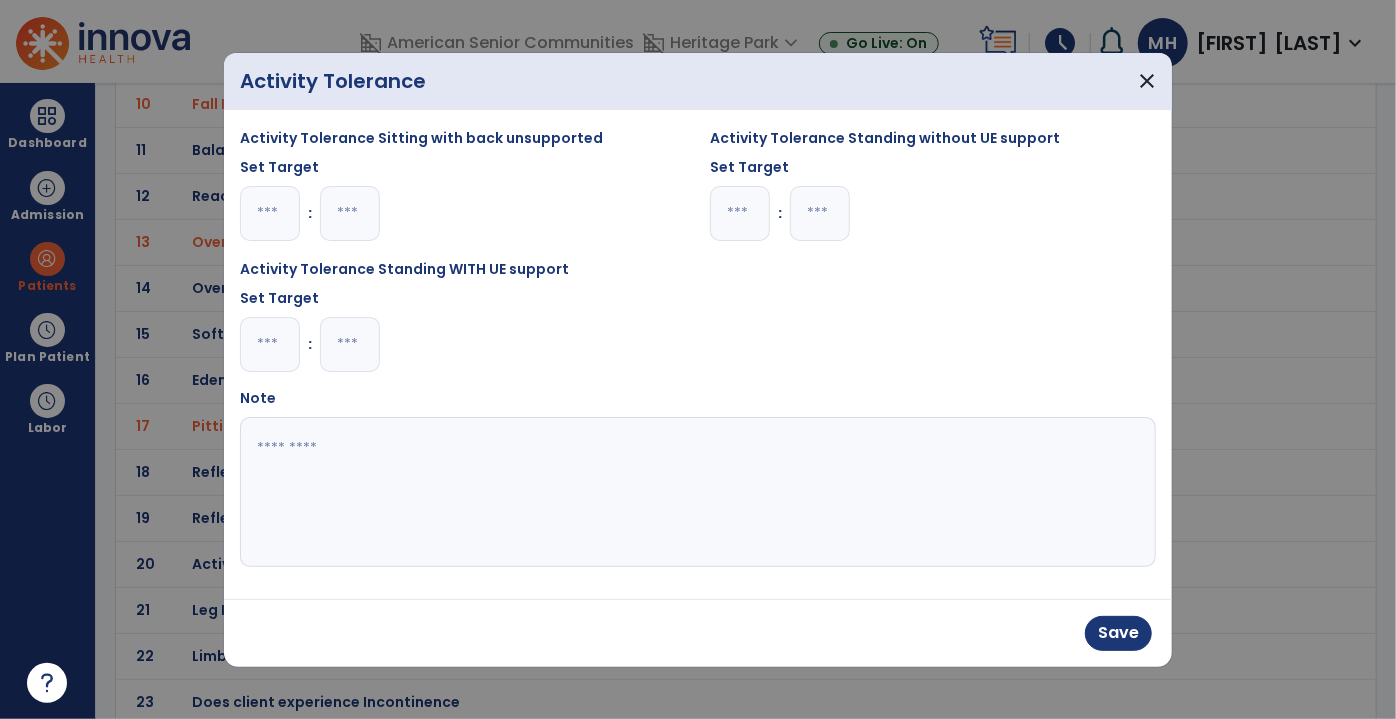 click at bounding box center [698, 492] 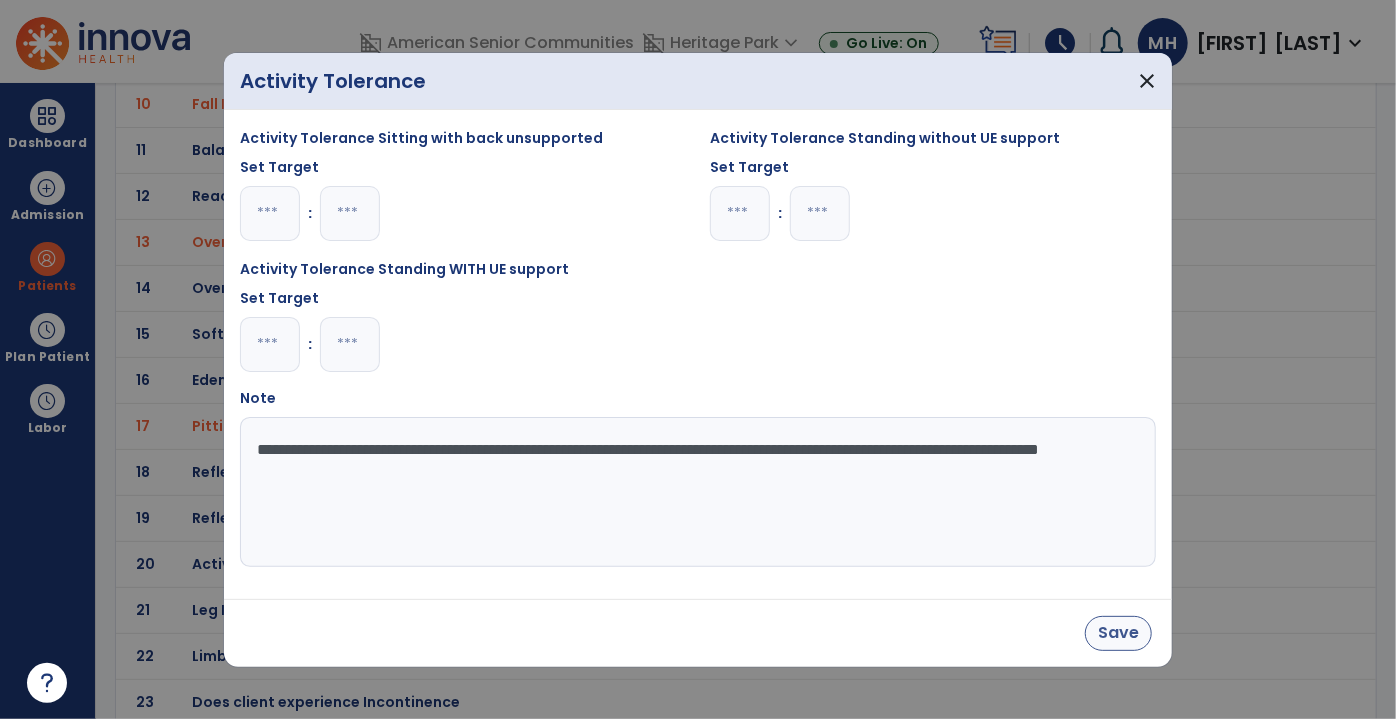 type on "**********" 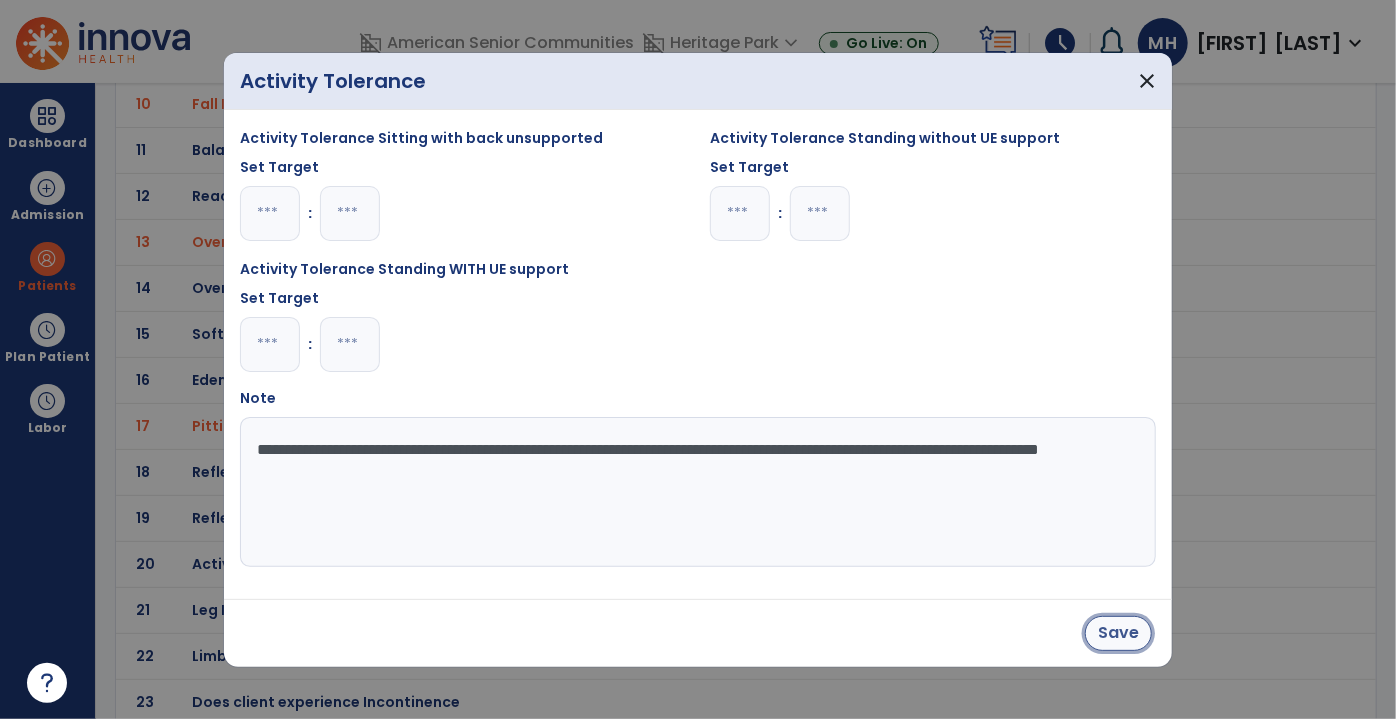 click on "Save" at bounding box center [1118, 633] 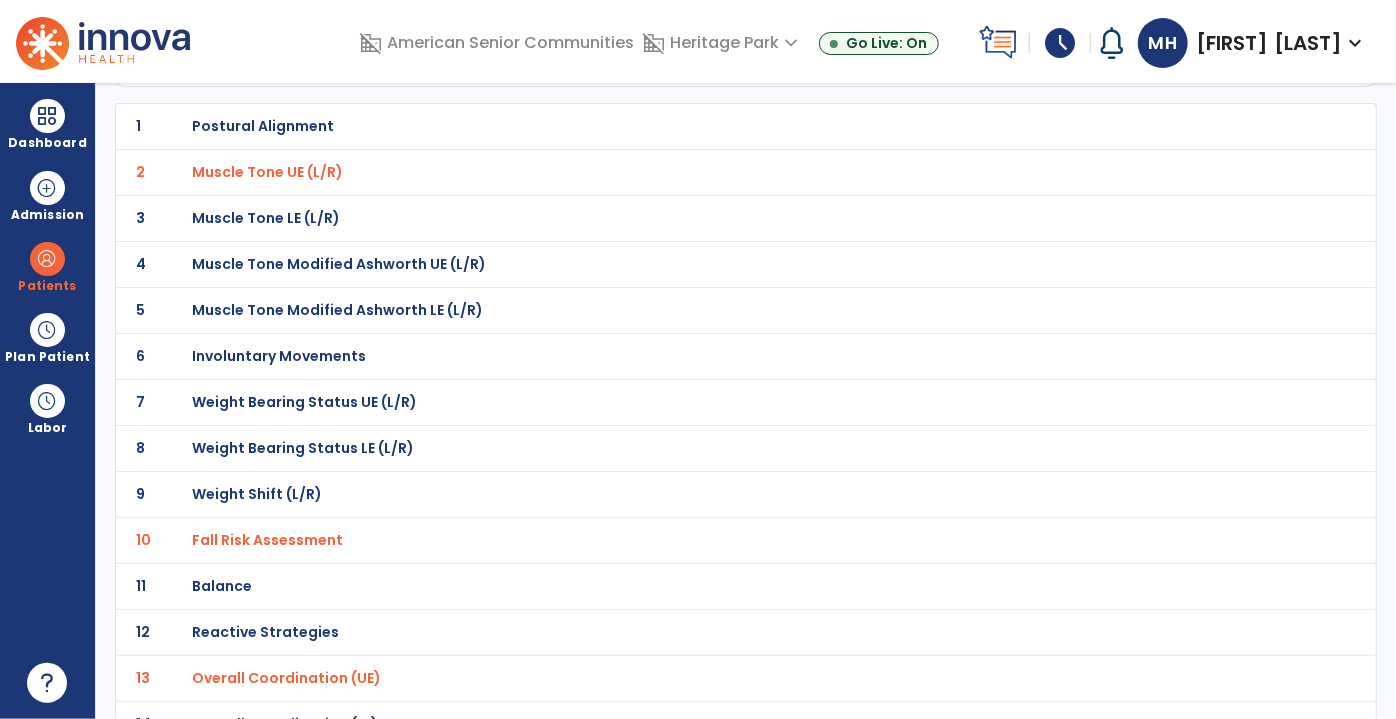 scroll, scrollTop: 0, scrollLeft: 0, axis: both 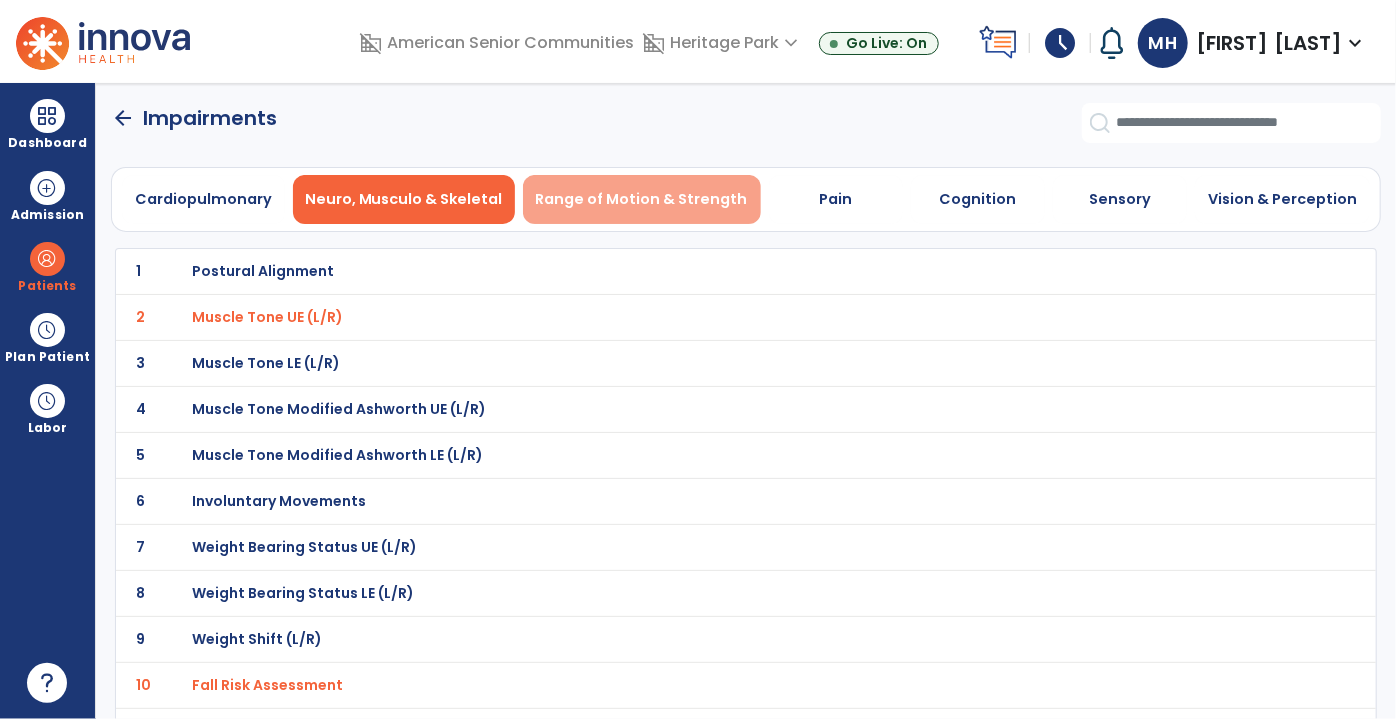 click on "Range of Motion & Strength" at bounding box center (642, 199) 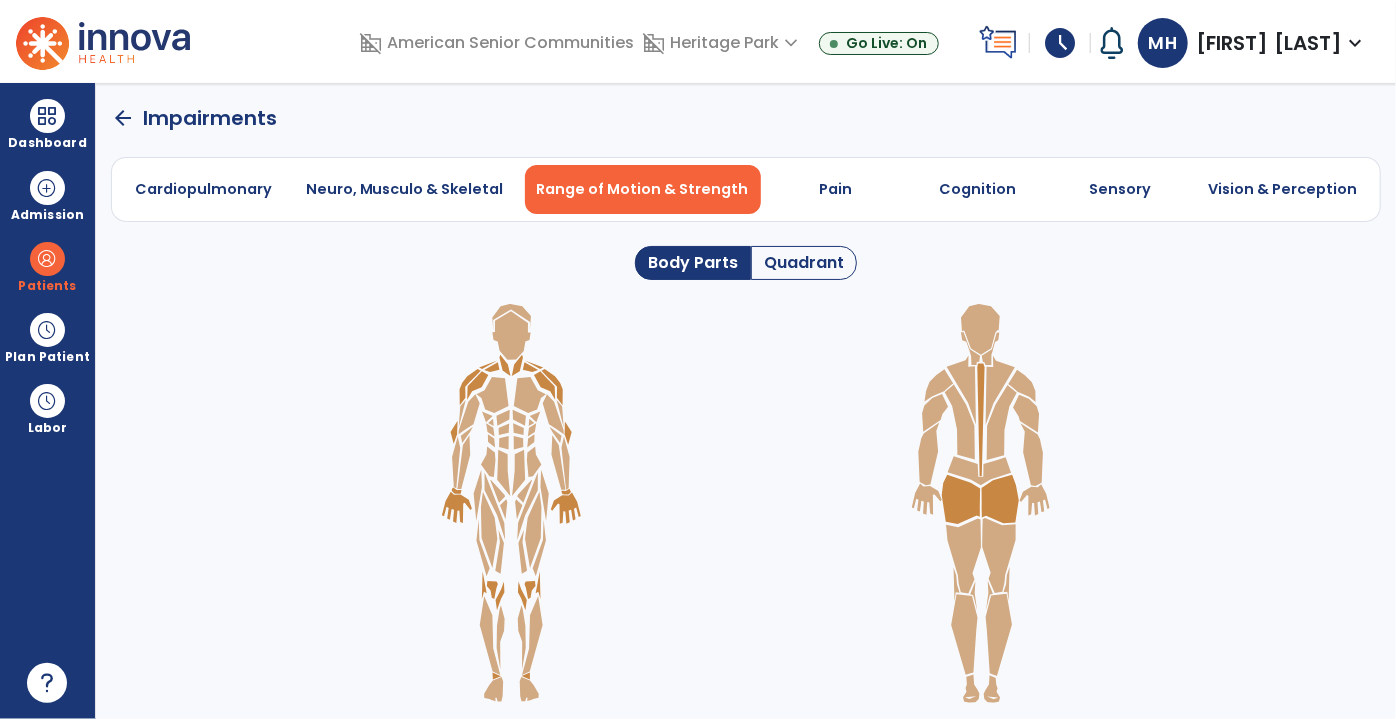 click on "Quadrant" 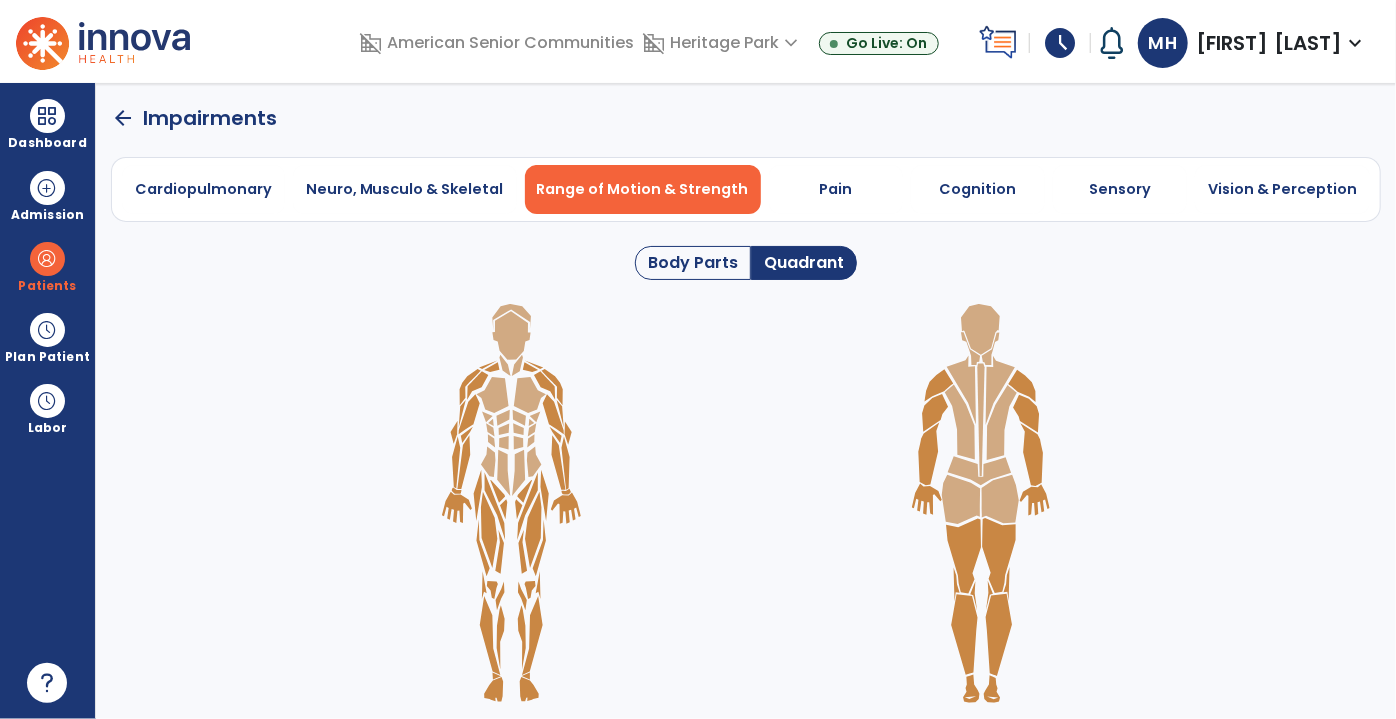 click 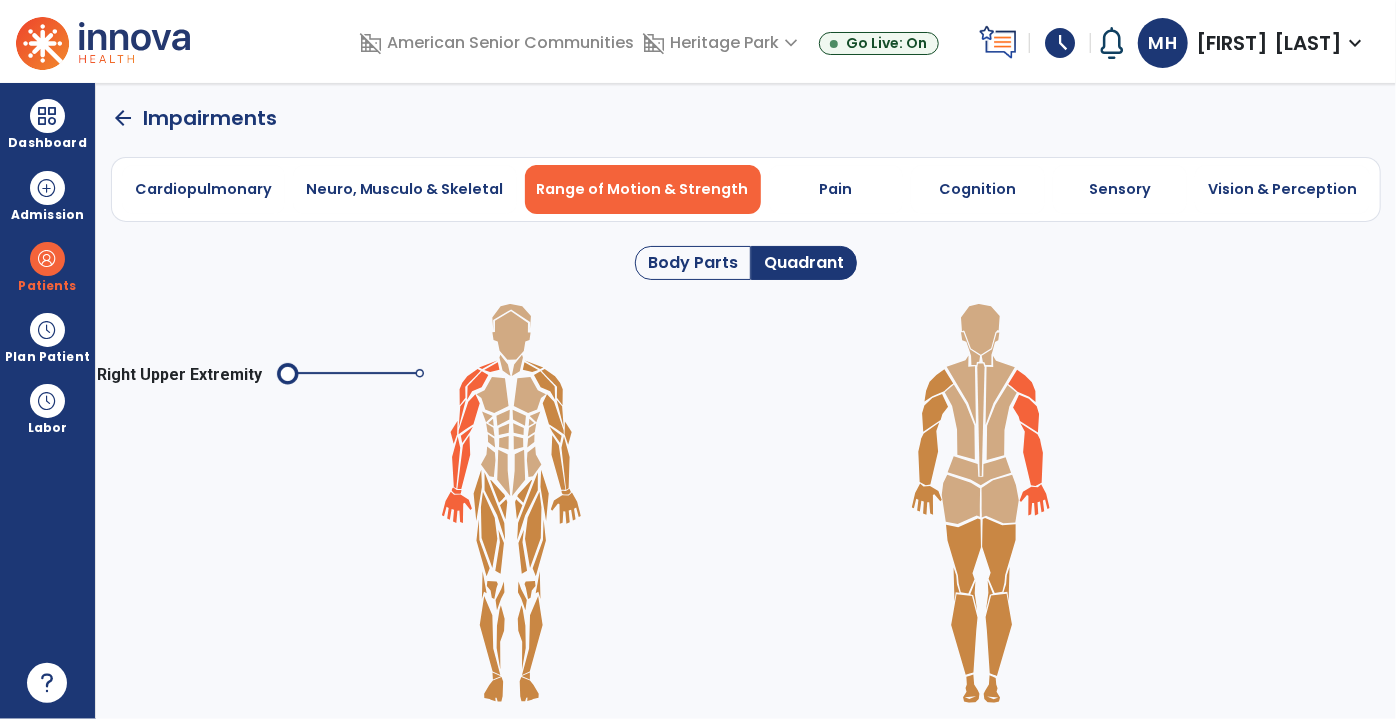 click 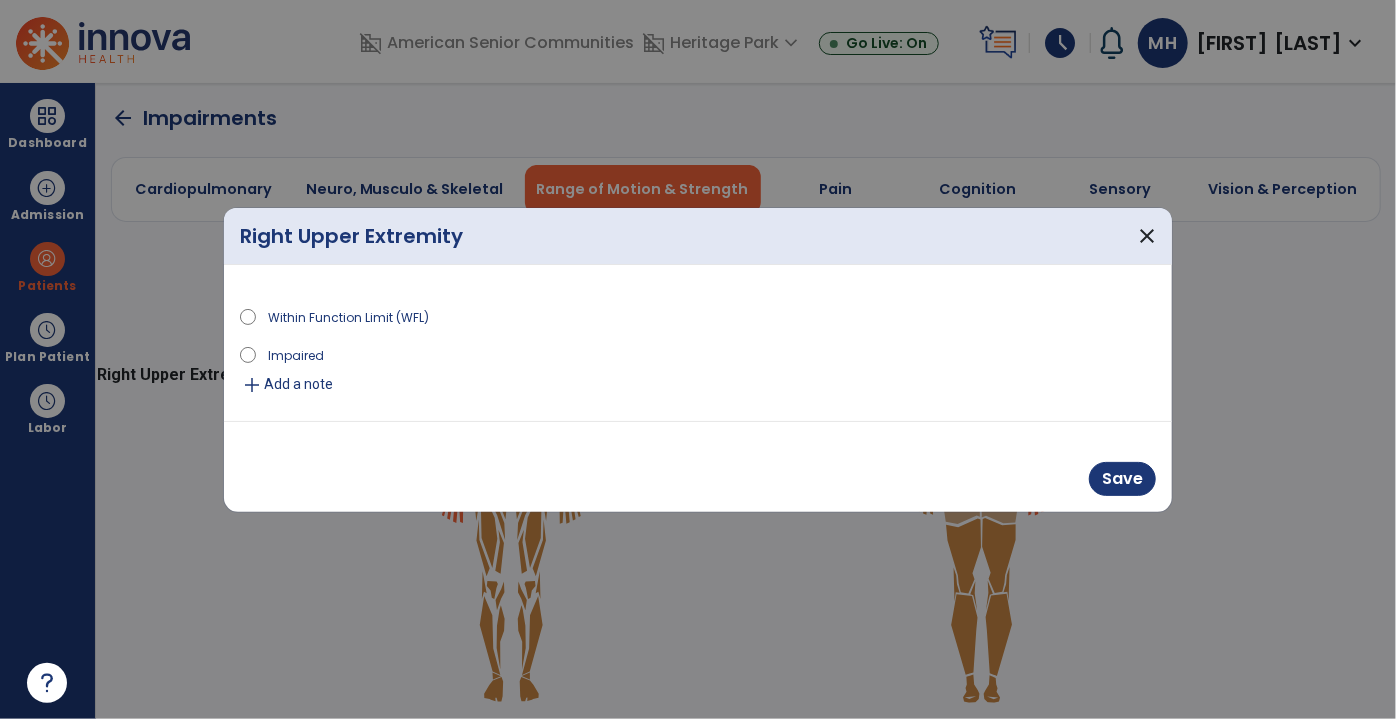 click on "Add a note" at bounding box center (298, 384) 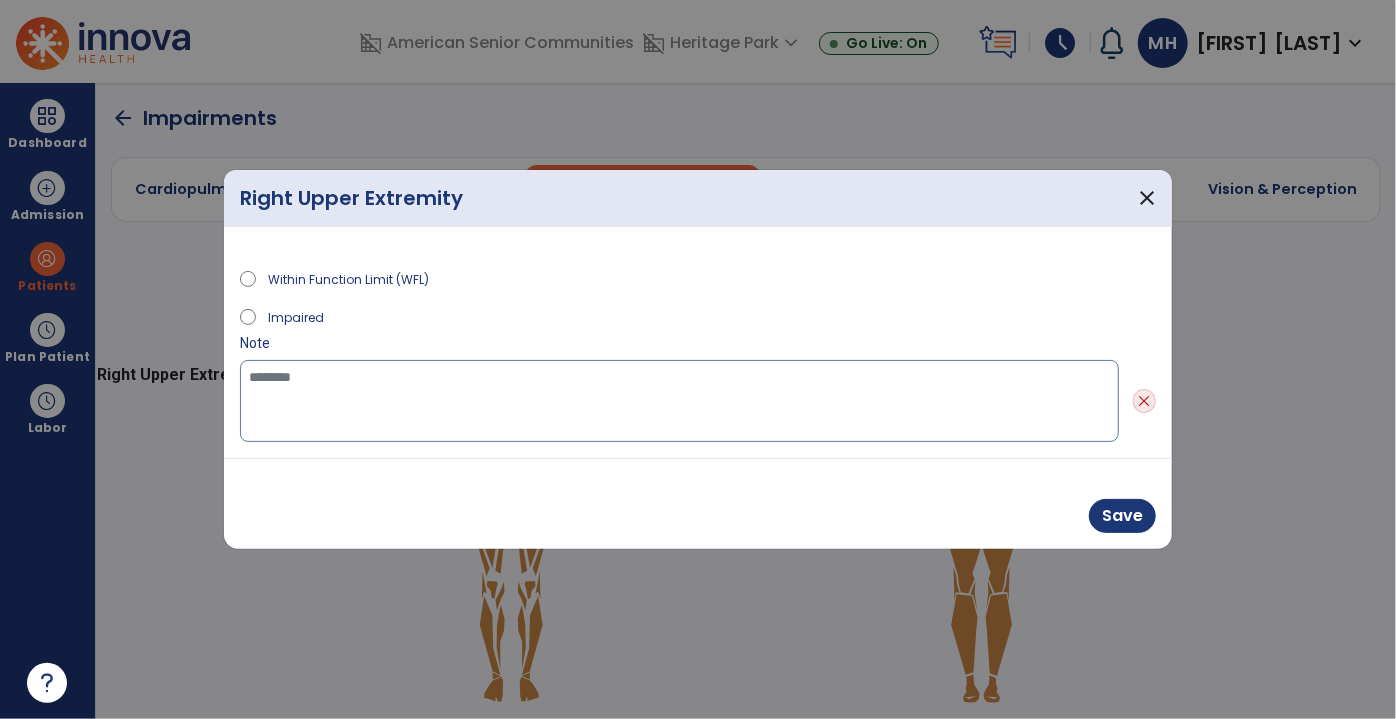 click at bounding box center (679, 401) 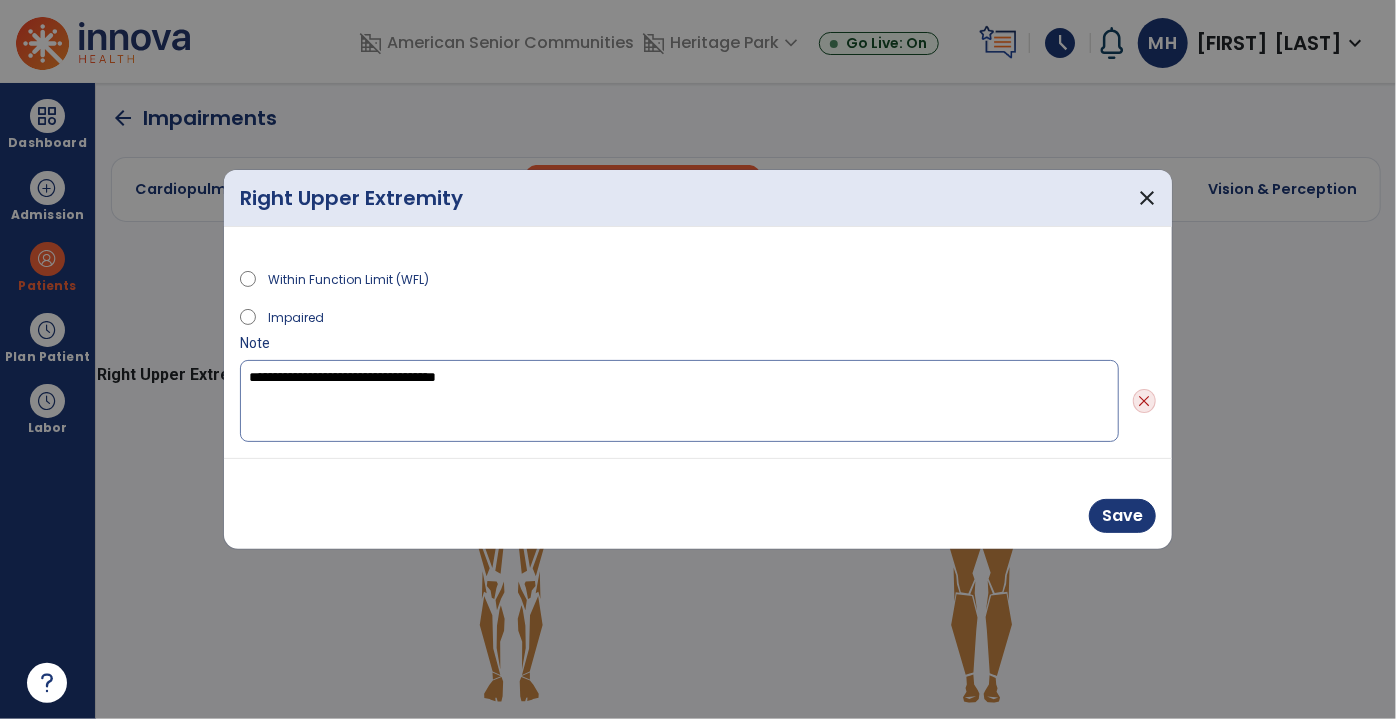 drag, startPoint x: 547, startPoint y: 379, endPoint x: 81, endPoint y: 371, distance: 466.06866 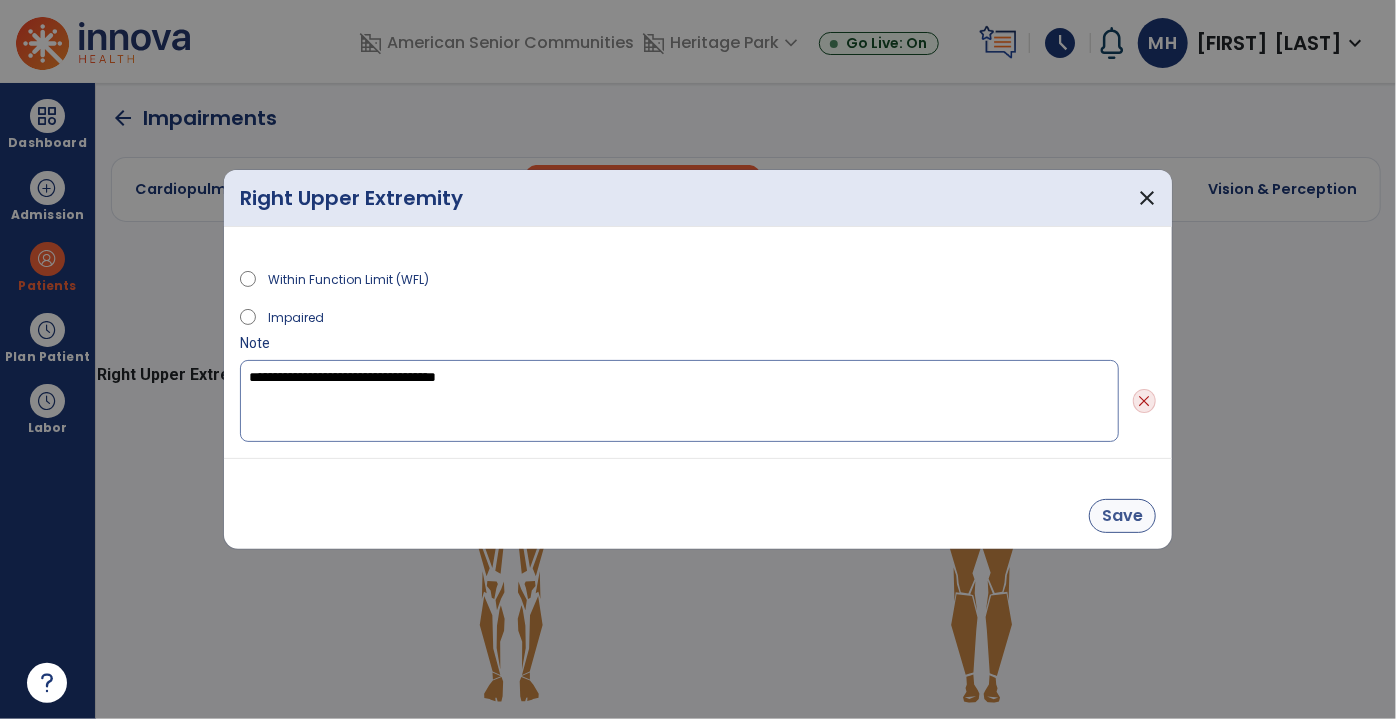 type on "**********" 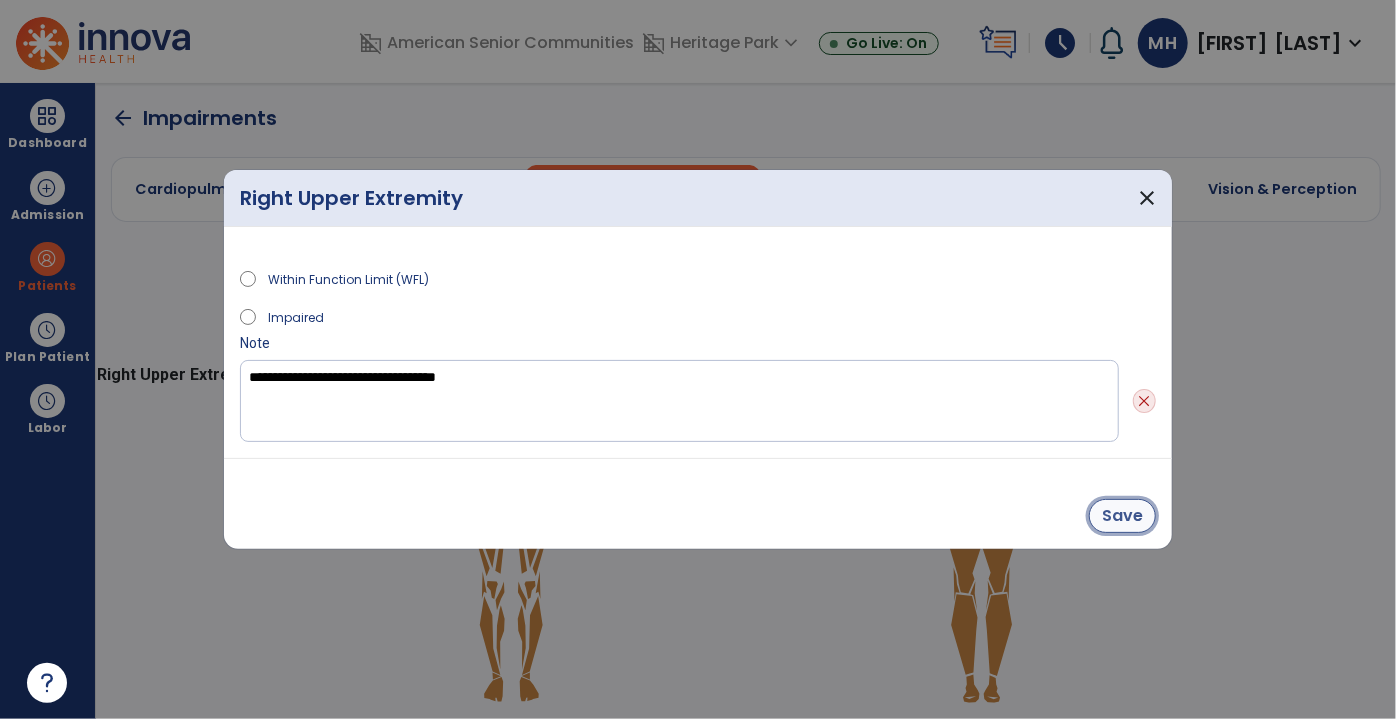 click on "Save" at bounding box center (1122, 516) 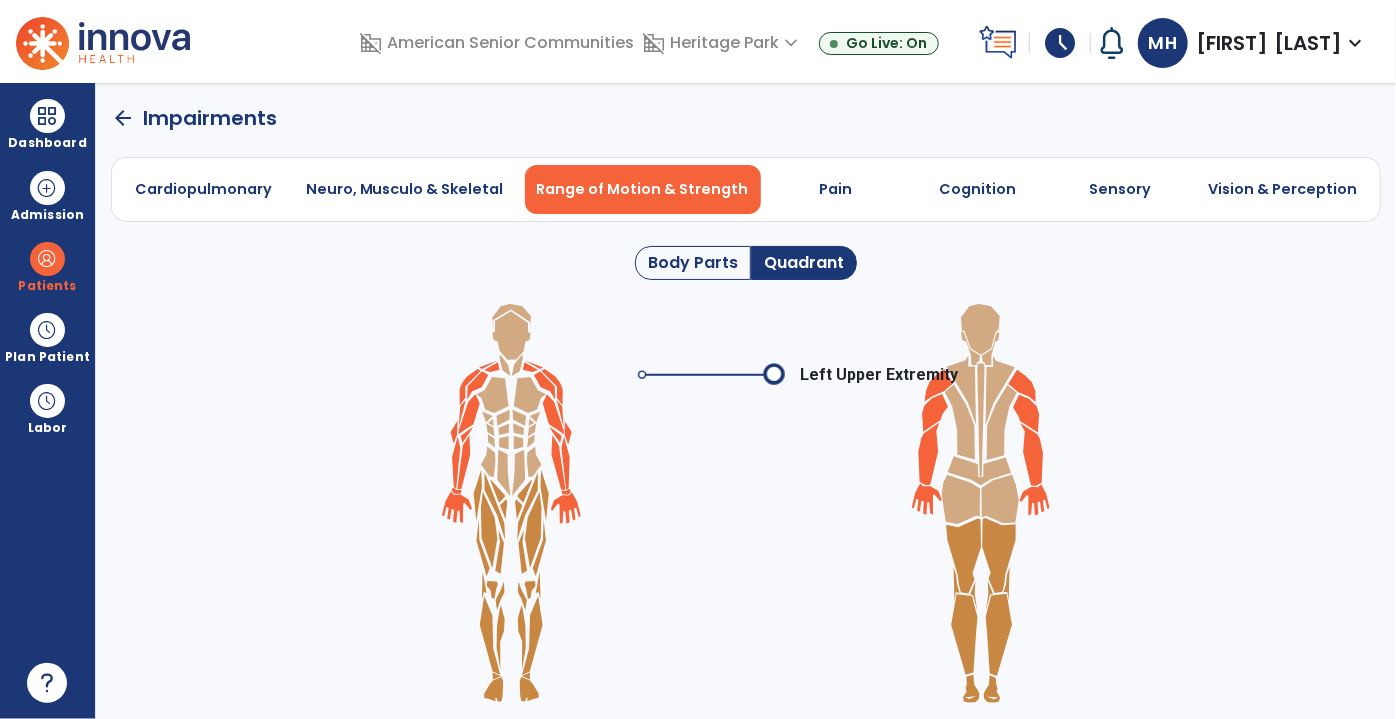 click 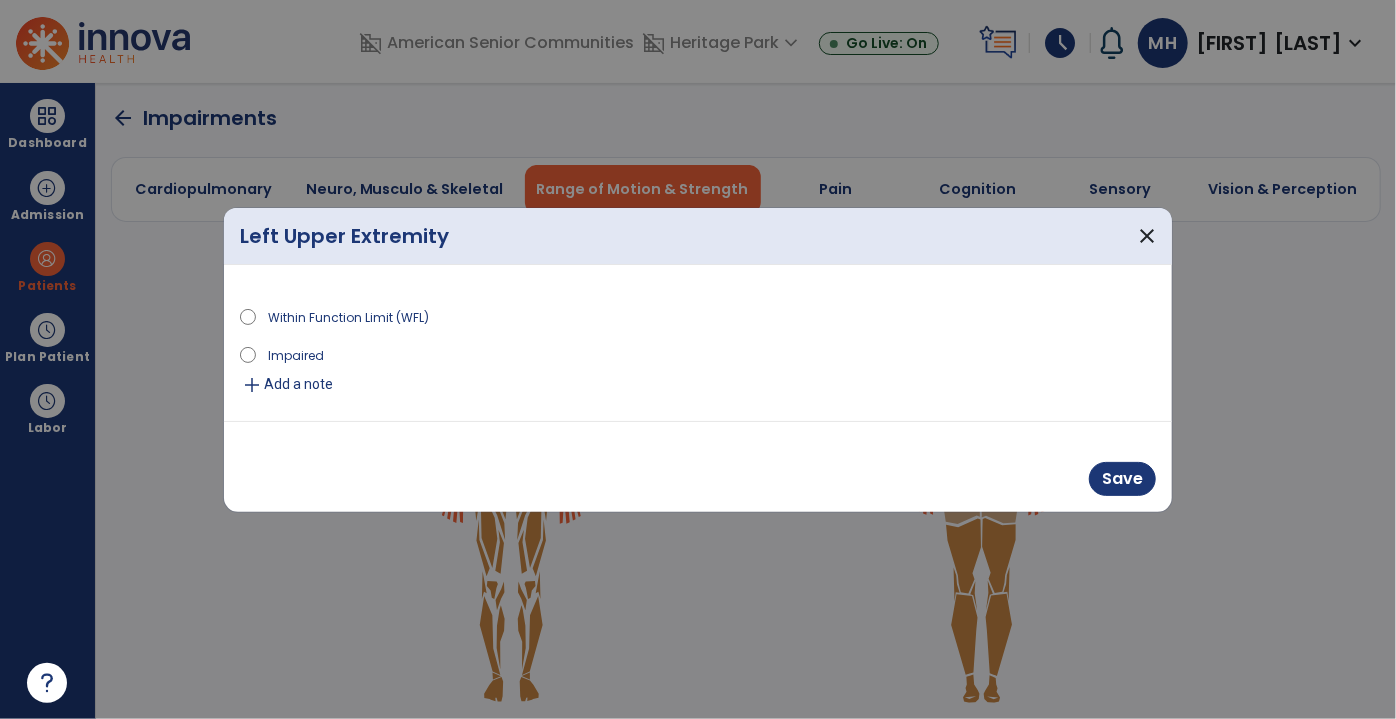 click on "Add a note" at bounding box center [298, 384] 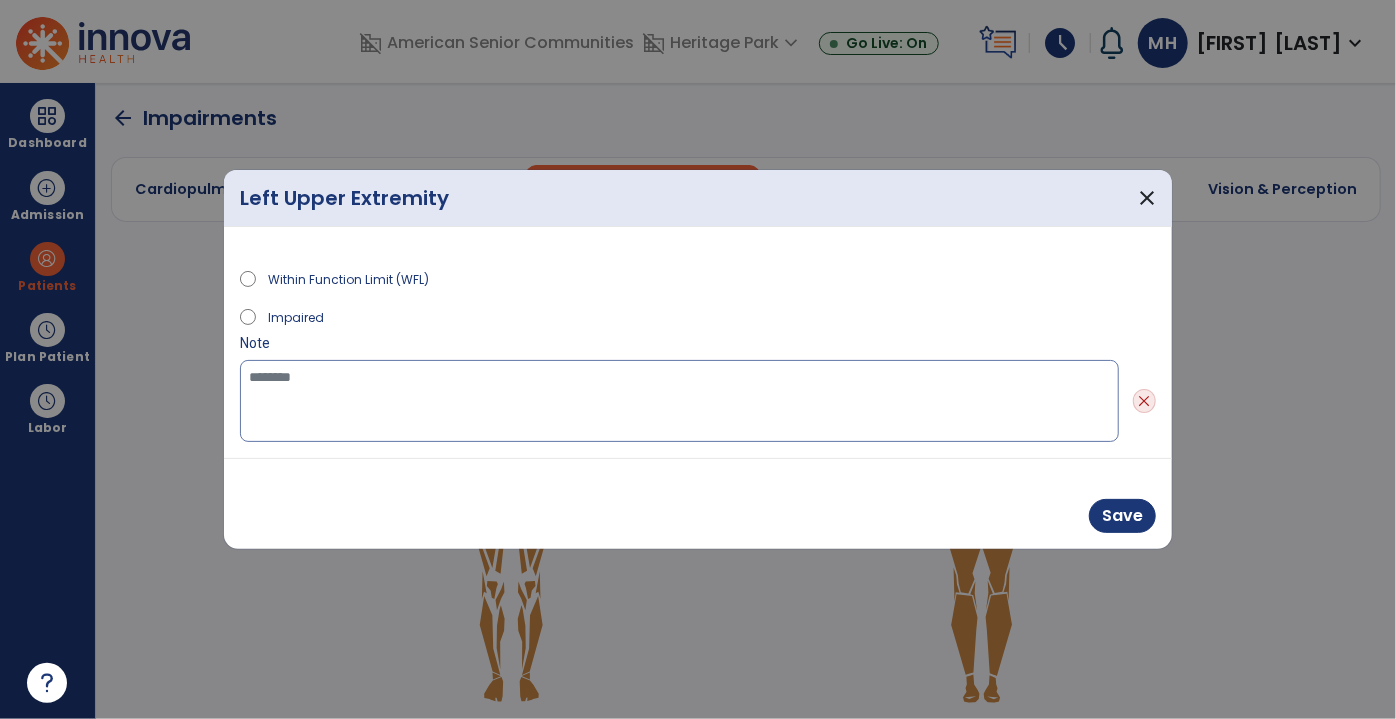 click at bounding box center (679, 401) 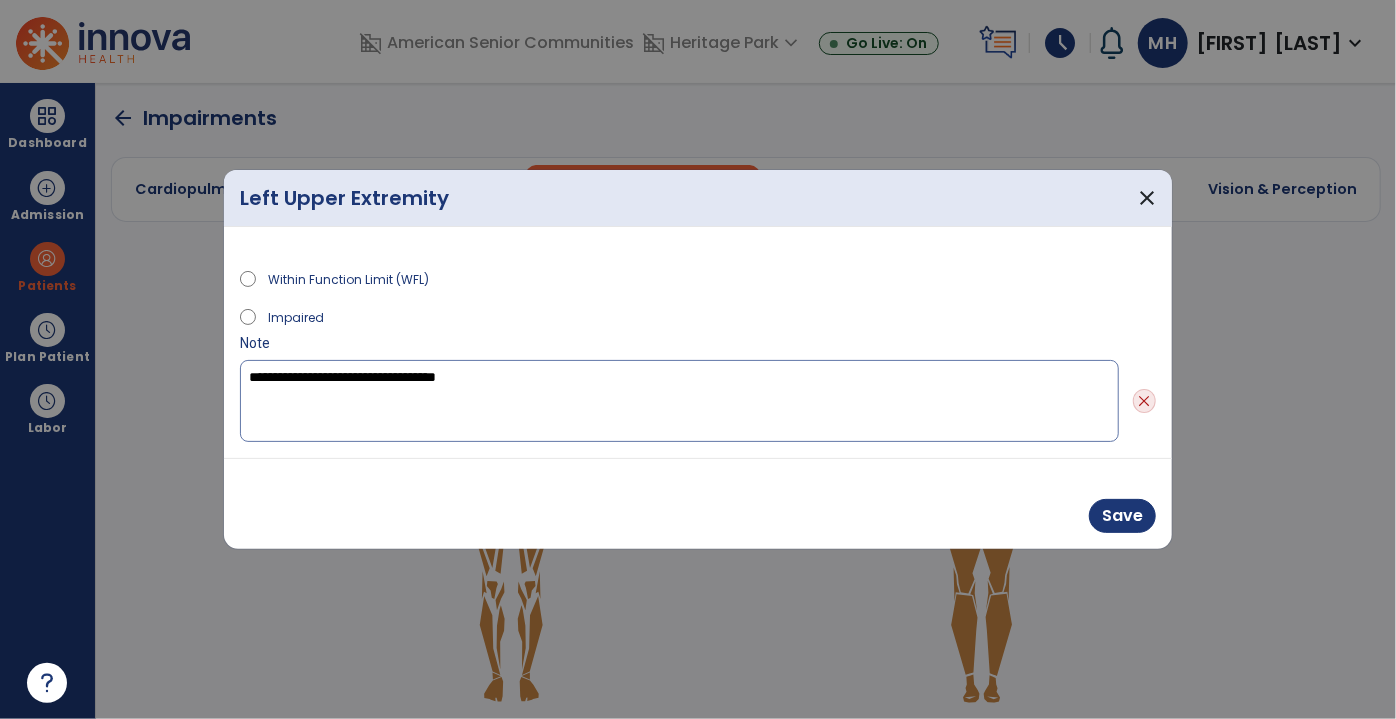 type on "**********" 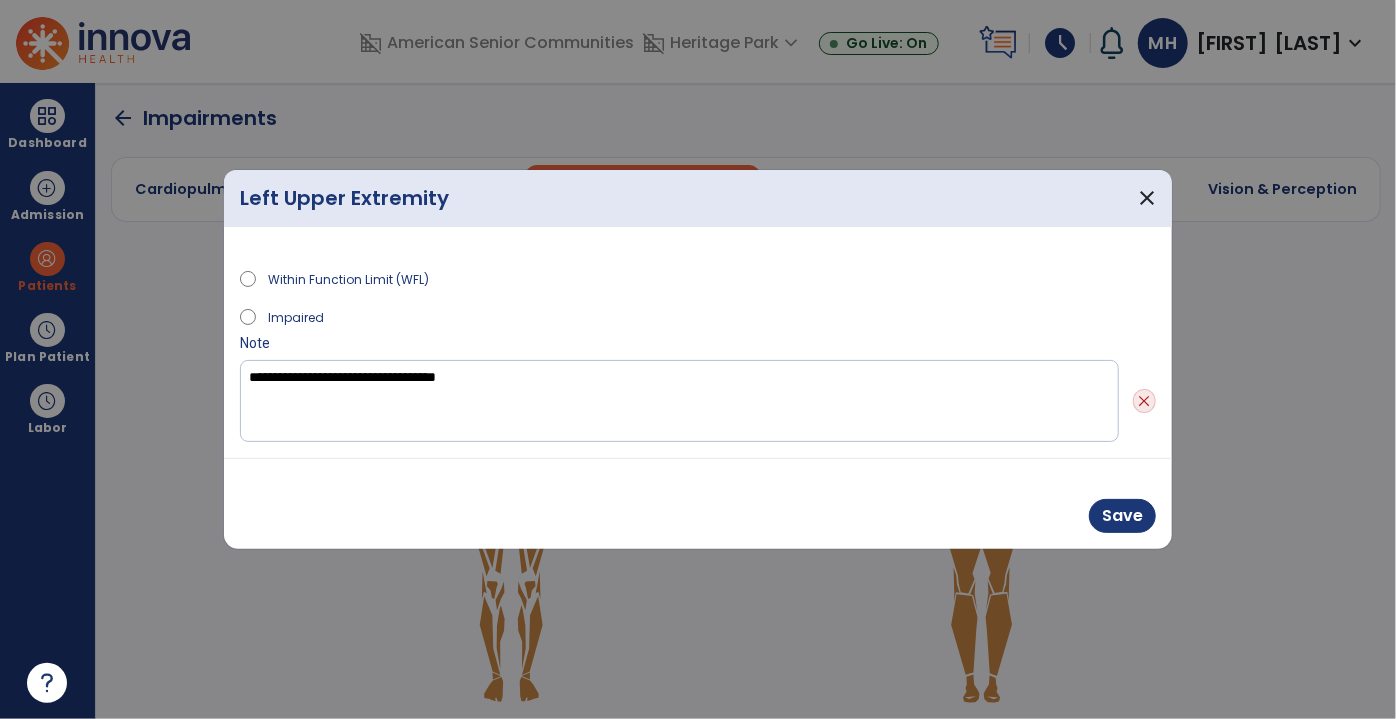 drag, startPoint x: 565, startPoint y: 282, endPoint x: 597, endPoint y: 291, distance: 33.24154 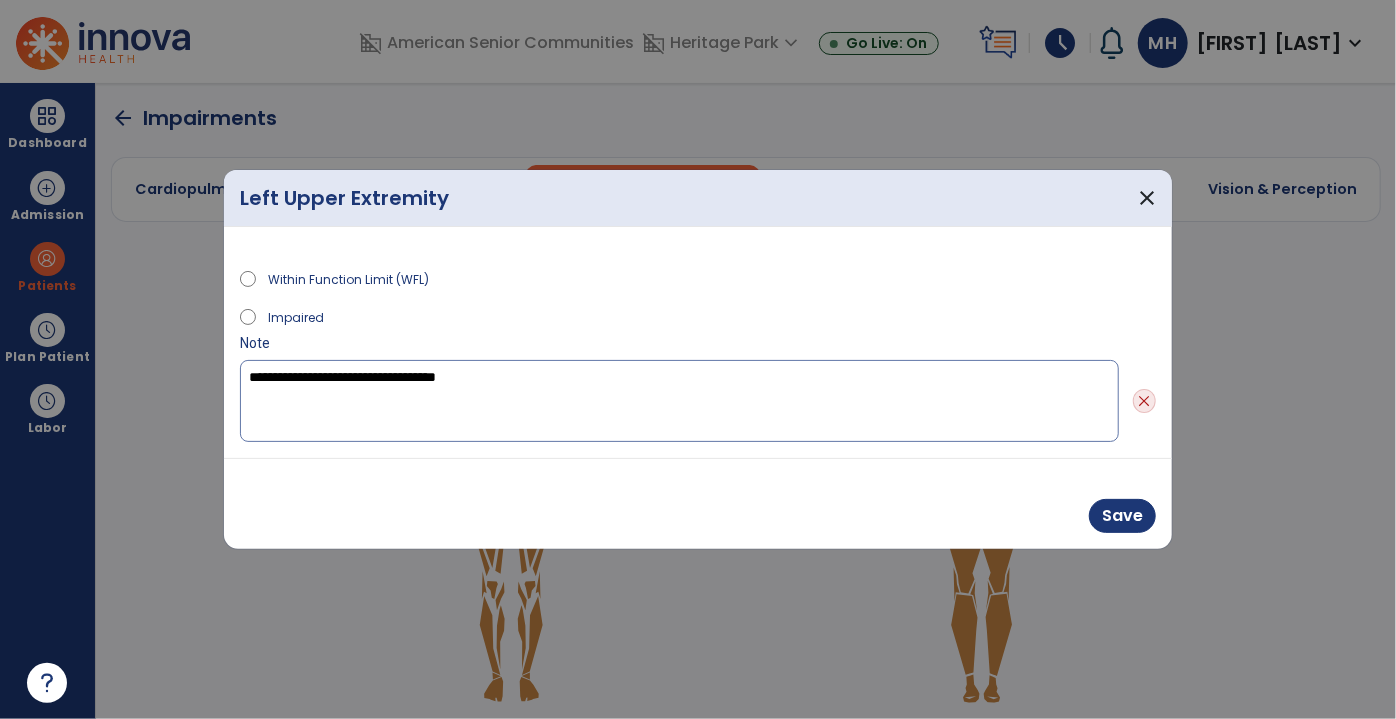 drag, startPoint x: 670, startPoint y: 386, endPoint x: 682, endPoint y: 394, distance: 14.422205 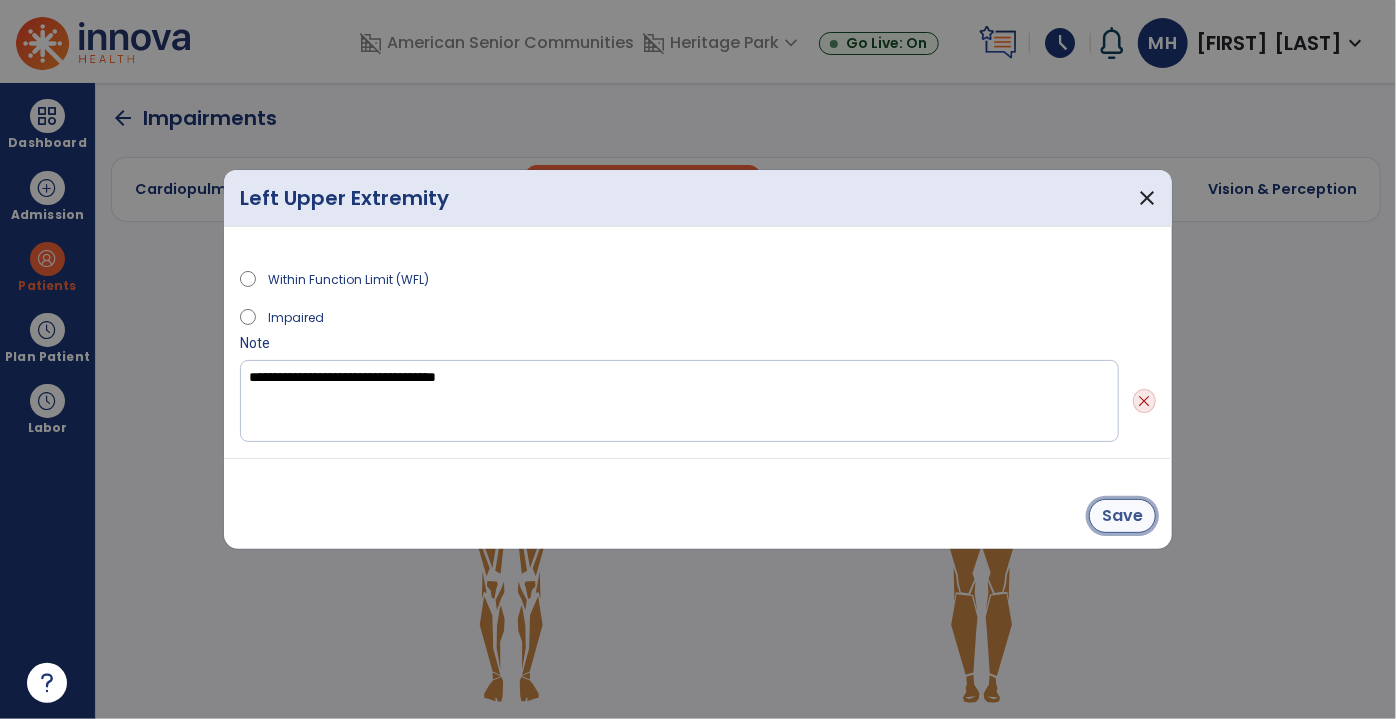 click on "Save" at bounding box center [1122, 516] 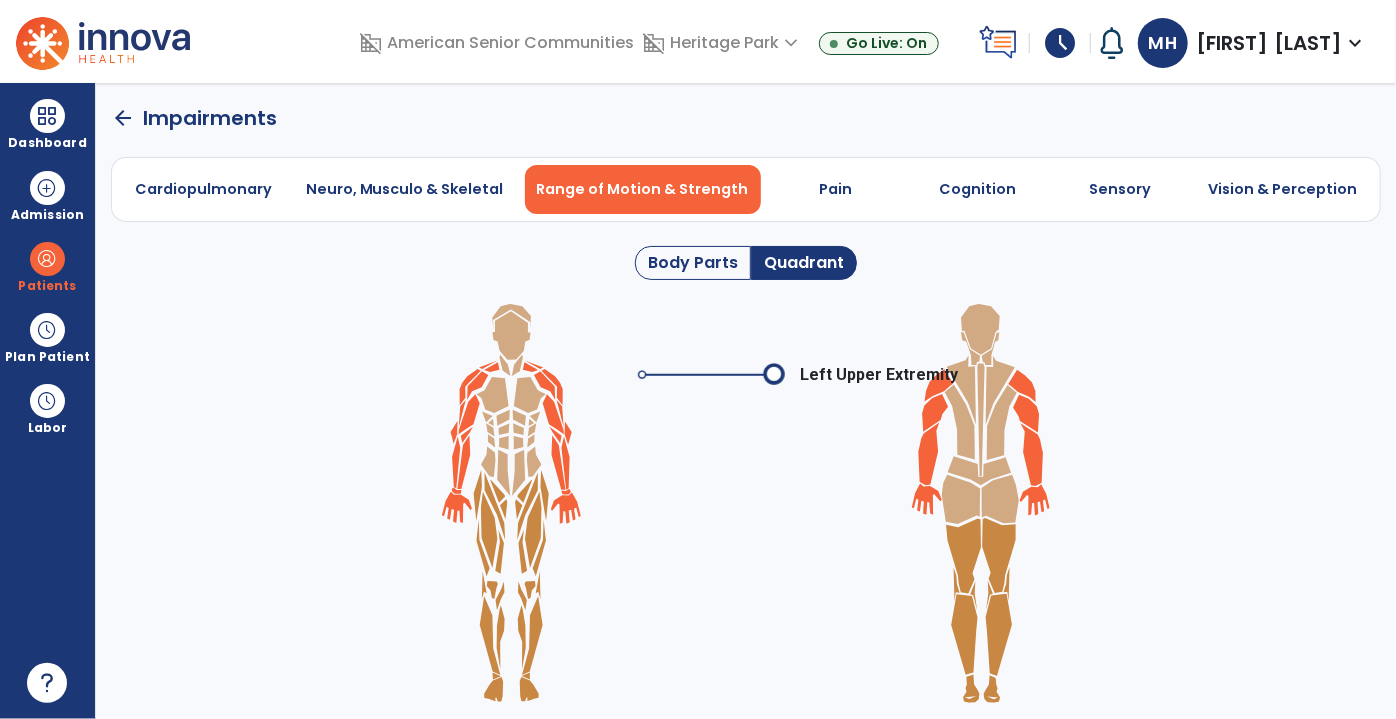 click 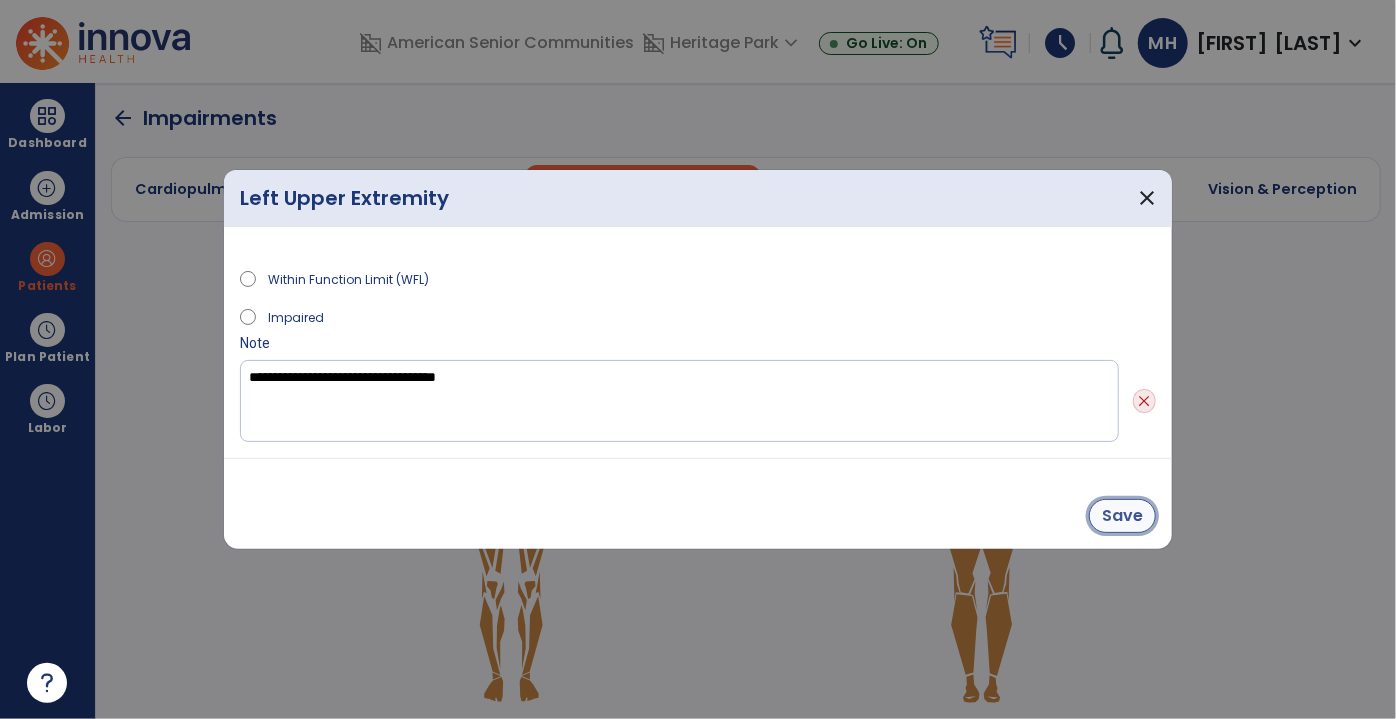 click on "Save" at bounding box center (1122, 516) 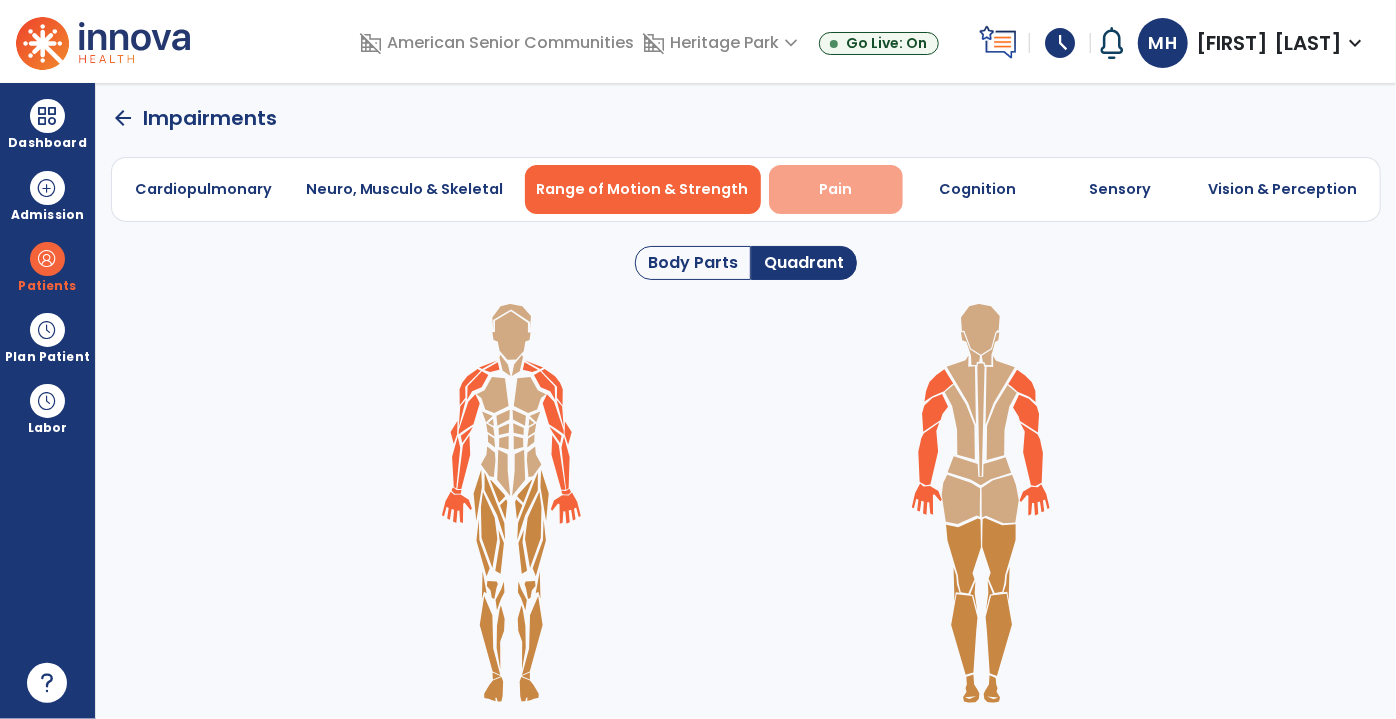 click on "Pain" at bounding box center (835, 189) 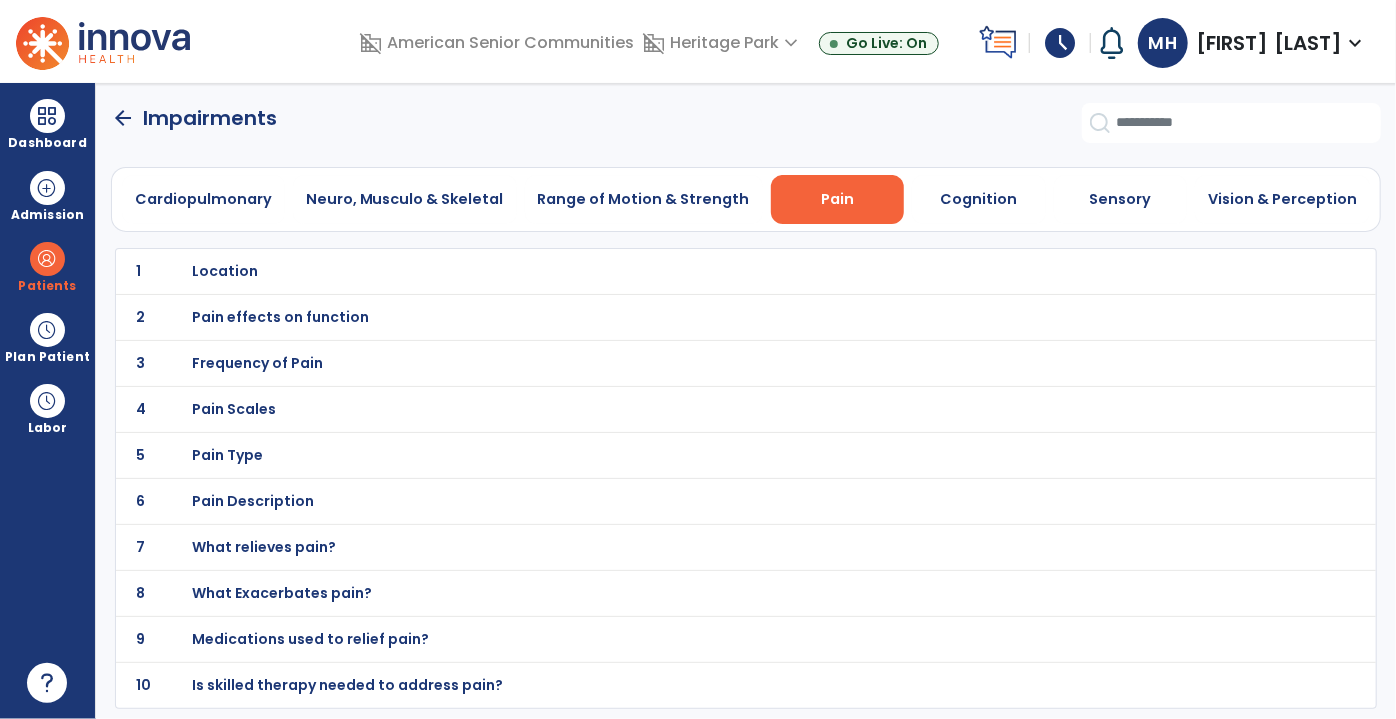 click on "Location" at bounding box center [225, 271] 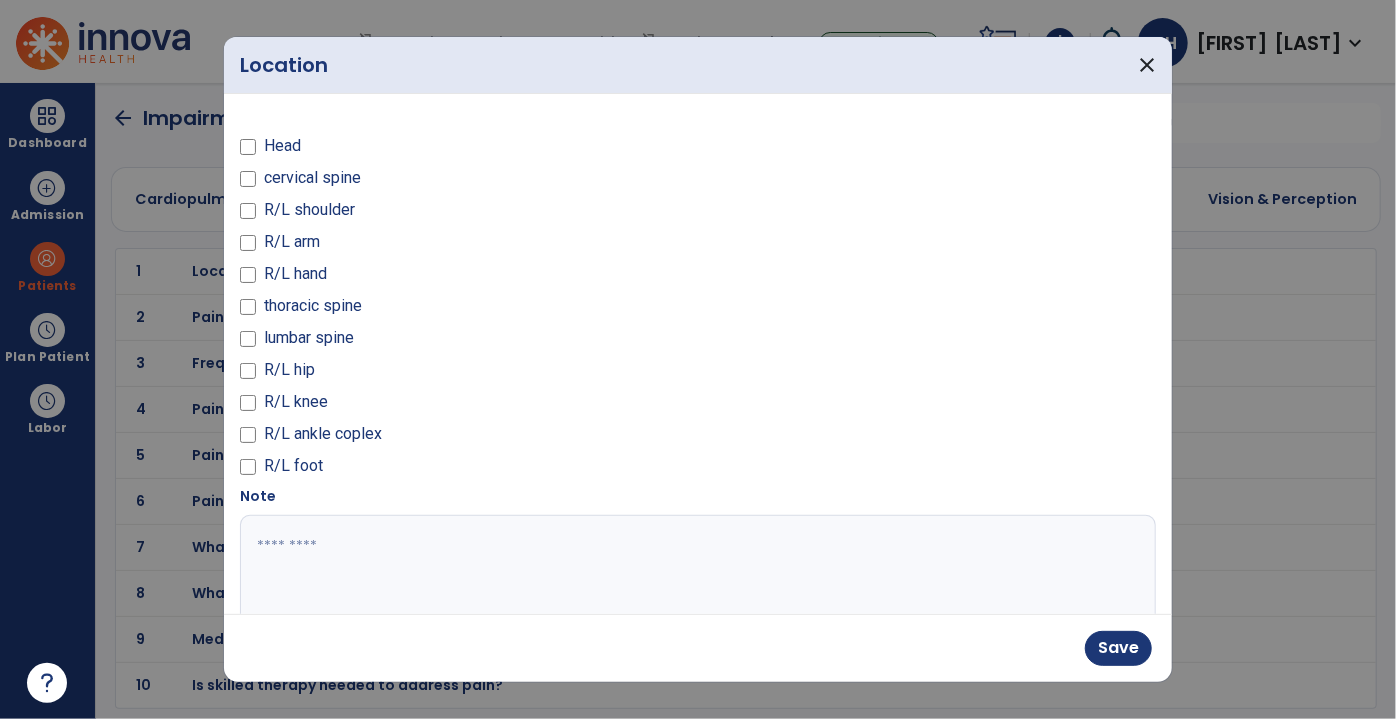 click at bounding box center [696, 590] 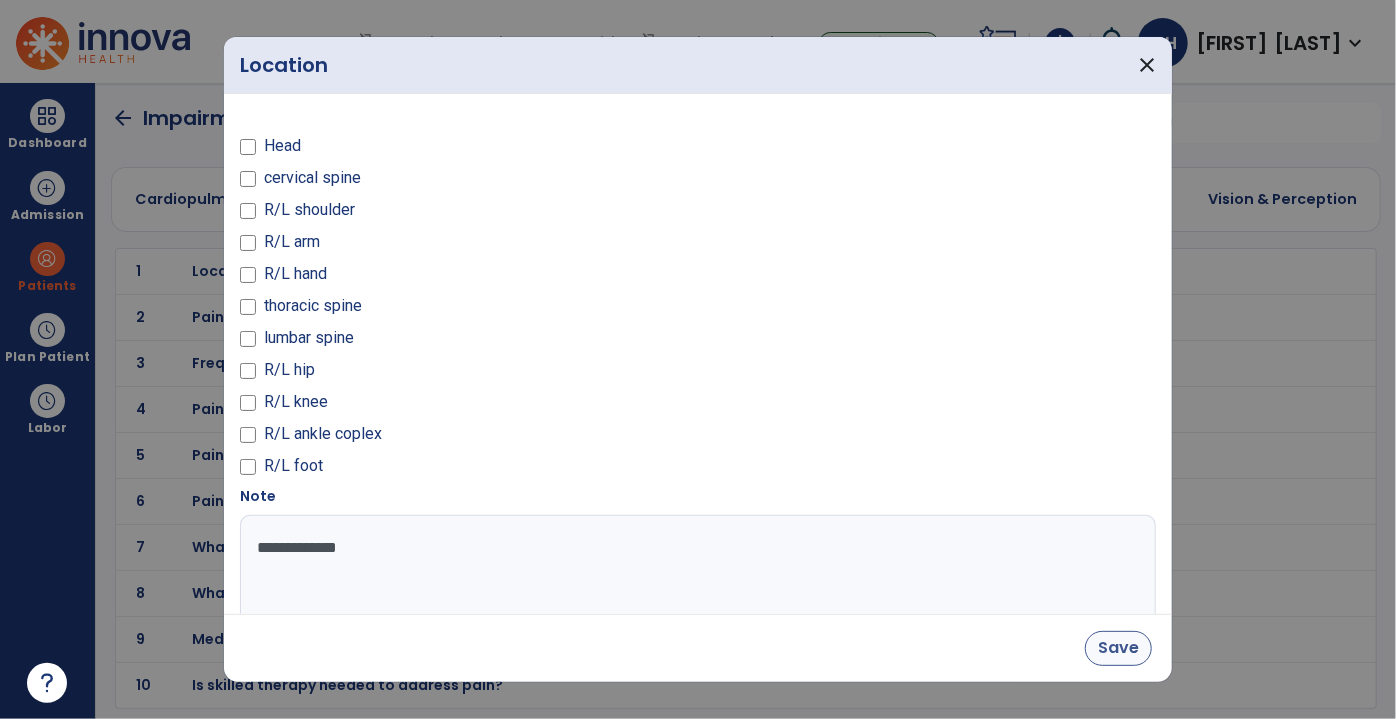 type on "**********" 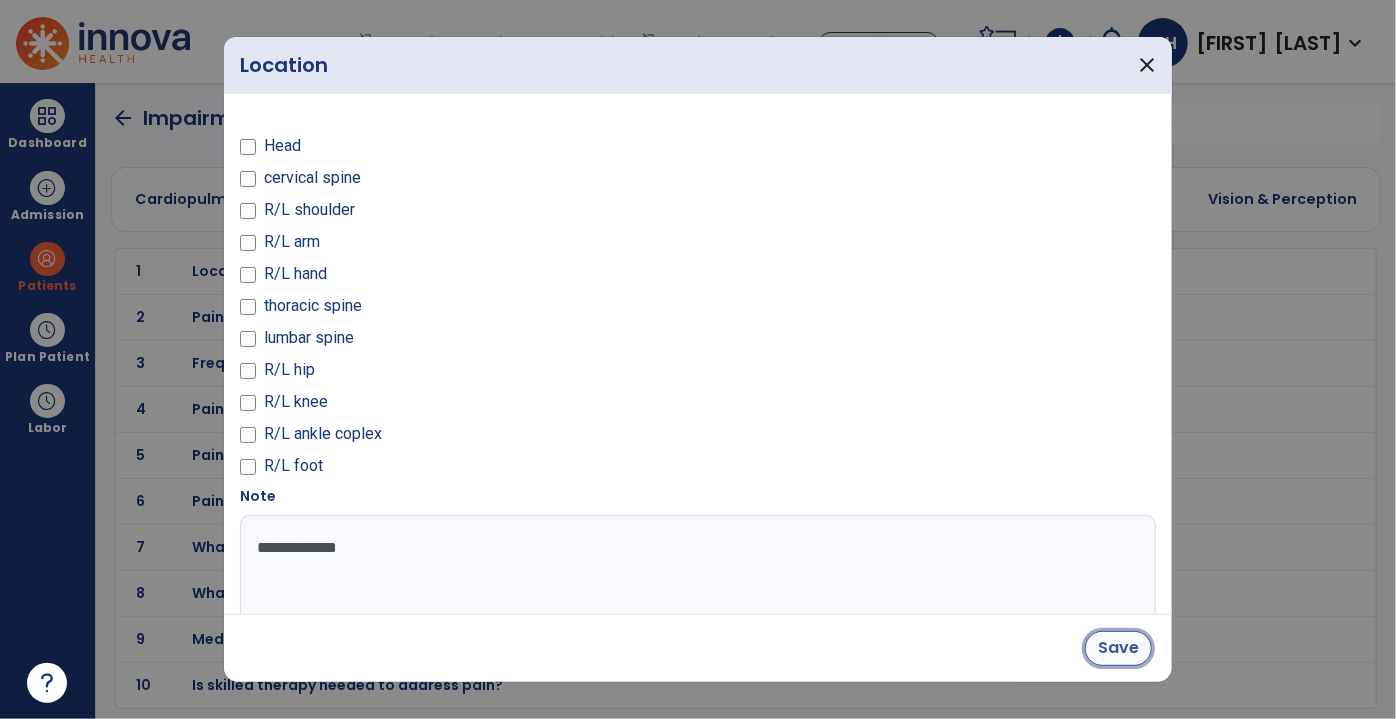 click on "Save" at bounding box center [1118, 648] 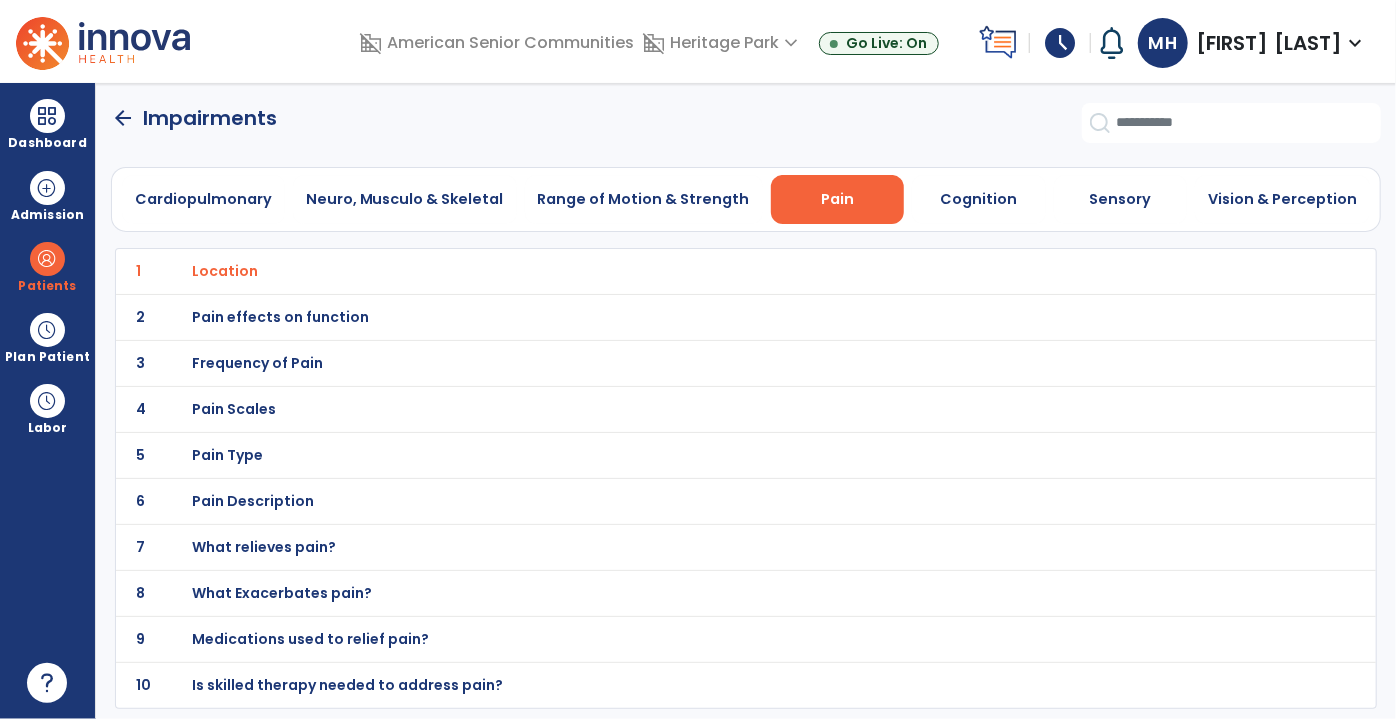 click on "Frequency of Pain" at bounding box center [225, 271] 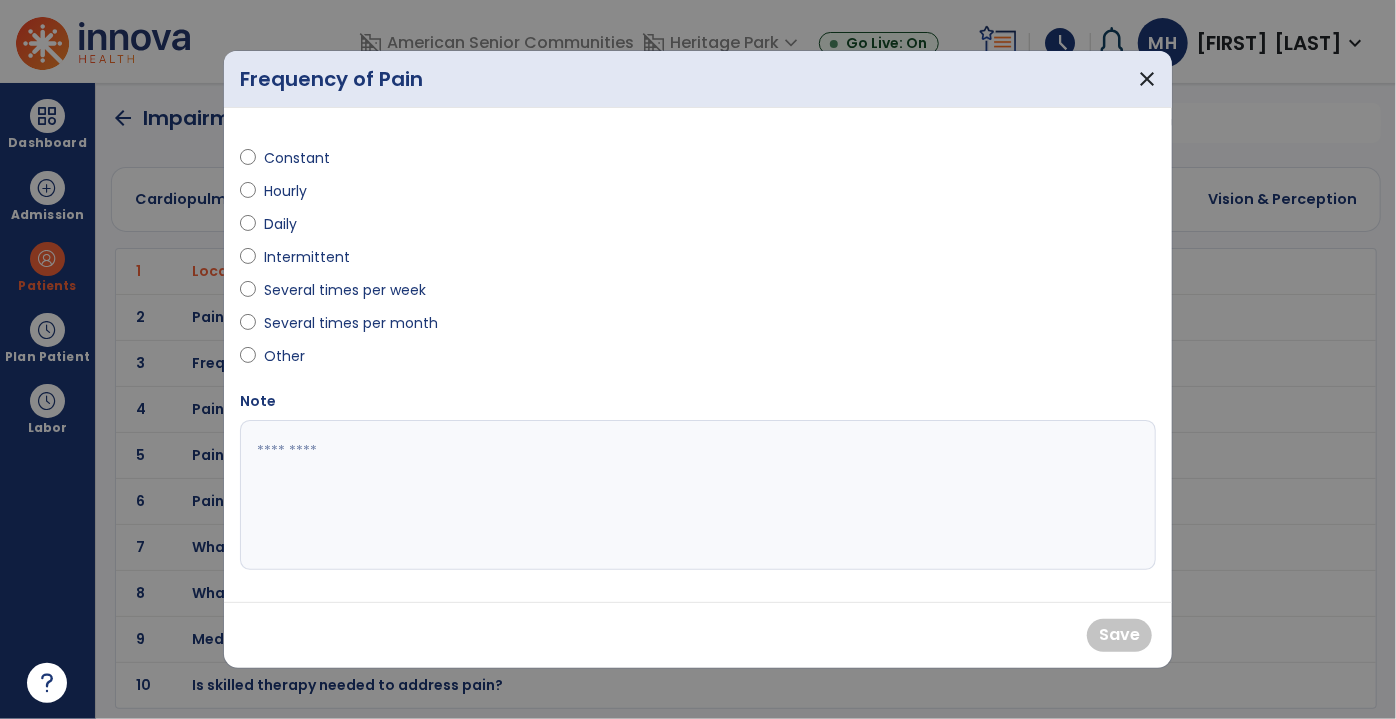 click at bounding box center (248, 228) 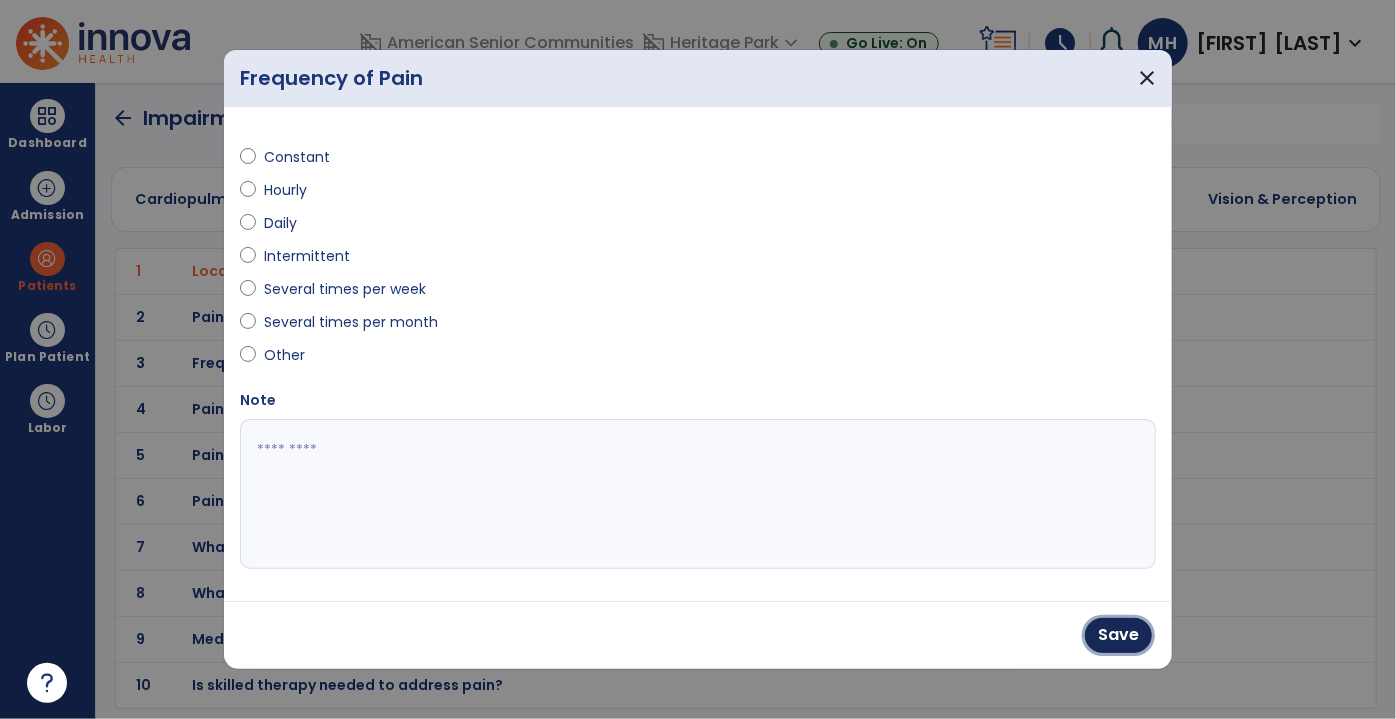 click on "Save" at bounding box center (1118, 635) 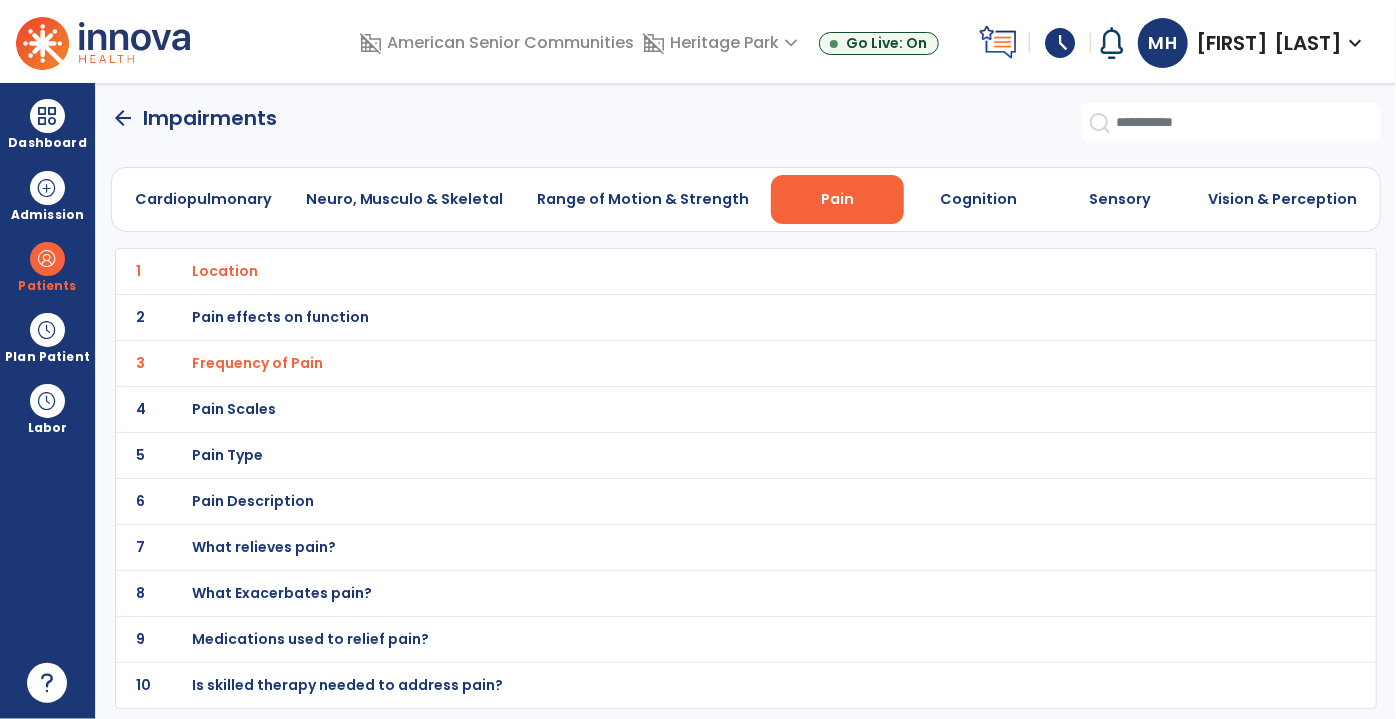click on "Location" at bounding box center [701, 271] 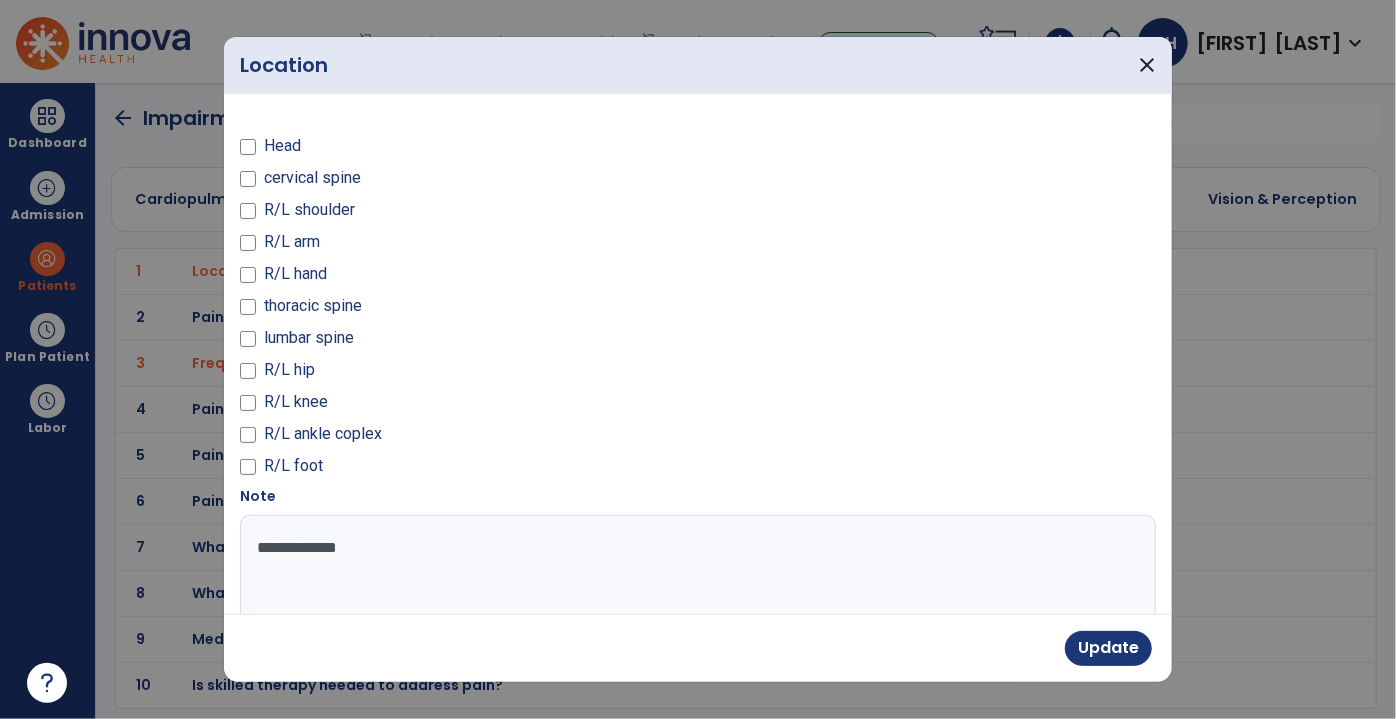 click on "**********" at bounding box center [696, 590] 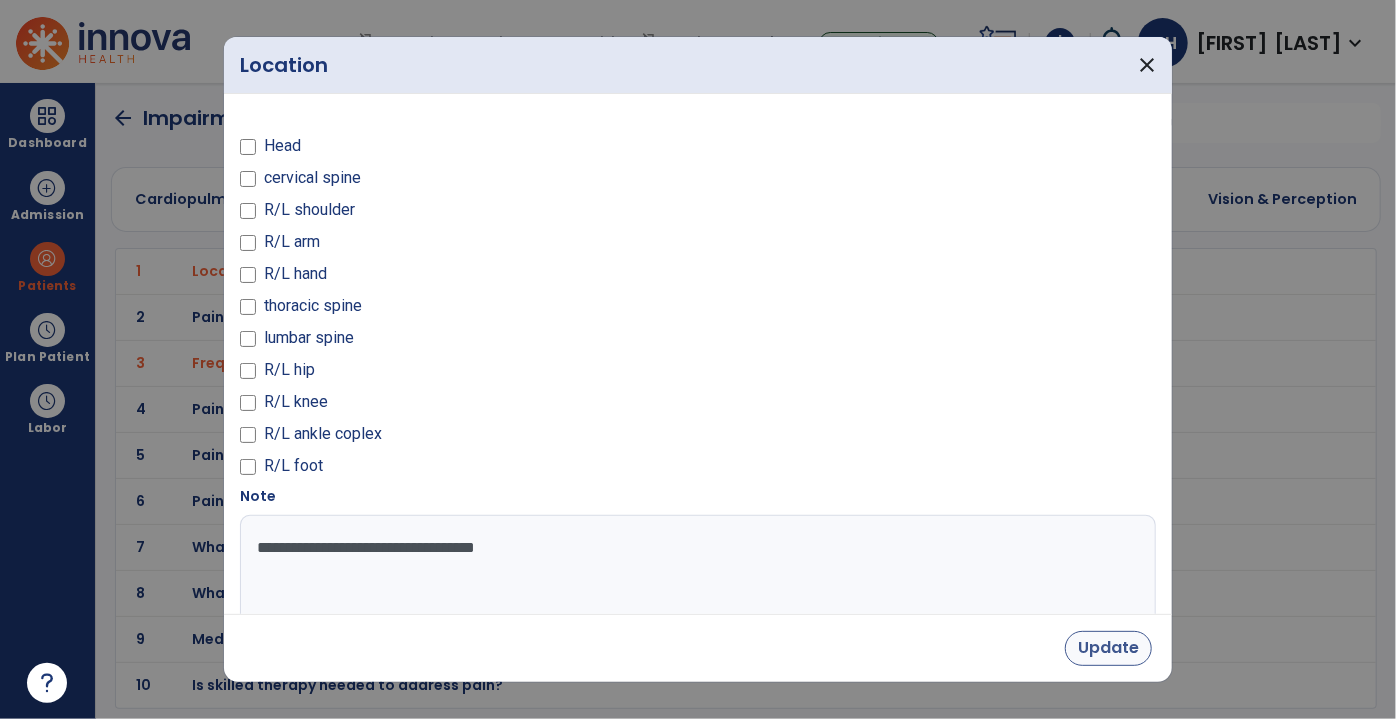 type on "**********" 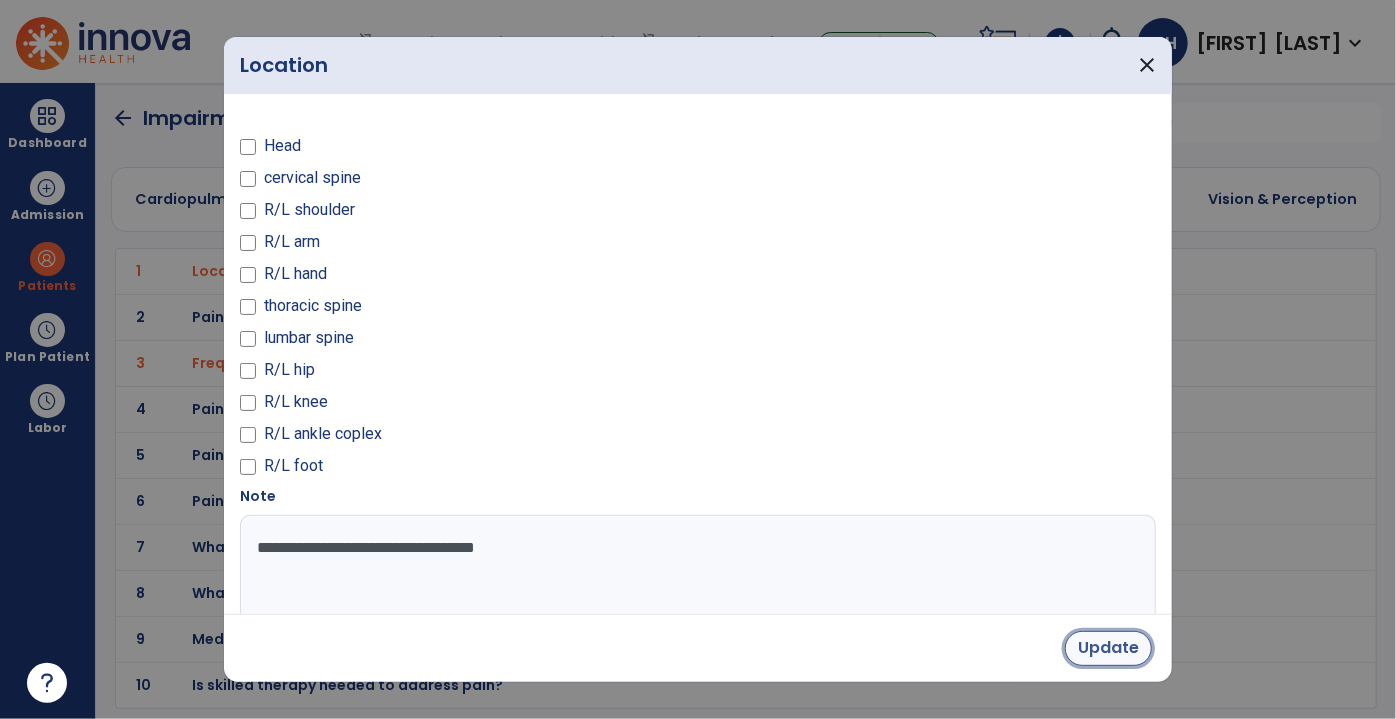 click on "Update" at bounding box center (1108, 648) 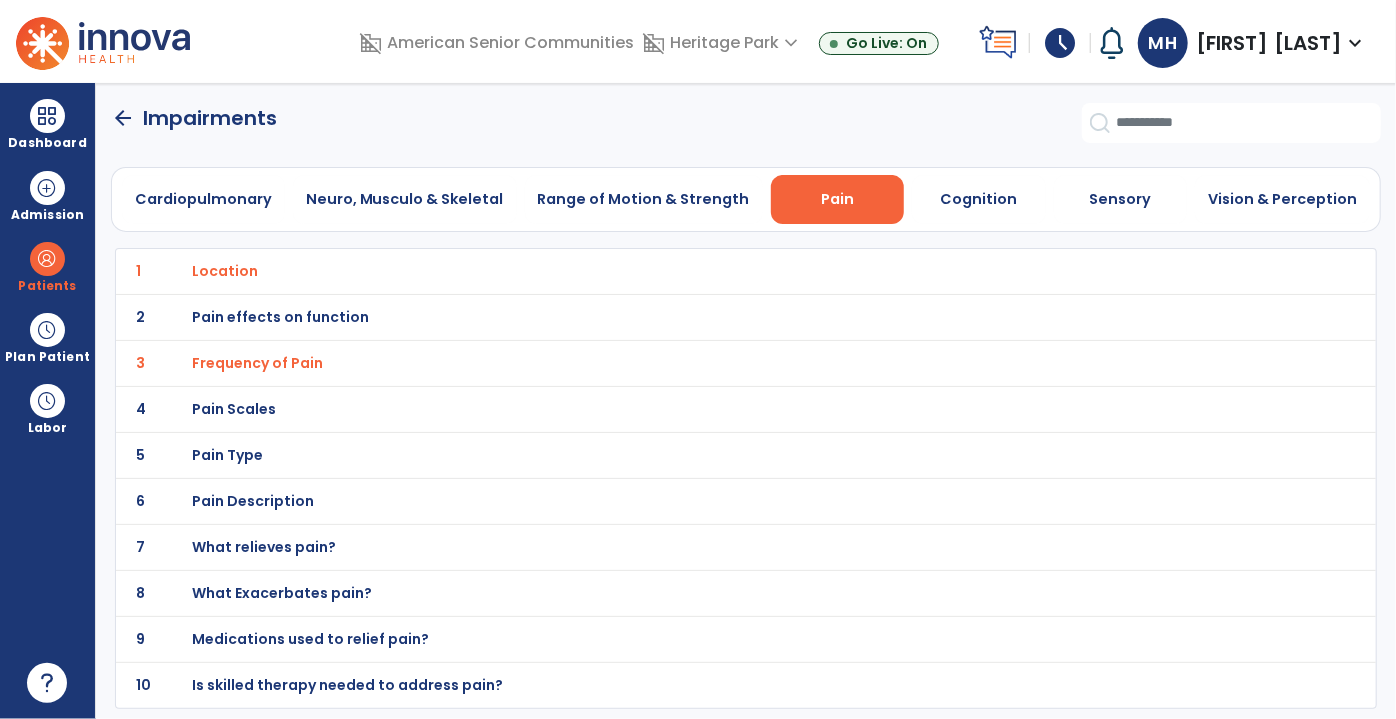 click on "Is skilled therapy needed to address pain?" at bounding box center (225, 271) 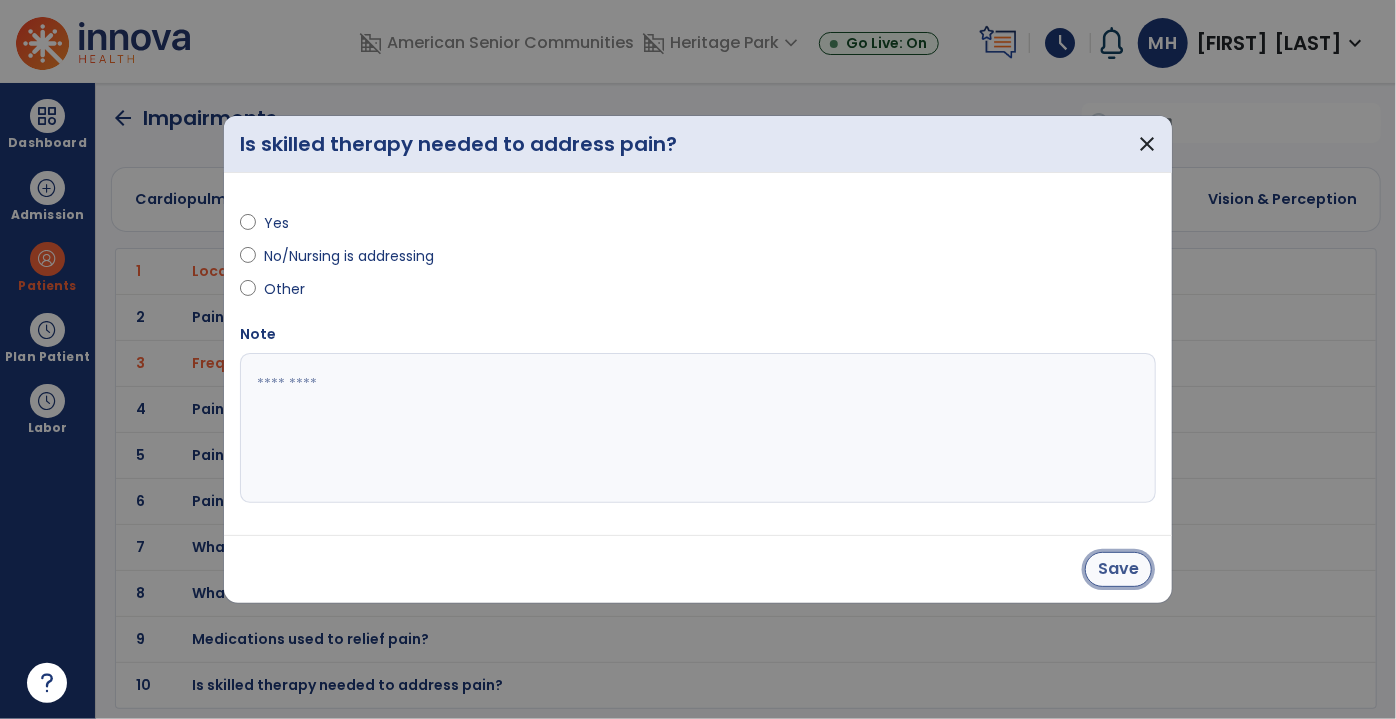 click on "Save" at bounding box center [1118, 569] 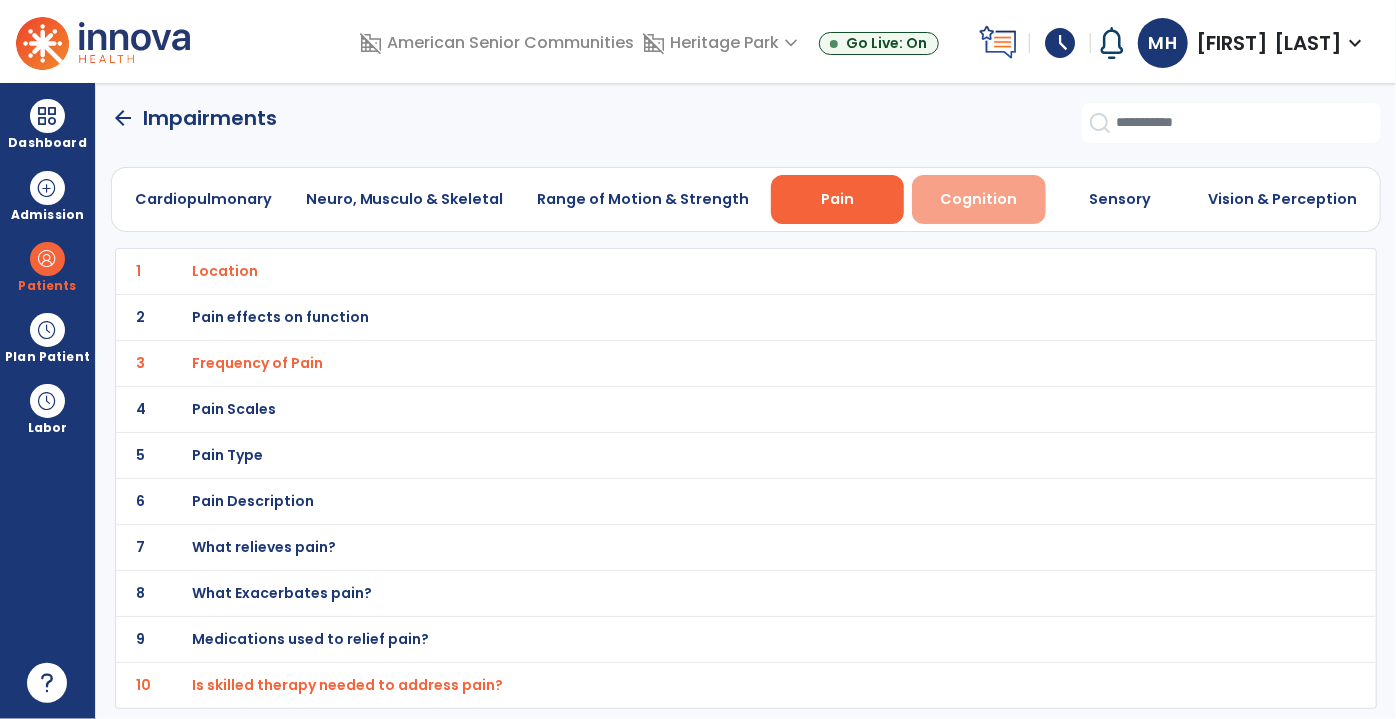 click on "Cognition" at bounding box center (979, 199) 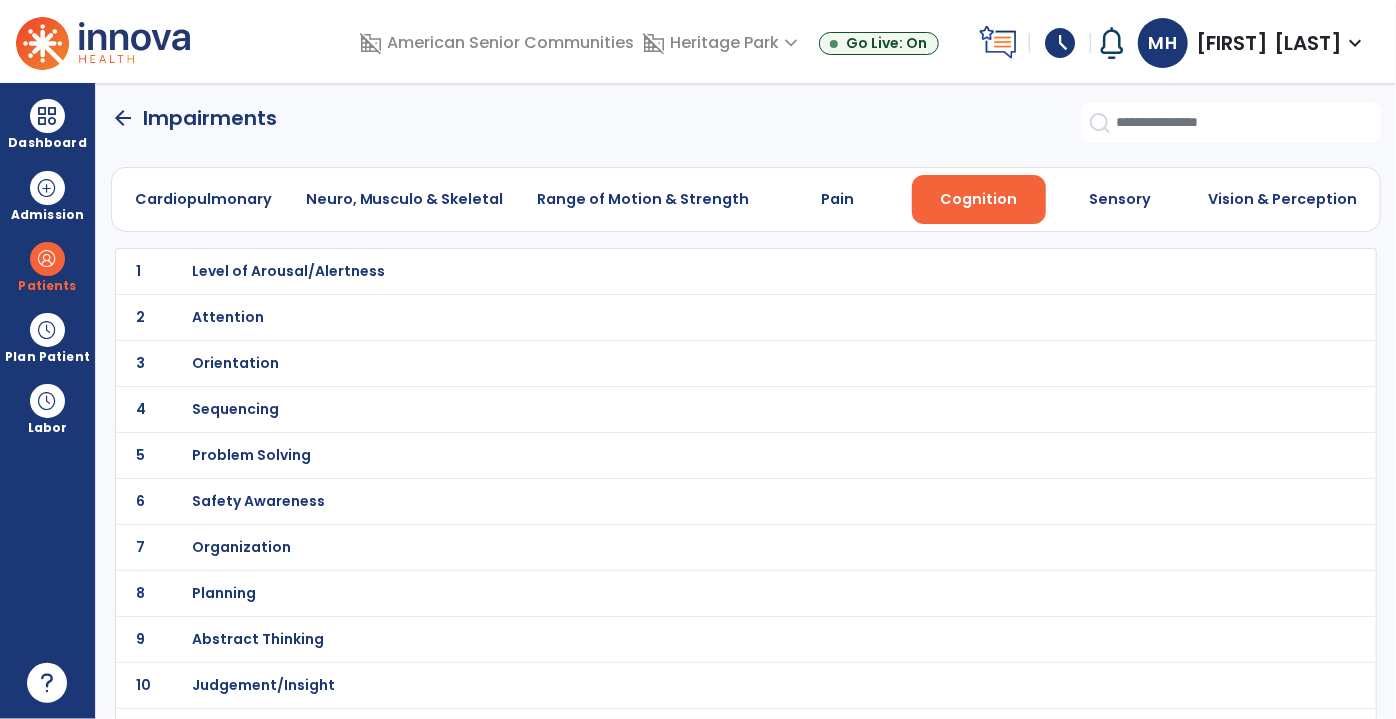 click on "Level of Arousal/Alertness" at bounding box center (288, 271) 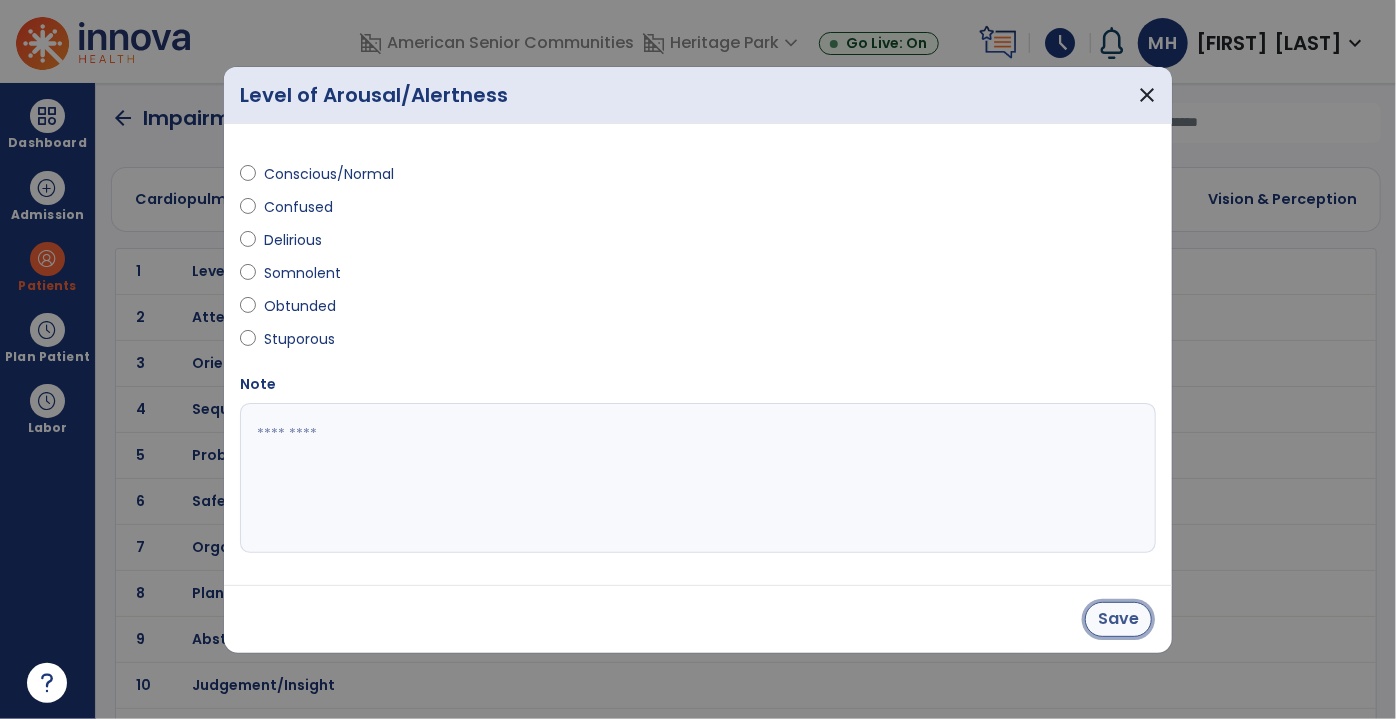 click on "Save" at bounding box center (1118, 619) 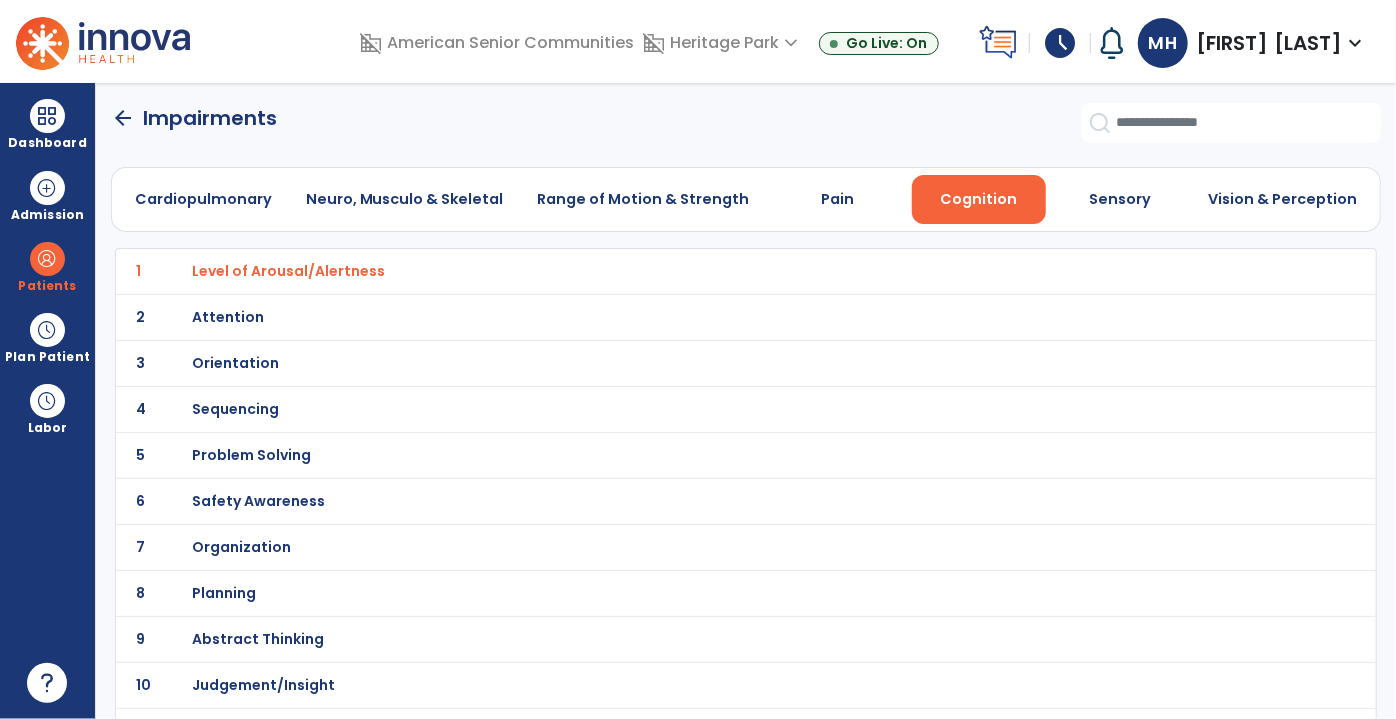 click on "Orientation" at bounding box center (288, 271) 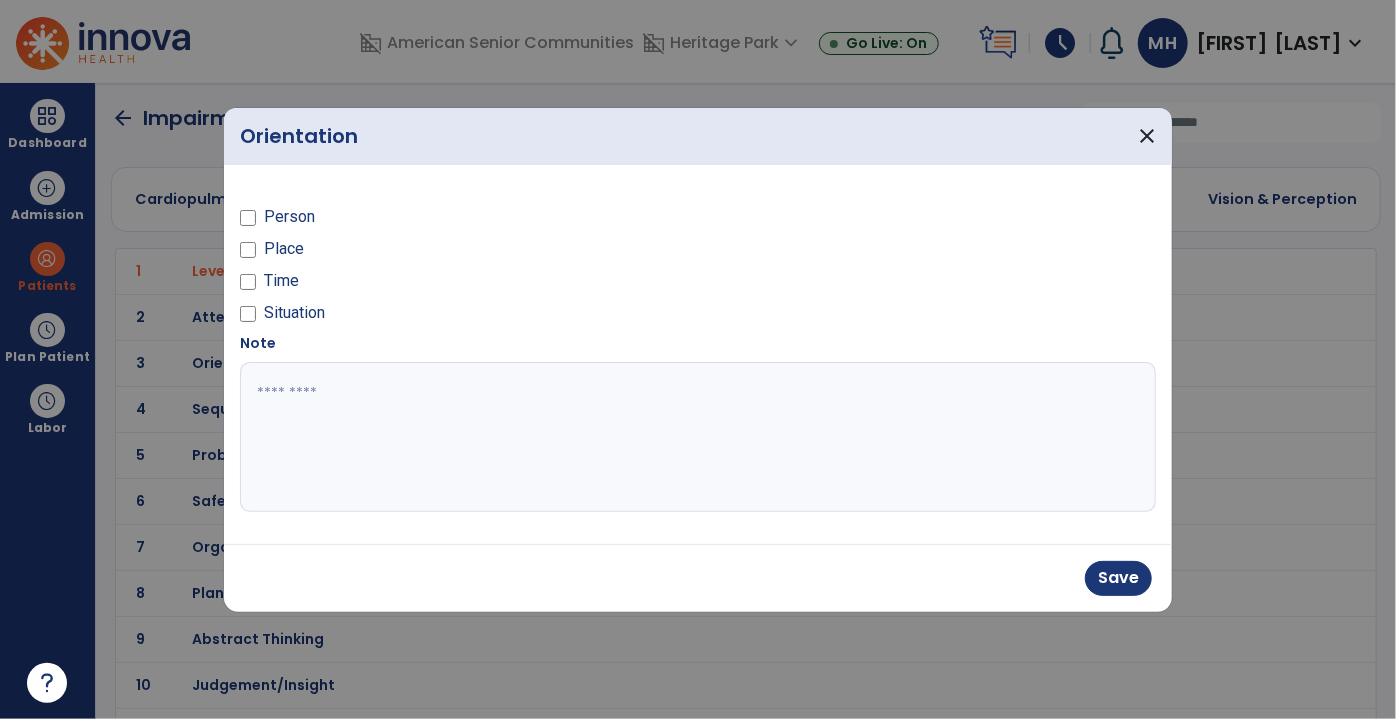 click at bounding box center (248, 317) 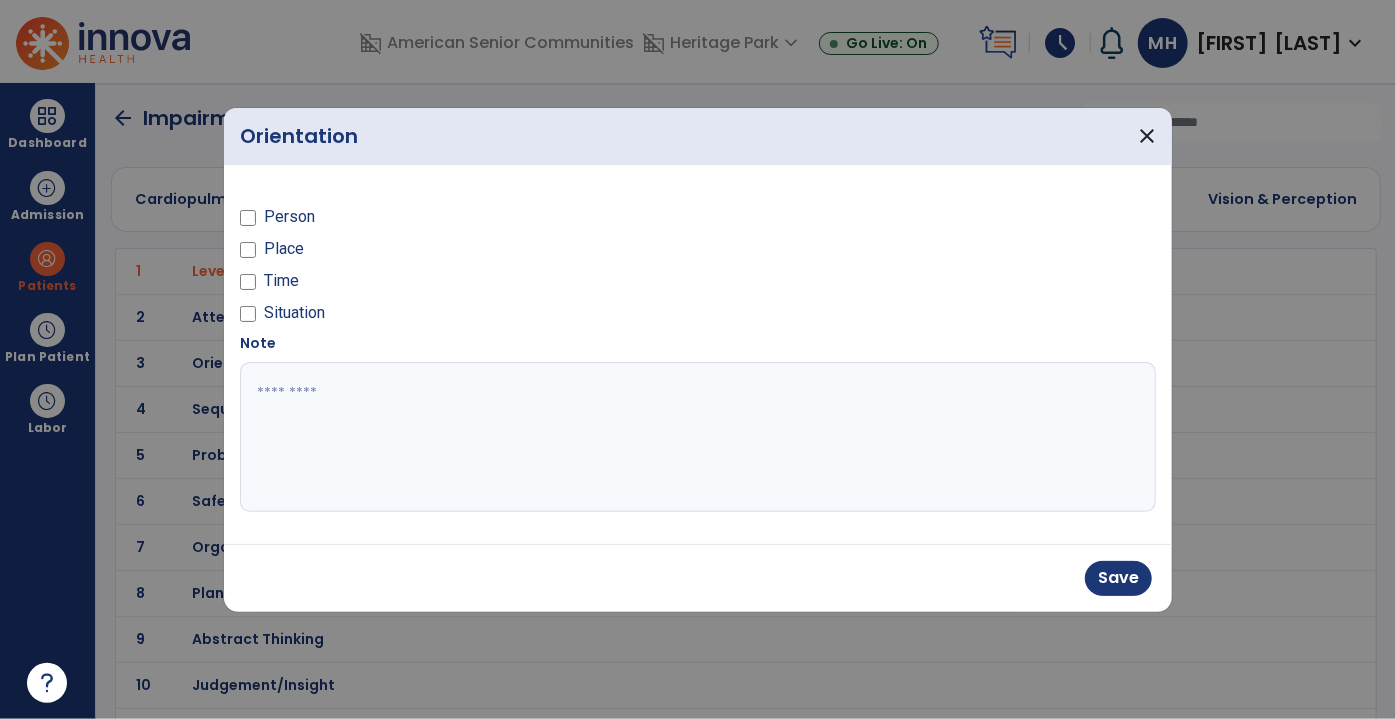 click on "Situation" at bounding box center (463, 317) 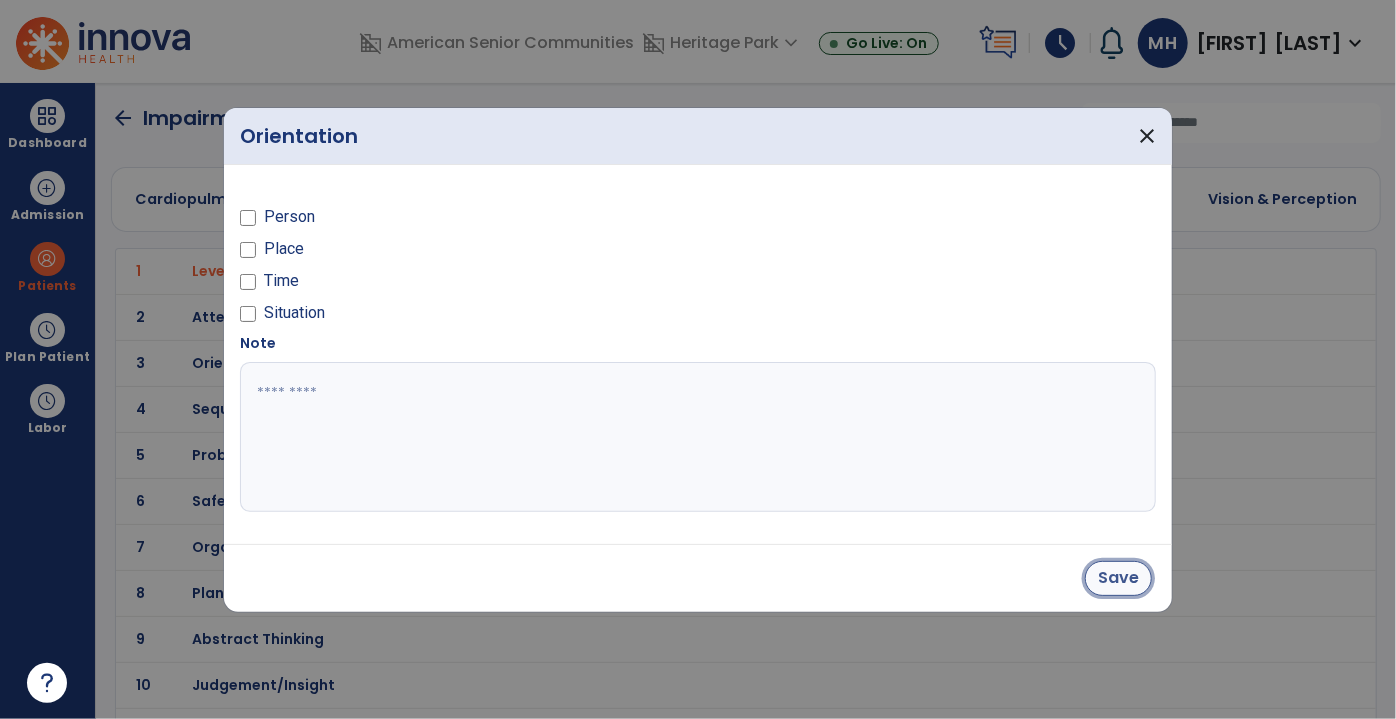 click on "Save" at bounding box center [1118, 578] 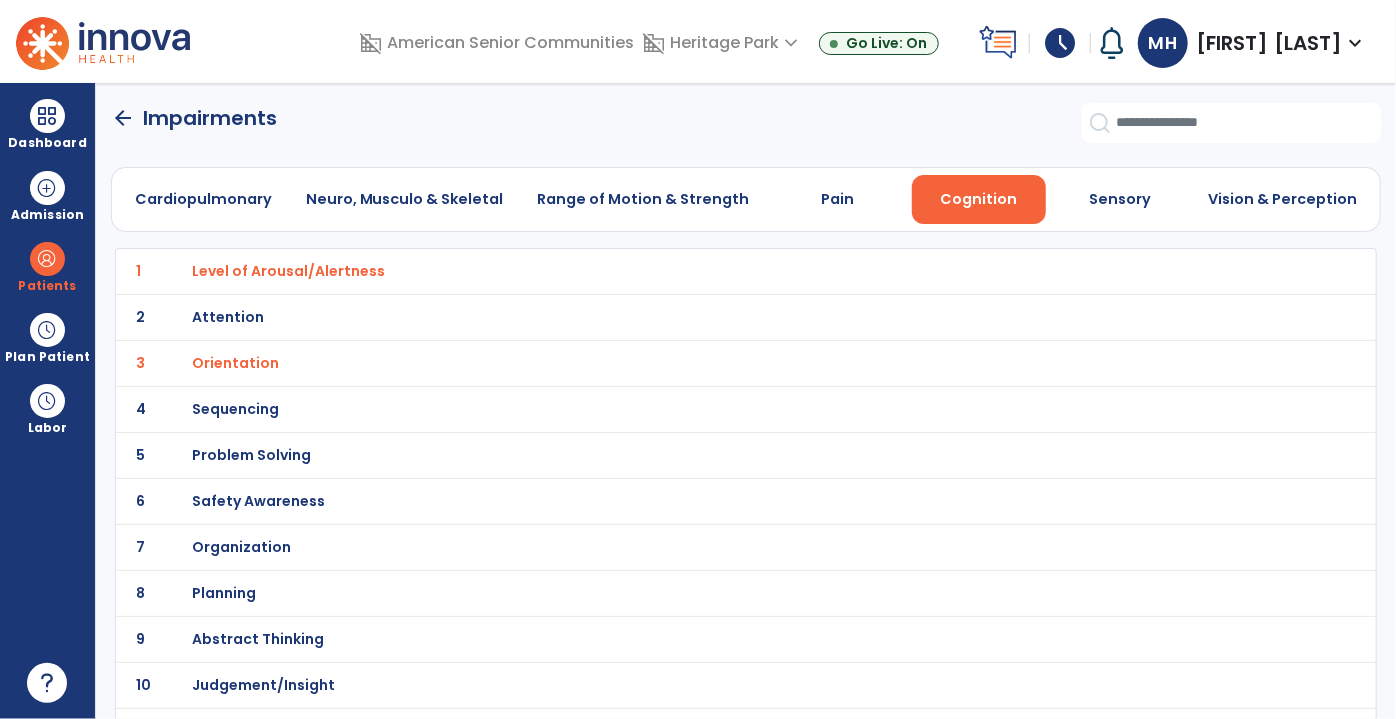 click on "Safety Awareness" at bounding box center [288, 271] 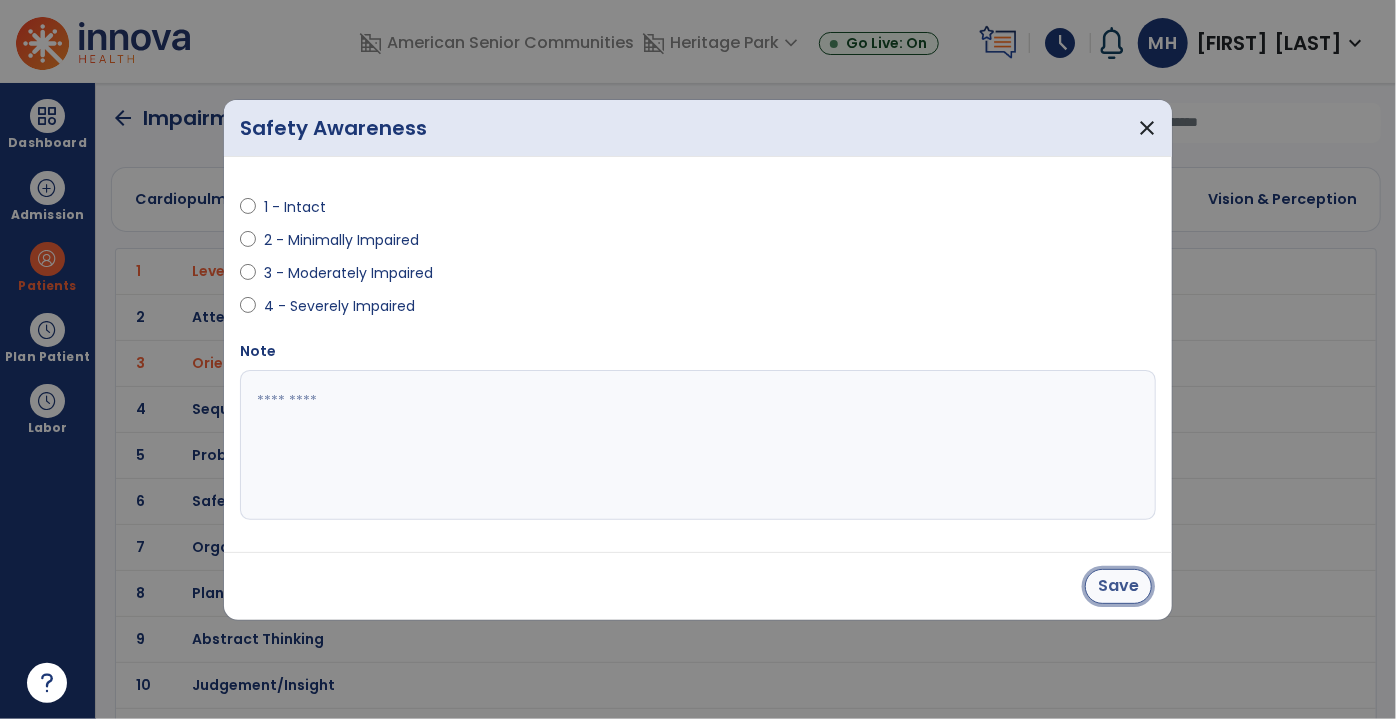 click on "Save" at bounding box center [1118, 586] 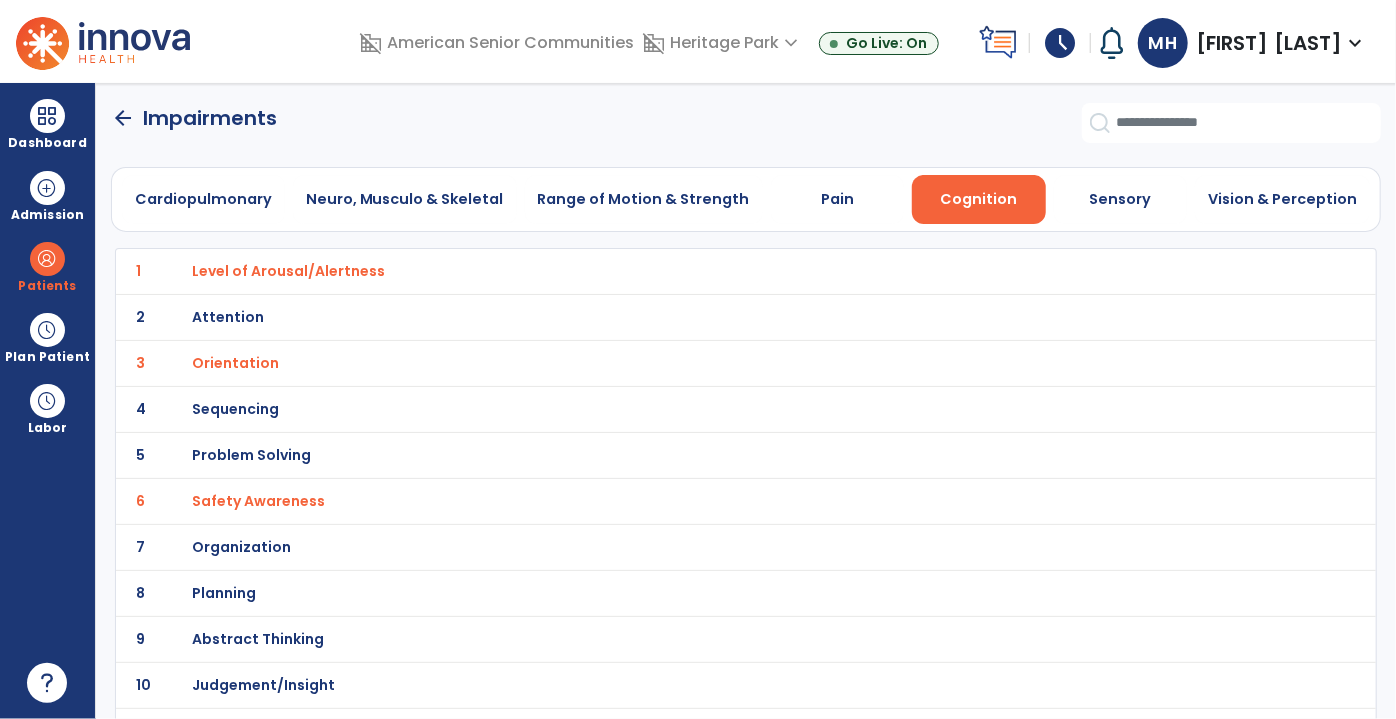scroll, scrollTop: 90, scrollLeft: 0, axis: vertical 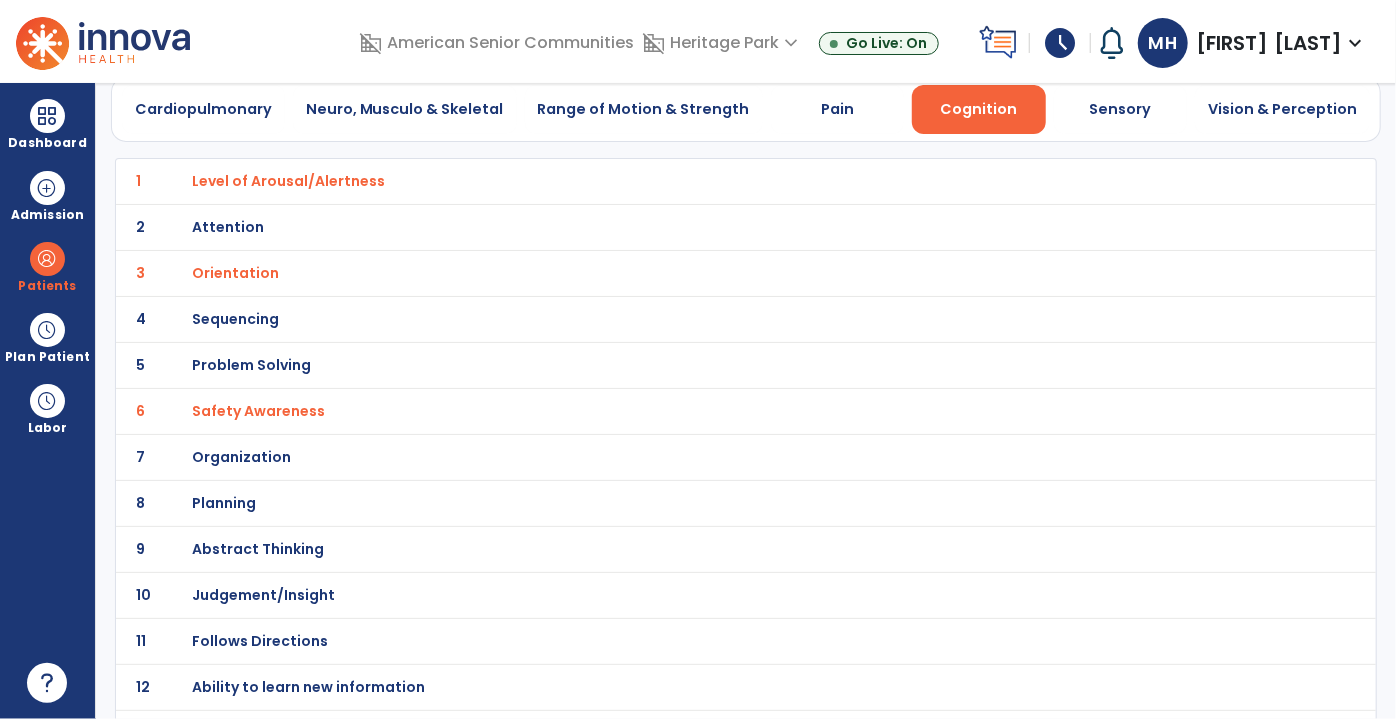 click on "Judgement/Insight" at bounding box center (288, 181) 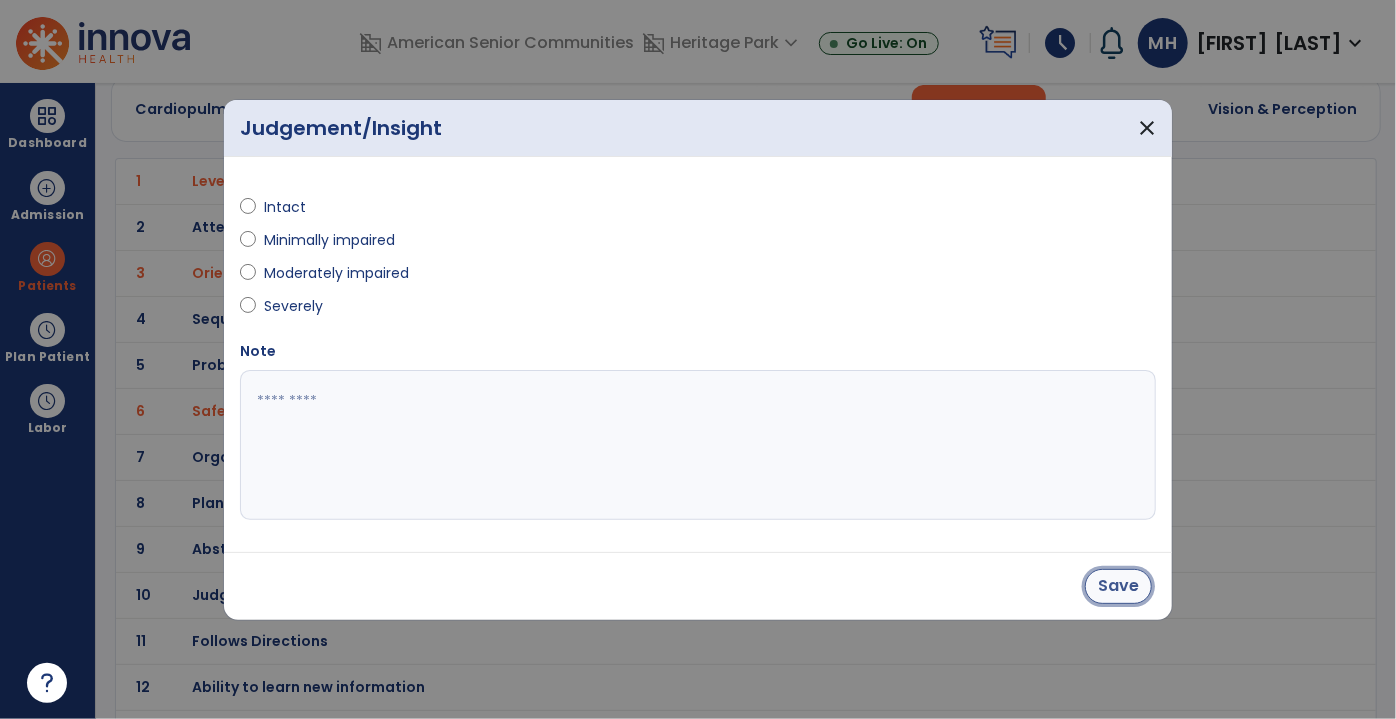 click on "Save" at bounding box center [1118, 586] 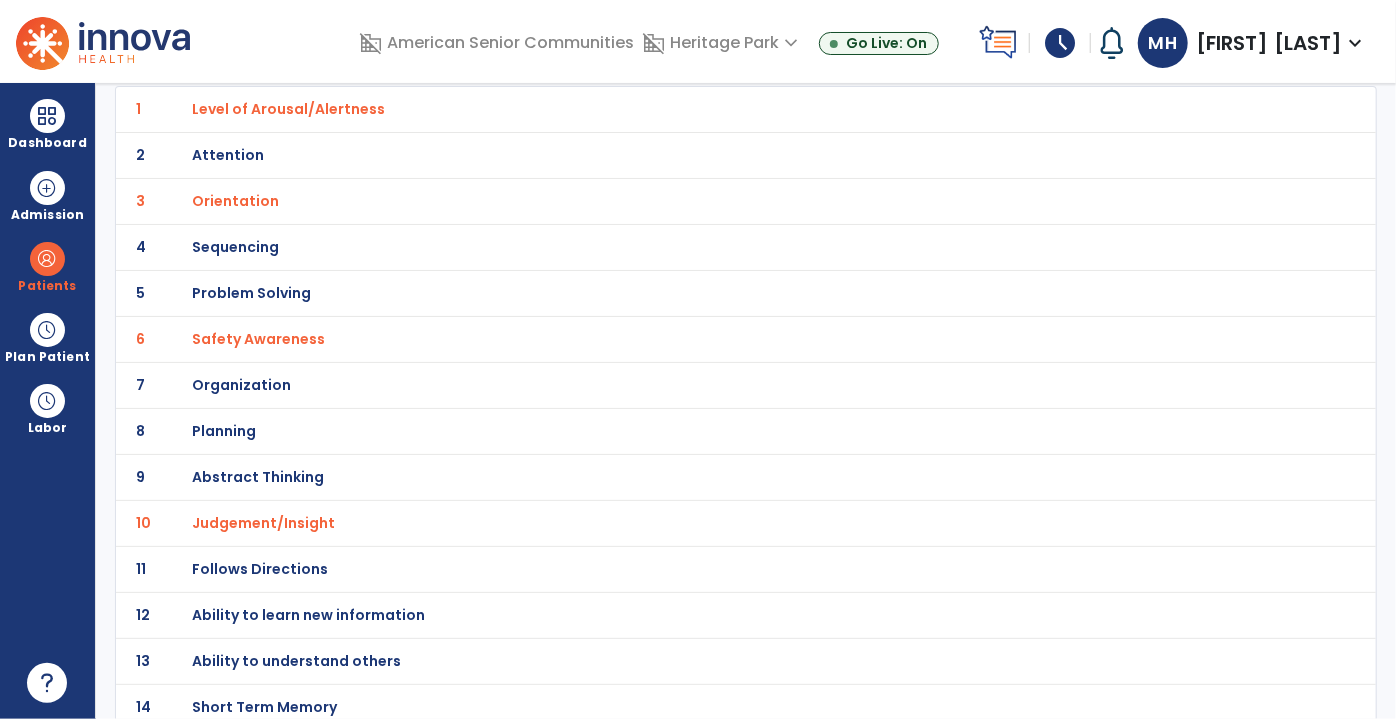 scroll, scrollTop: 181, scrollLeft: 0, axis: vertical 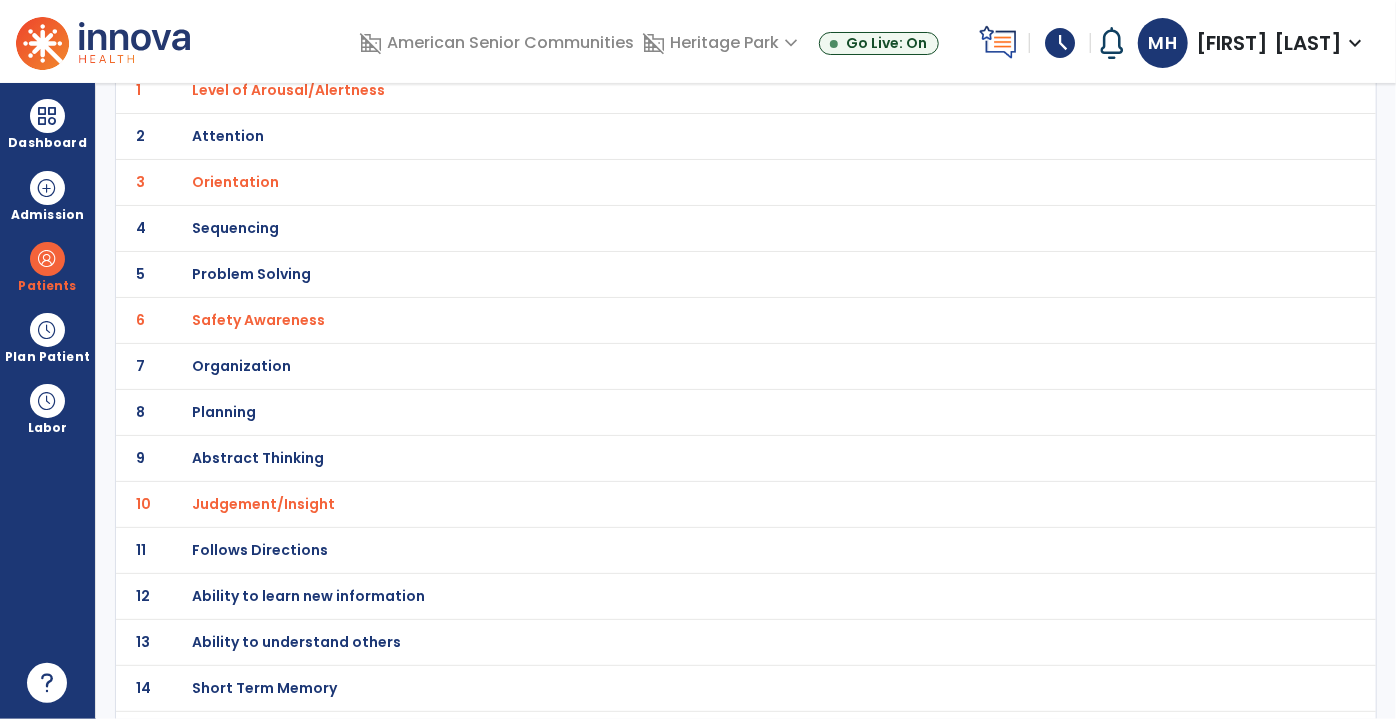 click on "Ability to learn new information" at bounding box center (288, 90) 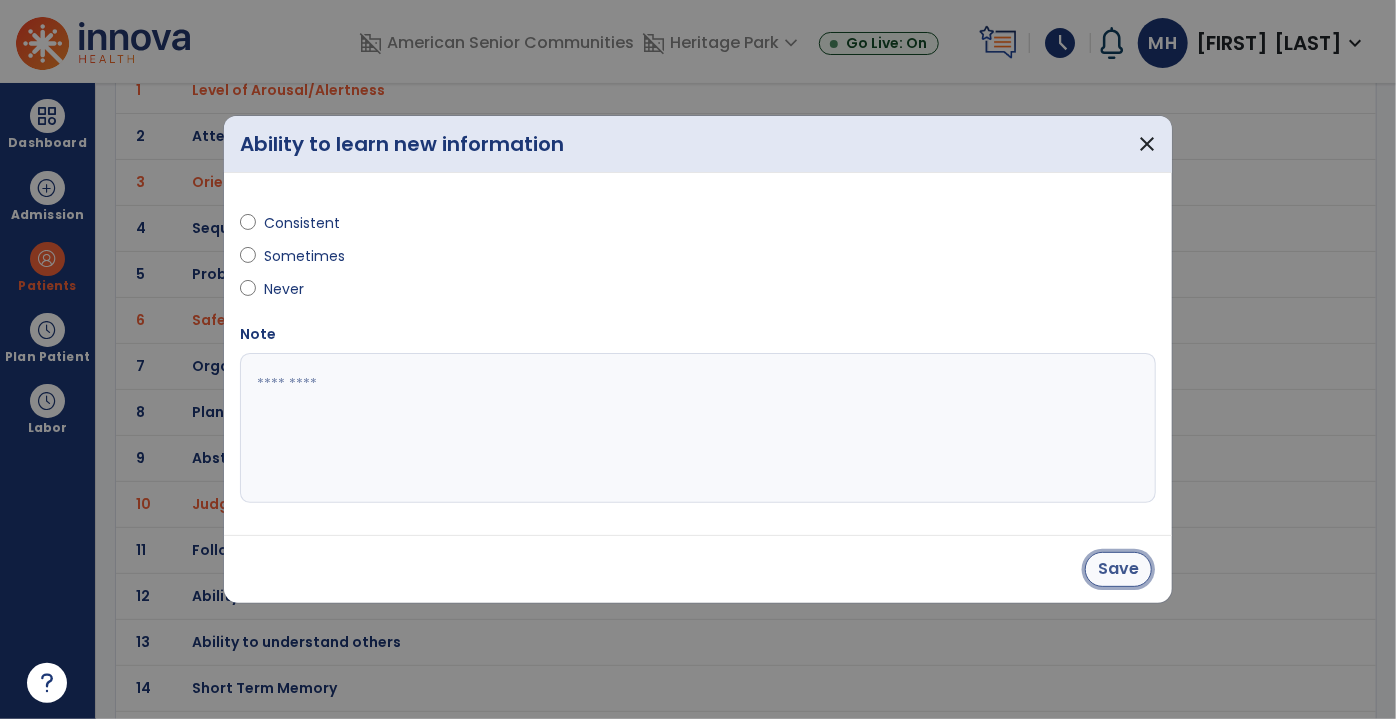 click on "Save" at bounding box center (1118, 569) 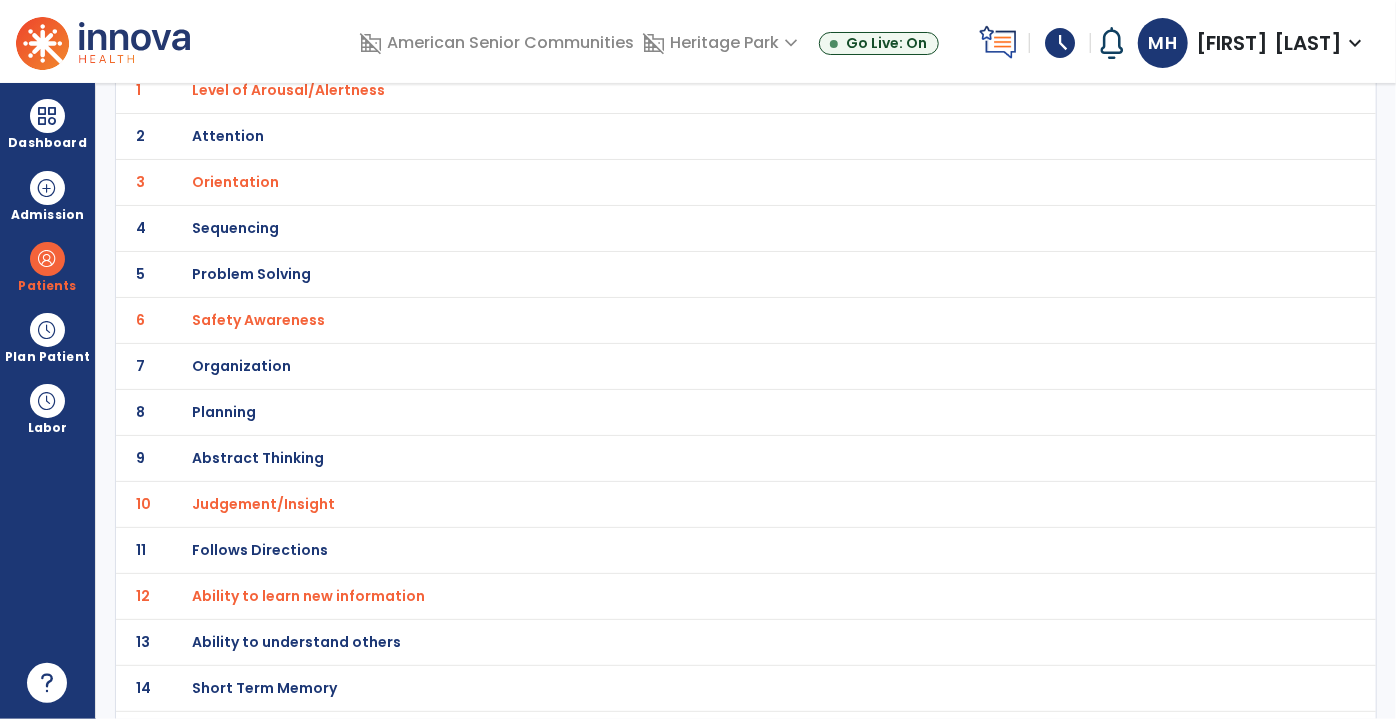 scroll, scrollTop: 215, scrollLeft: 0, axis: vertical 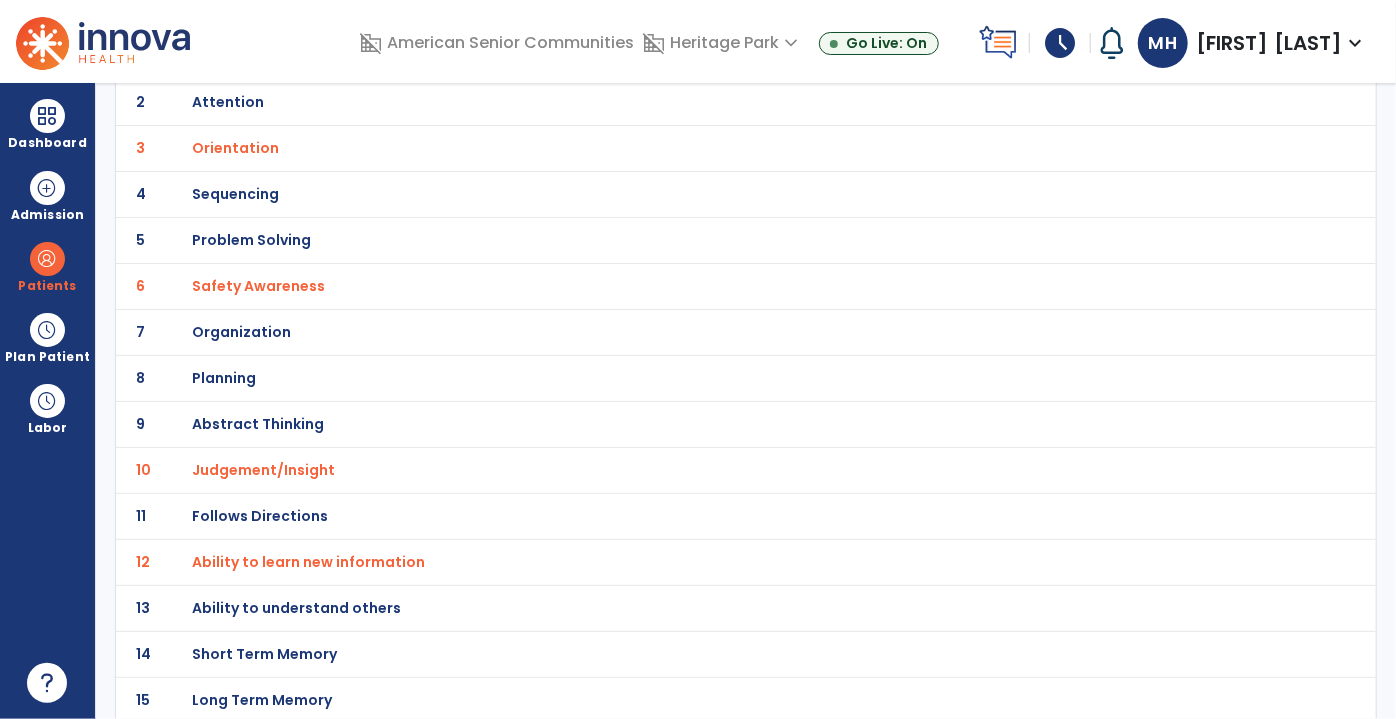 click on "Short Term Memory" at bounding box center (701, 56) 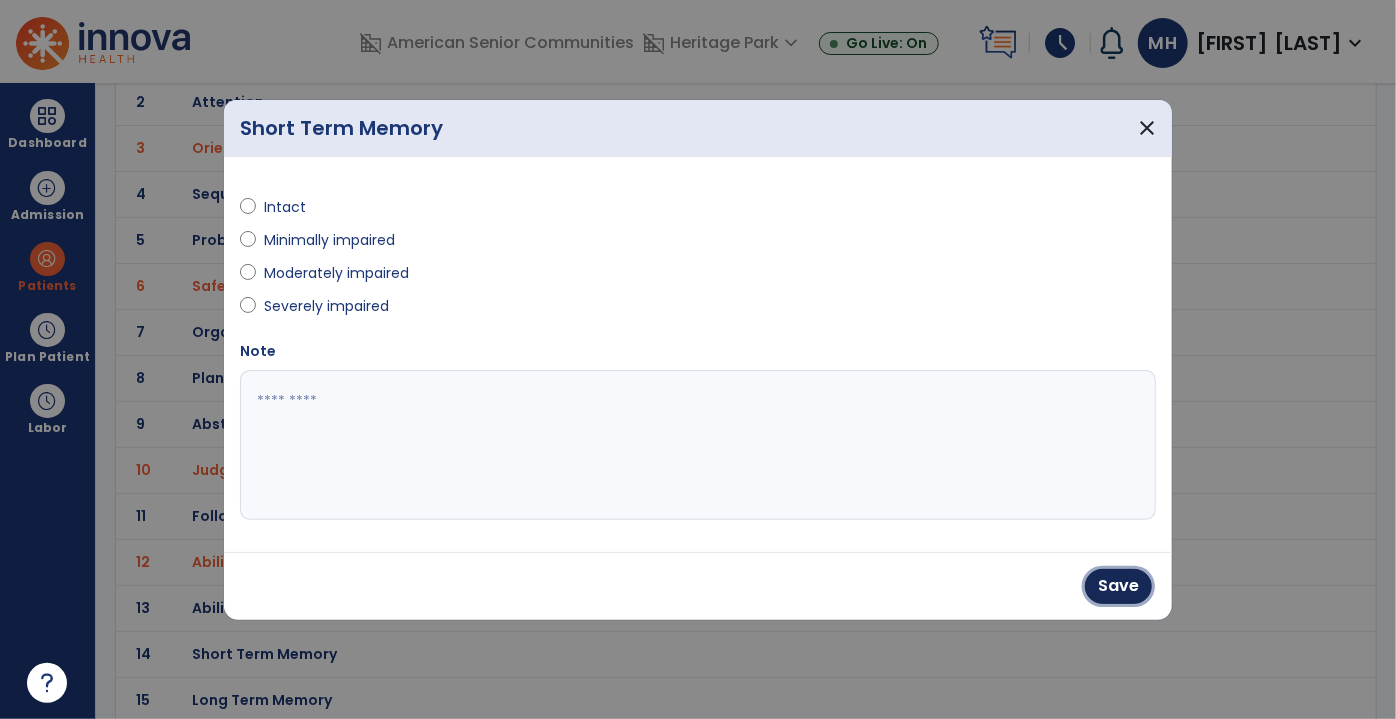 click on "Save" at bounding box center (1118, 586) 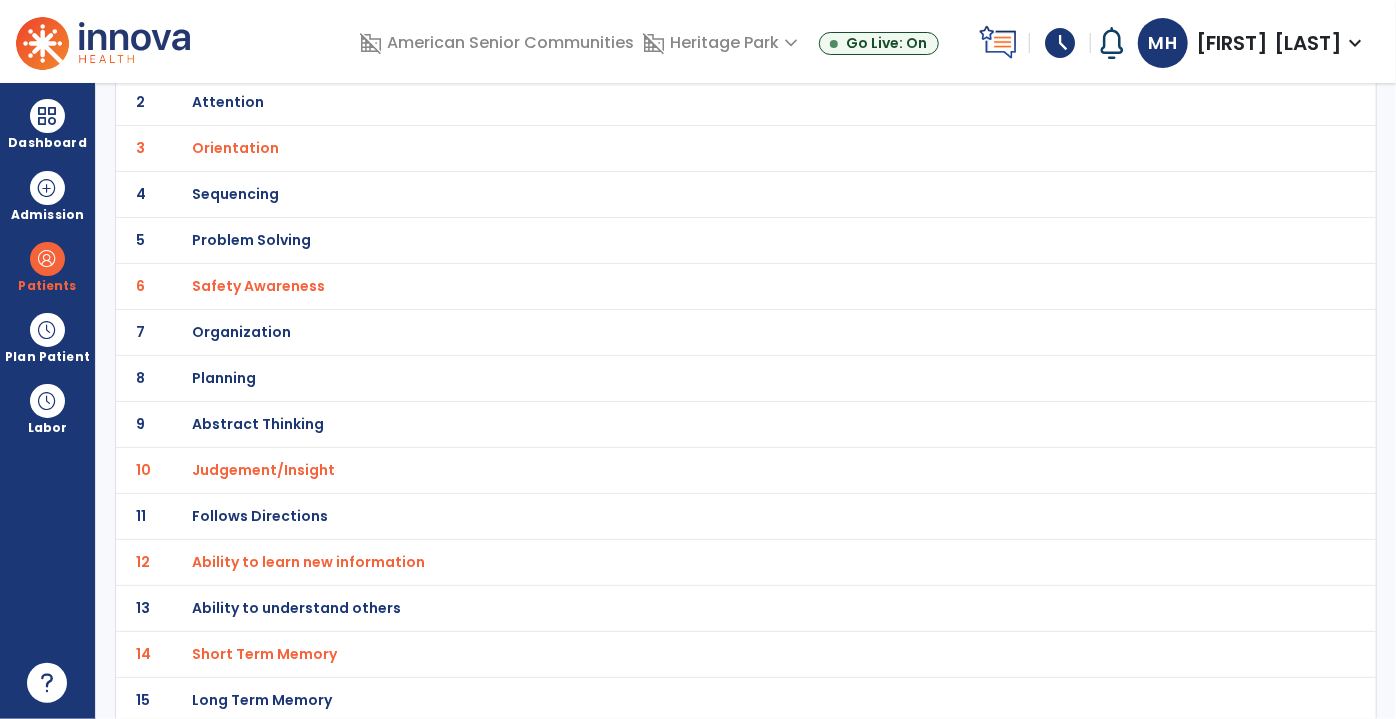 click on "Long Term Memory" at bounding box center (288, 56) 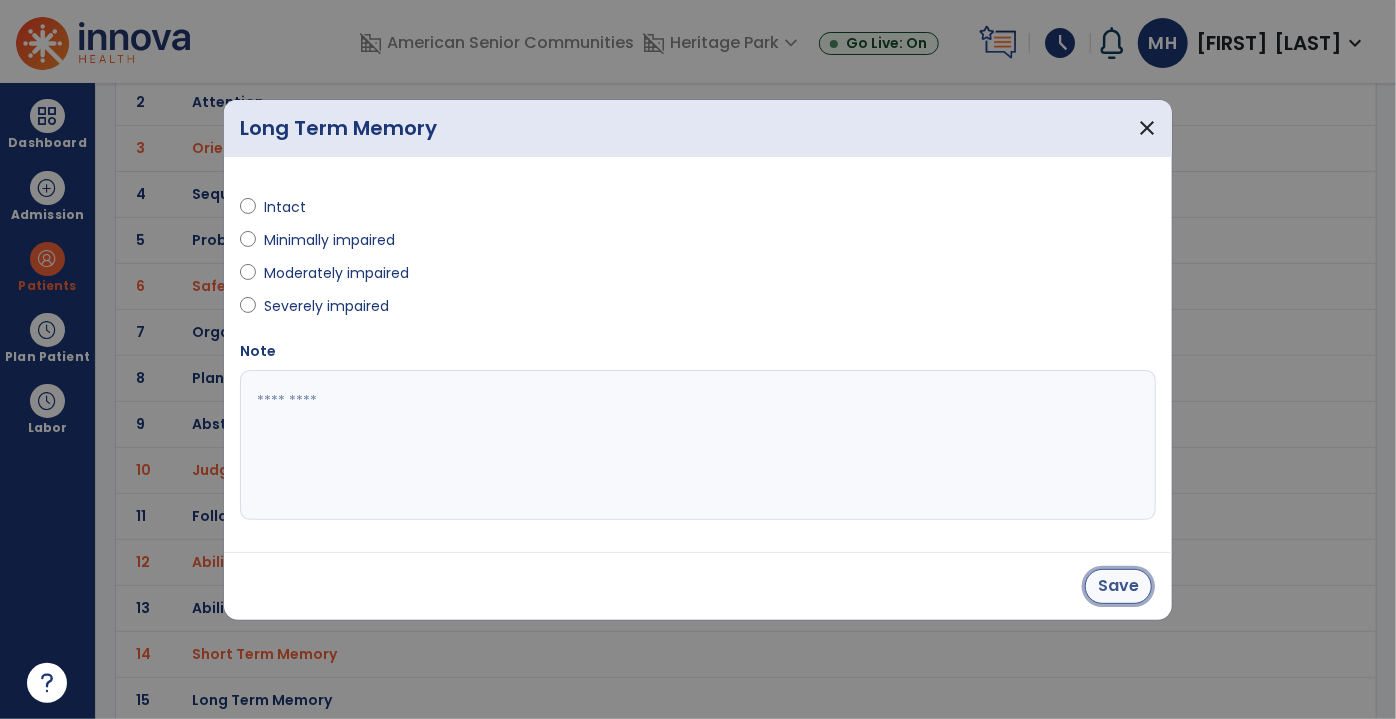 click on "Save" at bounding box center [1118, 586] 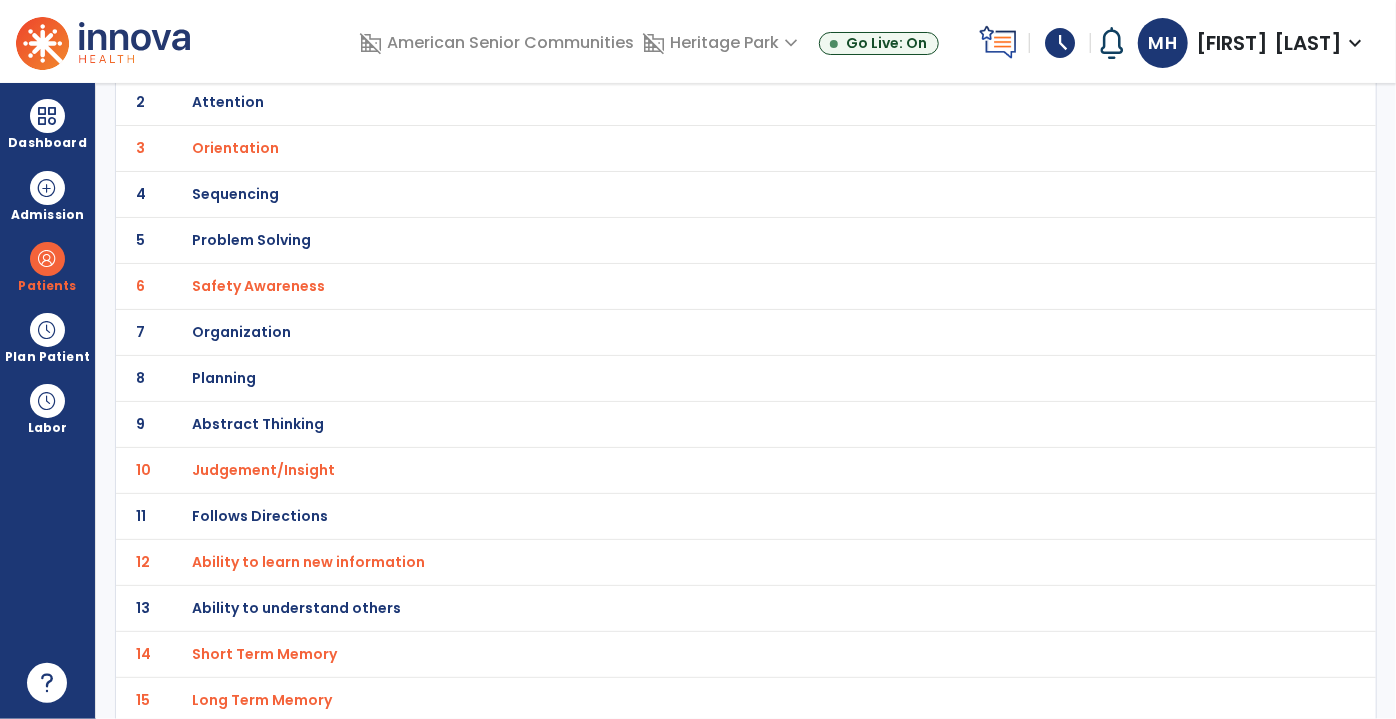 click on "Ability to understand others" at bounding box center (288, 56) 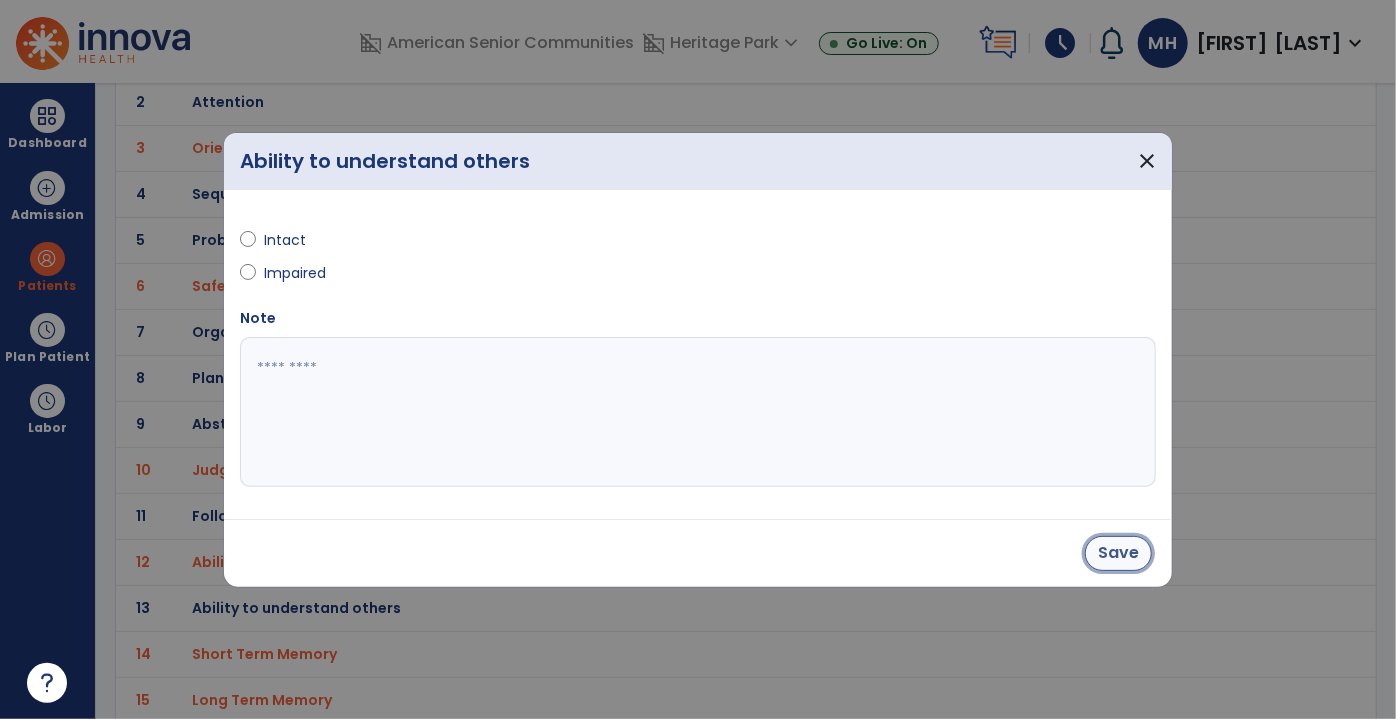 click on "Save" at bounding box center [1118, 553] 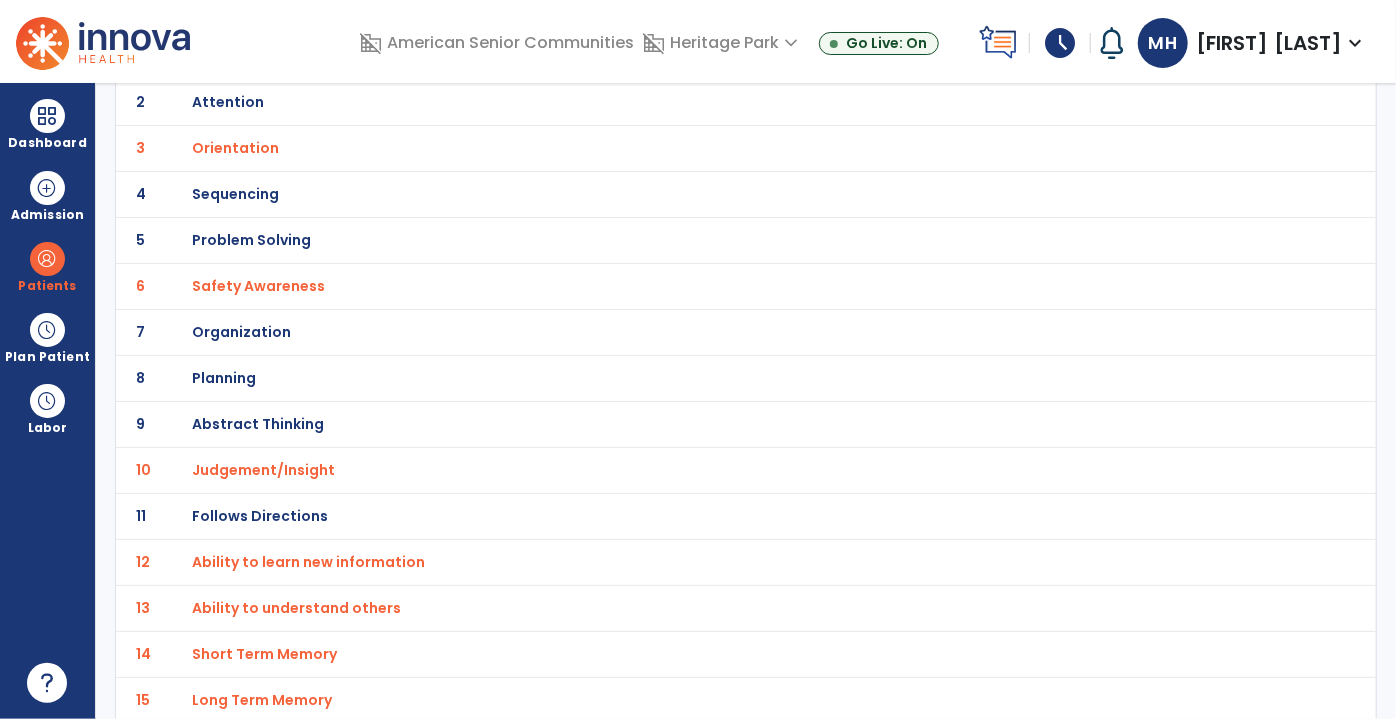 scroll, scrollTop: 0, scrollLeft: 0, axis: both 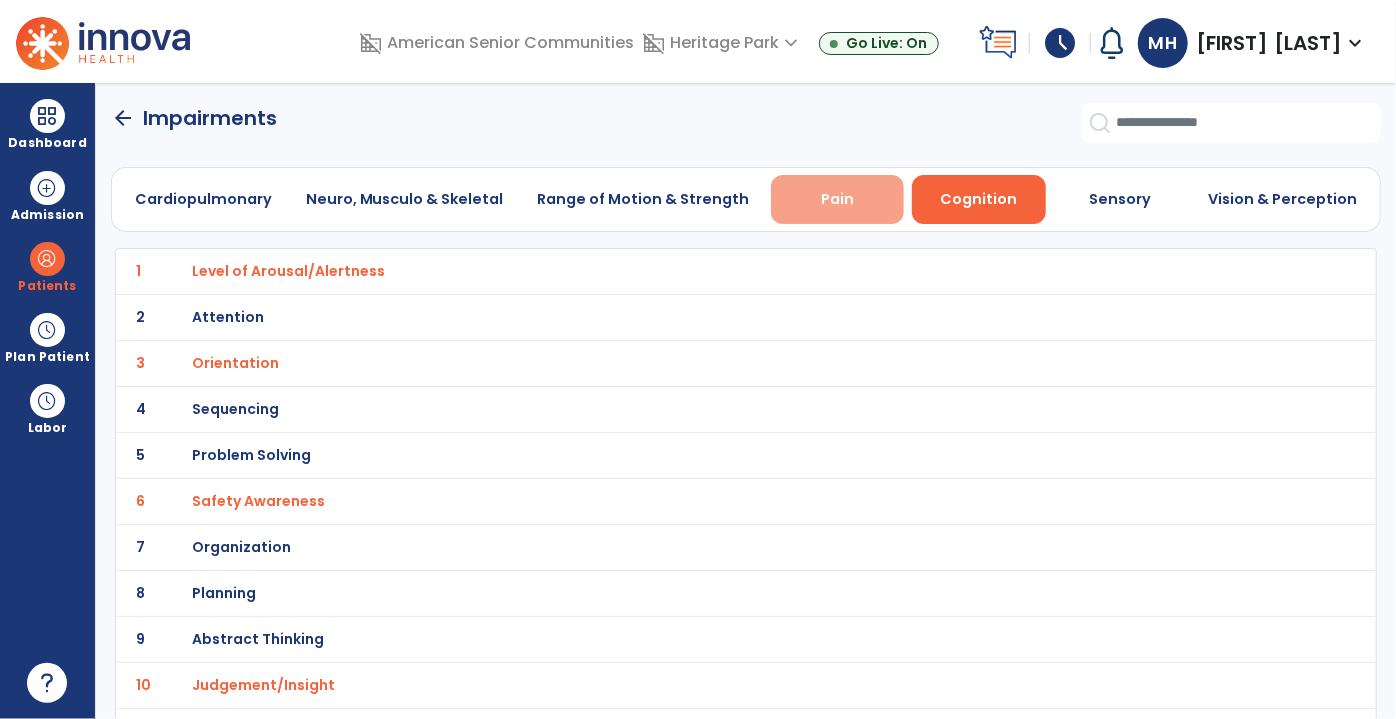 click on "Pain" at bounding box center (838, 199) 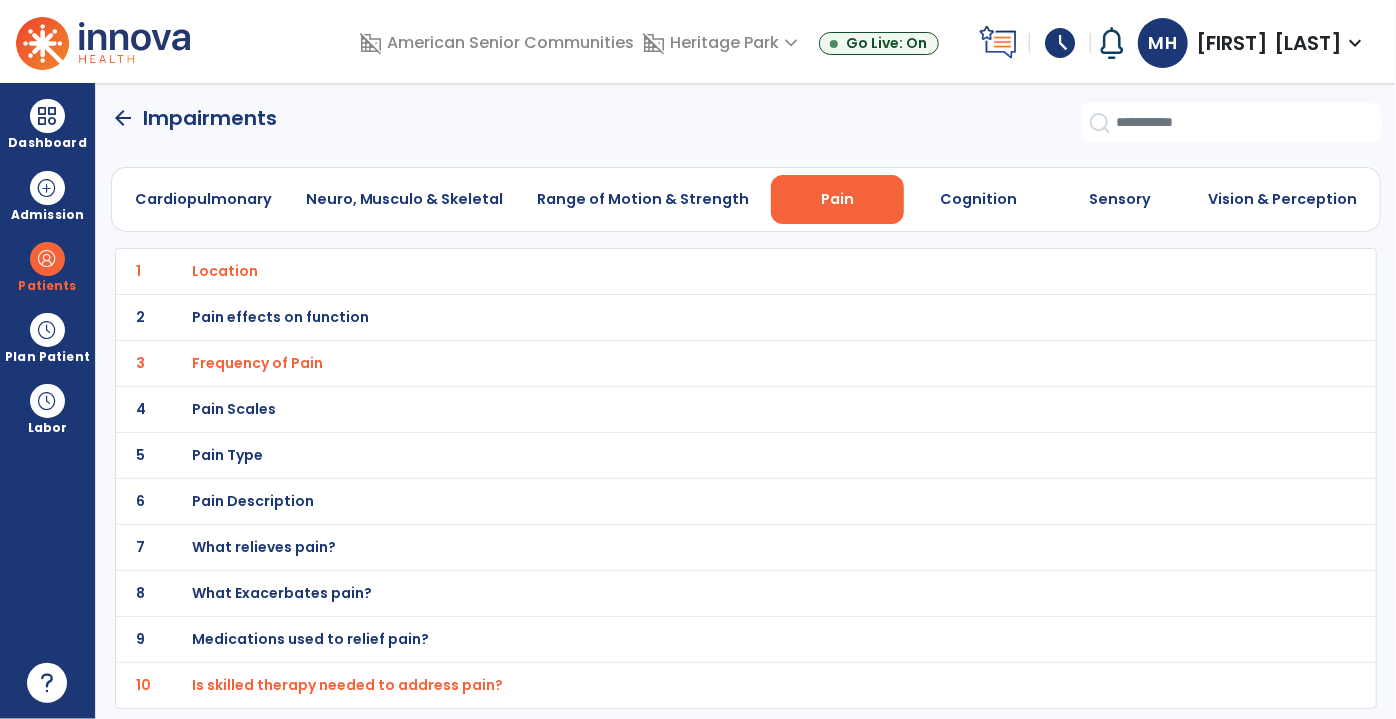 click on "arrow_back" 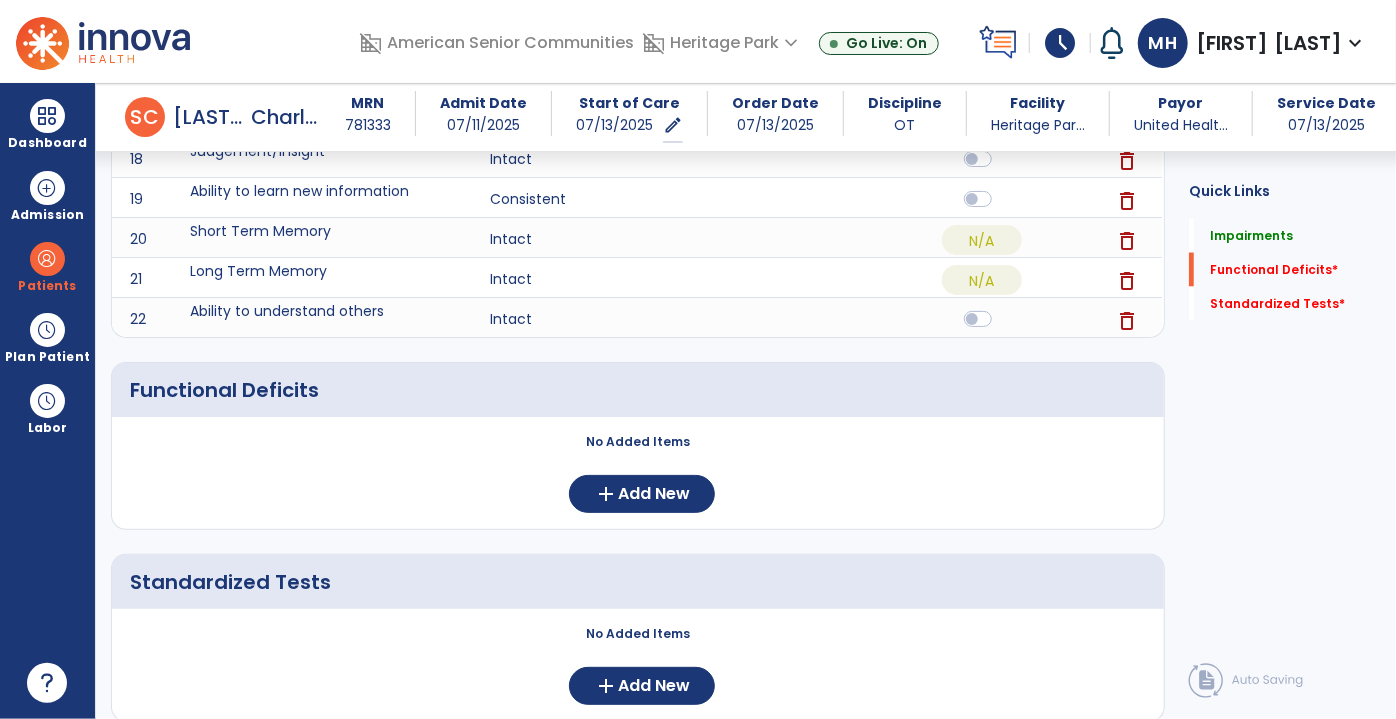 scroll, scrollTop: 1688, scrollLeft: 0, axis: vertical 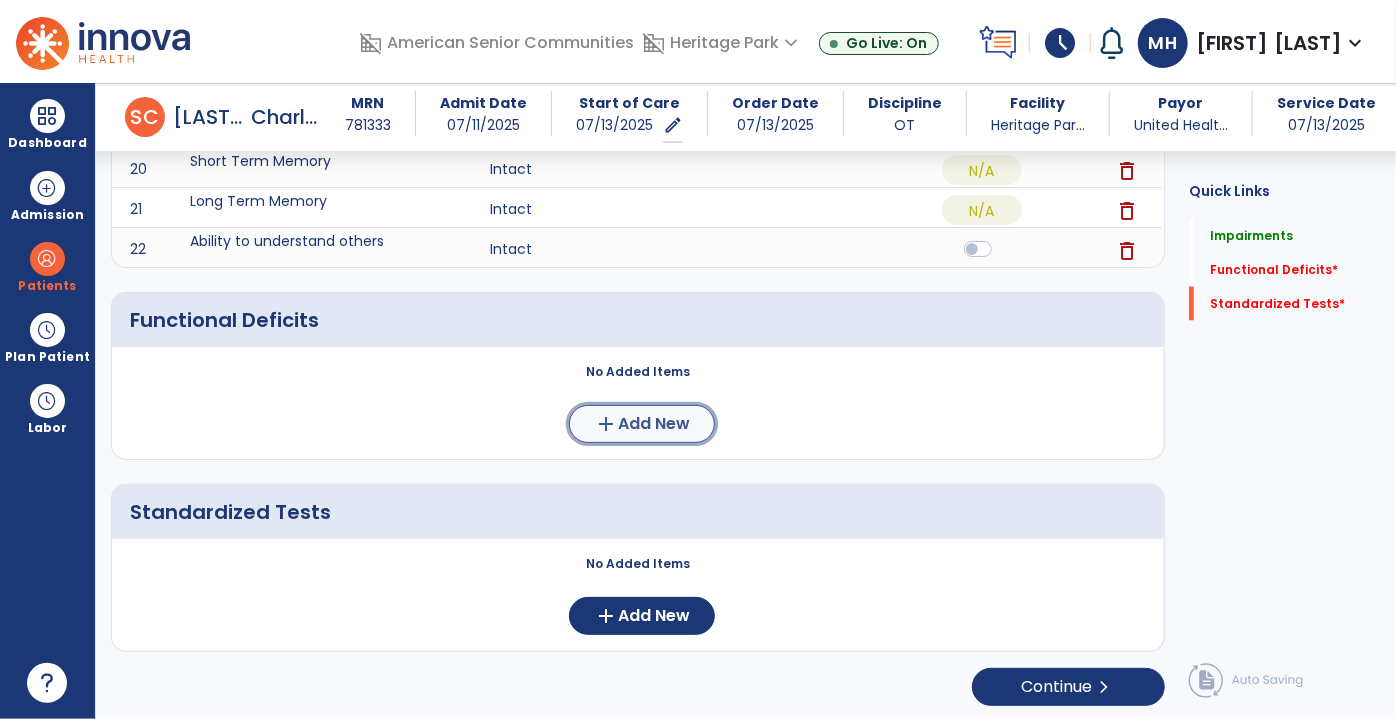 click on "Add New" 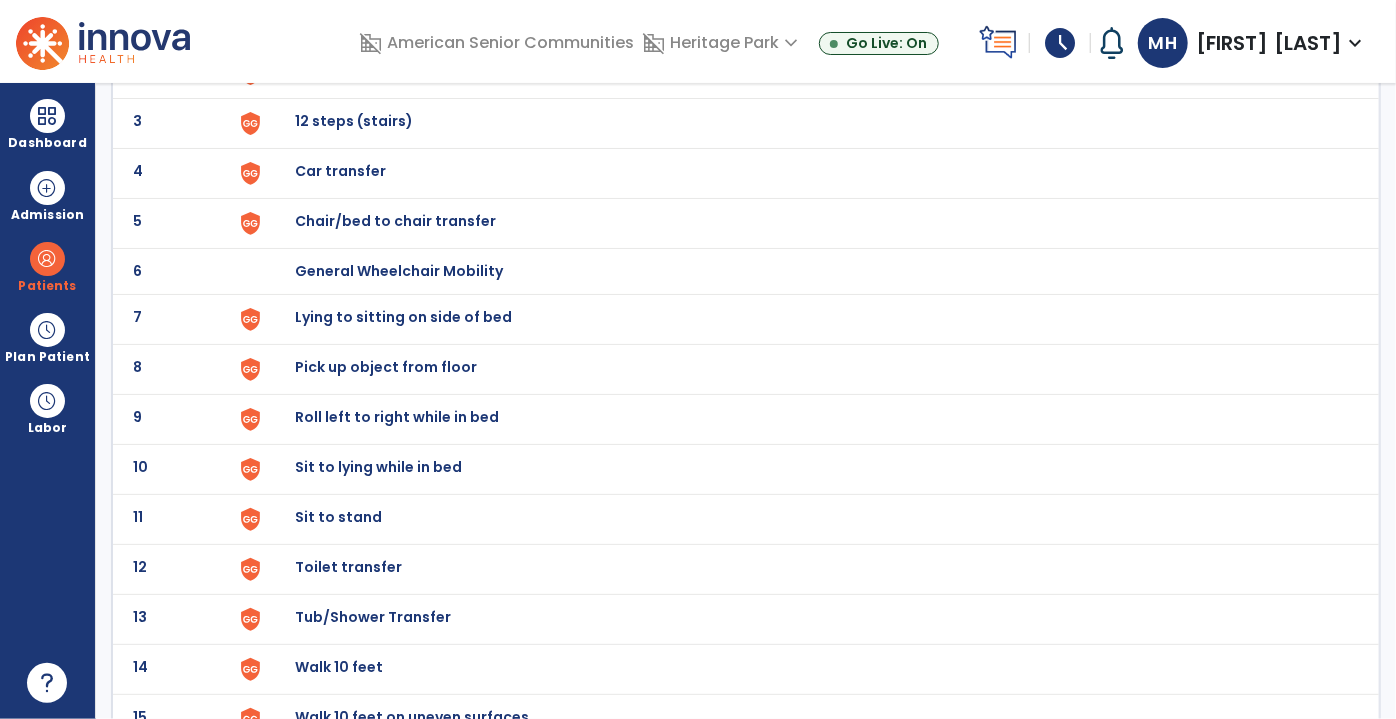 scroll, scrollTop: 272, scrollLeft: 0, axis: vertical 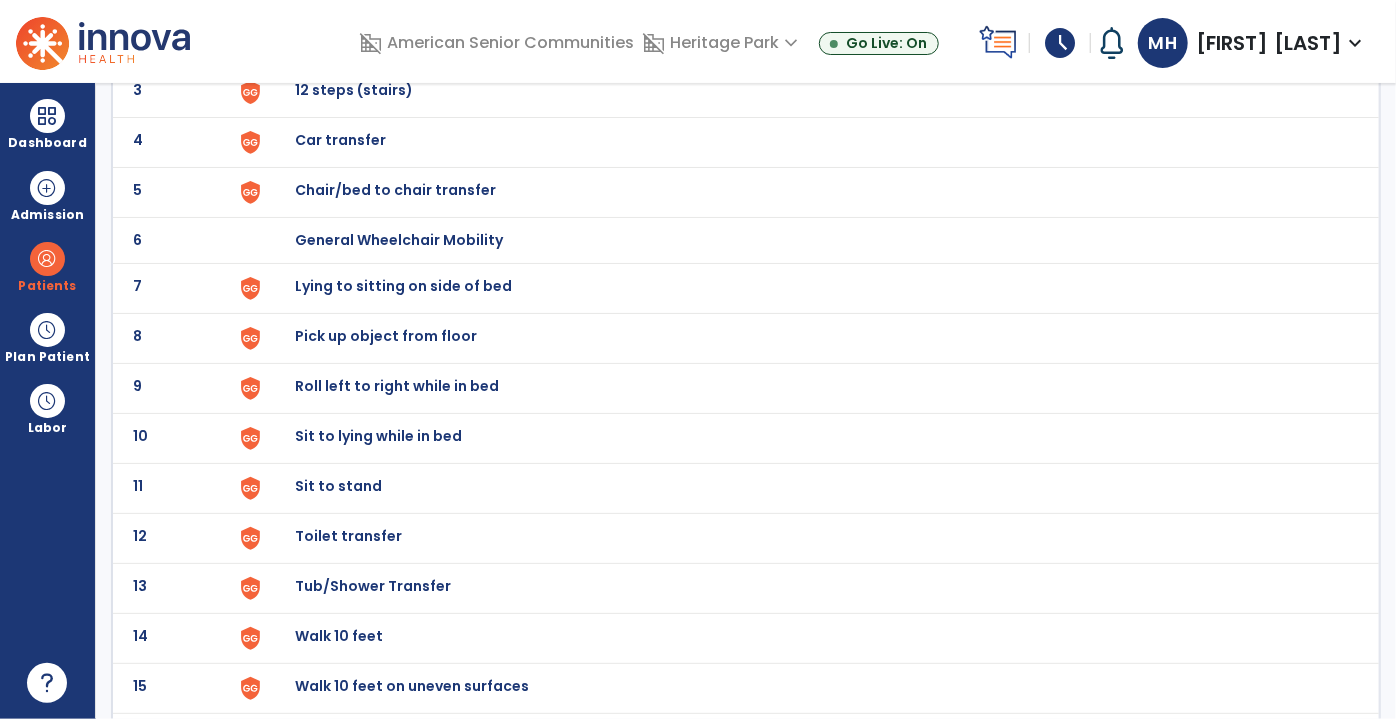 click on "Toilet transfer" at bounding box center [341, -10] 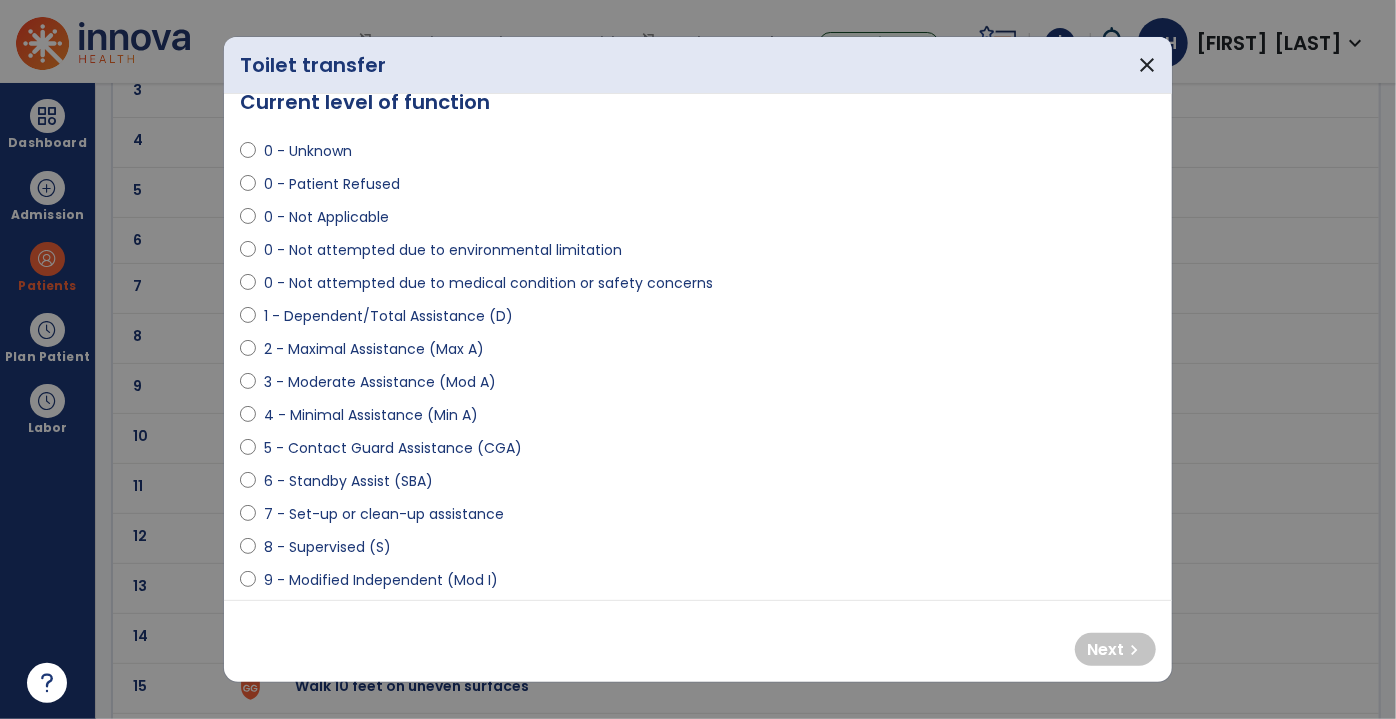 scroll, scrollTop: 0, scrollLeft: 0, axis: both 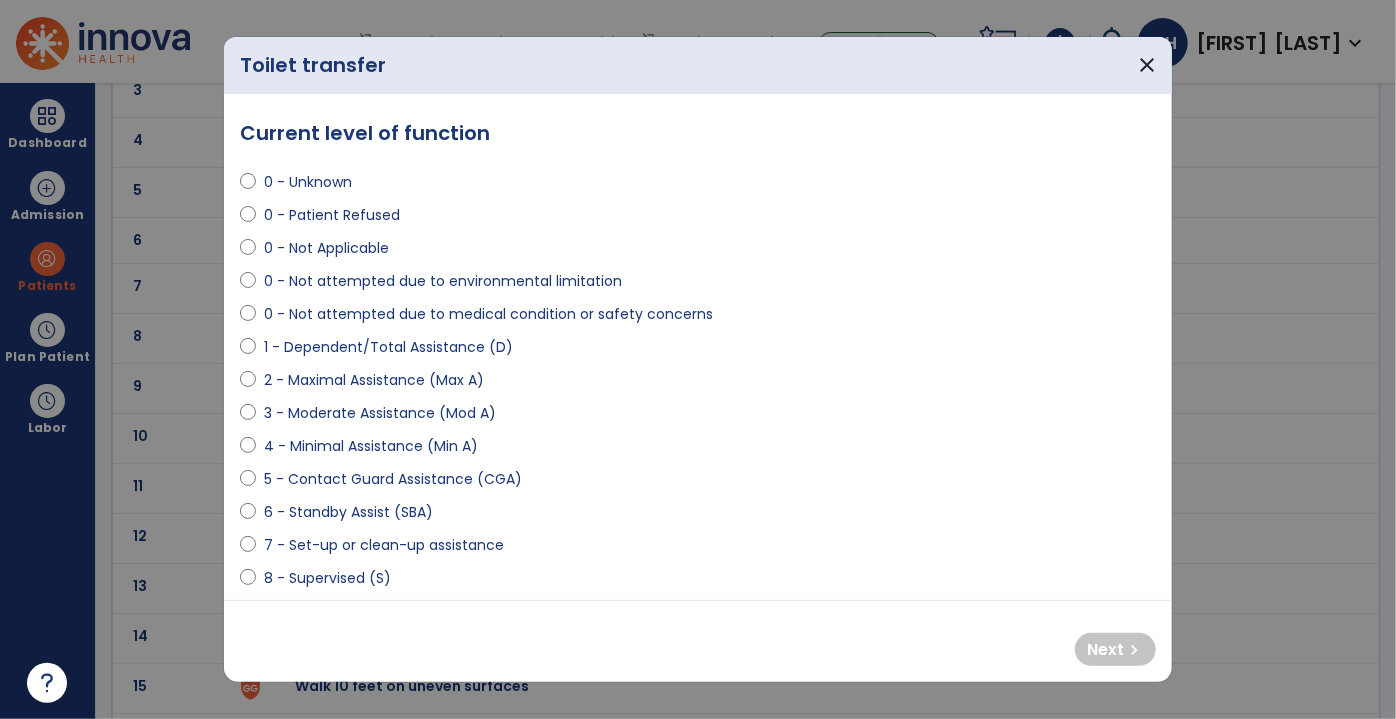 select on "**********" 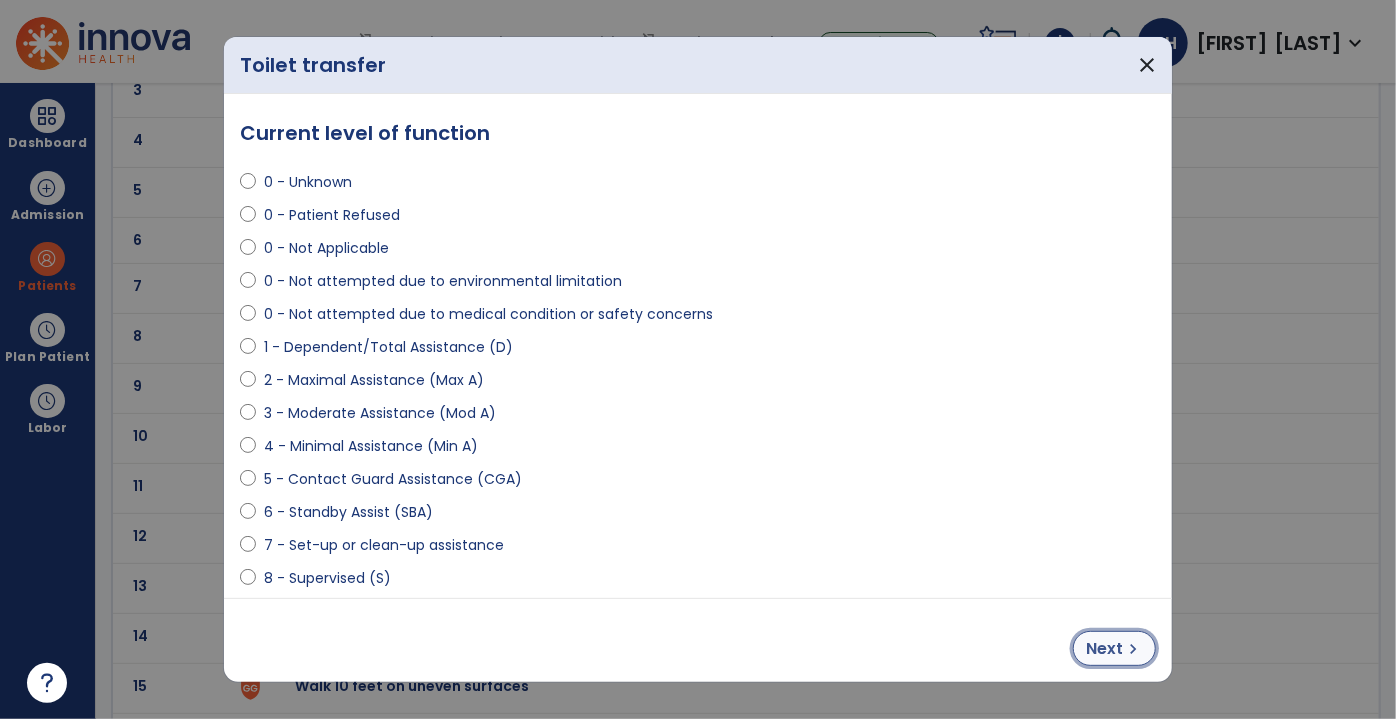 click on "Next  chevron_right" at bounding box center [1114, 648] 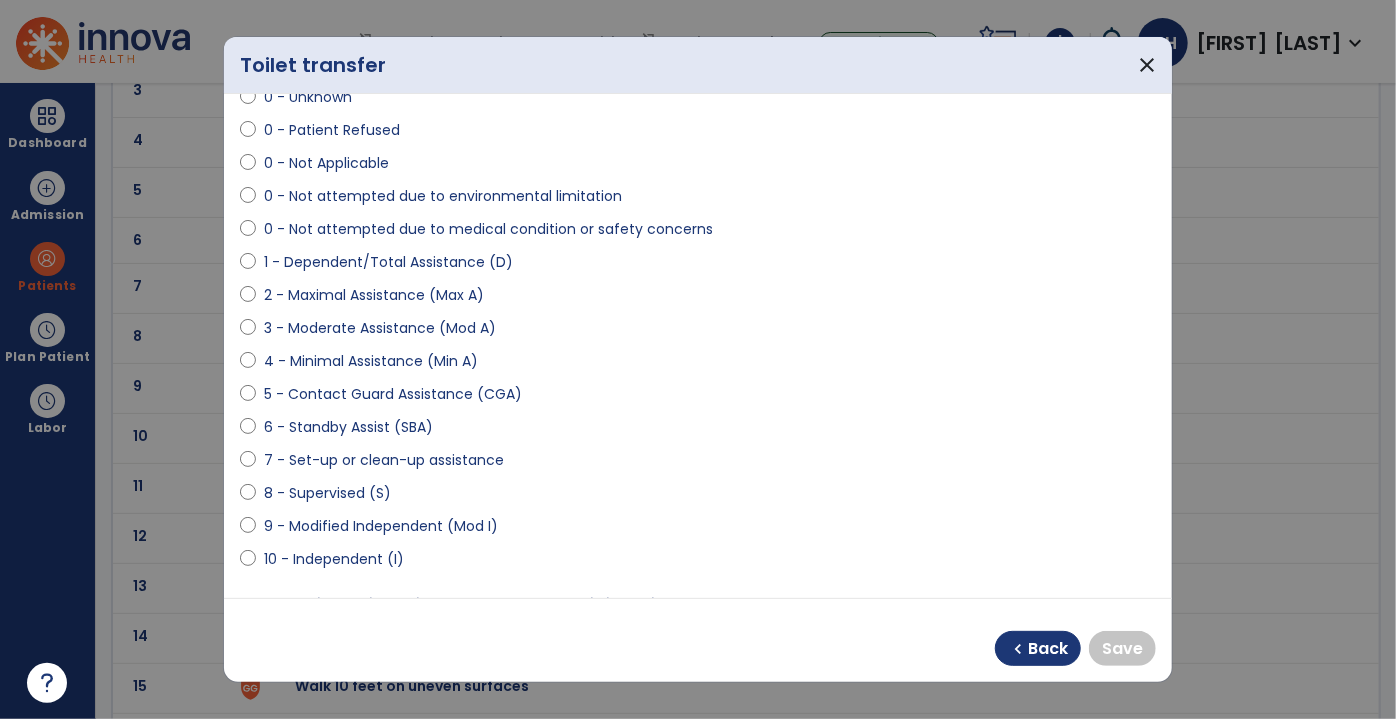 scroll, scrollTop: 181, scrollLeft: 0, axis: vertical 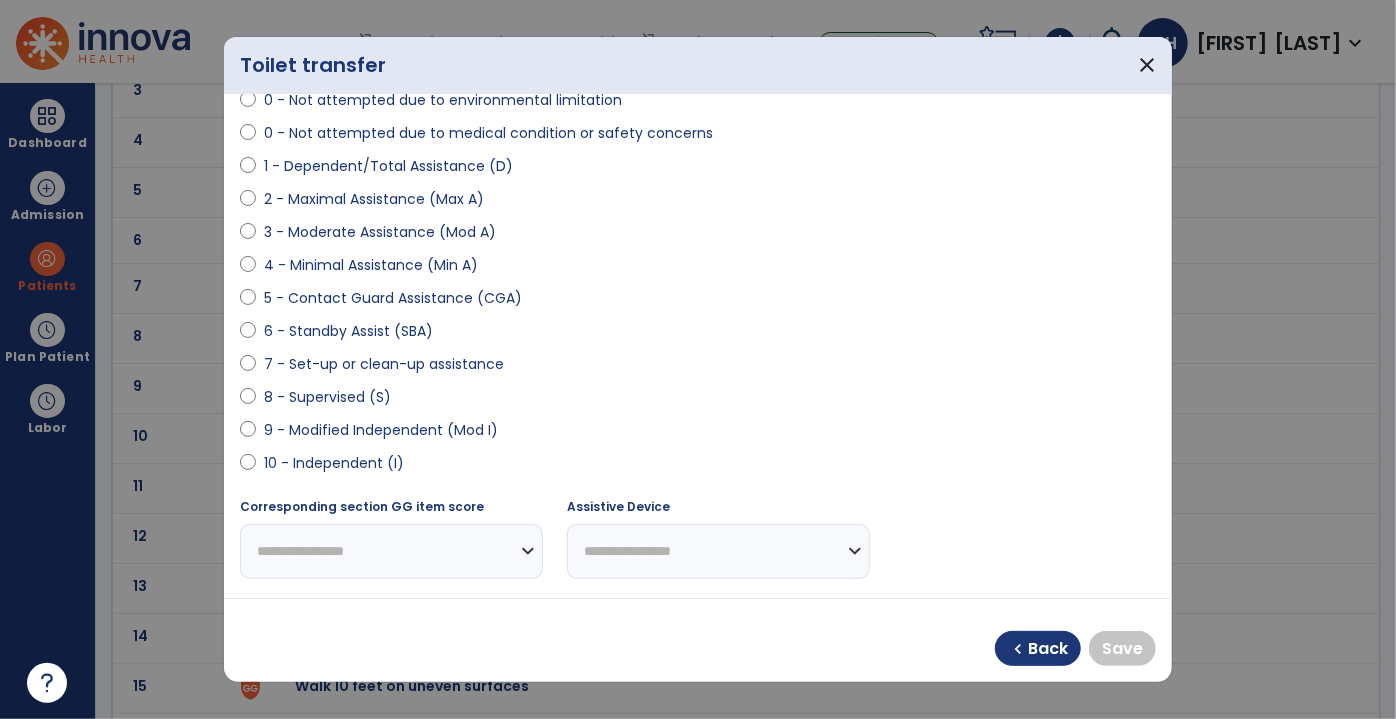 select on "**********" 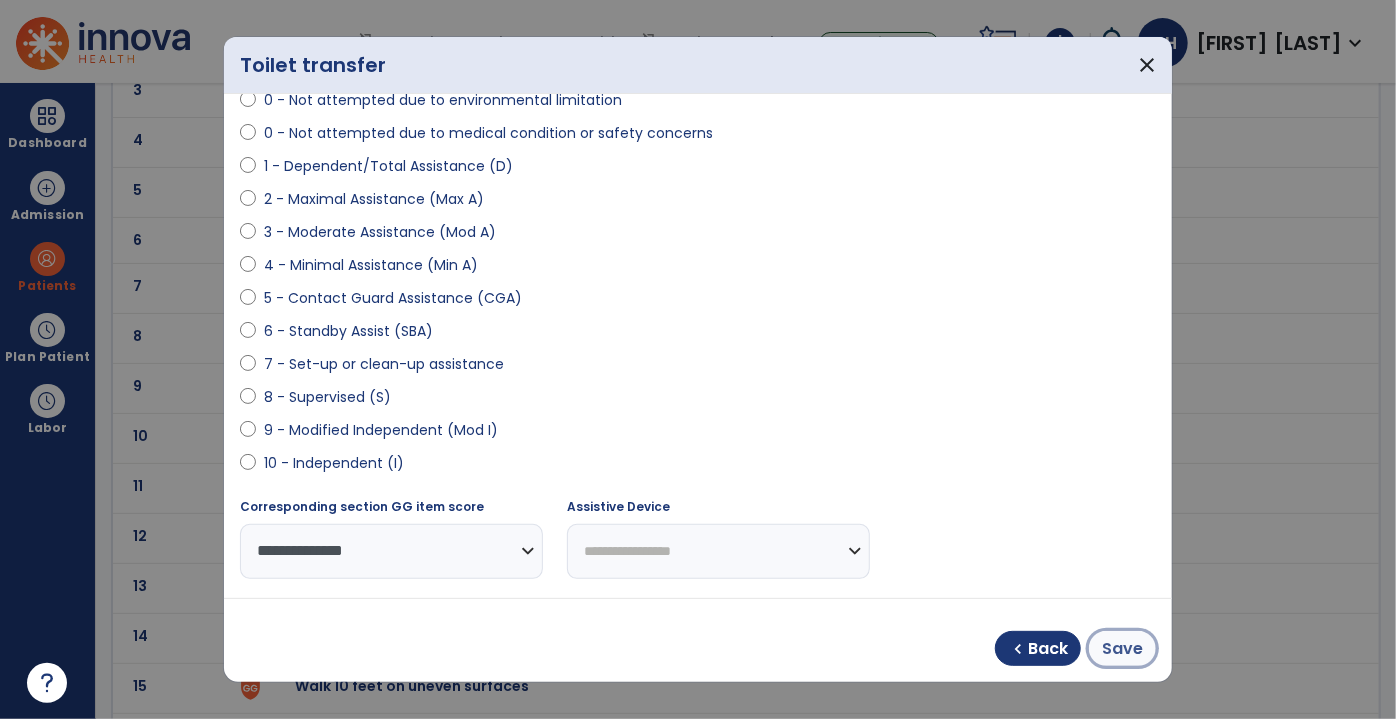 click on "Save" at bounding box center (1122, 649) 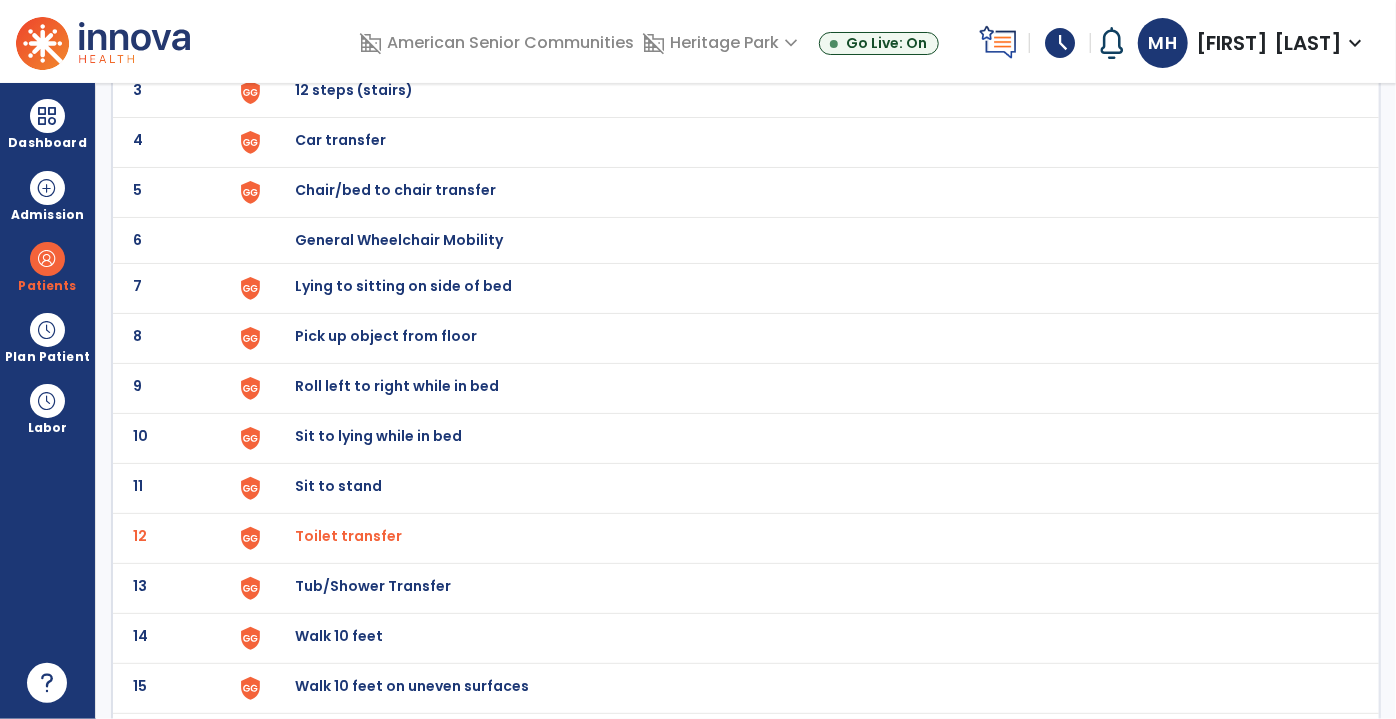scroll, scrollTop: 0, scrollLeft: 0, axis: both 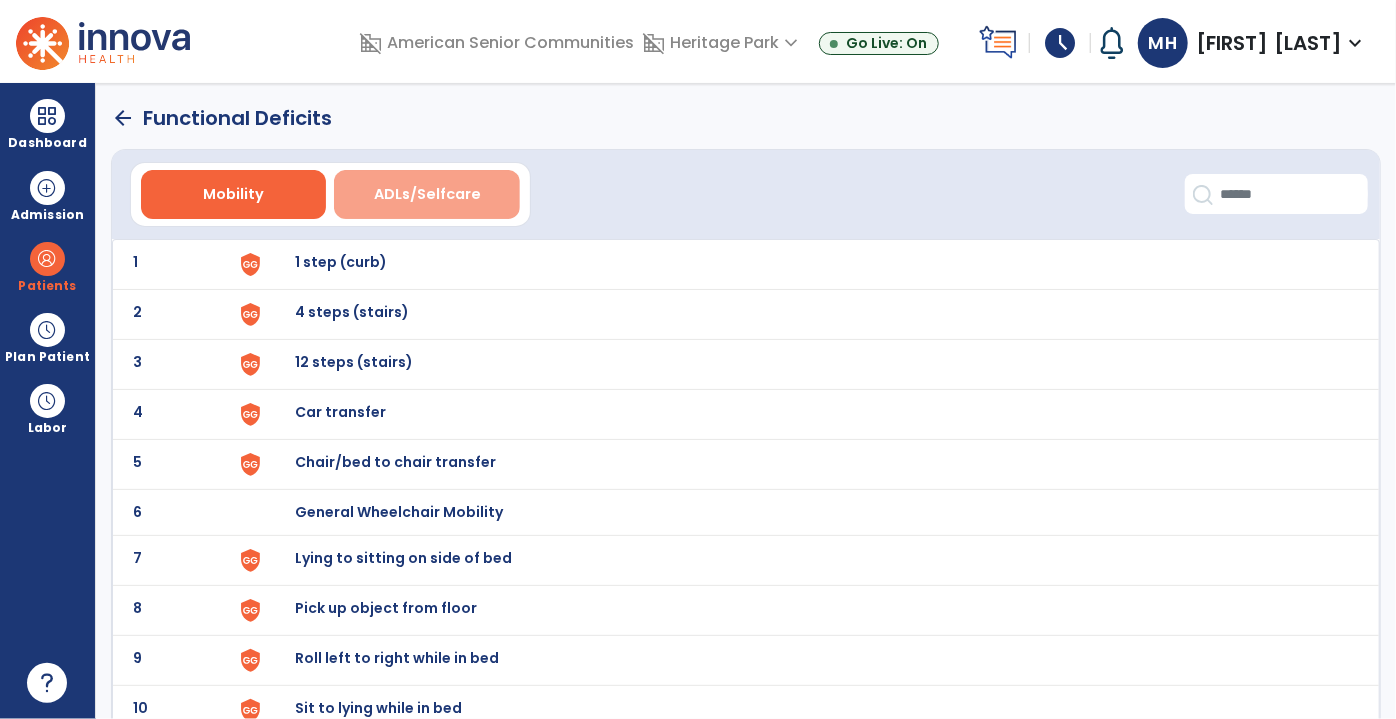 click on "ADLs/Selfcare" at bounding box center [427, 194] 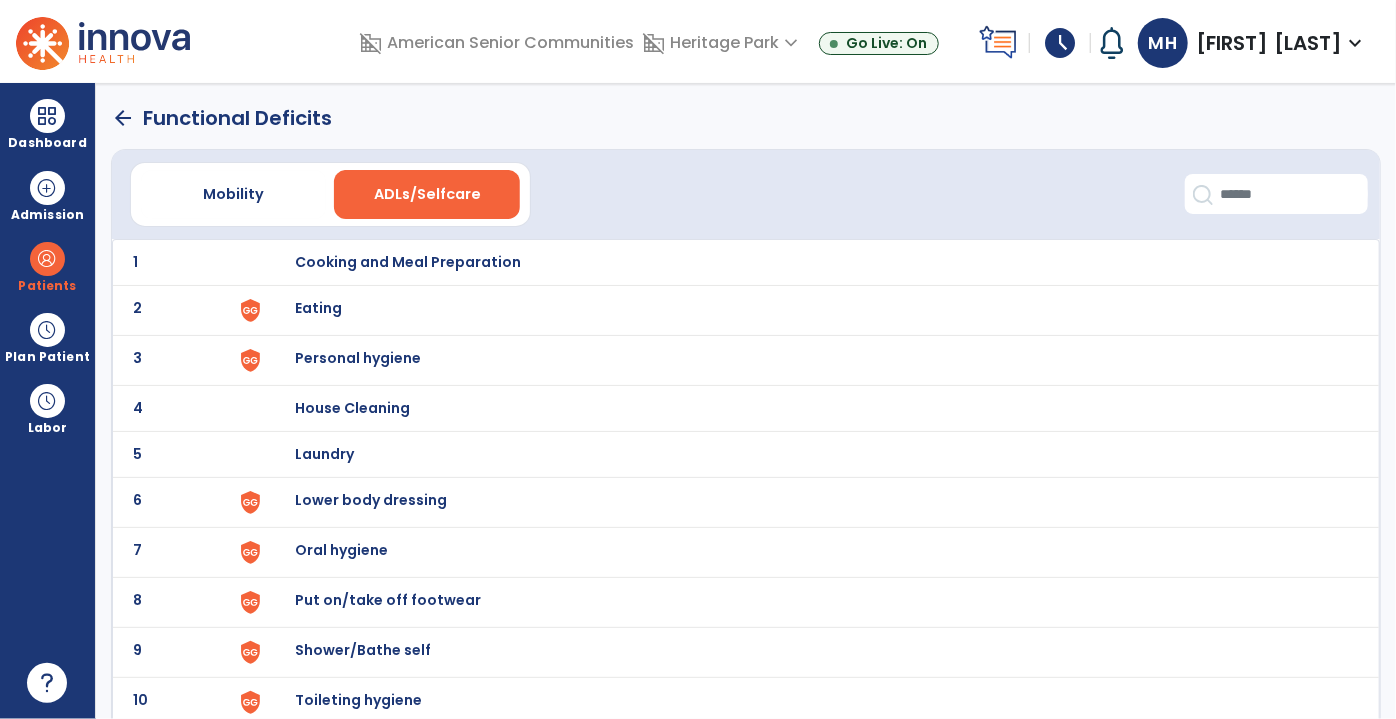 click on "Eating" at bounding box center [807, 262] 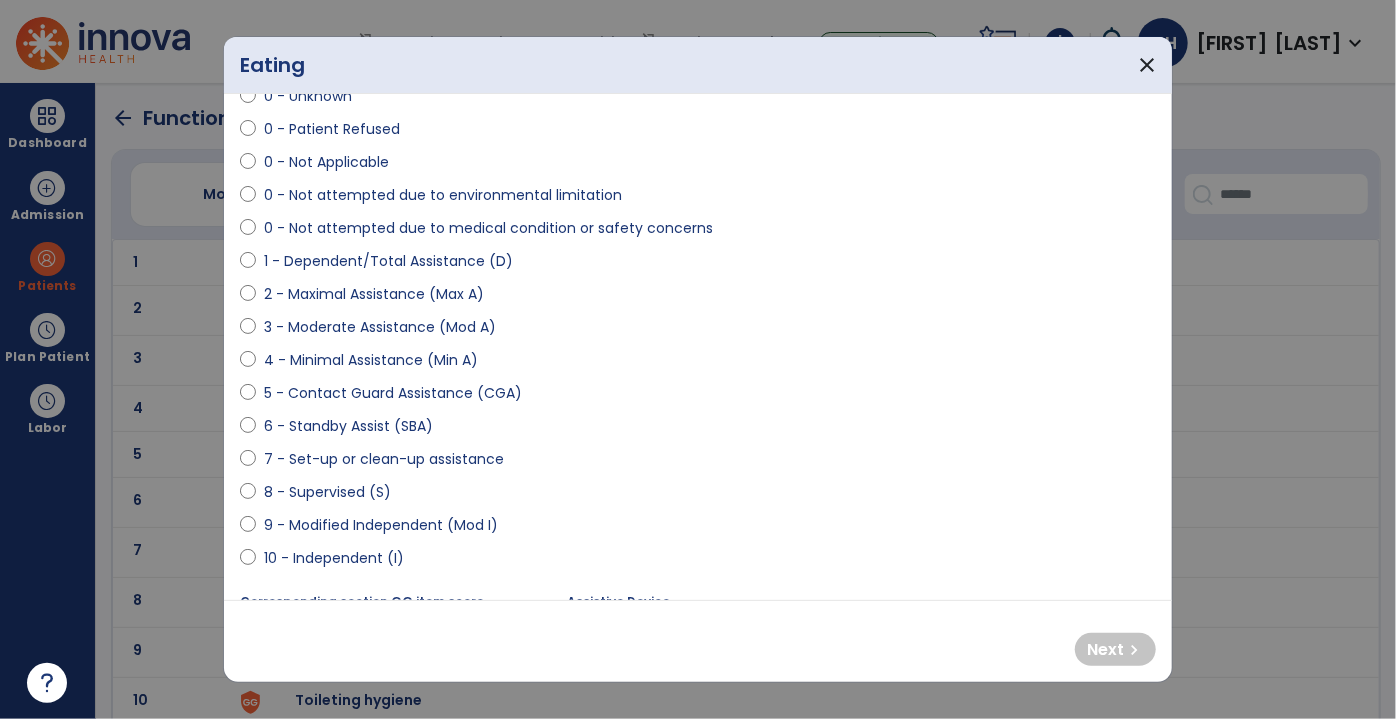 scroll, scrollTop: 181, scrollLeft: 0, axis: vertical 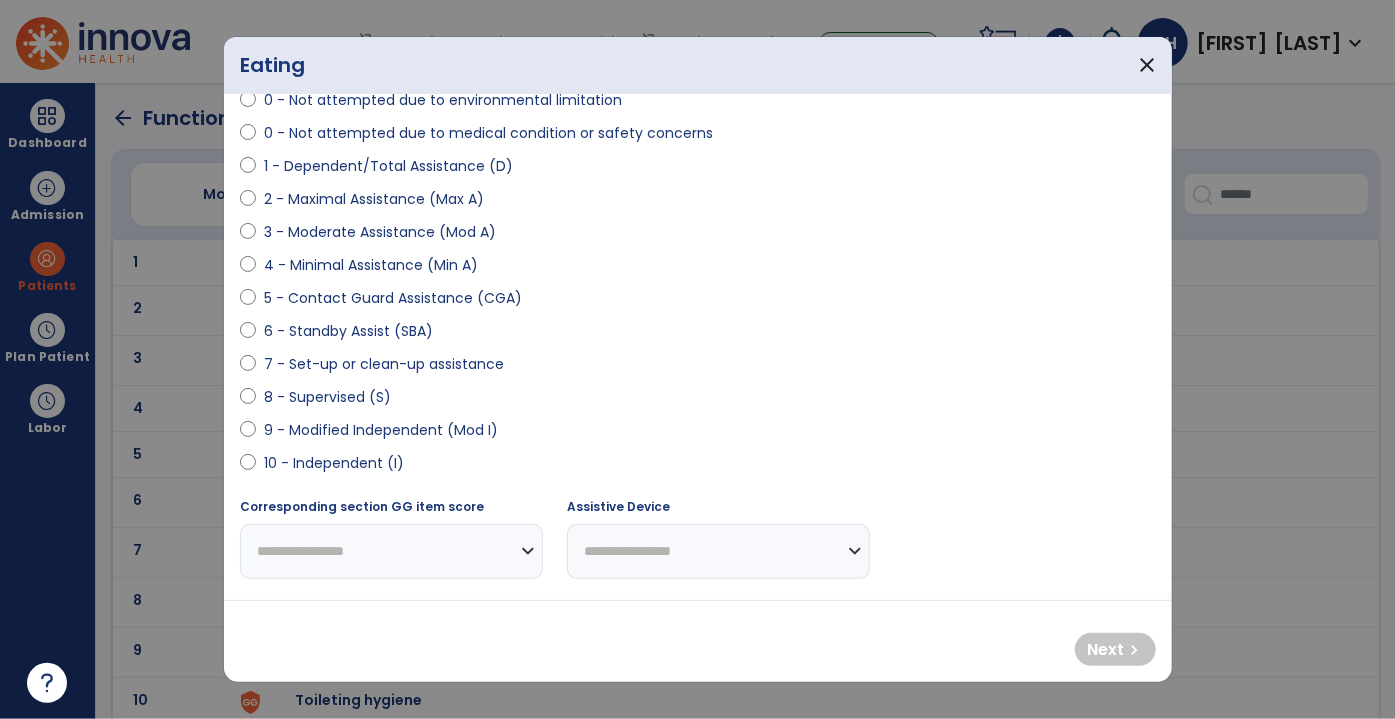 select on "**********" 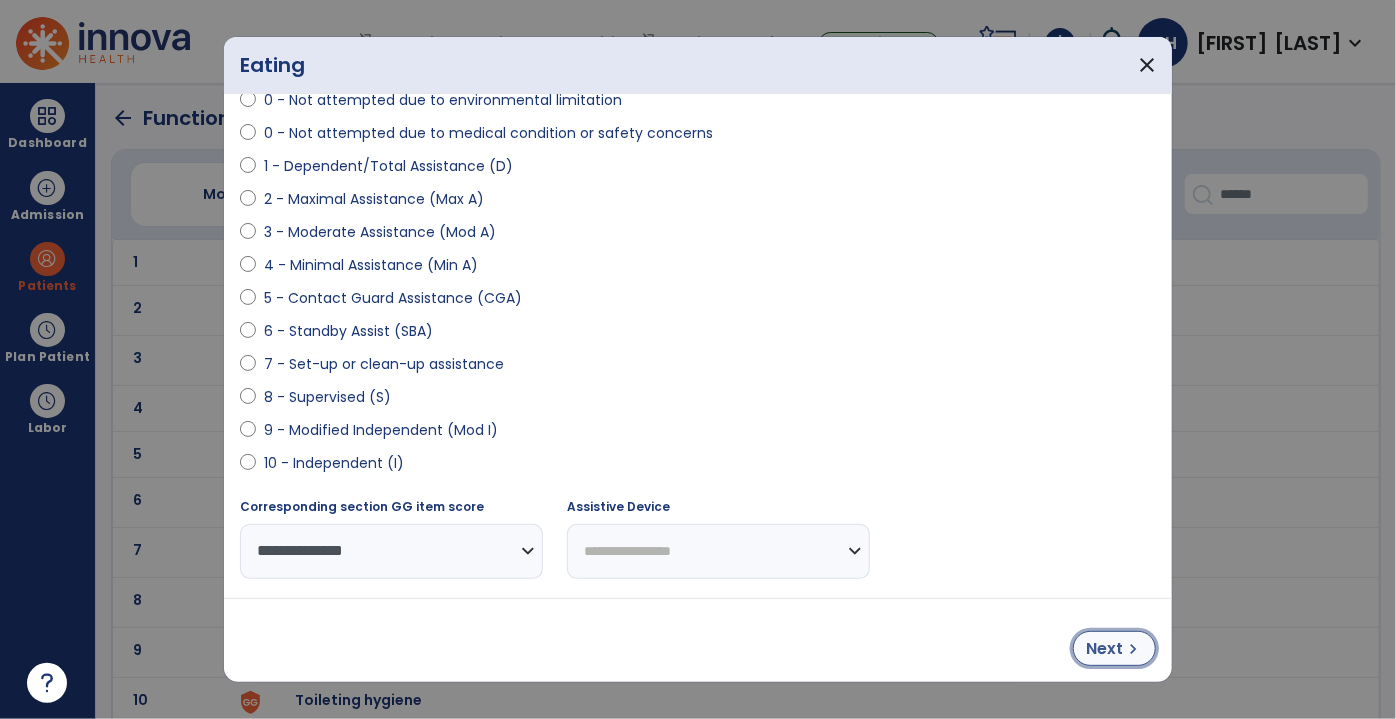 click on "Next" at bounding box center (1104, 649) 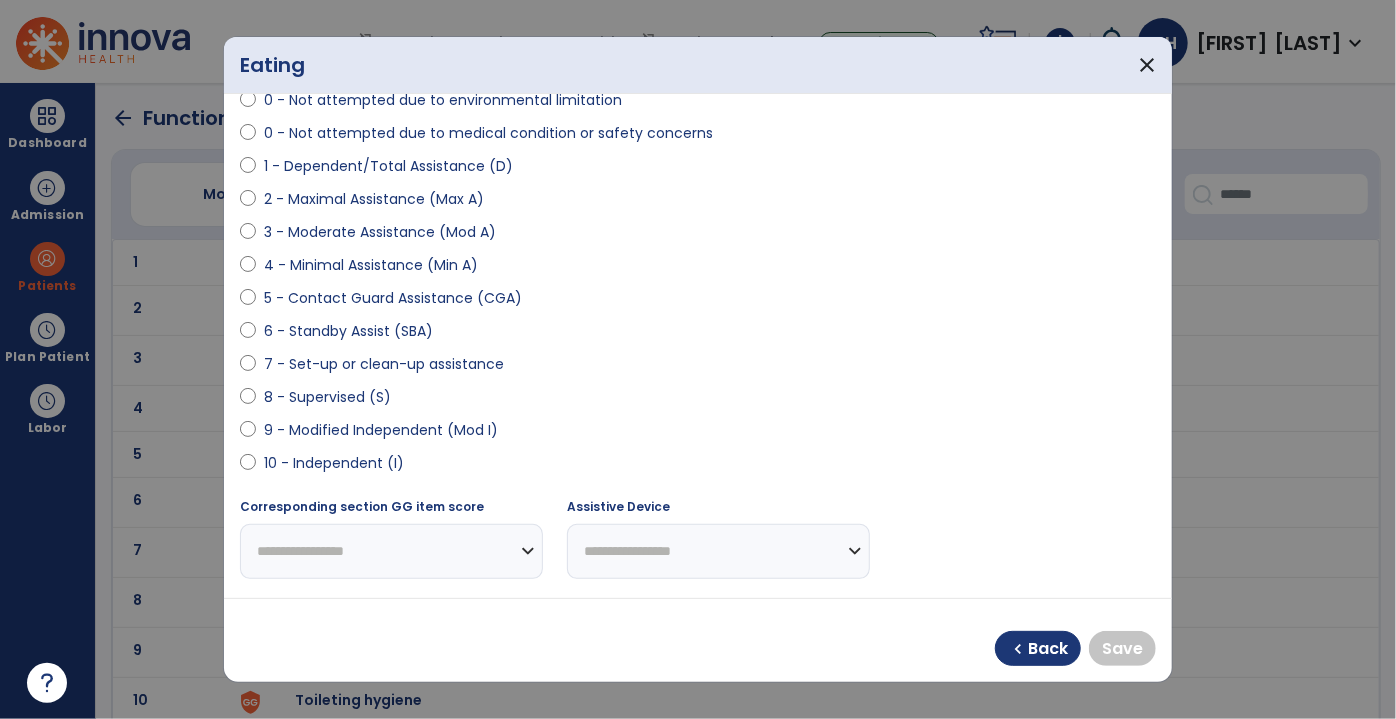 select on "**********" 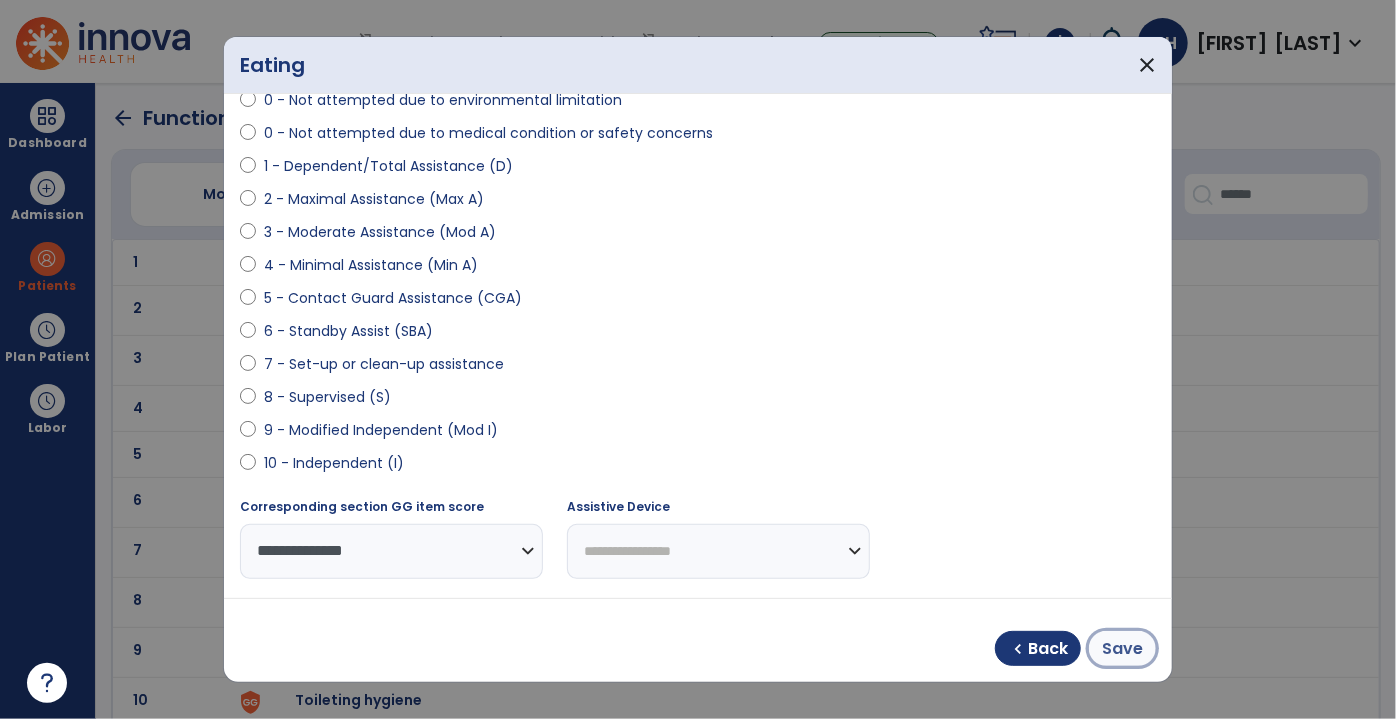 click on "Save" at bounding box center [1122, 649] 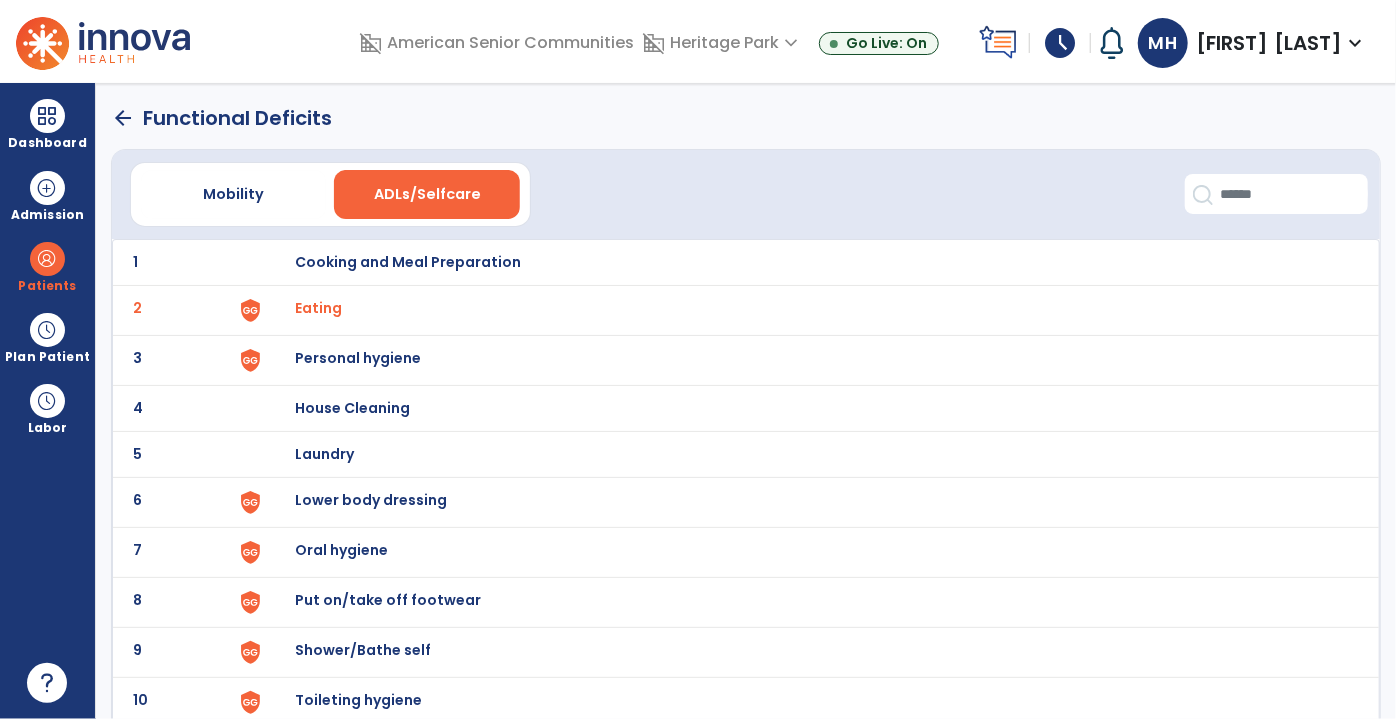 click on "Personal hygiene" at bounding box center [408, 262] 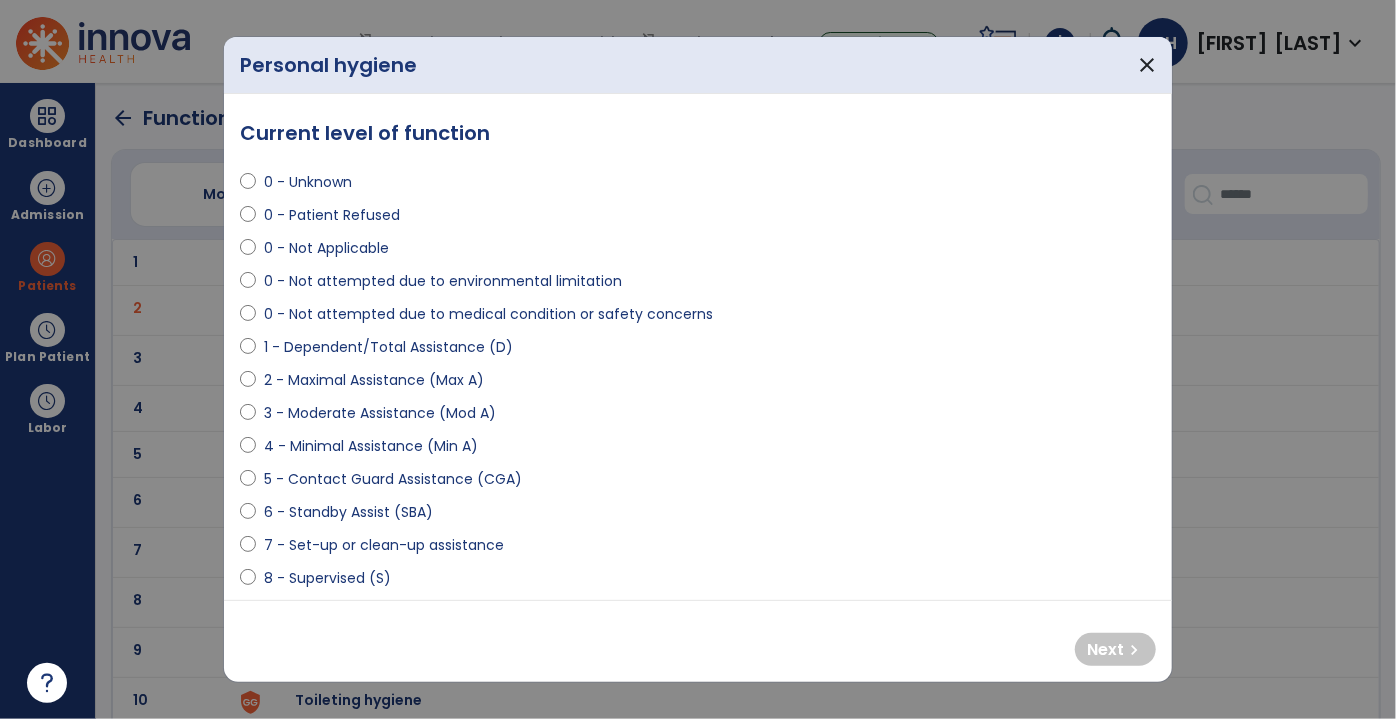 select on "**********" 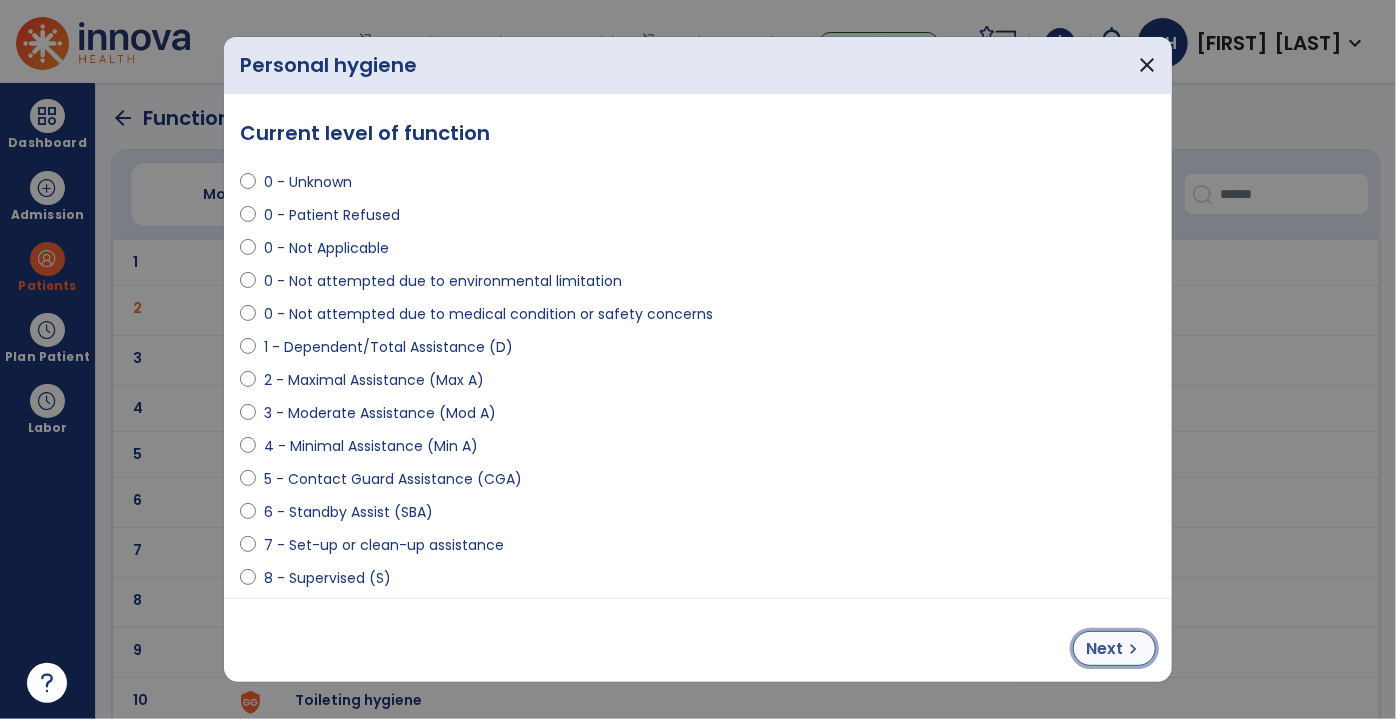 click on "Next" at bounding box center (1104, 649) 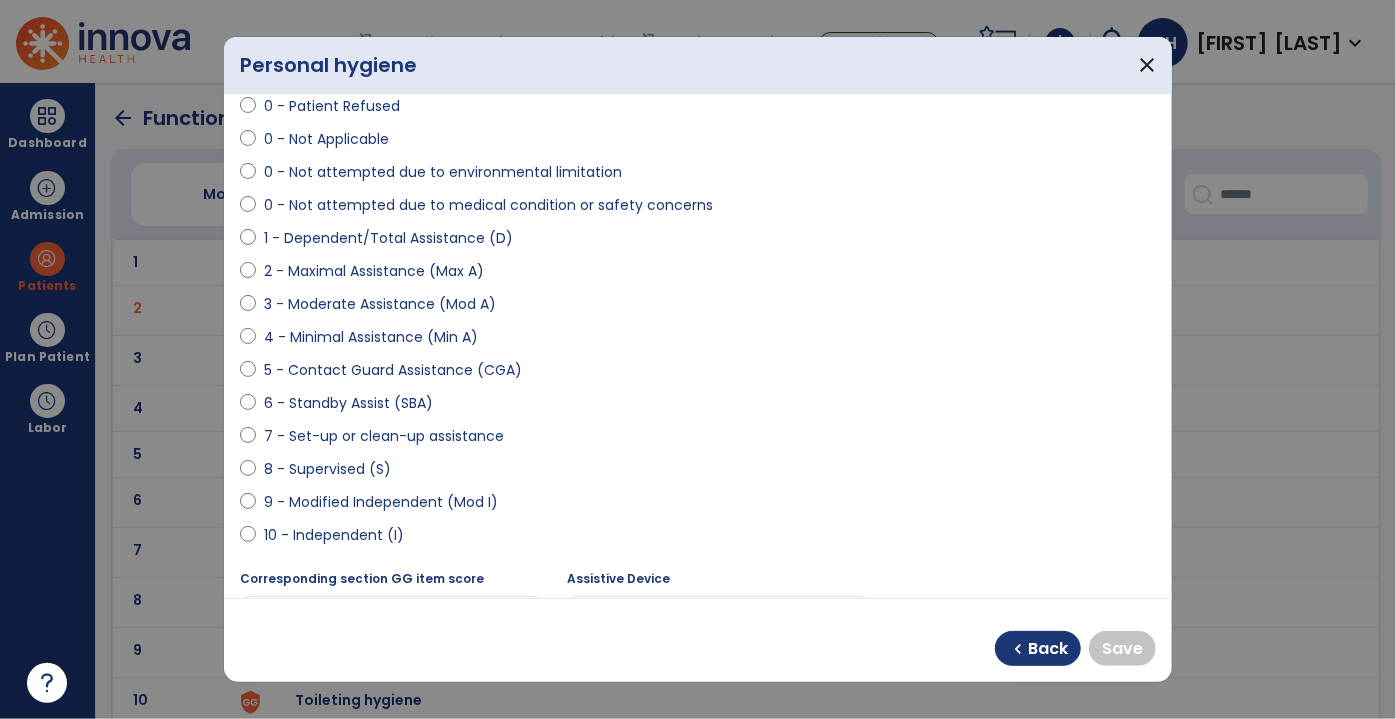 scroll, scrollTop: 363, scrollLeft: 0, axis: vertical 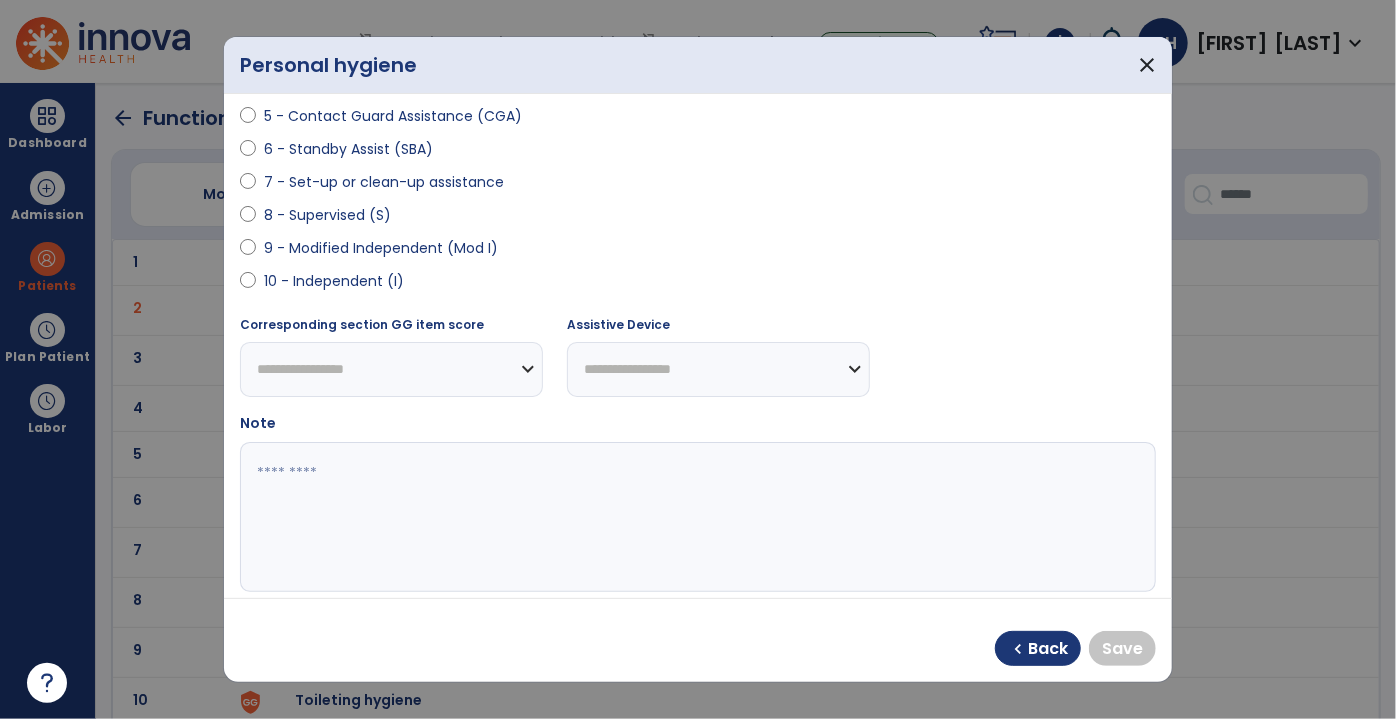 select on "**********" 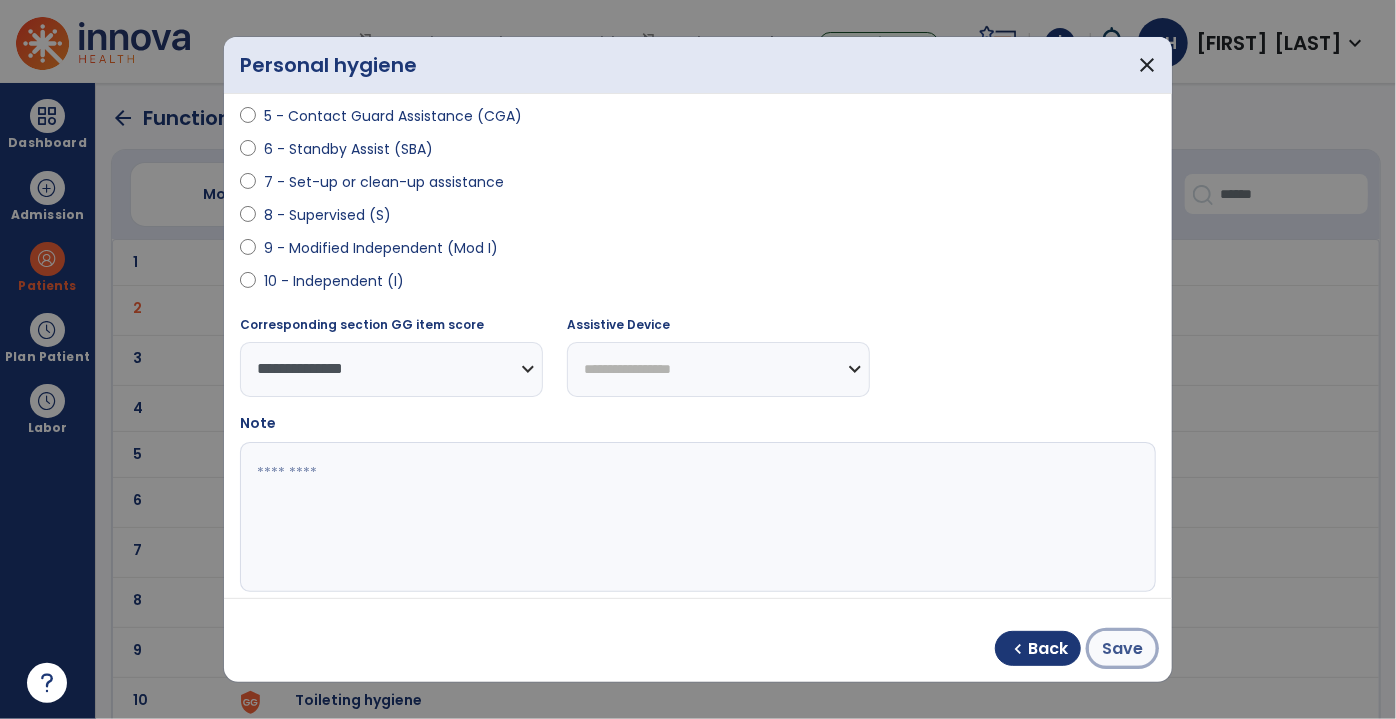 click on "Save" at bounding box center [1122, 649] 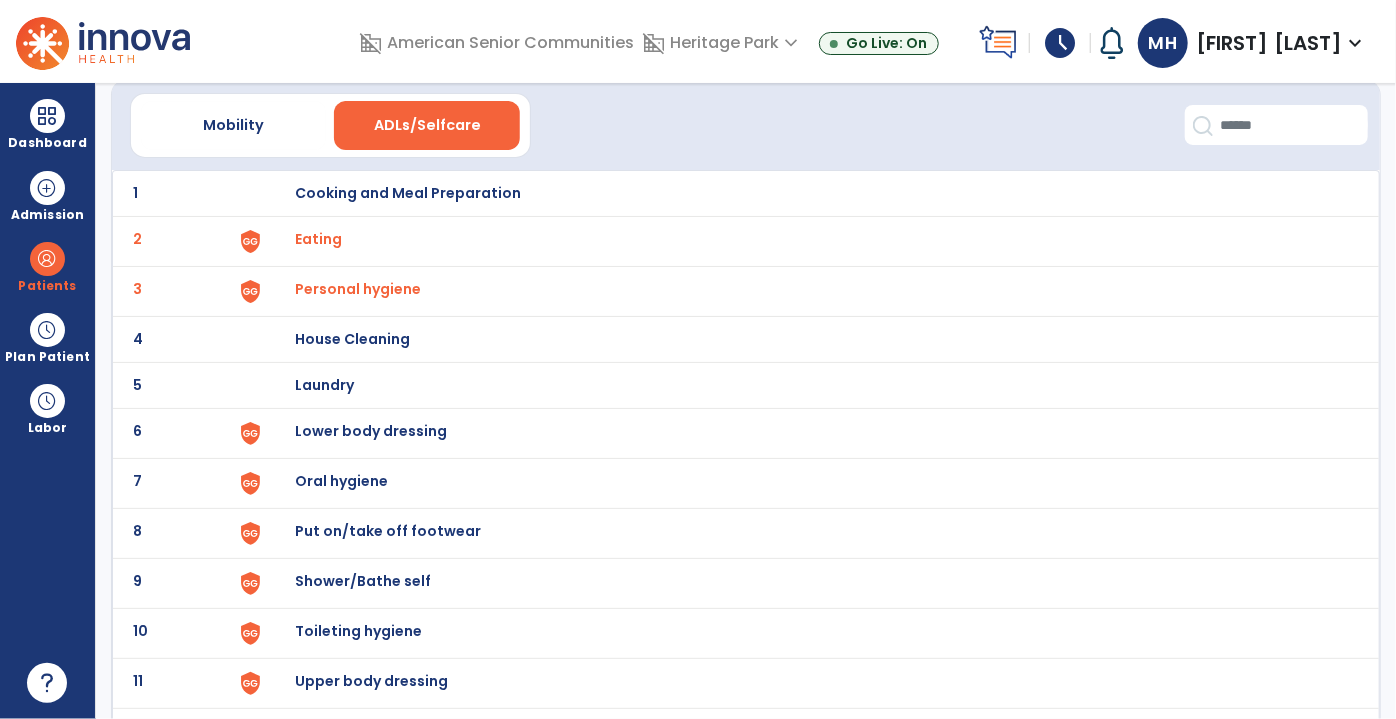 scroll, scrollTop: 90, scrollLeft: 0, axis: vertical 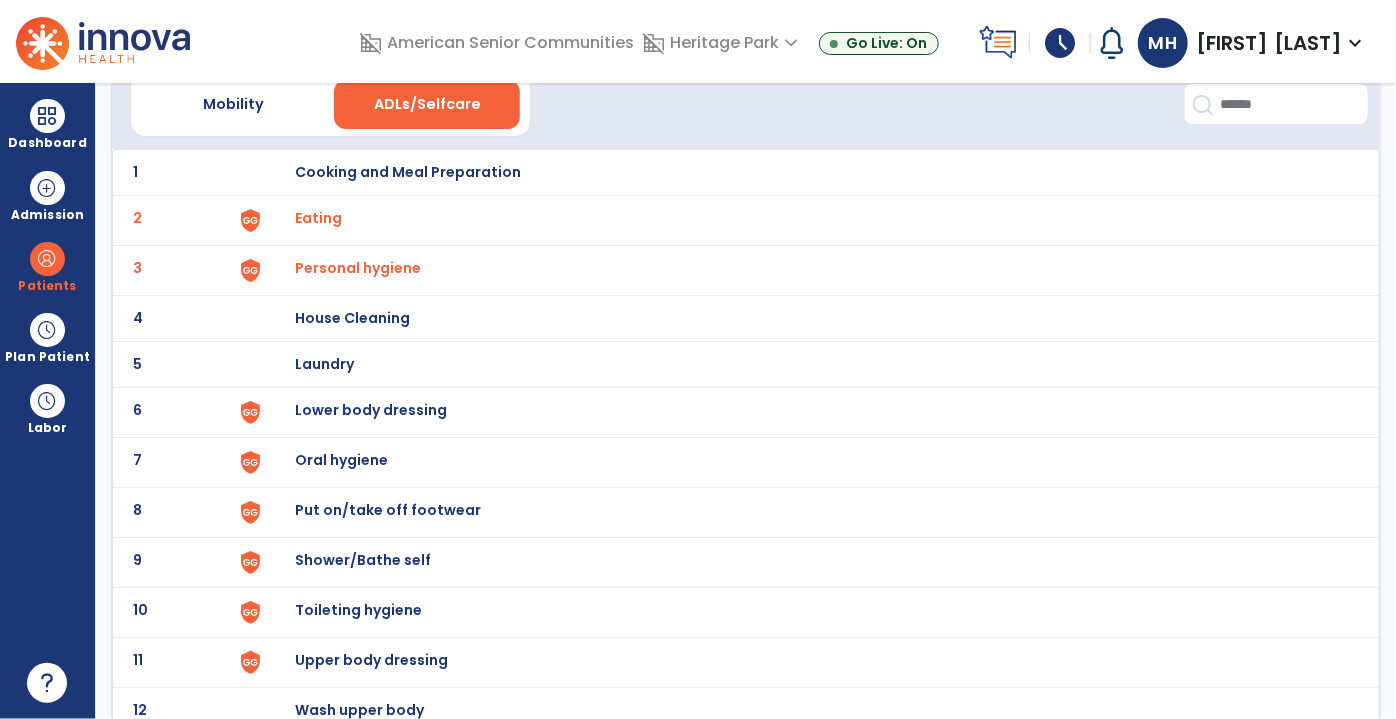 click on "Lower body dressing" at bounding box center (408, 172) 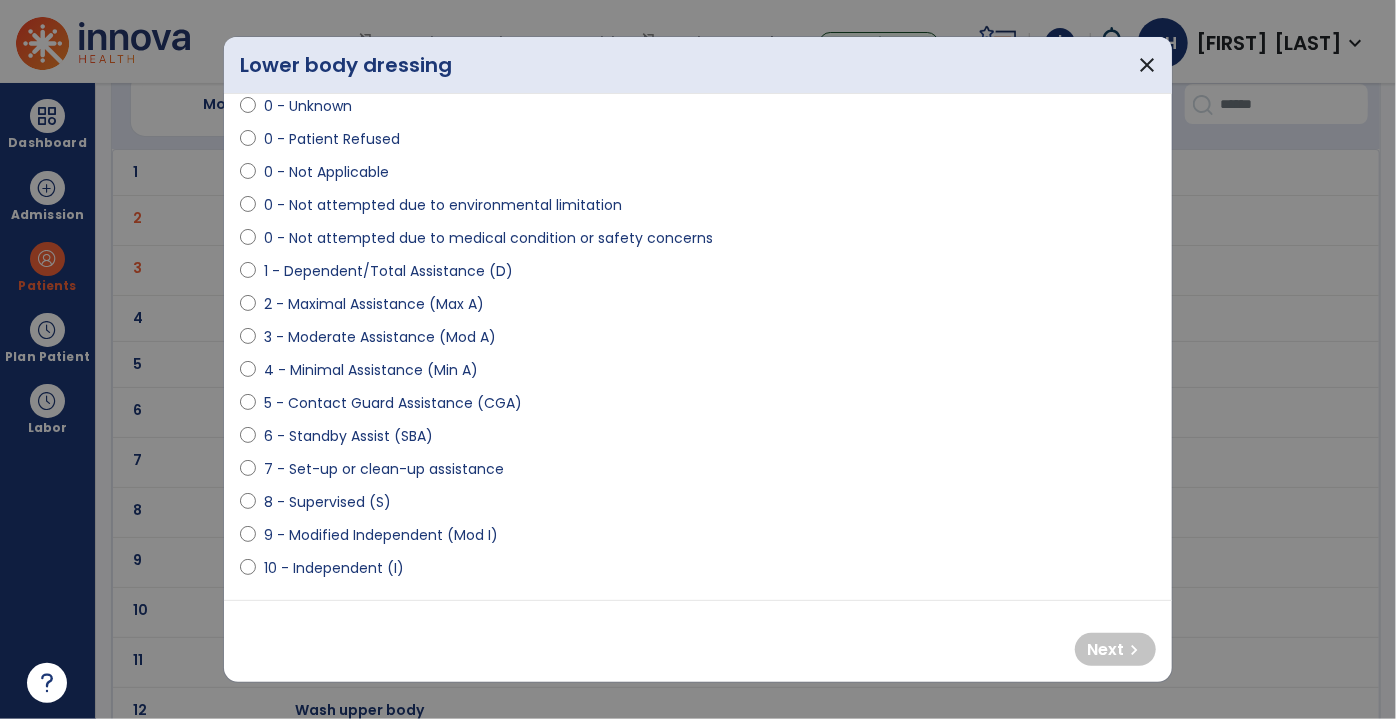 scroll, scrollTop: 0, scrollLeft: 0, axis: both 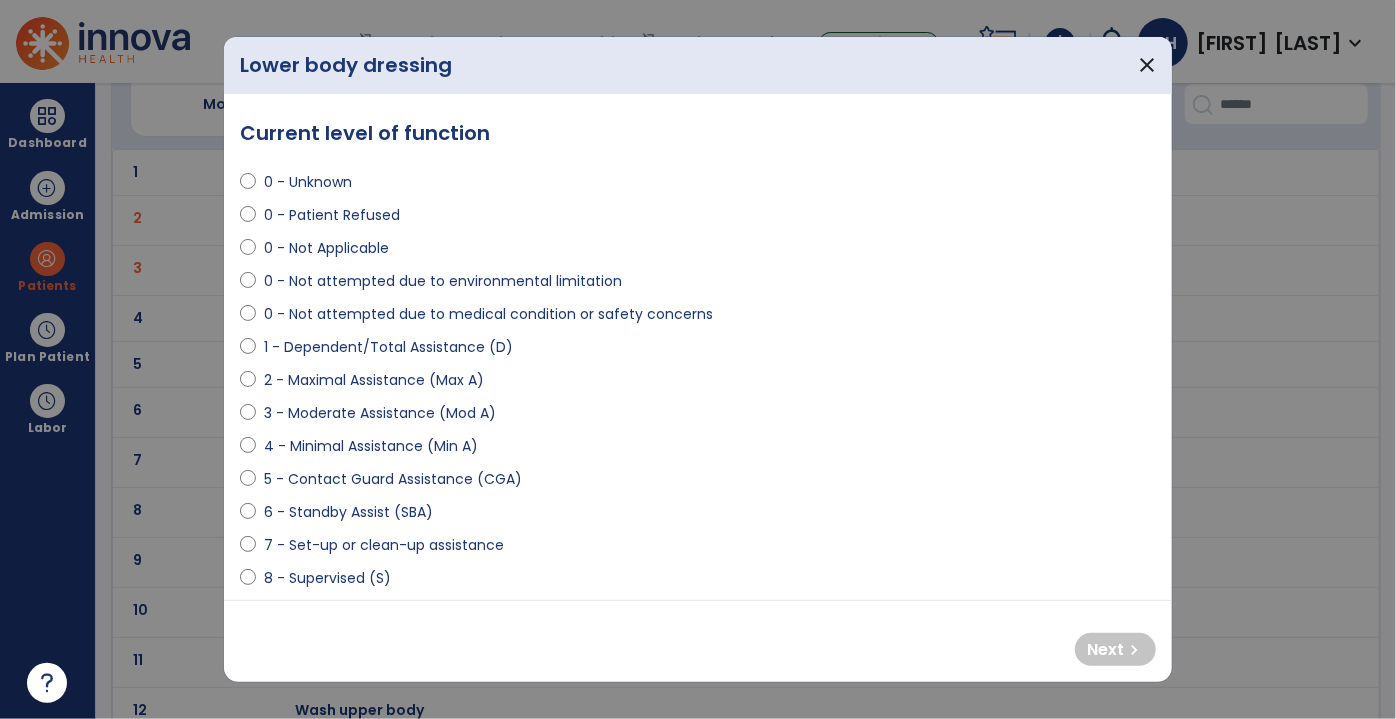 select on "**********" 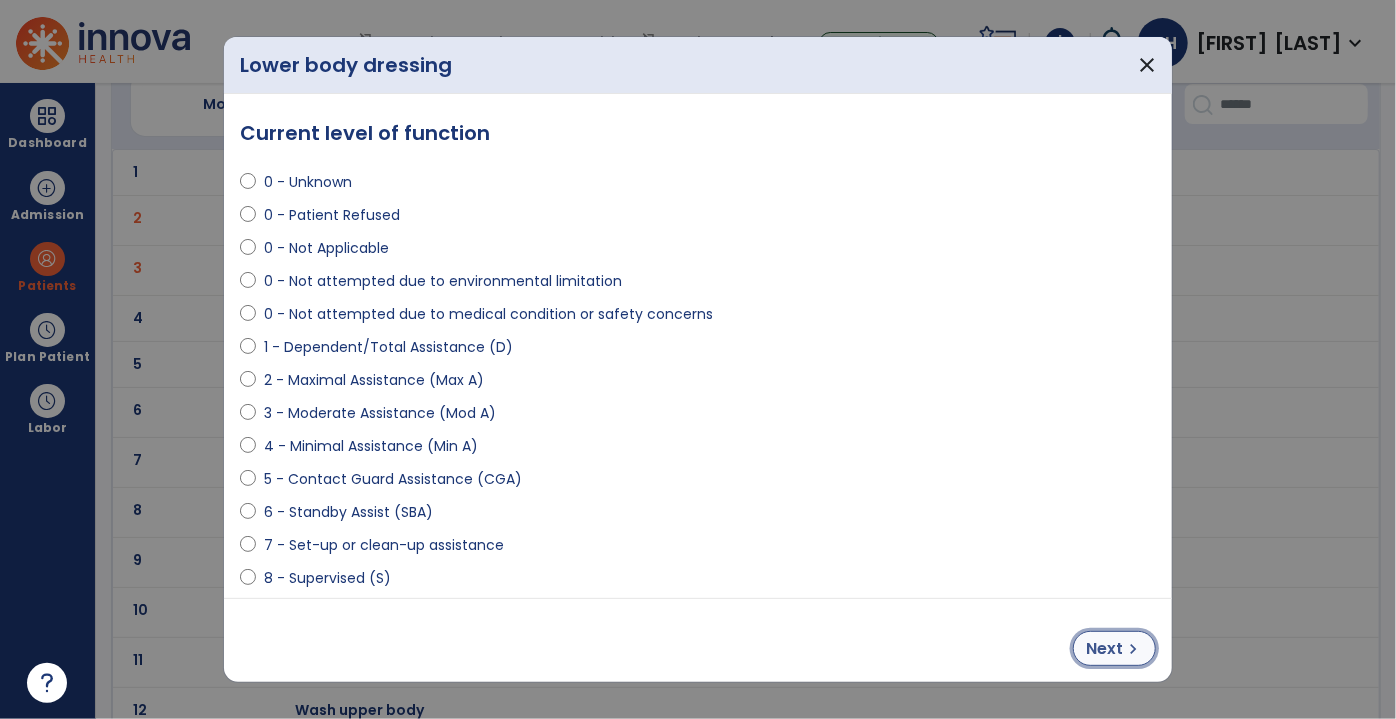 click on "chevron_right" at bounding box center [1133, 649] 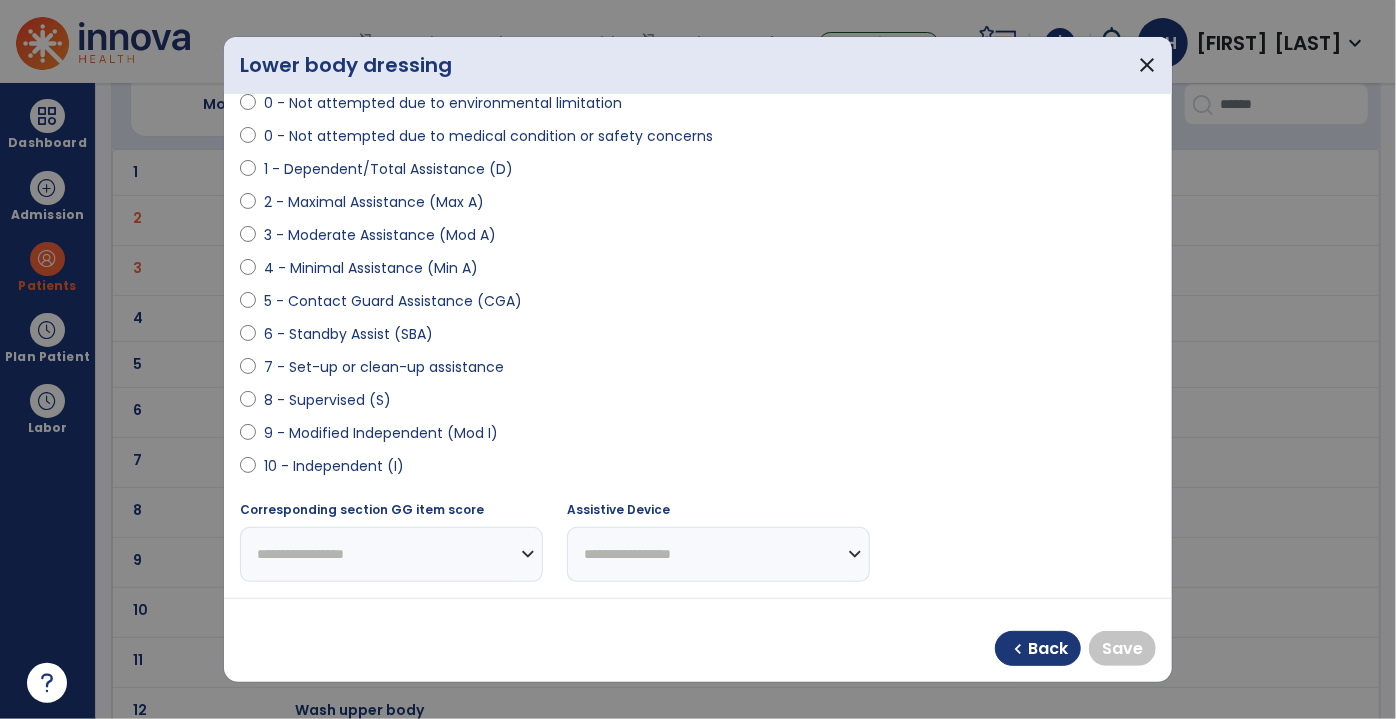scroll, scrollTop: 181, scrollLeft: 0, axis: vertical 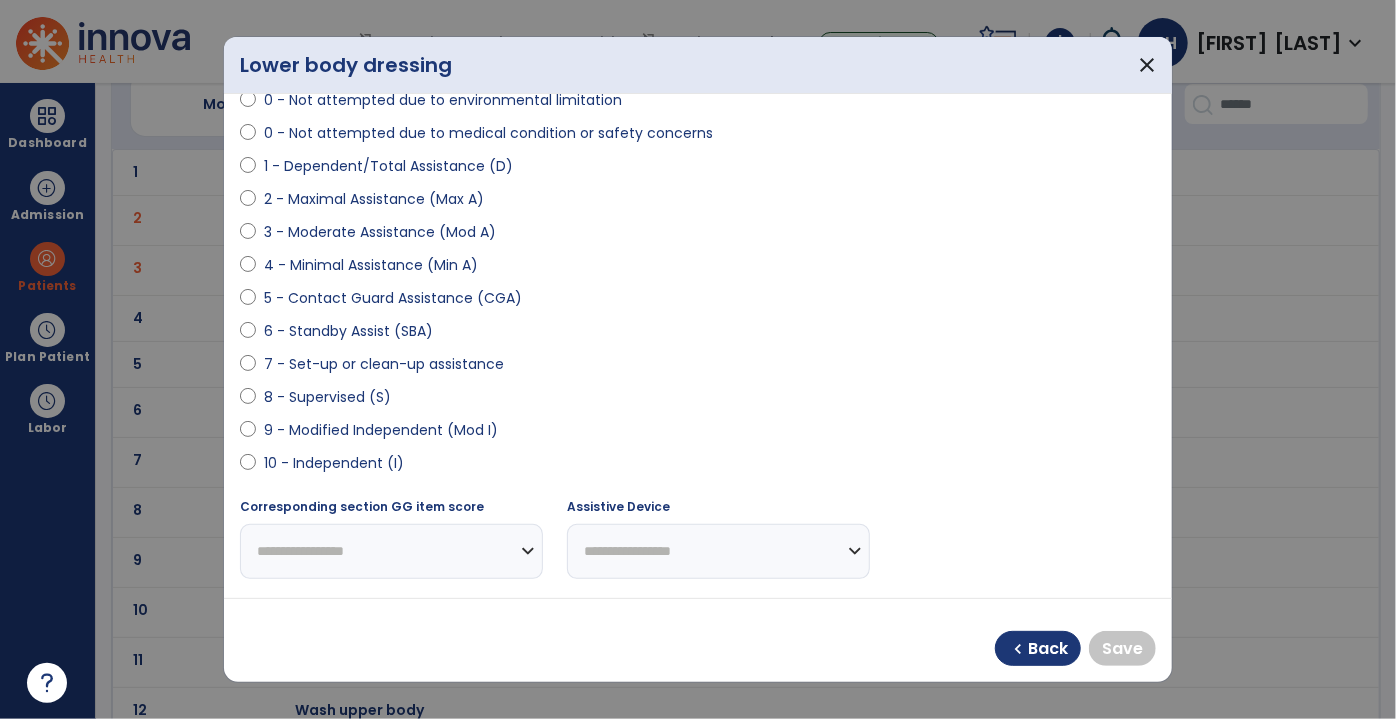 select on "**********" 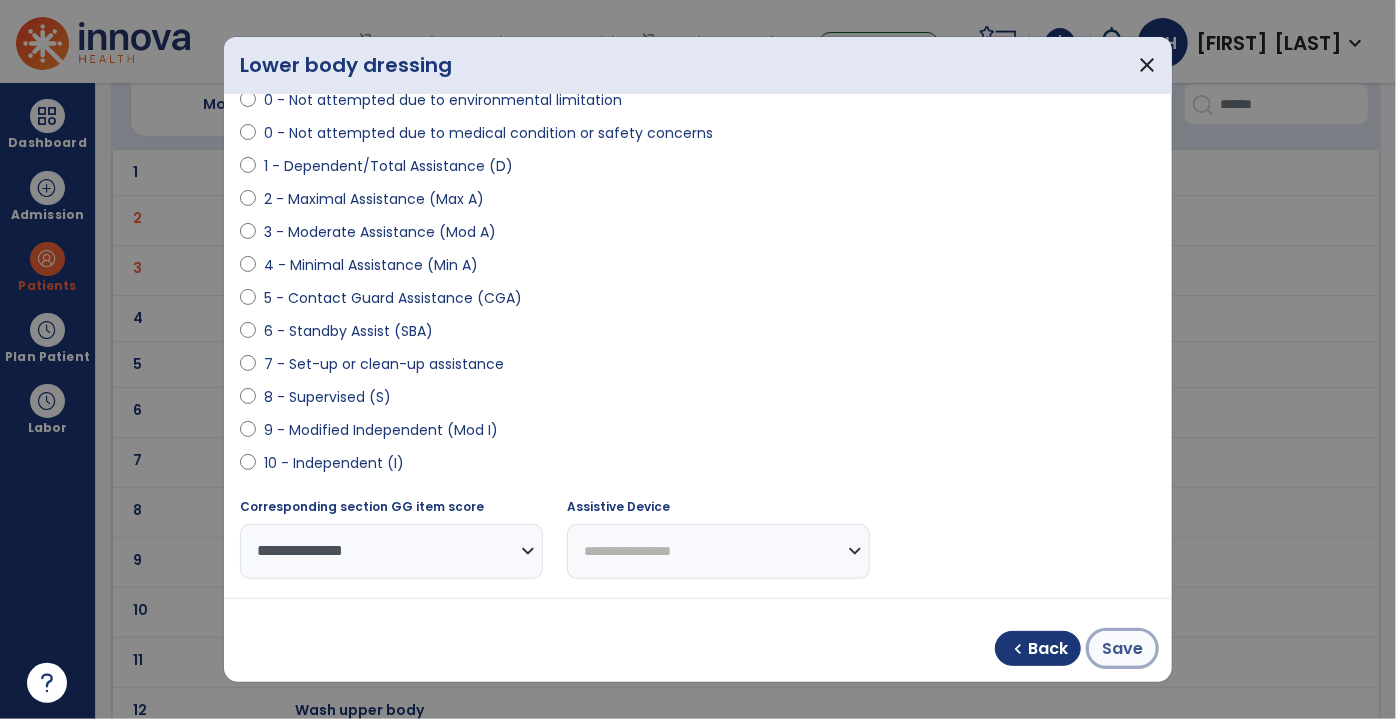 click on "Save" at bounding box center [1122, 649] 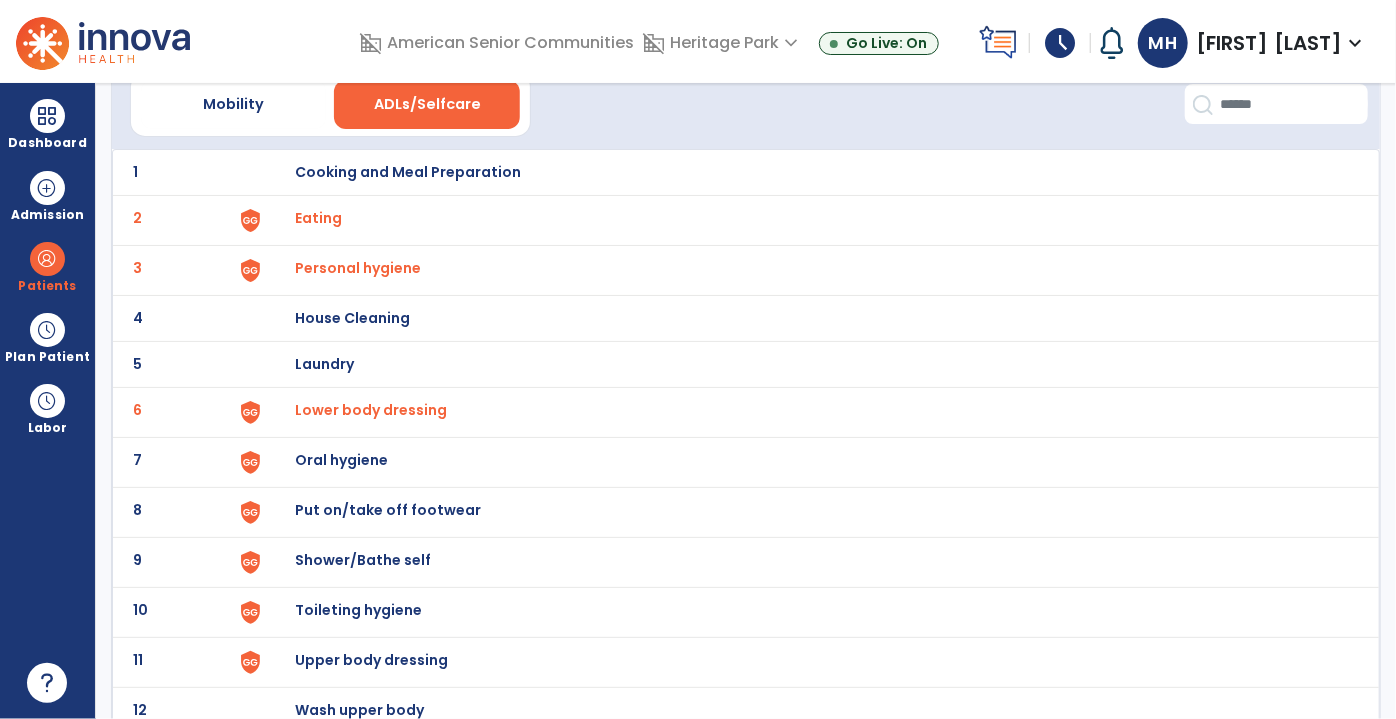 click on "Oral hygiene" at bounding box center (807, 172) 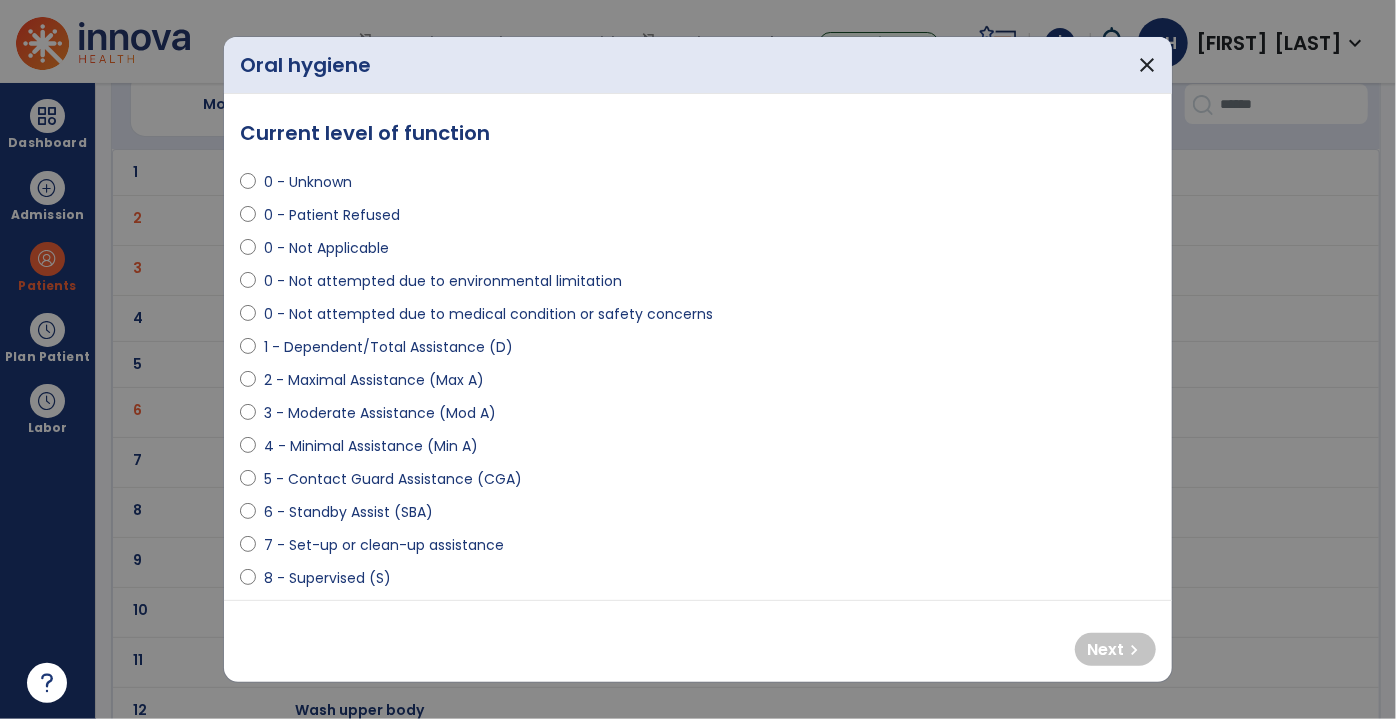 select on "**********" 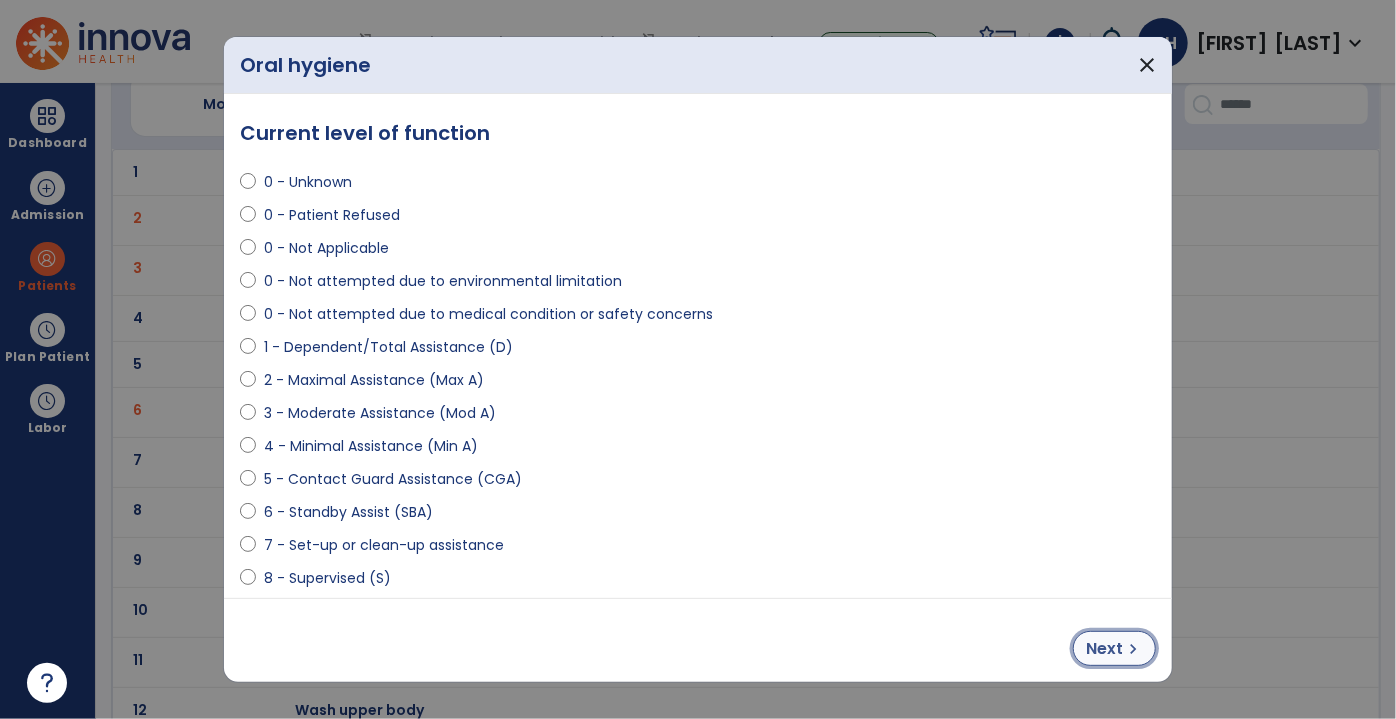 click on "Next" at bounding box center (1104, 649) 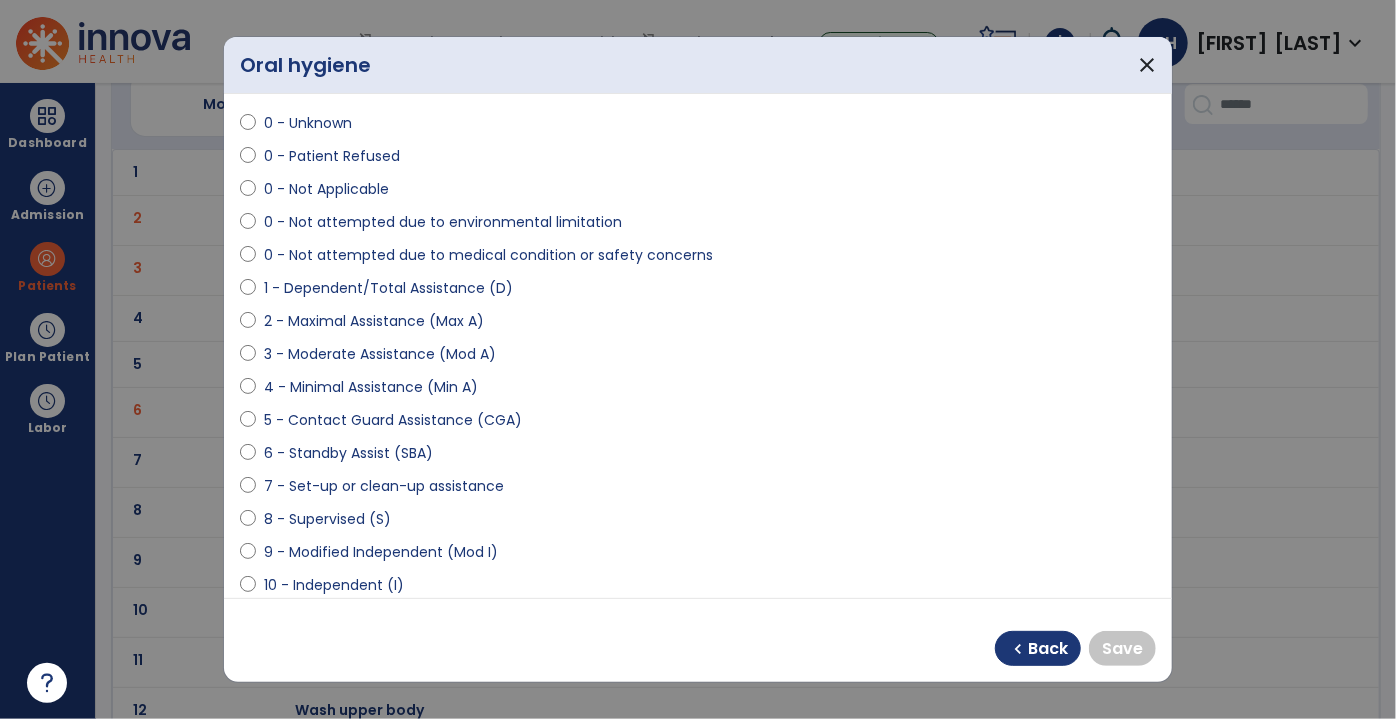 scroll, scrollTop: 90, scrollLeft: 0, axis: vertical 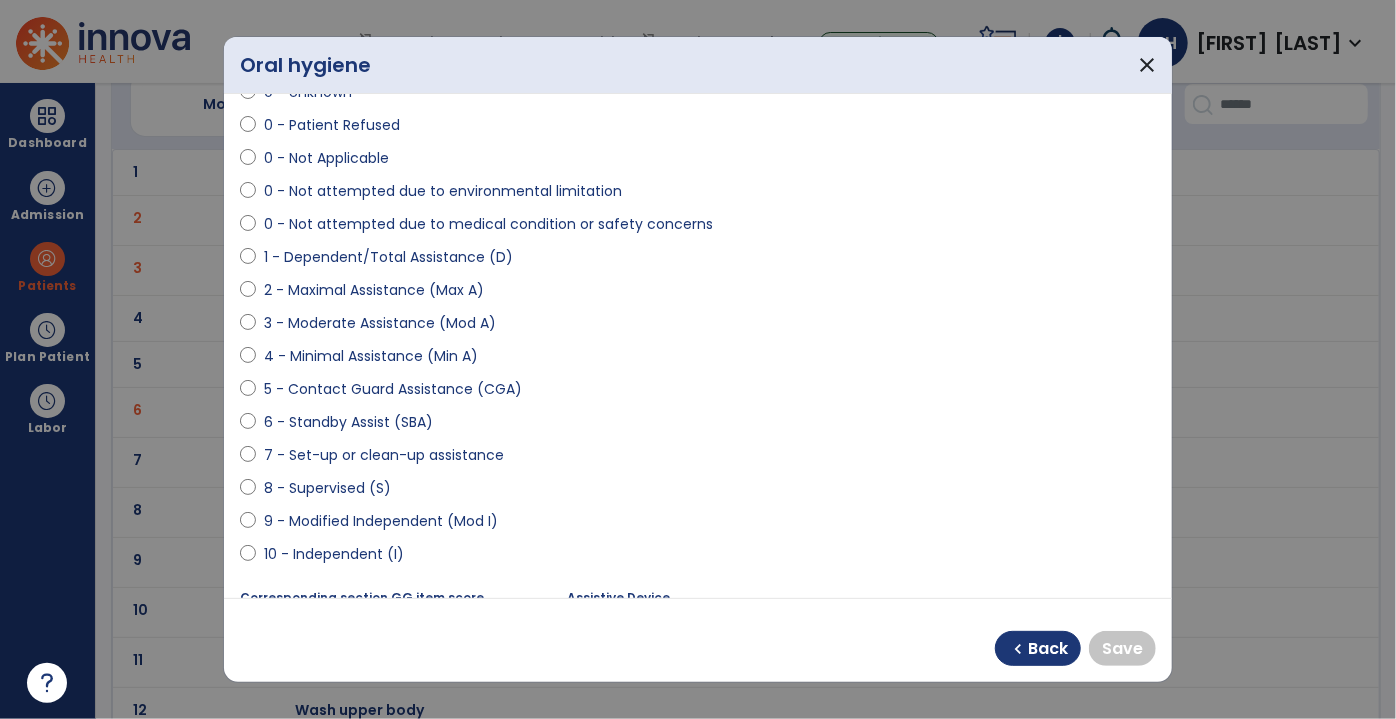 select on "**********" 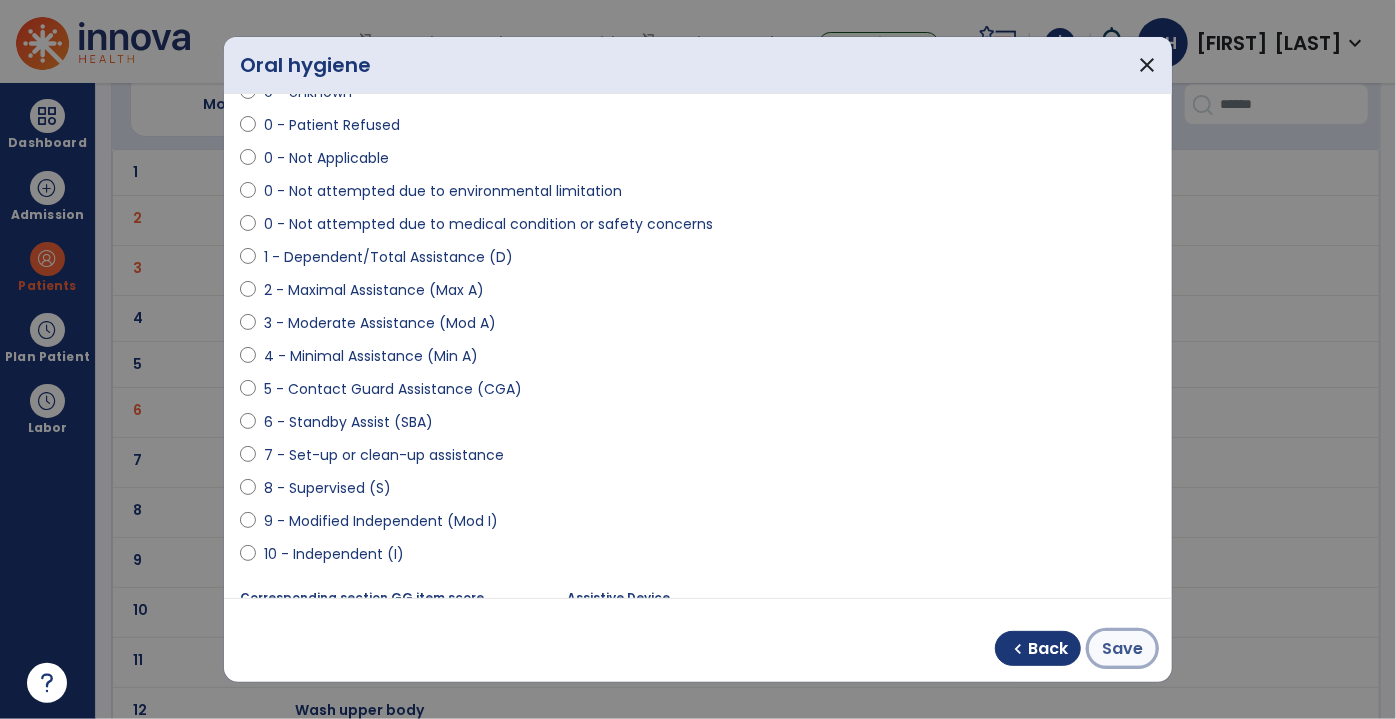 click on "Save" at bounding box center [1122, 649] 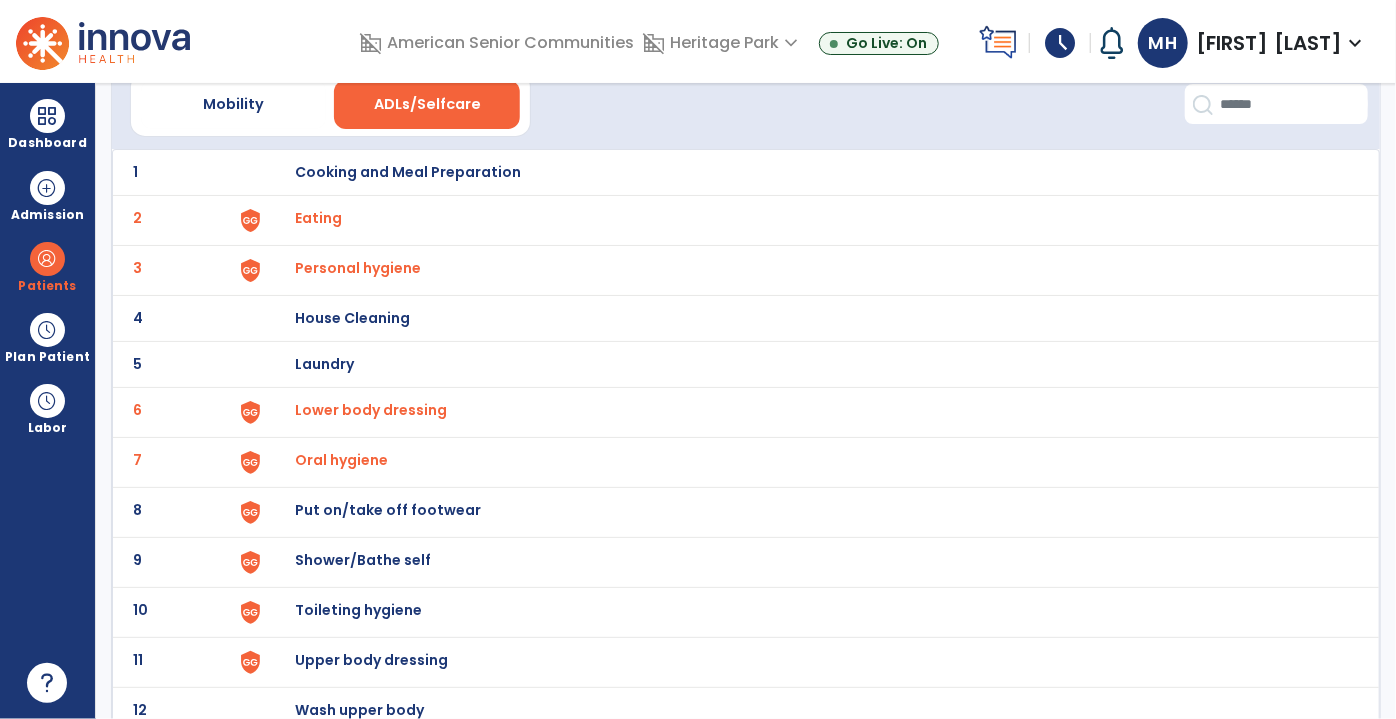 click on "Put on/take off footwear" at bounding box center [408, 172] 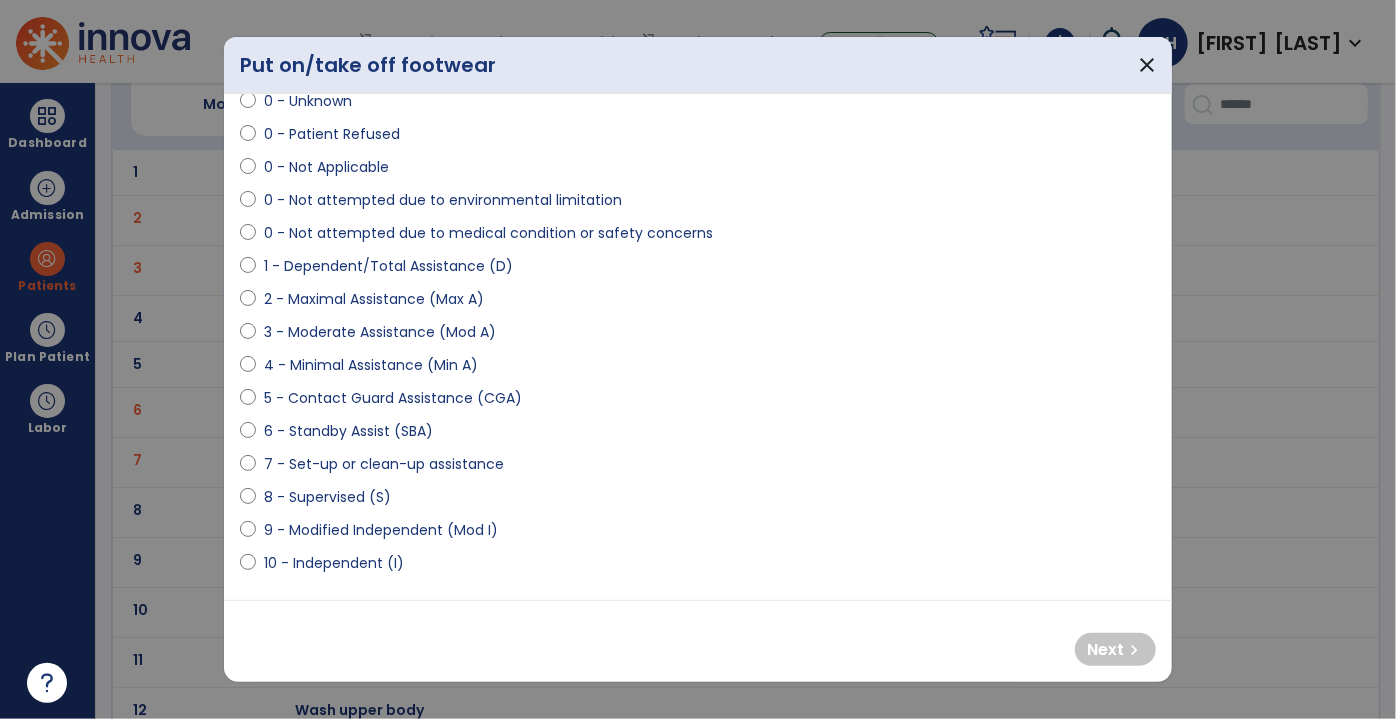 scroll, scrollTop: 0, scrollLeft: 0, axis: both 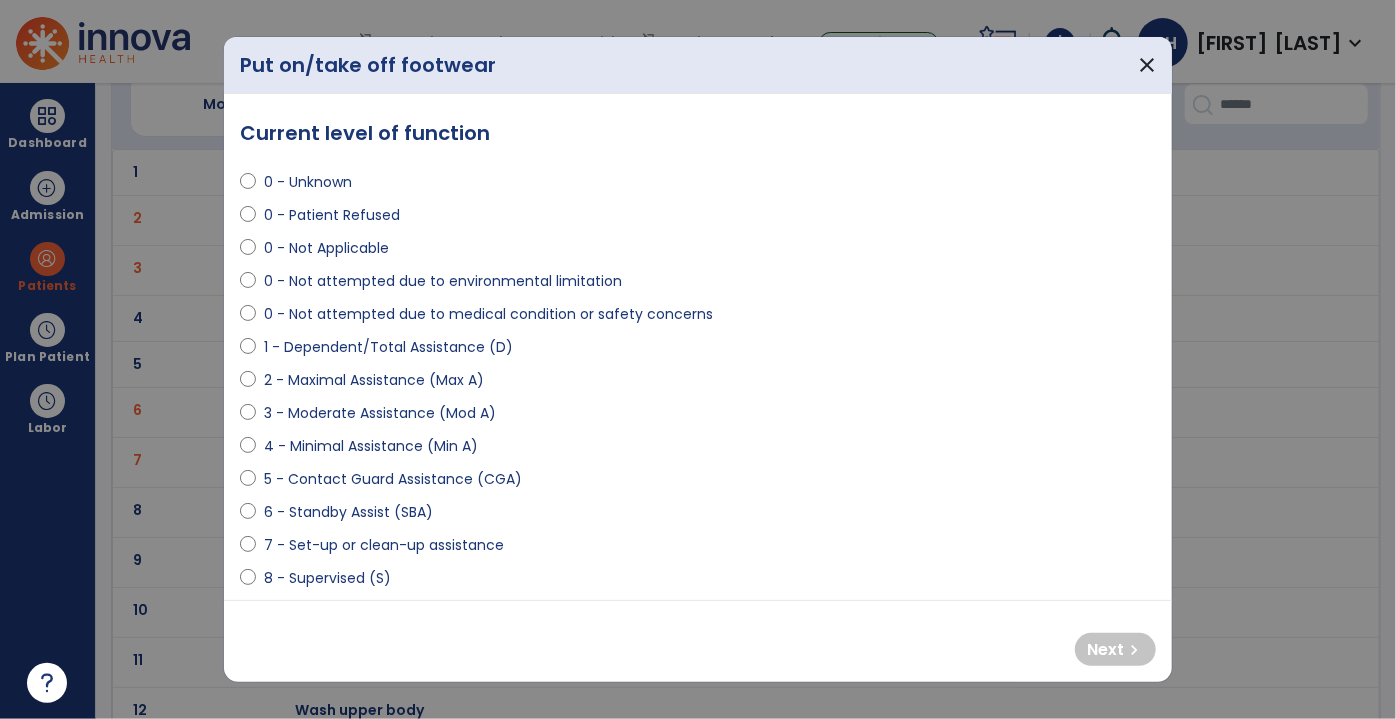 select on "**********" 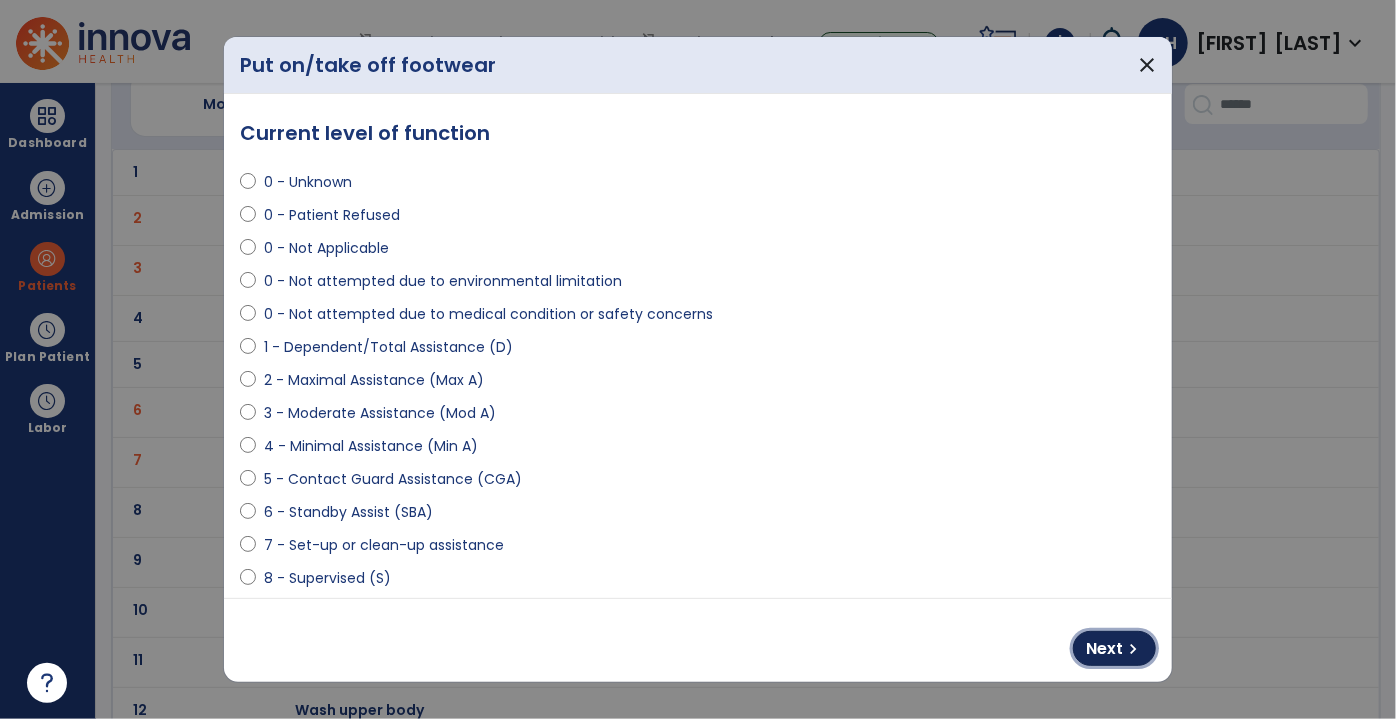 drag, startPoint x: 1113, startPoint y: 642, endPoint x: 853, endPoint y: 602, distance: 263.05893 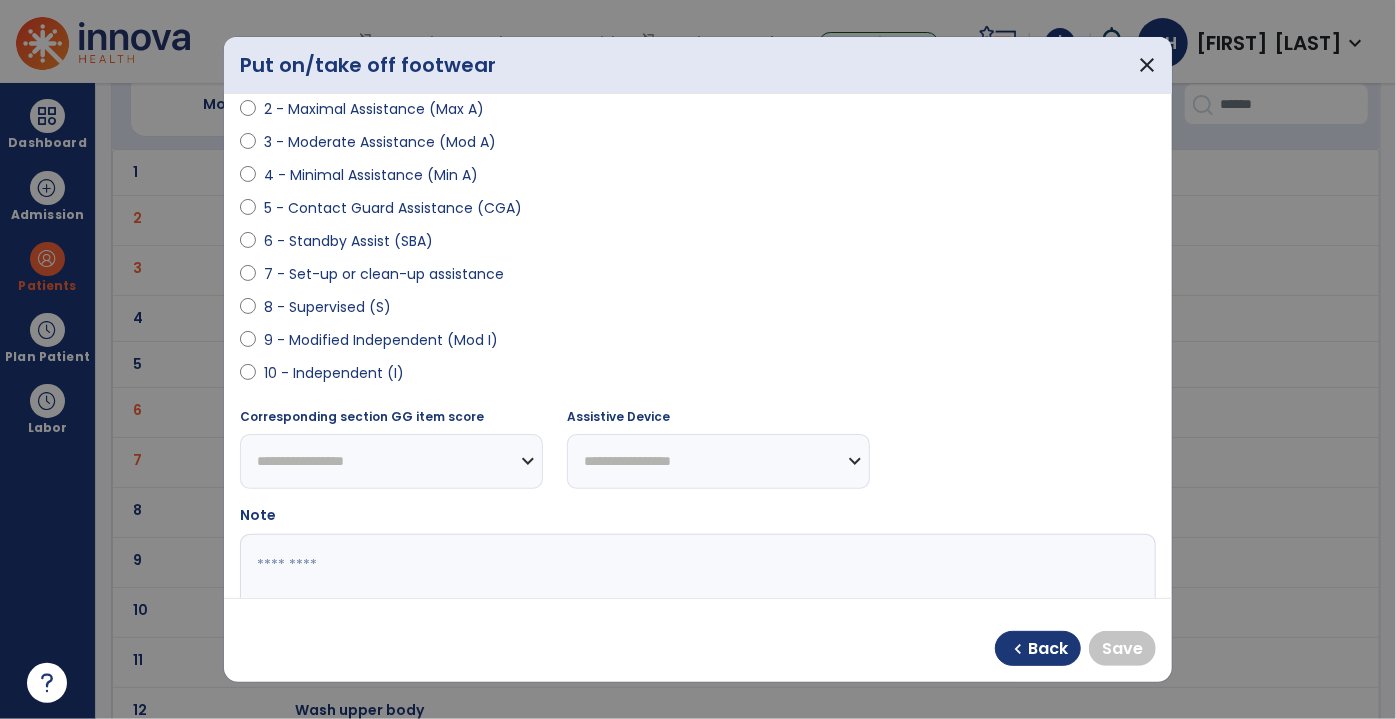 scroll, scrollTop: 272, scrollLeft: 0, axis: vertical 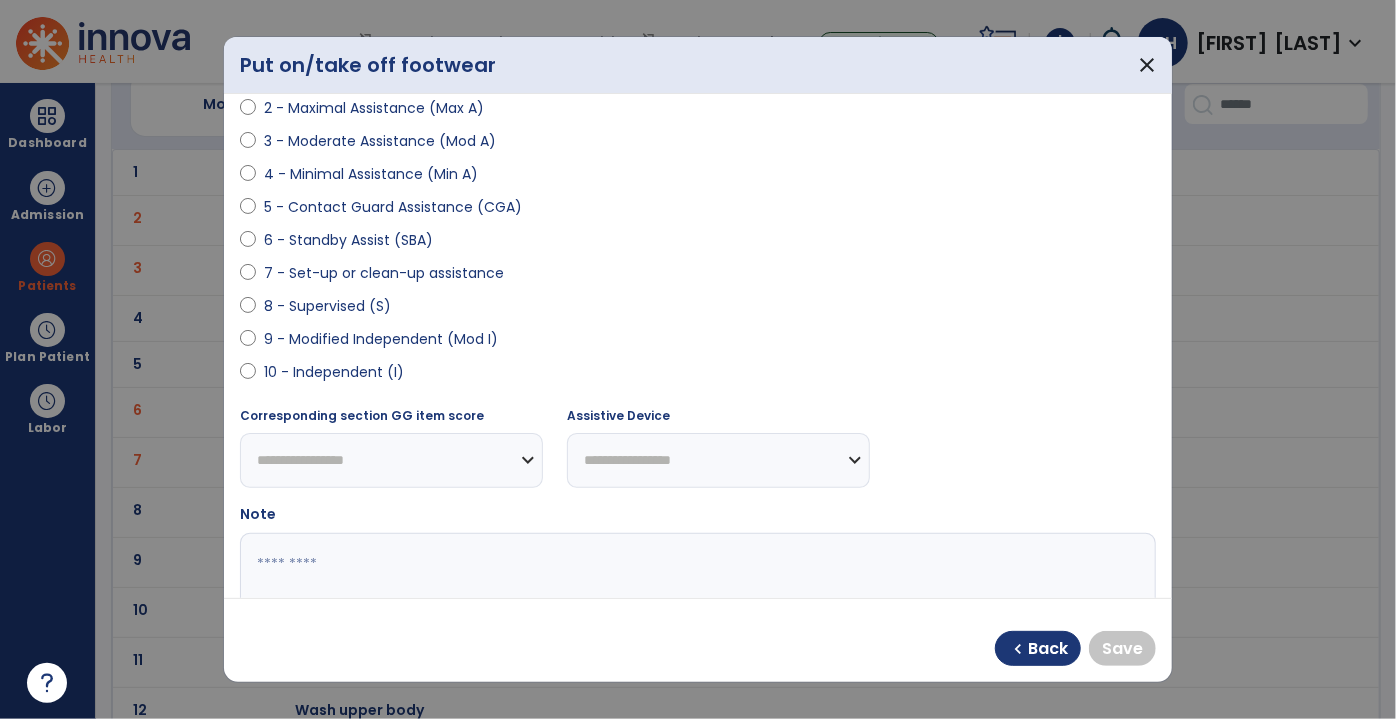 select on "**********" 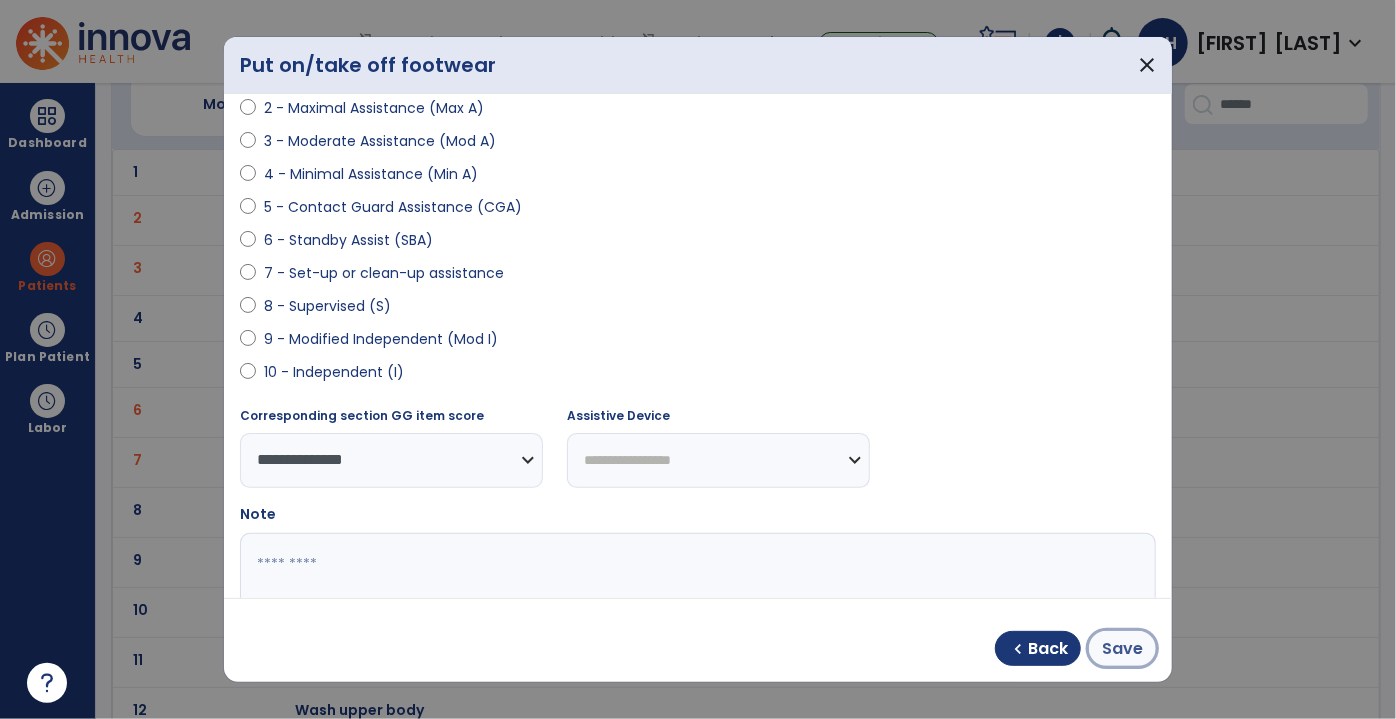 click on "Save" at bounding box center [1122, 649] 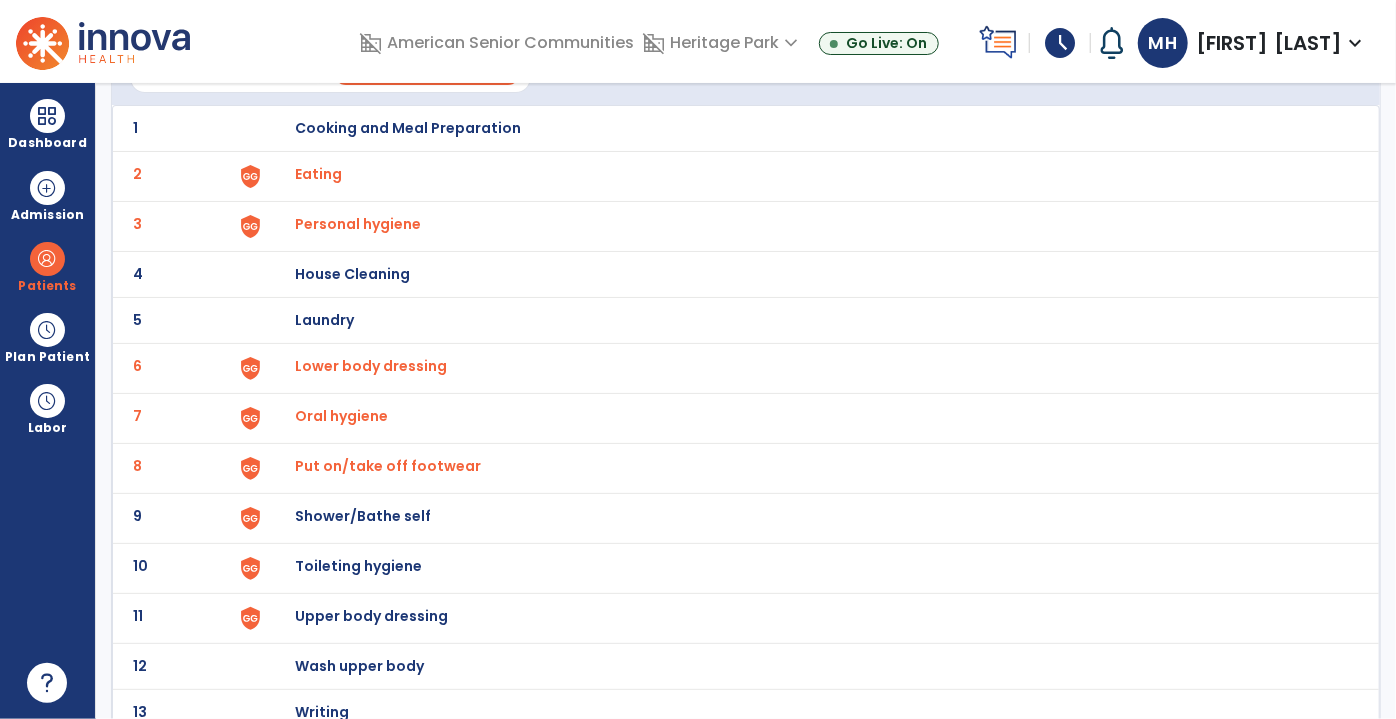 scroll, scrollTop: 146, scrollLeft: 0, axis: vertical 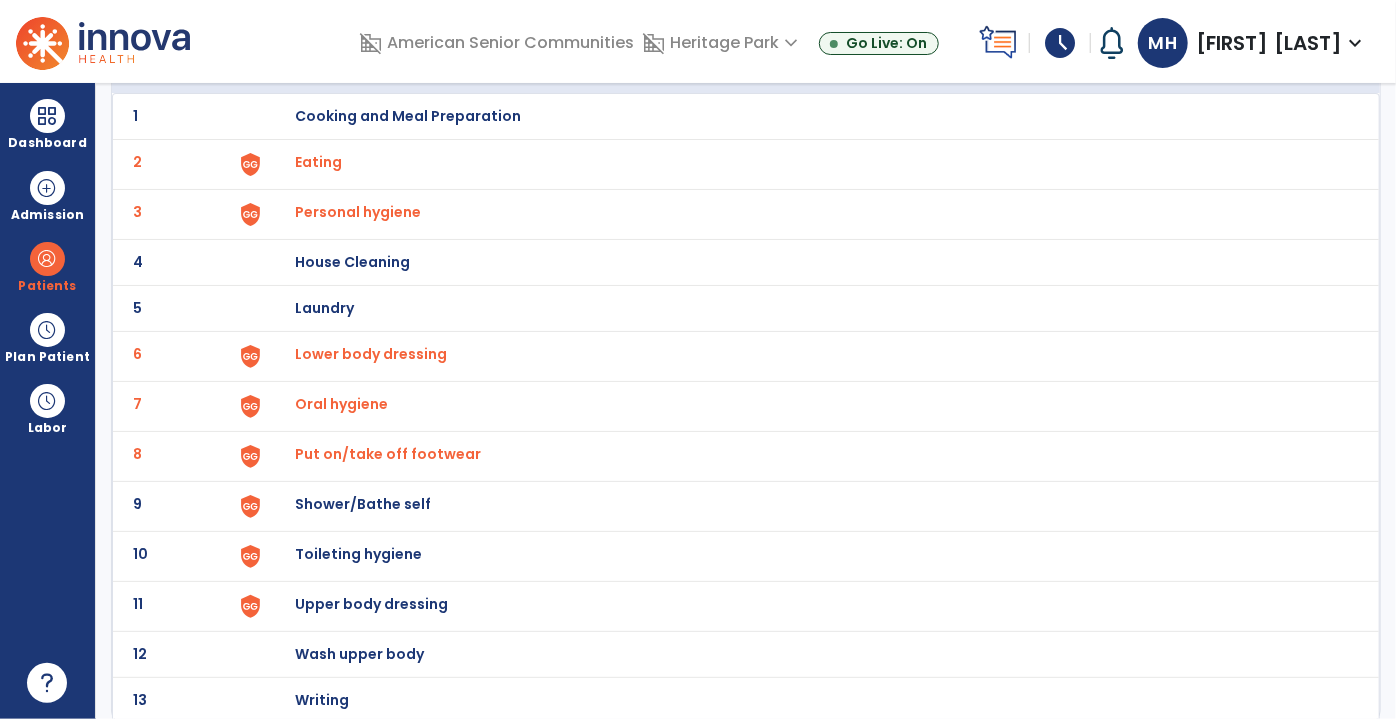 click on "Shower/Bathe self" at bounding box center [408, 116] 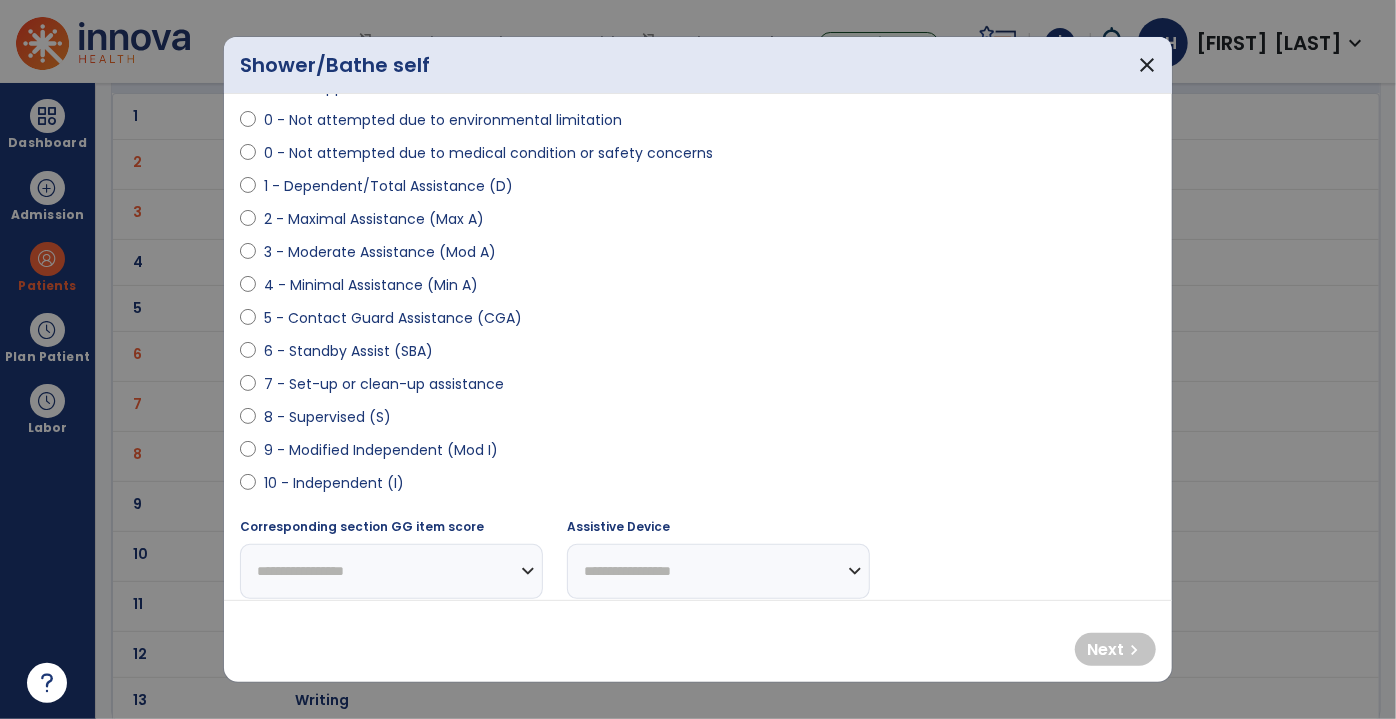 scroll, scrollTop: 0, scrollLeft: 0, axis: both 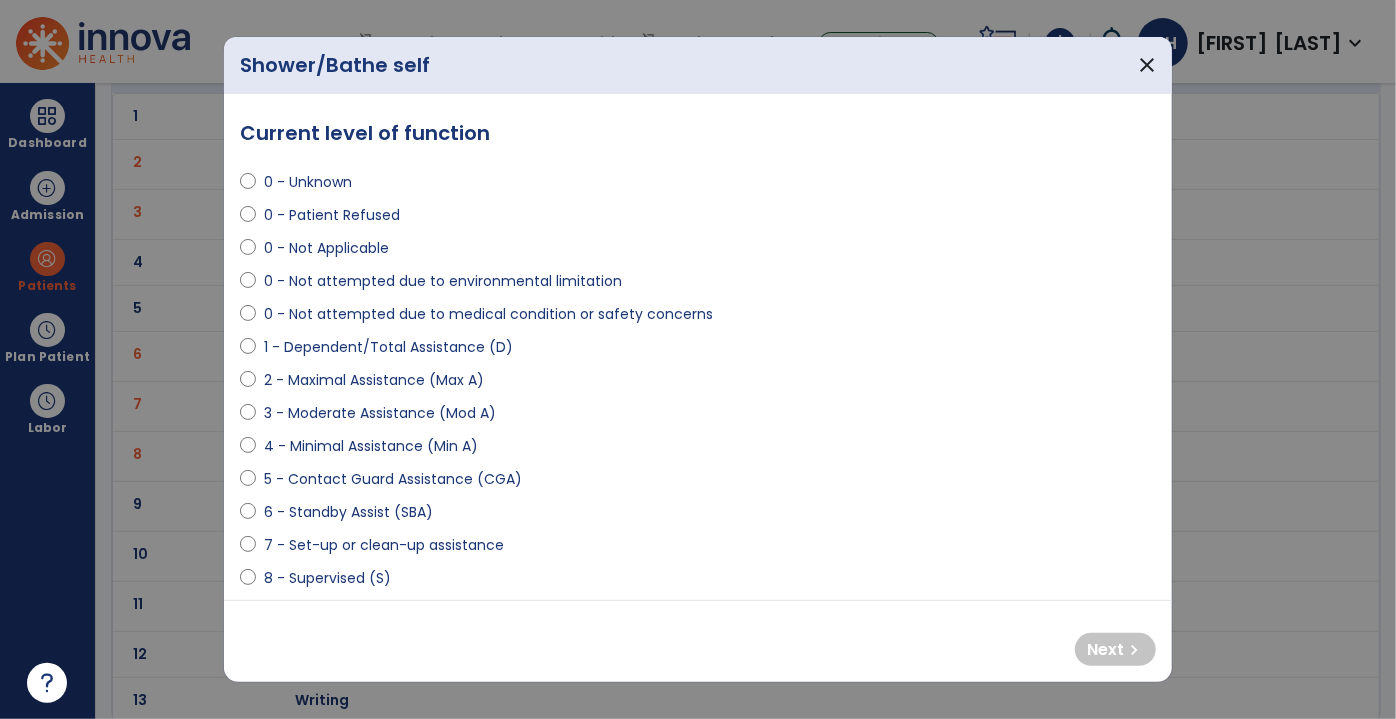 select on "**********" 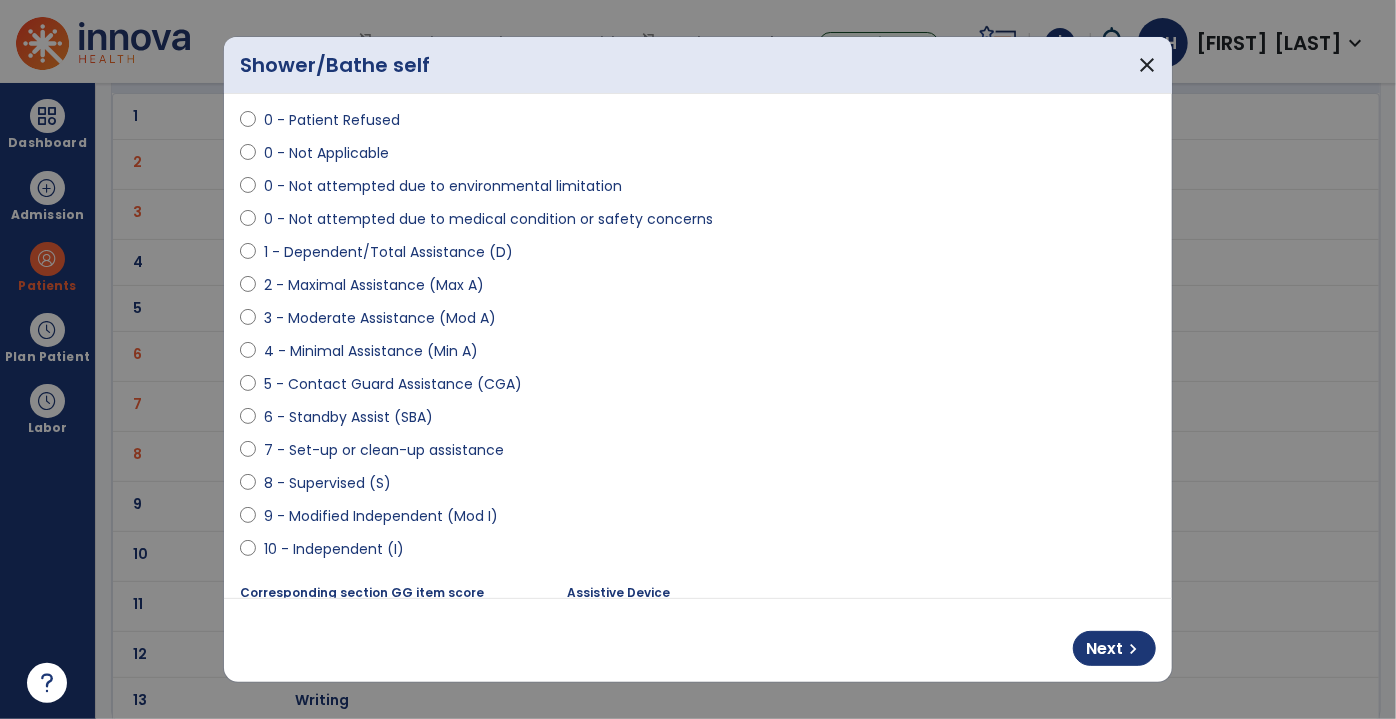 scroll, scrollTop: 363, scrollLeft: 0, axis: vertical 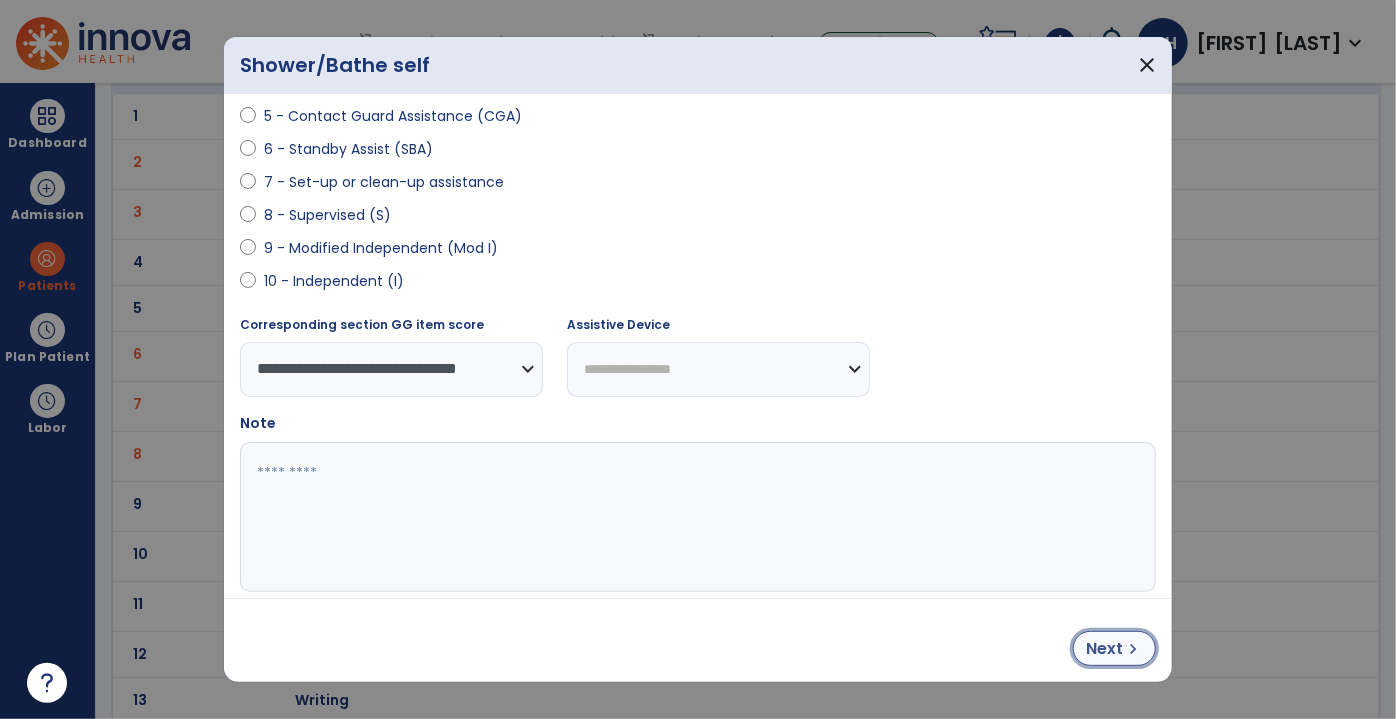 click on "Next  chevron_right" at bounding box center [1114, 648] 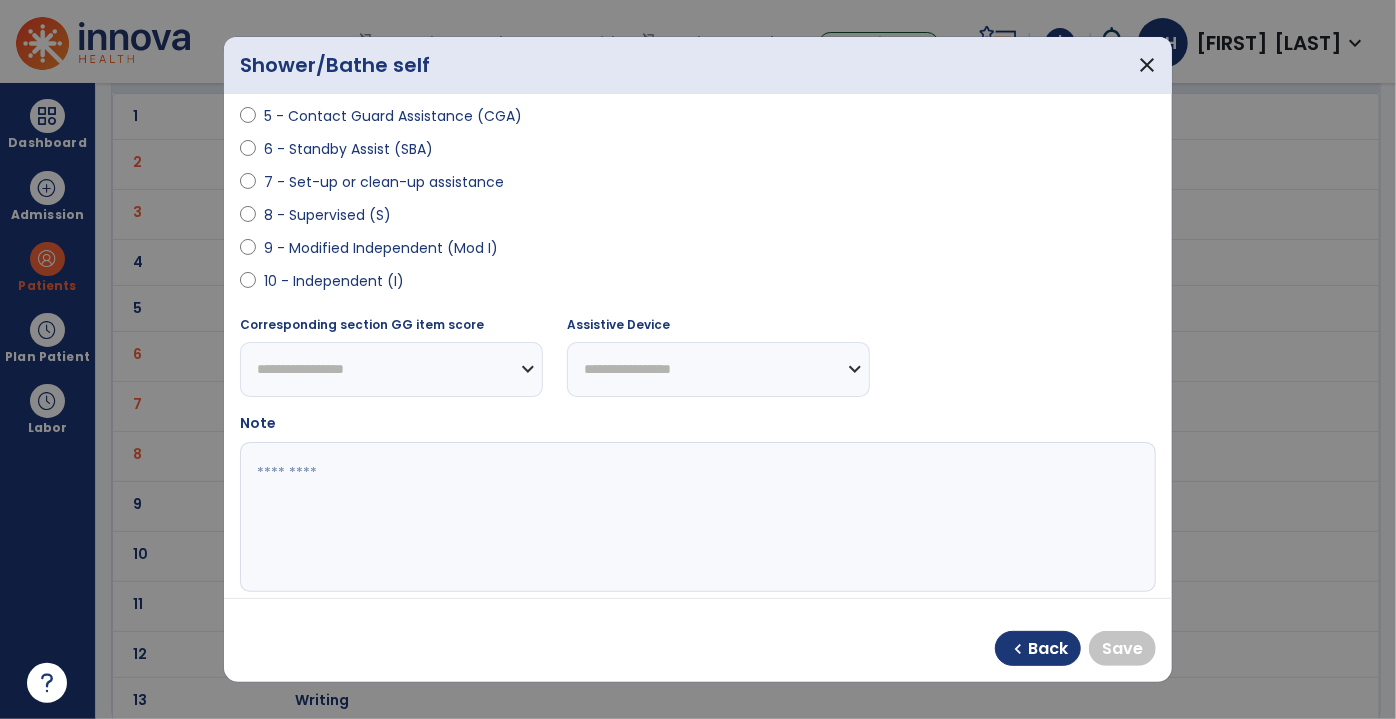 select on "**********" 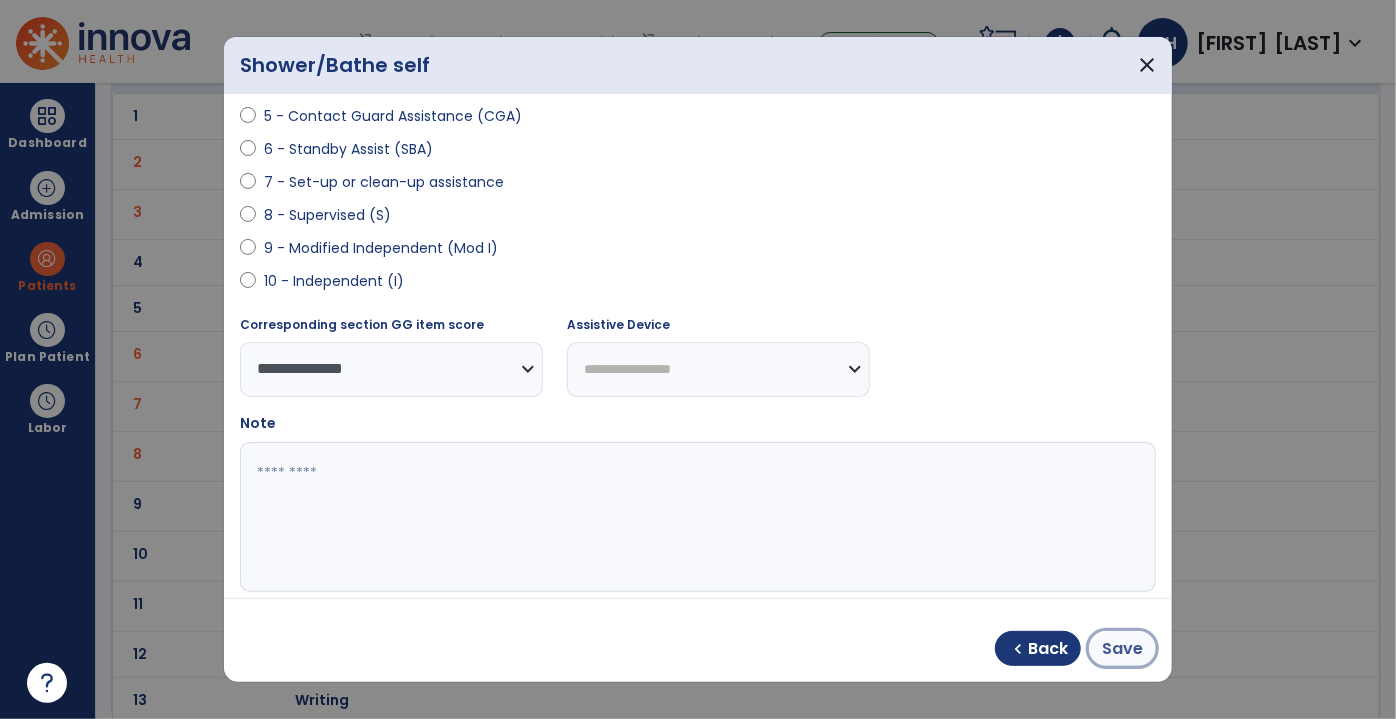 click on "Save" at bounding box center (1122, 648) 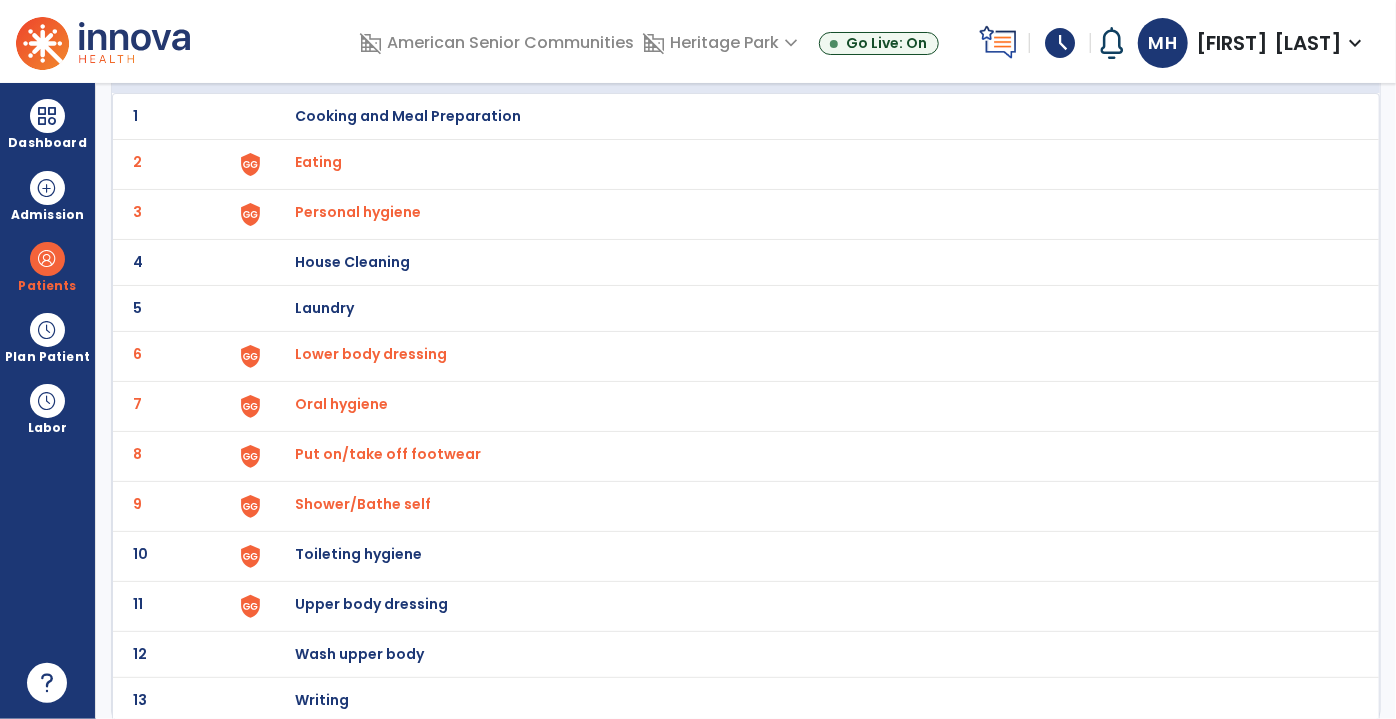 click on "Toileting hygiene" at bounding box center [807, 116] 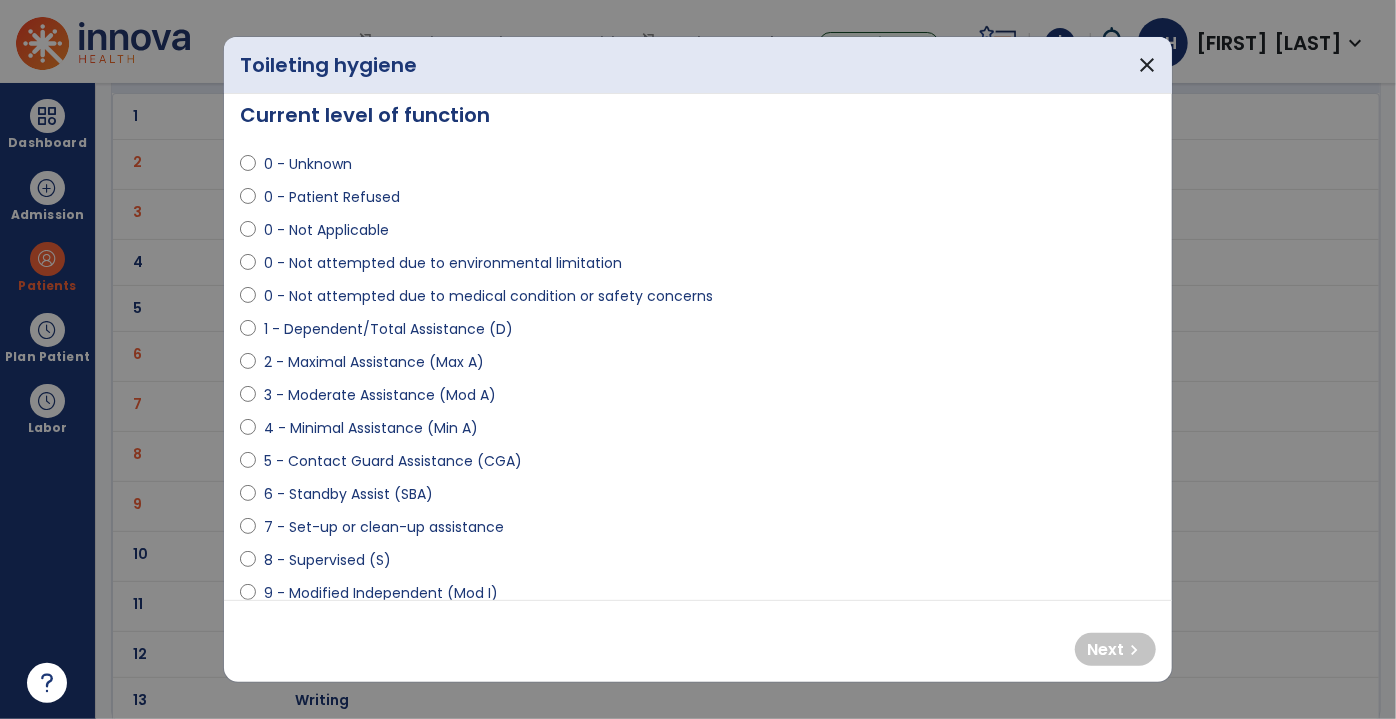 scroll, scrollTop: 0, scrollLeft: 0, axis: both 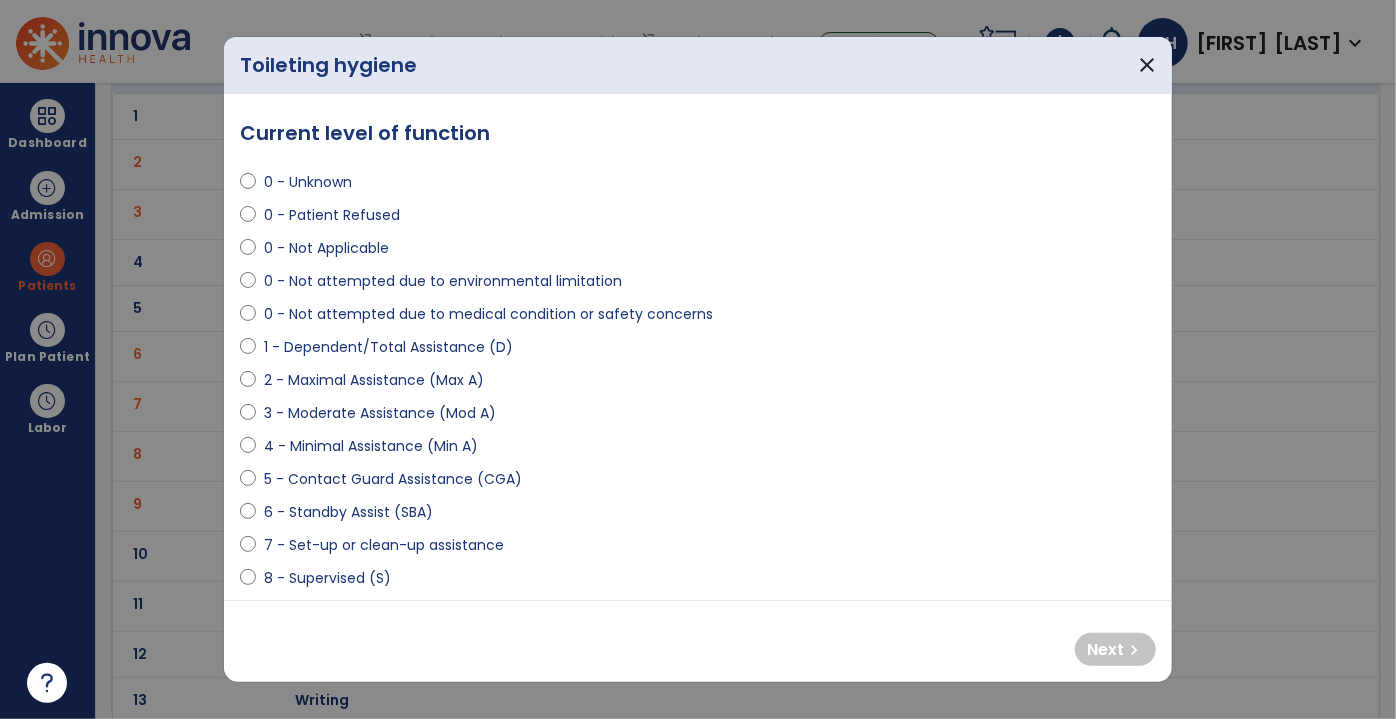 select on "**********" 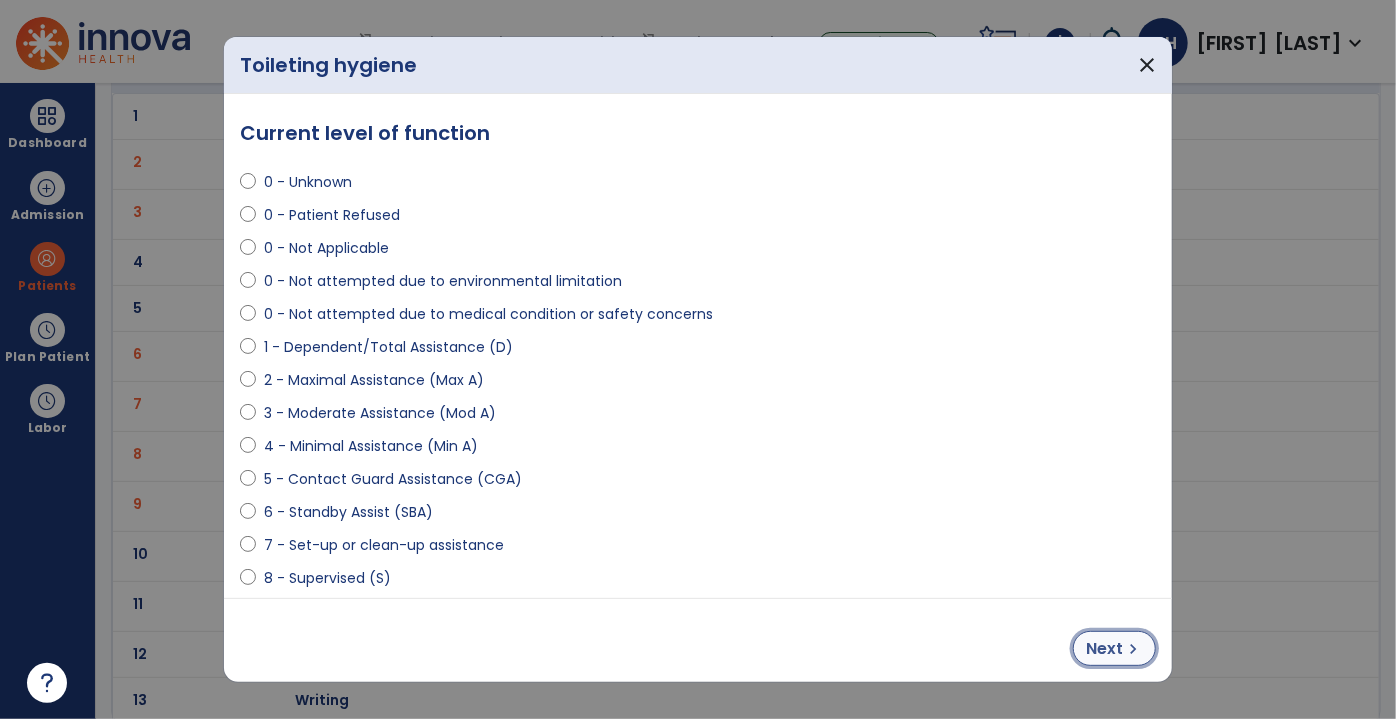 click on "Next  chevron_right" at bounding box center (1114, 648) 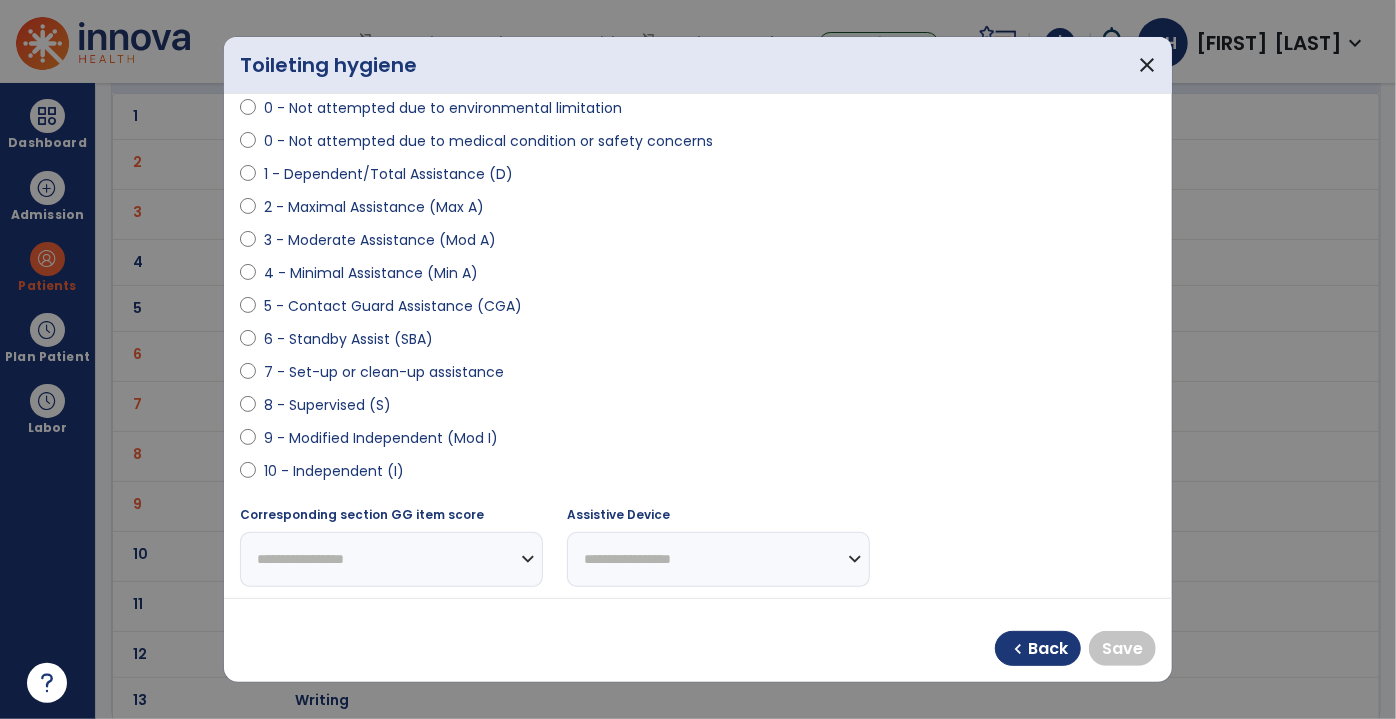 scroll, scrollTop: 181, scrollLeft: 0, axis: vertical 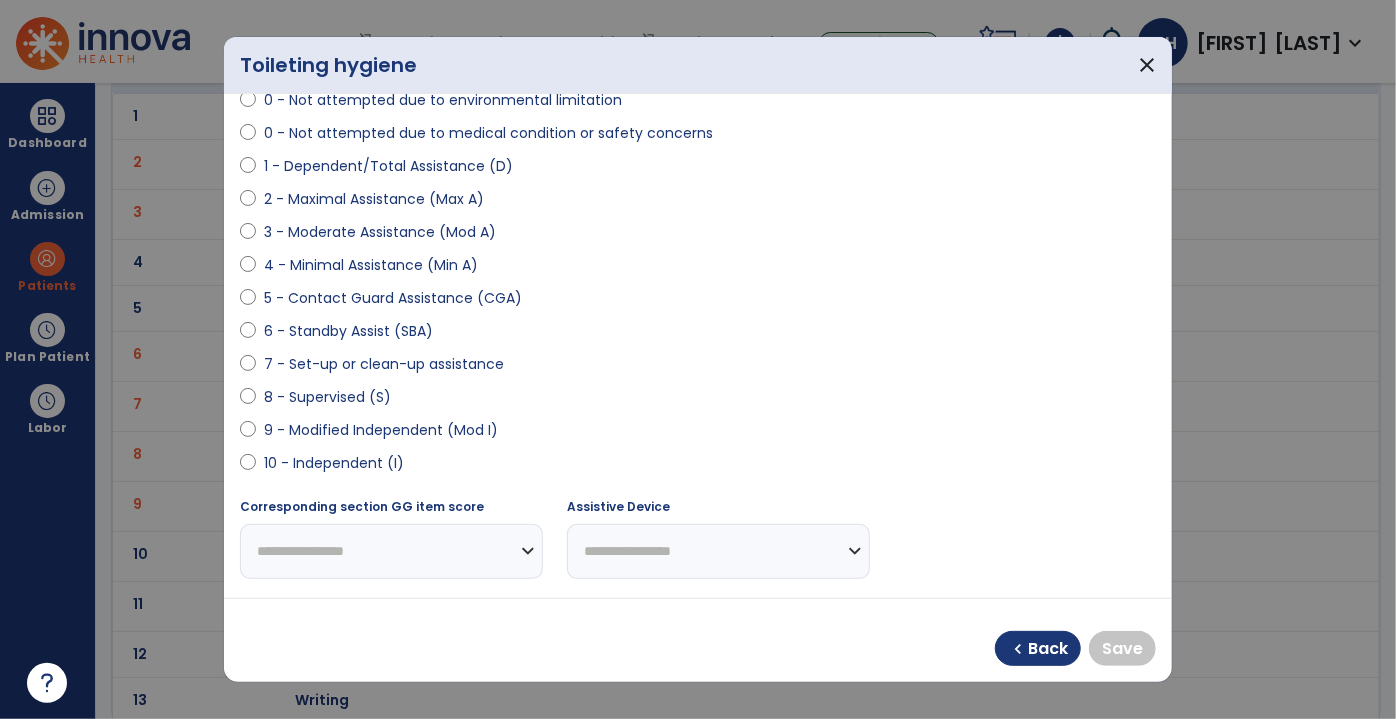 select on "**********" 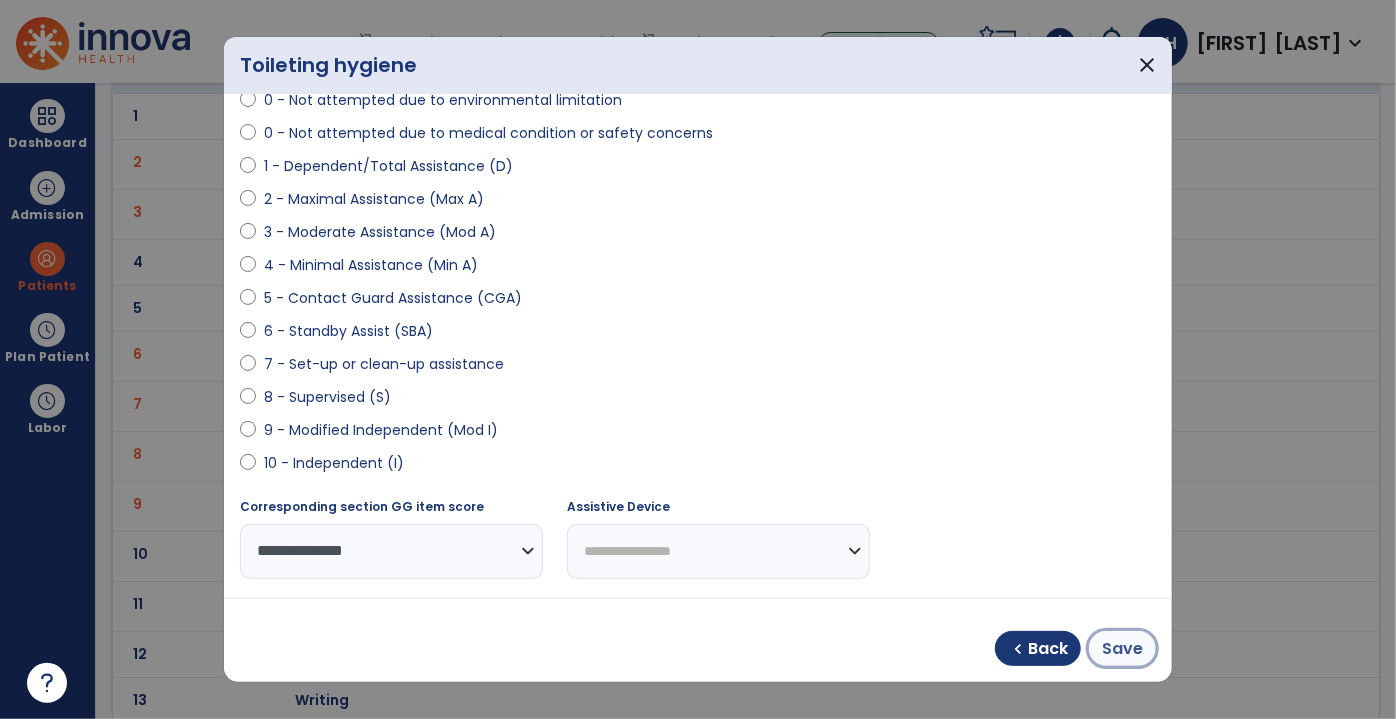 click on "Save" at bounding box center (1122, 649) 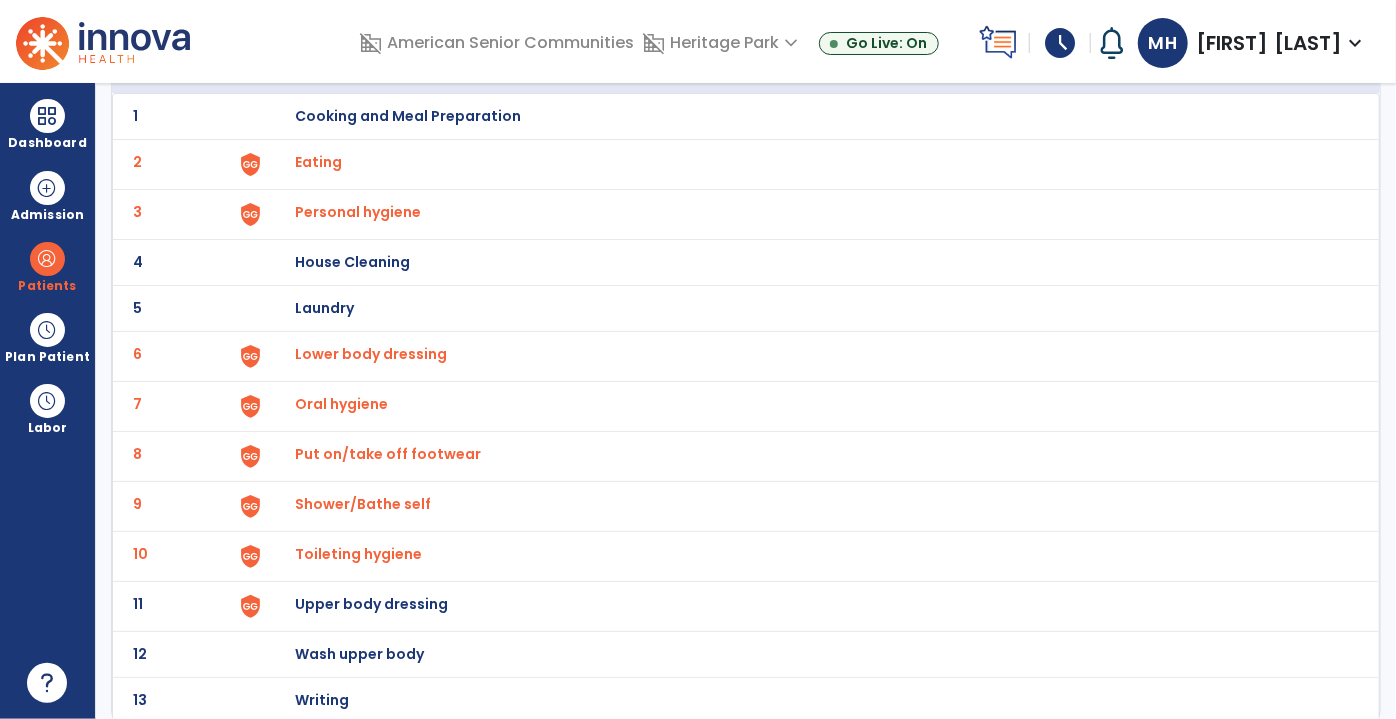 click on "Upper body dressing" at bounding box center [408, 116] 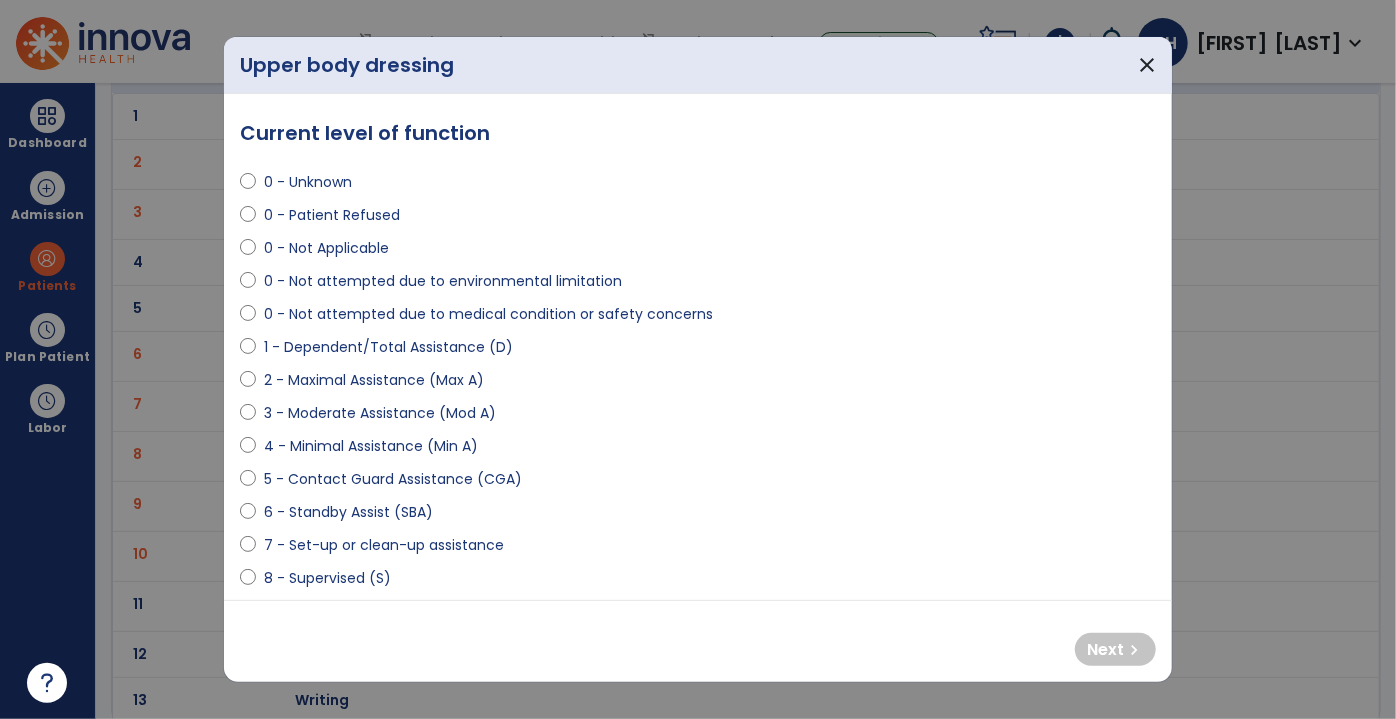 select on "**********" 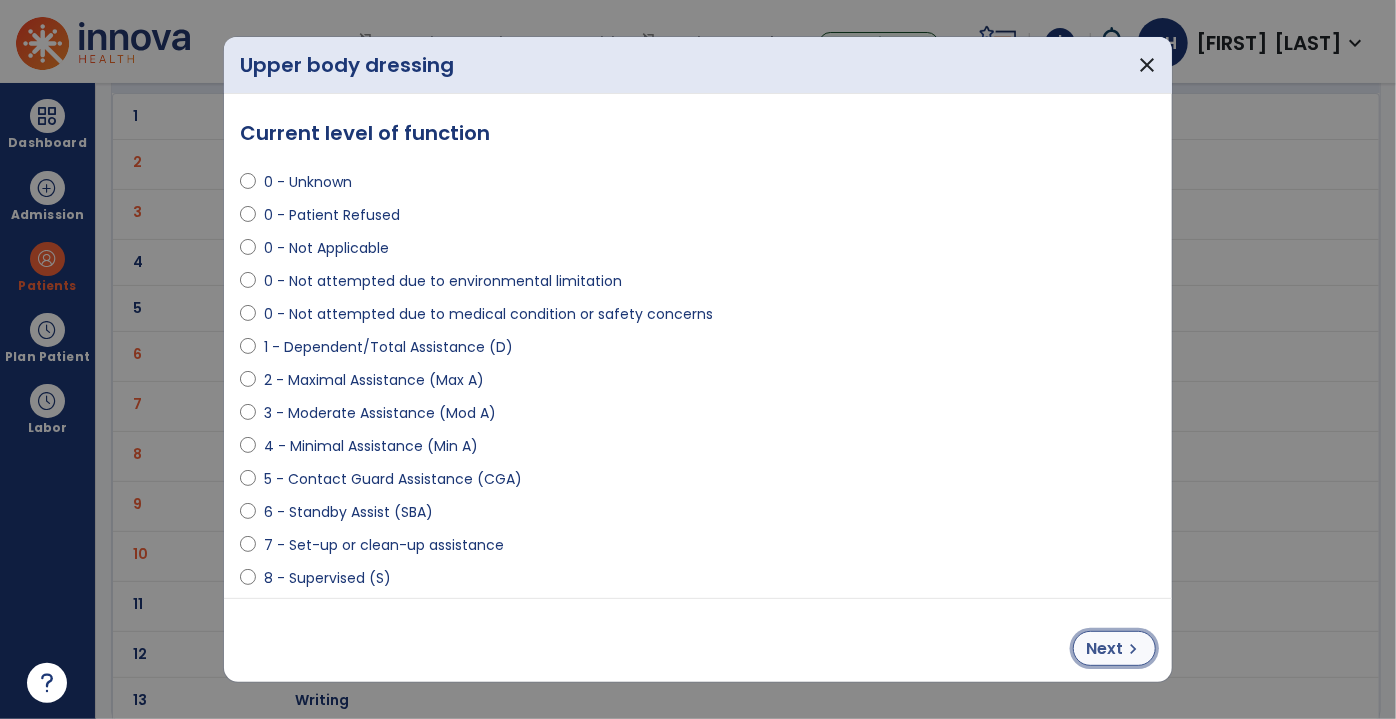 click on "Next" at bounding box center [1104, 649] 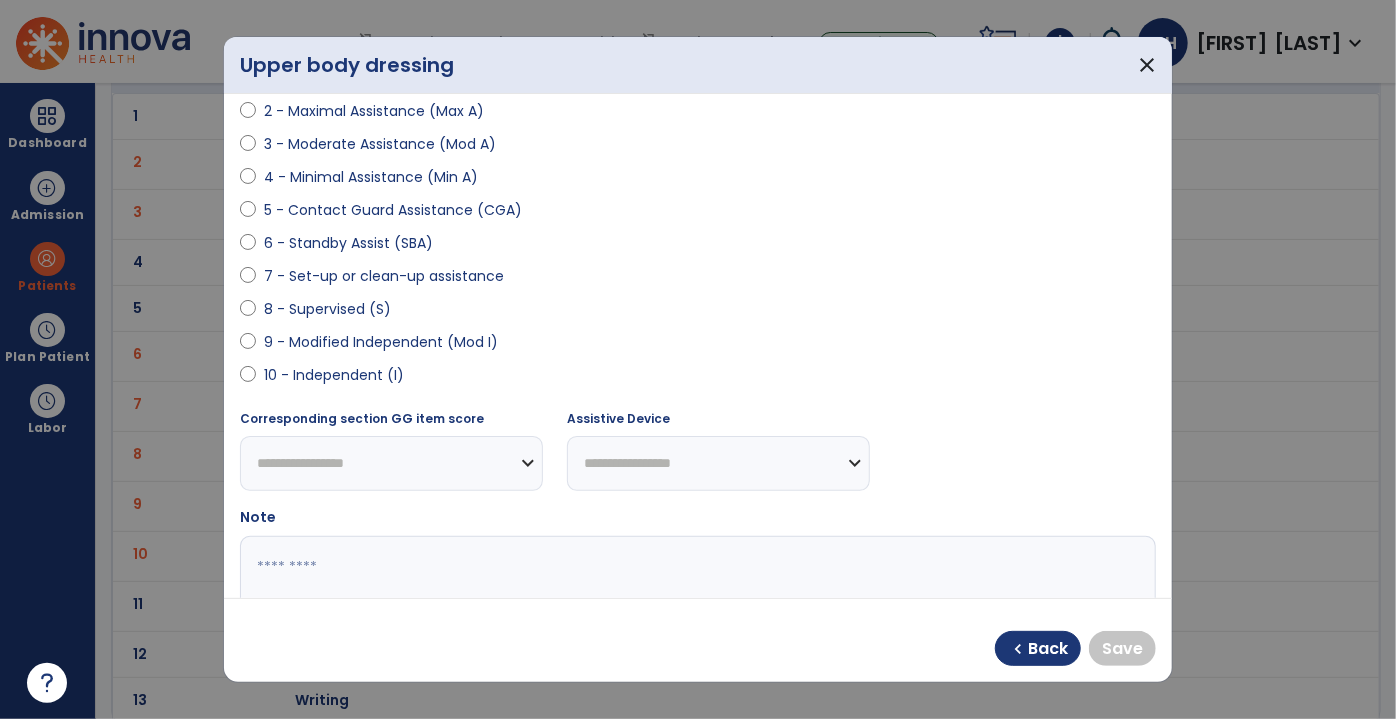 scroll, scrollTop: 272, scrollLeft: 0, axis: vertical 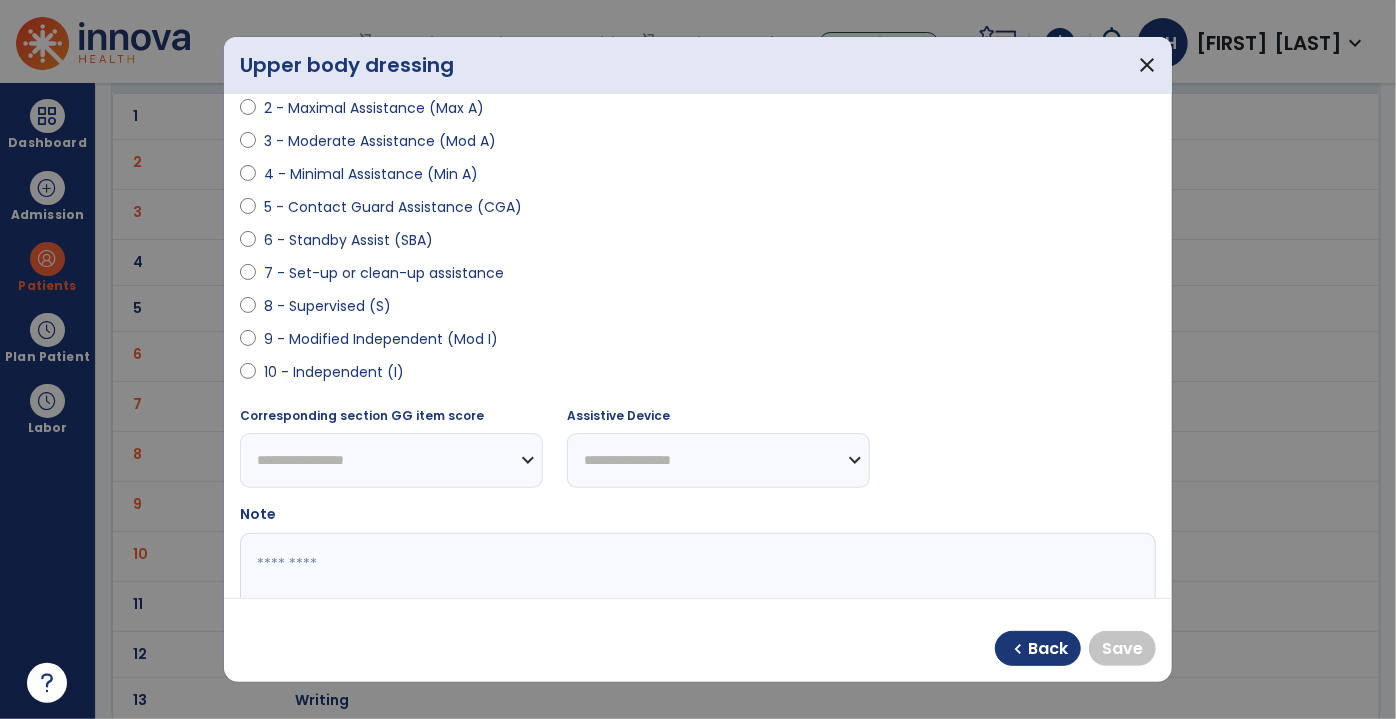 select on "**********" 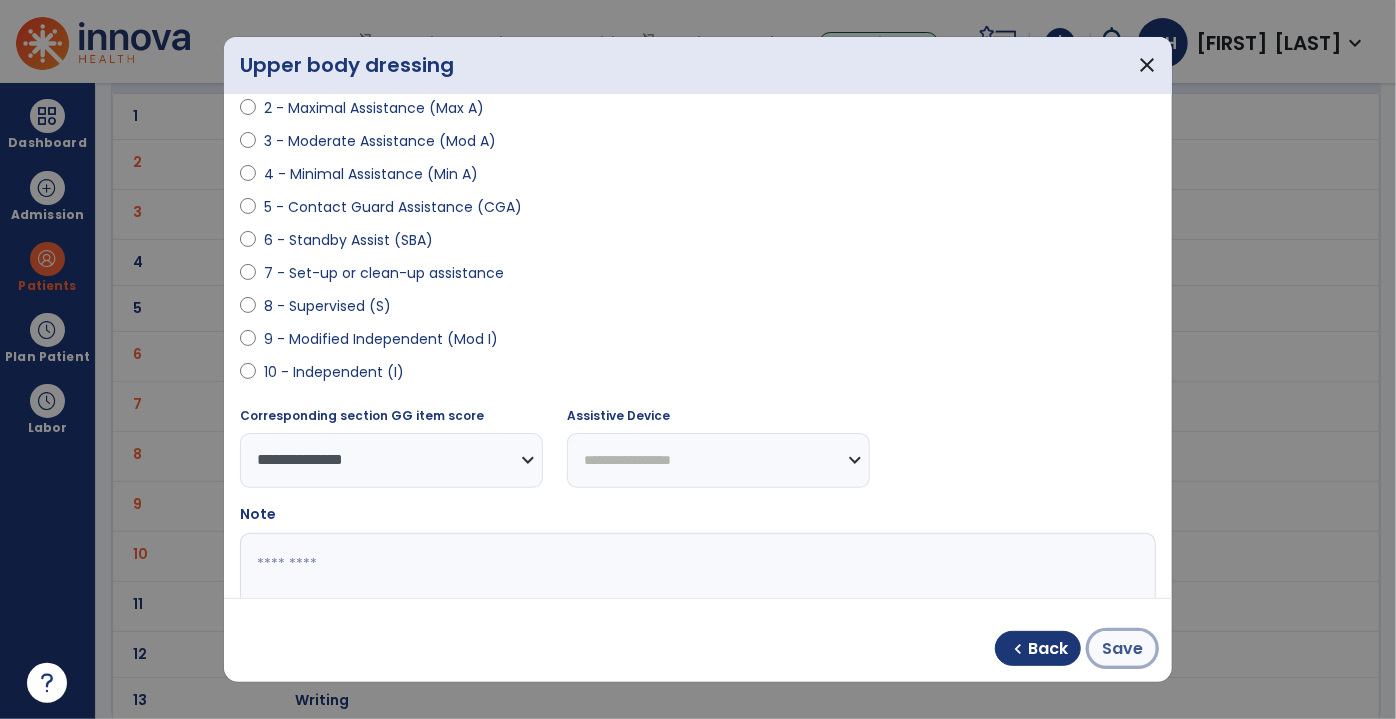 click on "Save" at bounding box center [1122, 649] 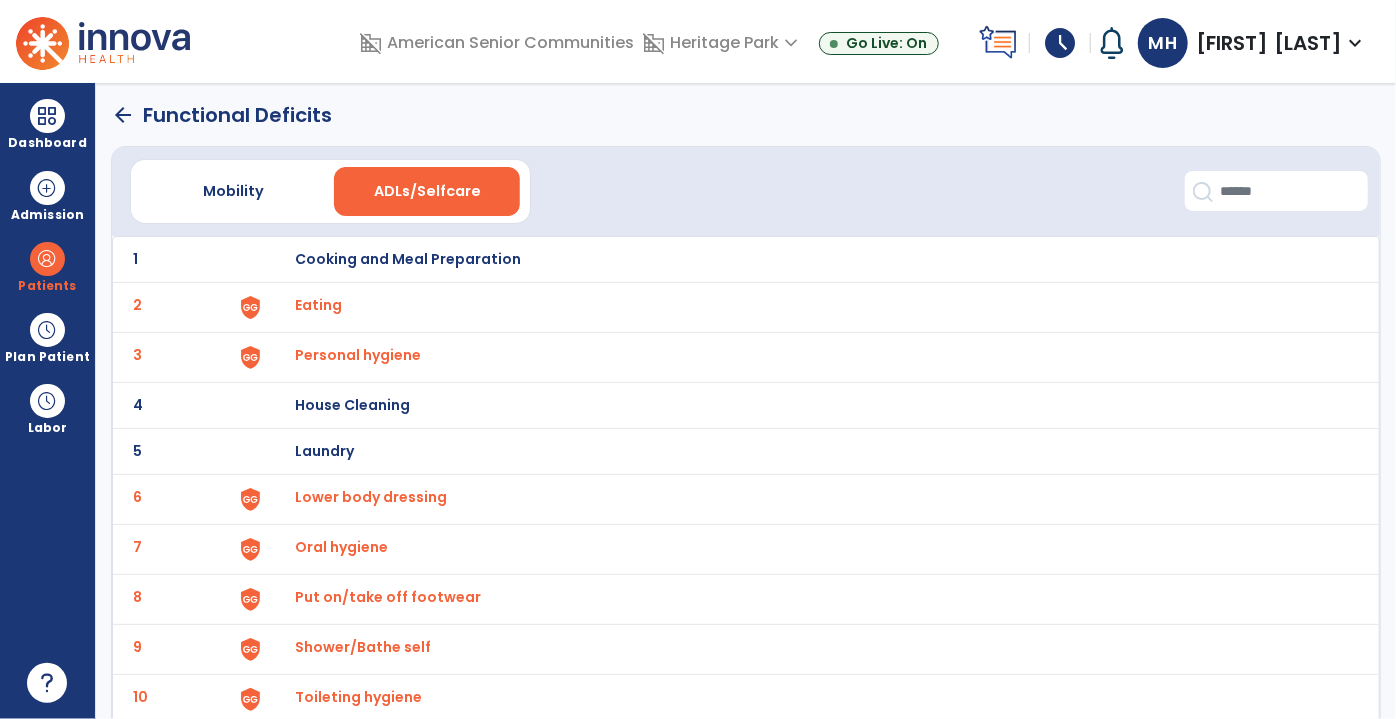 scroll, scrollTop: 0, scrollLeft: 0, axis: both 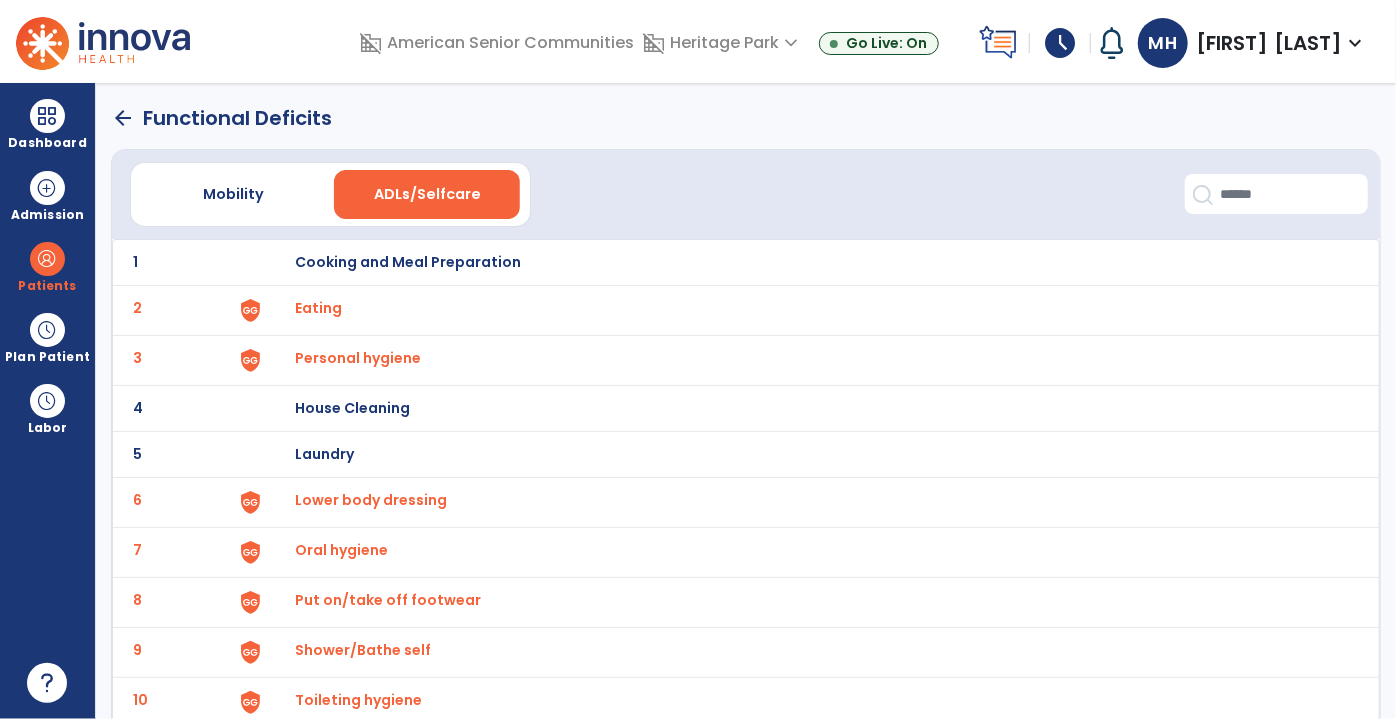 click on "arrow_back" 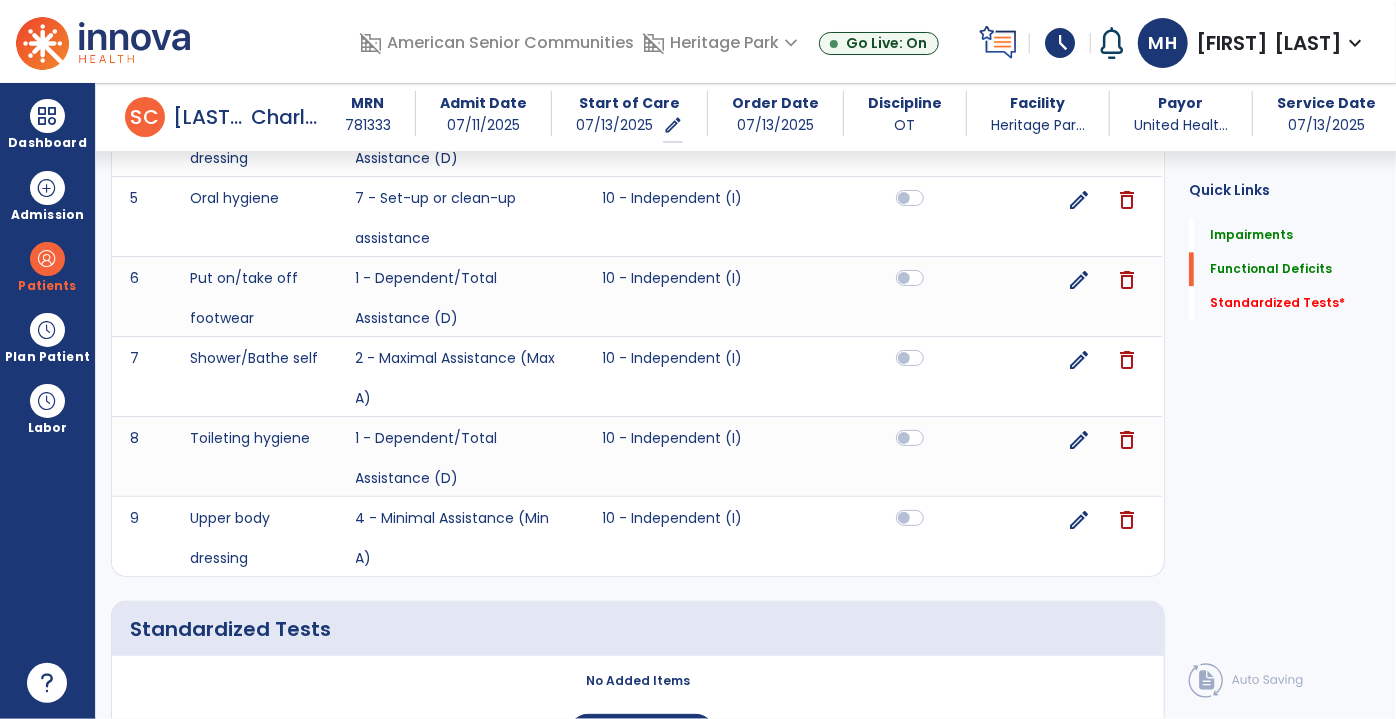 scroll, scrollTop: 2316, scrollLeft: 0, axis: vertical 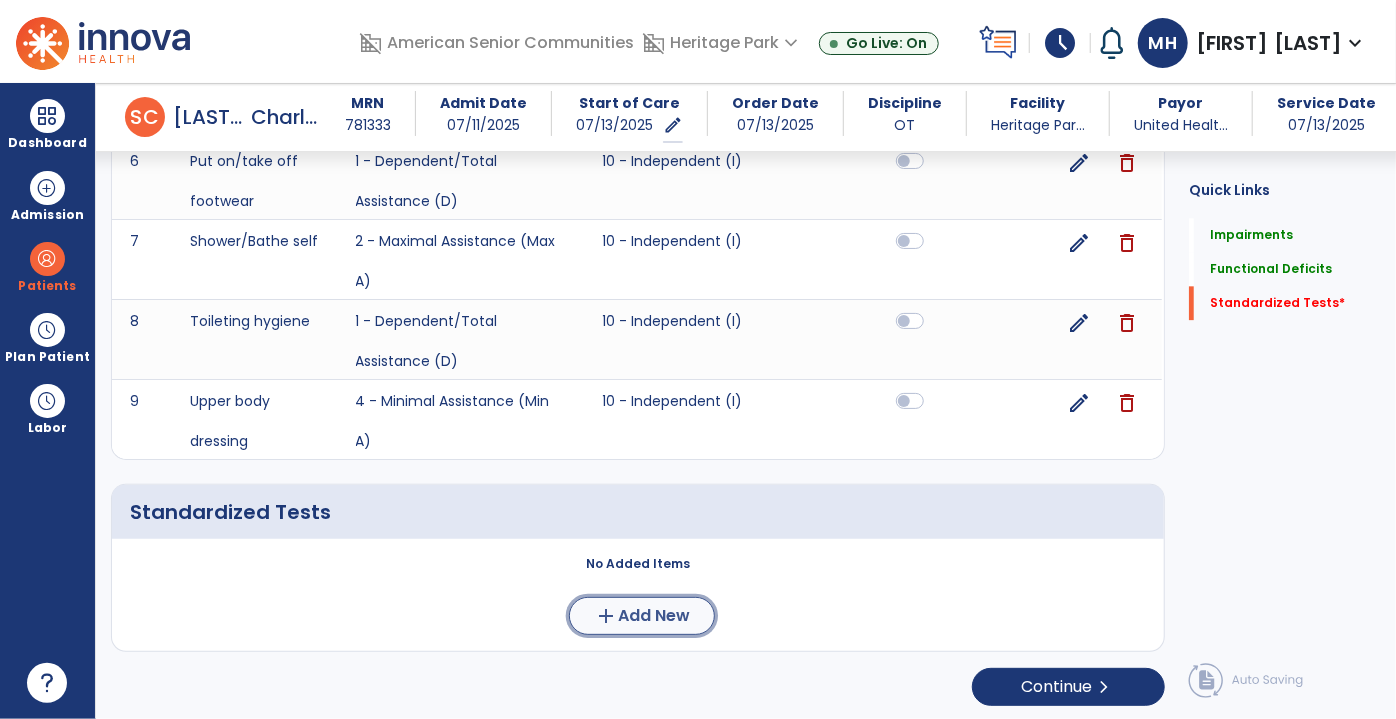 click on "Add New" 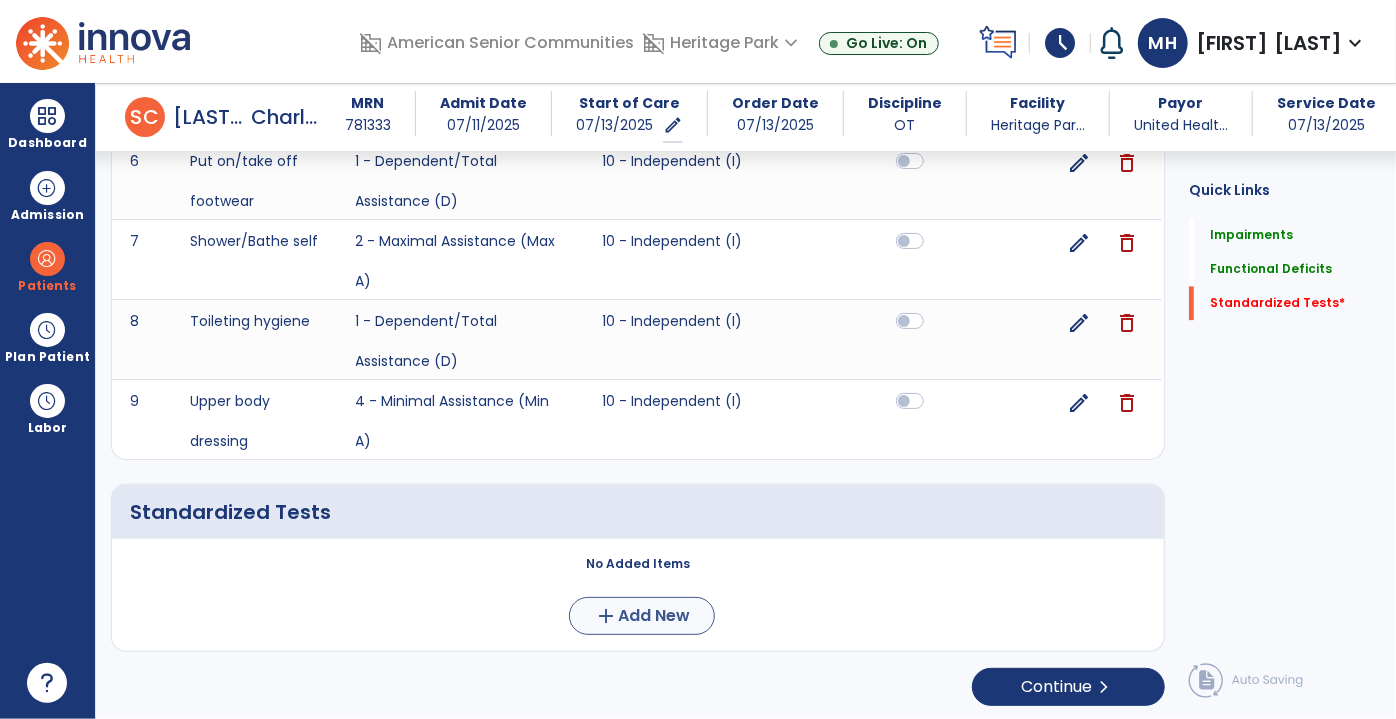 scroll, scrollTop: 0, scrollLeft: 0, axis: both 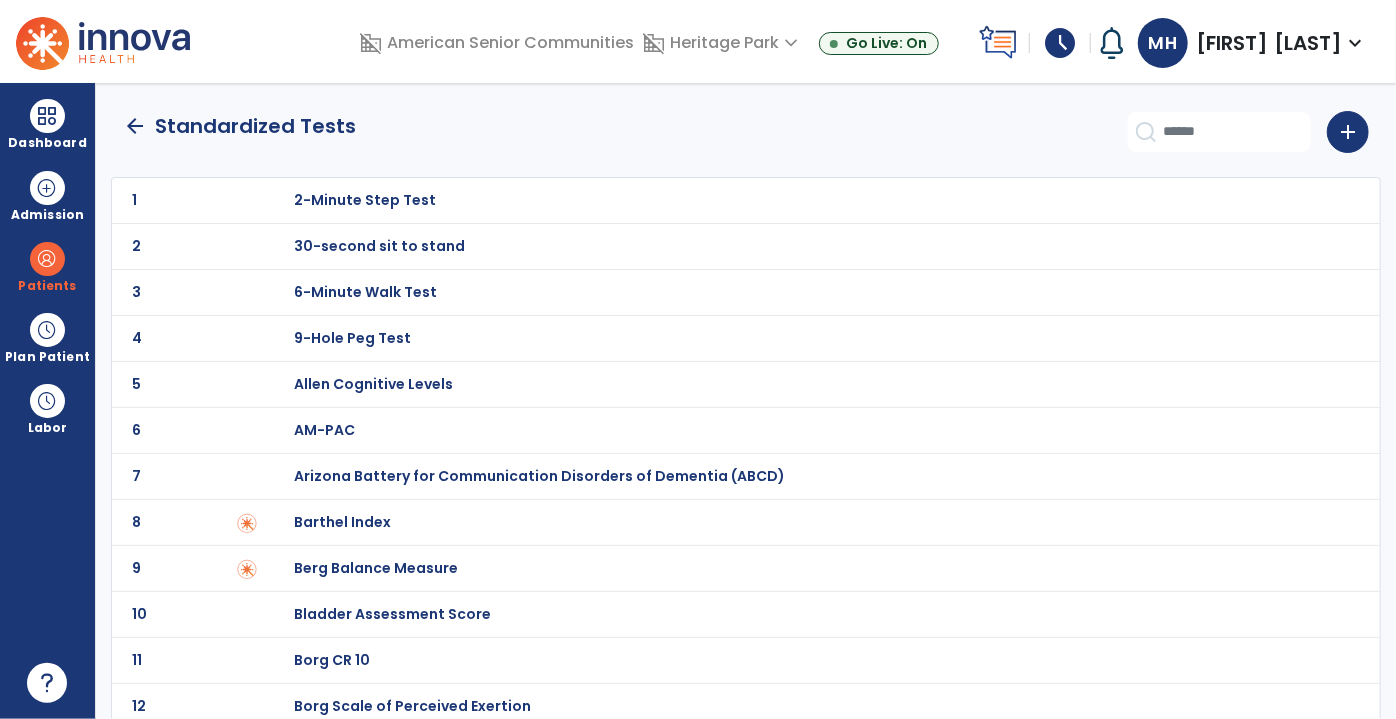 click on "Barthel Index" at bounding box center [365, 200] 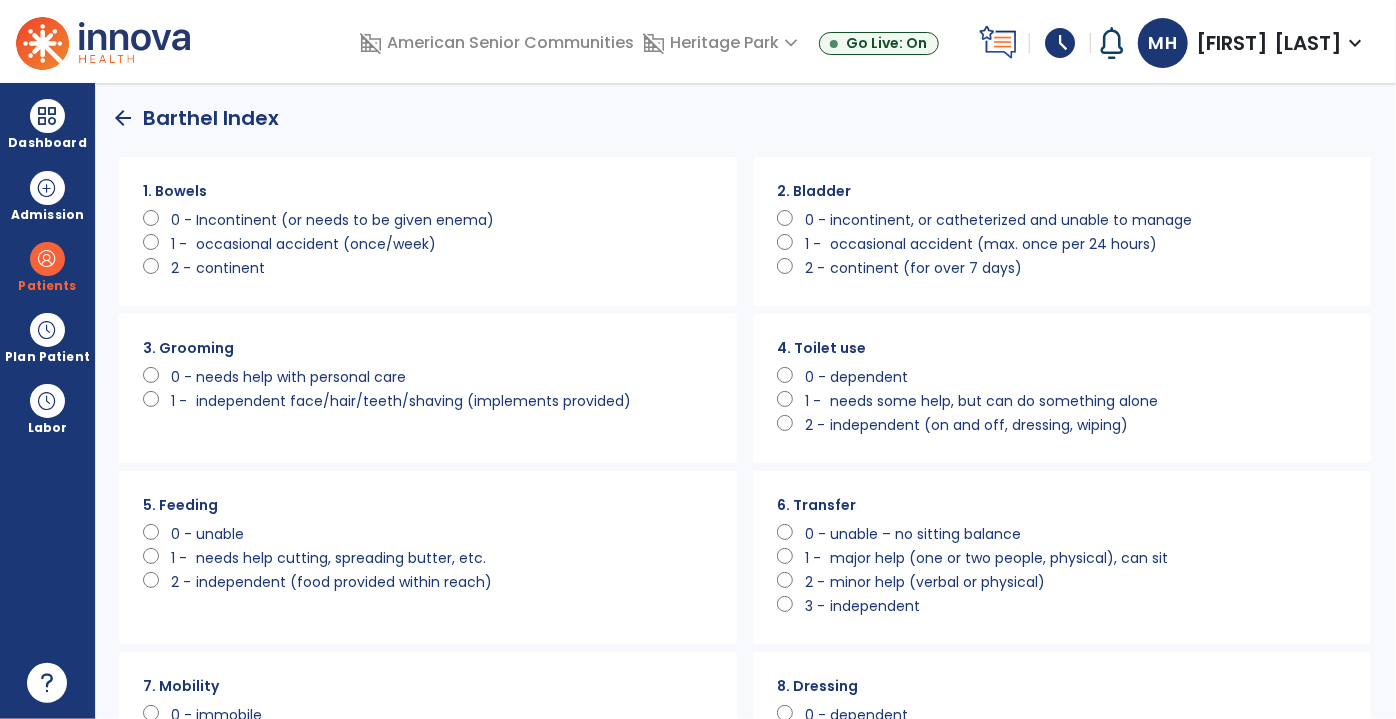 scroll, scrollTop: 90, scrollLeft: 0, axis: vertical 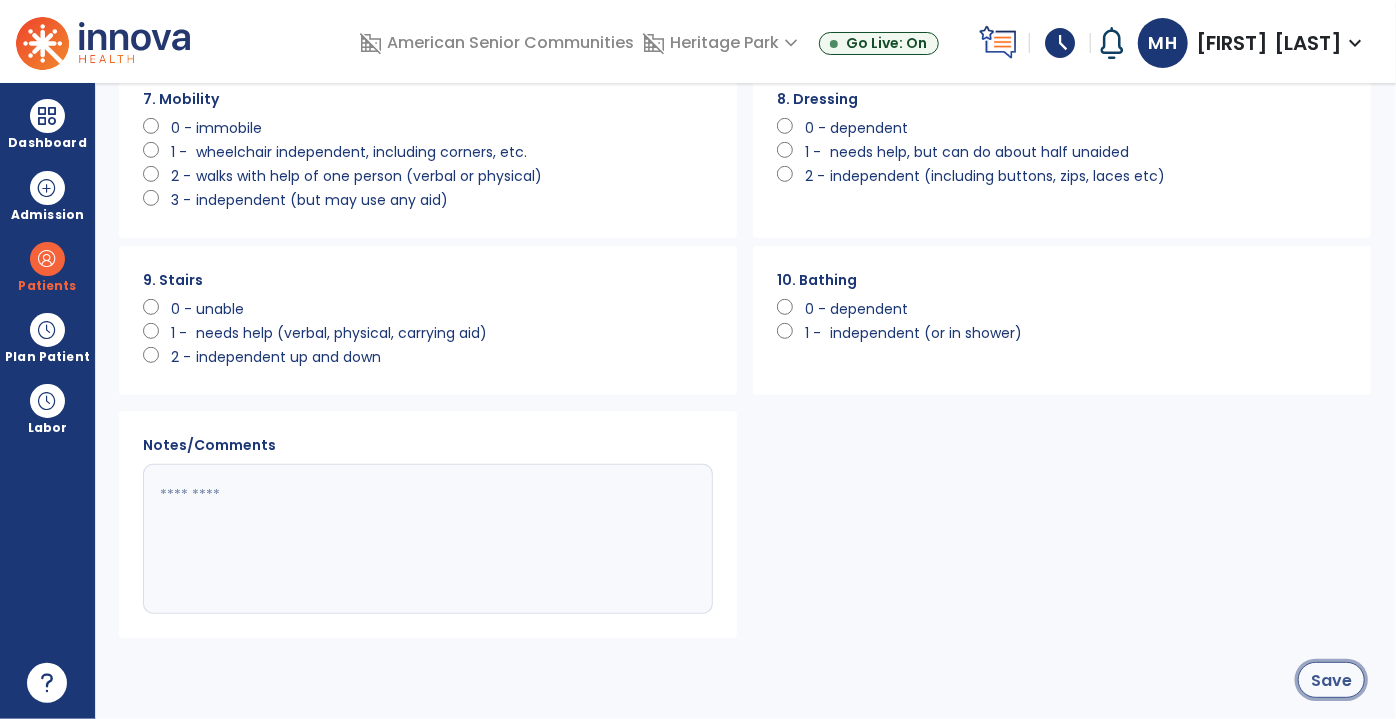 click on "Save" 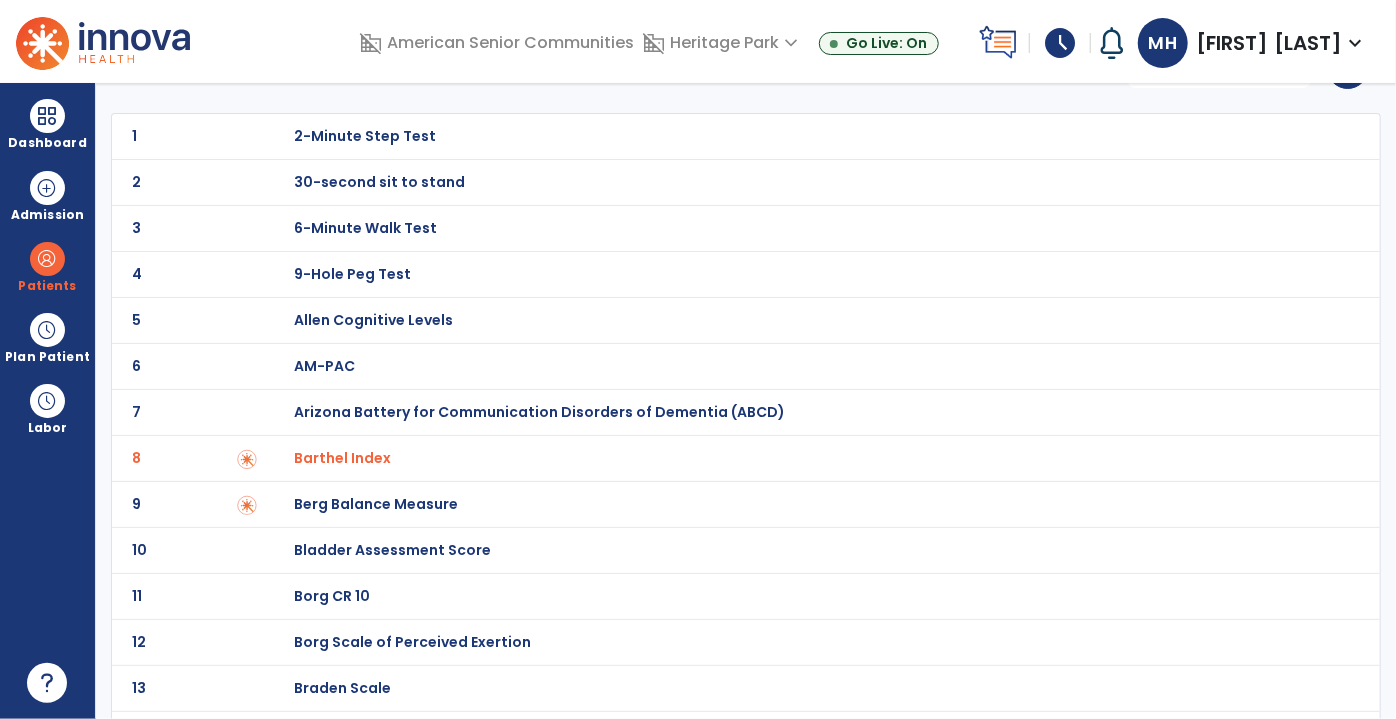 scroll, scrollTop: 0, scrollLeft: 0, axis: both 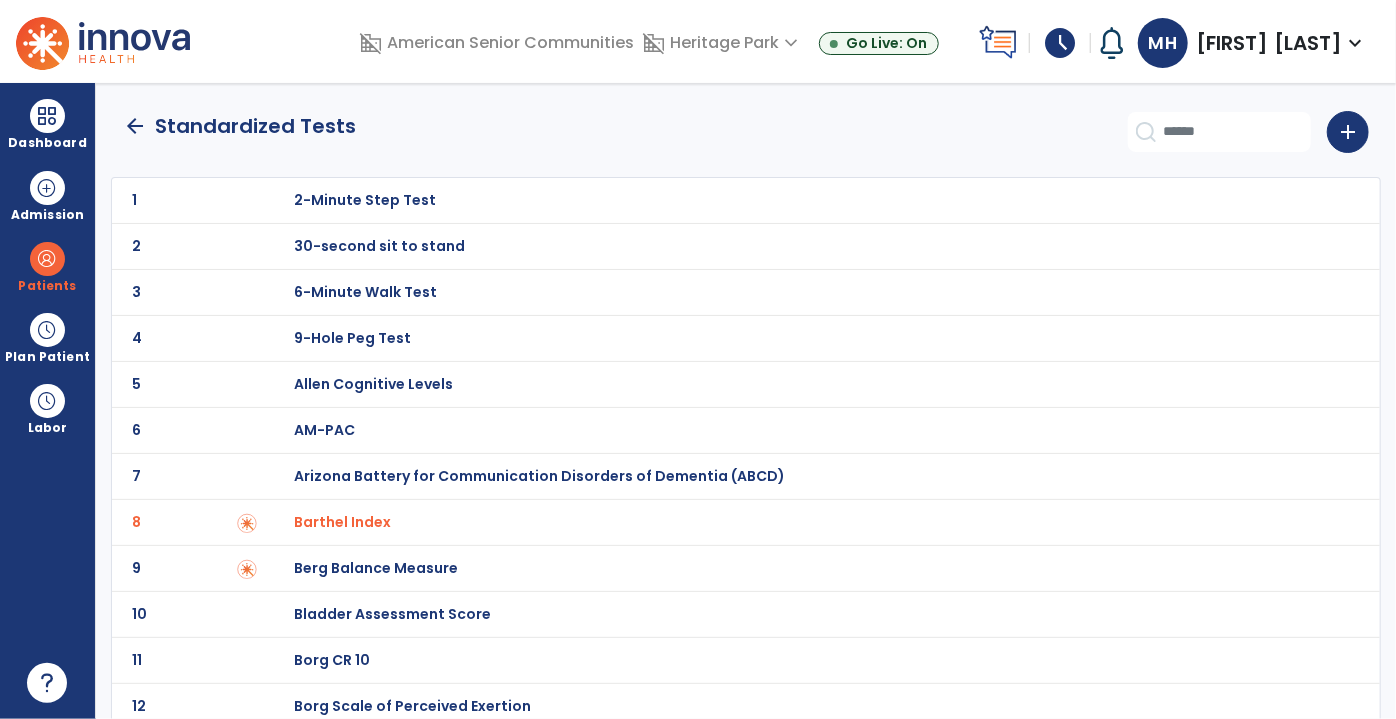 click on "arrow_back" 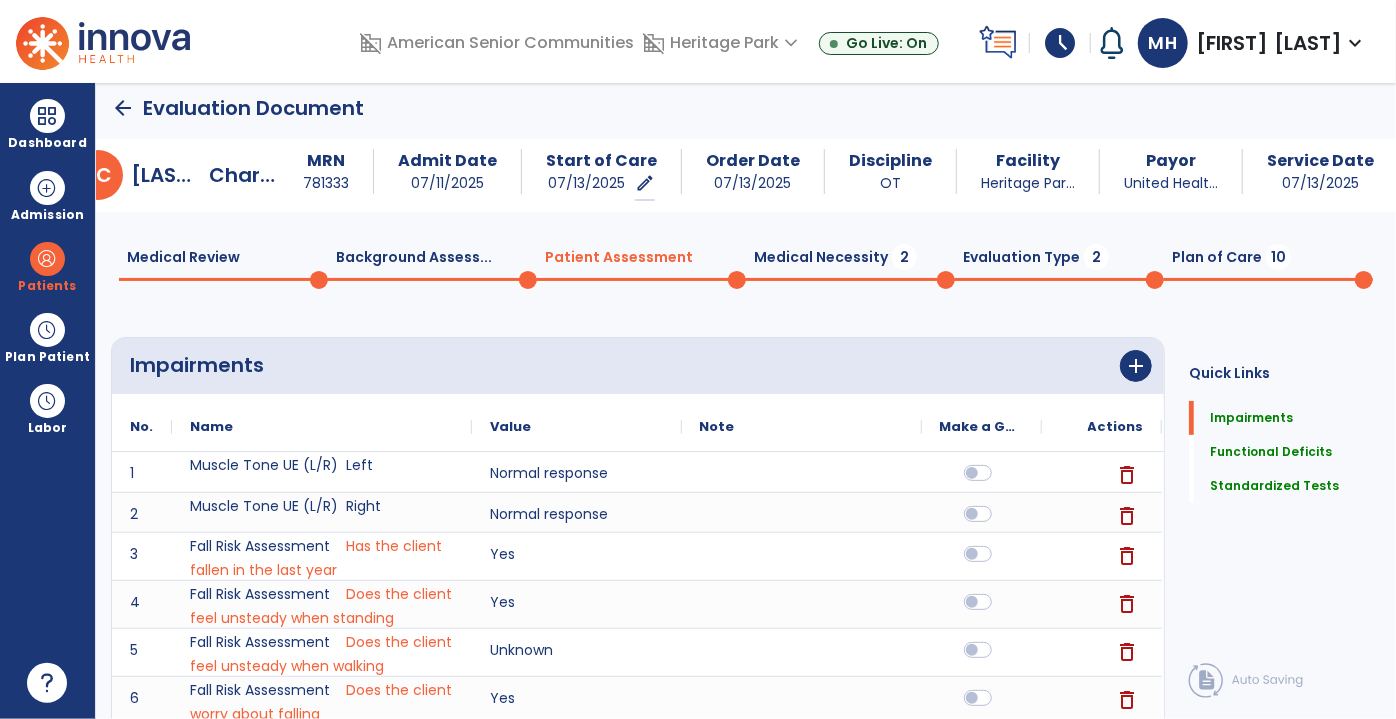 scroll, scrollTop: 0, scrollLeft: 0, axis: both 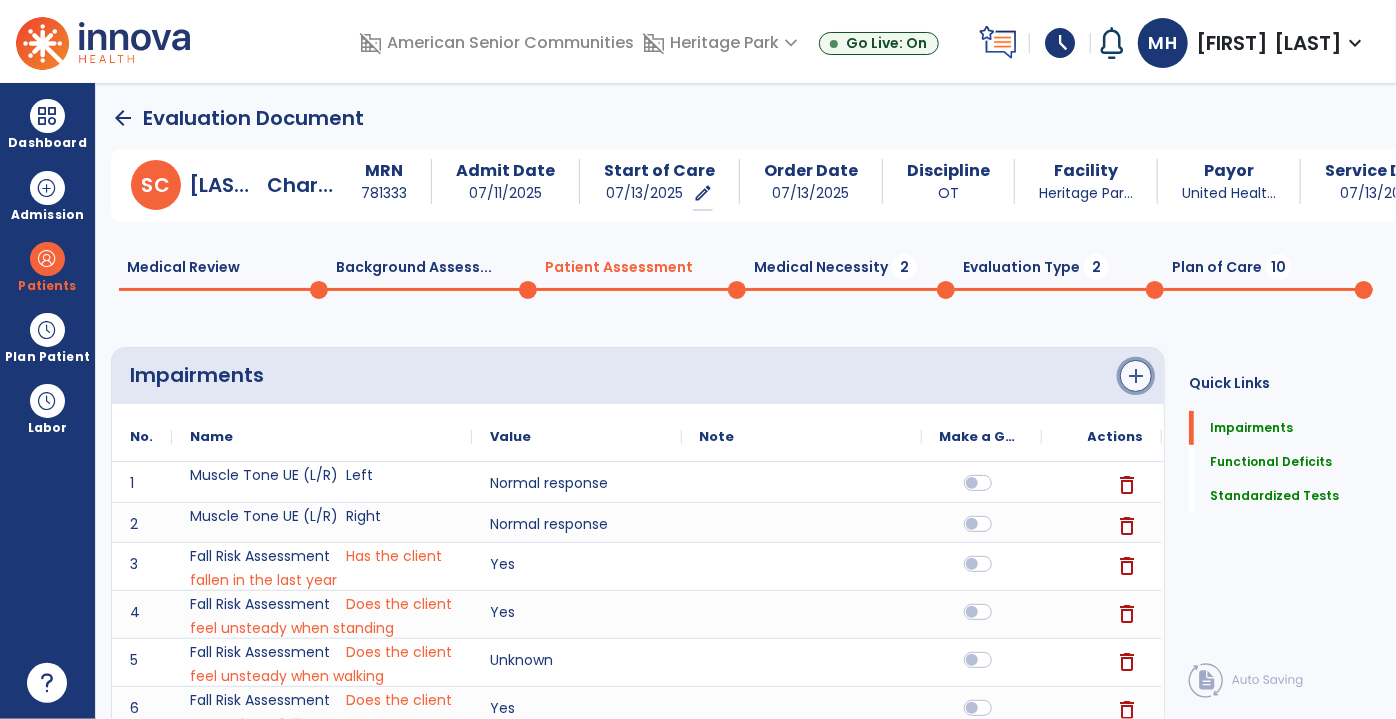 click on "add" 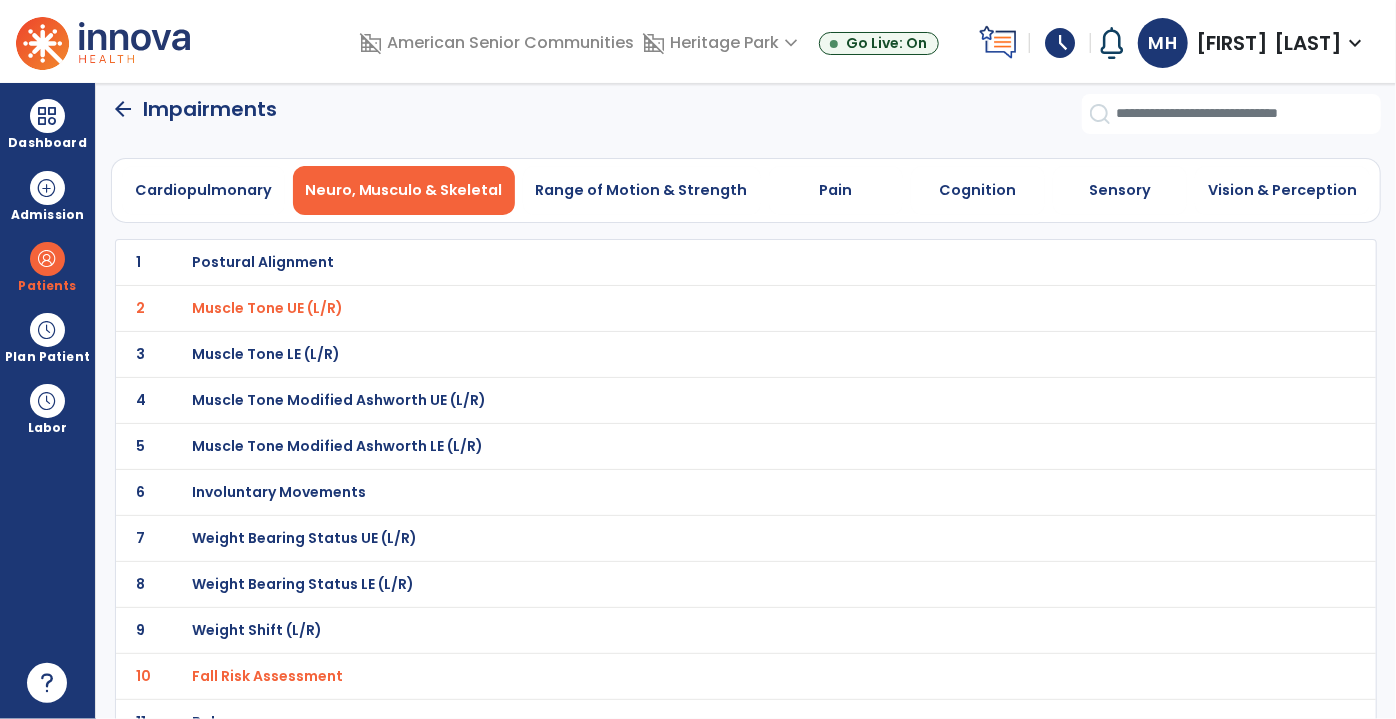 scroll, scrollTop: 0, scrollLeft: 0, axis: both 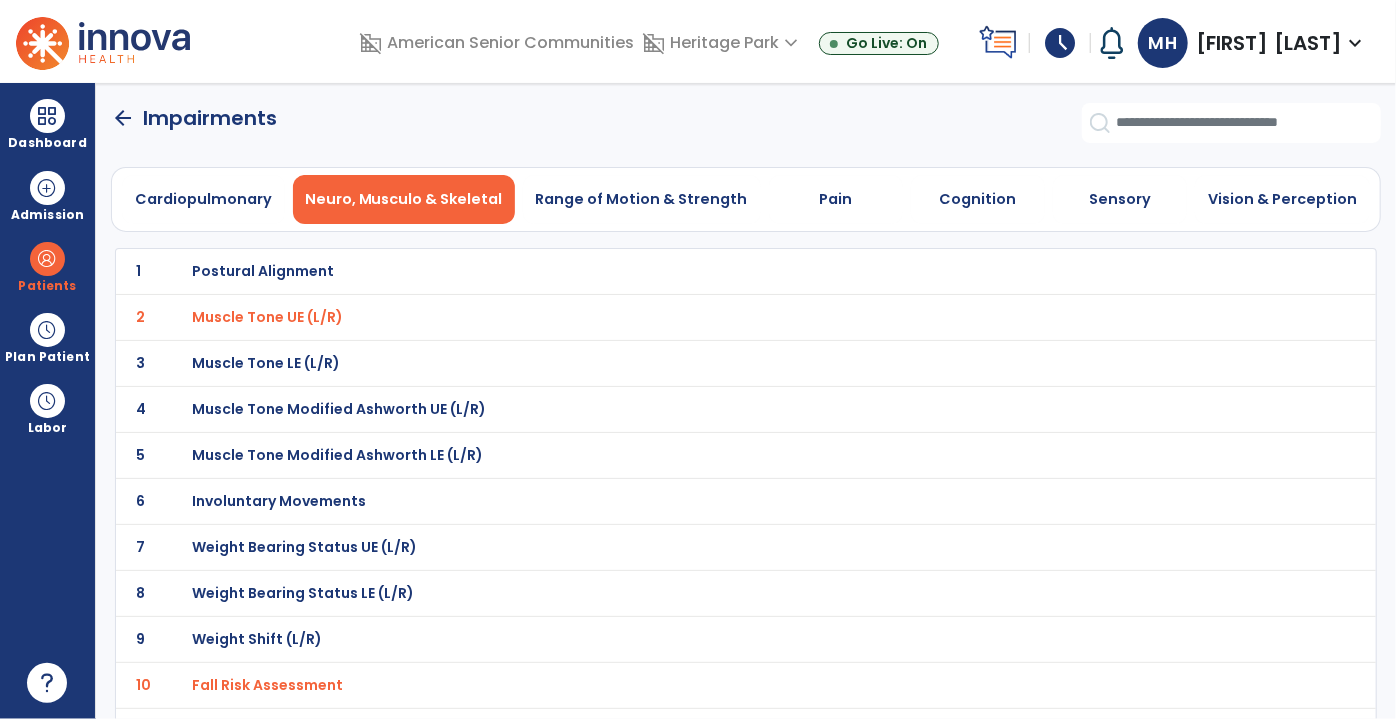 click on "arrow_back" 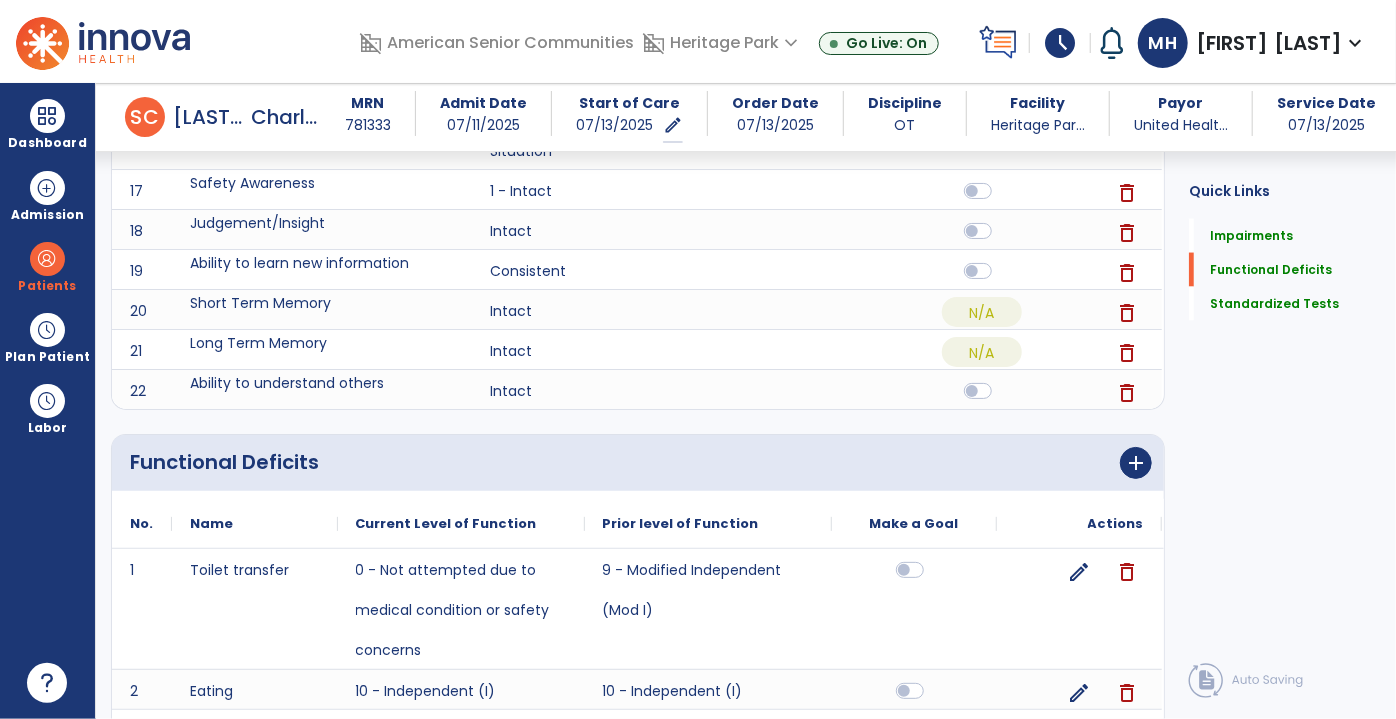 scroll, scrollTop: 1727, scrollLeft: 0, axis: vertical 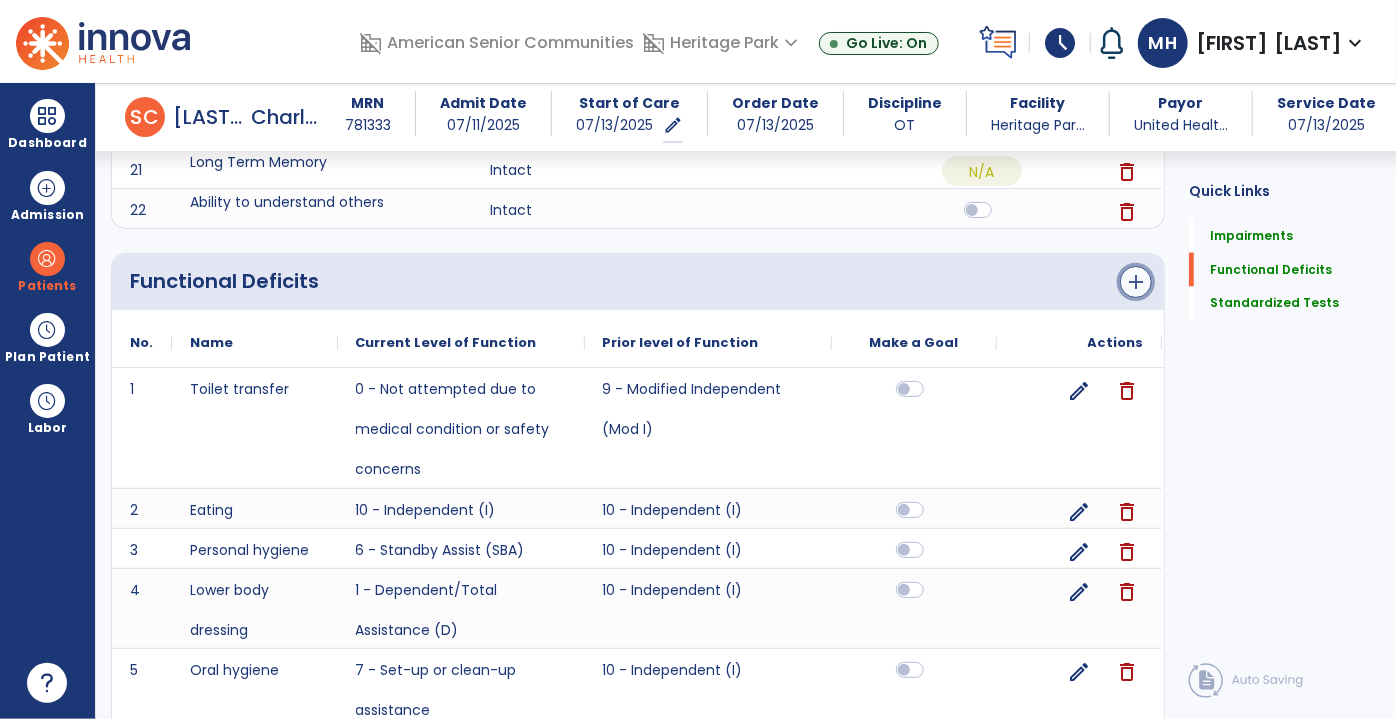click on "add" 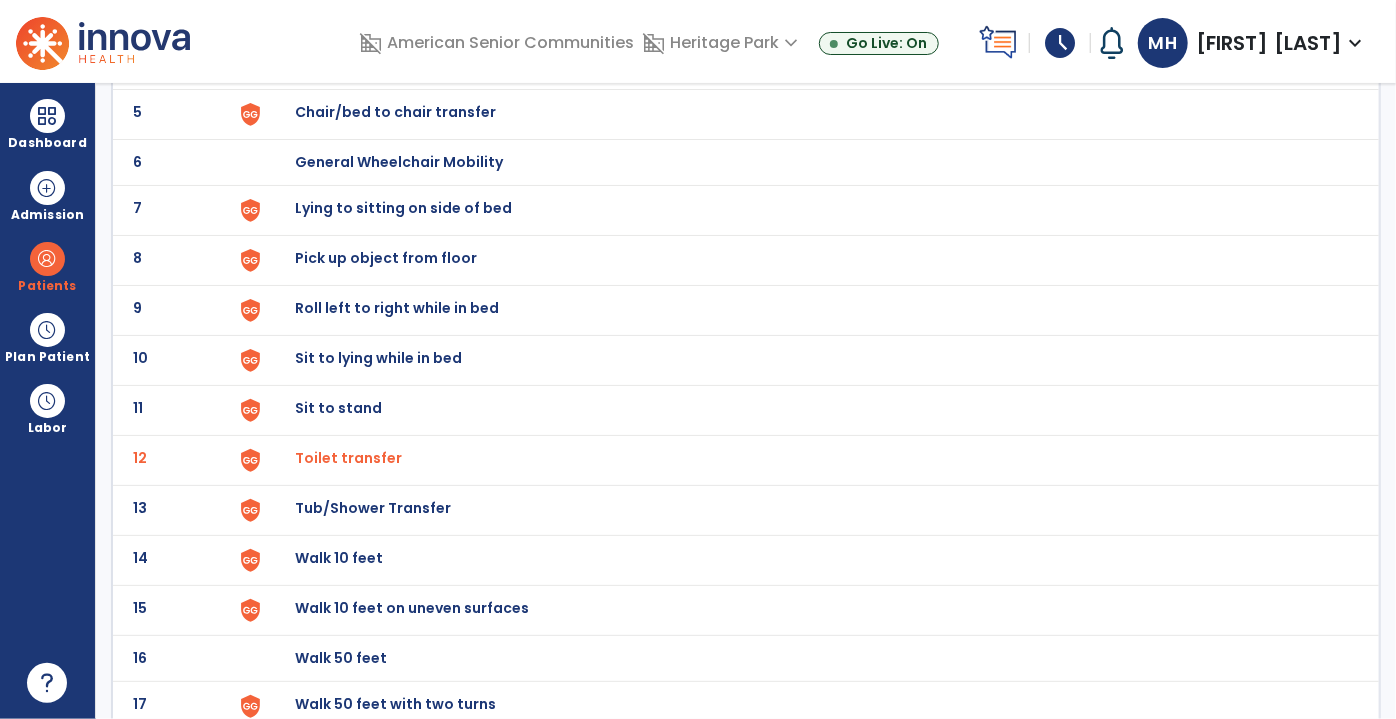 scroll, scrollTop: 363, scrollLeft: 0, axis: vertical 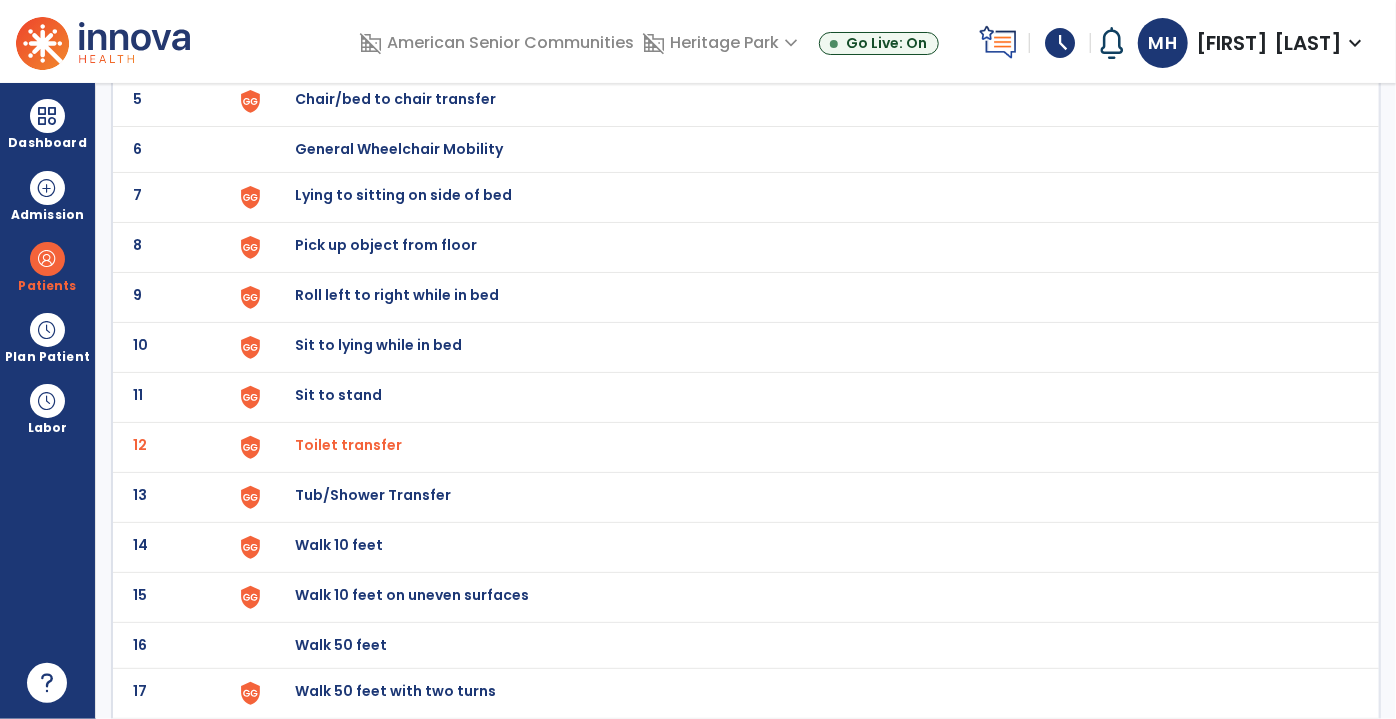 click on "Sit to stand" at bounding box center [807, -99] 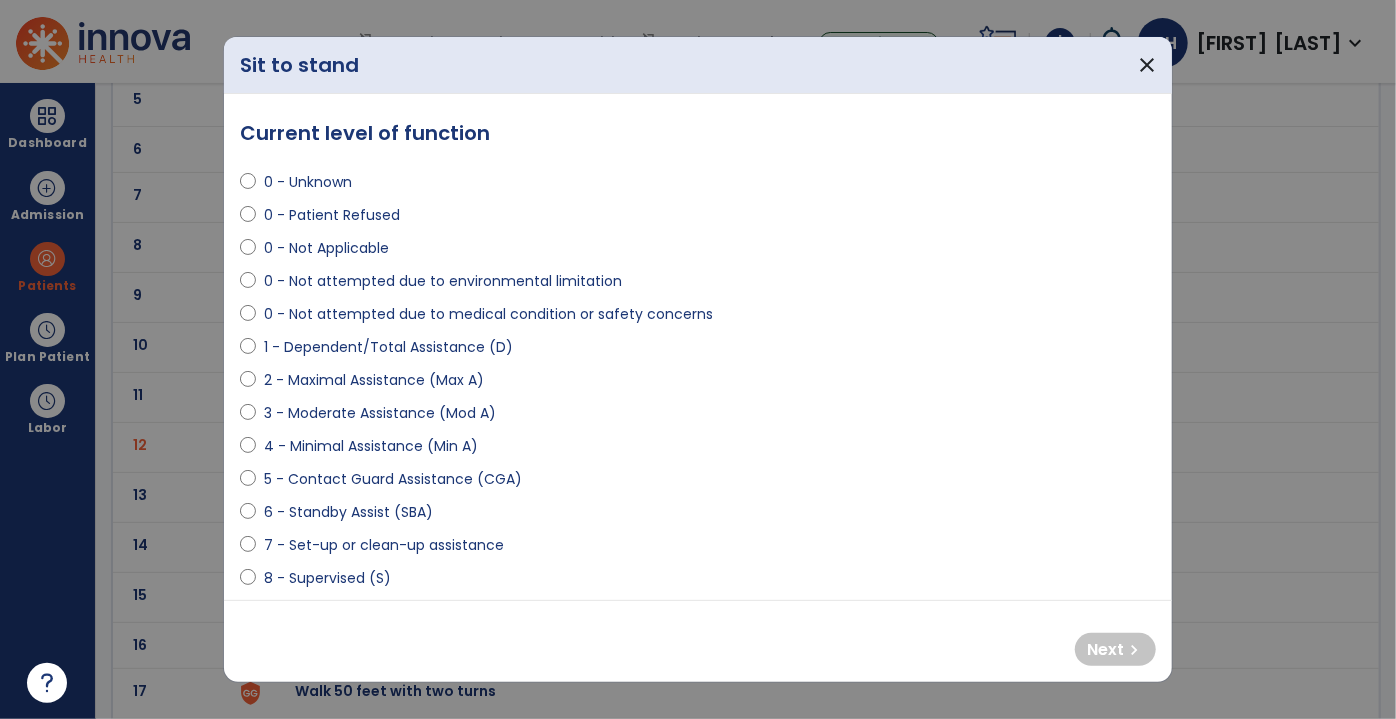 scroll, scrollTop: 90, scrollLeft: 0, axis: vertical 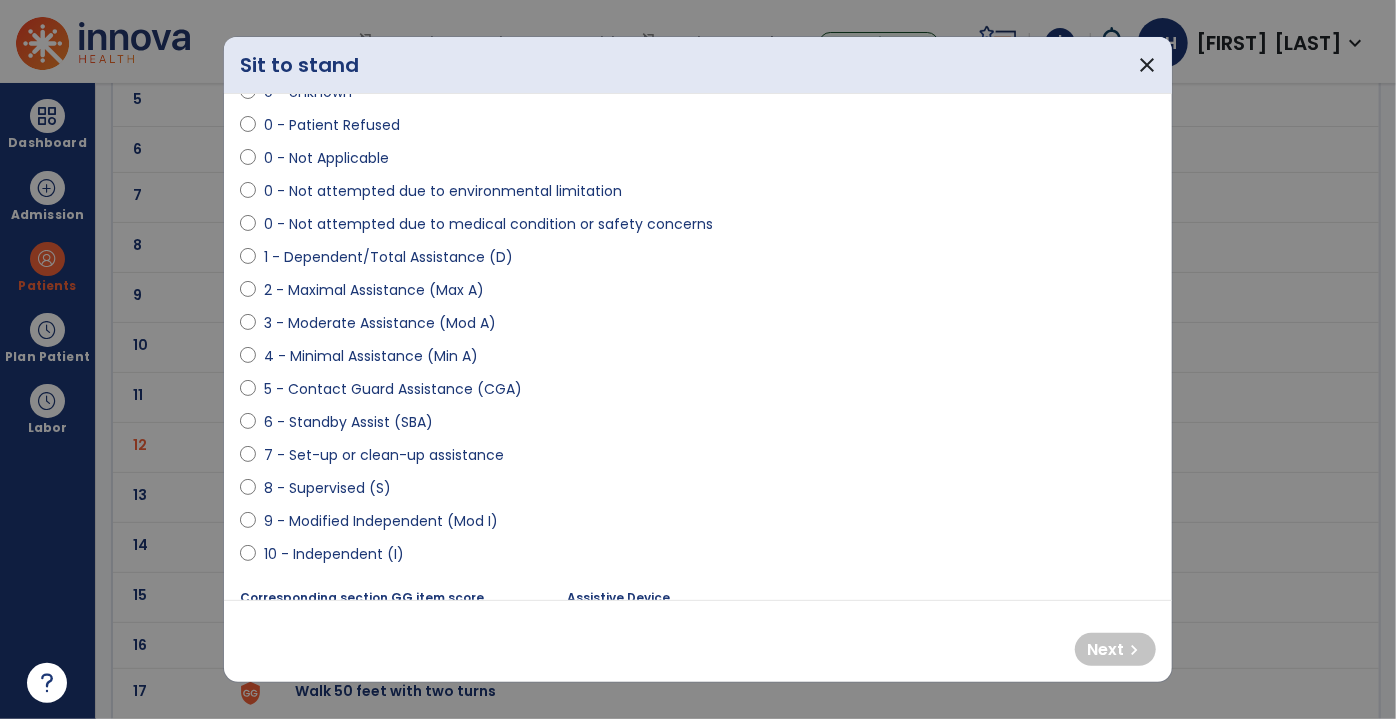 select on "**********" 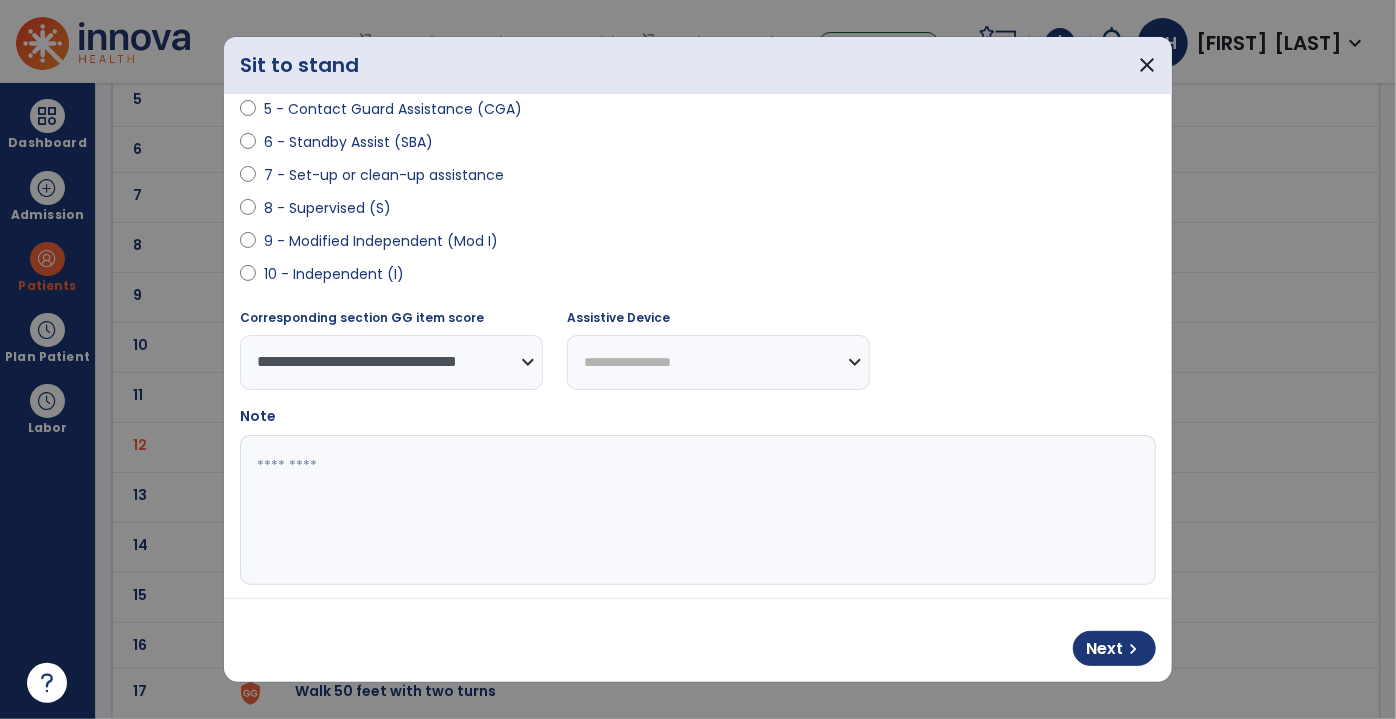 scroll, scrollTop: 386, scrollLeft: 0, axis: vertical 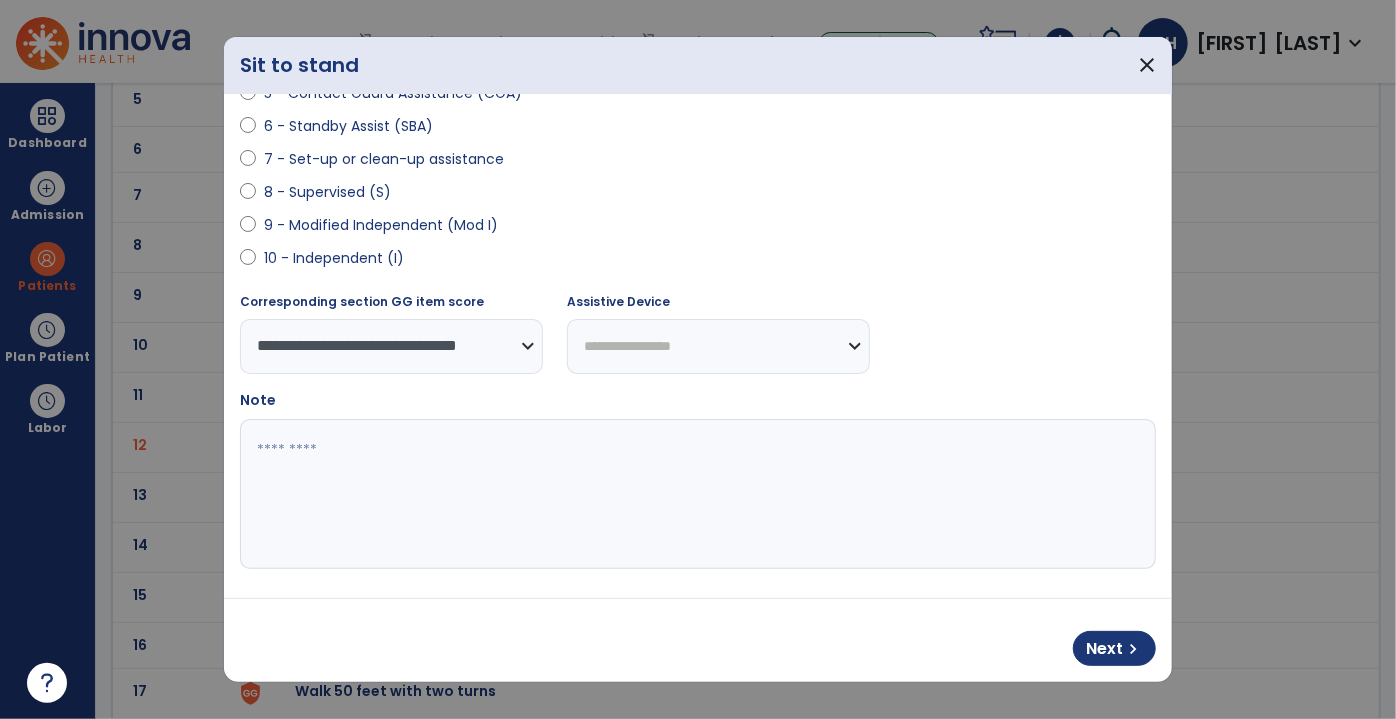 click at bounding box center (696, 494) 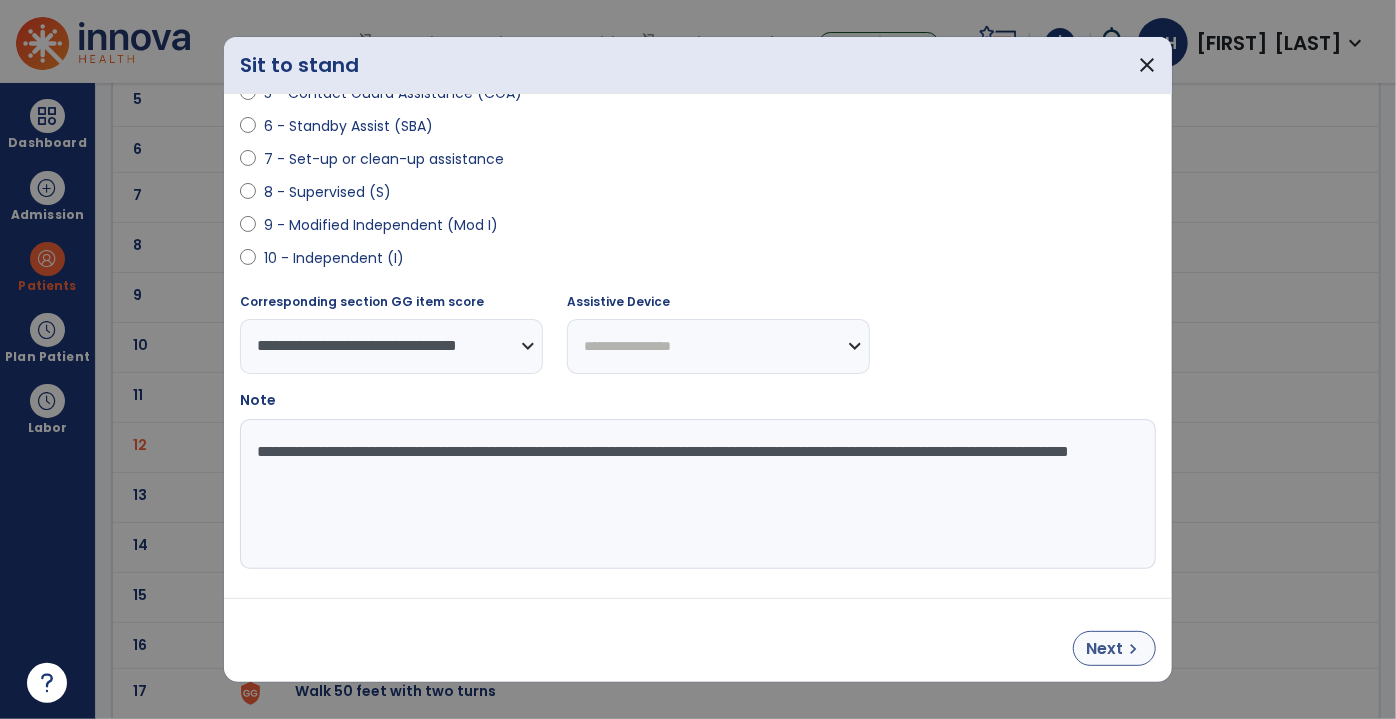 type on "**********" 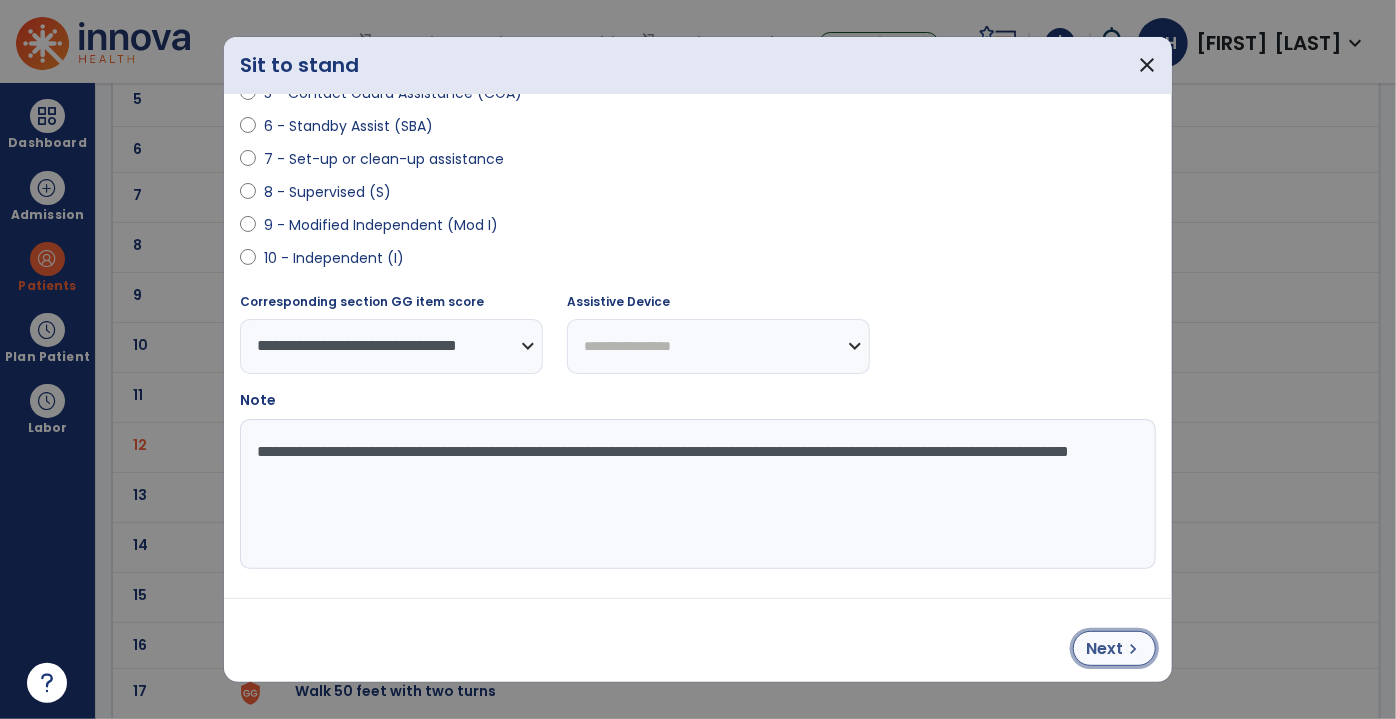 click on "Next  chevron_right" at bounding box center (1114, 648) 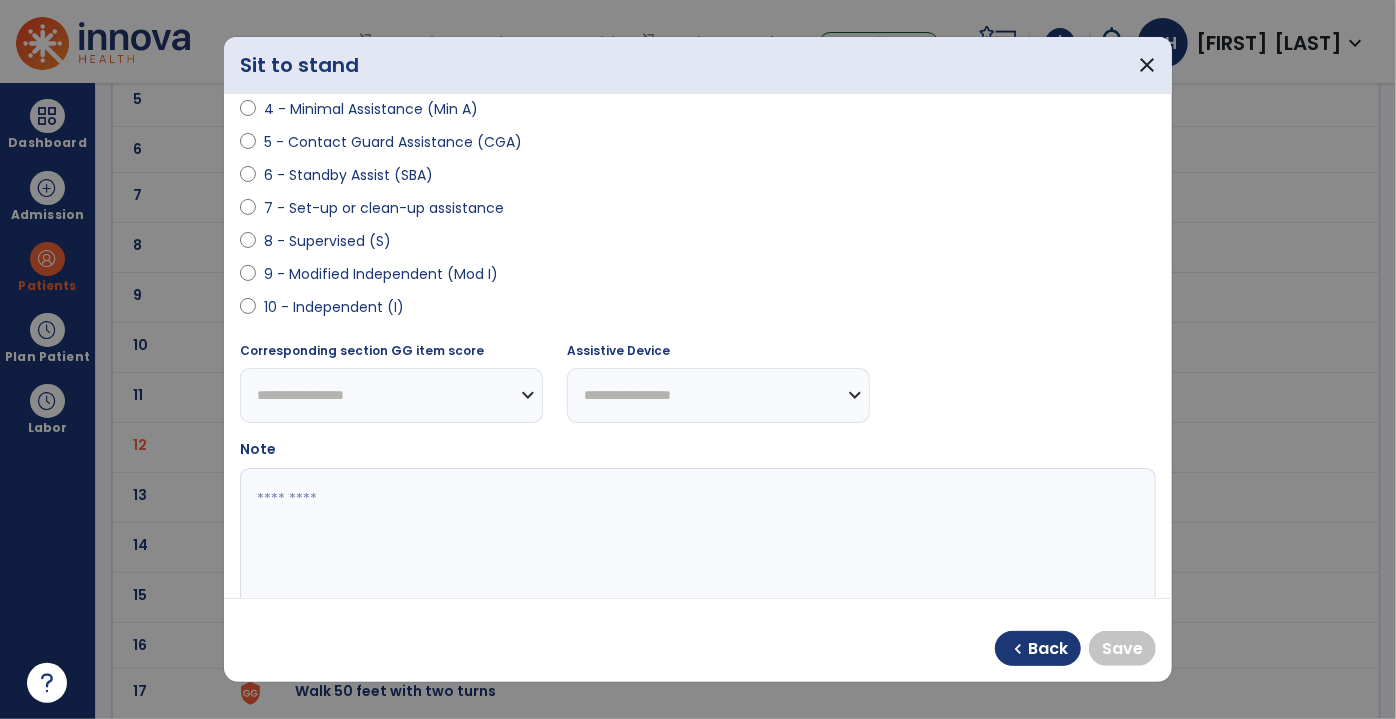 scroll, scrollTop: 363, scrollLeft: 0, axis: vertical 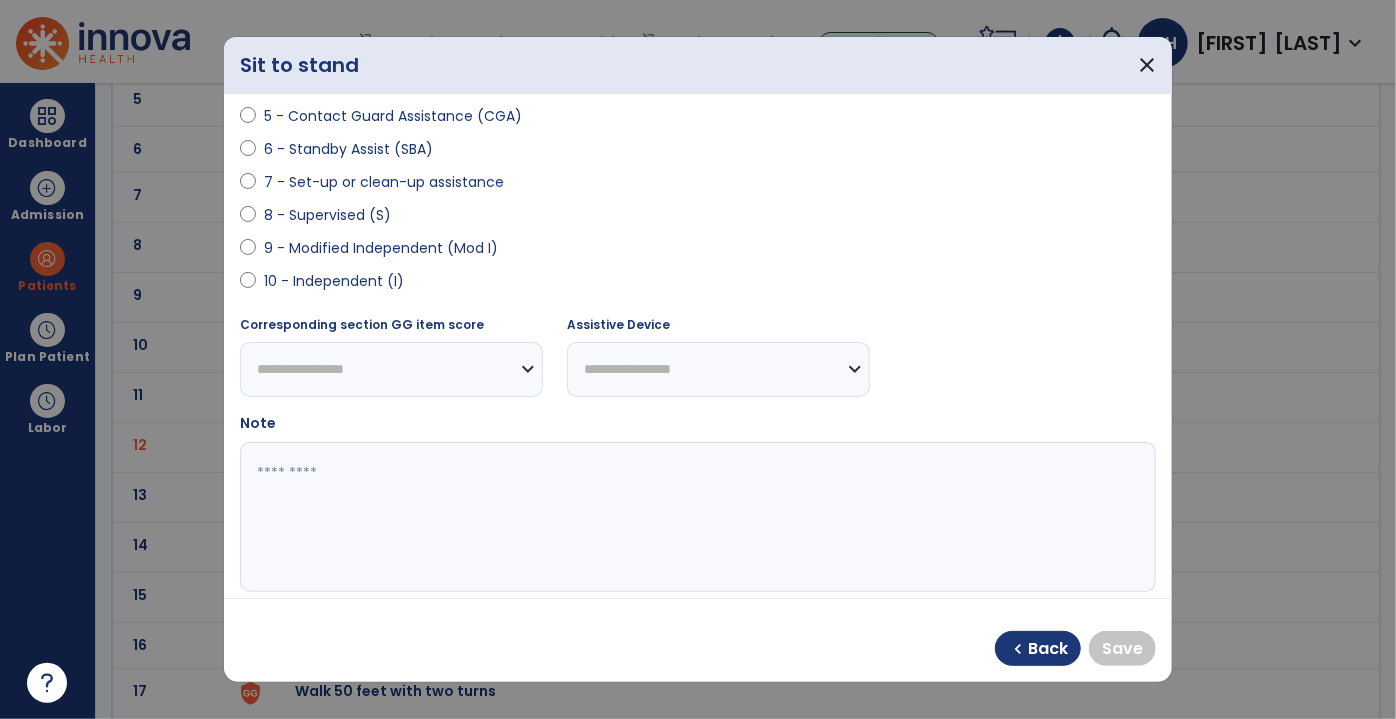 select on "**********" 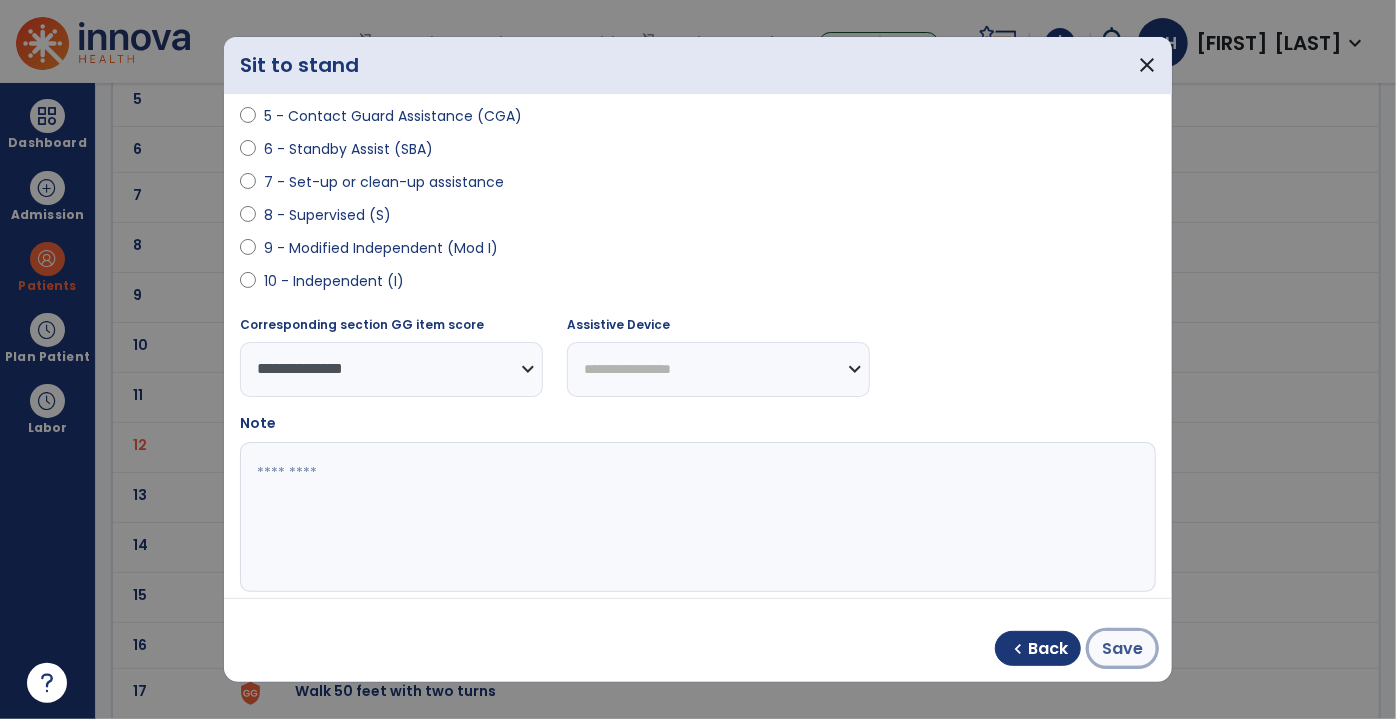click on "Save" at bounding box center (1122, 649) 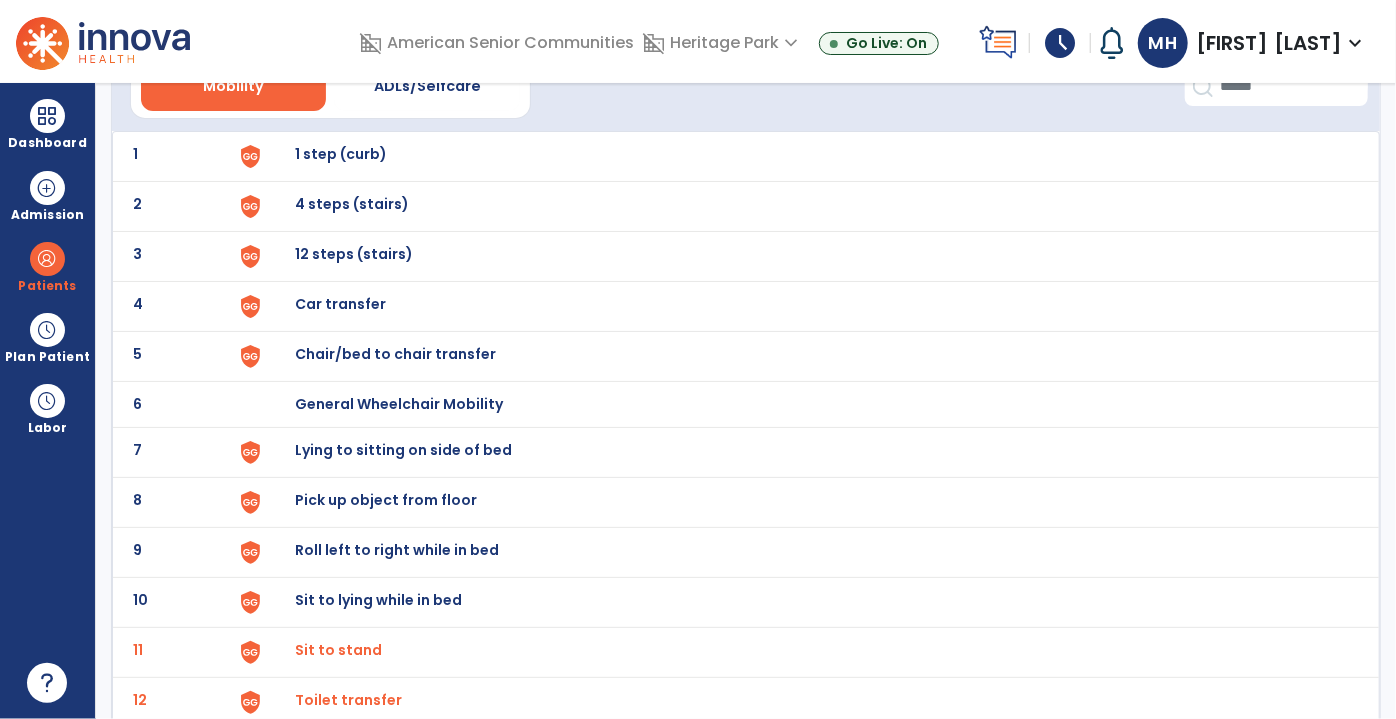 scroll, scrollTop: 0, scrollLeft: 0, axis: both 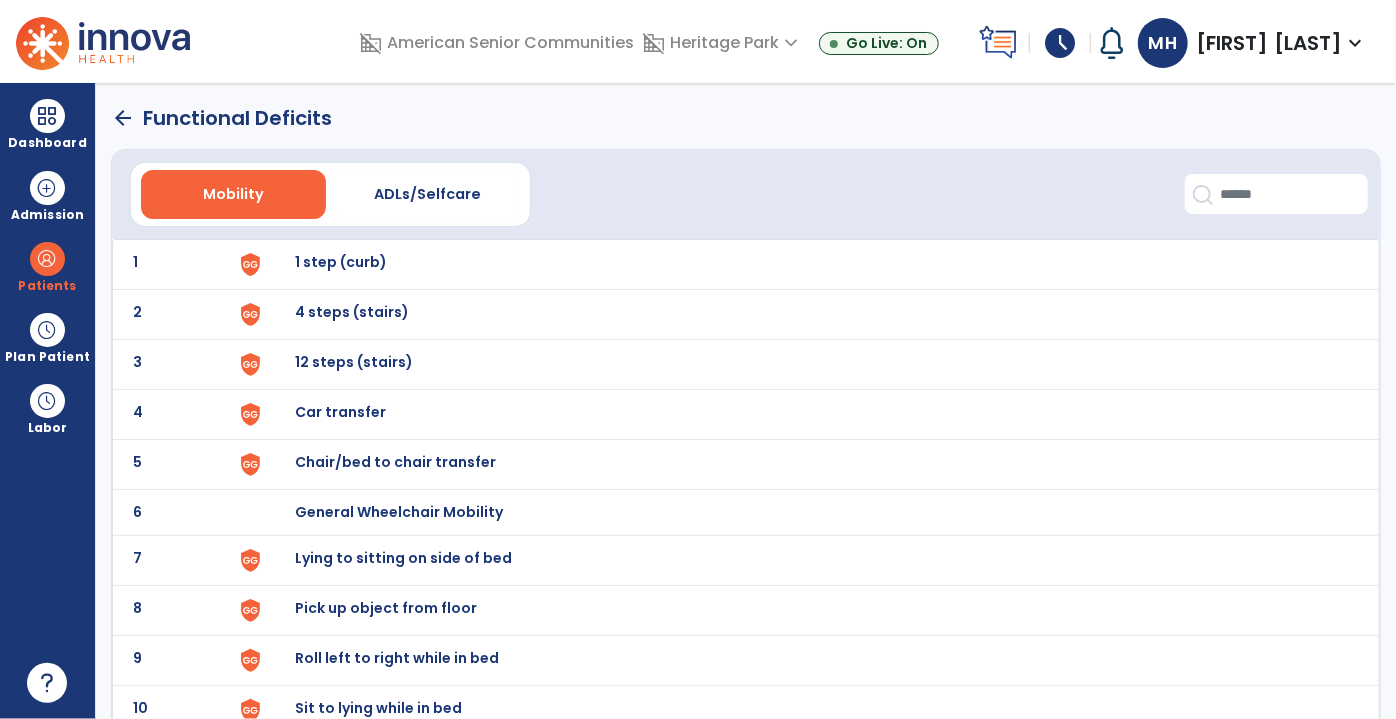 click on "arrow_back" 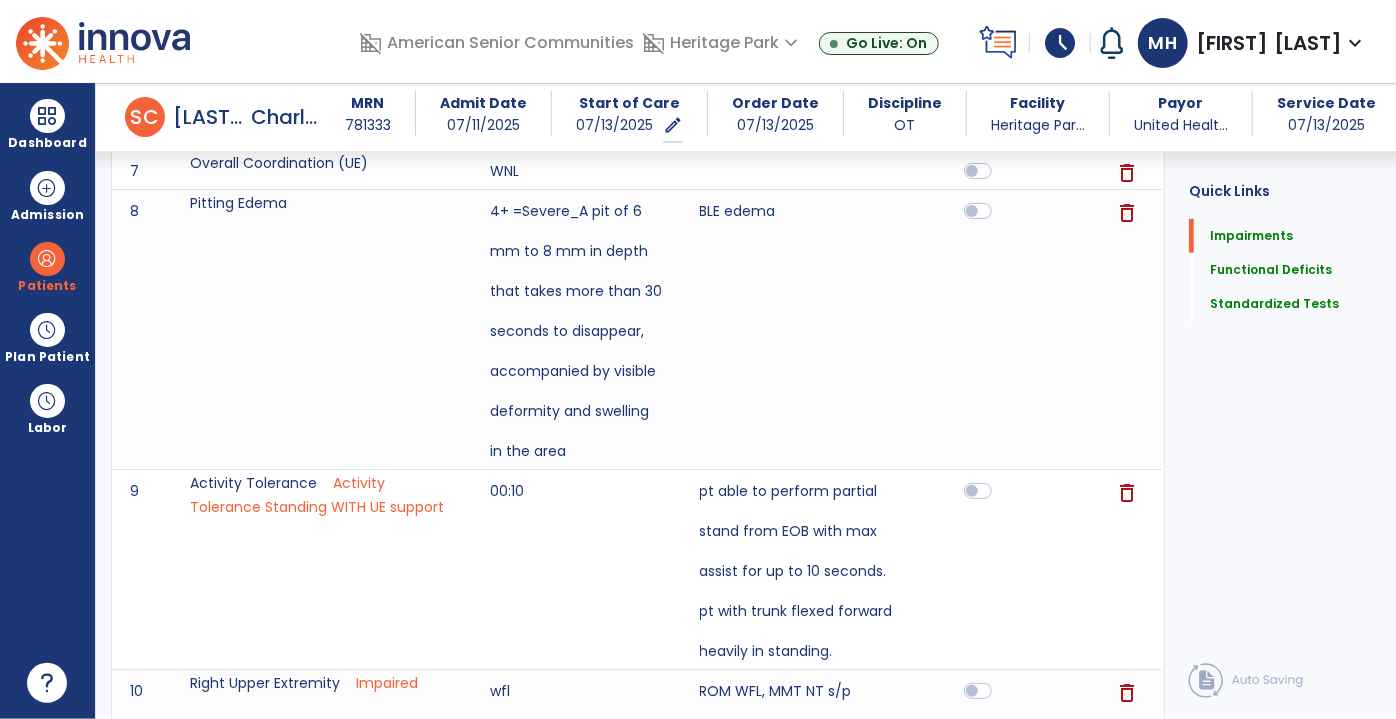 scroll, scrollTop: 0, scrollLeft: 0, axis: both 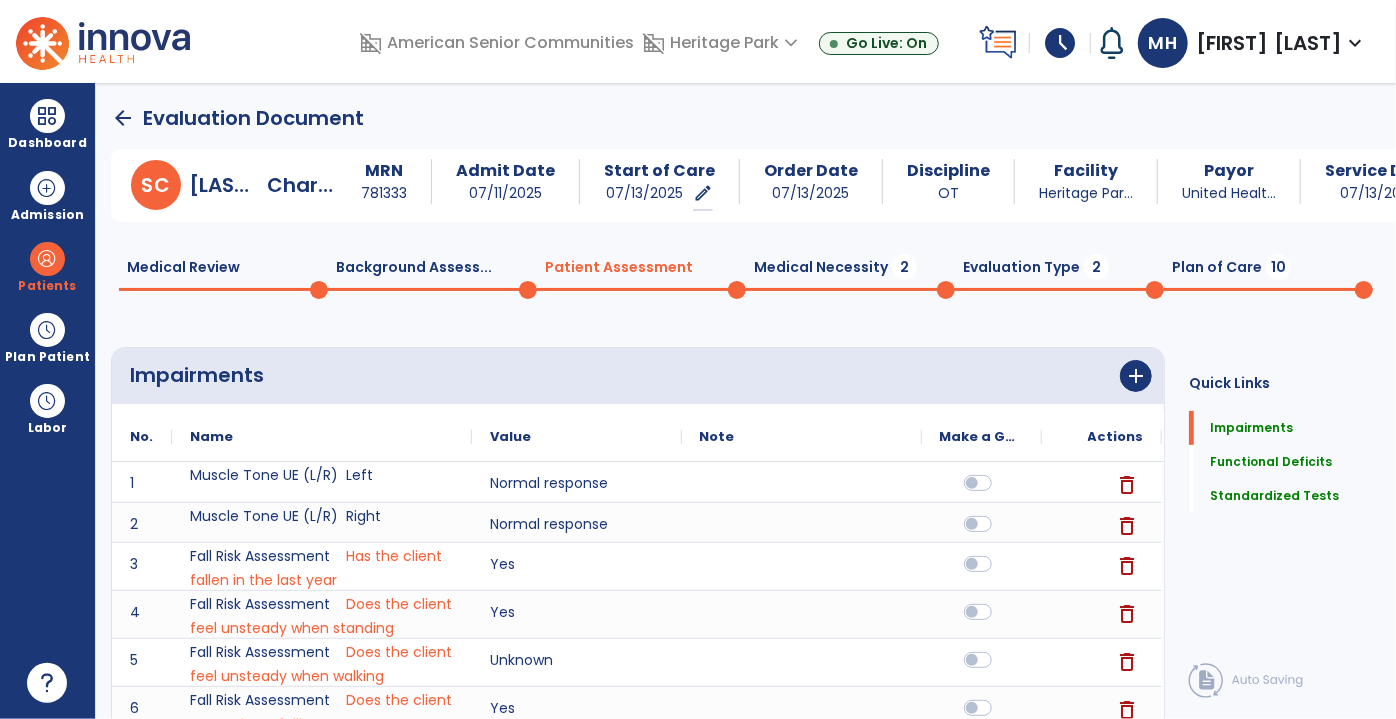 click 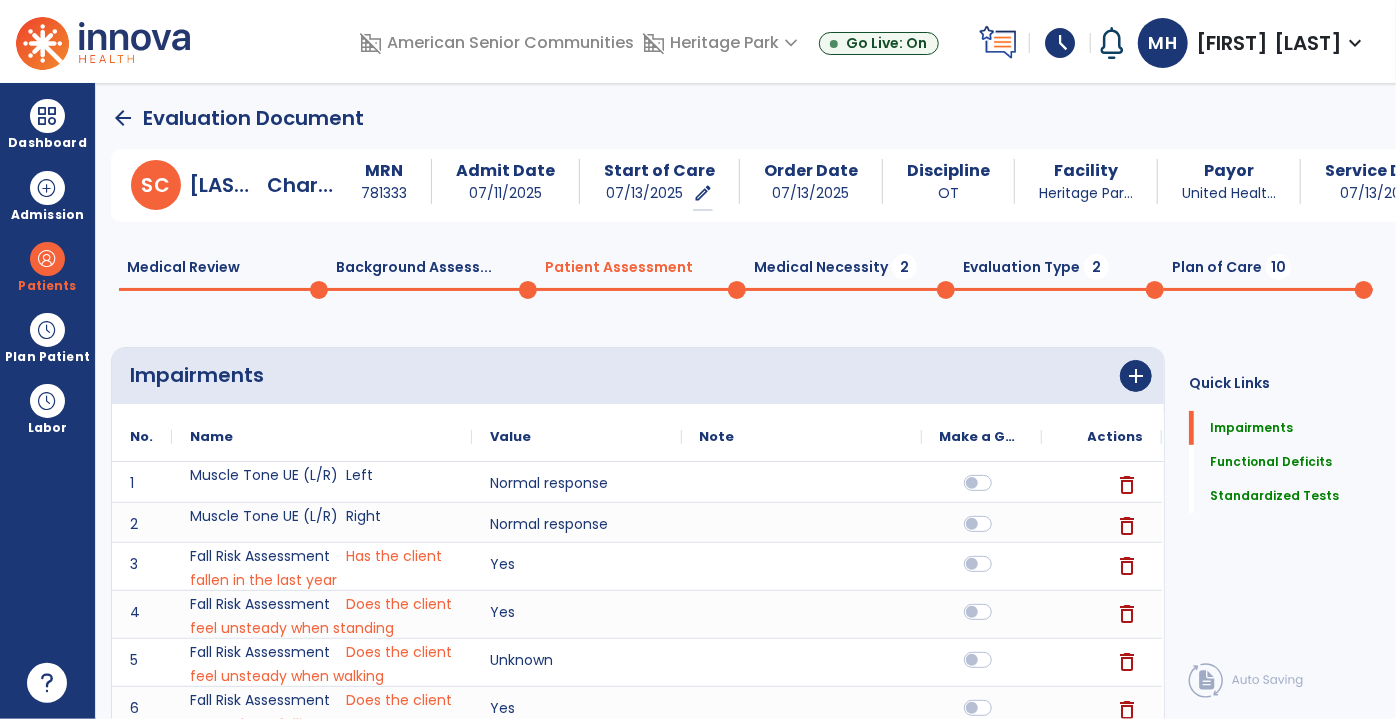 click 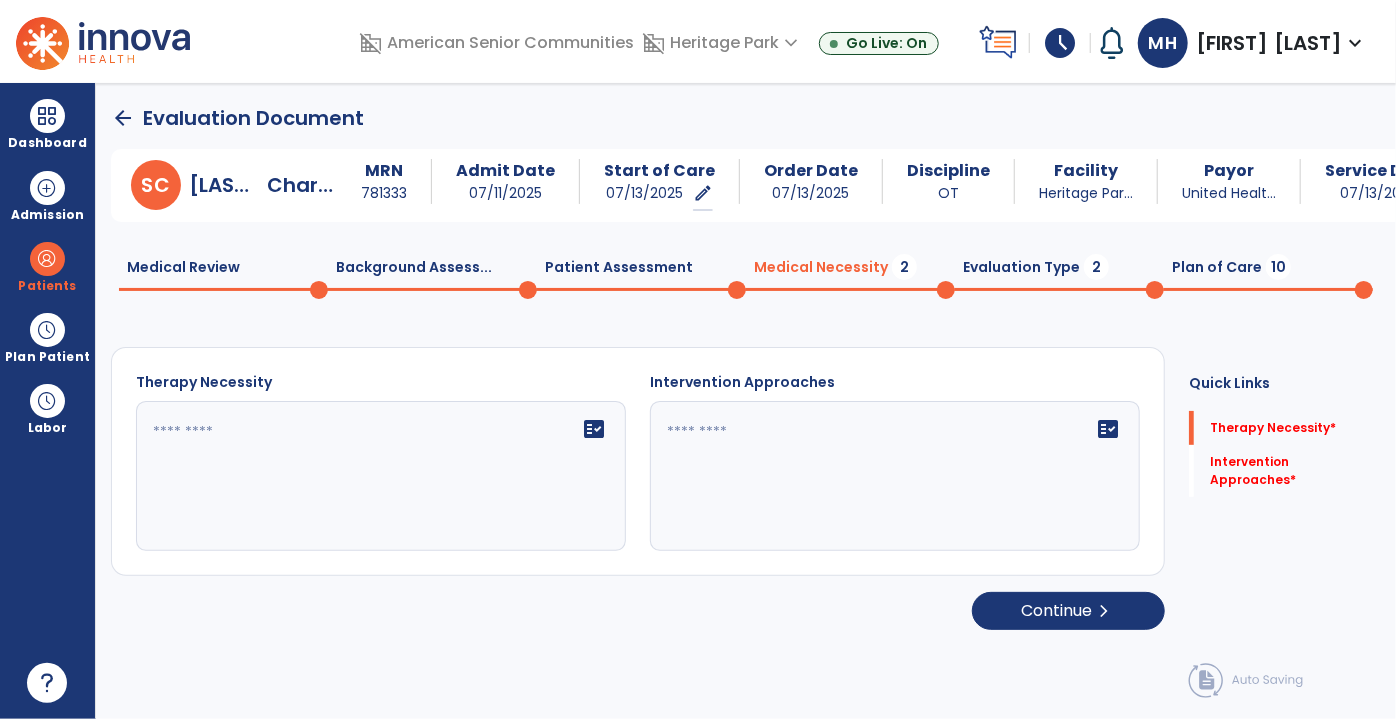 click on "fact_check" 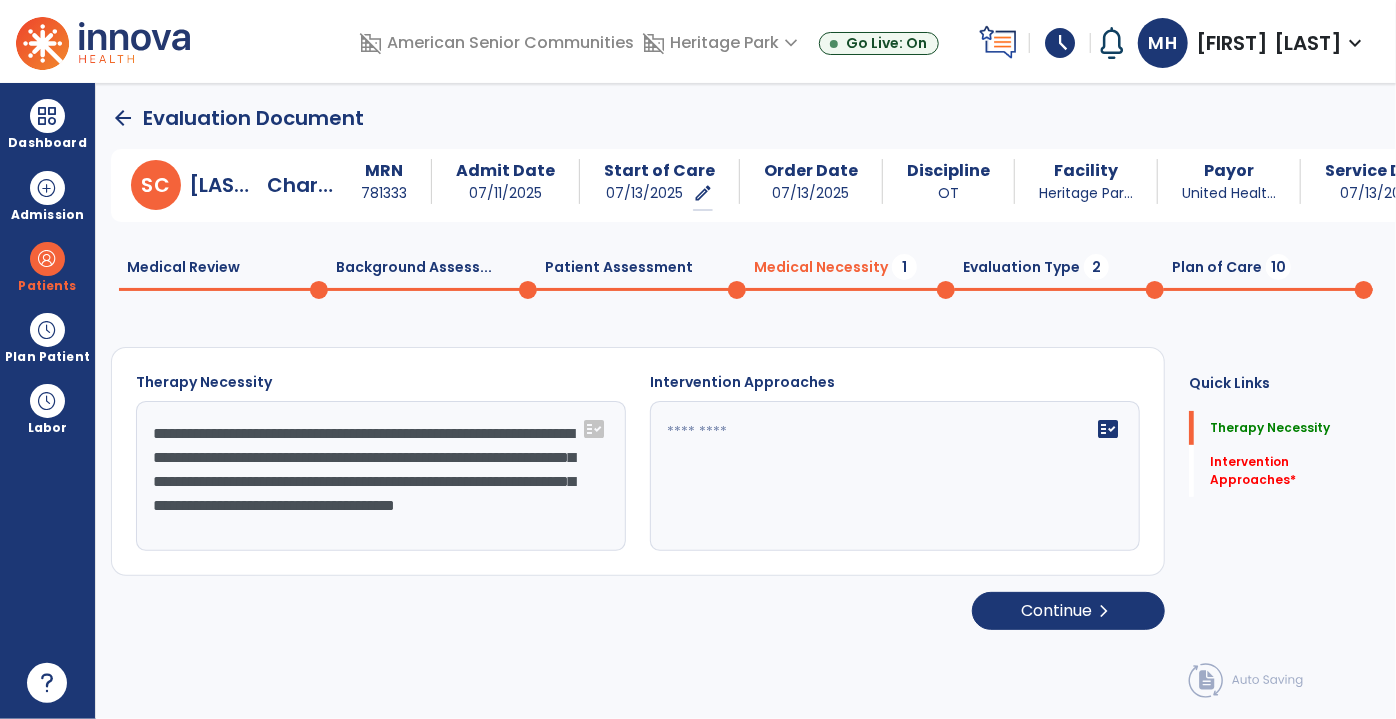 scroll, scrollTop: 16, scrollLeft: 0, axis: vertical 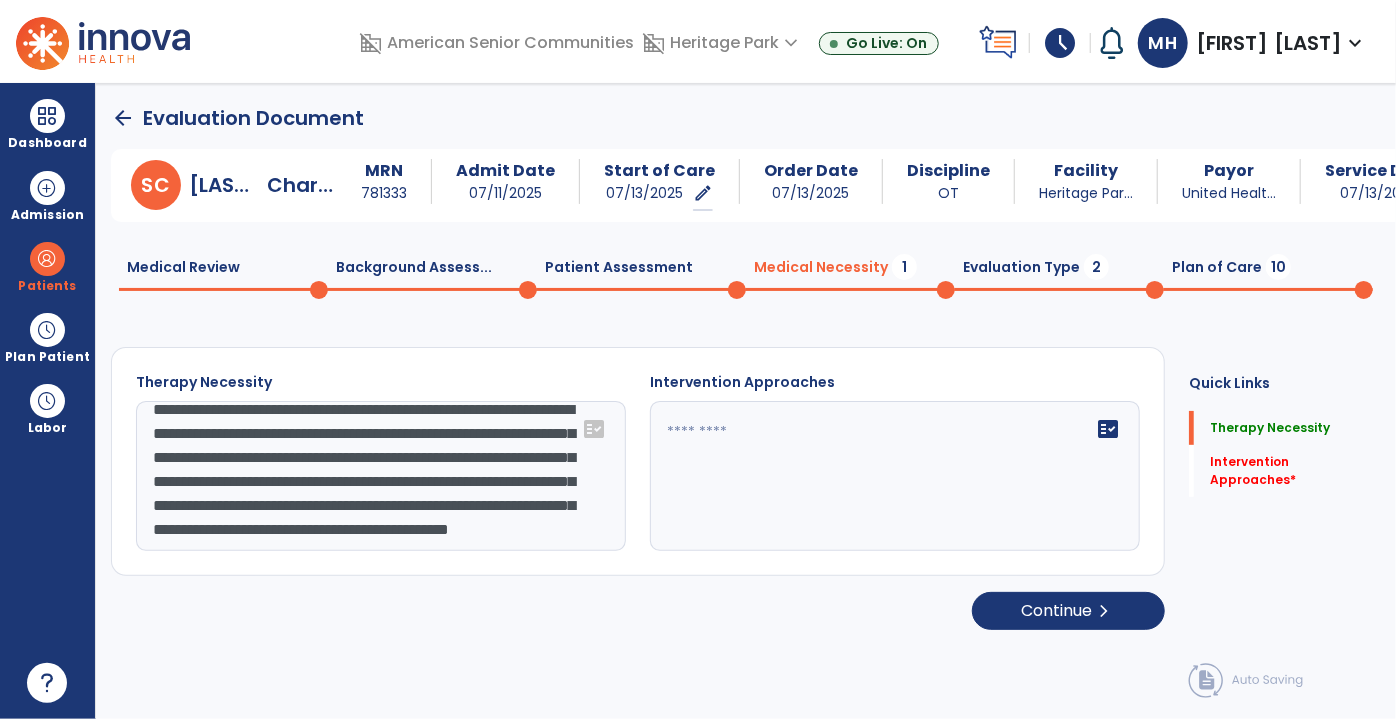 type on "**********" 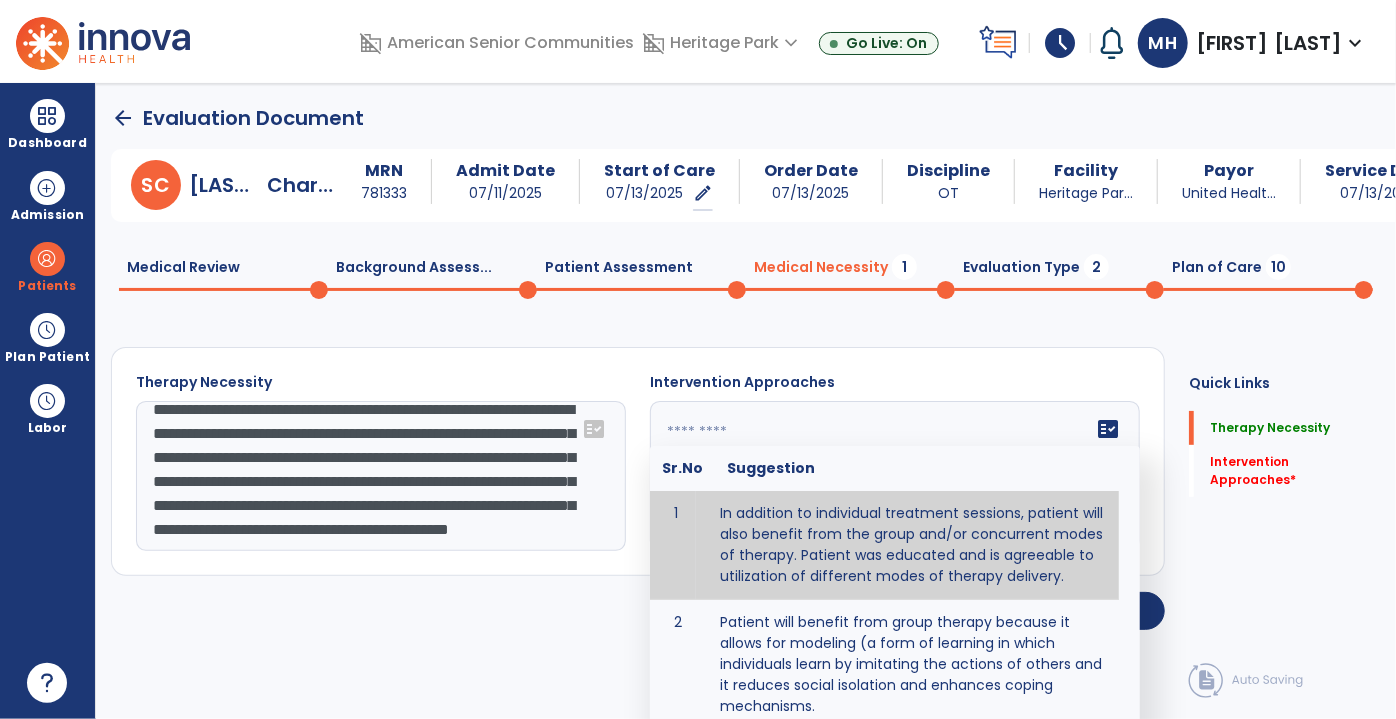 type on "**********" 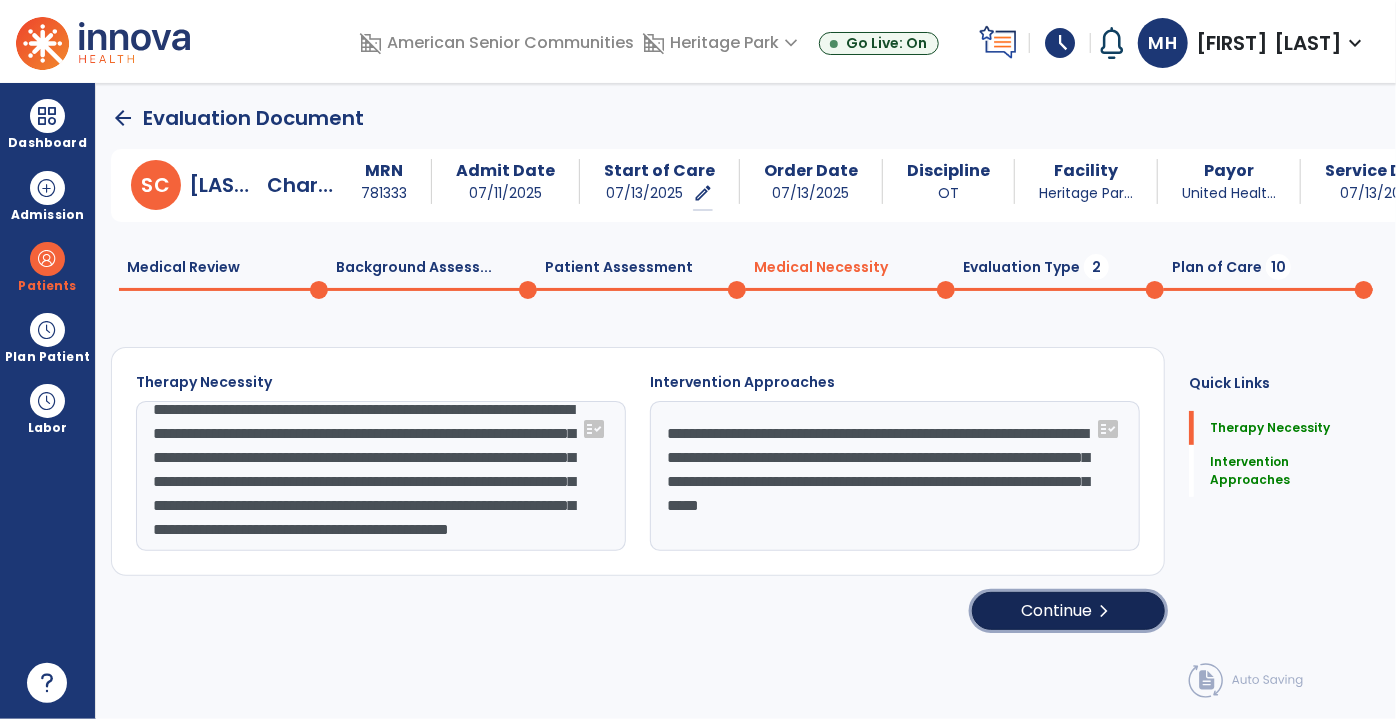 click on "Continue  chevron_right" 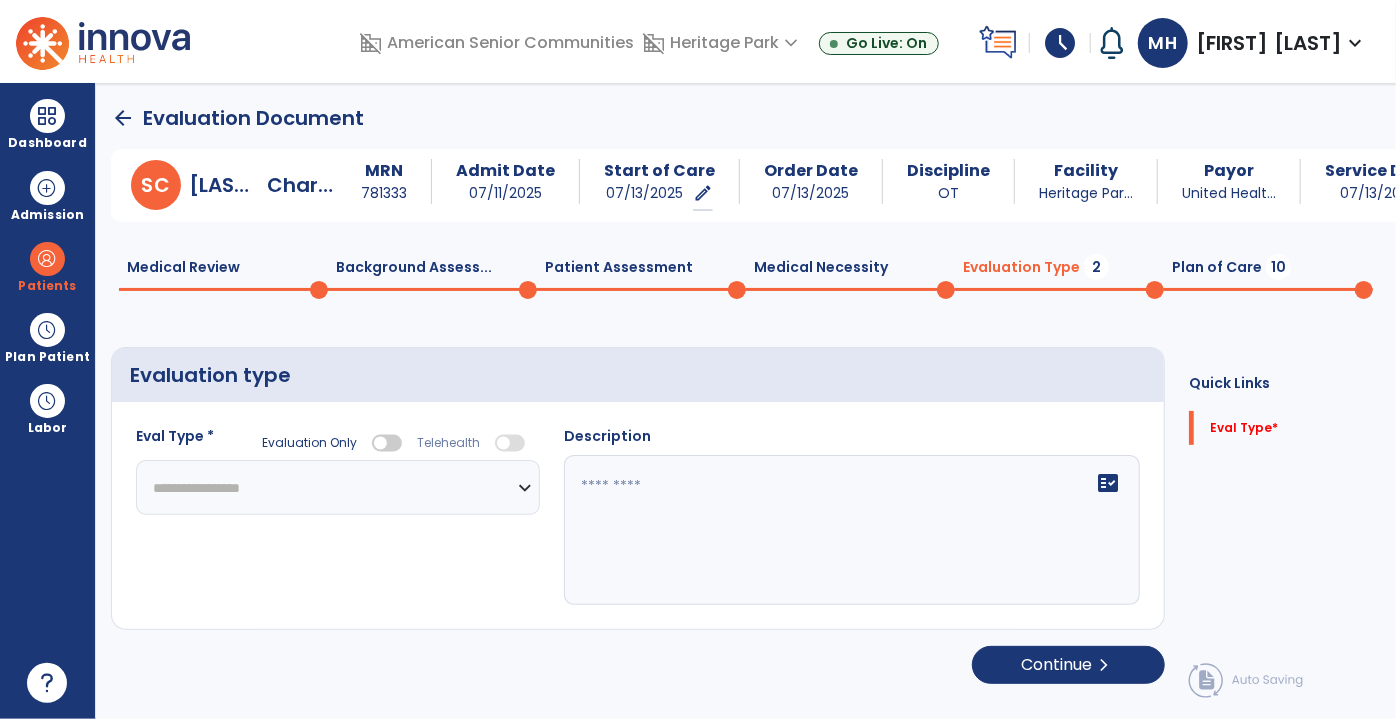 click on "**********" 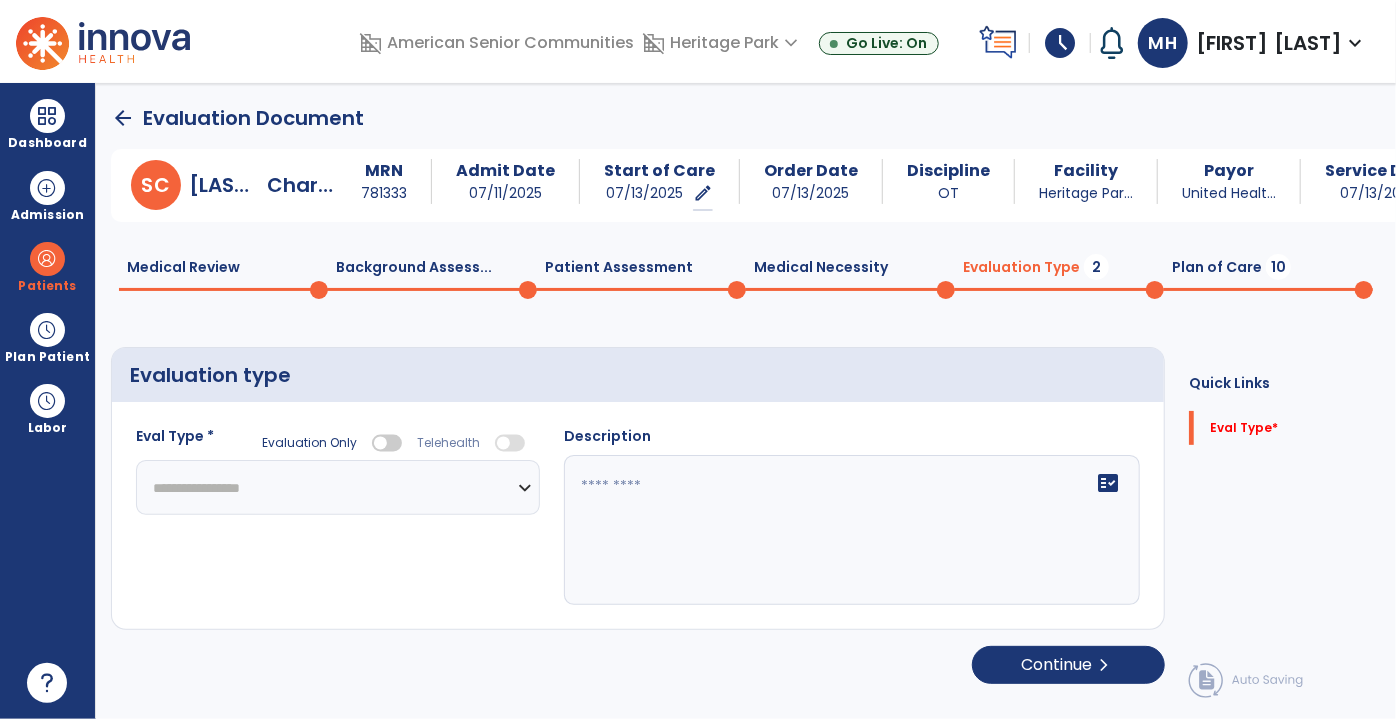 select on "**********" 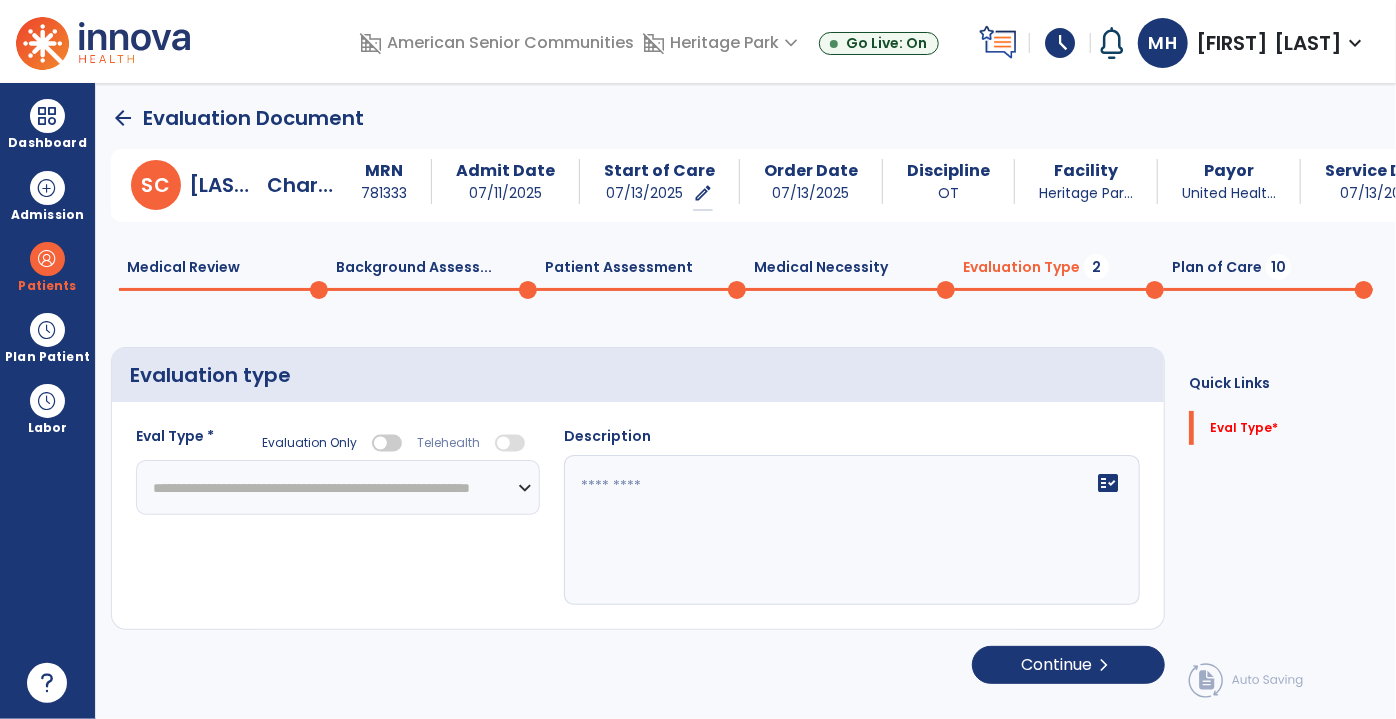 click on "**********" 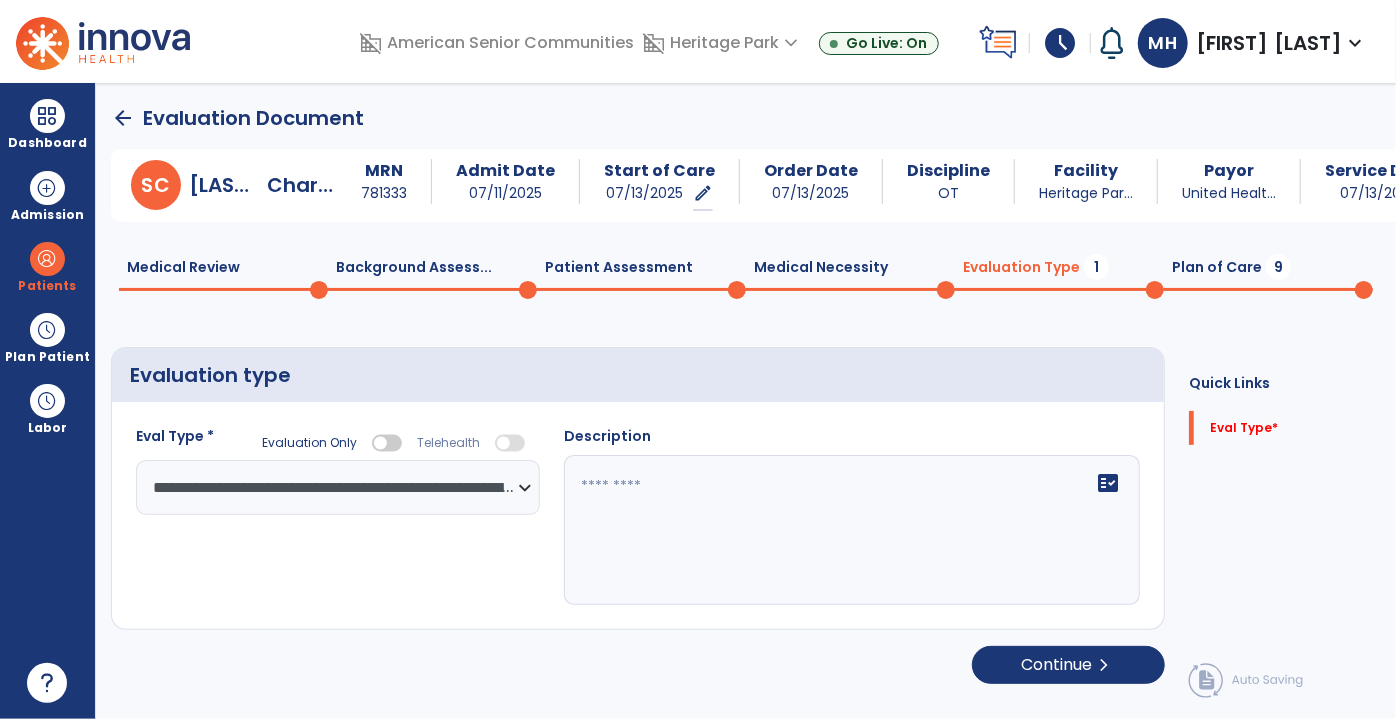 click on "fact_check" 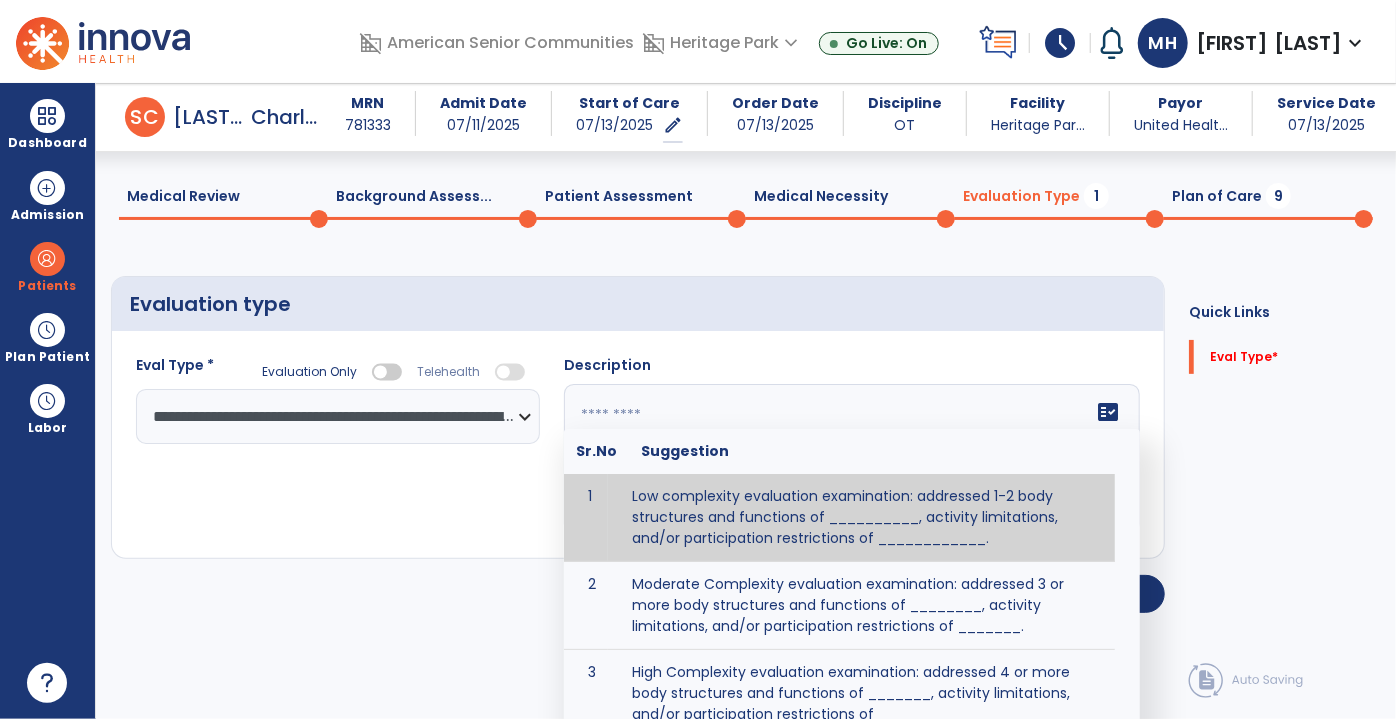 scroll, scrollTop: 72, scrollLeft: 0, axis: vertical 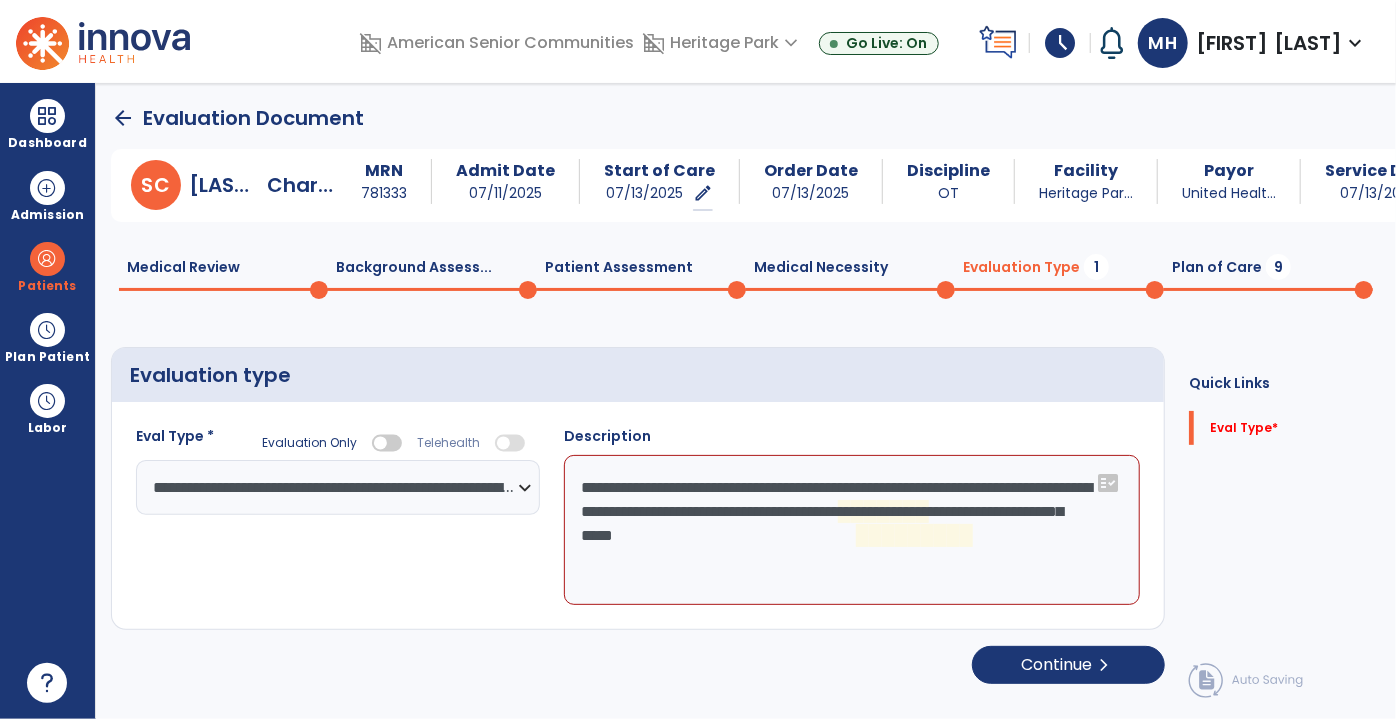 click on "**********" 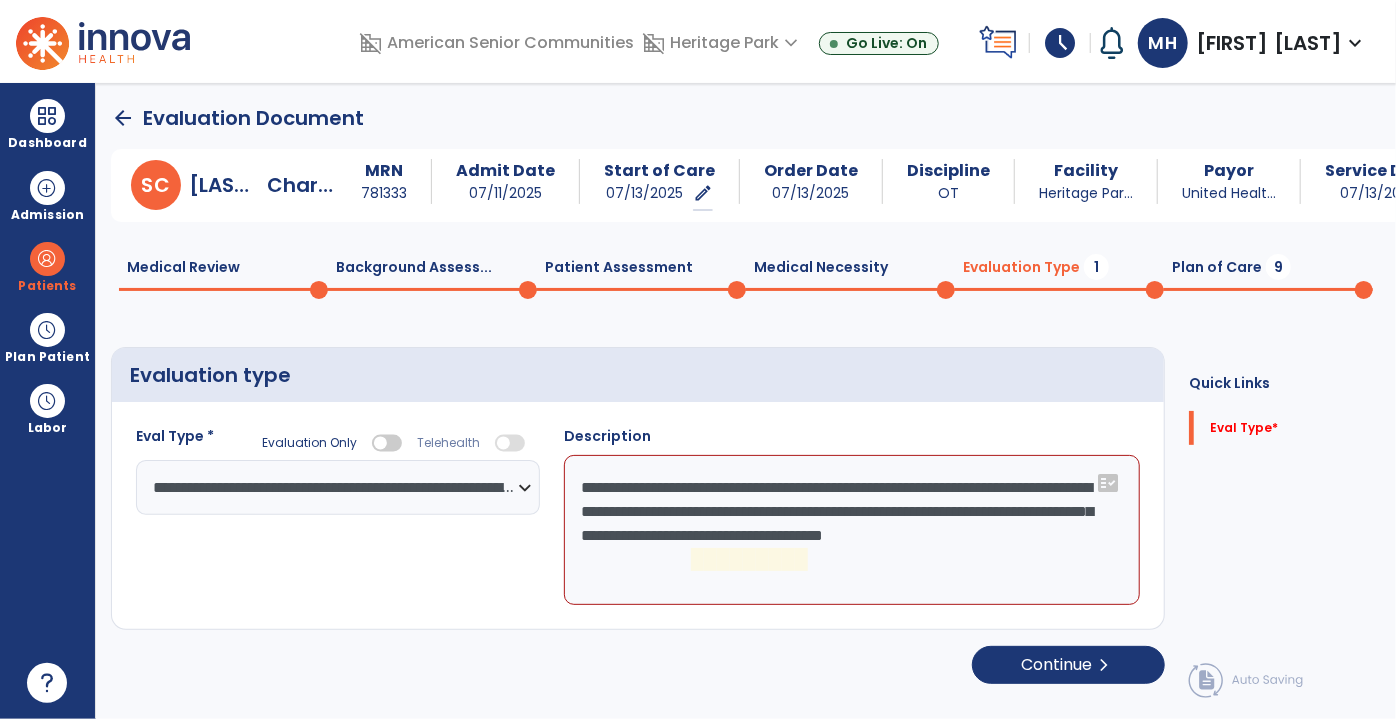 click on "**********" 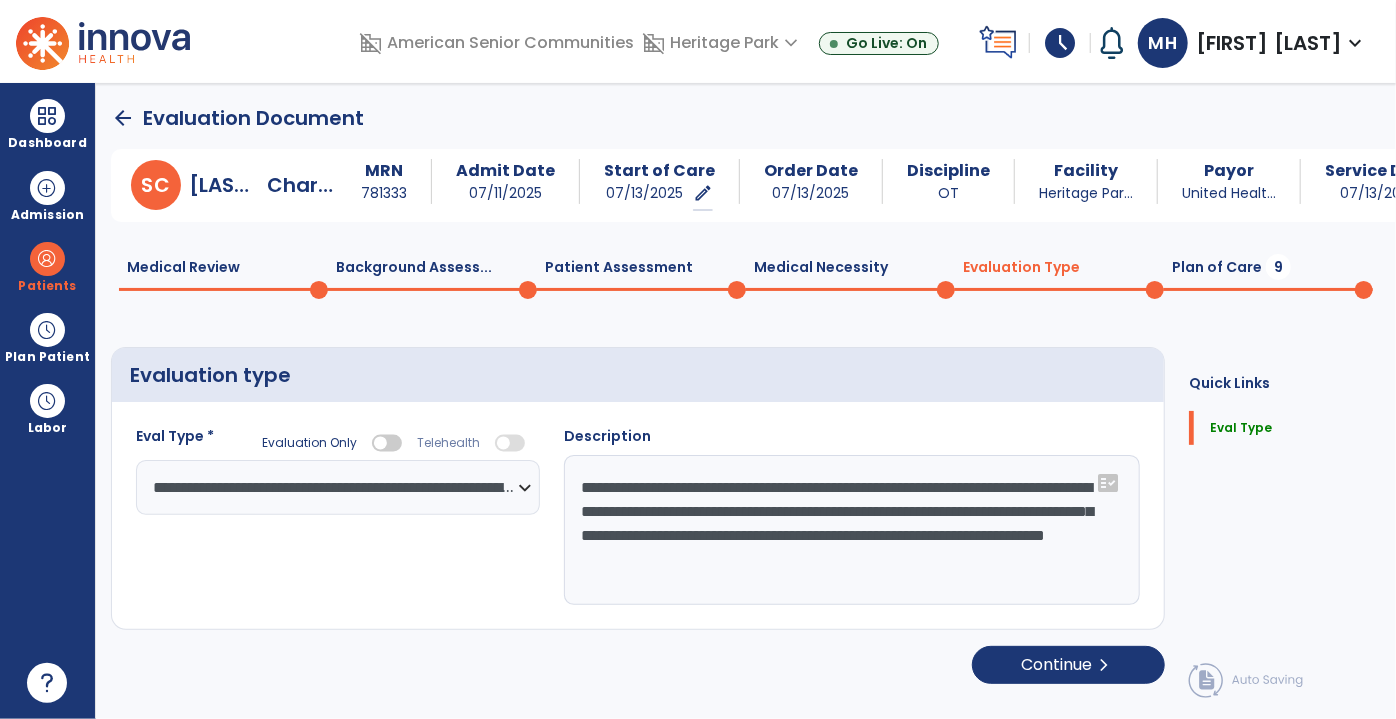 click on "**********" 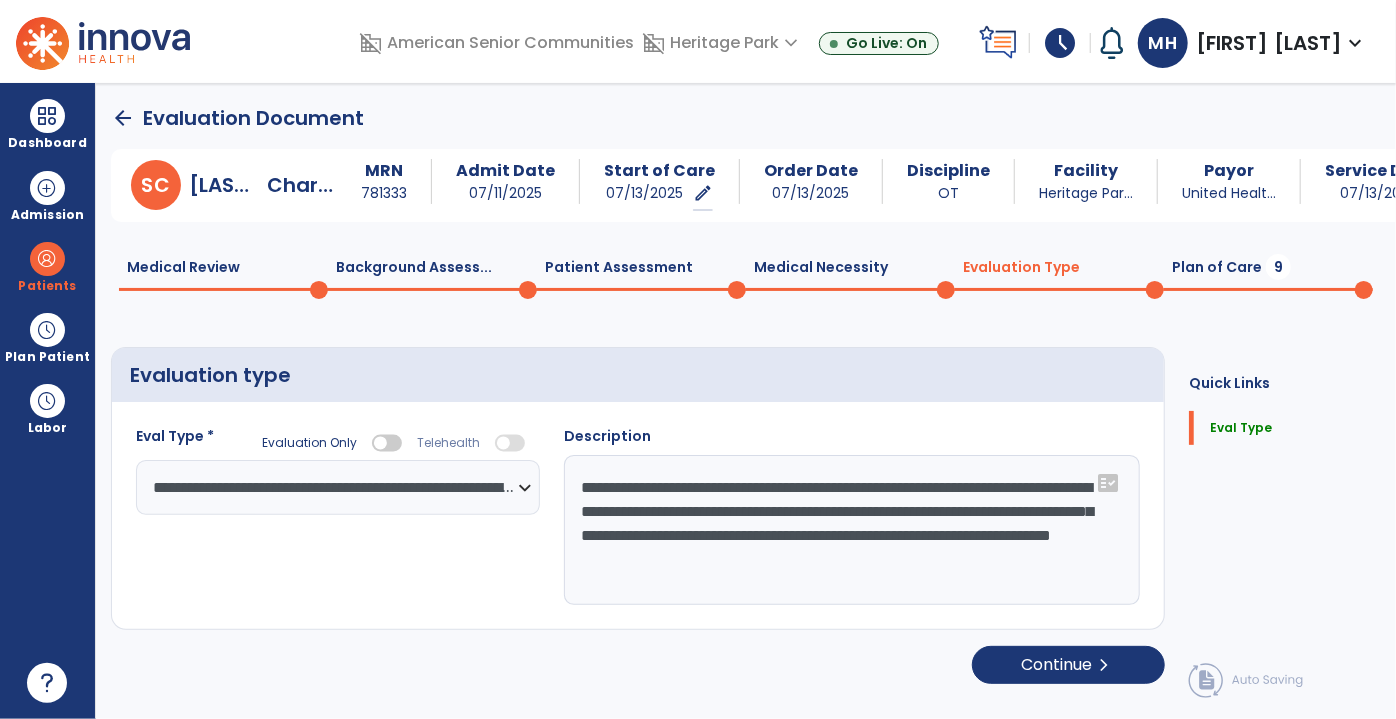 scroll, scrollTop: 1, scrollLeft: 0, axis: vertical 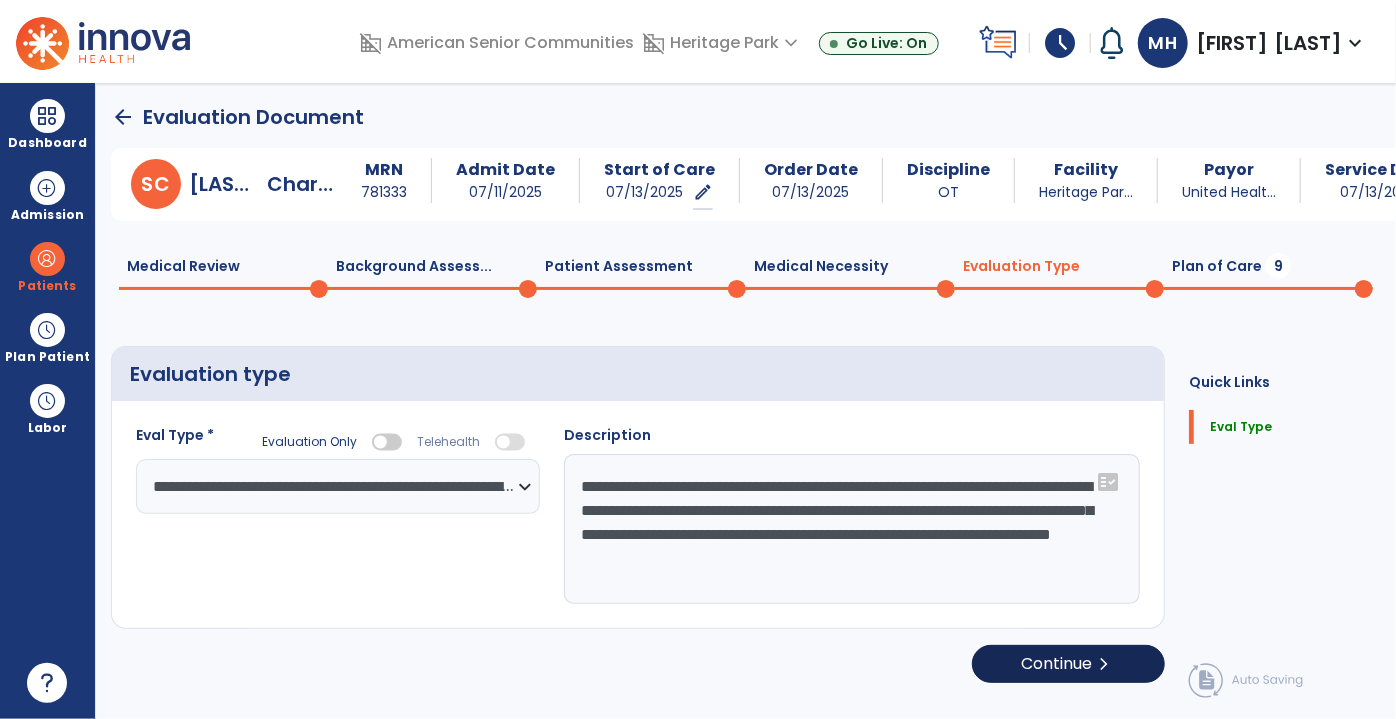 type on "**********" 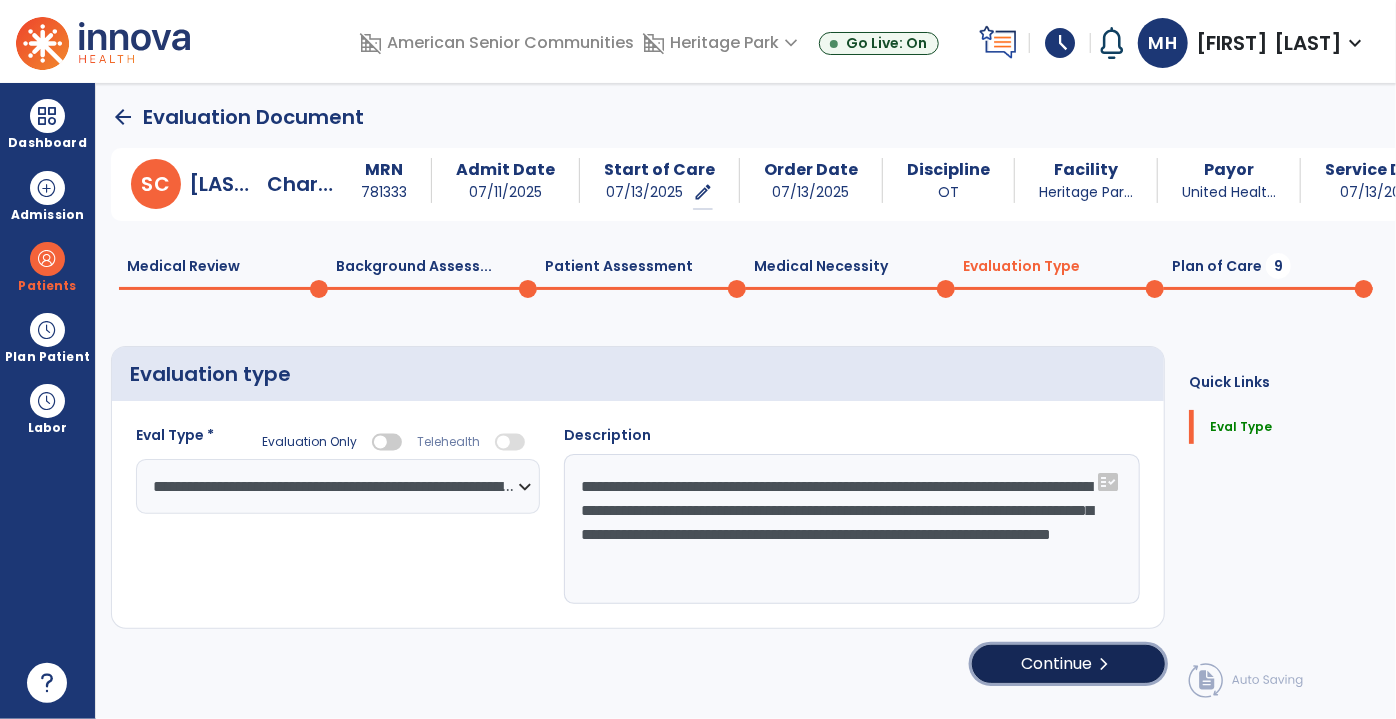 click on "Continue  chevron_right" 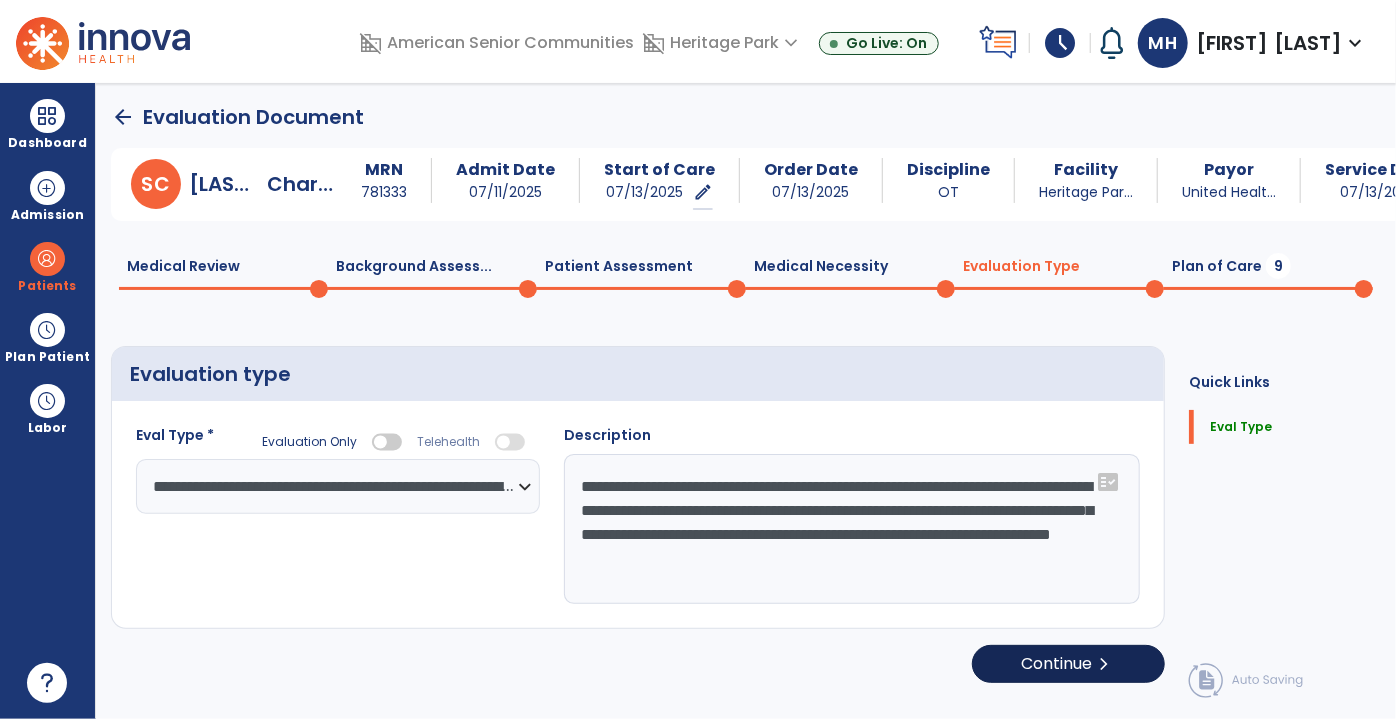 select on "*****" 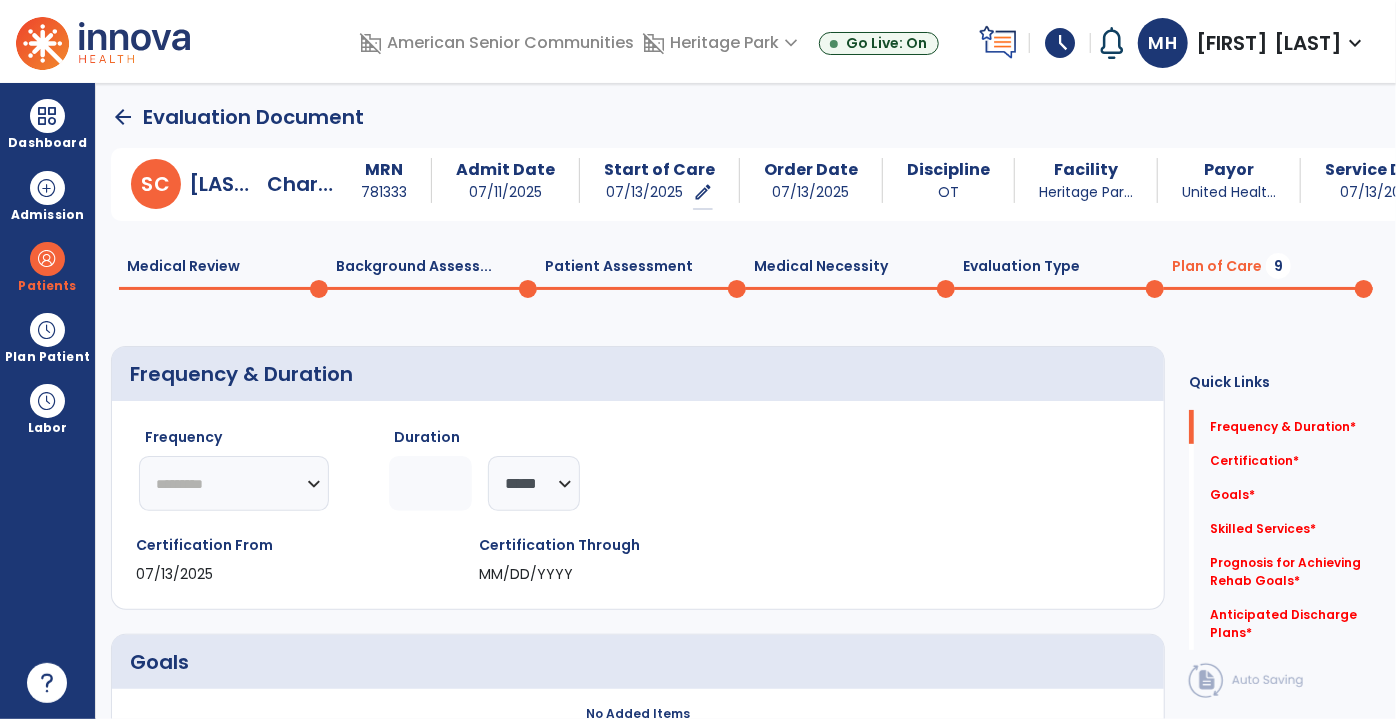 click on "********* ** ** ** ** ** ** **" 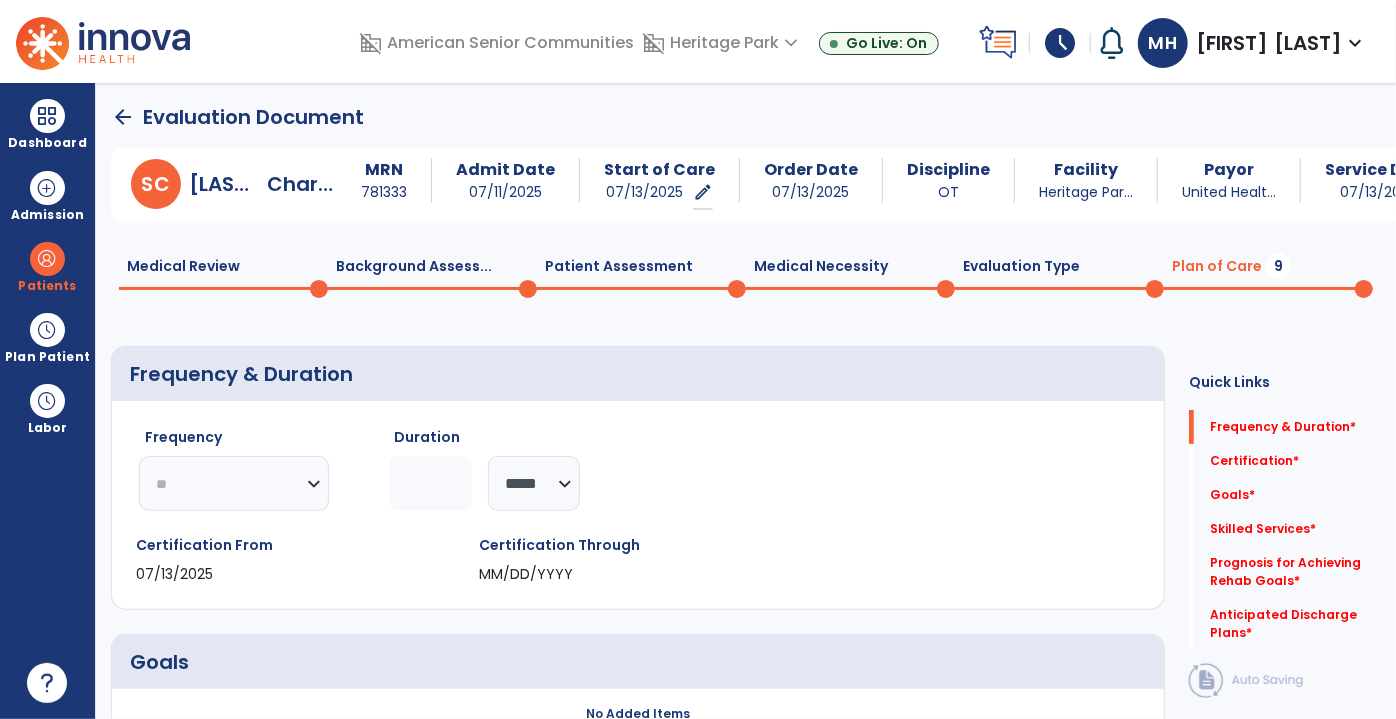 click on "********* ** ** ** ** ** ** **" 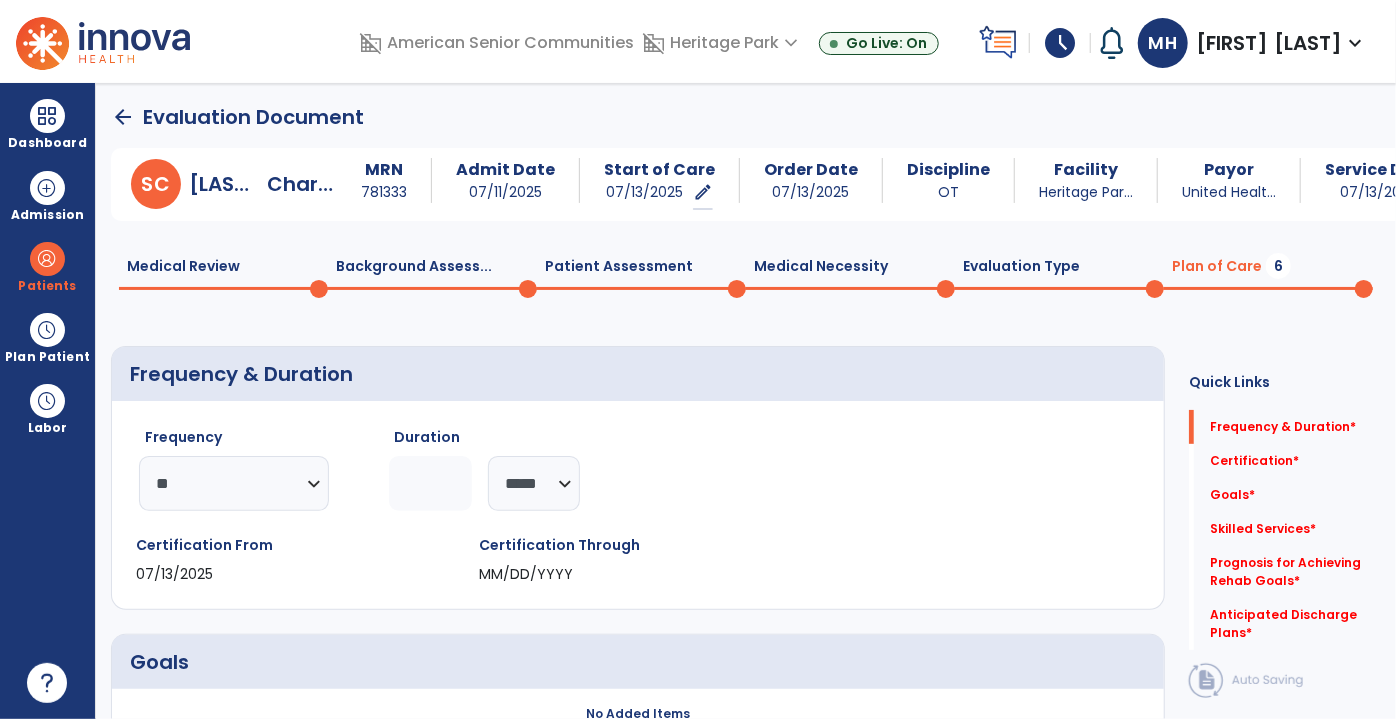 click 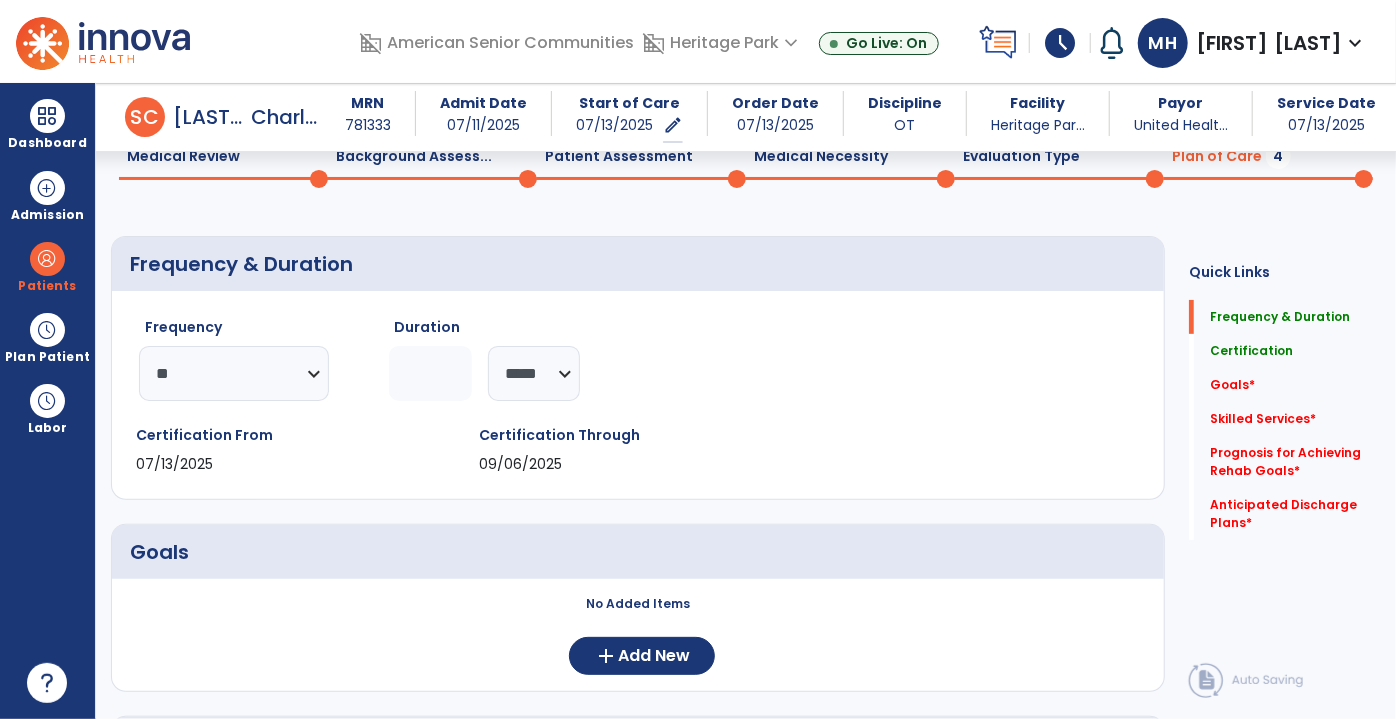 scroll, scrollTop: 183, scrollLeft: 0, axis: vertical 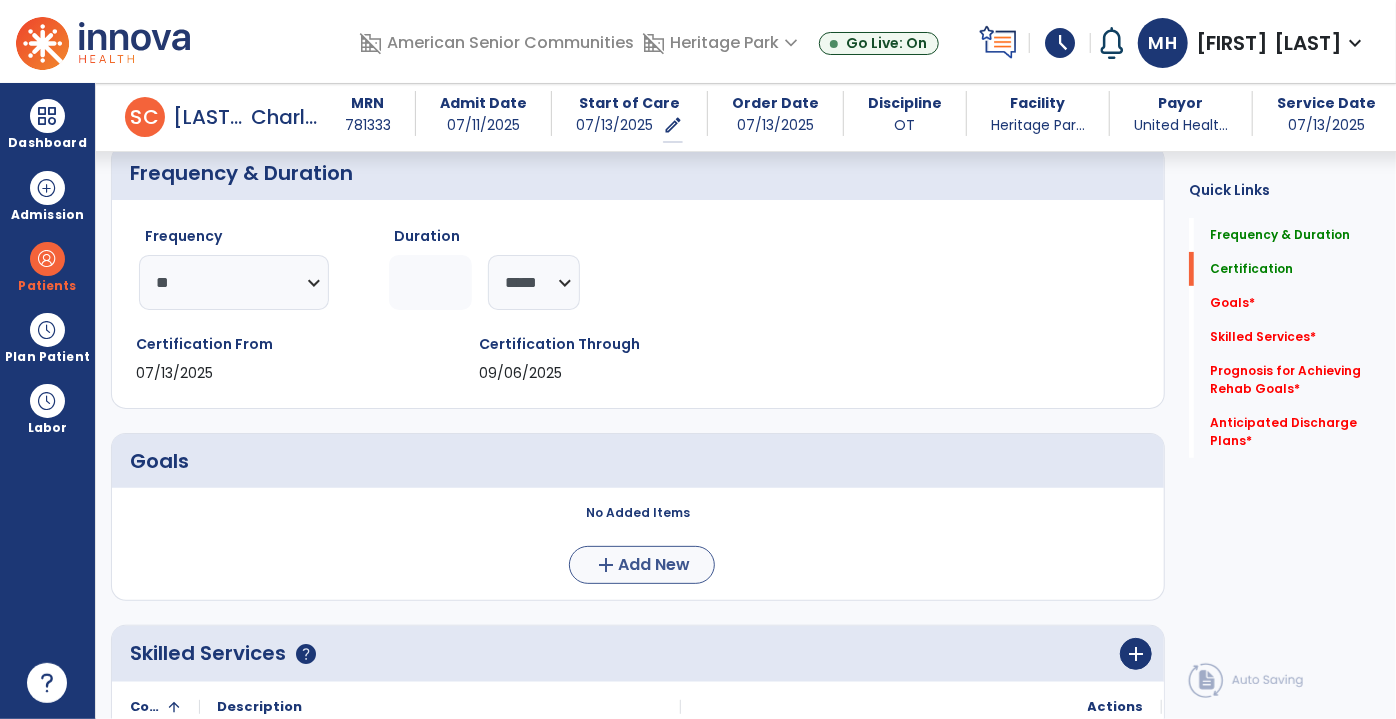 type on "*" 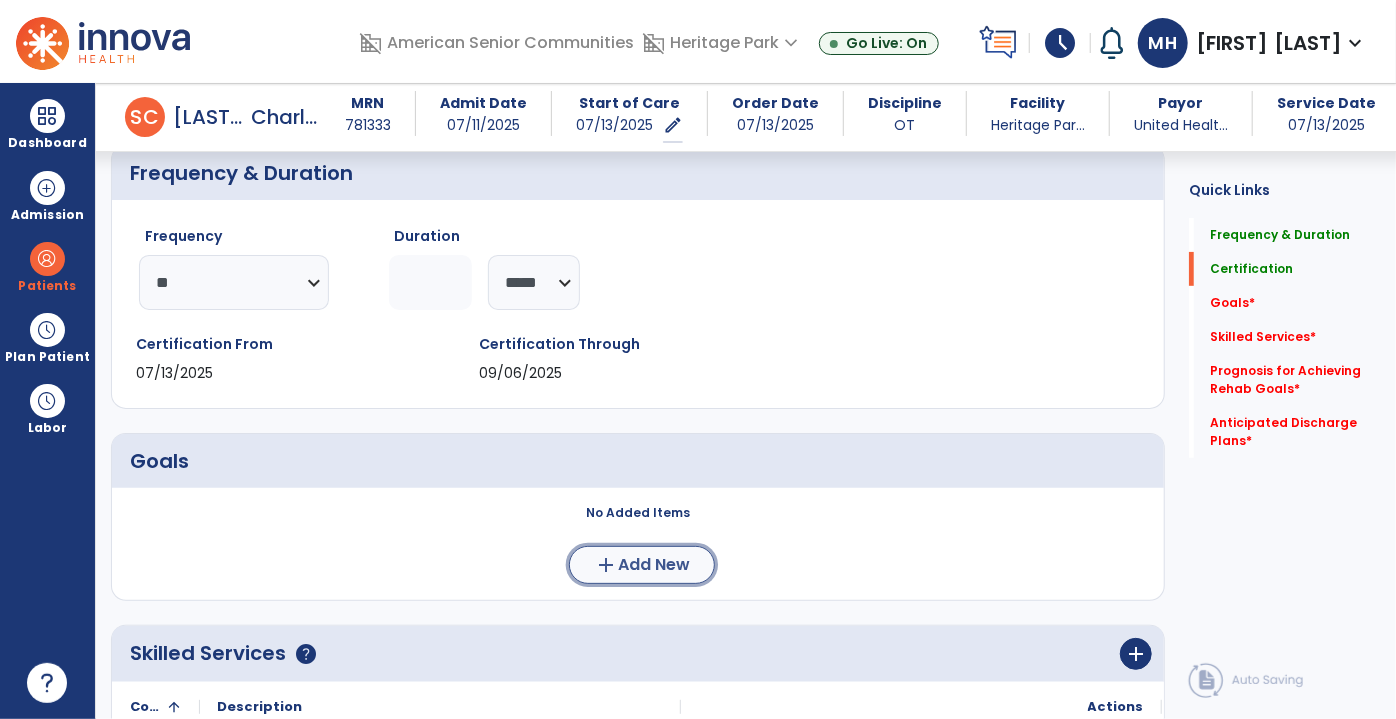 click on "Add New" at bounding box center (654, 565) 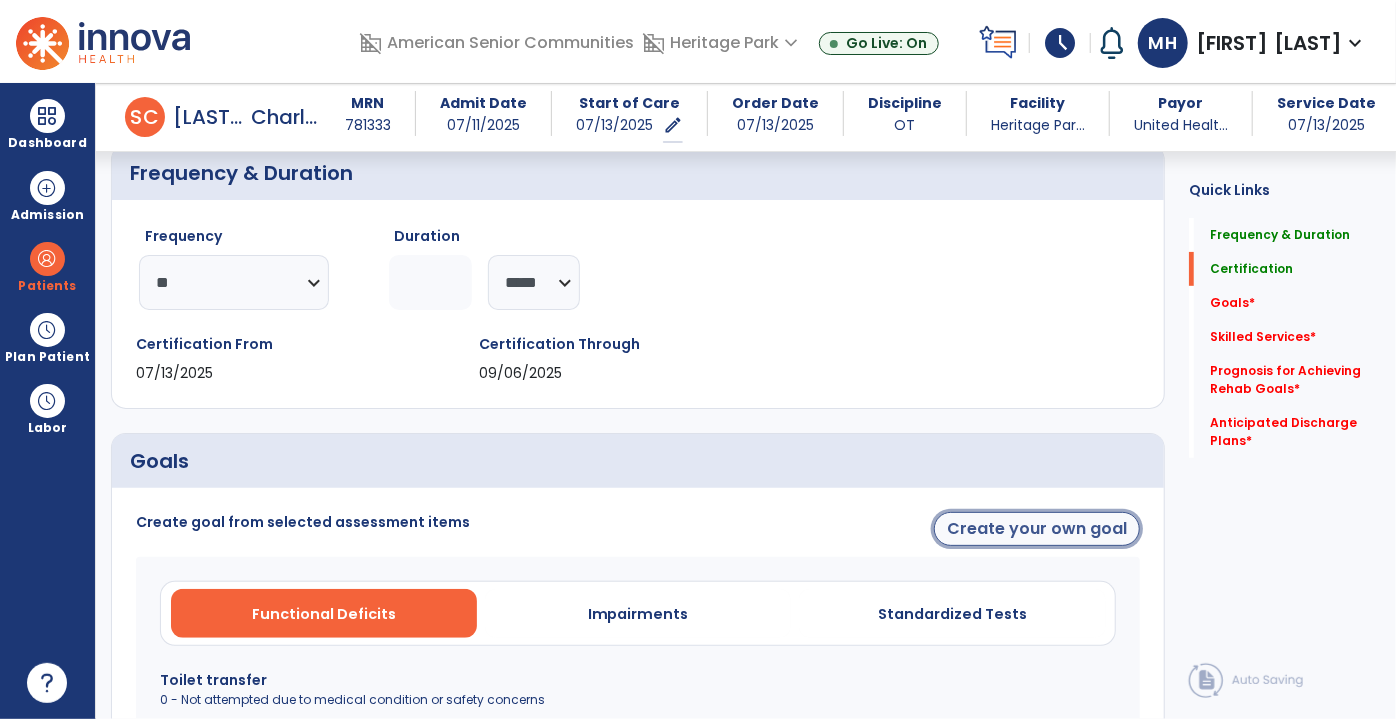 click on "Create your own goal" at bounding box center (1037, 529) 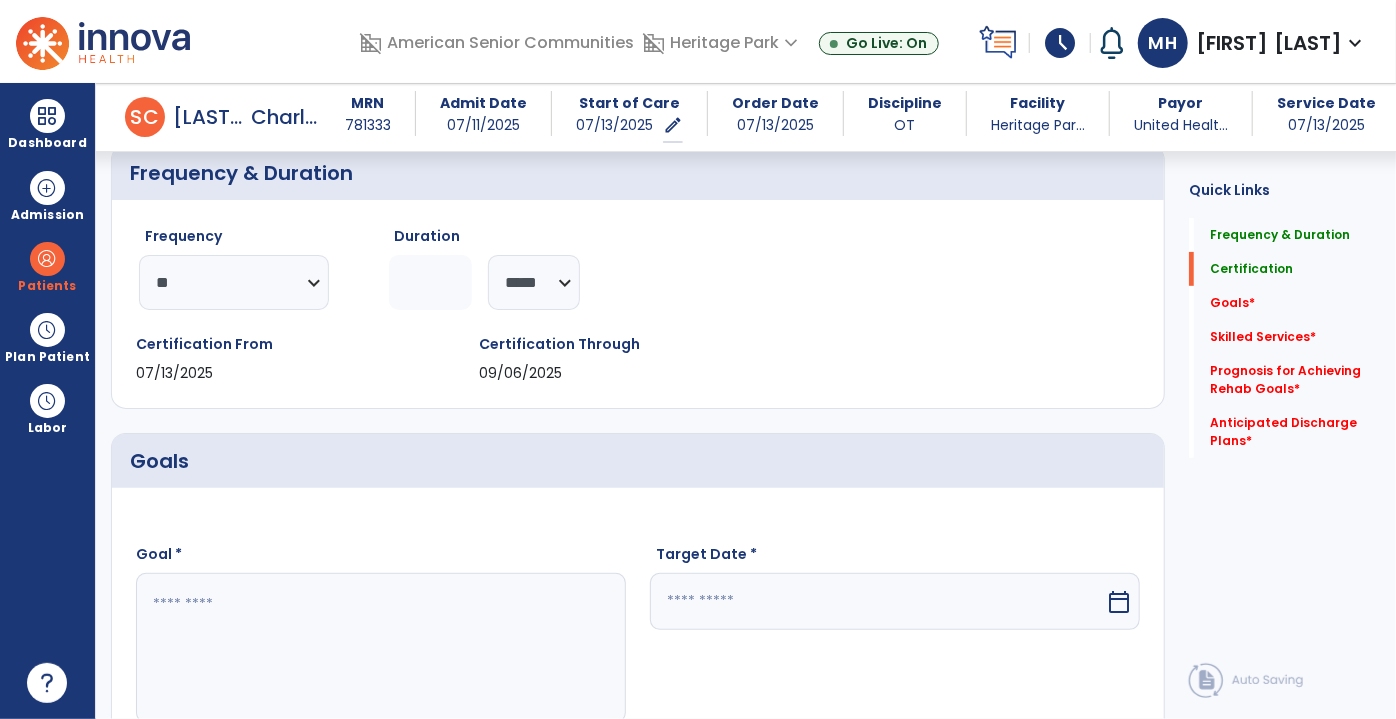click at bounding box center [380, 648] 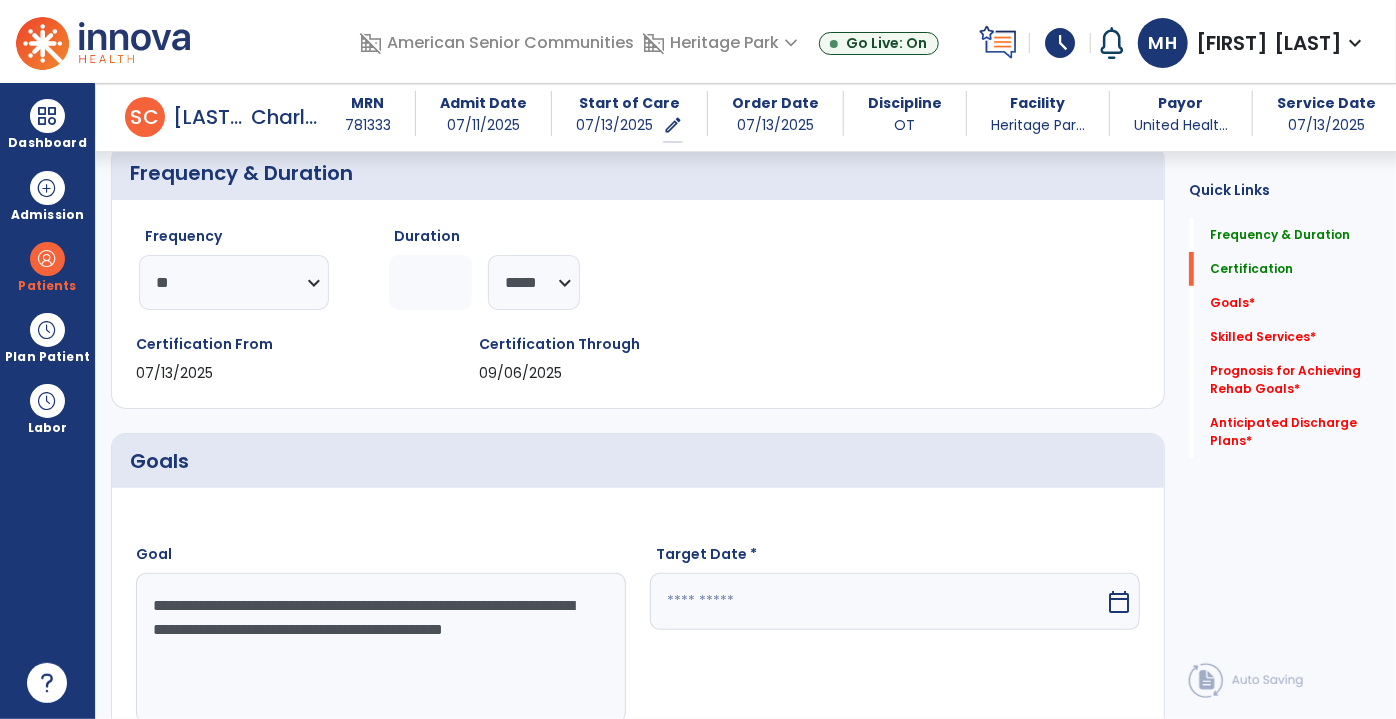 type on "**********" 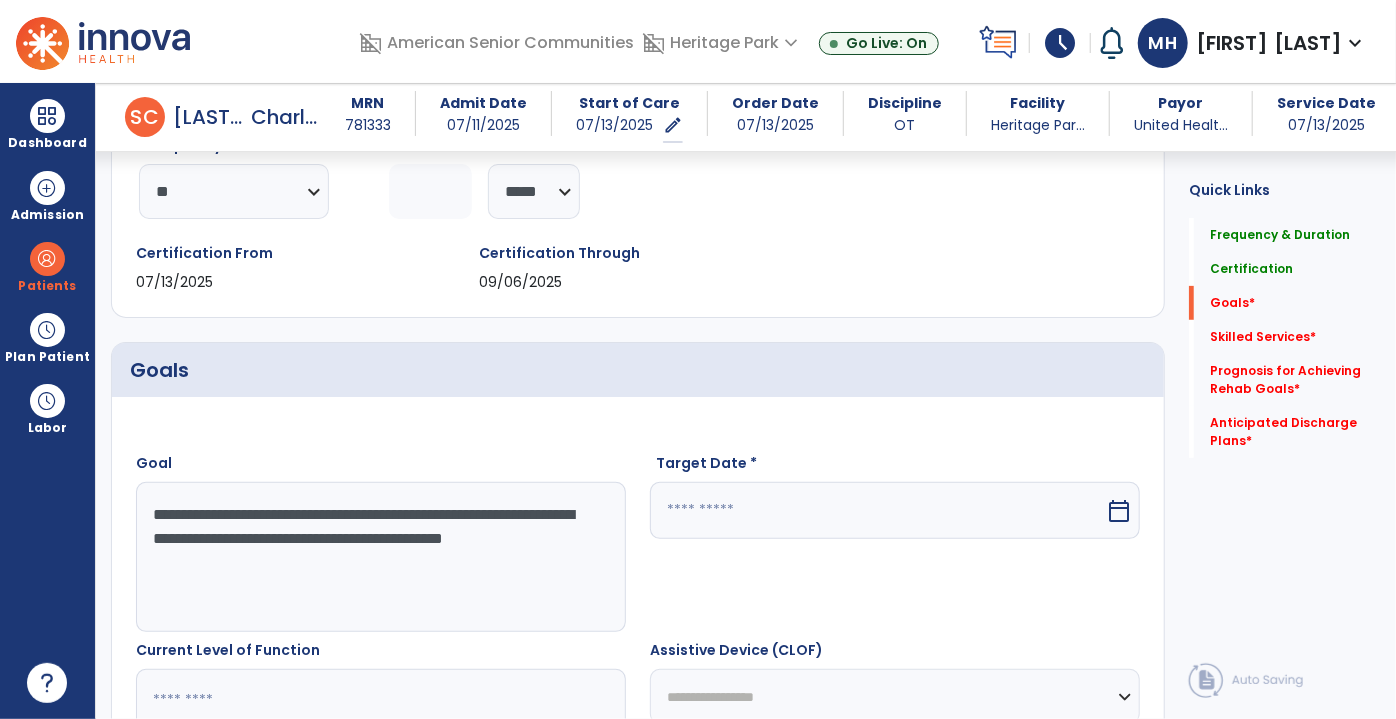 click at bounding box center [877, 510] 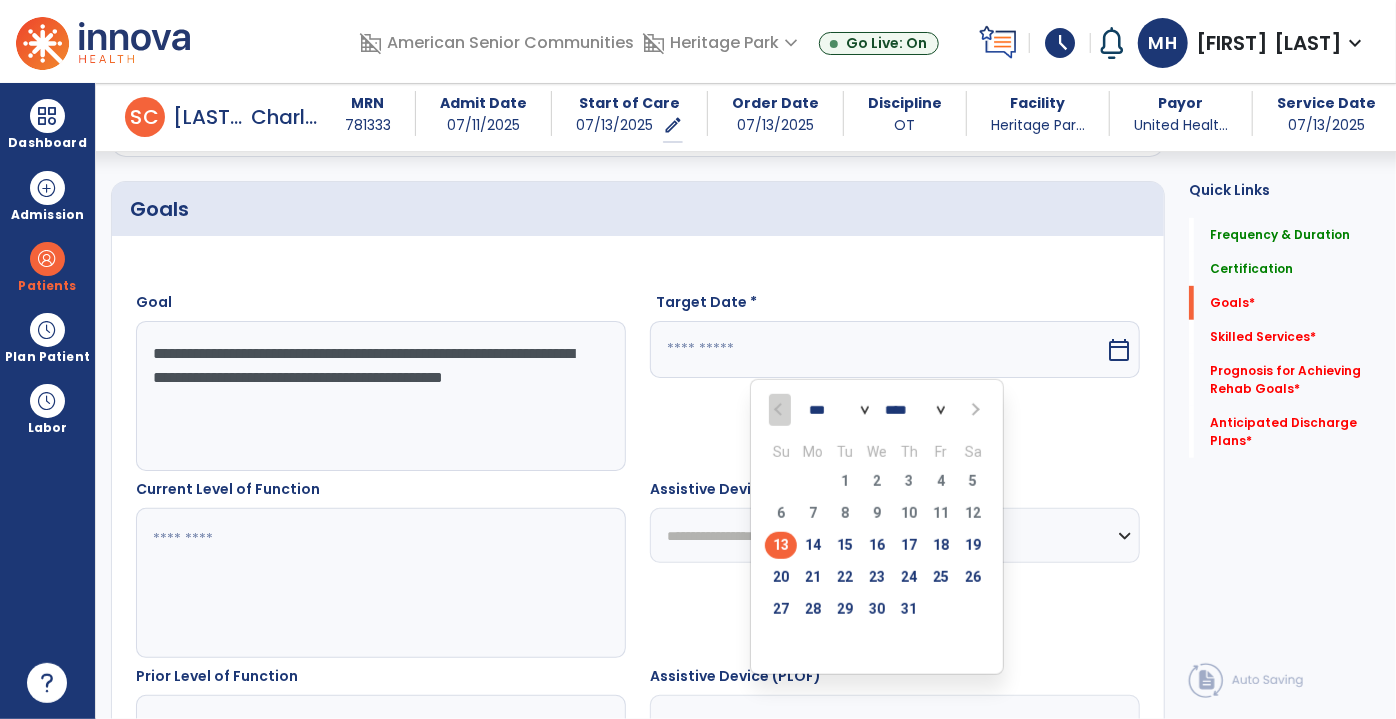 scroll, scrollTop: 462, scrollLeft: 0, axis: vertical 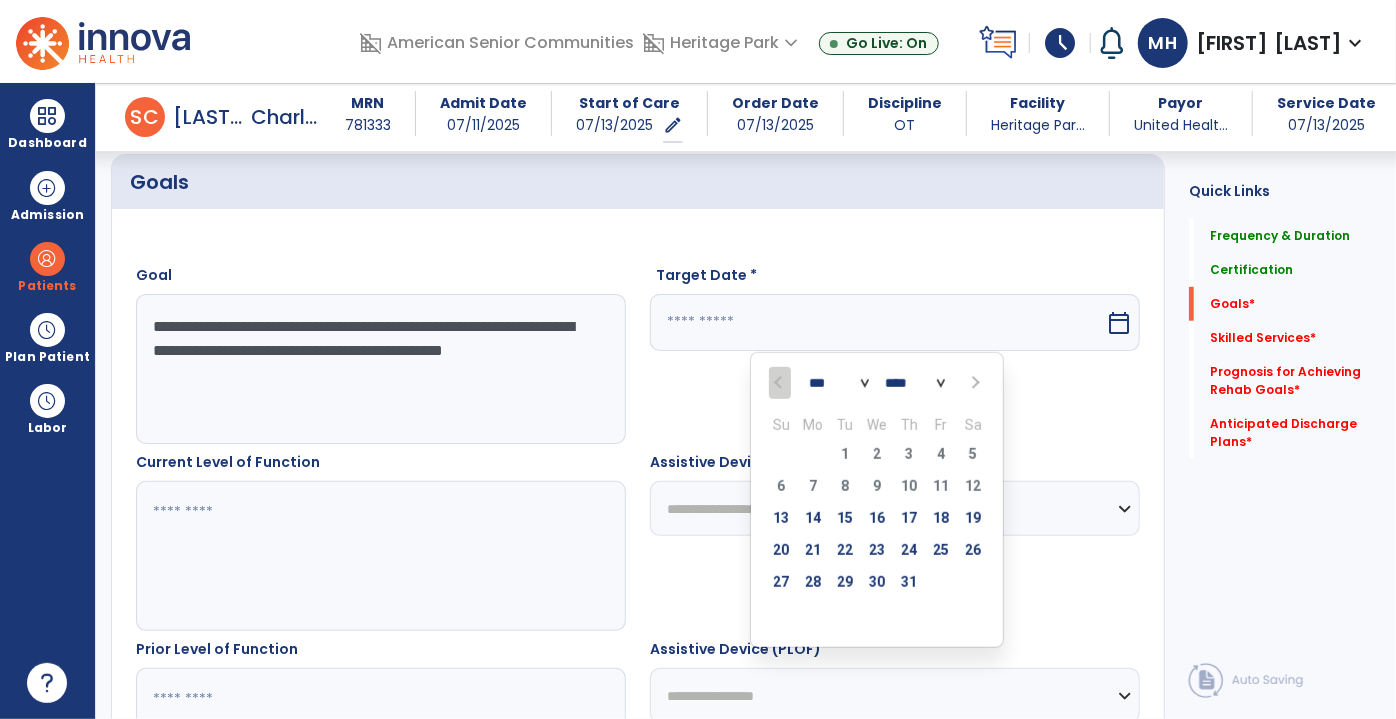 click at bounding box center (973, 383) 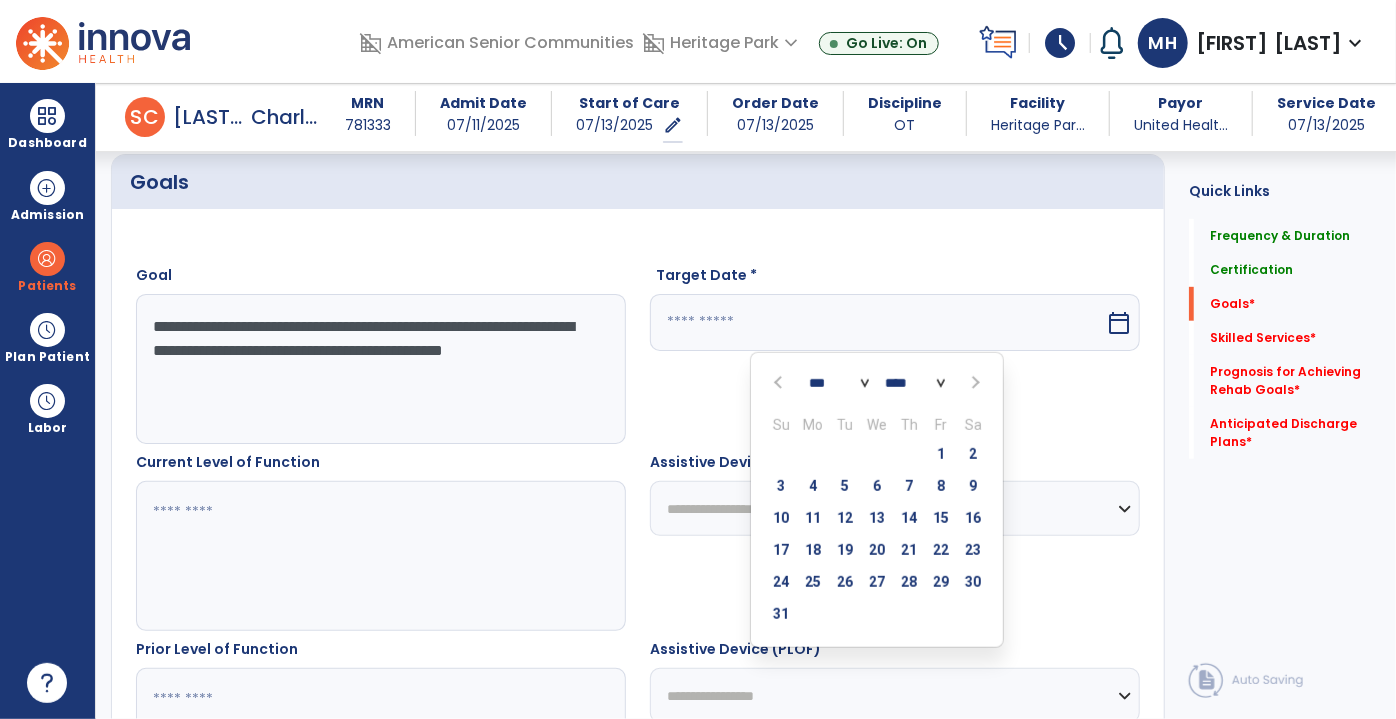 click at bounding box center [974, 383] 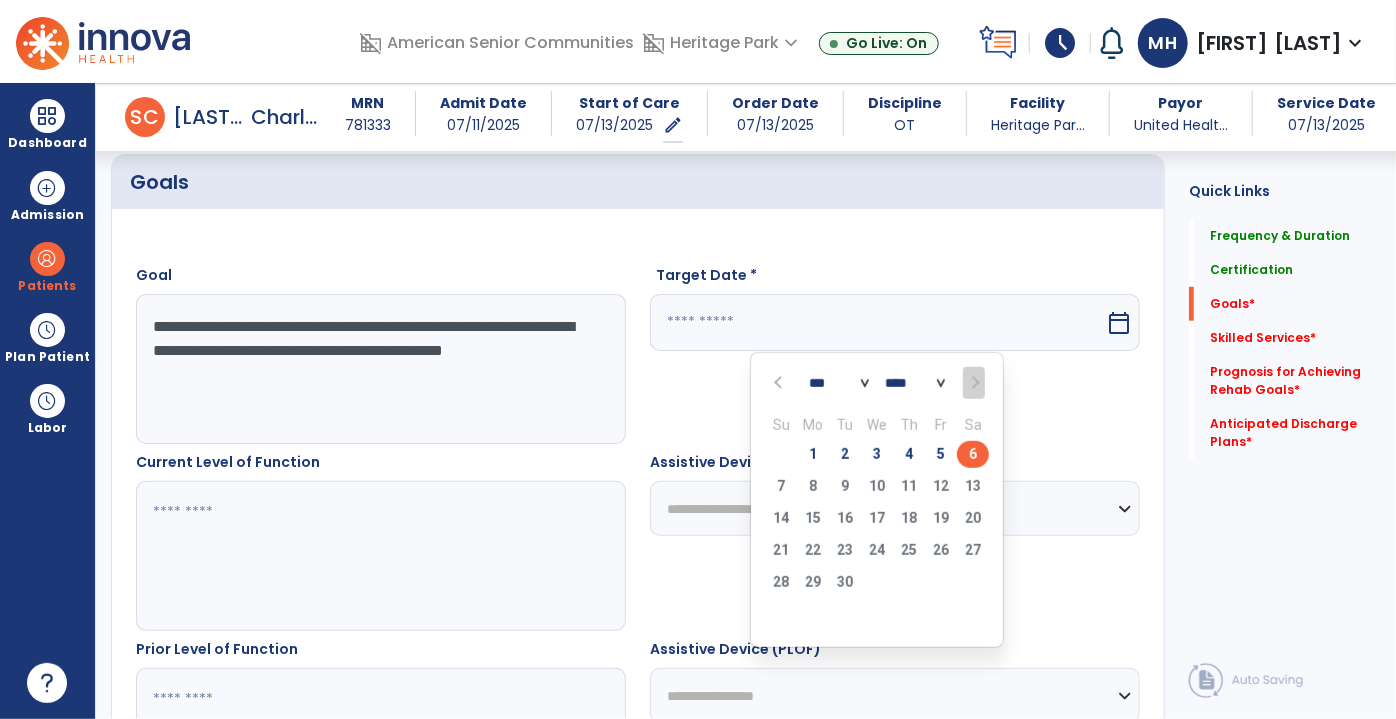 click on "6" at bounding box center (973, 454) 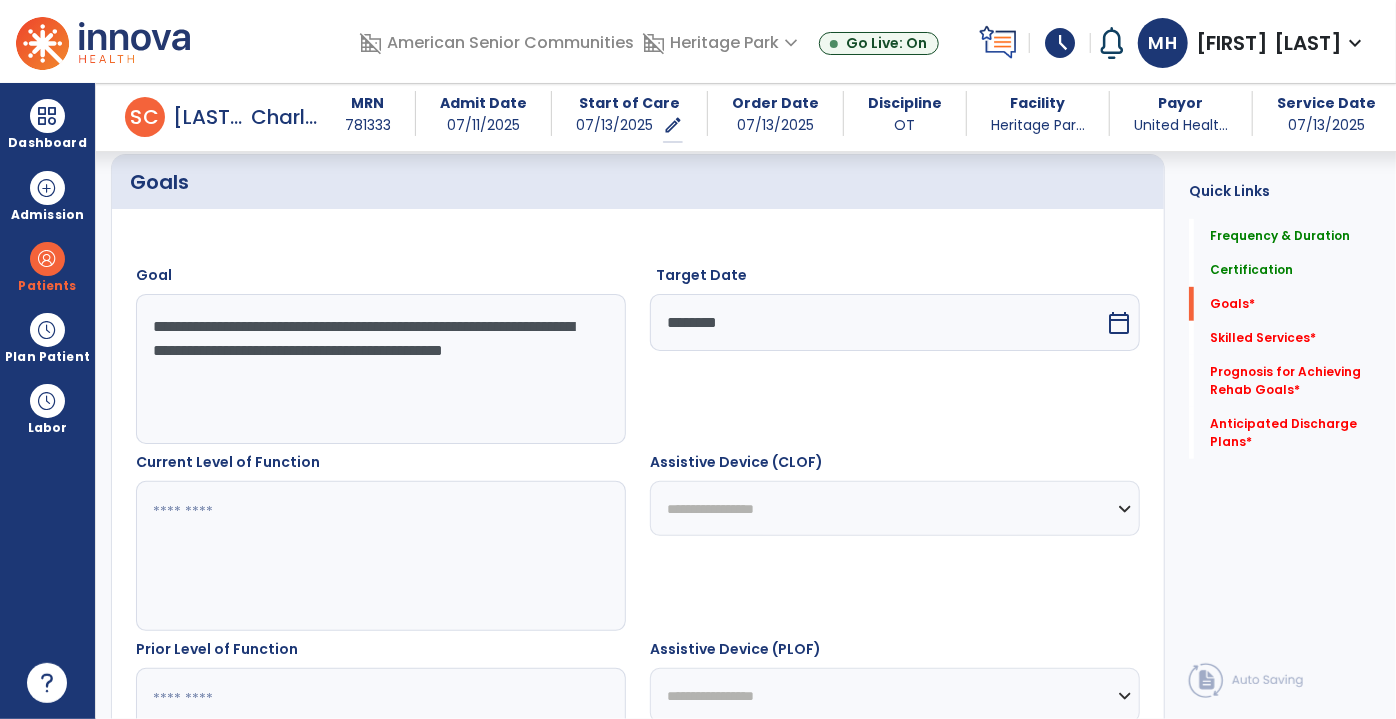 click at bounding box center (380, 556) 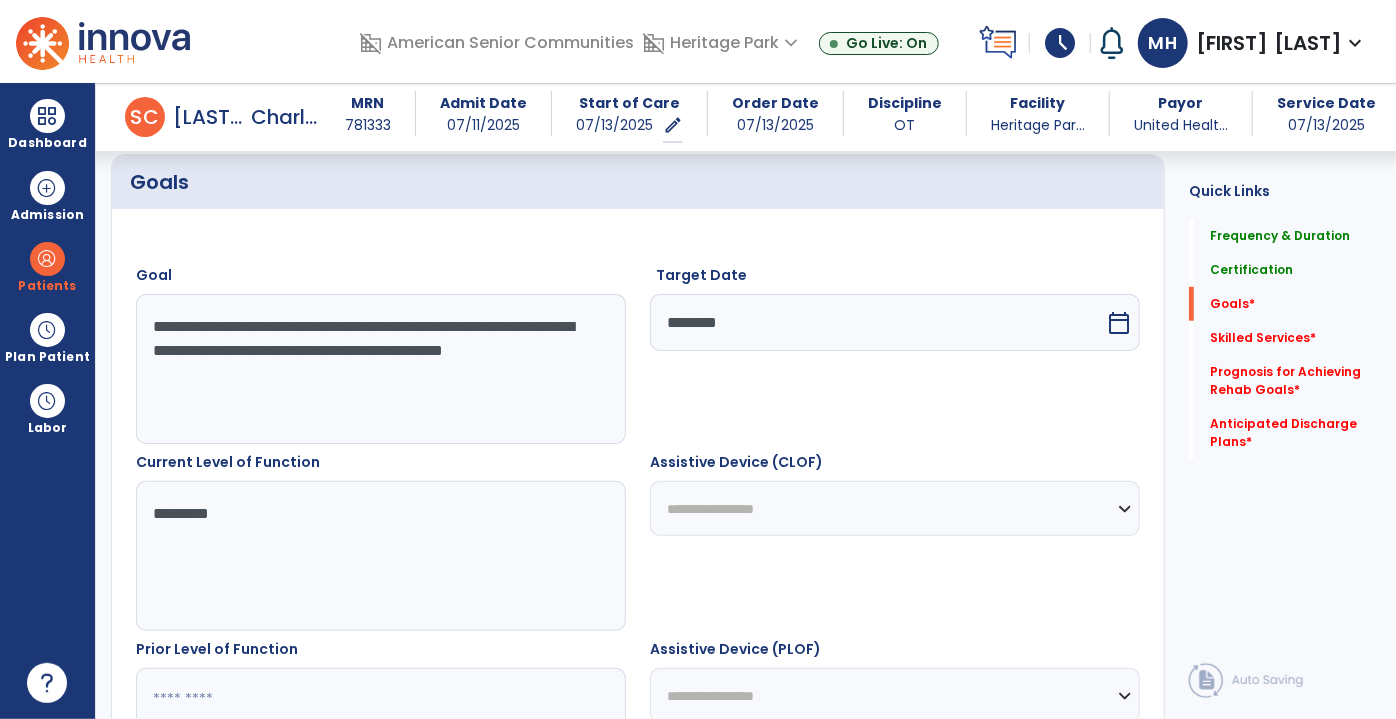 type on "*********" 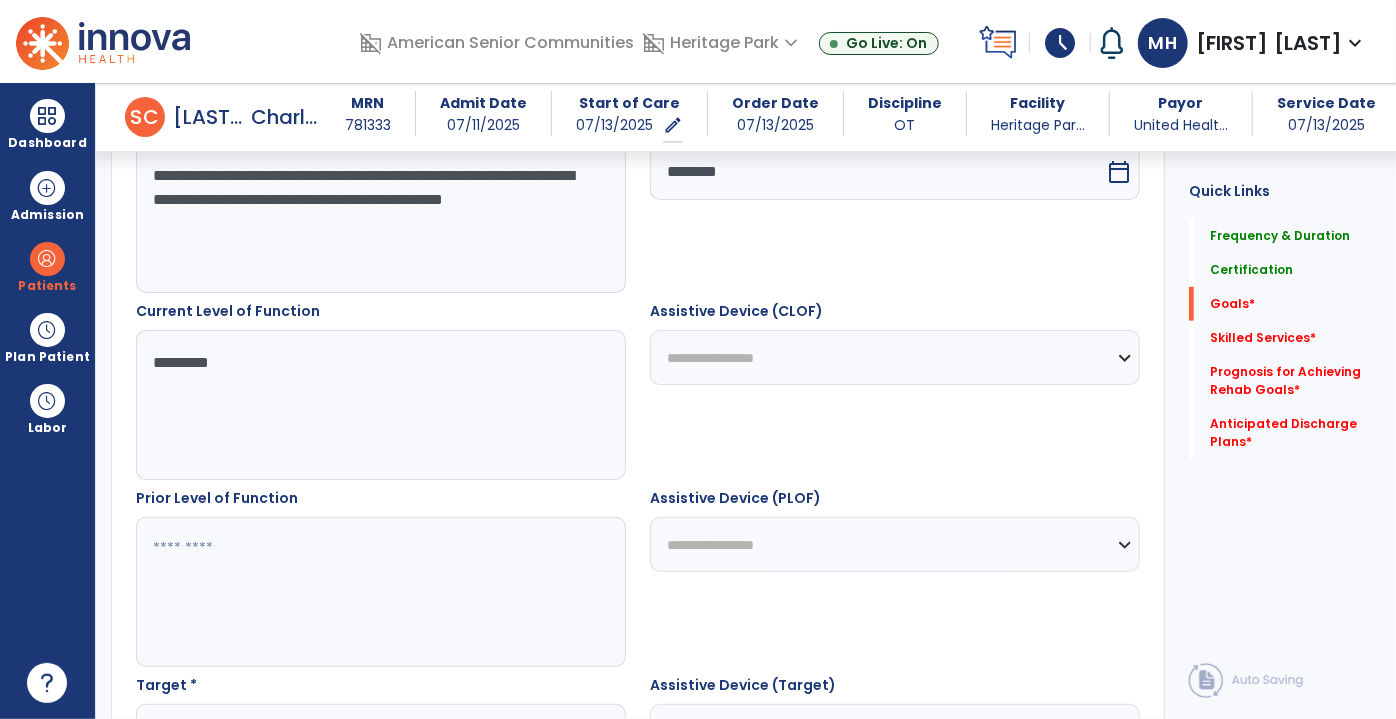 scroll, scrollTop: 644, scrollLeft: 0, axis: vertical 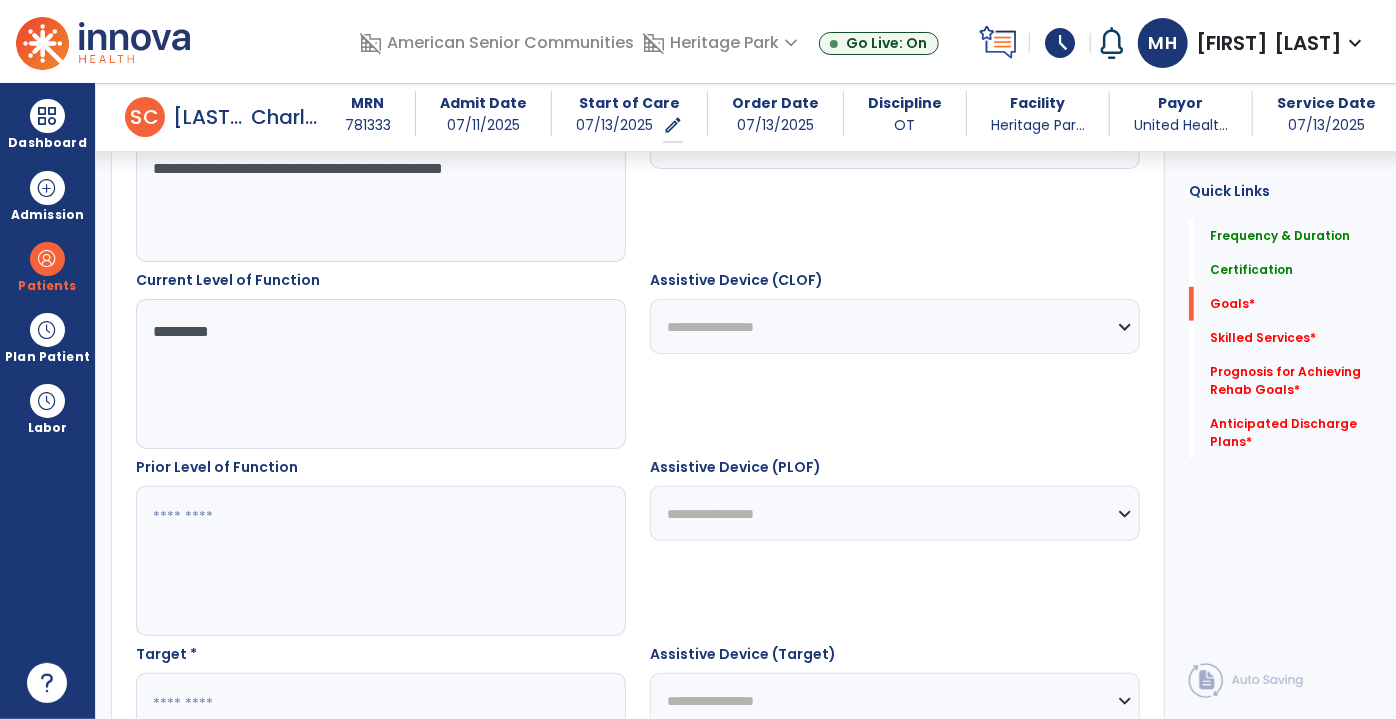 click at bounding box center [380, 561] 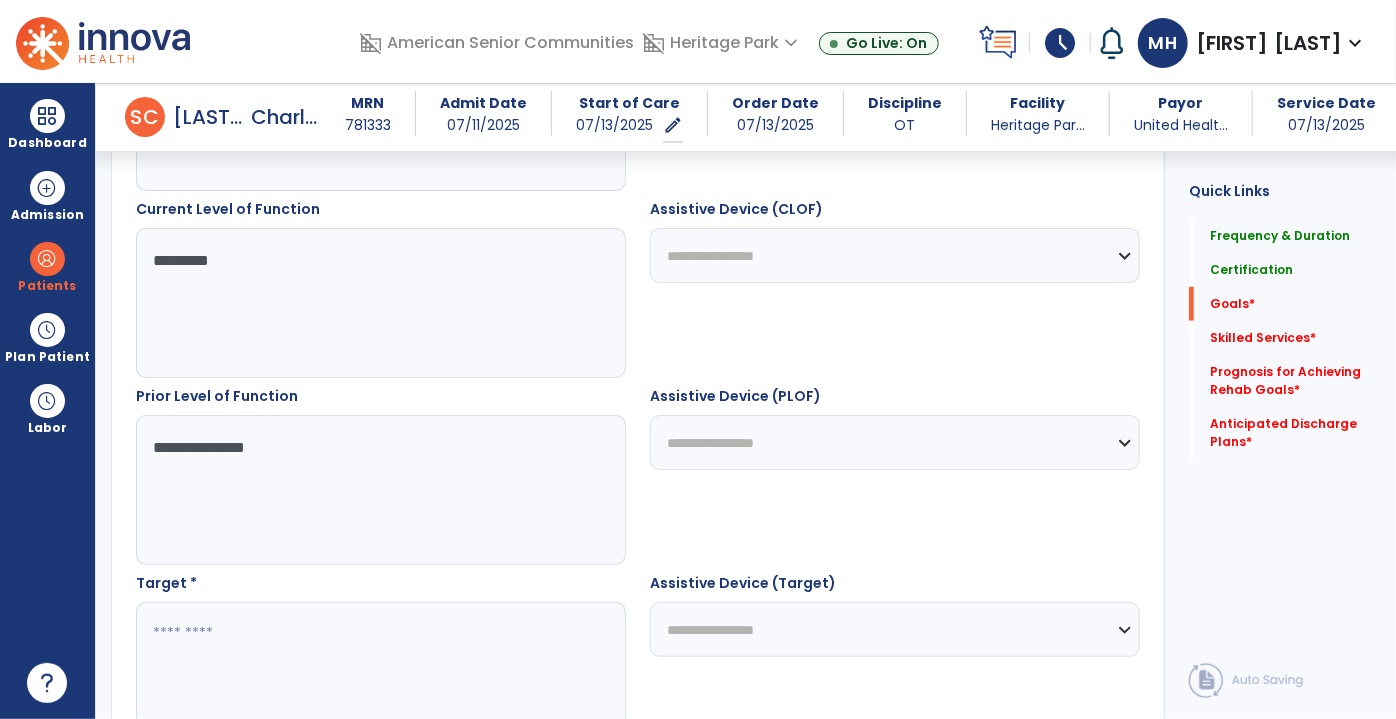 scroll, scrollTop: 735, scrollLeft: 0, axis: vertical 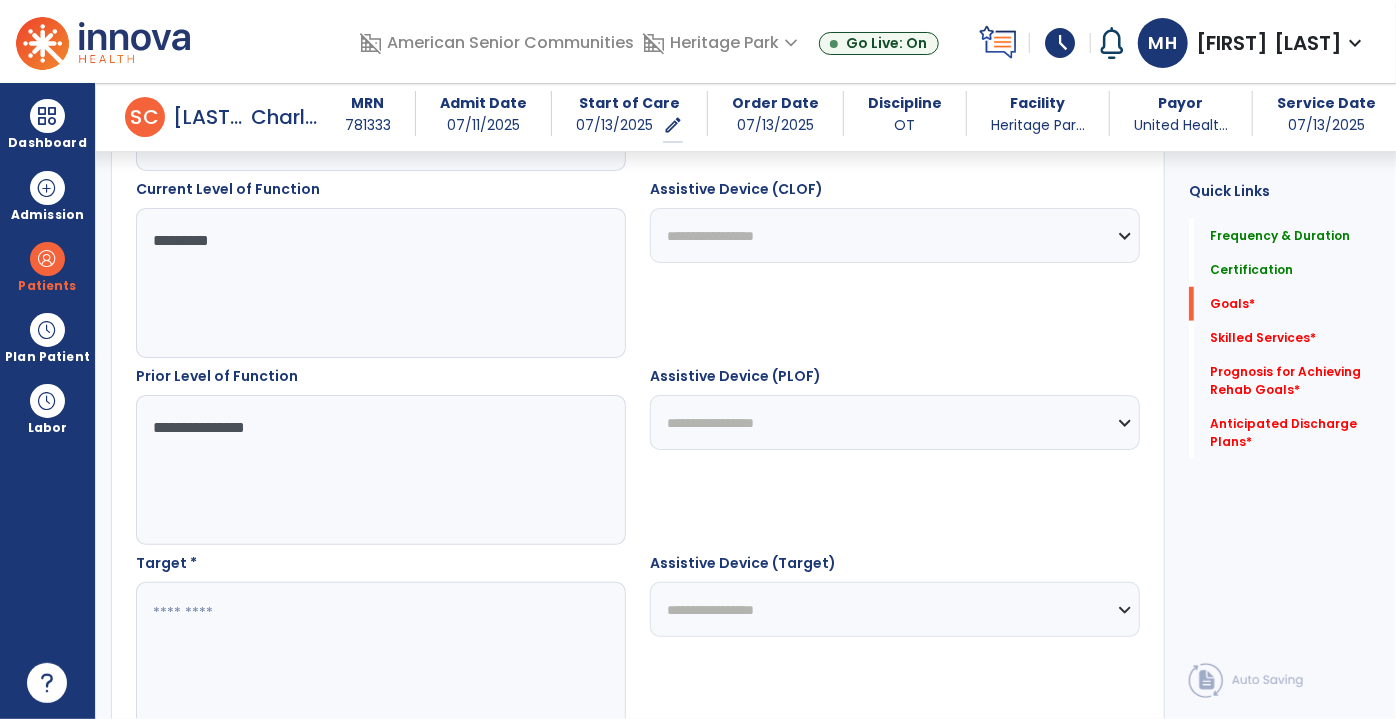 type on "**********" 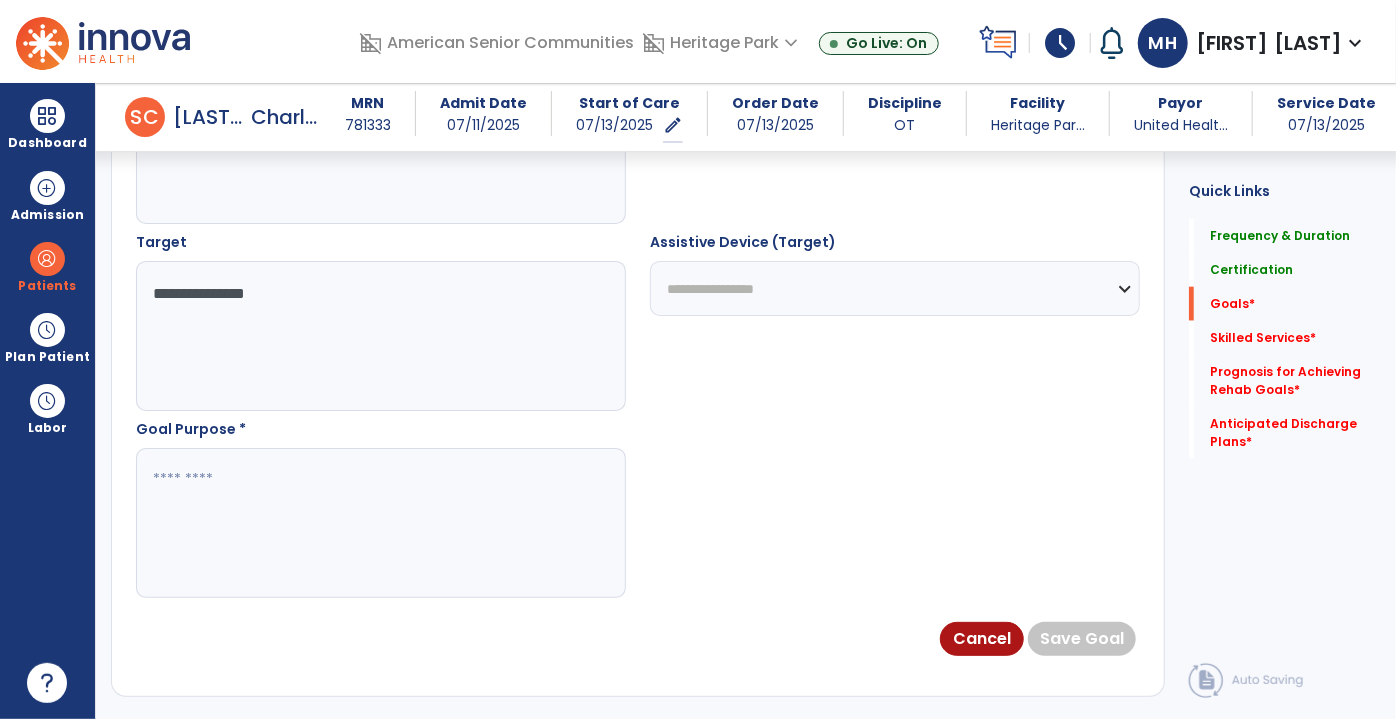 scroll, scrollTop: 1098, scrollLeft: 0, axis: vertical 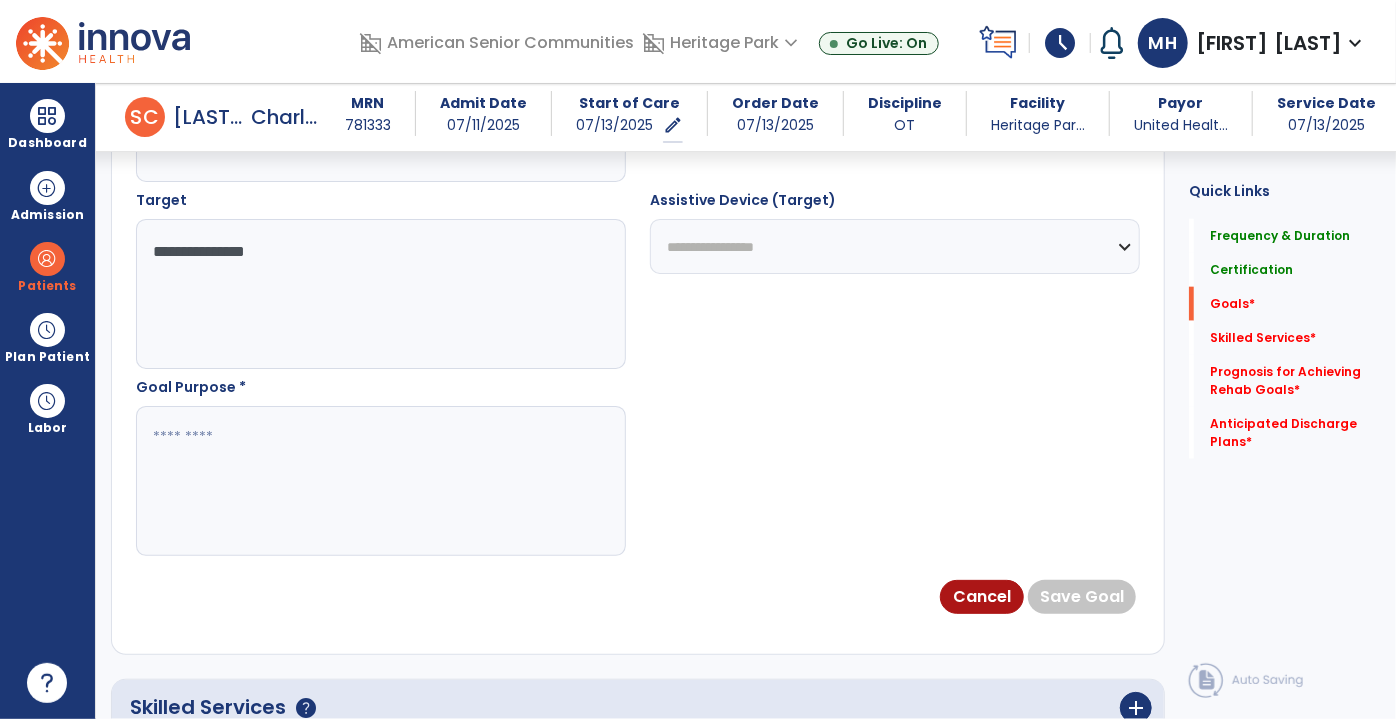 type on "**********" 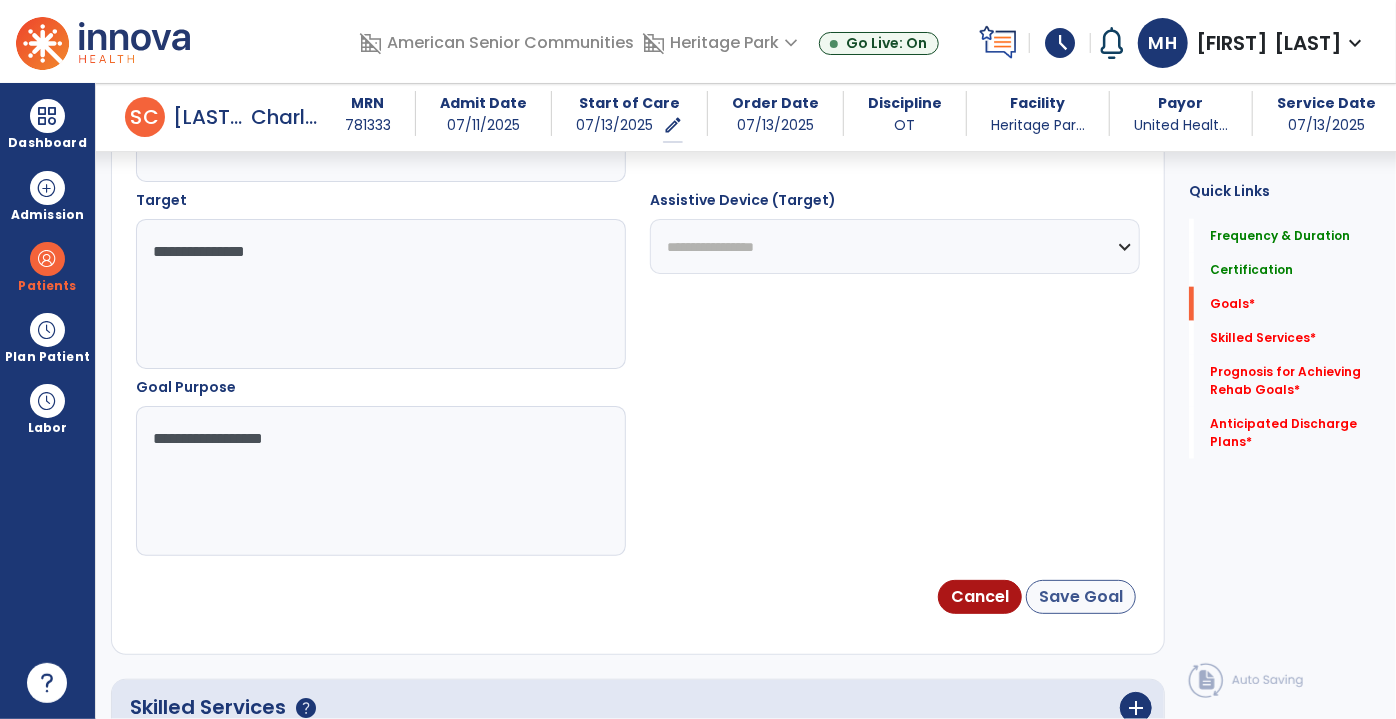 type on "**********" 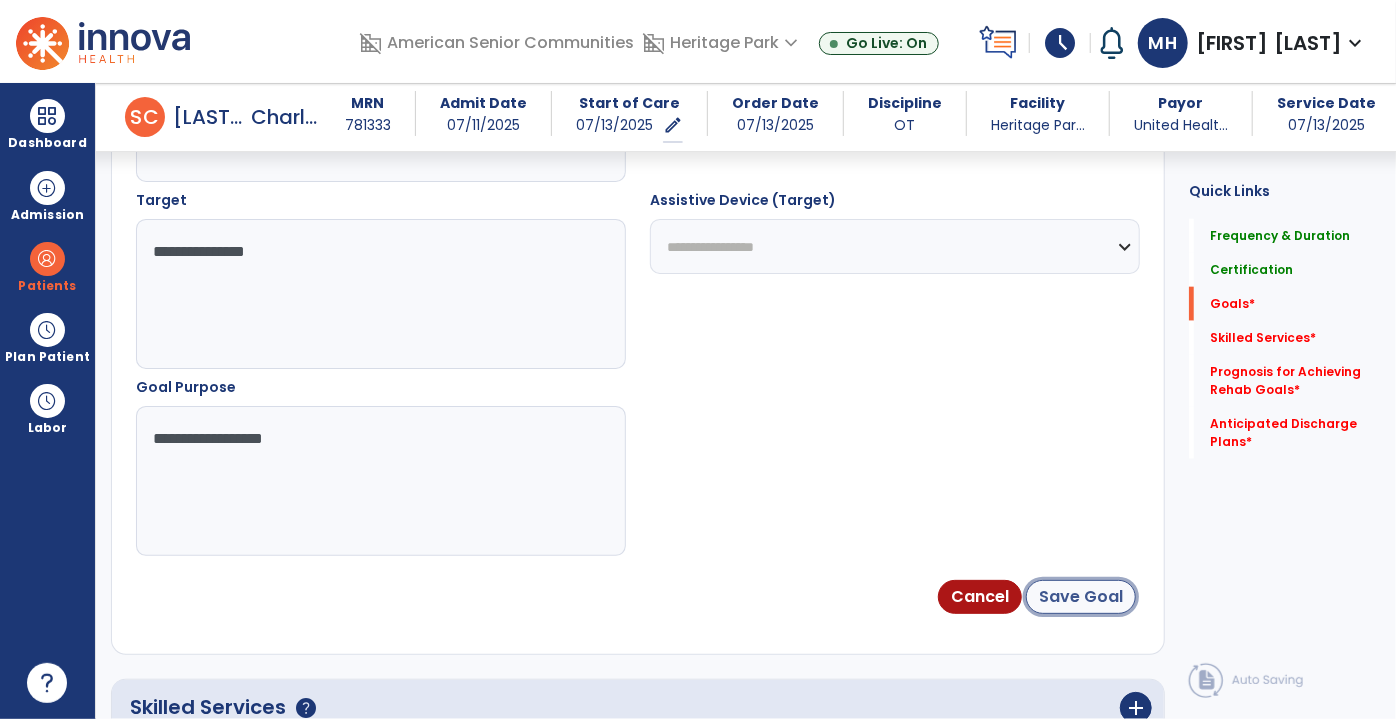 click on "Save Goal" at bounding box center [1081, 597] 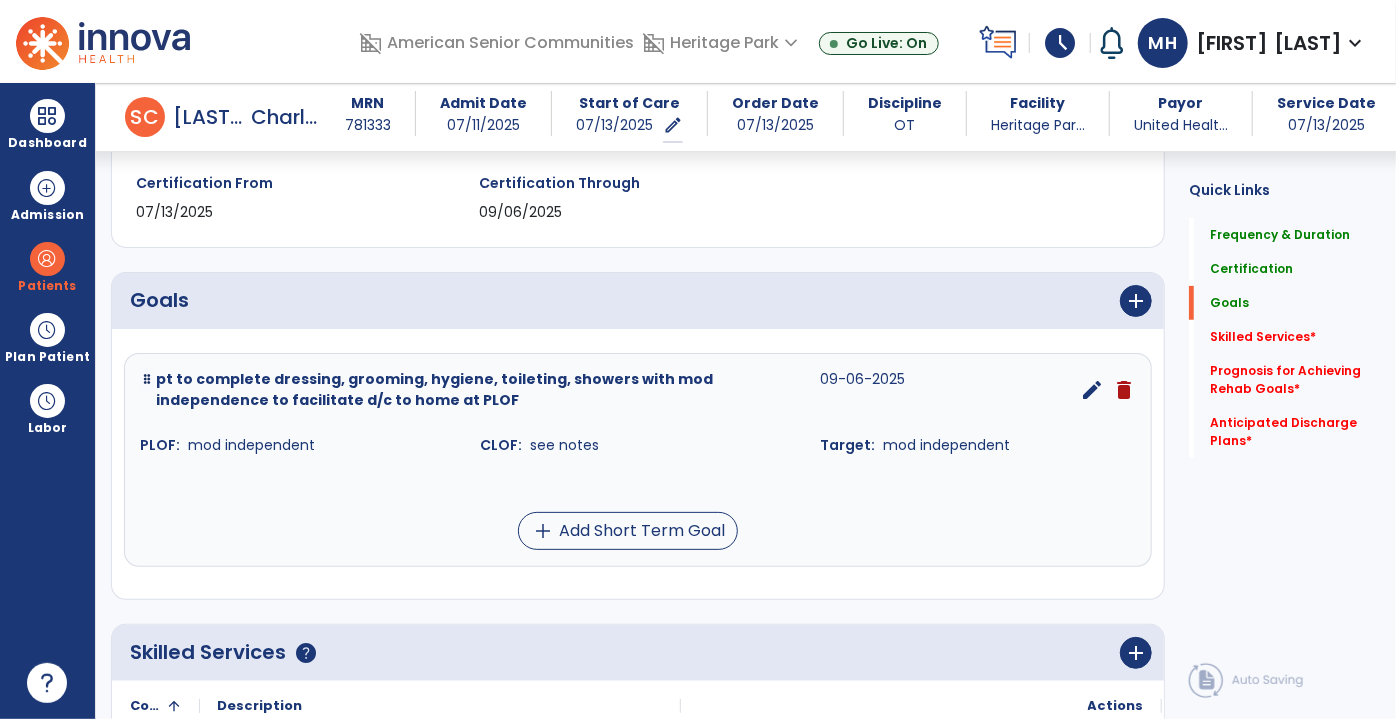 scroll, scrollTop: 568, scrollLeft: 0, axis: vertical 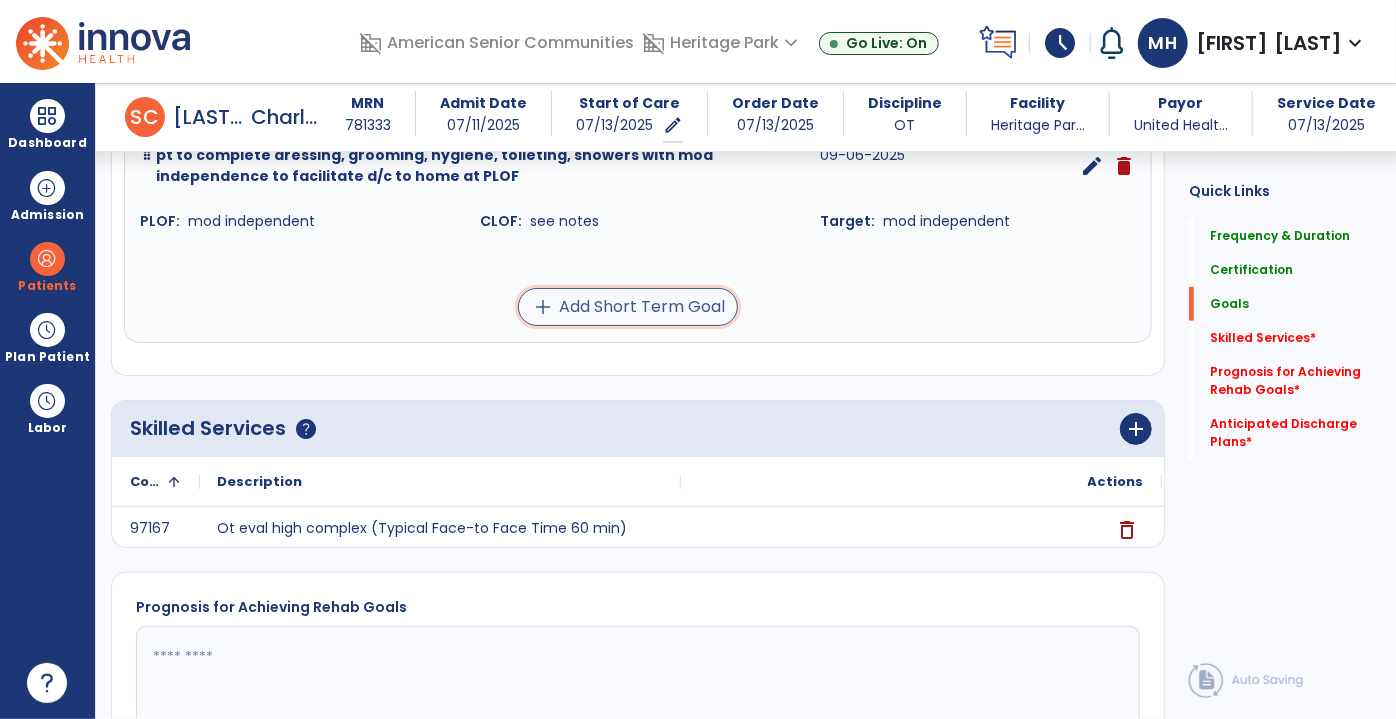 click on "add  Add Short Term Goal" at bounding box center [628, 307] 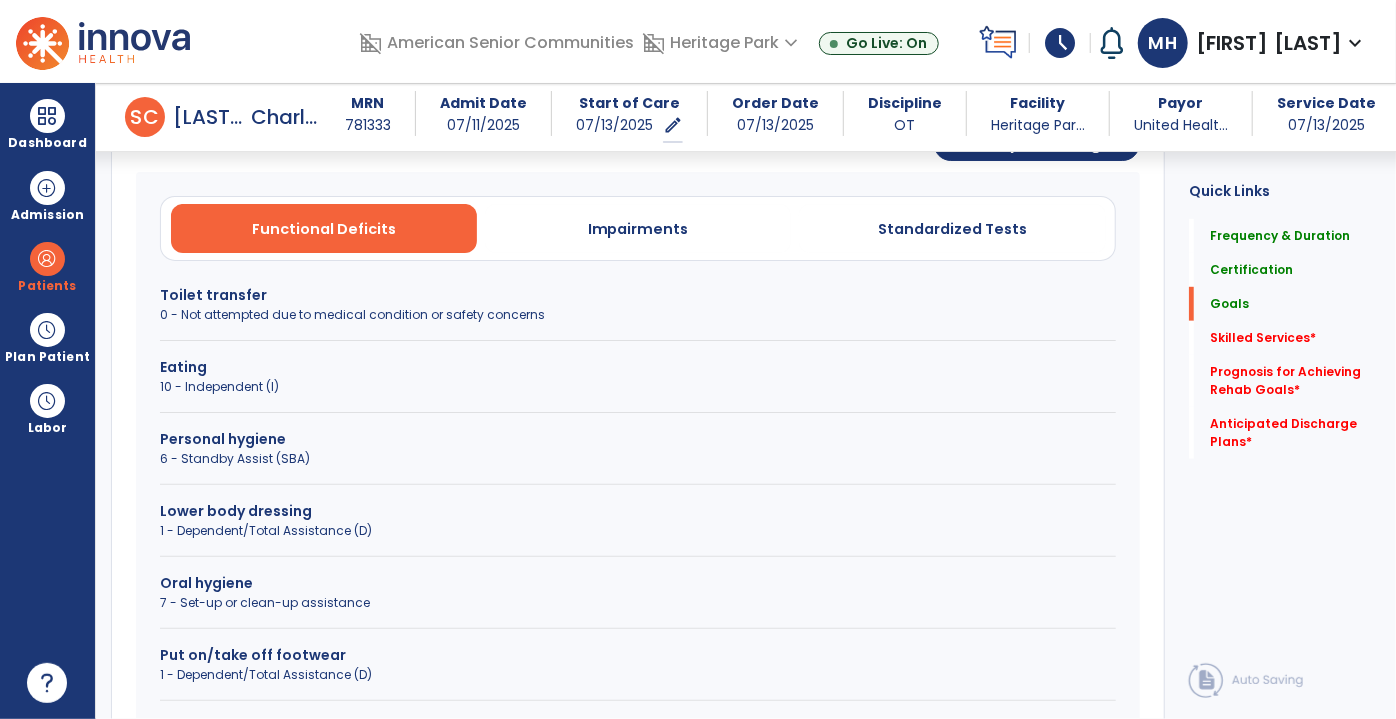 click on "0 - Not attempted due to medical condition or safety concerns" at bounding box center [638, 315] 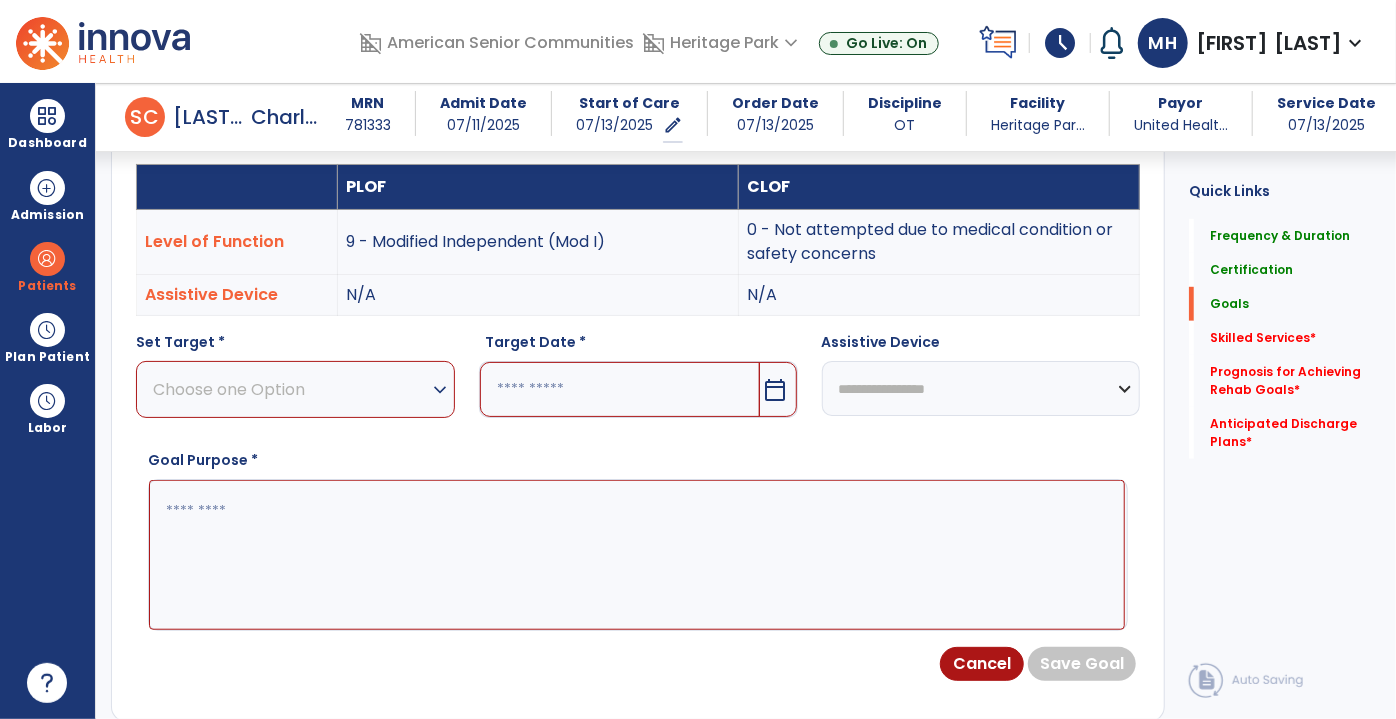 click on "Choose one Option" at bounding box center (290, 389) 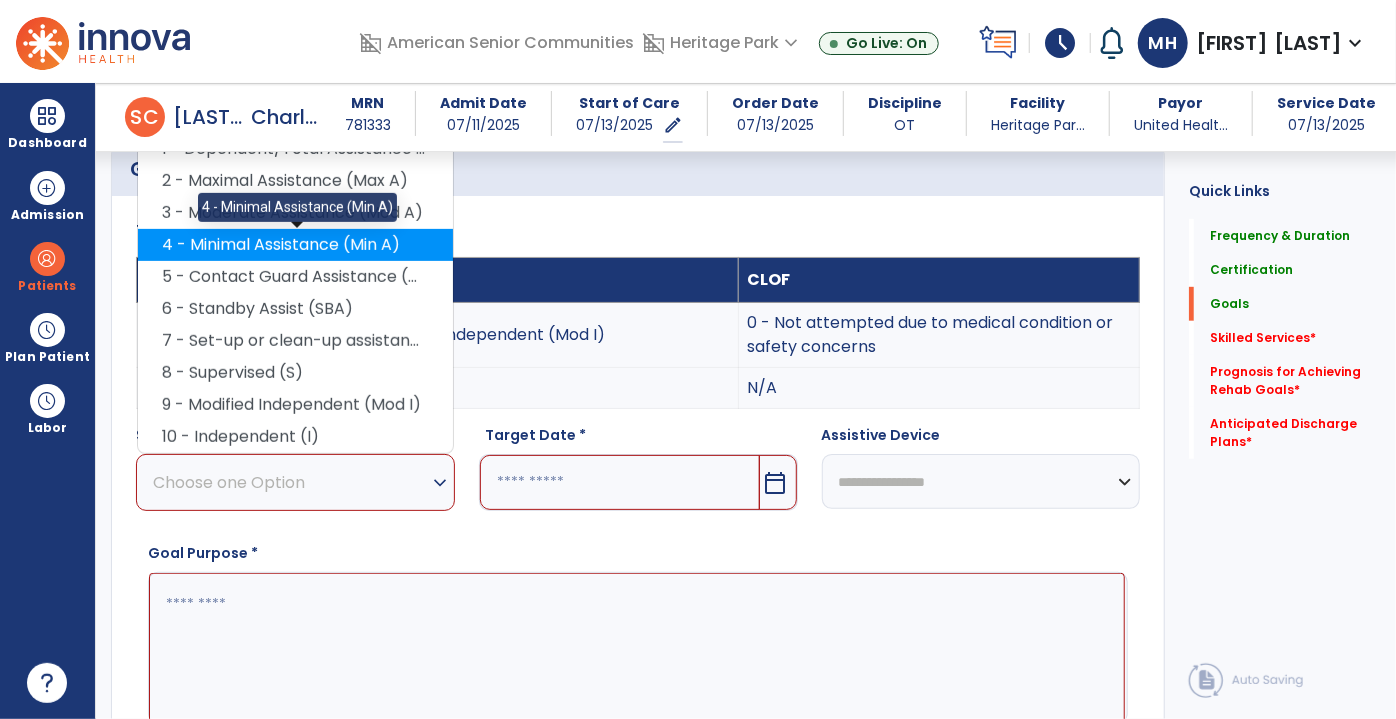 scroll, scrollTop: 386, scrollLeft: 0, axis: vertical 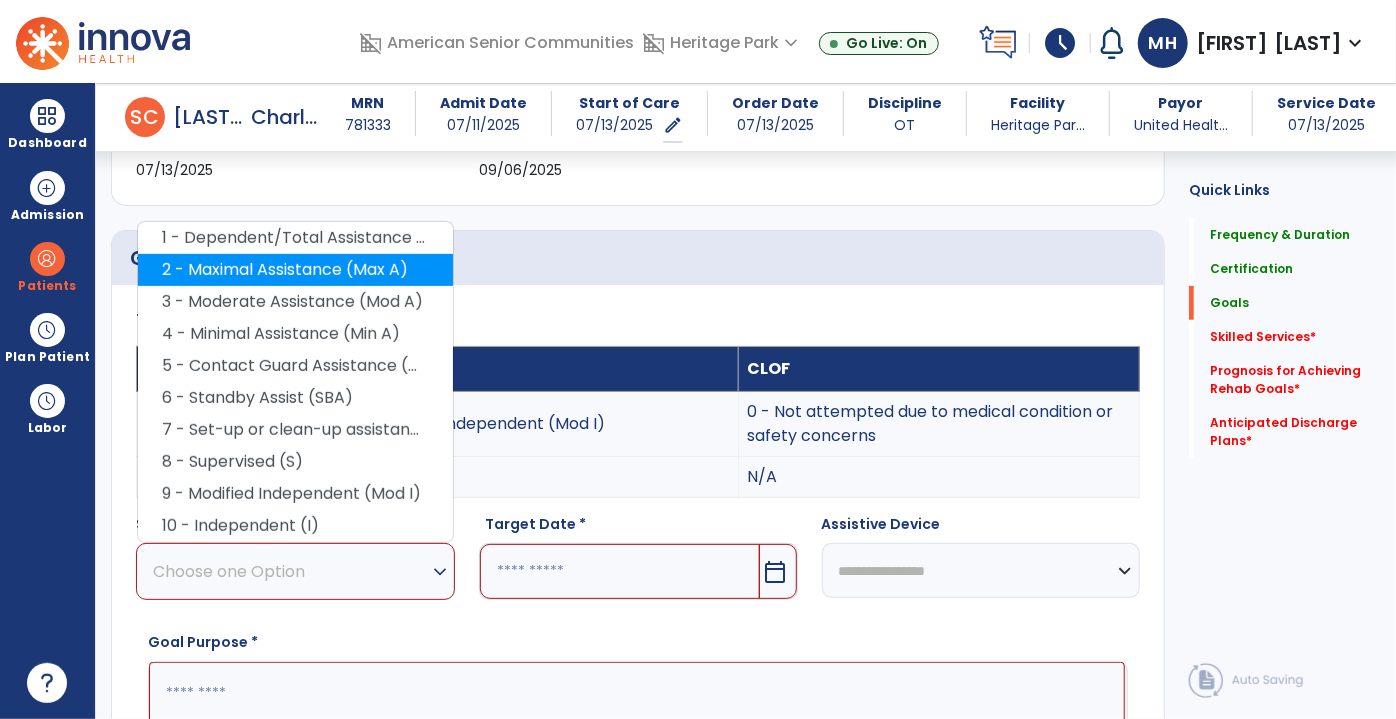 click on "2 - Maximal Assistance (Max A)" at bounding box center (295, 270) 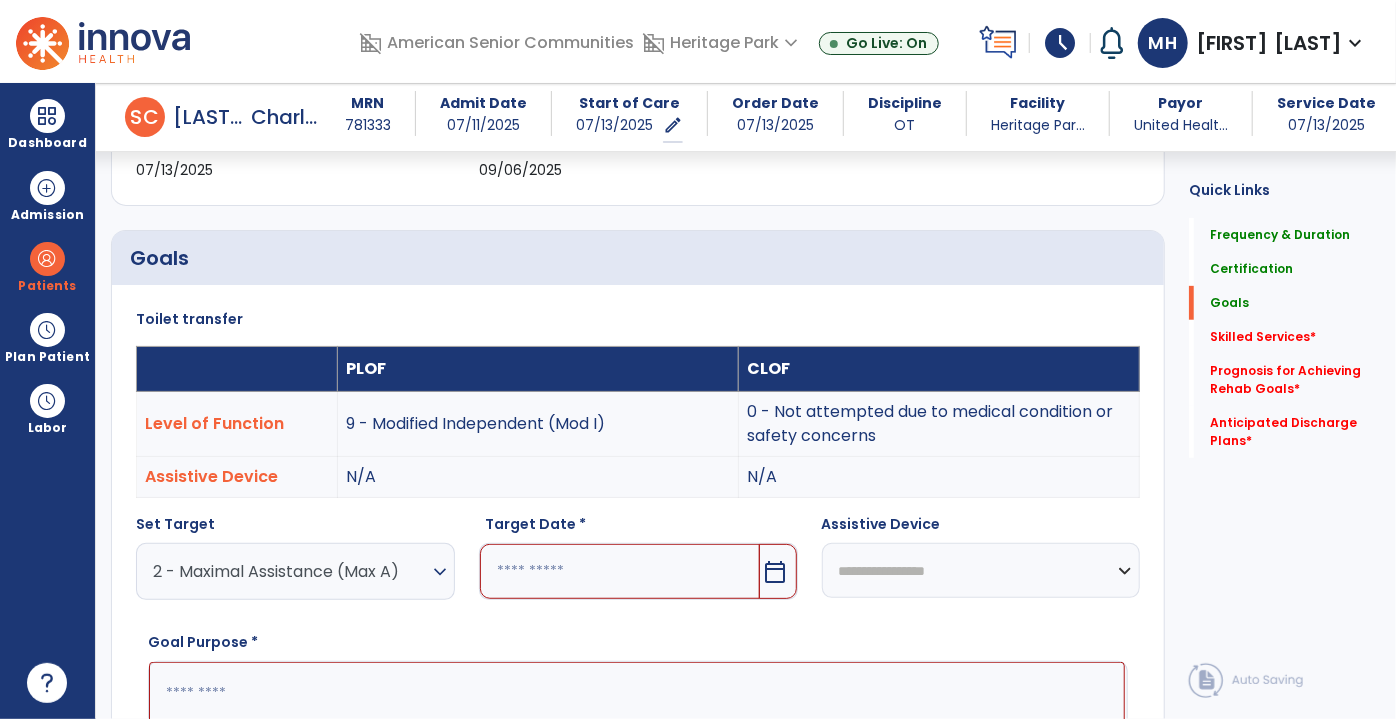 click at bounding box center [620, 571] 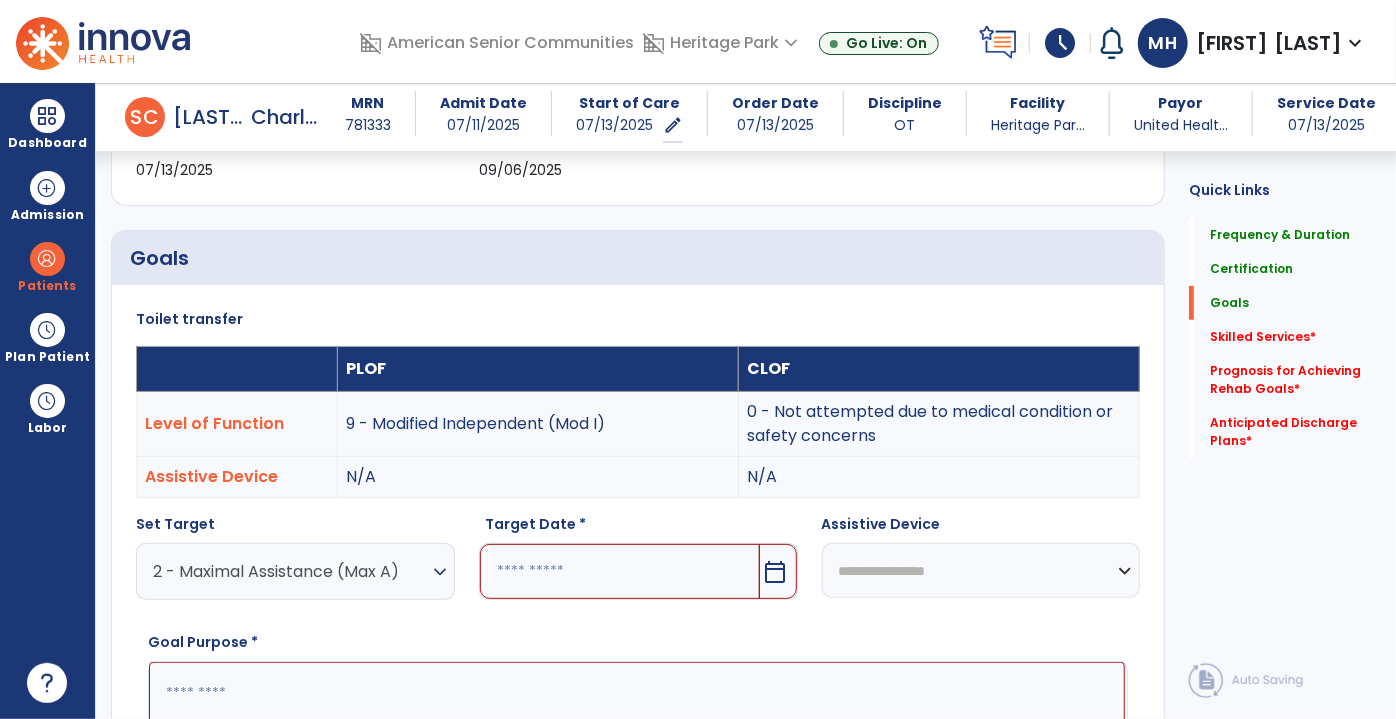 scroll, scrollTop: 754, scrollLeft: 0, axis: vertical 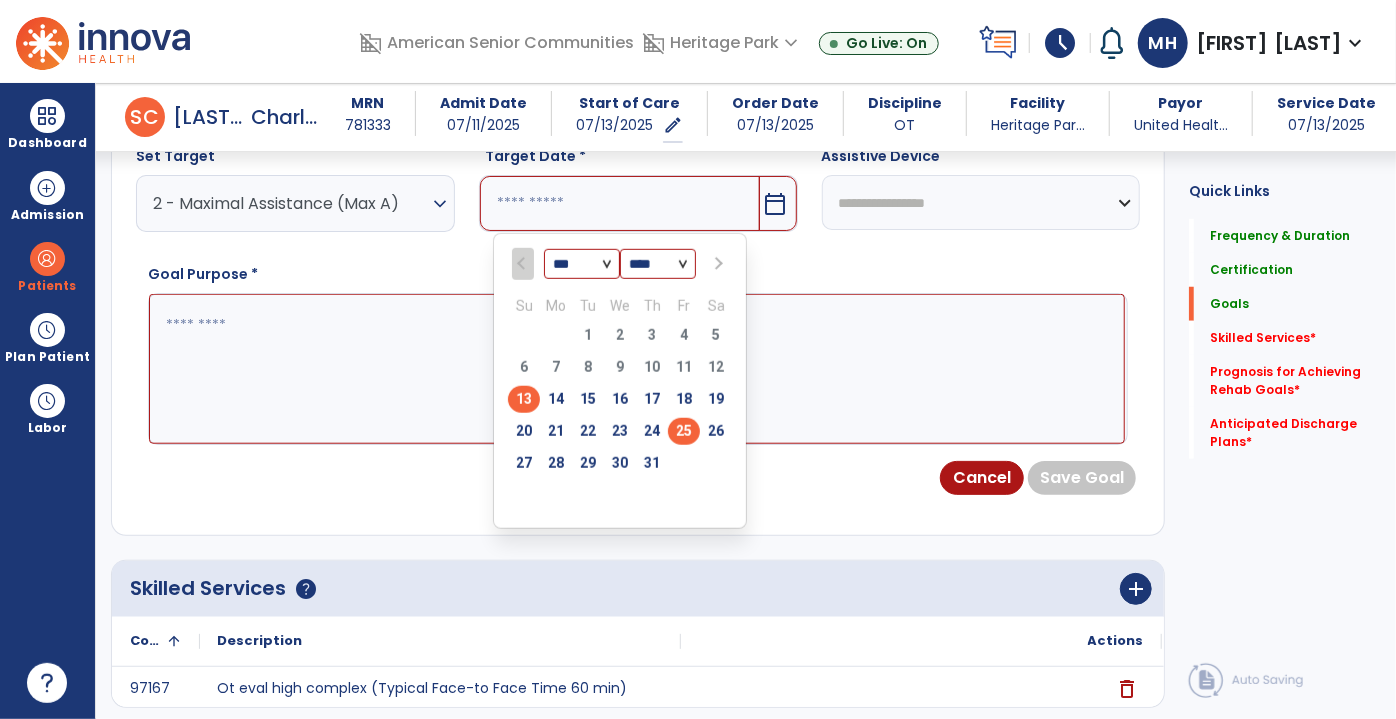 click on "25" at bounding box center [684, 431] 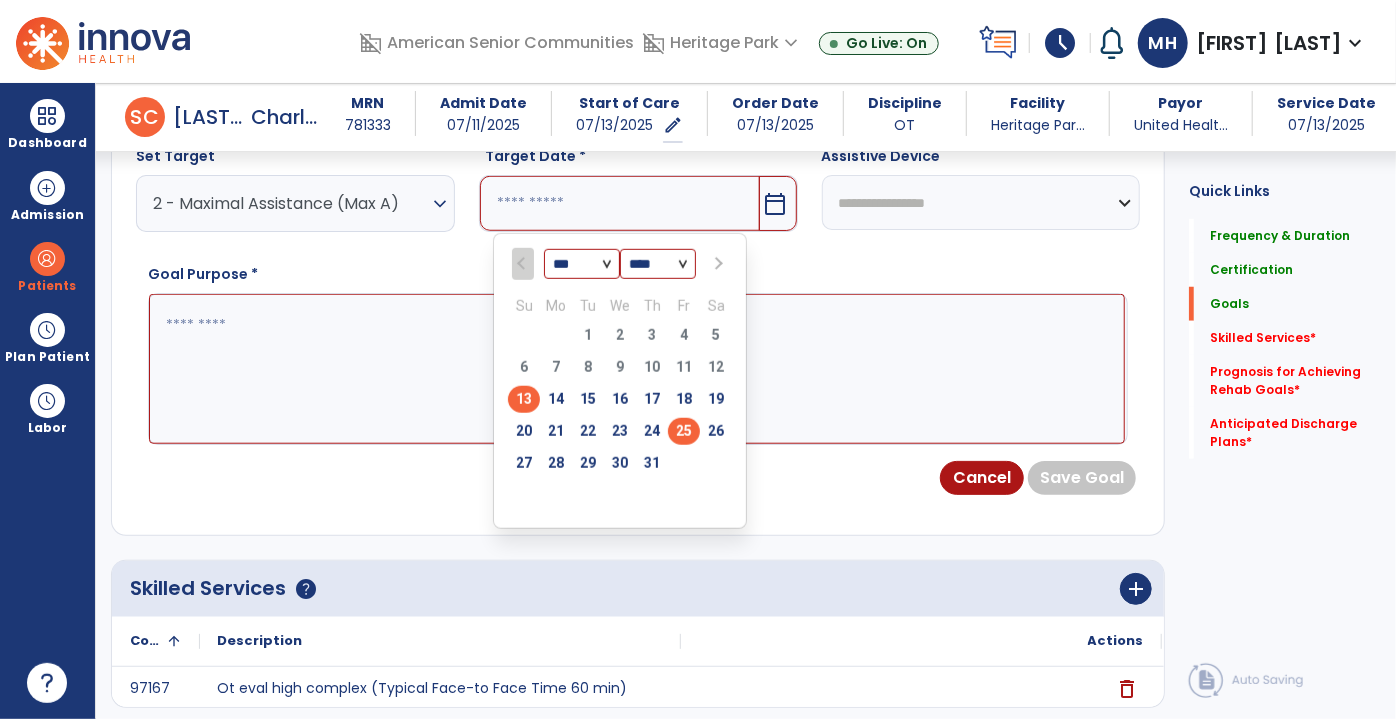 type on "*********" 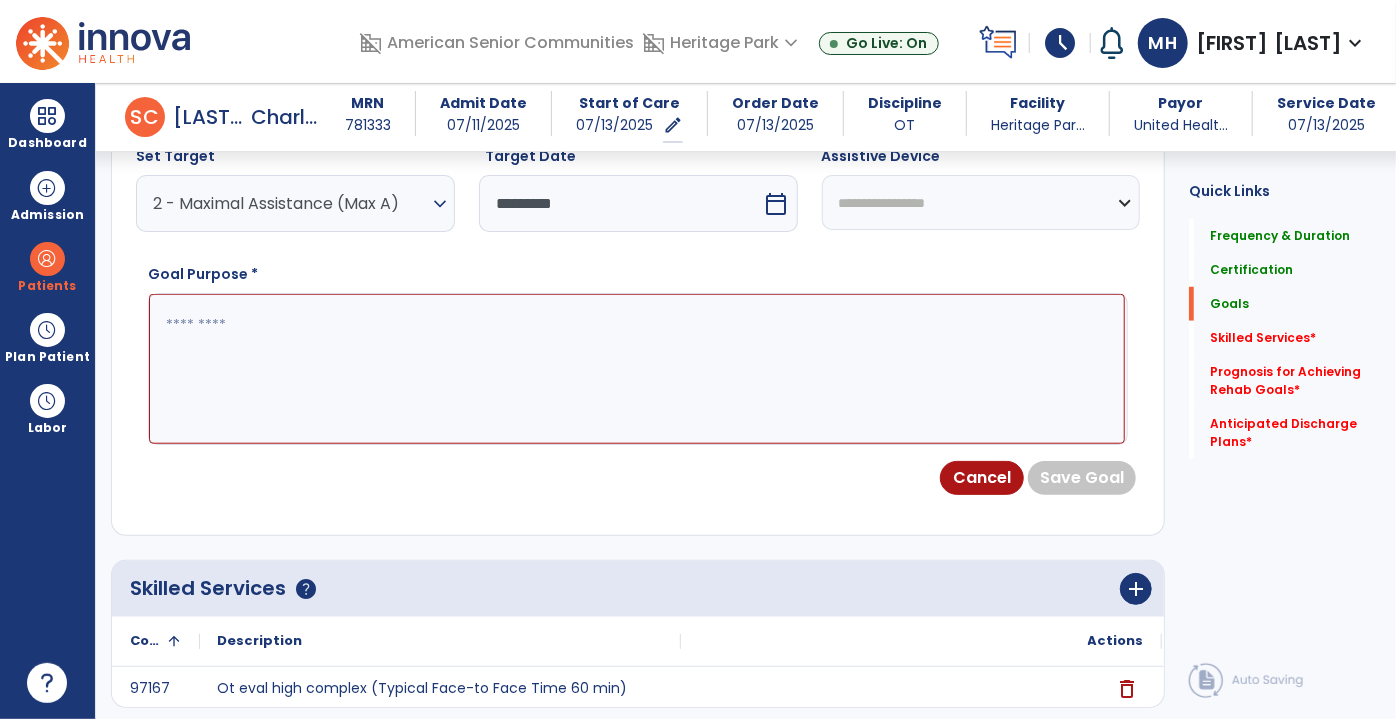 drag, startPoint x: 692, startPoint y: 419, endPoint x: 701, endPoint y: 409, distance: 13.453624 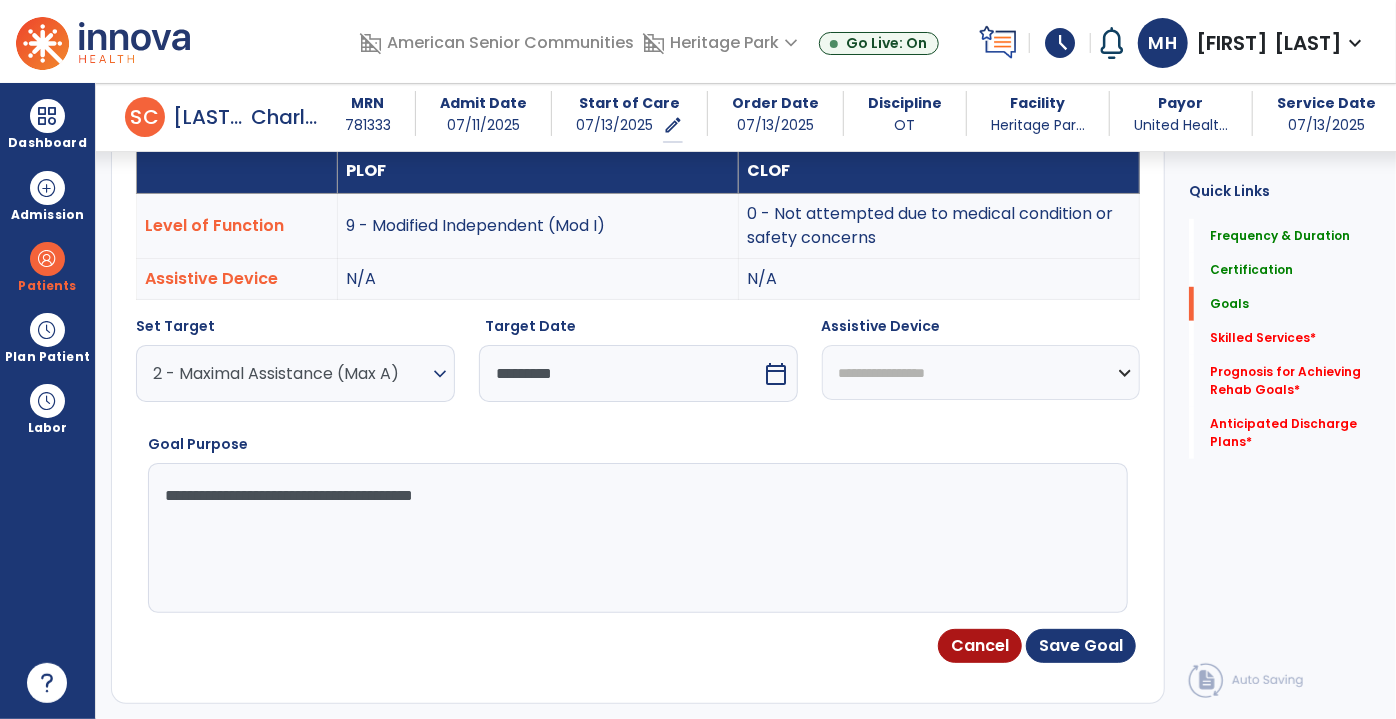 scroll, scrollTop: 663, scrollLeft: 0, axis: vertical 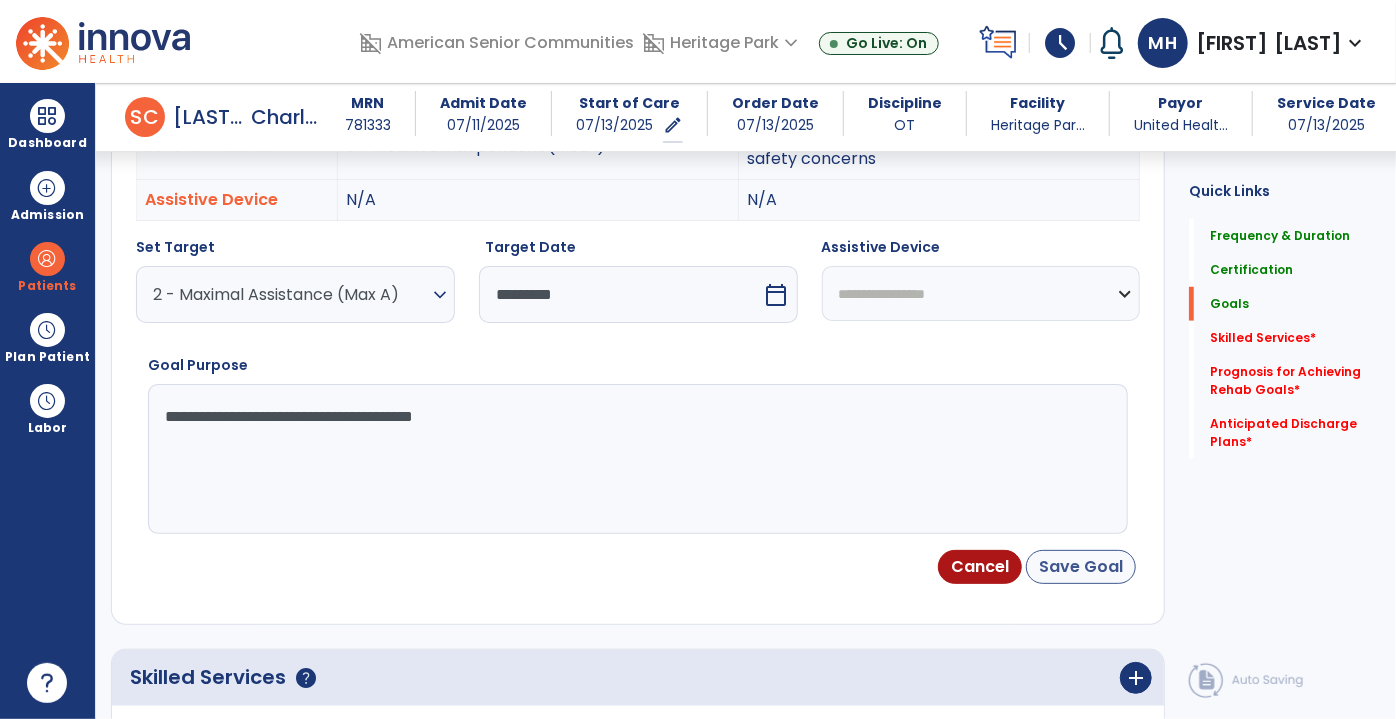 type on "**********" 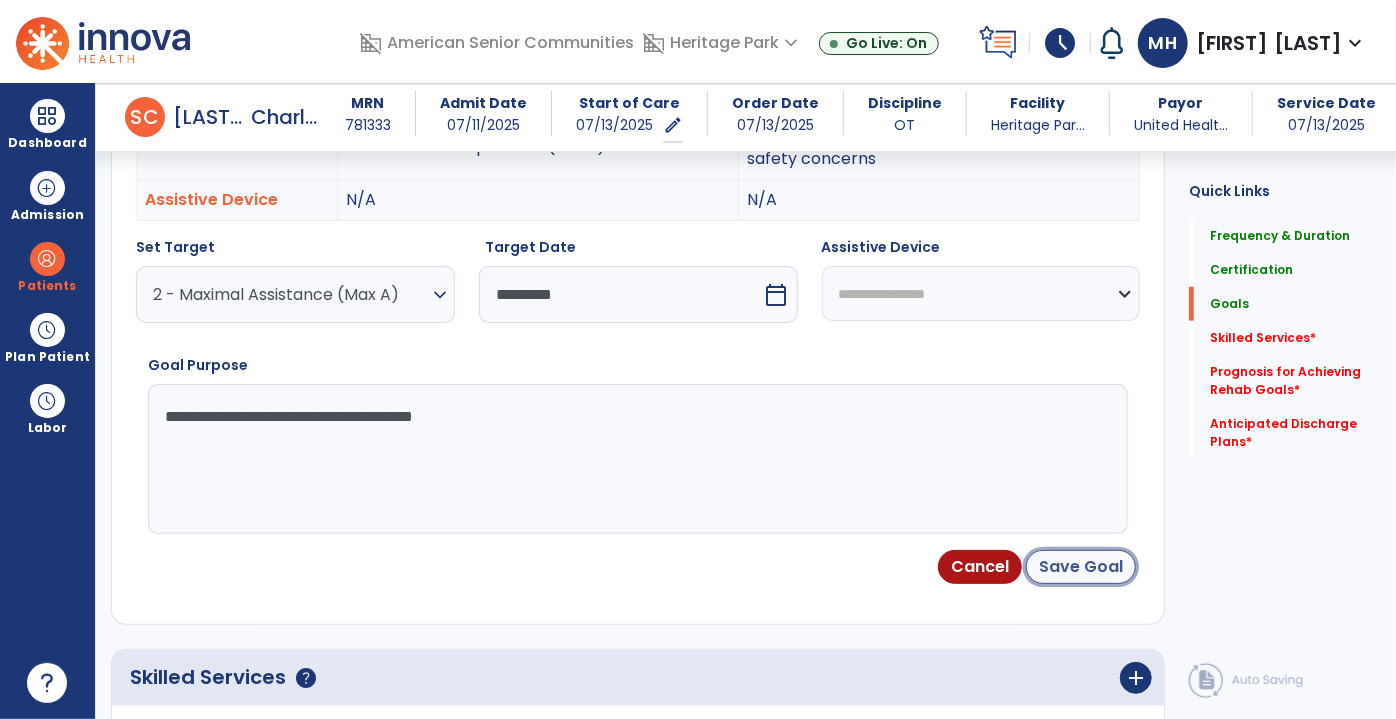 click on "Save Goal" at bounding box center [1081, 567] 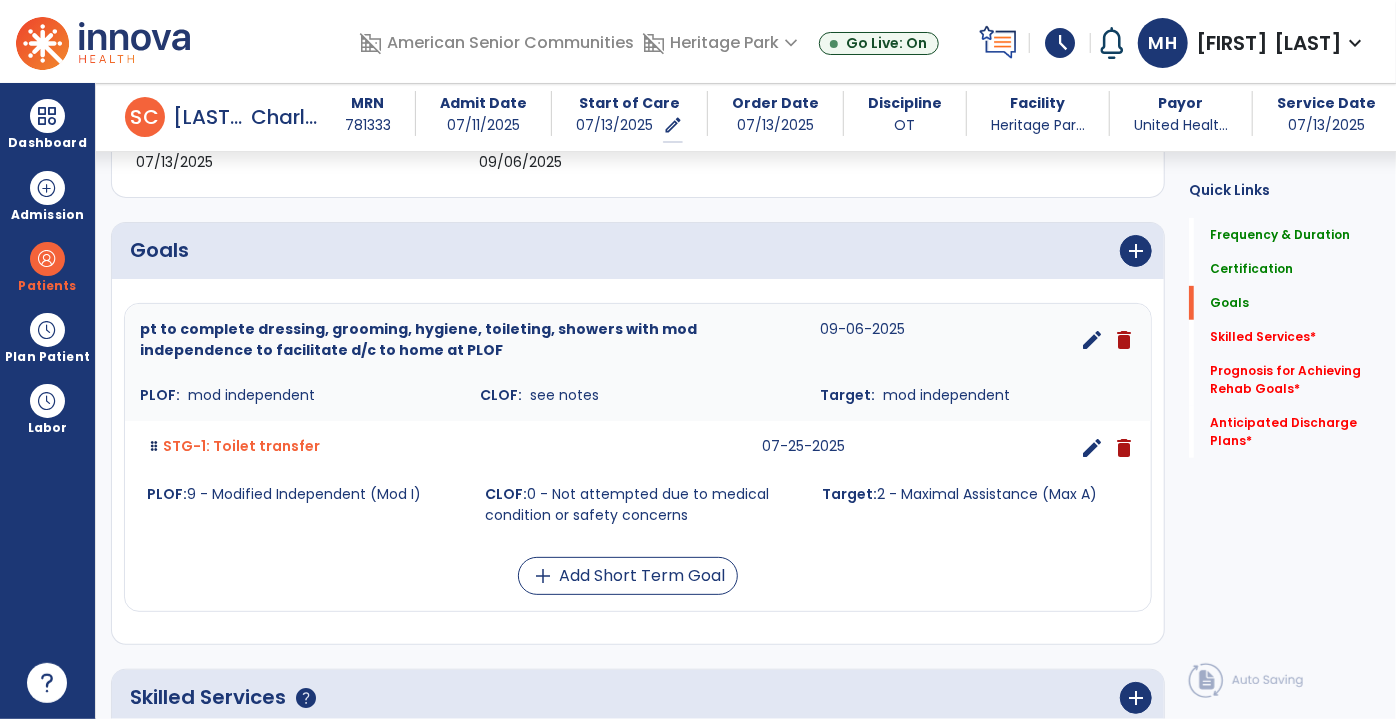 scroll, scrollTop: 416, scrollLeft: 0, axis: vertical 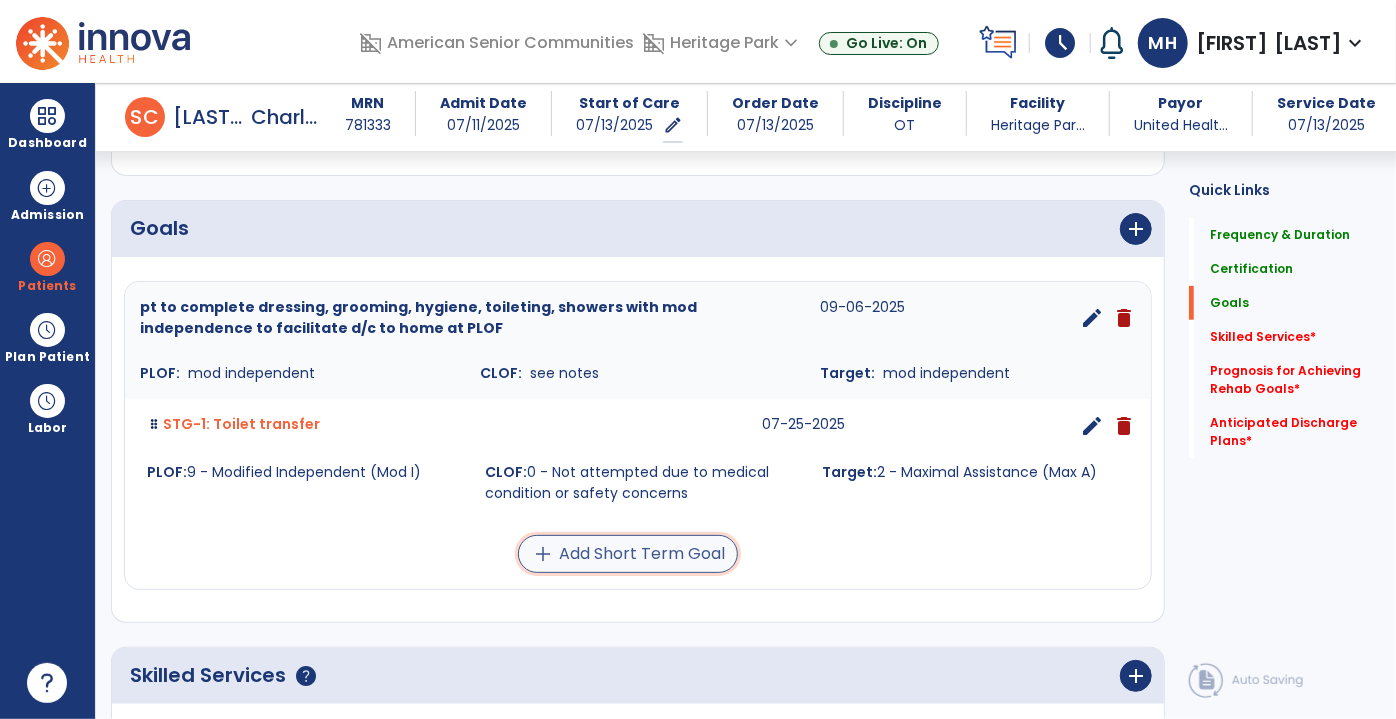click on "add  Add Short Term Goal" at bounding box center [628, 554] 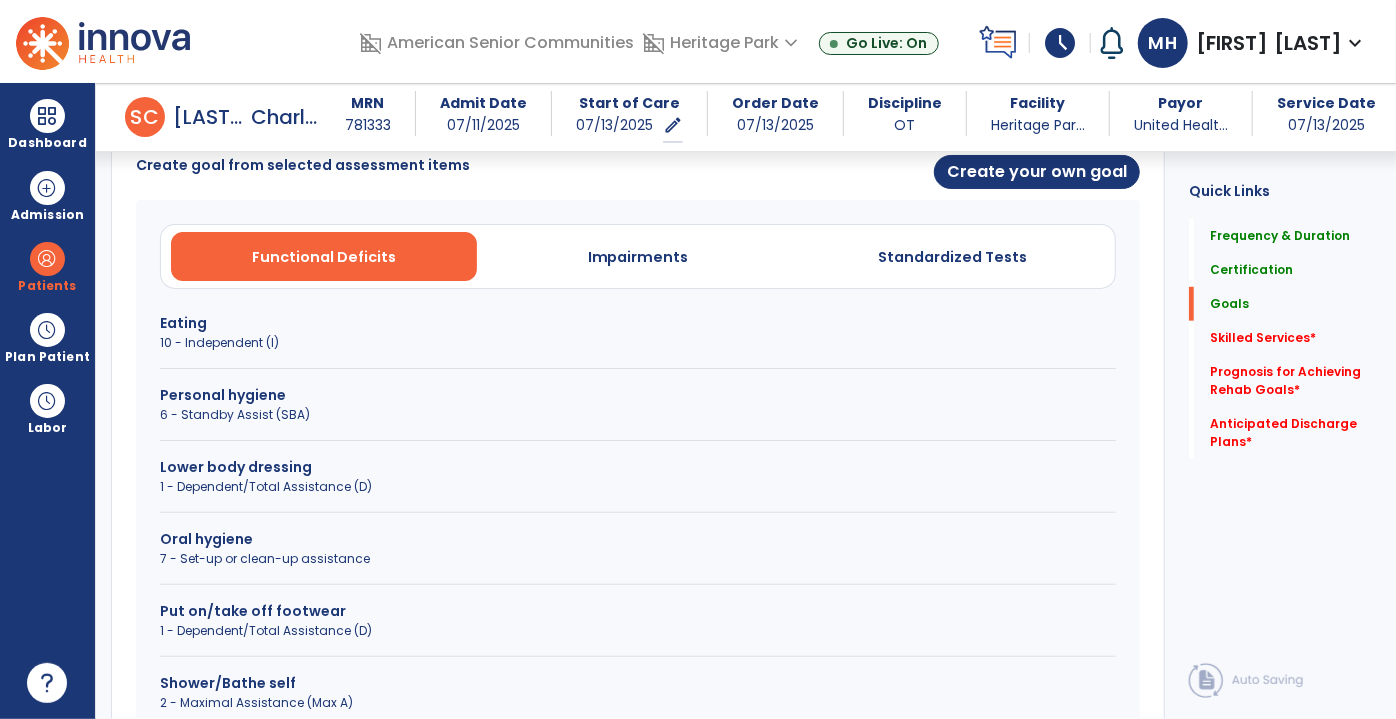 scroll, scrollTop: 597, scrollLeft: 0, axis: vertical 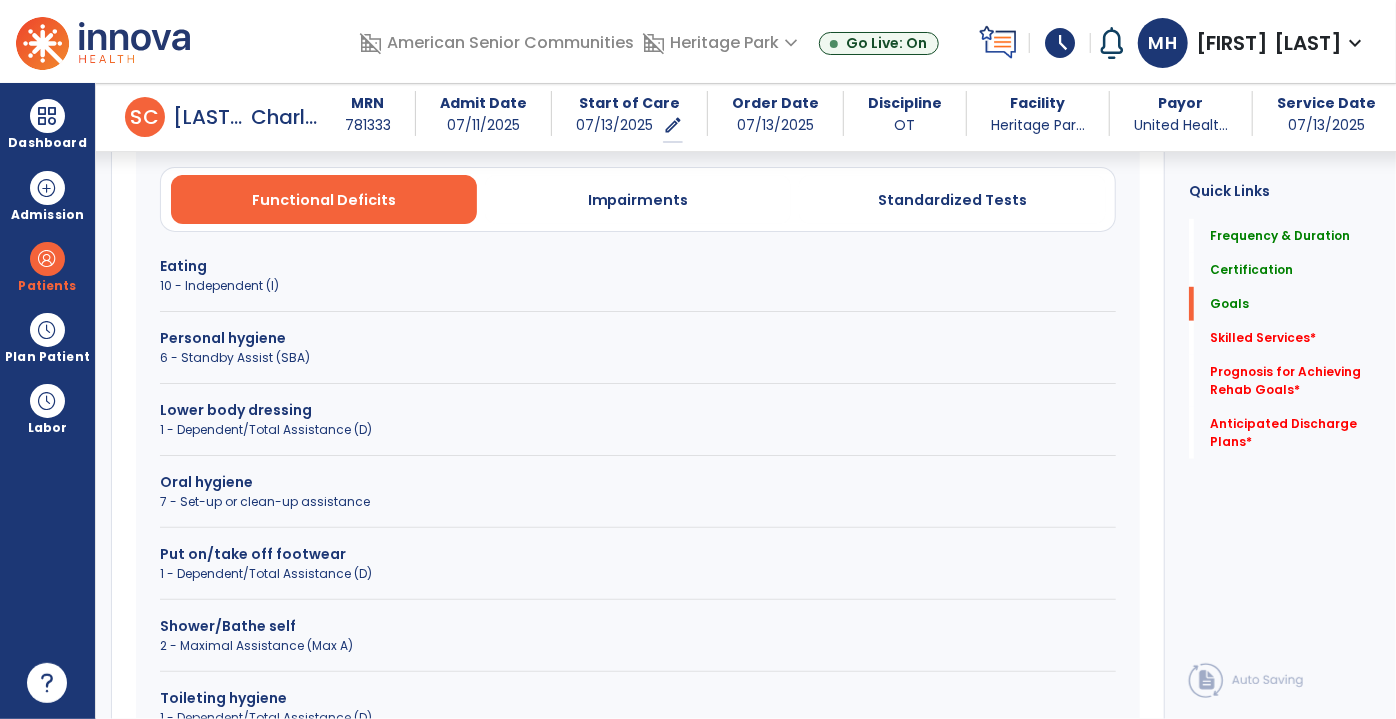 click on "1 - Dependent/Total Assistance (D)" at bounding box center (638, 430) 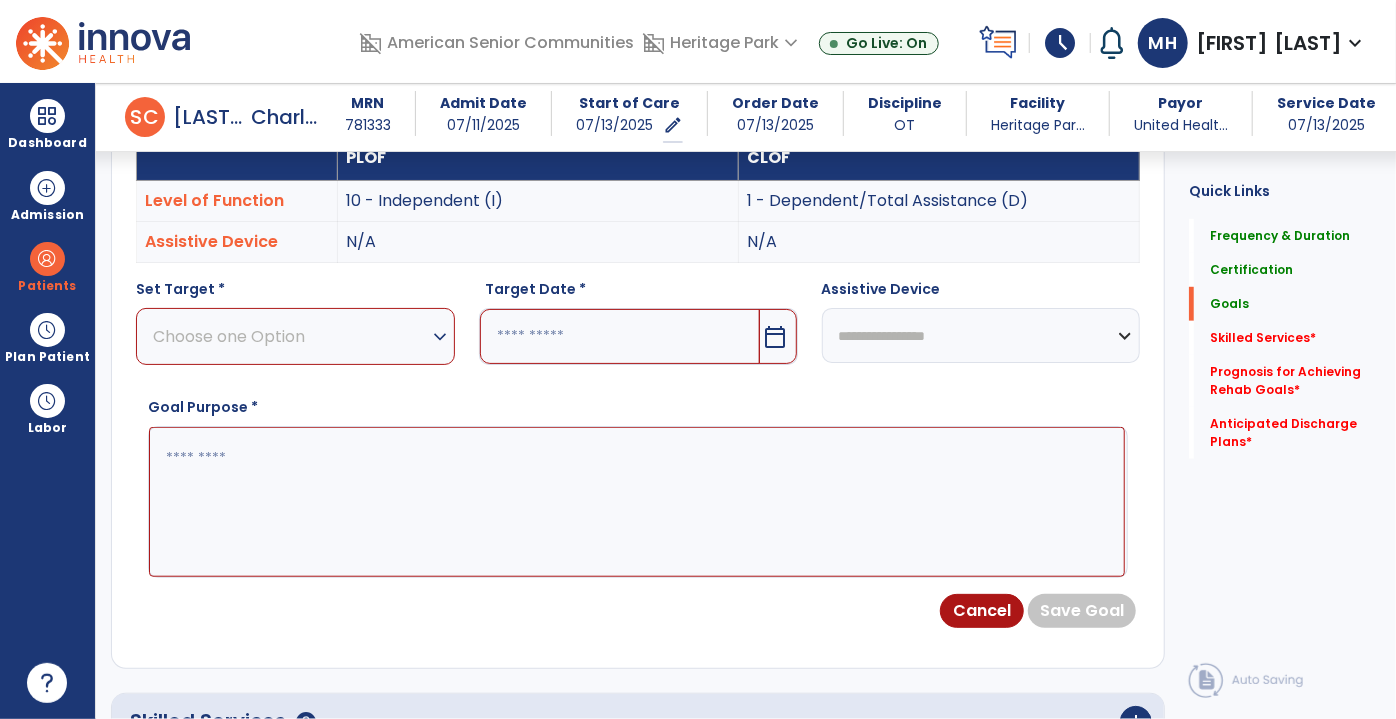 click on "Choose one Option" at bounding box center [290, 336] 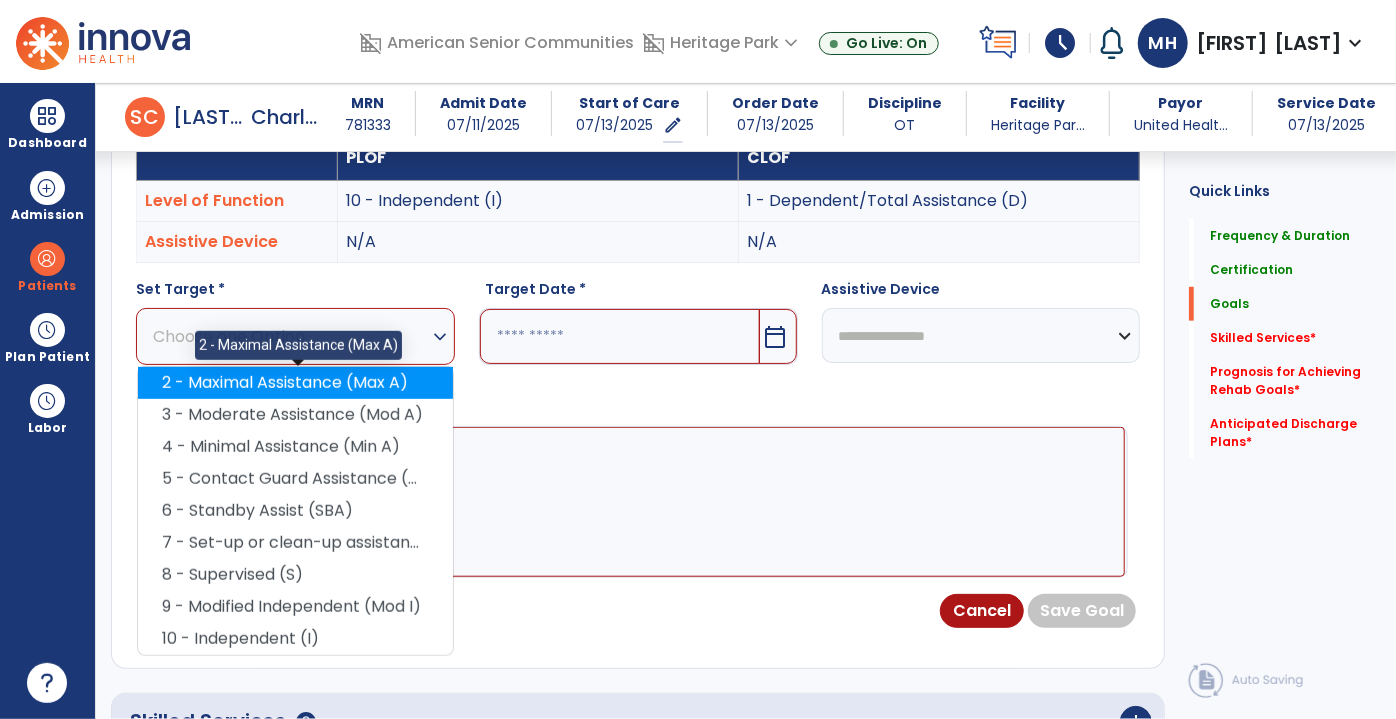 click on "2 - Maximal Assistance (Max A)" at bounding box center (295, 383) 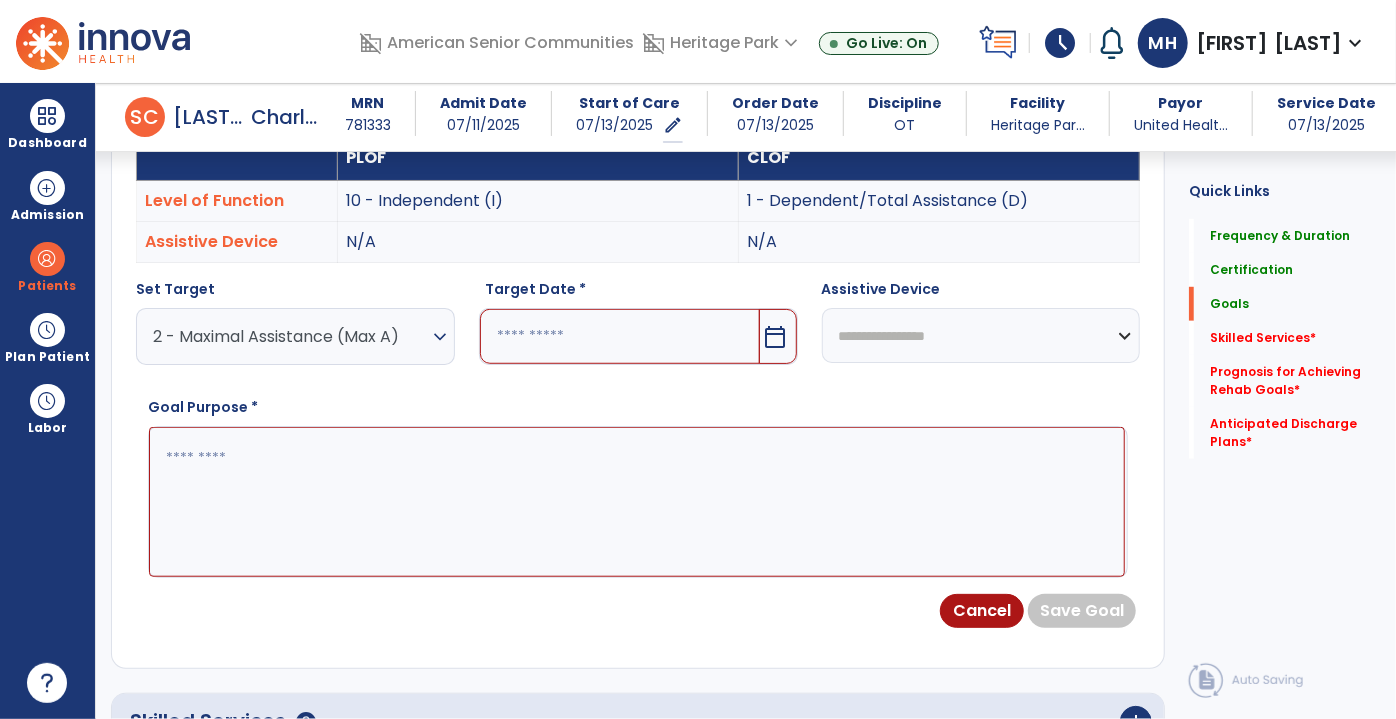 click at bounding box center (620, 336) 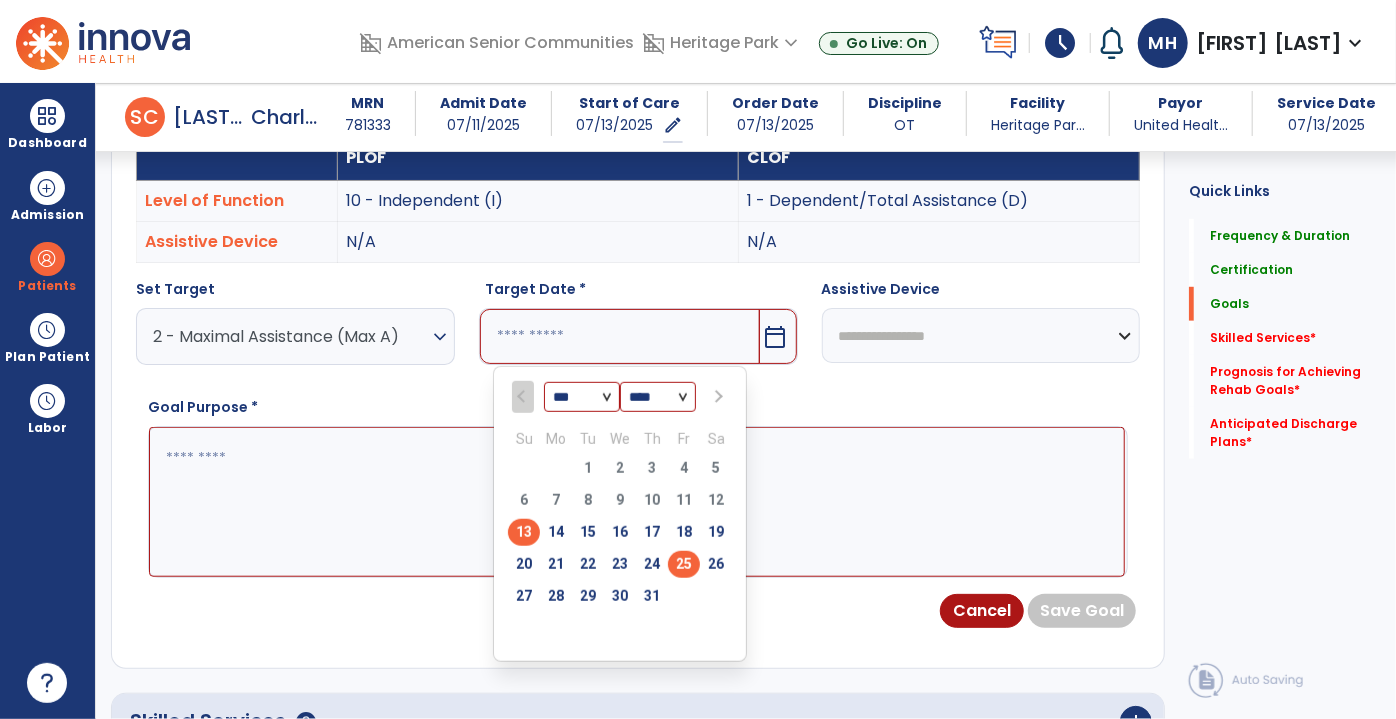 click on "25" at bounding box center [684, 564] 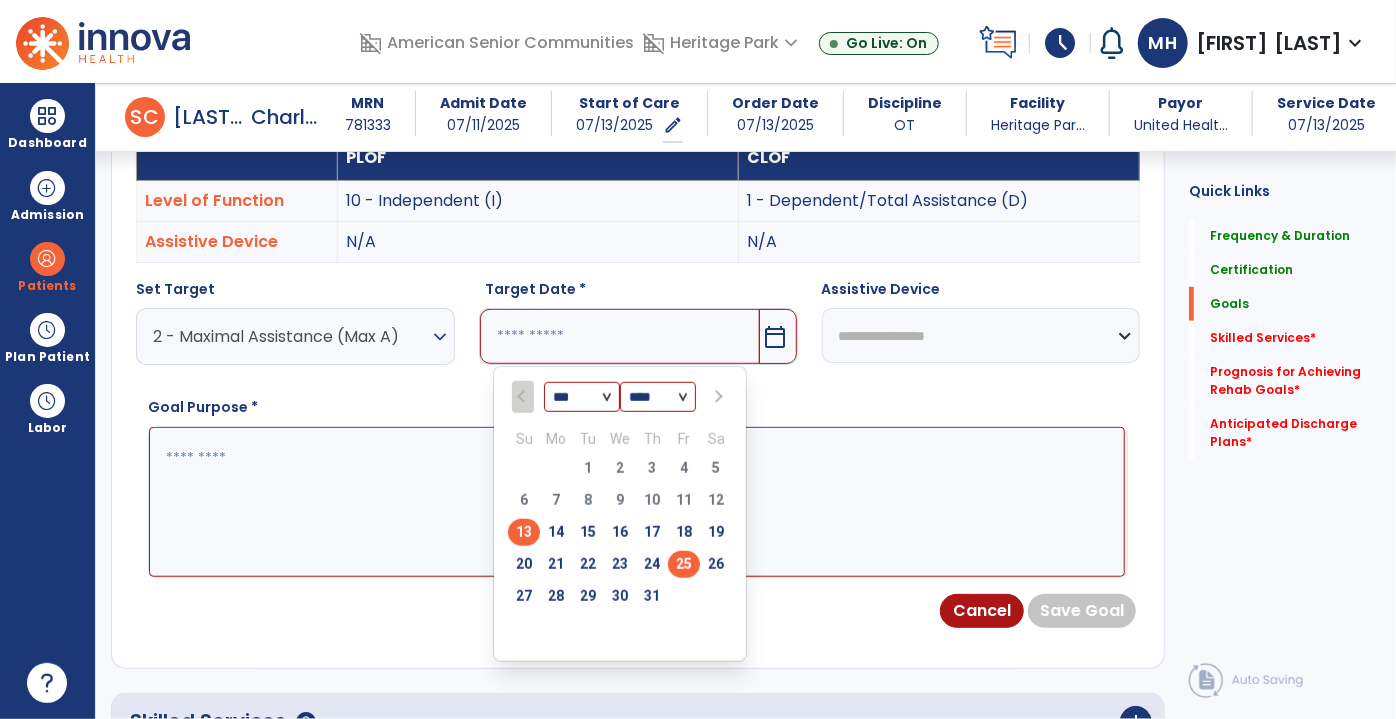 type on "*********" 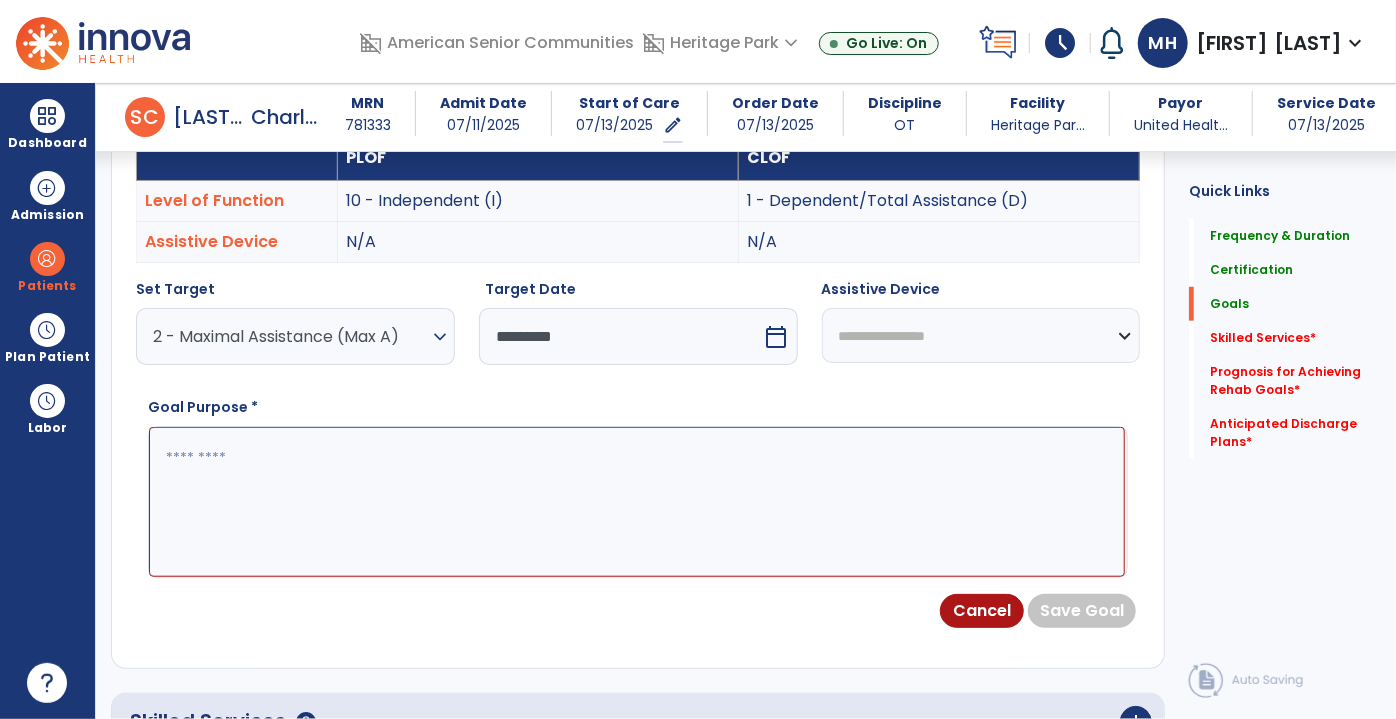 click on "**********" at bounding box center [981, 335] 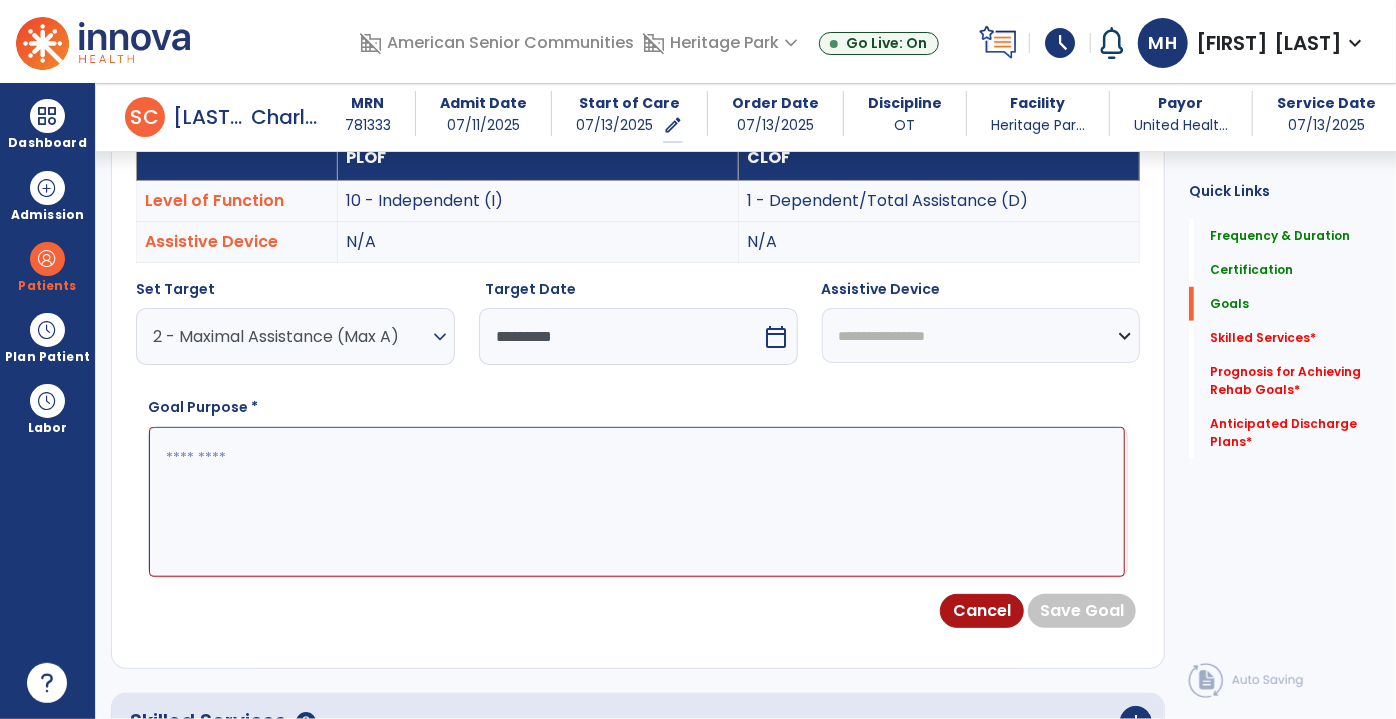 select on "**********" 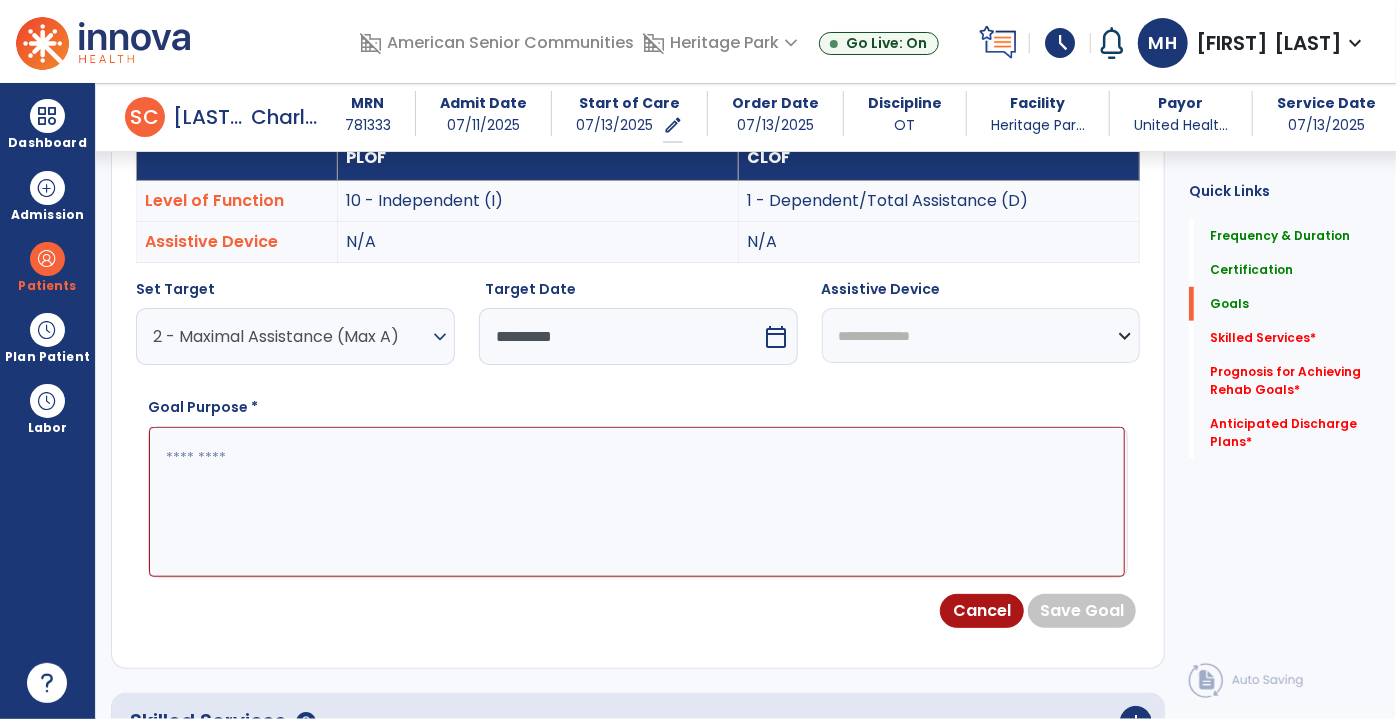 click on "**********" at bounding box center [981, 335] 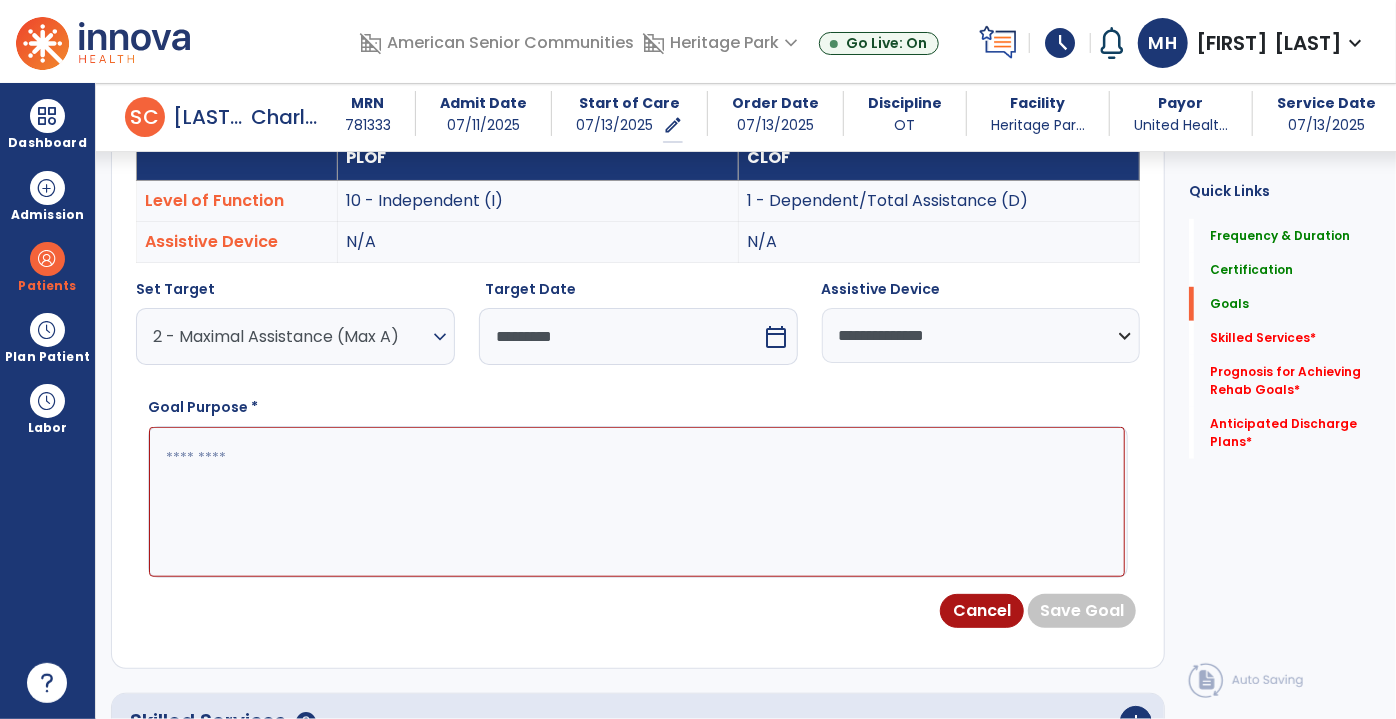 click at bounding box center (637, 501) 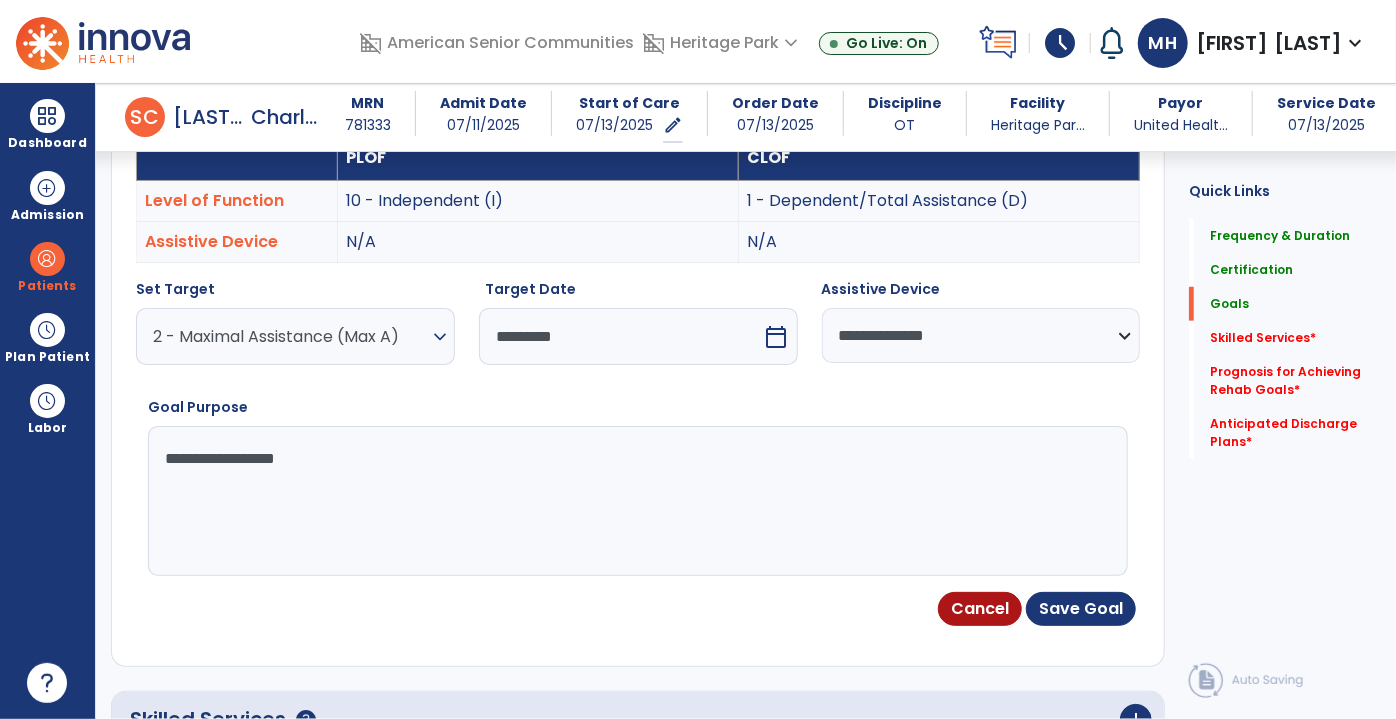 type on "**********" 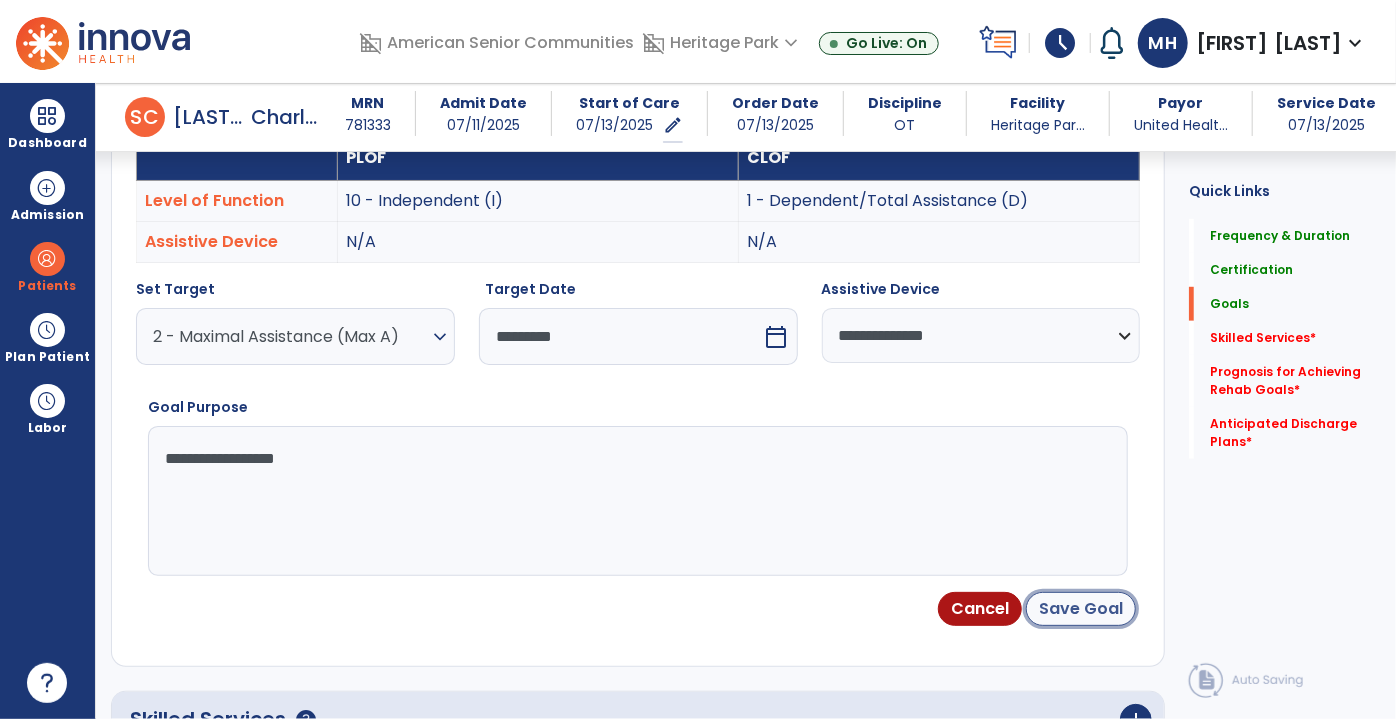 click on "Save Goal" at bounding box center (1081, 609) 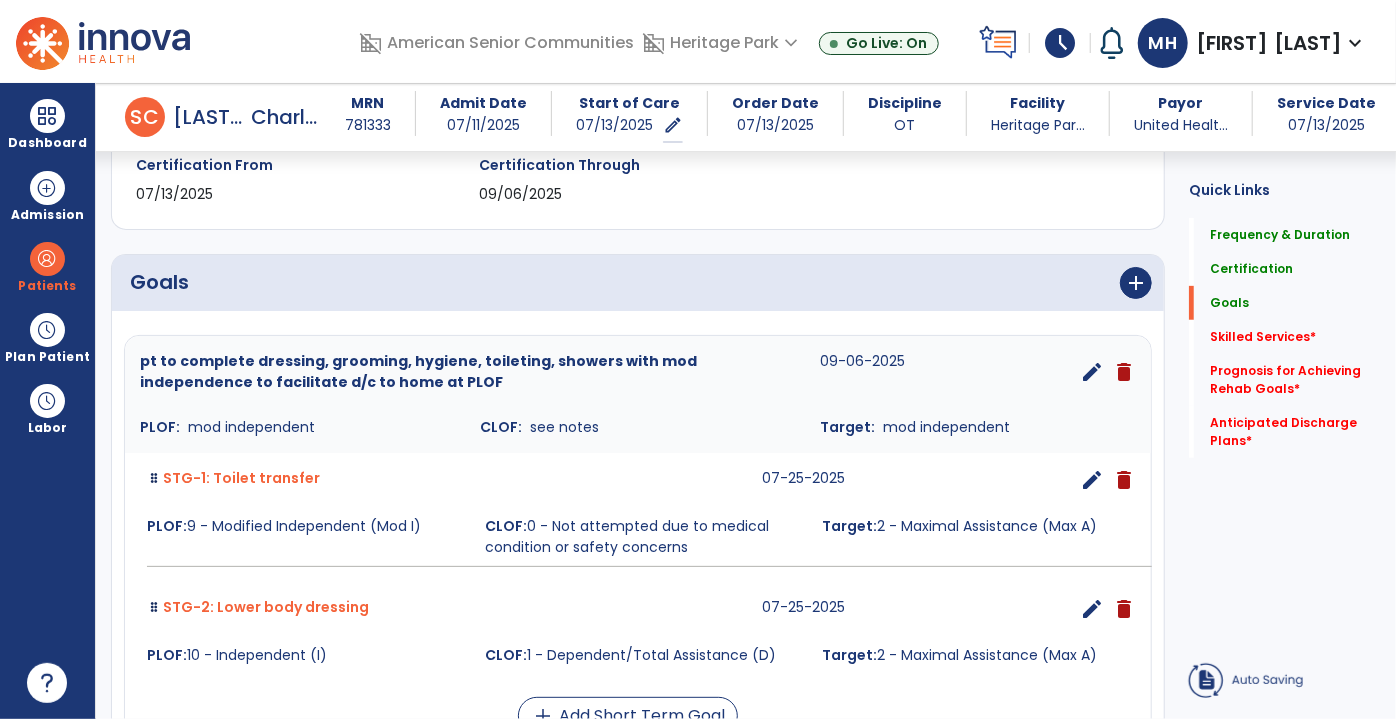 scroll, scrollTop: 465, scrollLeft: 0, axis: vertical 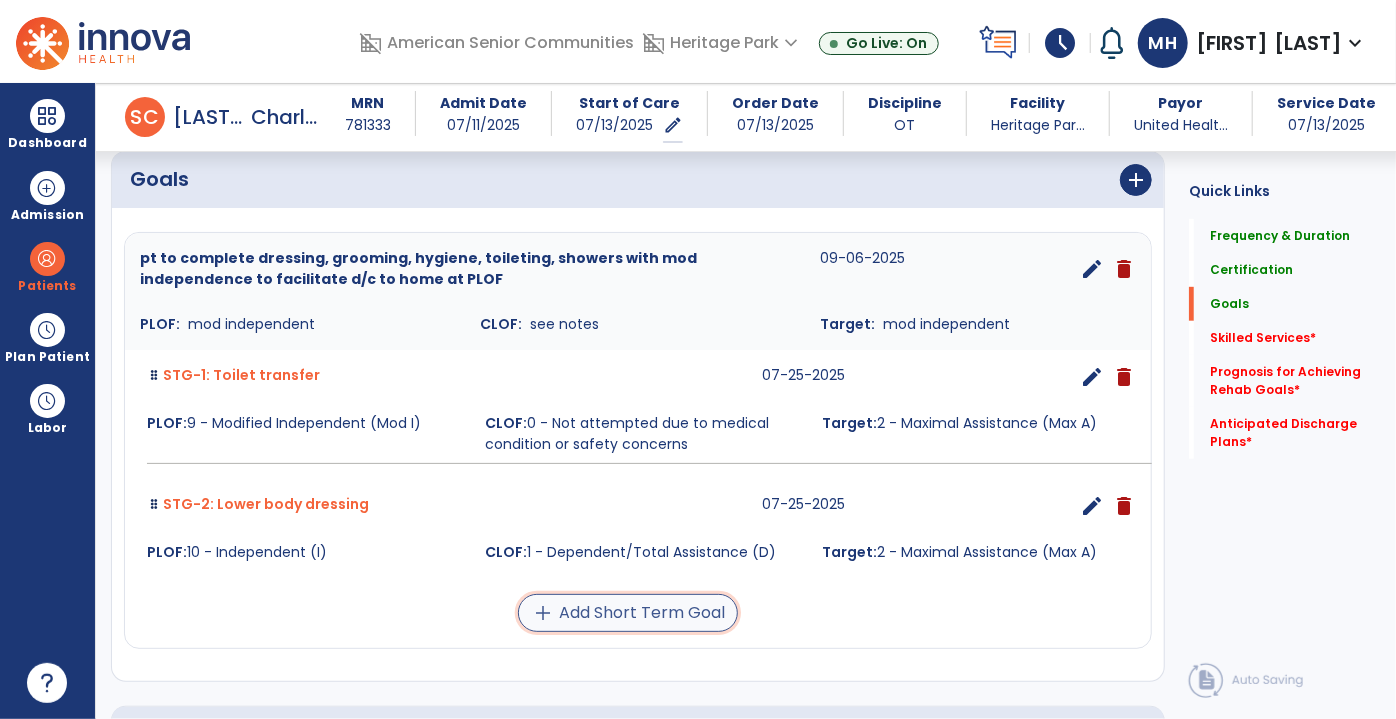 click on "add  Add Short Term Goal" at bounding box center [628, 613] 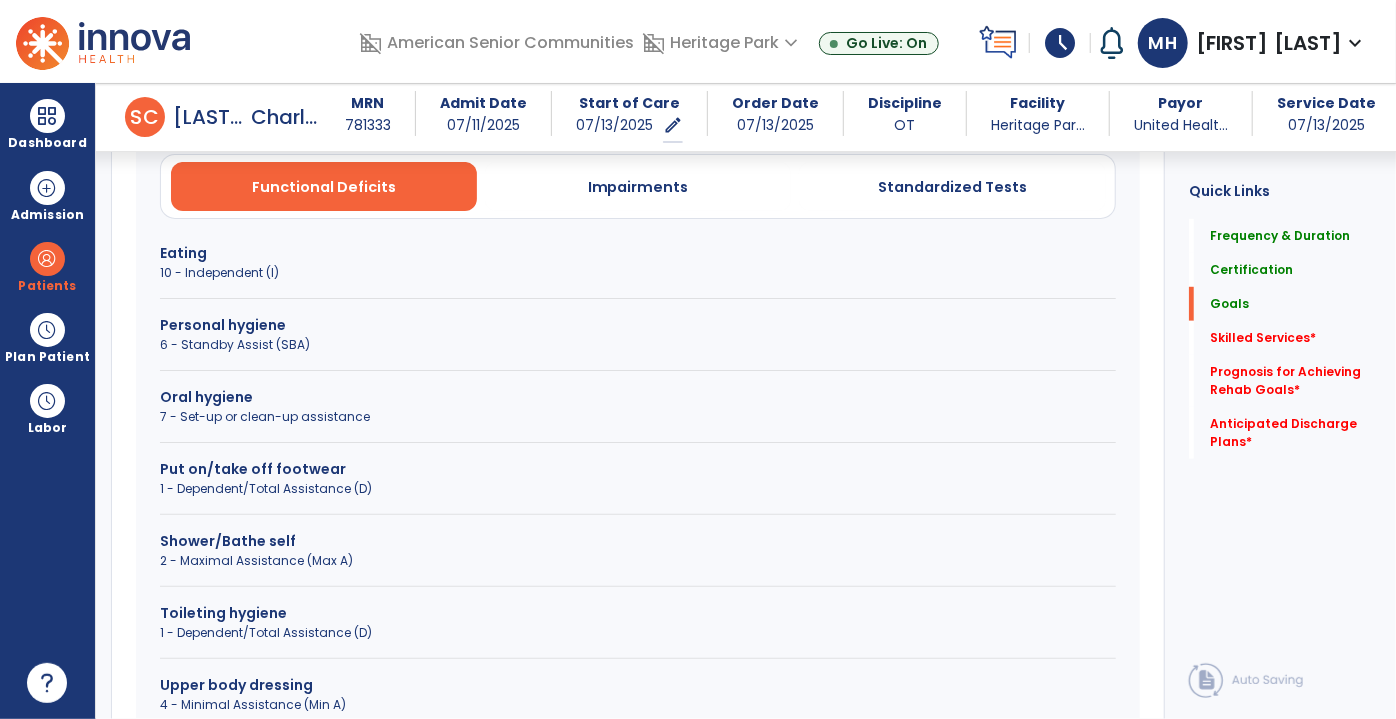 scroll, scrollTop: 647, scrollLeft: 0, axis: vertical 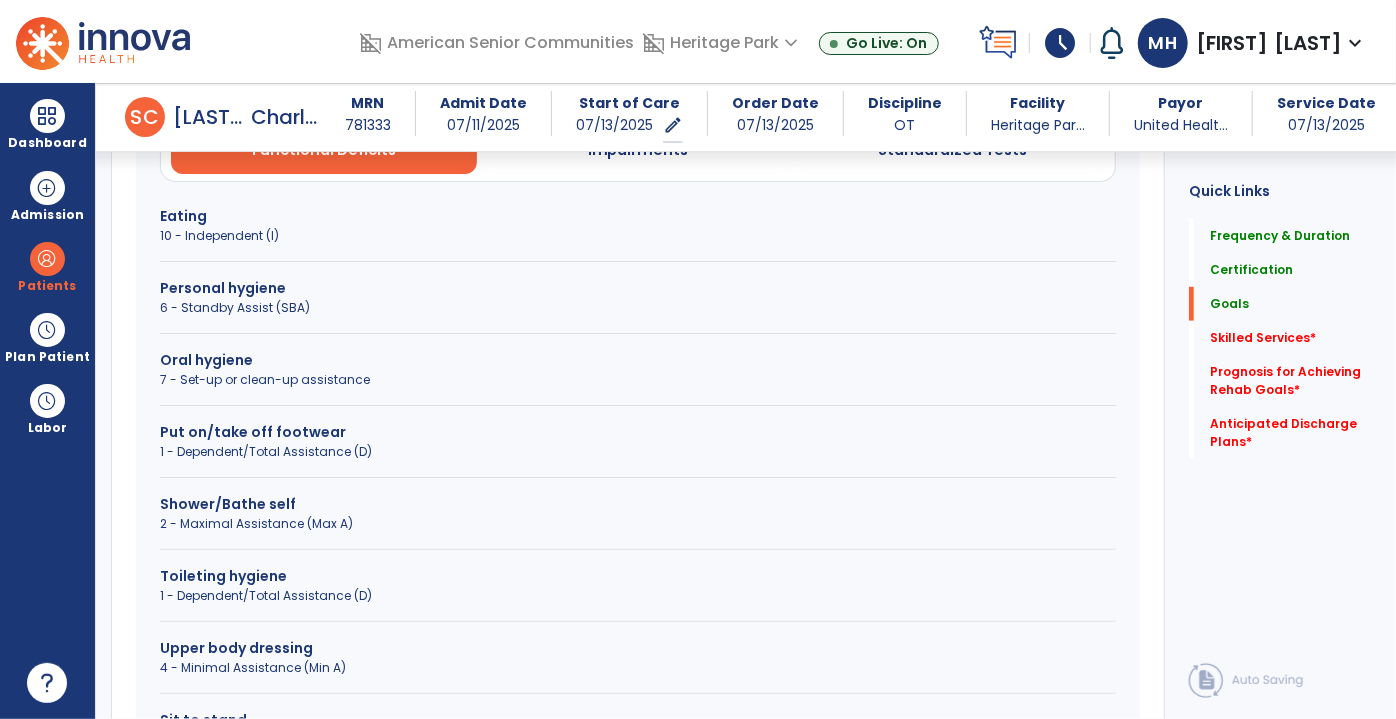 click on "1 - Dependent/Total Assistance (D)" at bounding box center [638, 452] 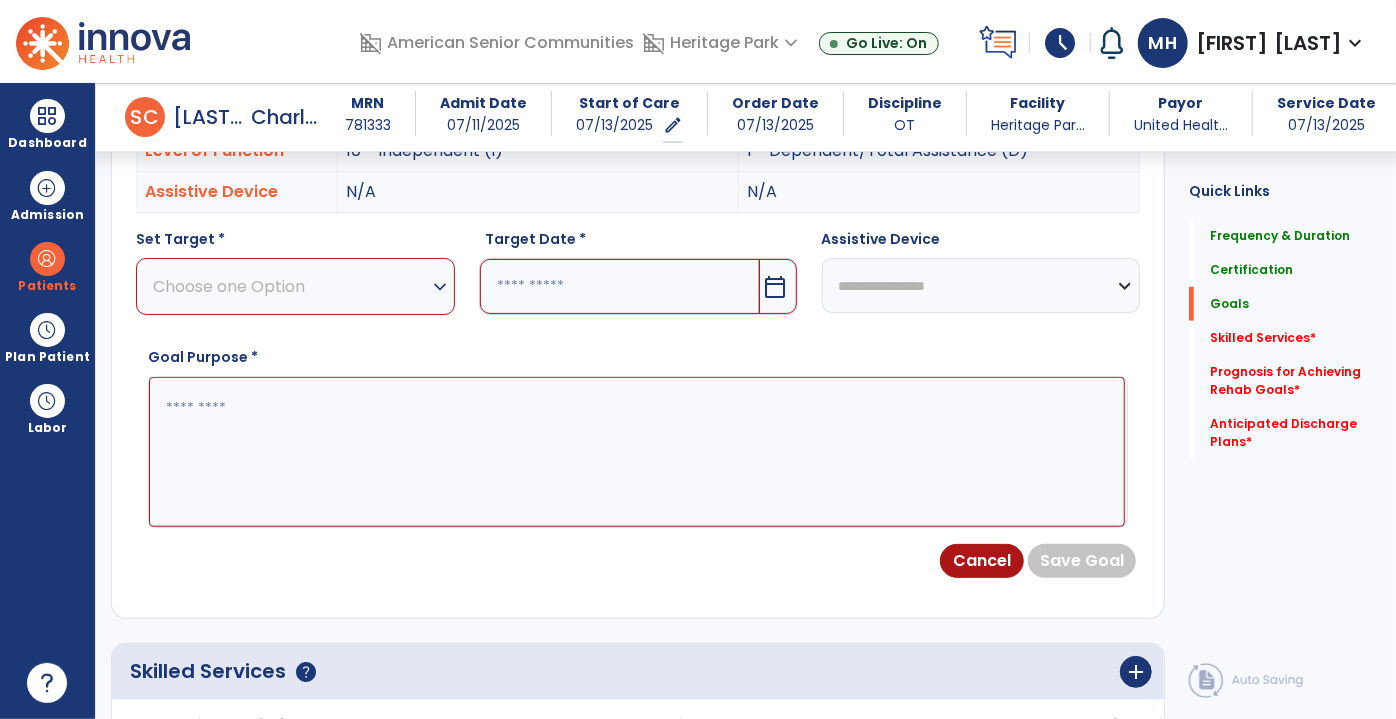 click on "Choose one Option" at bounding box center [290, 286] 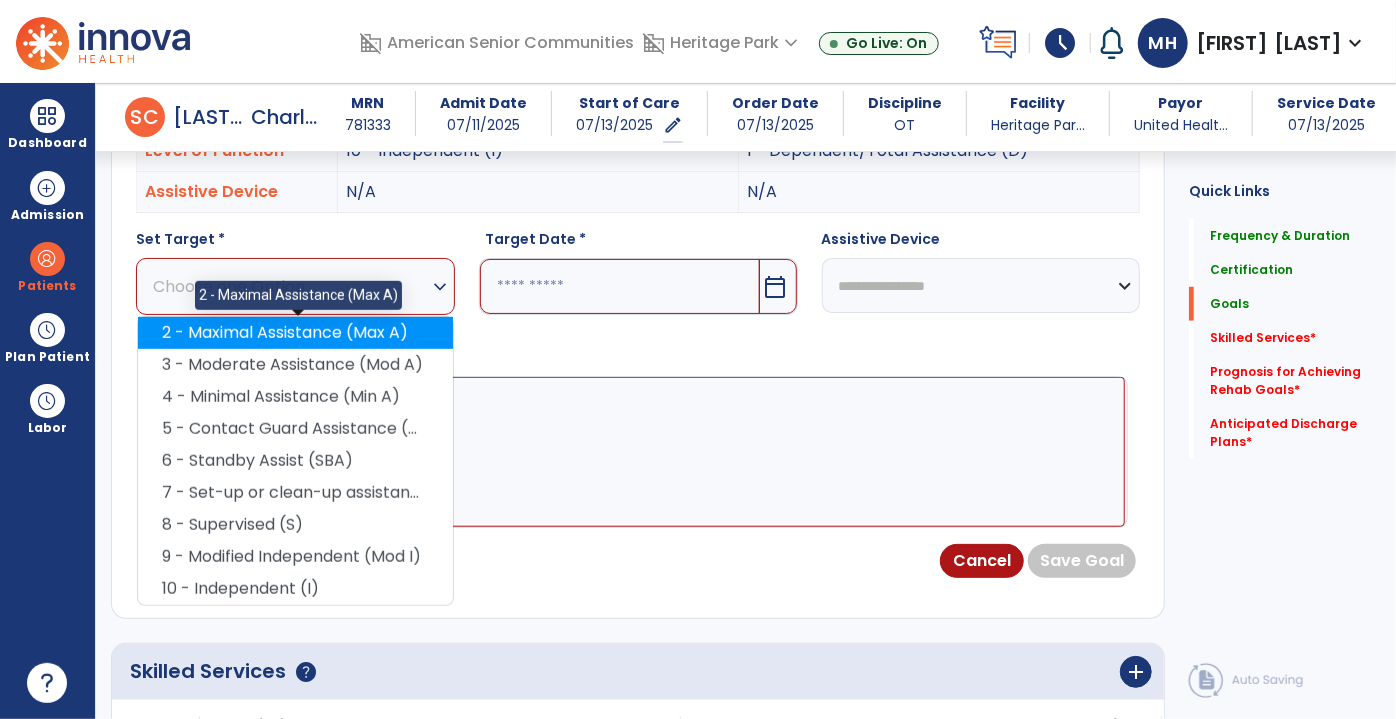 click on "2 - Maximal Assistance (Max A)" at bounding box center (295, 333) 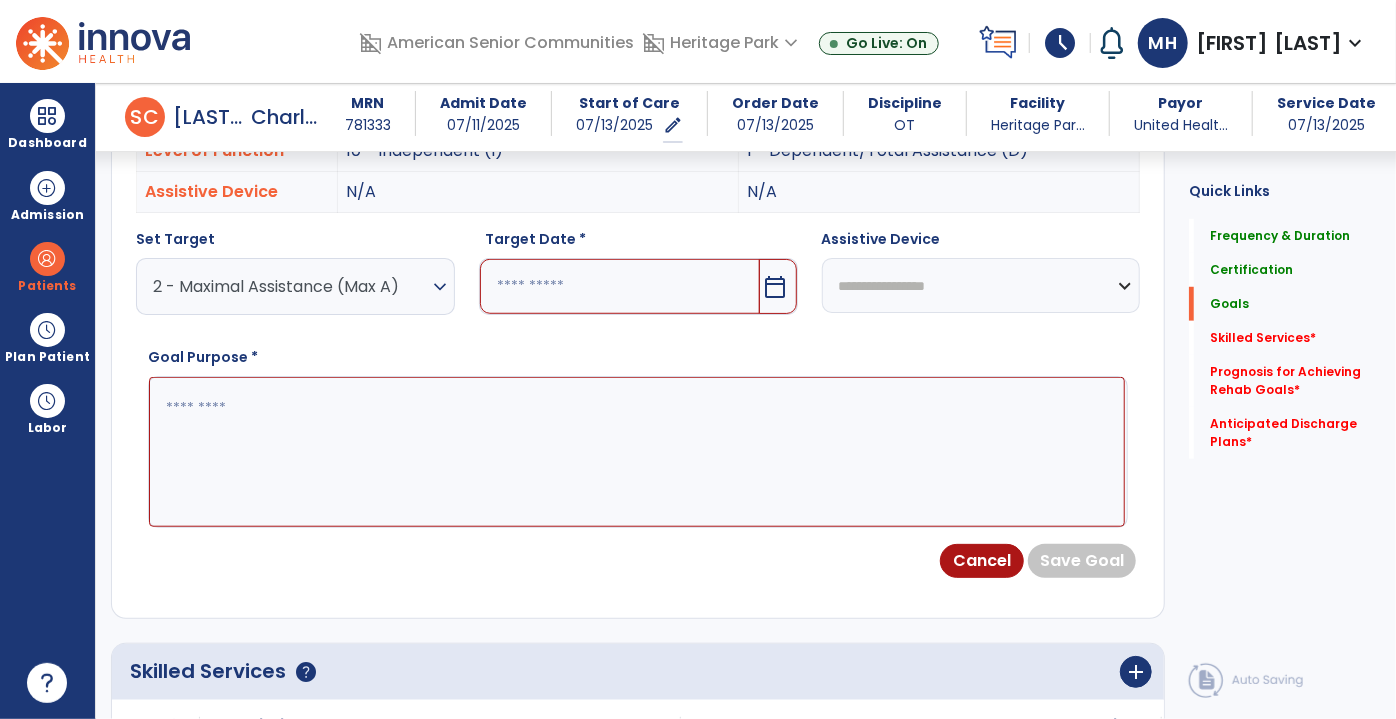 click at bounding box center (620, 286) 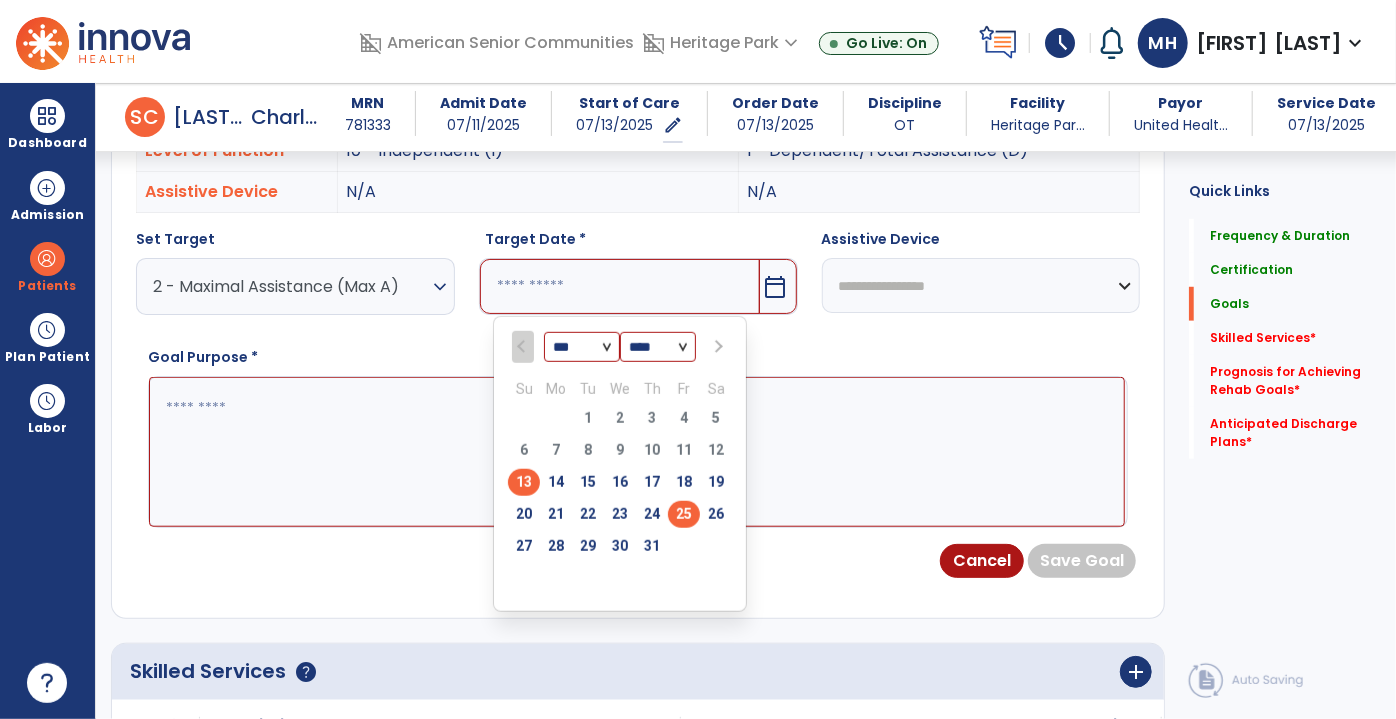click on "25" at bounding box center [684, 514] 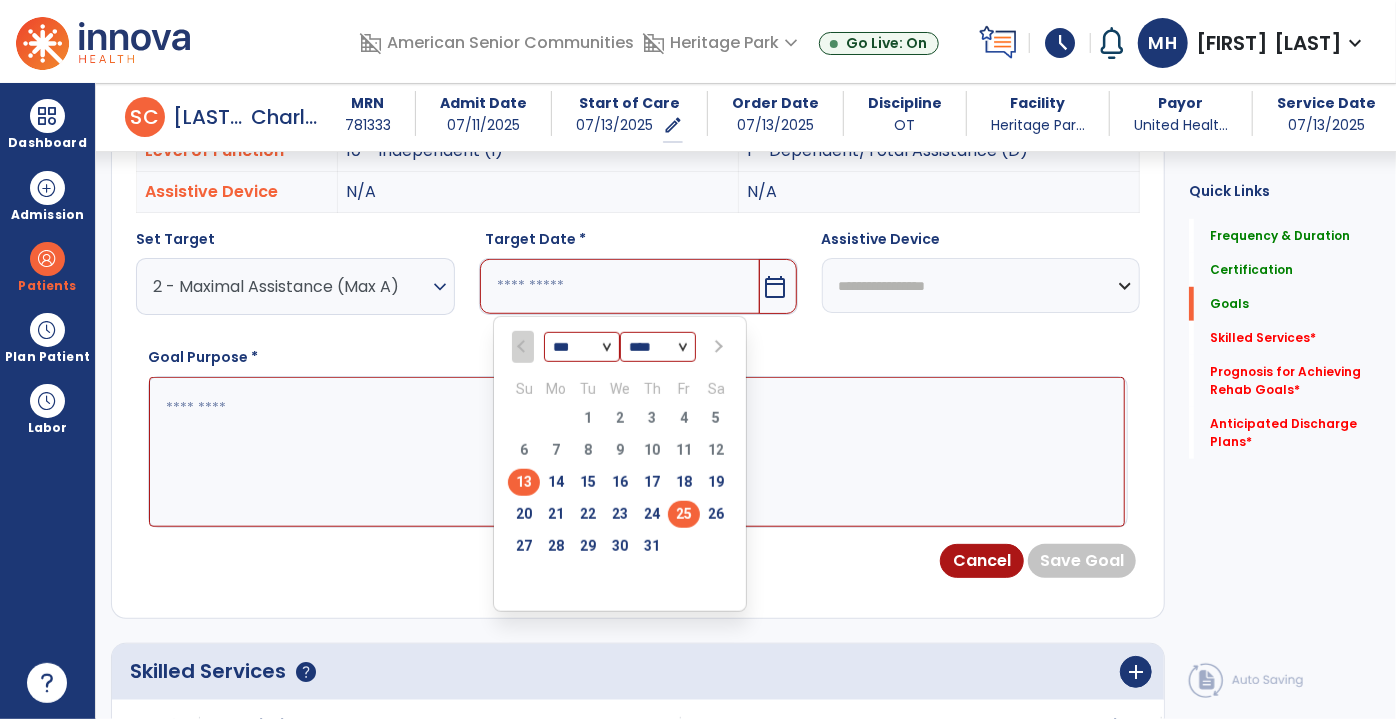 type on "*********" 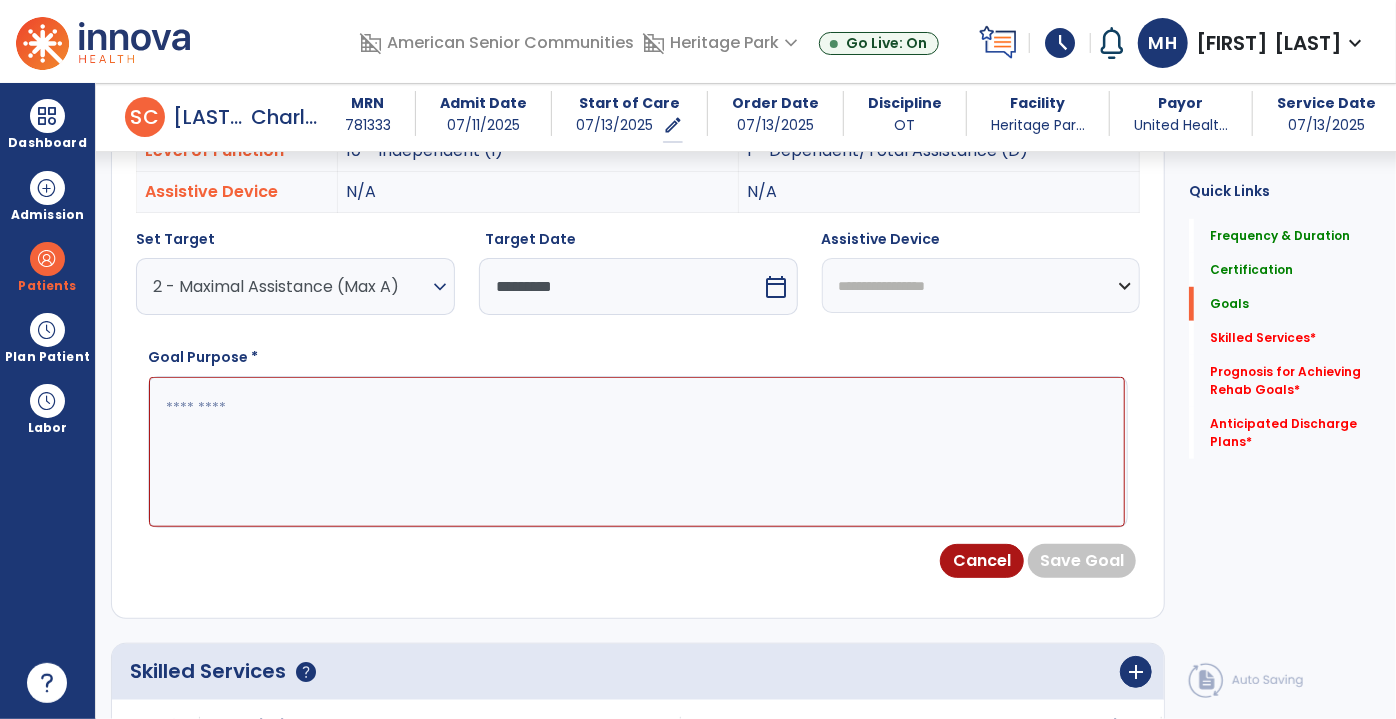 click on "**********" at bounding box center [981, 285] 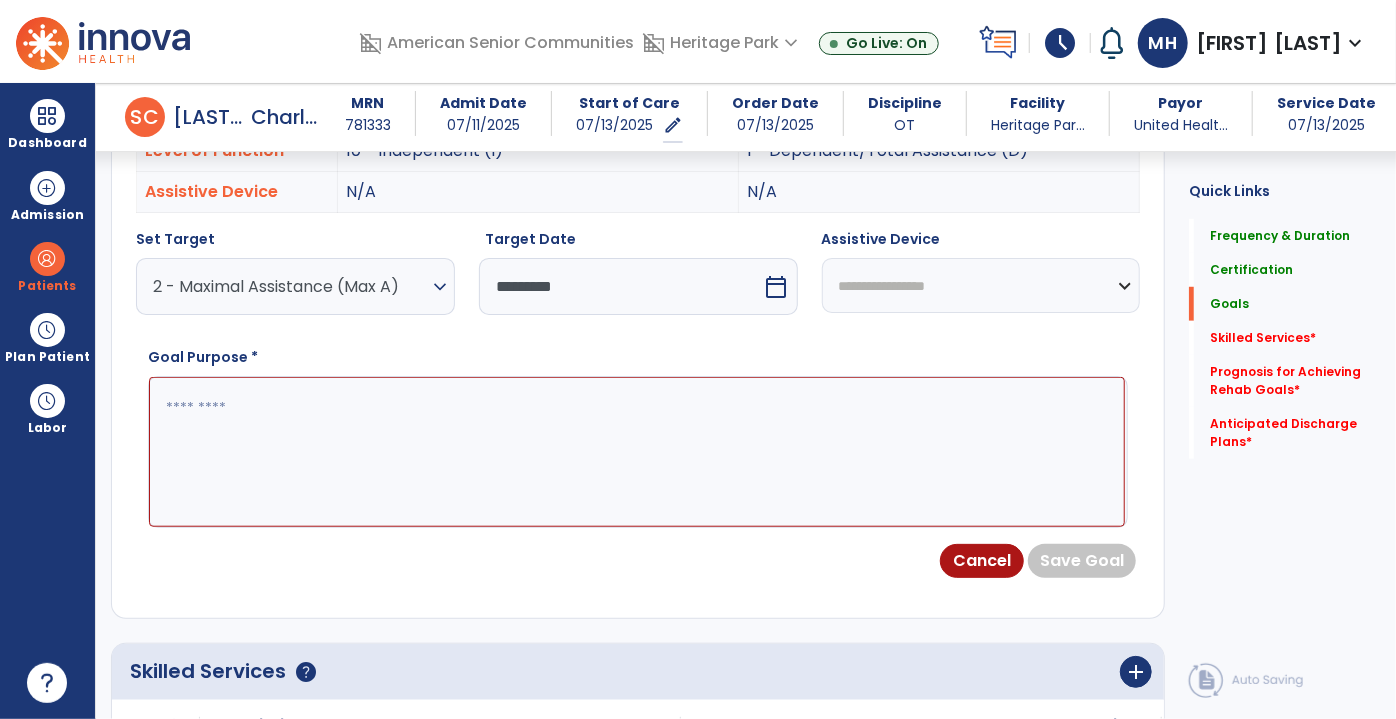 select on "********" 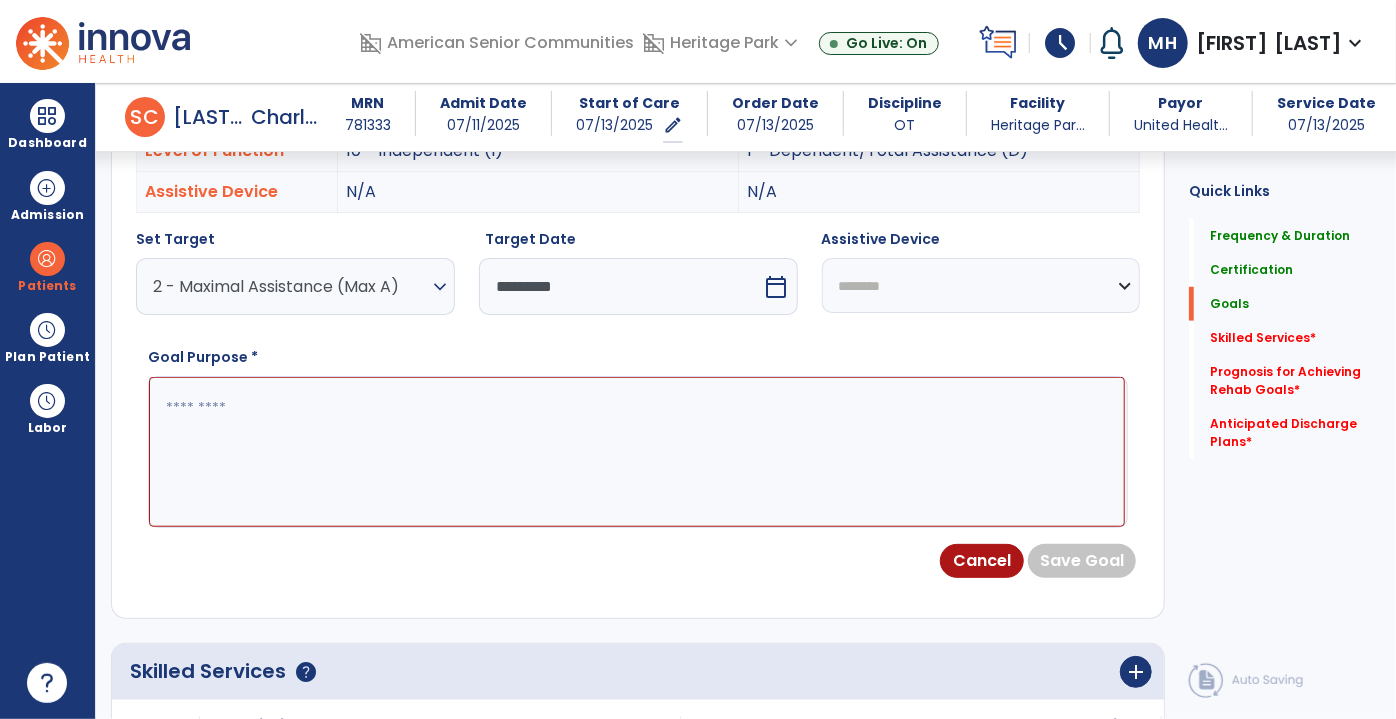 click on "**********" at bounding box center [981, 285] 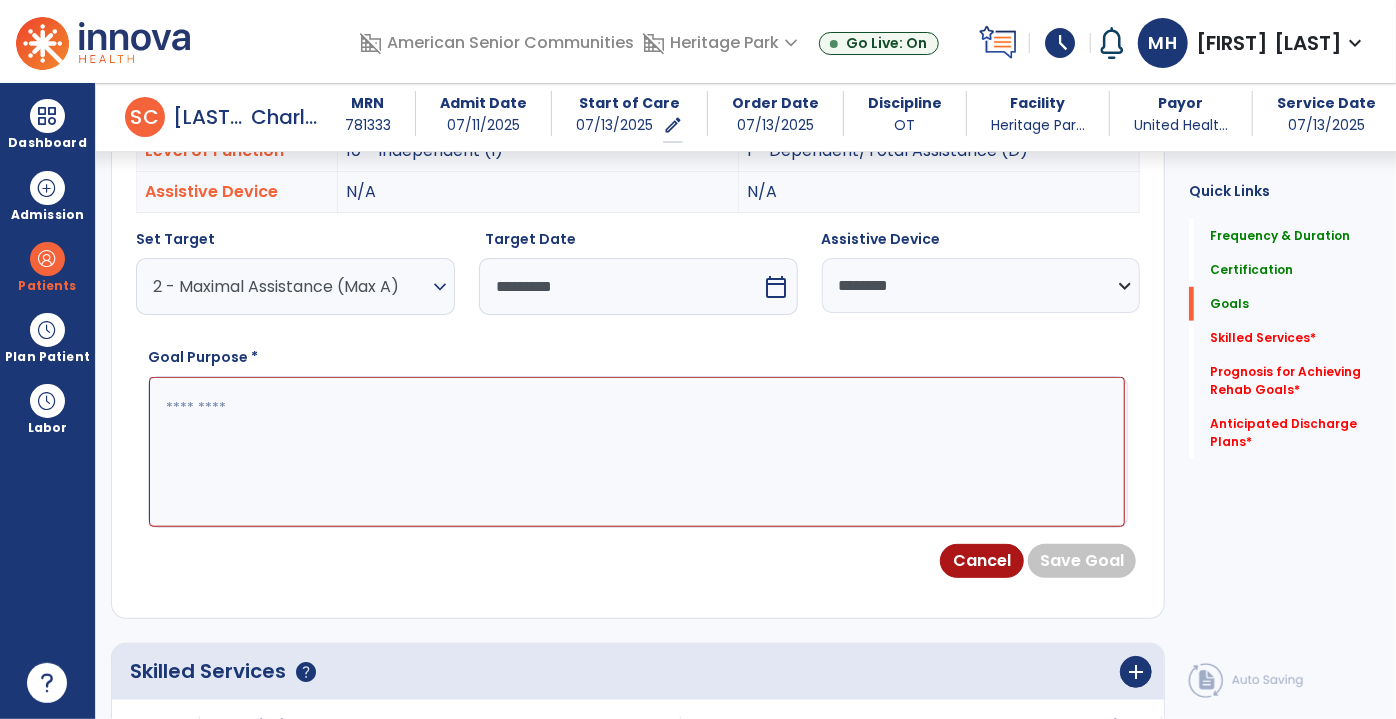 click at bounding box center [637, 451] 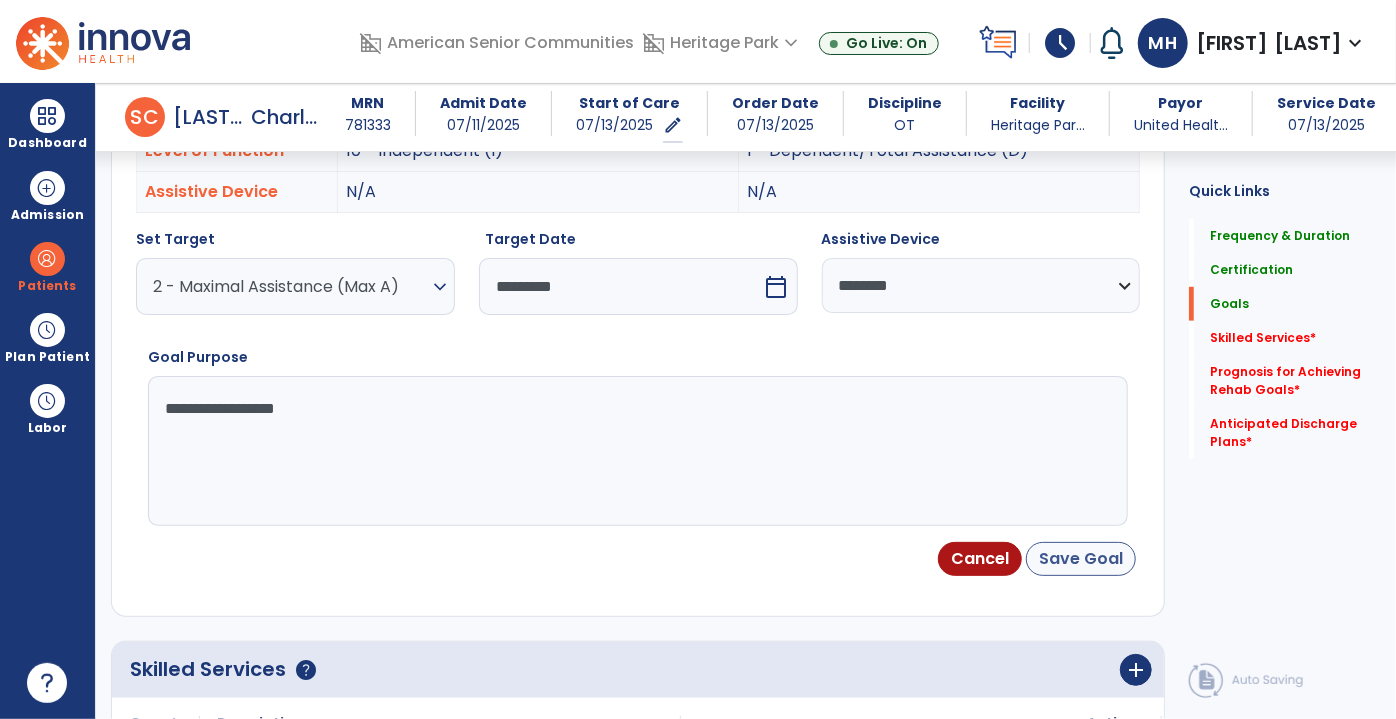 type on "**********" 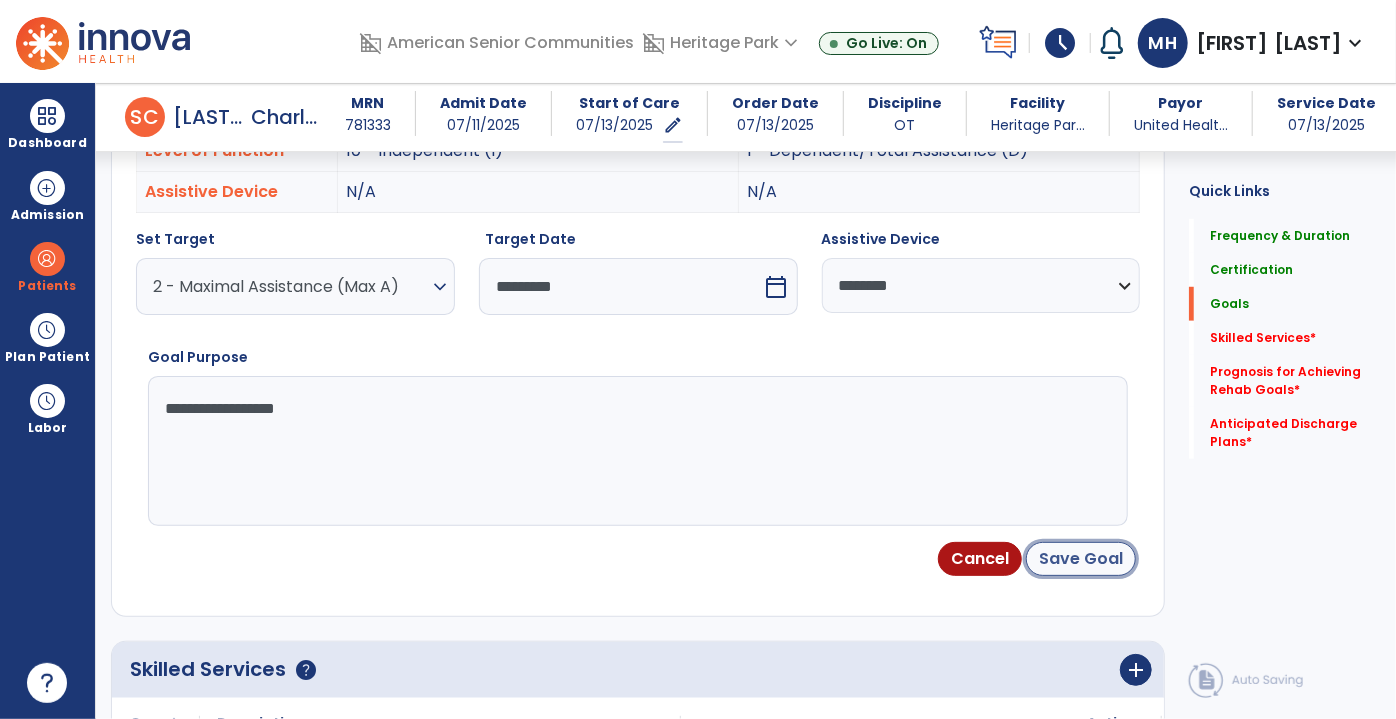 click on "Save Goal" at bounding box center [1081, 559] 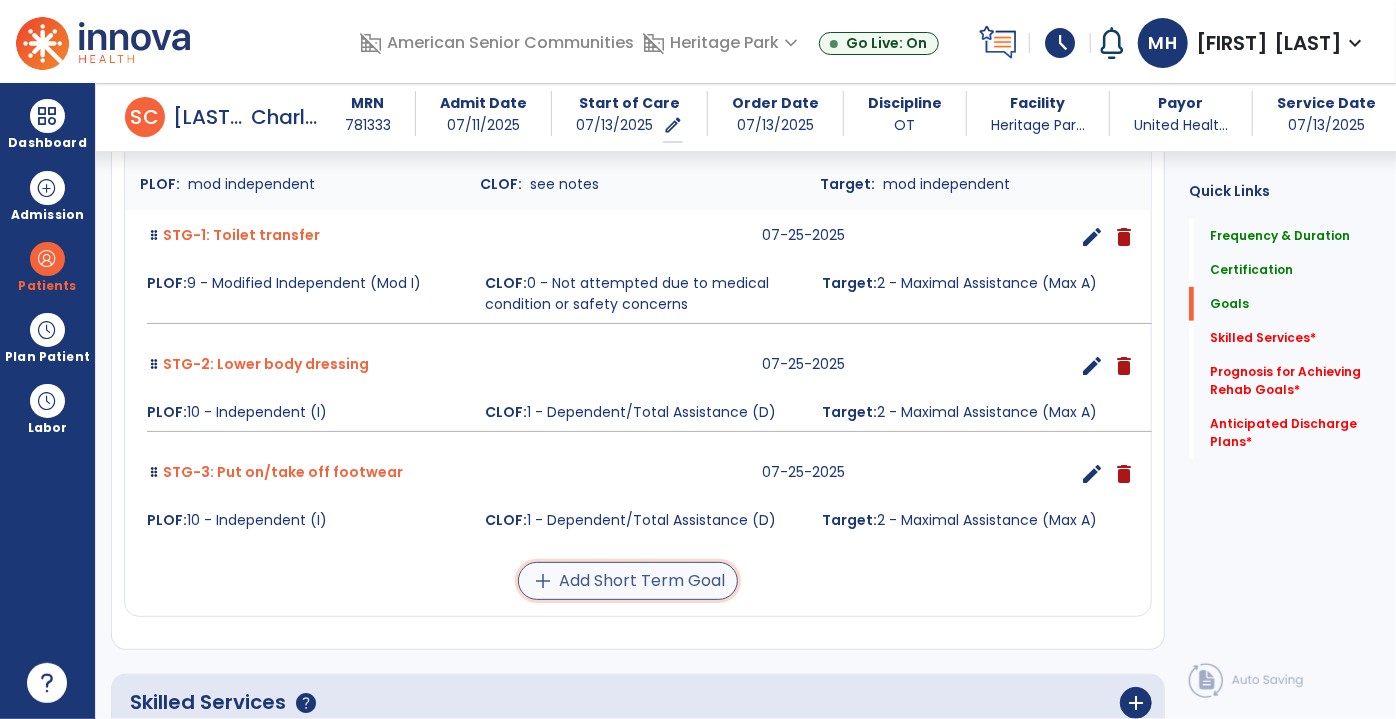 click on "add  Add Short Term Goal" at bounding box center [628, 581] 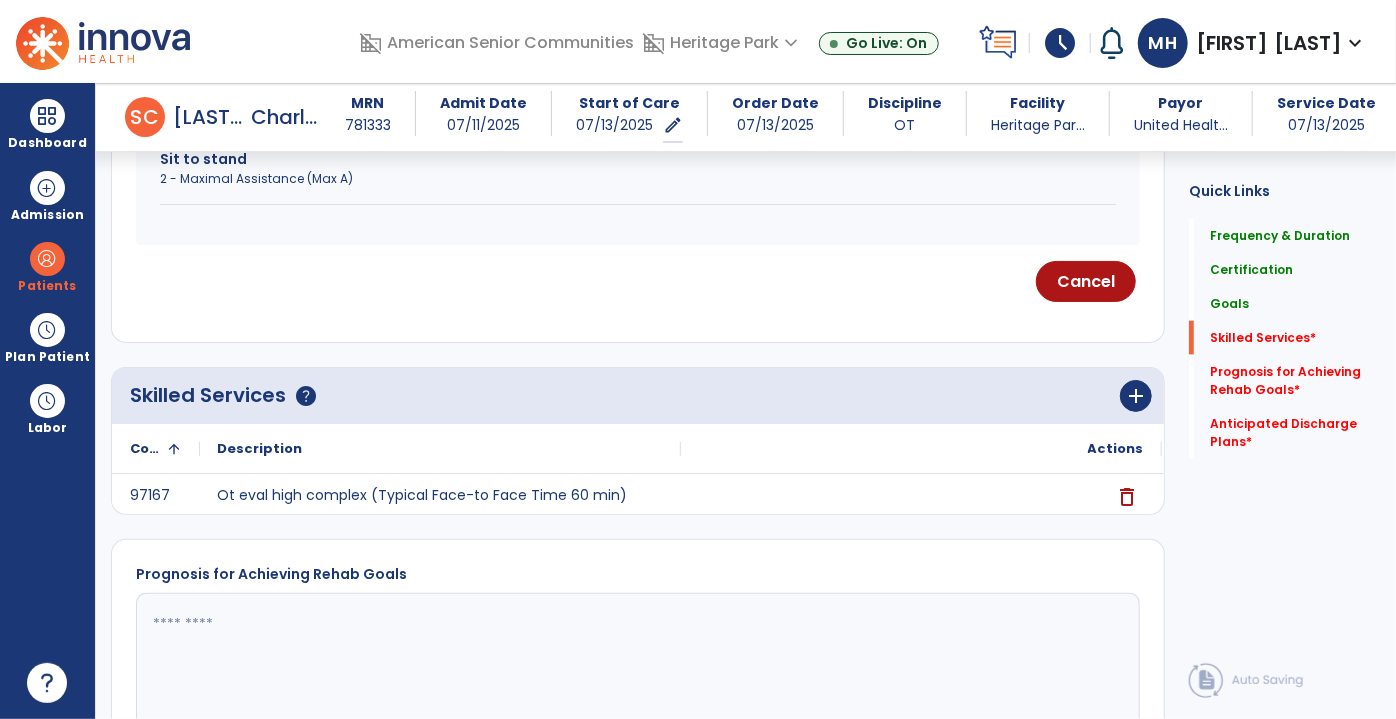 scroll, scrollTop: 863, scrollLeft: 0, axis: vertical 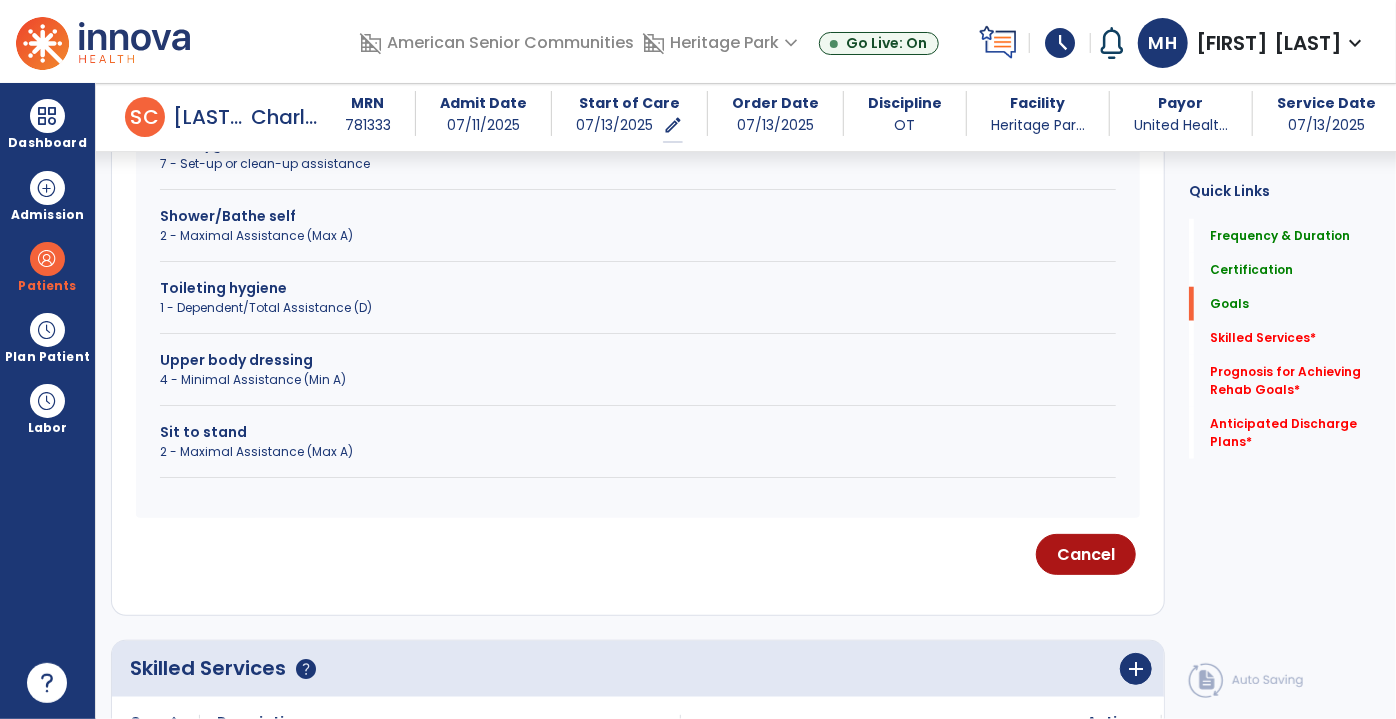 click on "4 - Minimal Assistance (Min A)" at bounding box center (638, 380) 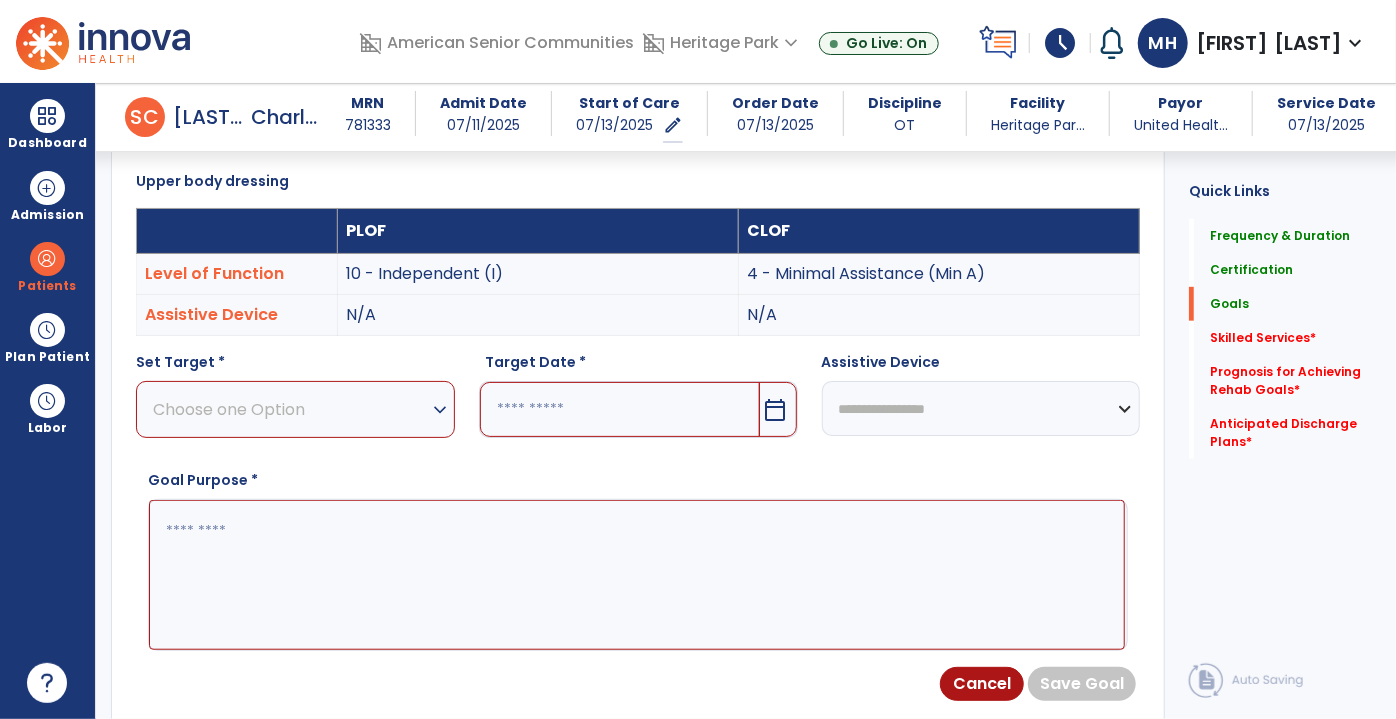 scroll, scrollTop: 499, scrollLeft: 0, axis: vertical 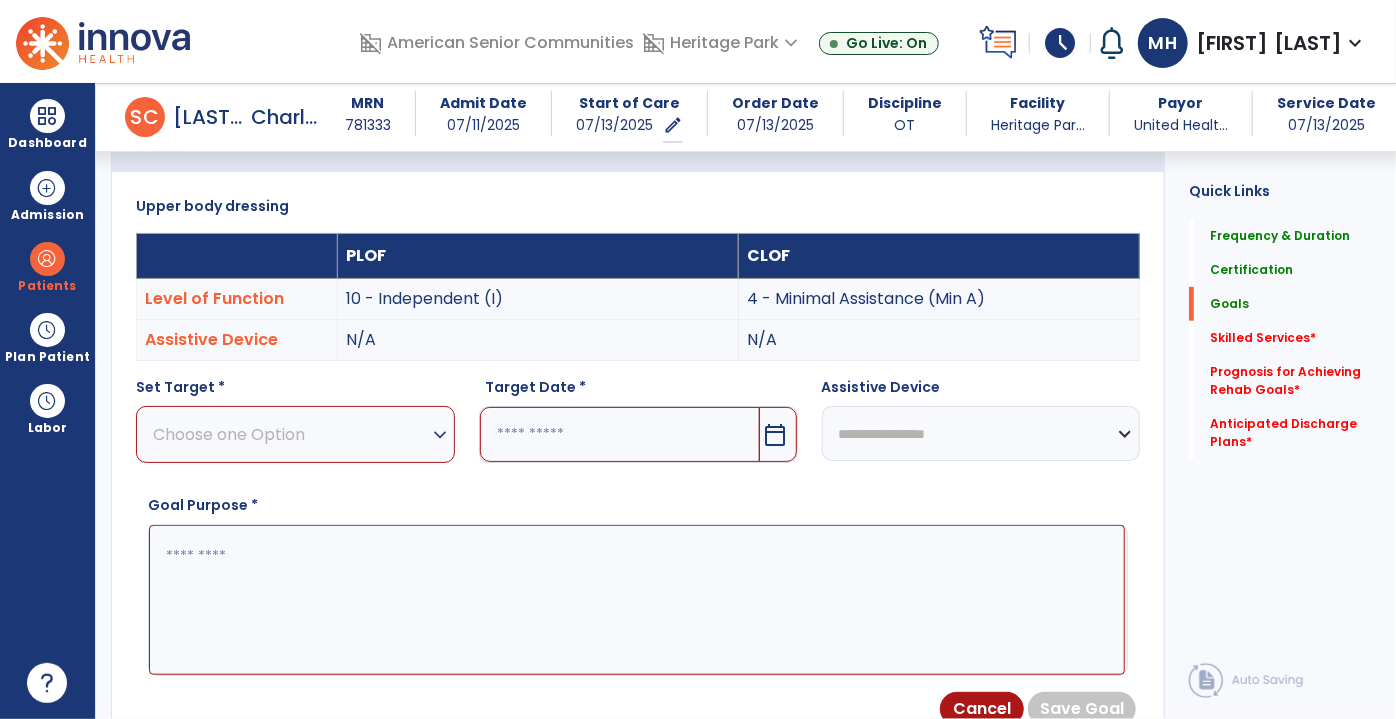 click on "Choose one Option" at bounding box center (290, 434) 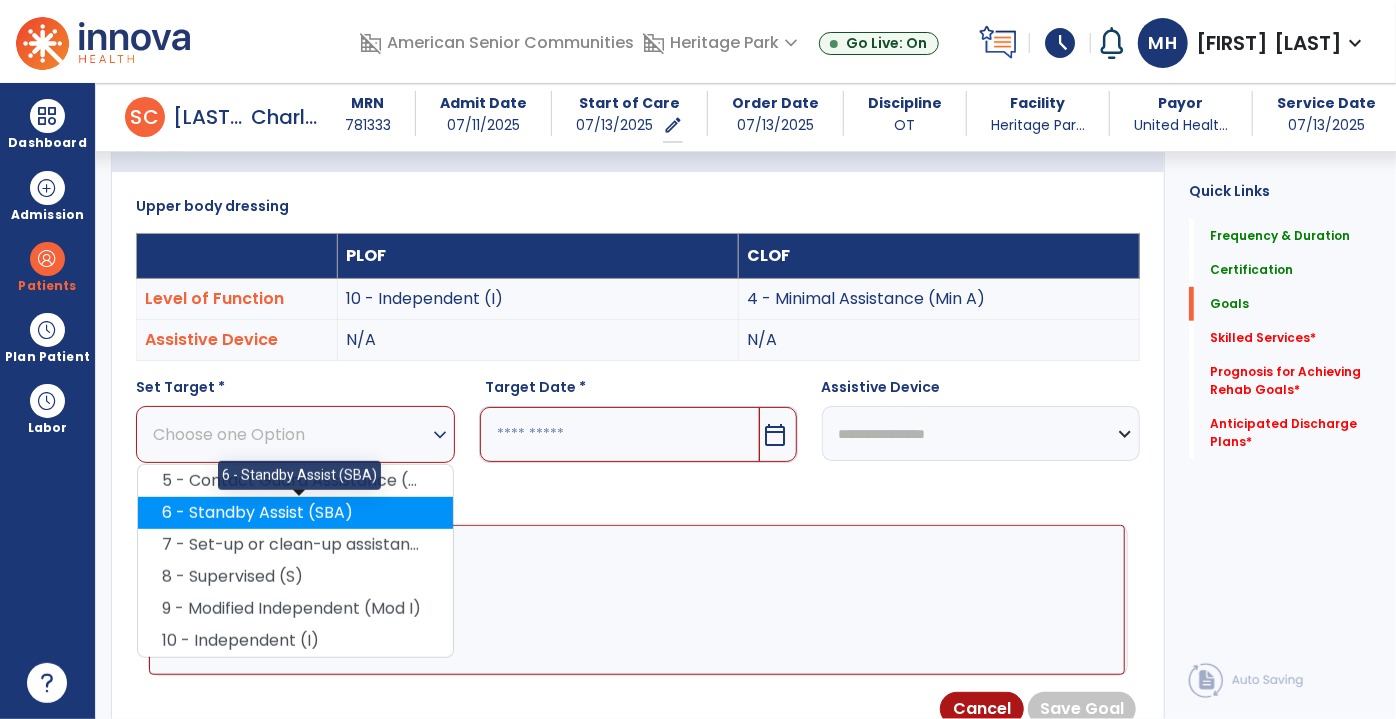 click on "6 - Standby Assist (SBA)" at bounding box center (295, 513) 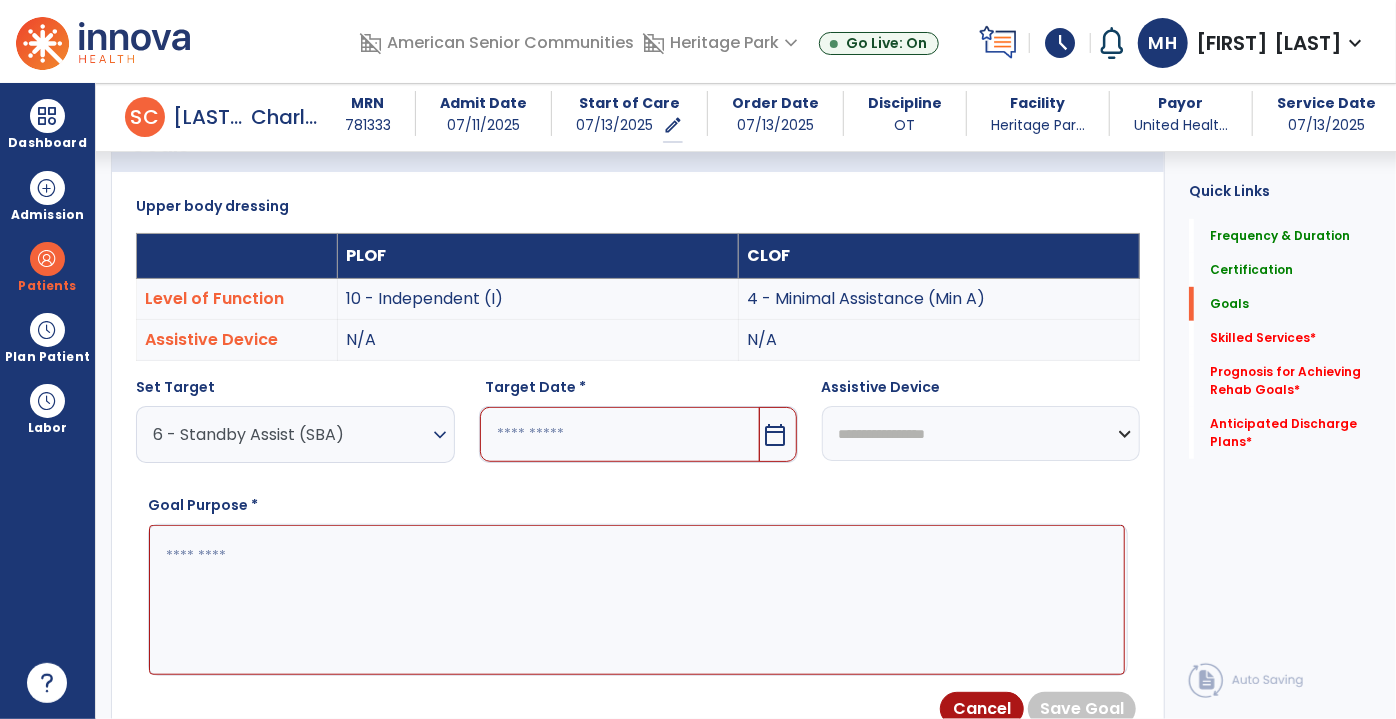 click at bounding box center (620, 434) 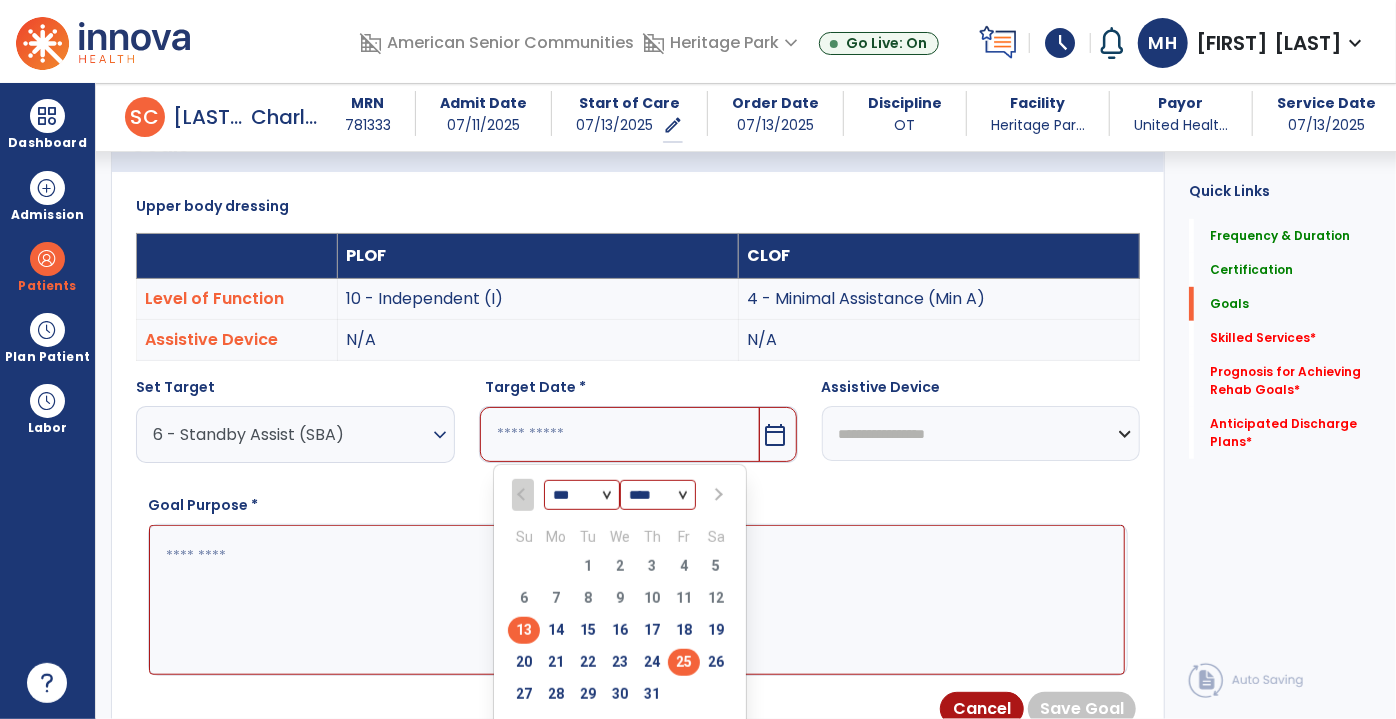click on "25" at bounding box center [684, 662] 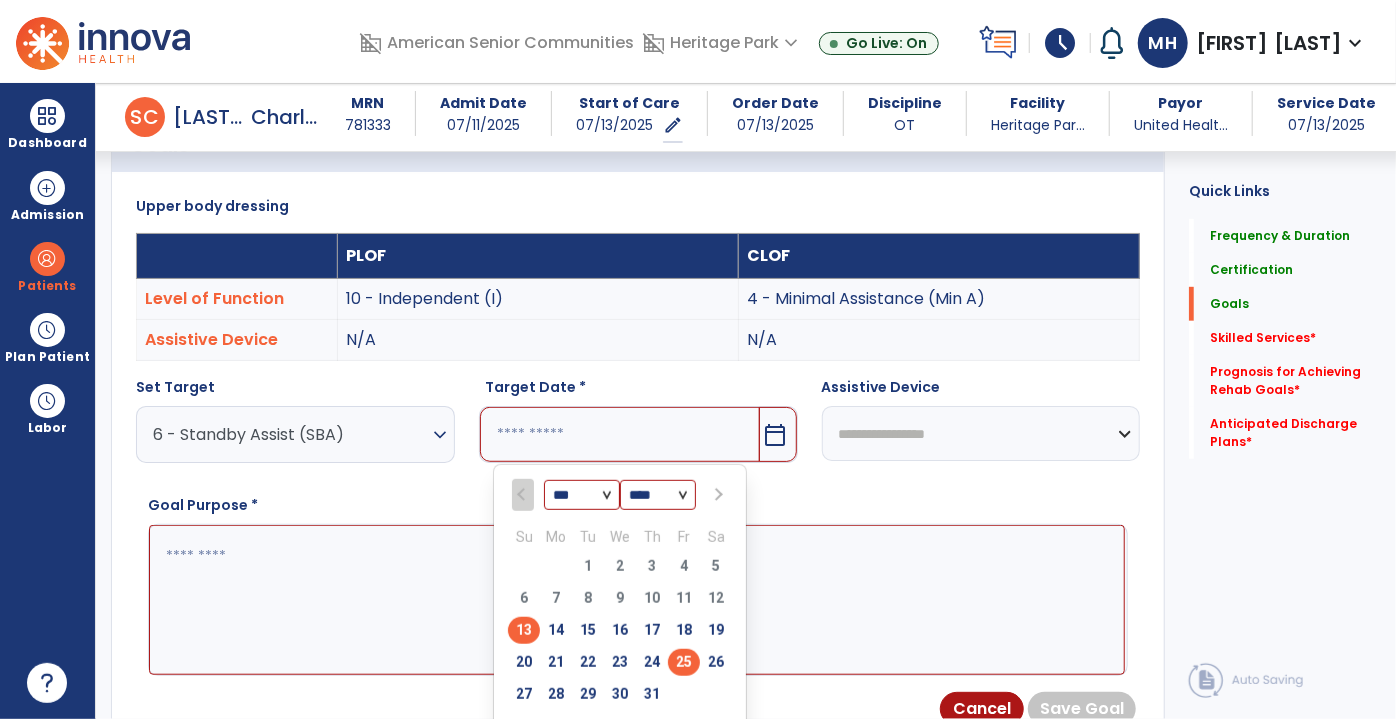 type on "*********" 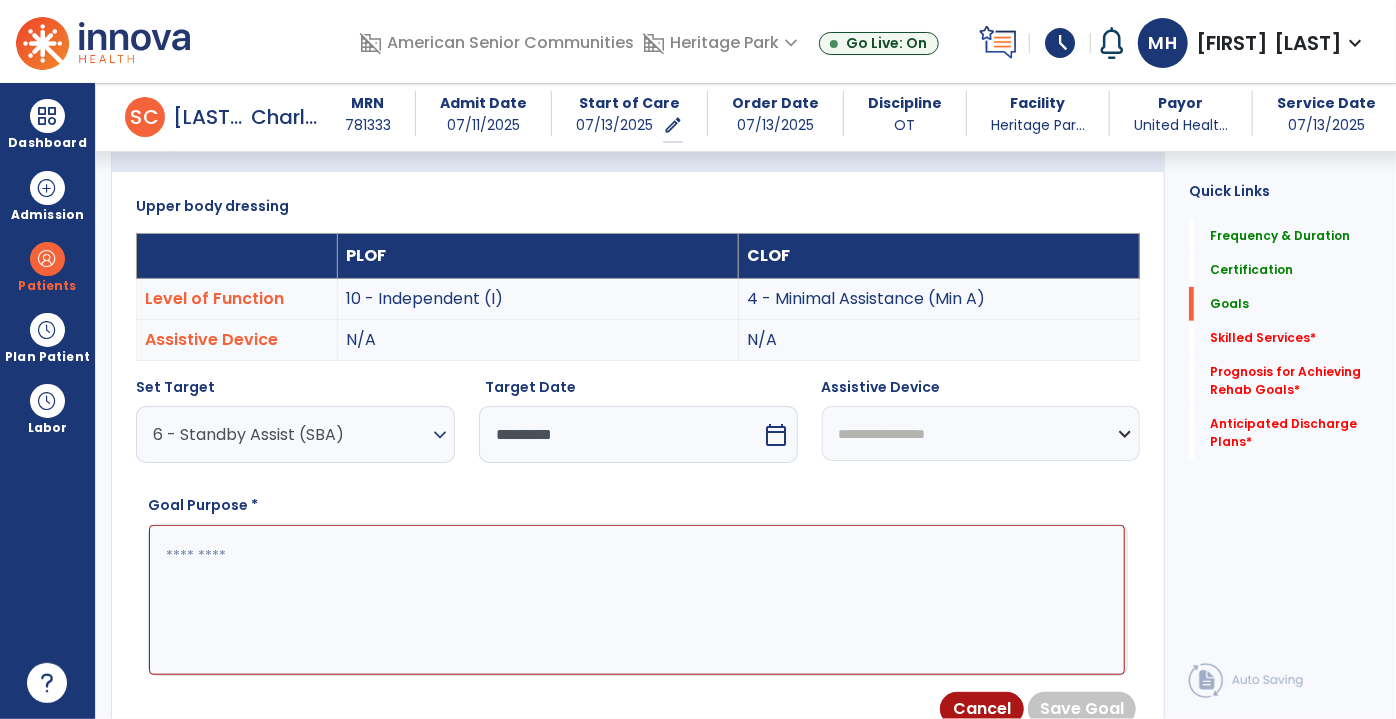 click at bounding box center (637, 599) 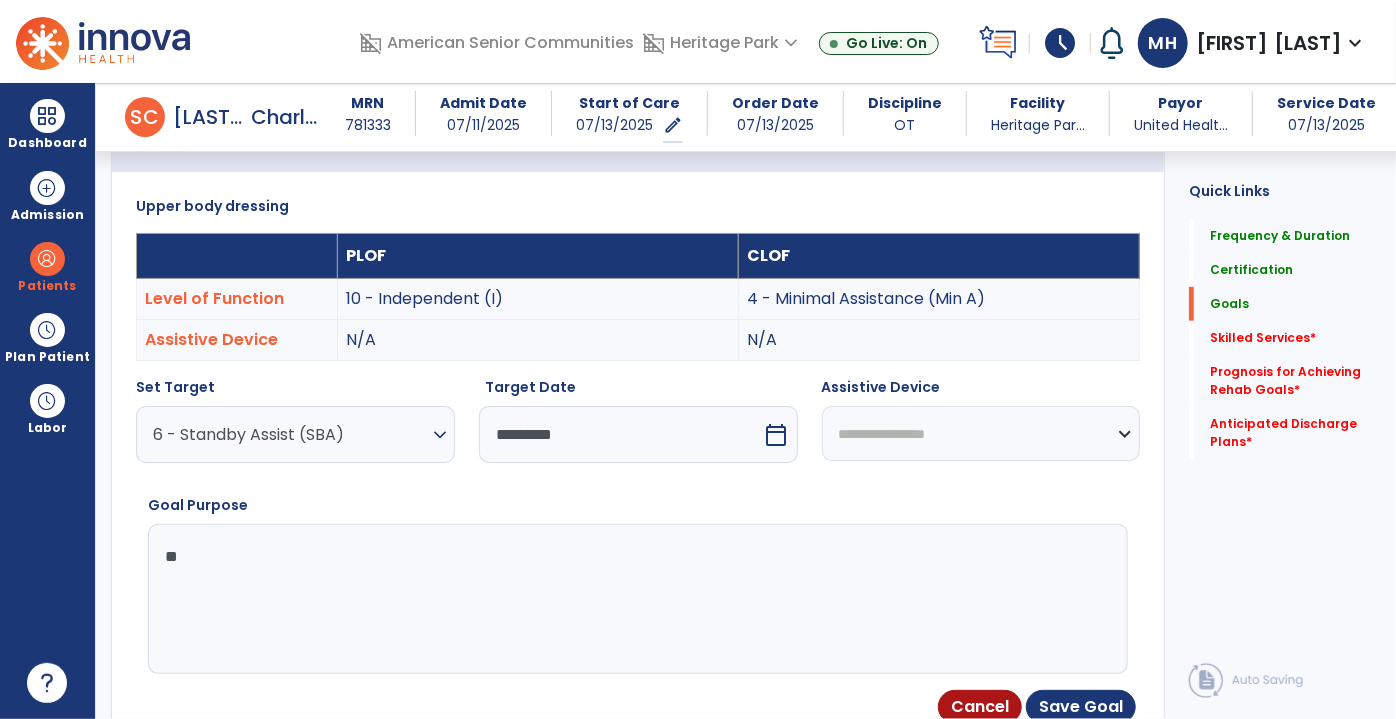 type on "*" 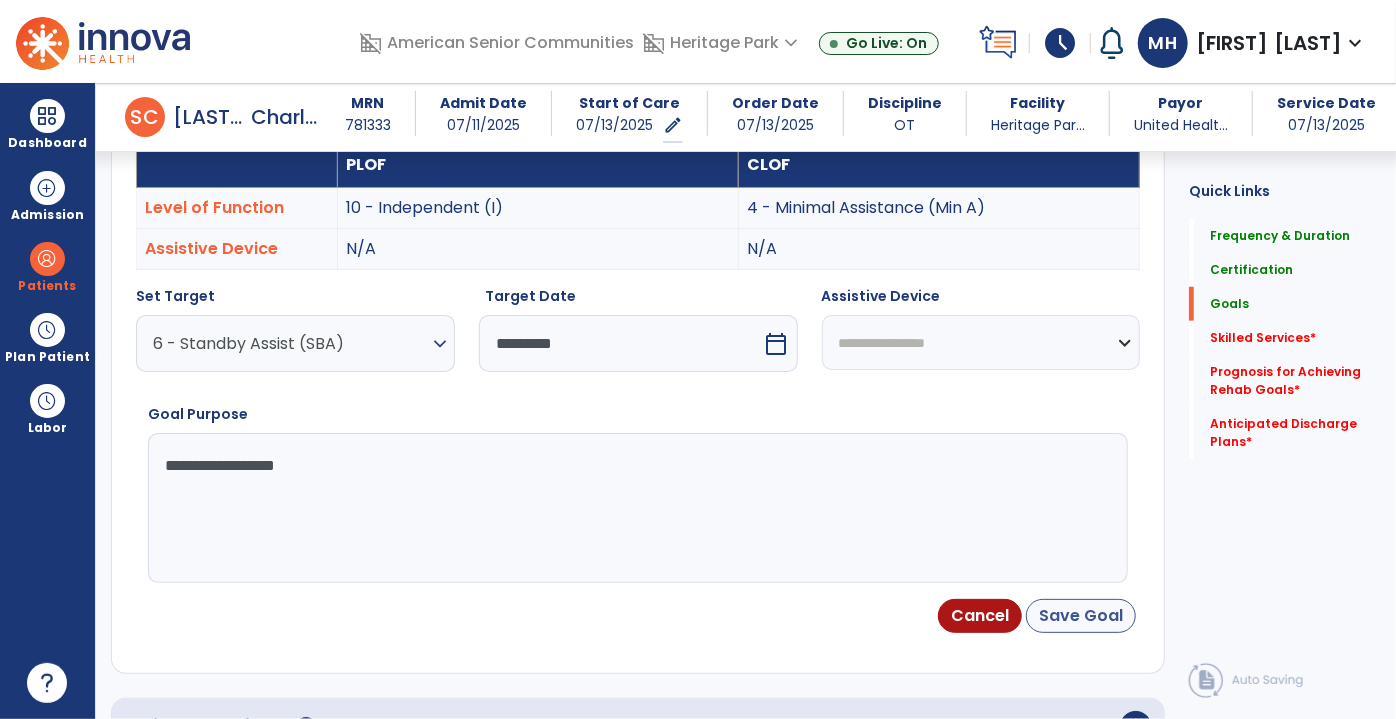 type on "**********" 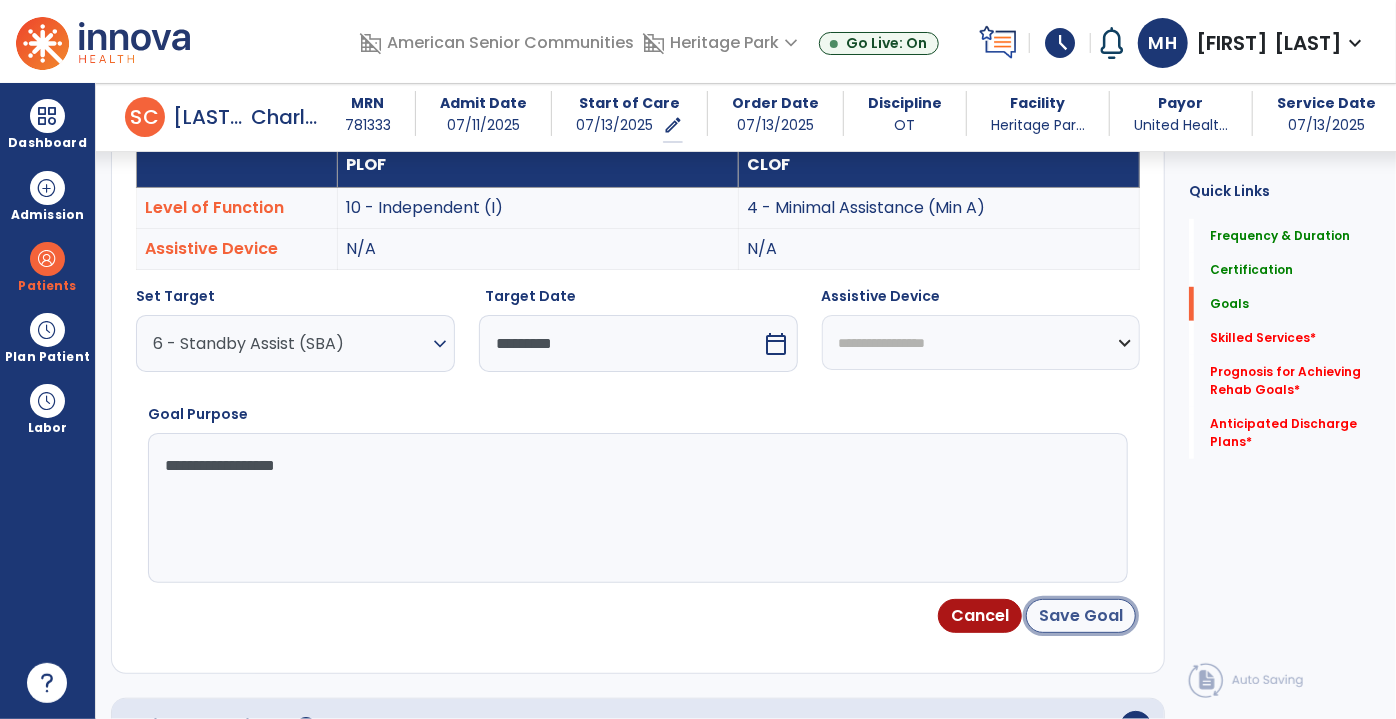 click on "Save Goal" at bounding box center [1081, 616] 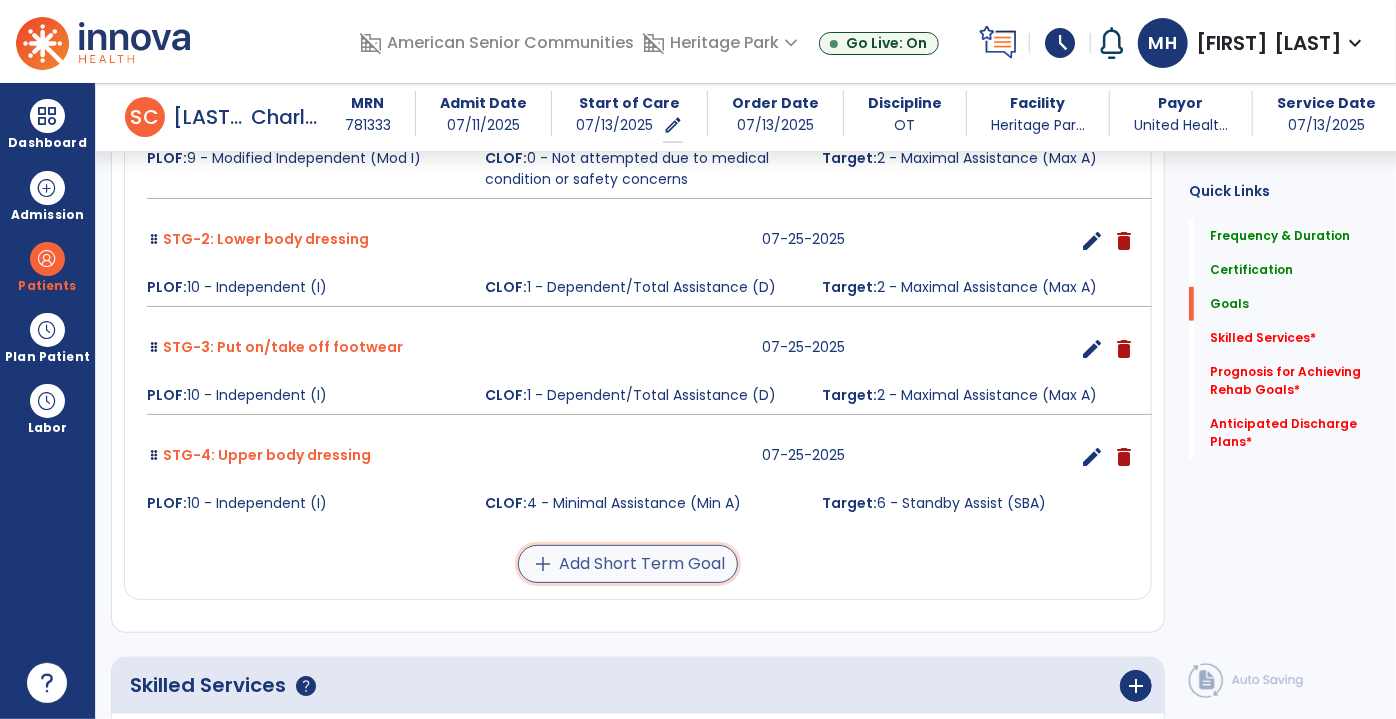 click on "add  Add Short Term Goal" at bounding box center [628, 564] 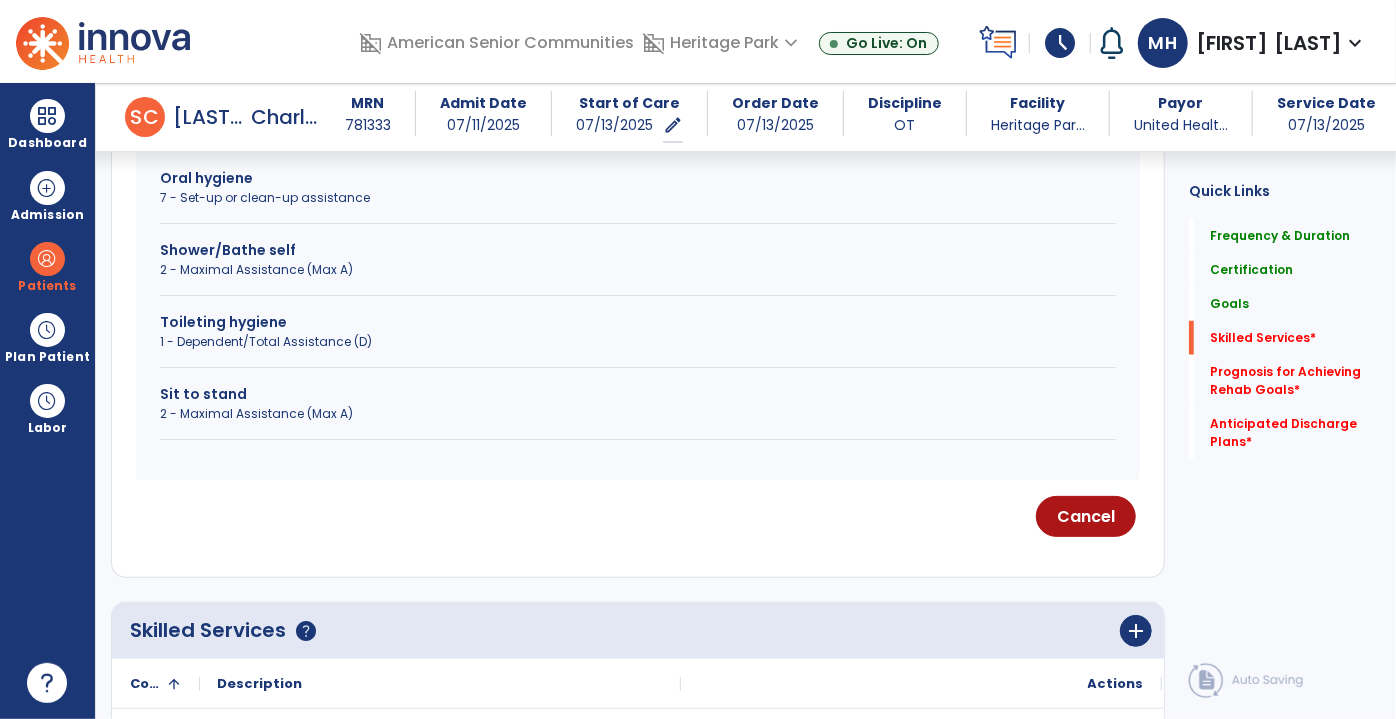 scroll, scrollTop: 821, scrollLeft: 0, axis: vertical 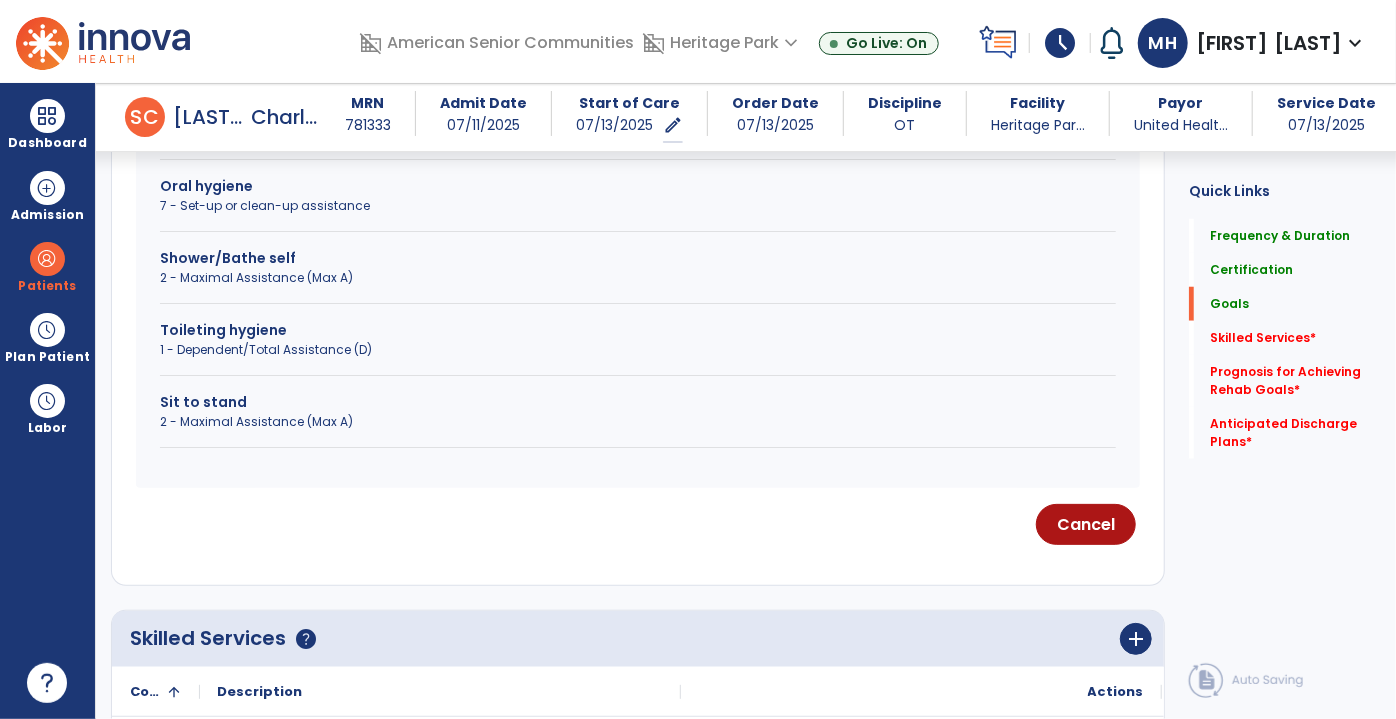click on "Toileting hygiene 1 - Dependent/Total Assistance (D)" at bounding box center [638, 348] 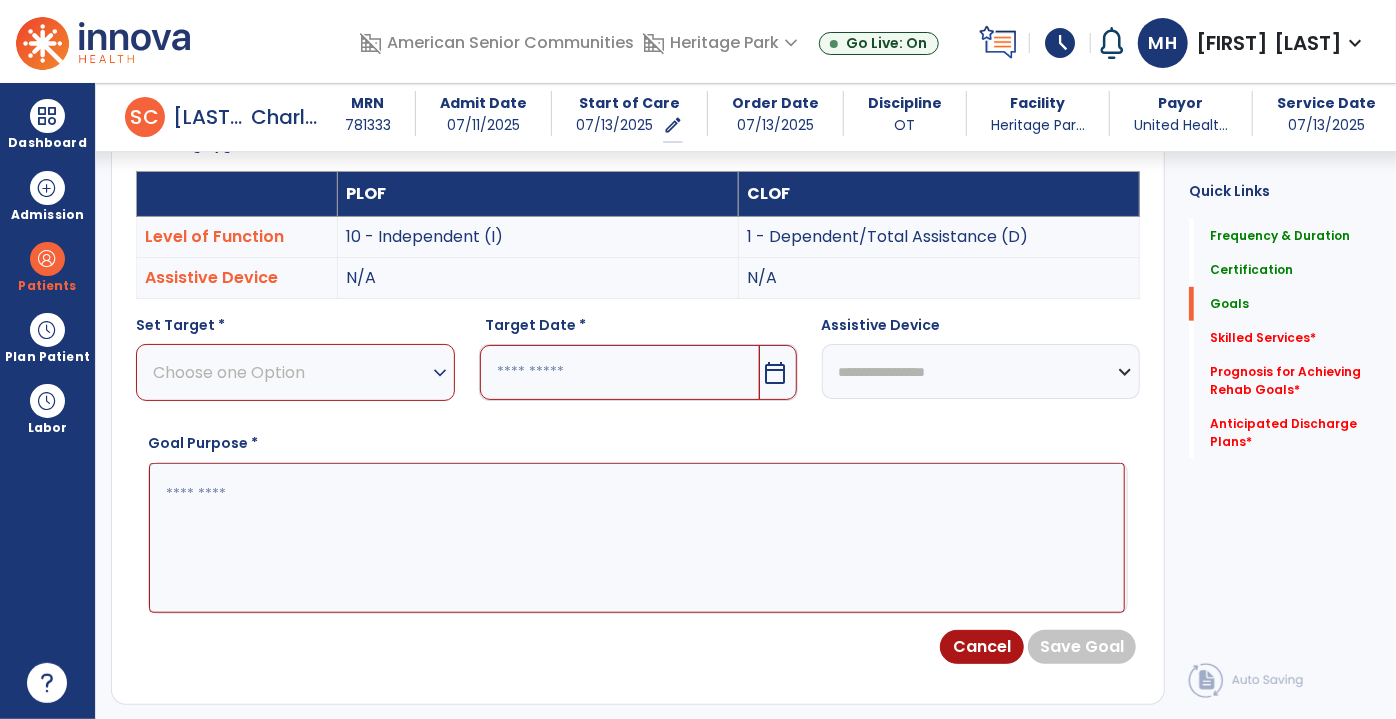 scroll, scrollTop: 549, scrollLeft: 0, axis: vertical 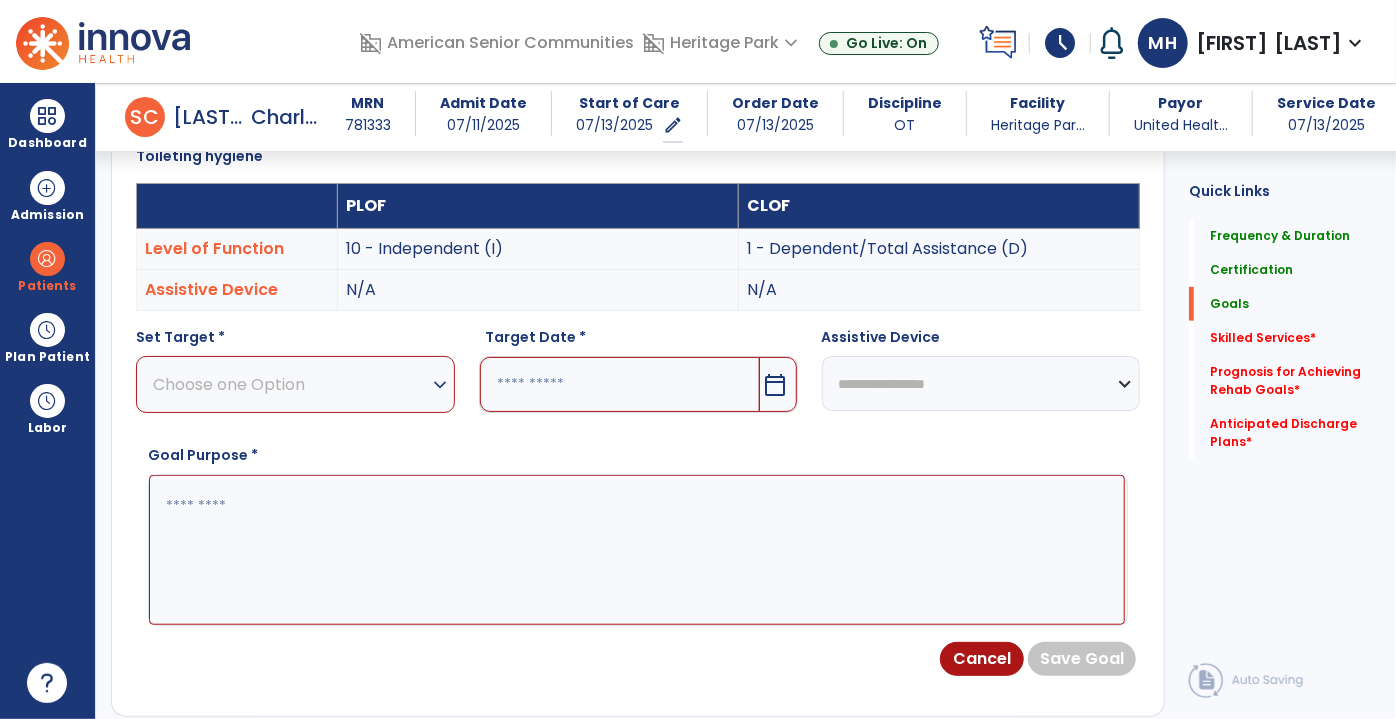 click on "Choose one Option" at bounding box center [290, 384] 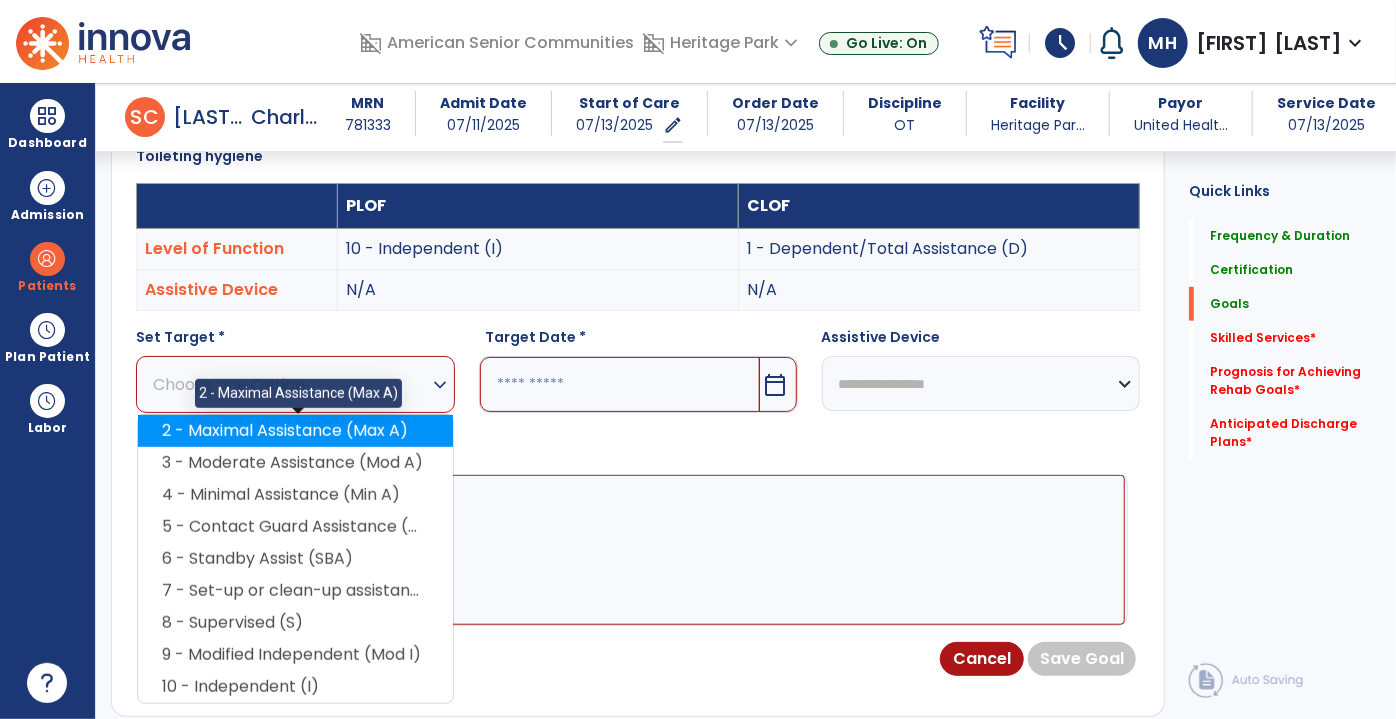 click on "2 - Maximal Assistance (Max A)" at bounding box center [295, 431] 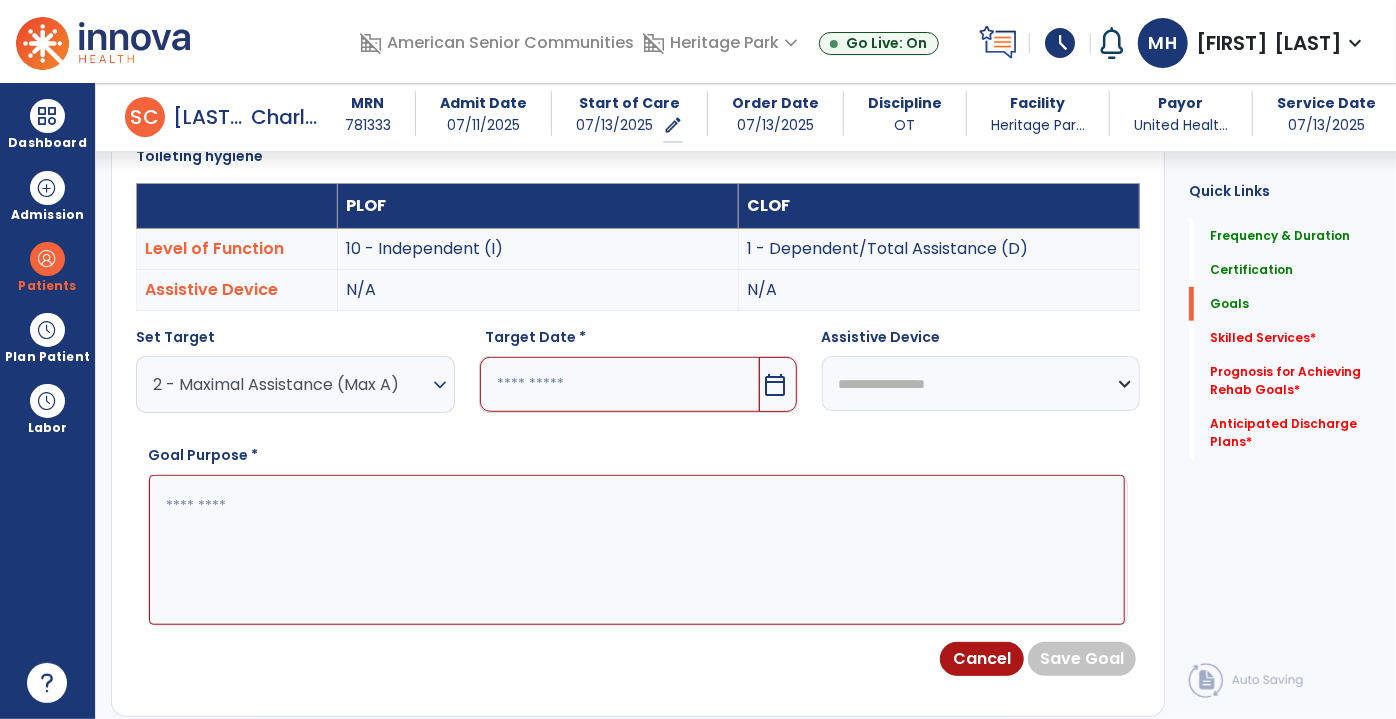 click at bounding box center [620, 384] 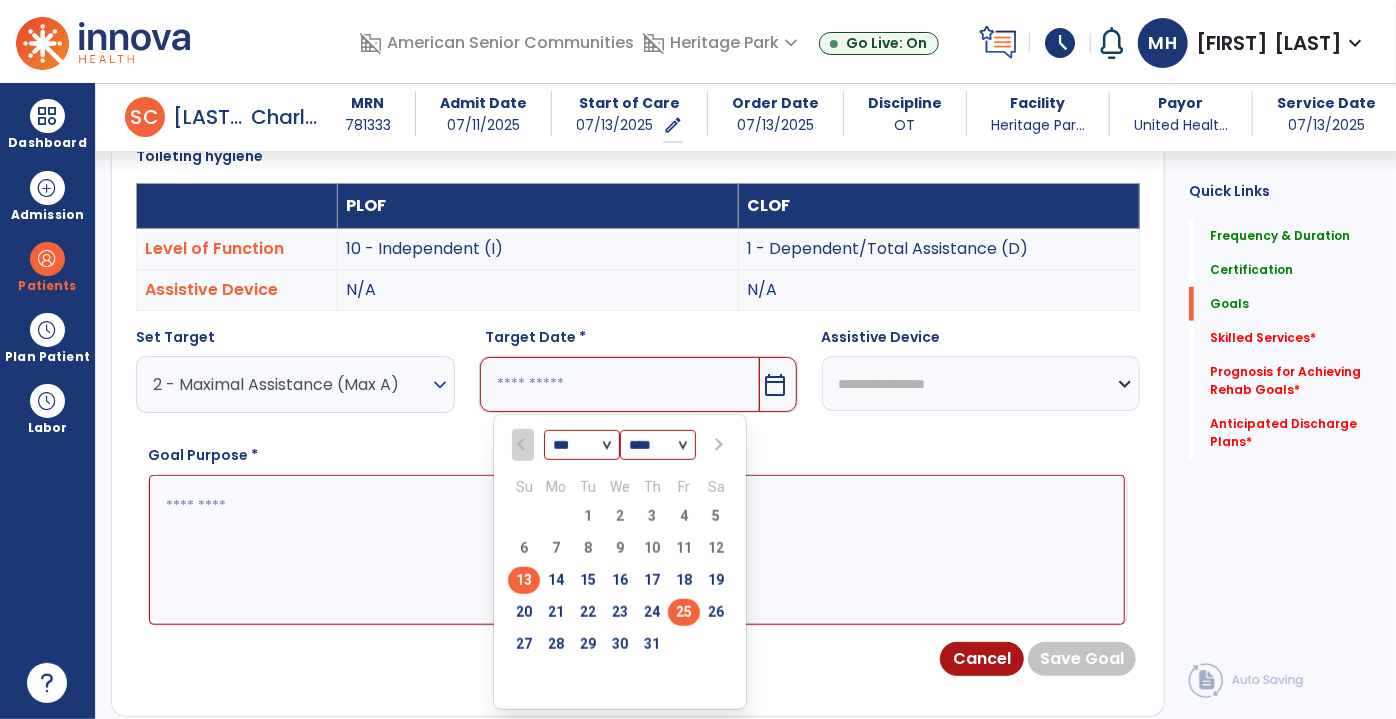 click on "25" at bounding box center [684, 612] 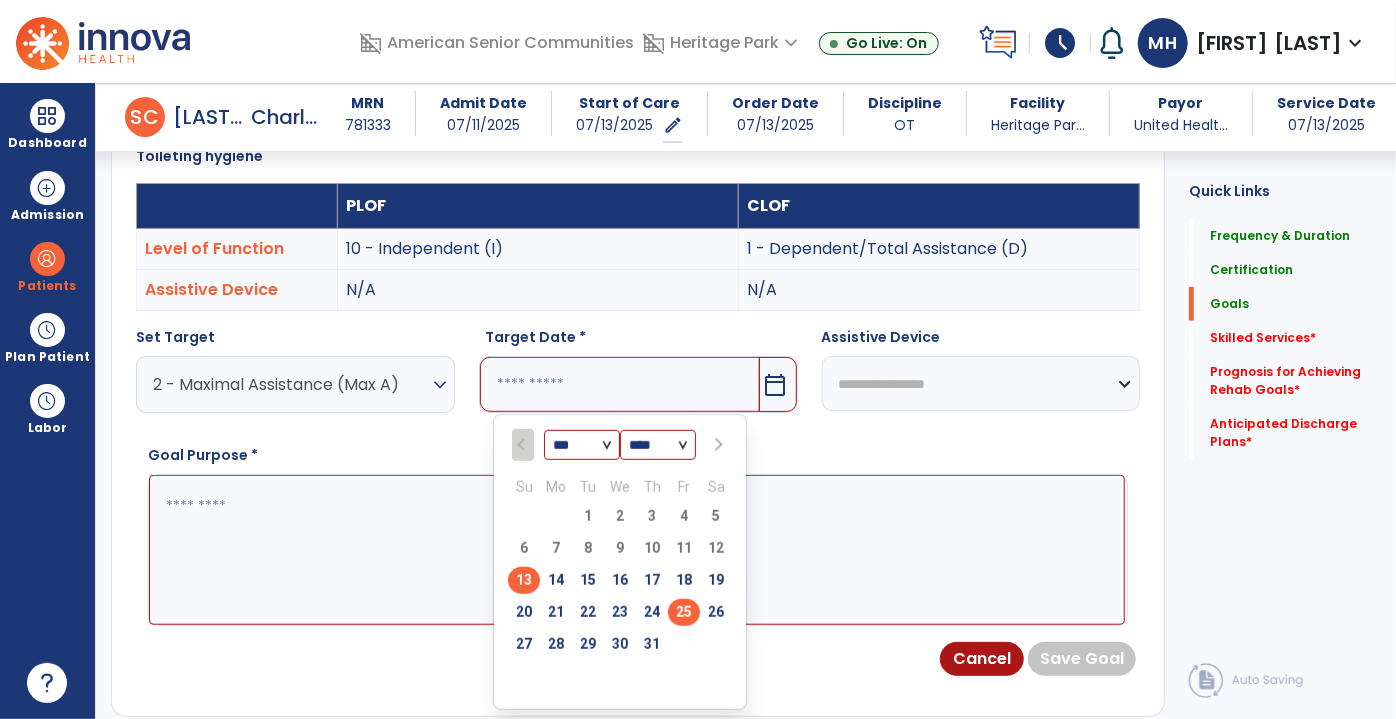 type on "*********" 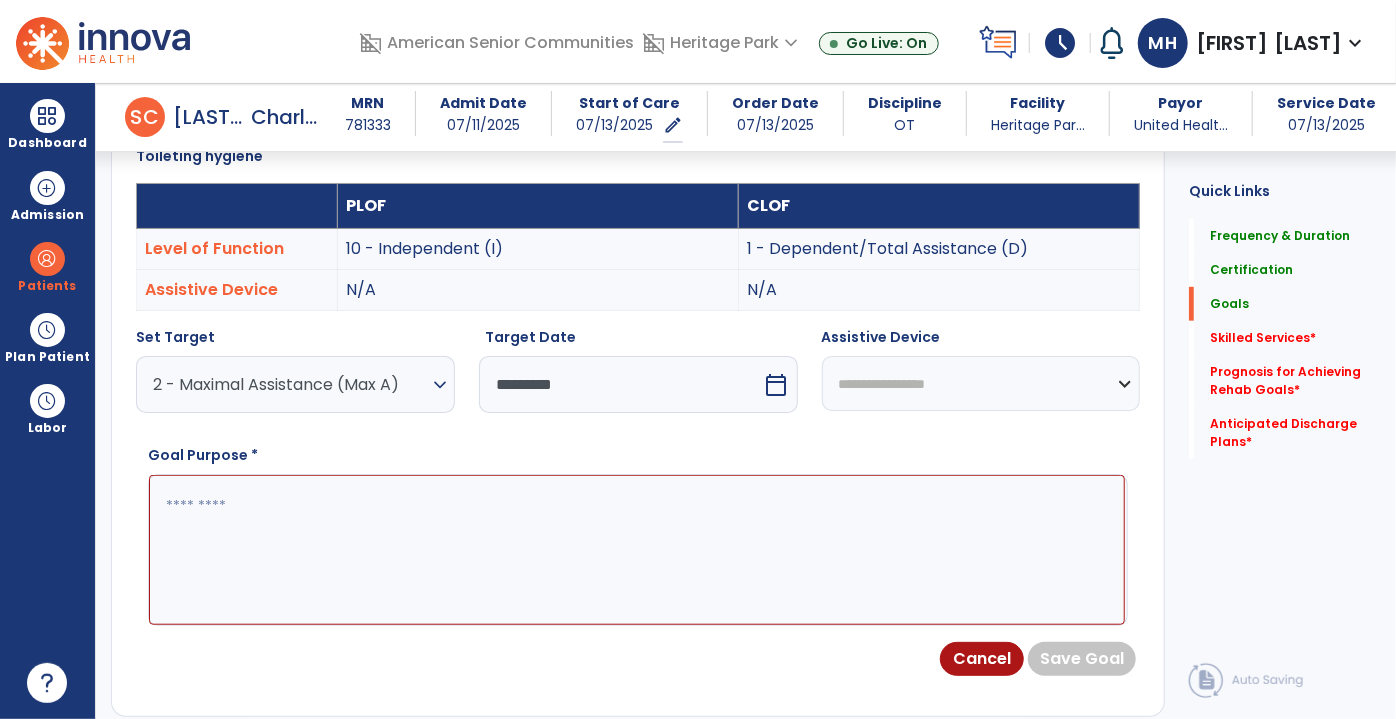 click at bounding box center (637, 549) 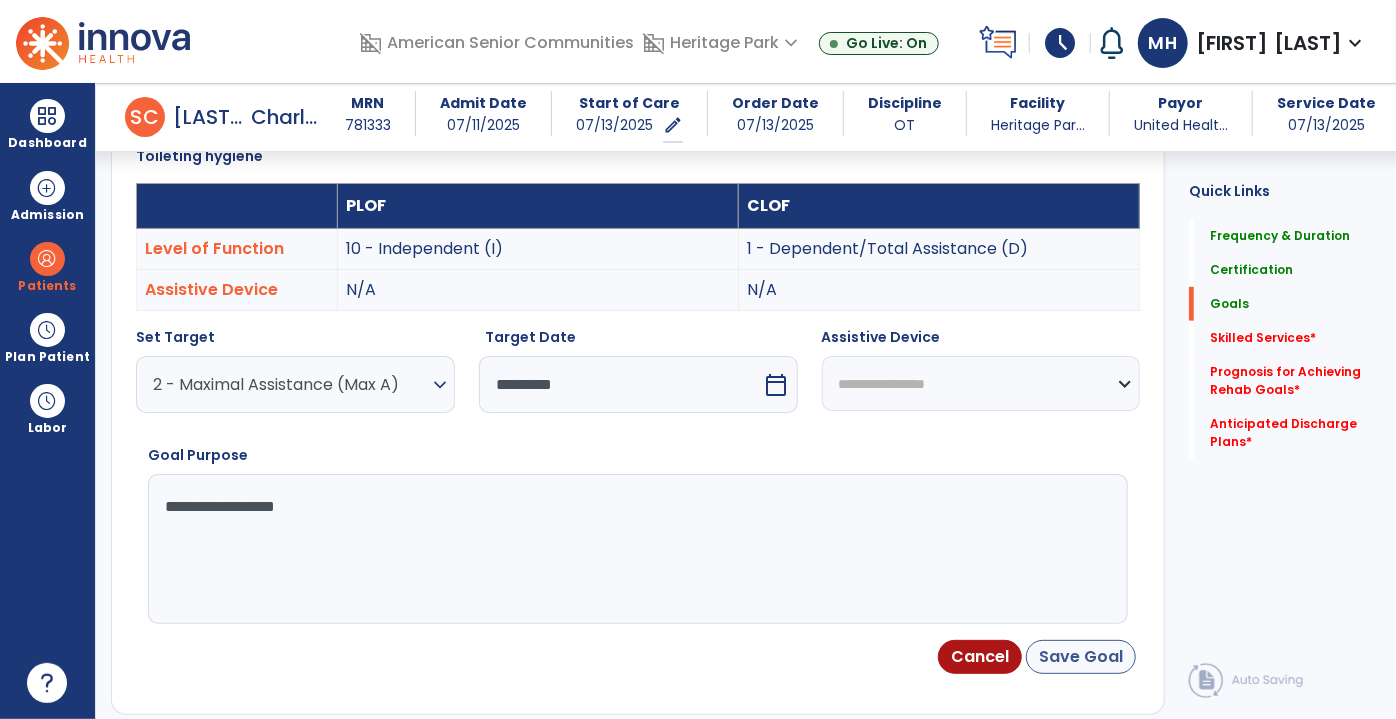type on "**********" 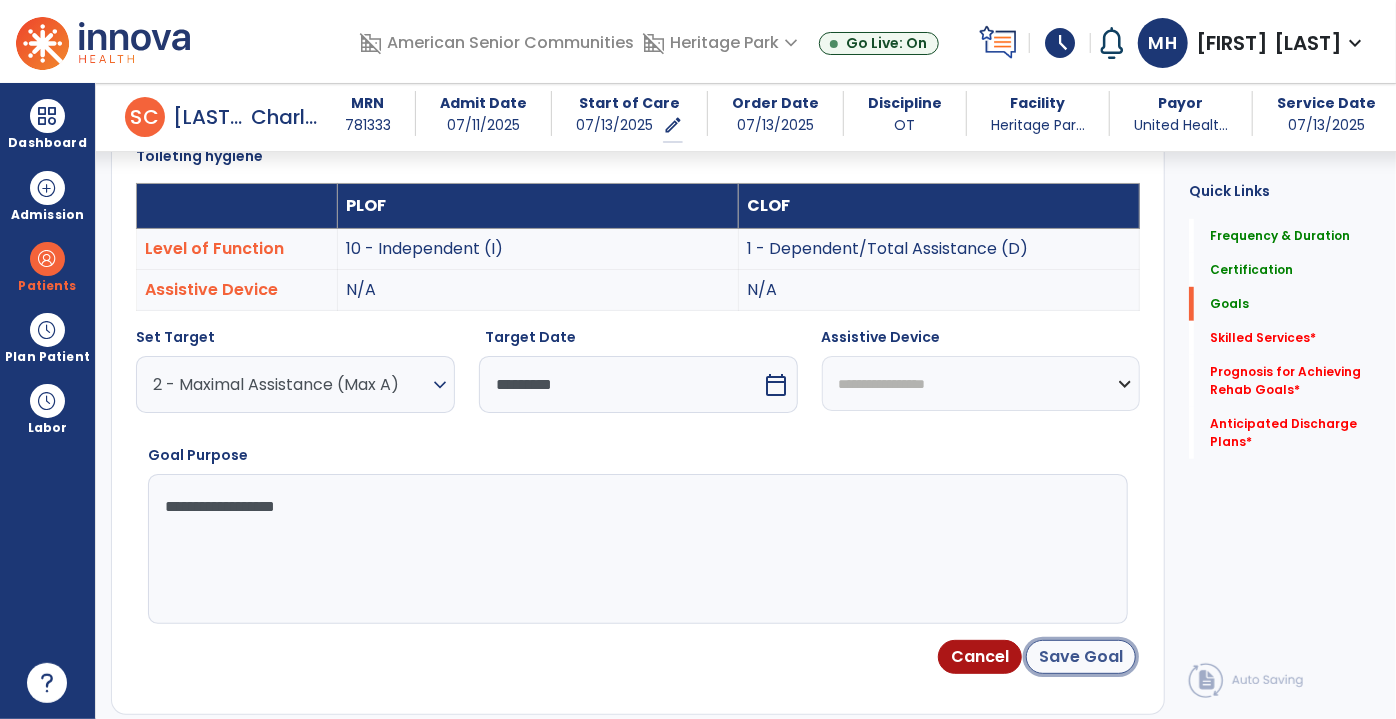 click on "Save Goal" at bounding box center (1081, 657) 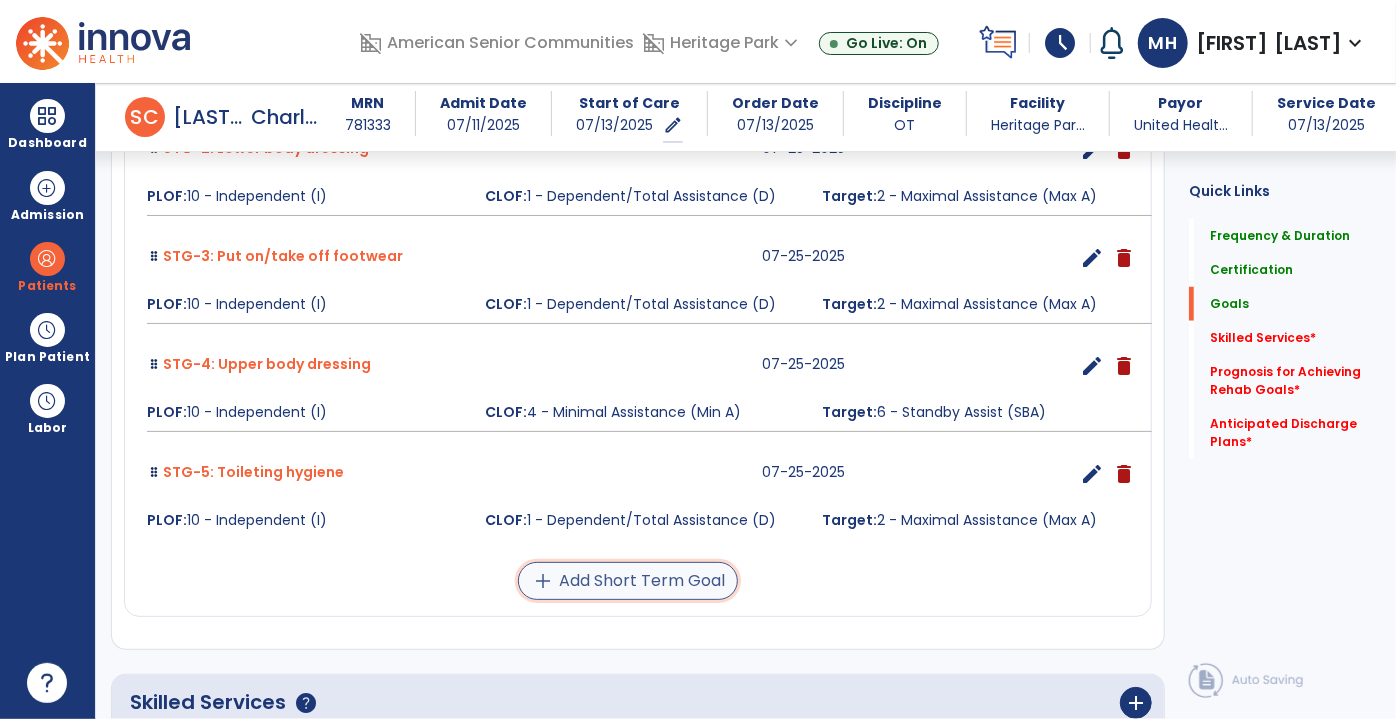 click on "add  Add Short Term Goal" at bounding box center [628, 581] 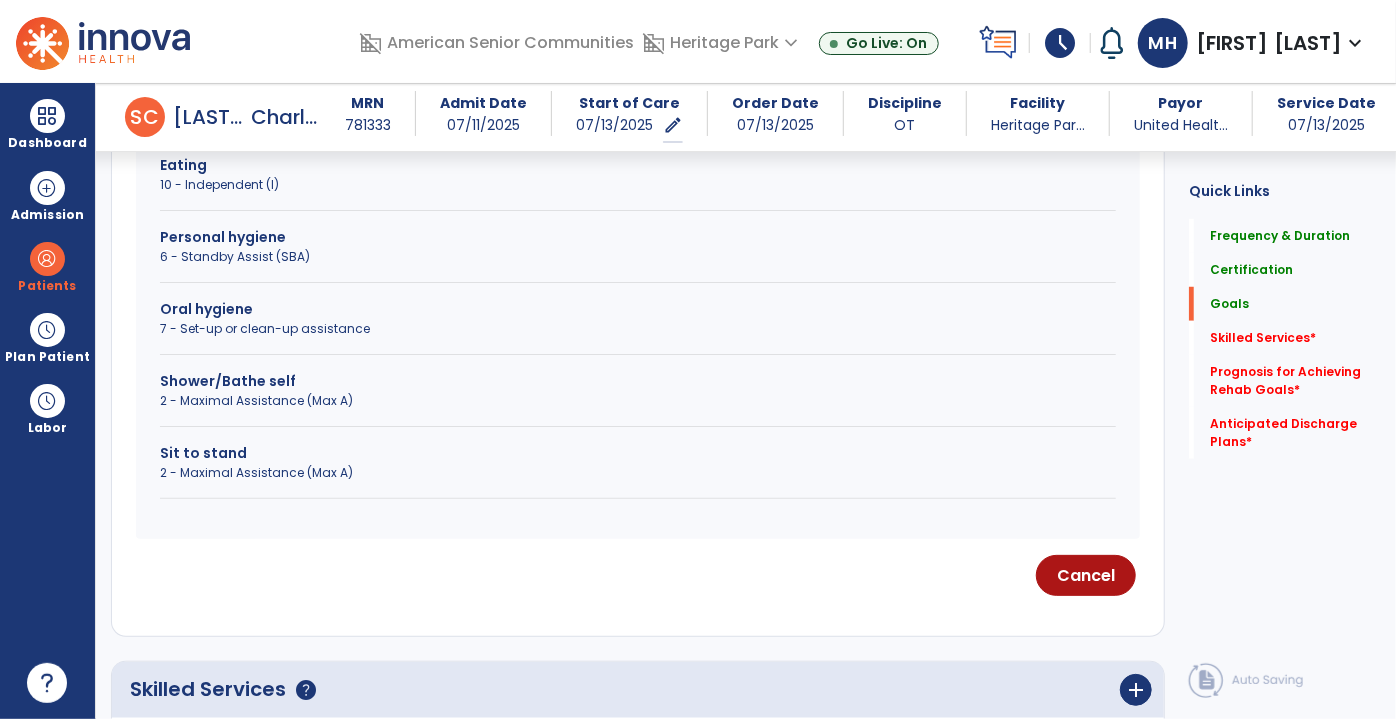 scroll, scrollTop: 659, scrollLeft: 0, axis: vertical 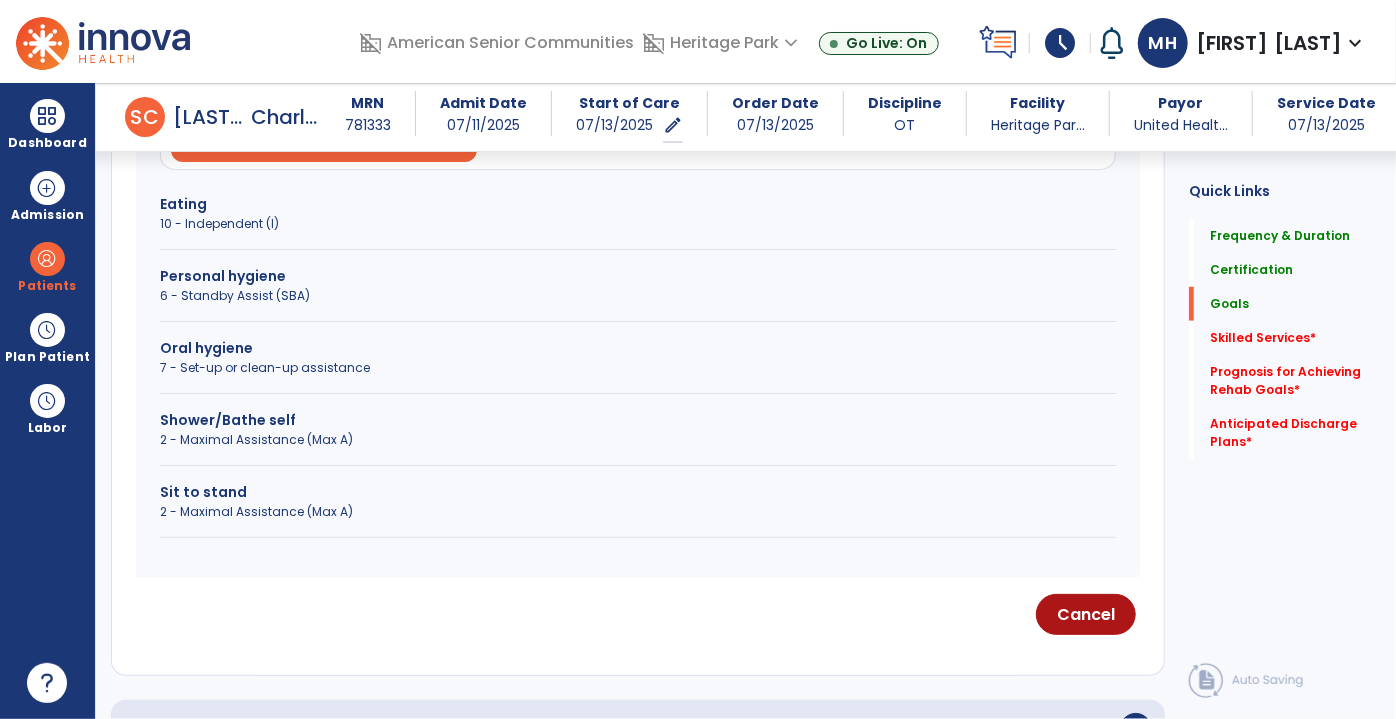 click on "2 - Maximal Assistance (Max A)" at bounding box center (638, 440) 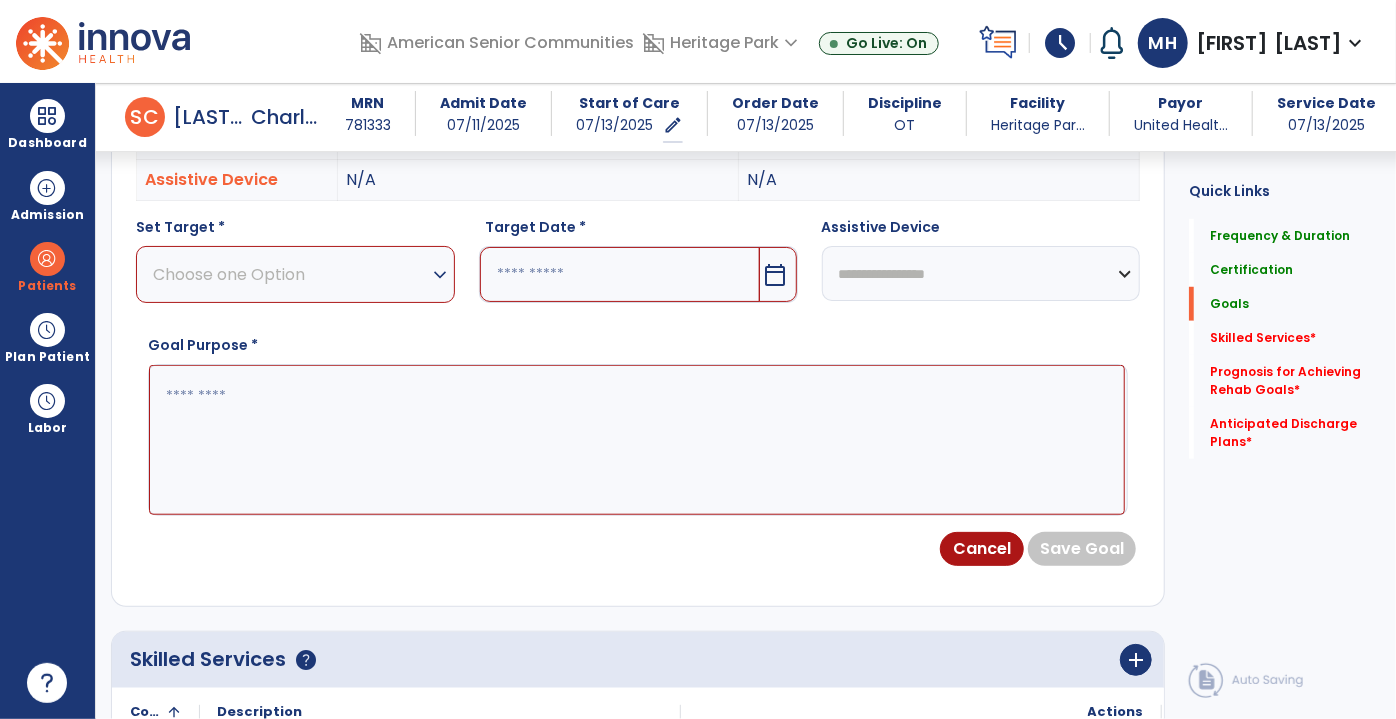 click on "Choose one Option" at bounding box center (290, 274) 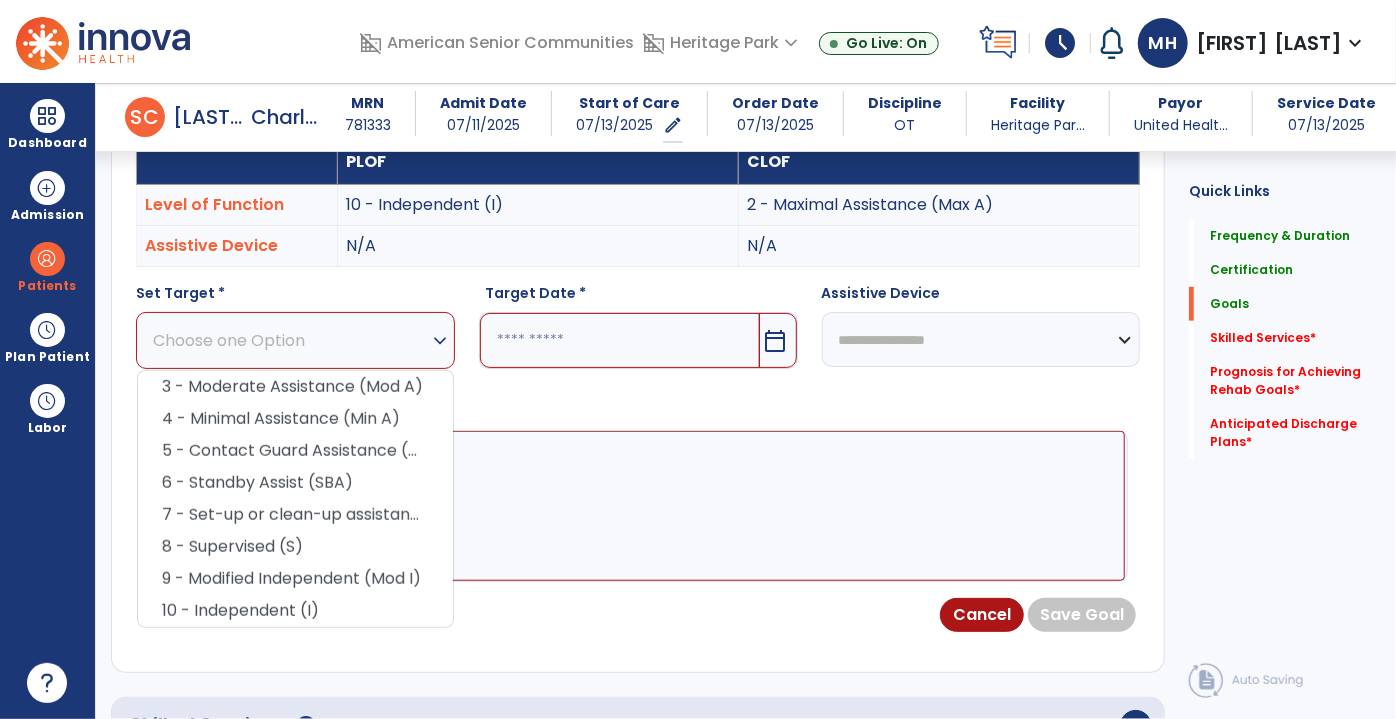 scroll, scrollTop: 568, scrollLeft: 0, axis: vertical 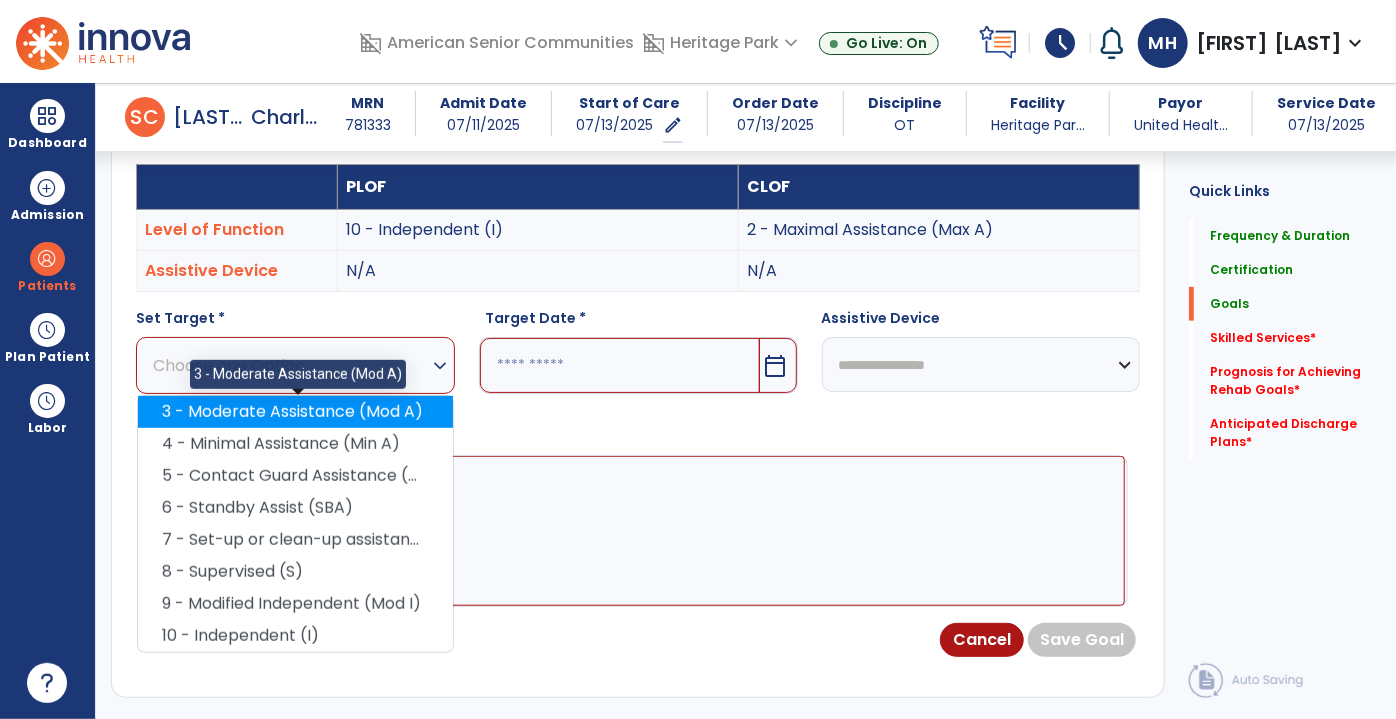 click on "3 - Moderate Assistance (Mod A)" at bounding box center (295, 412) 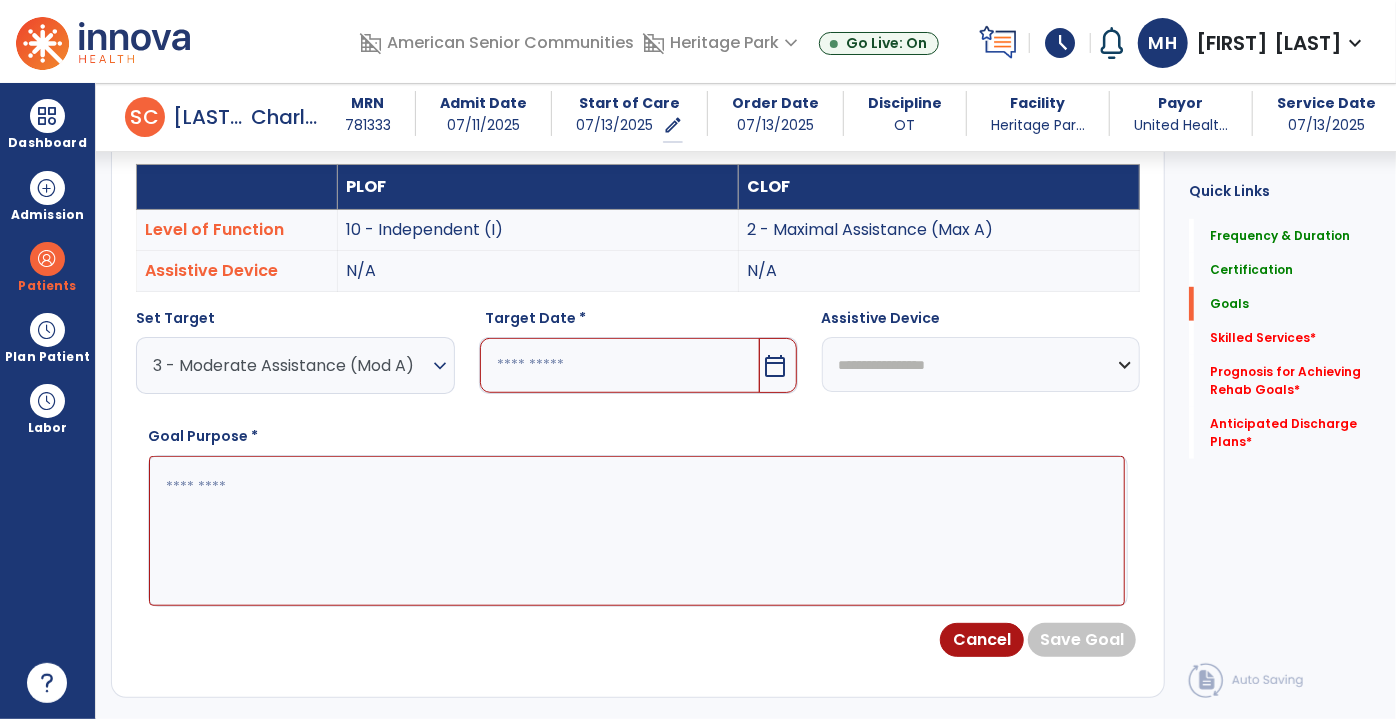 click at bounding box center (620, 365) 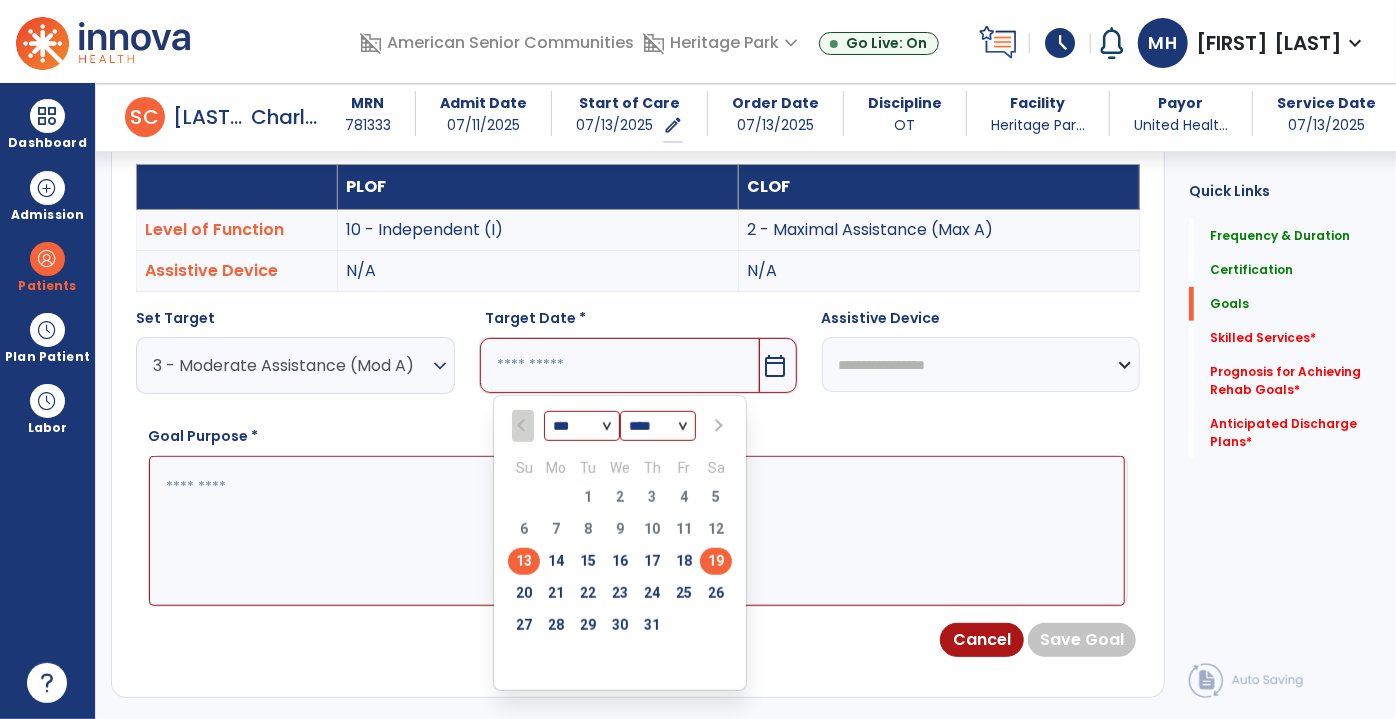 click on "19" at bounding box center (716, 561) 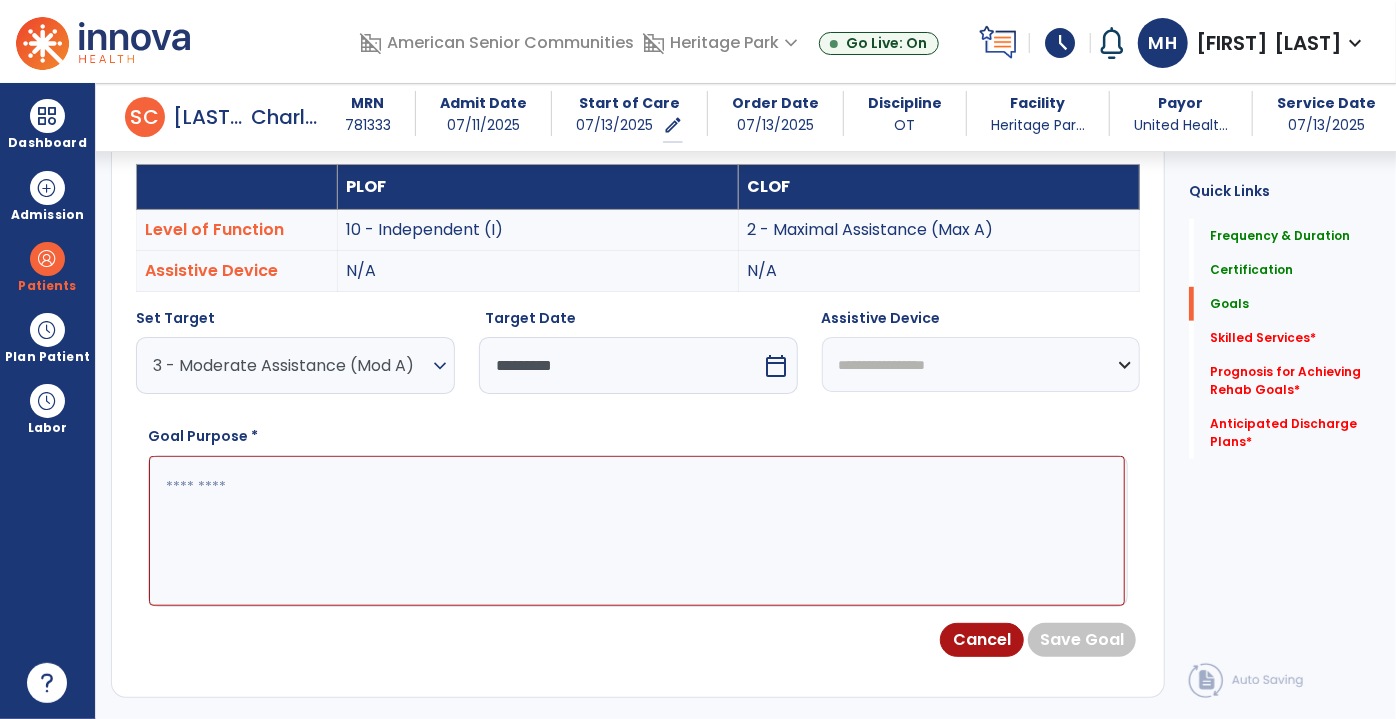 click on "*********" at bounding box center (621, 365) 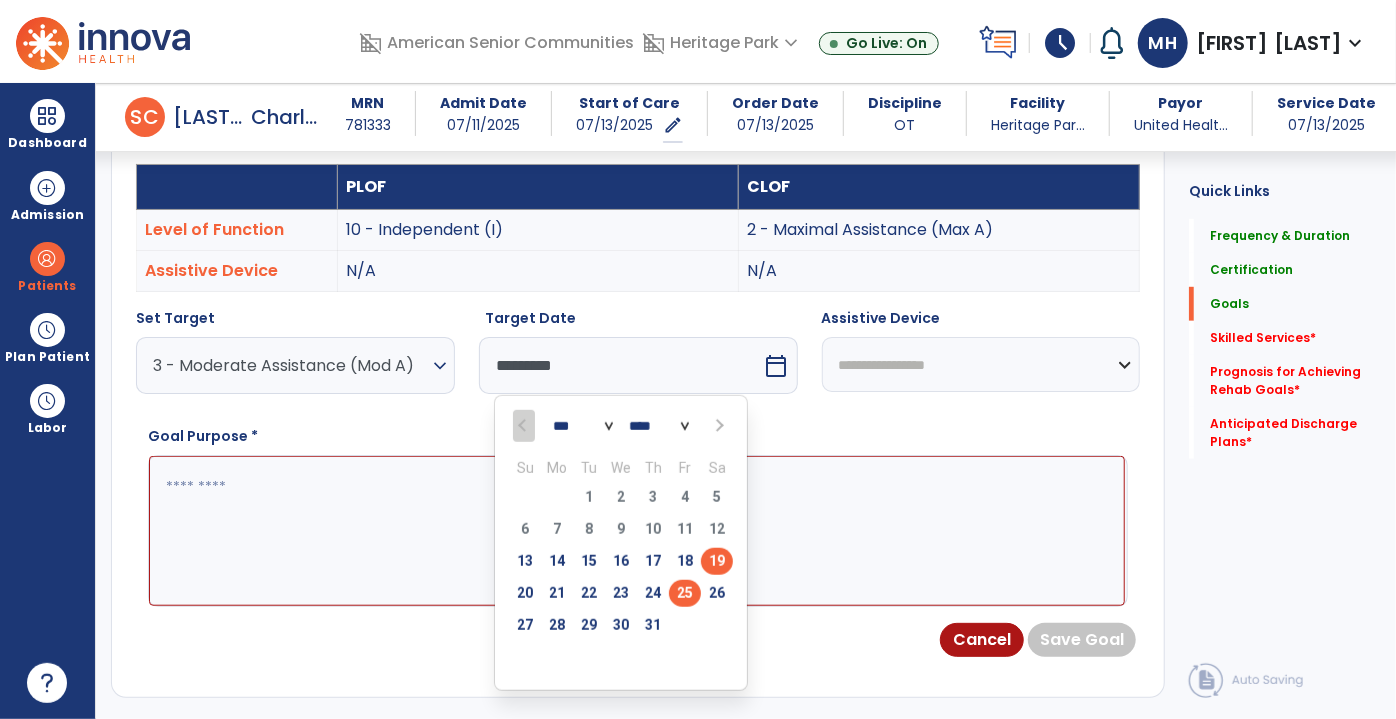 click on "25" at bounding box center [685, 593] 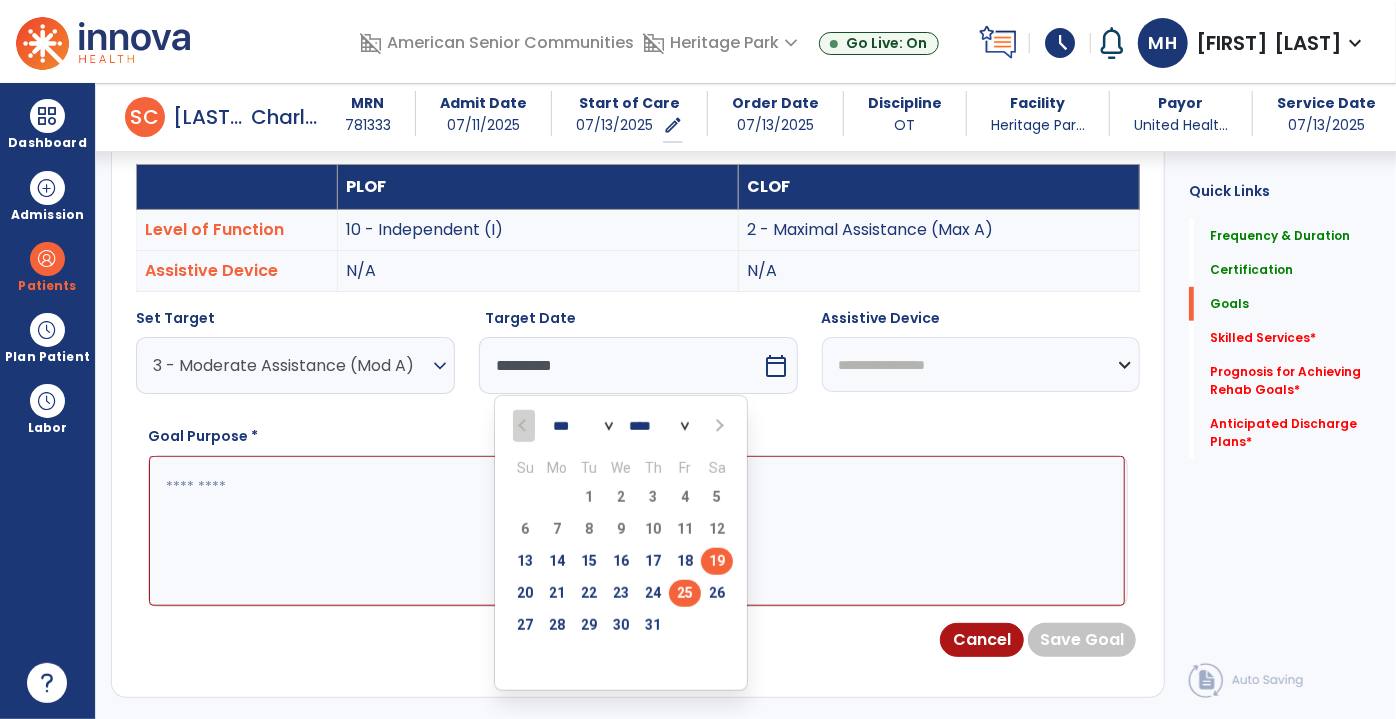 type on "*********" 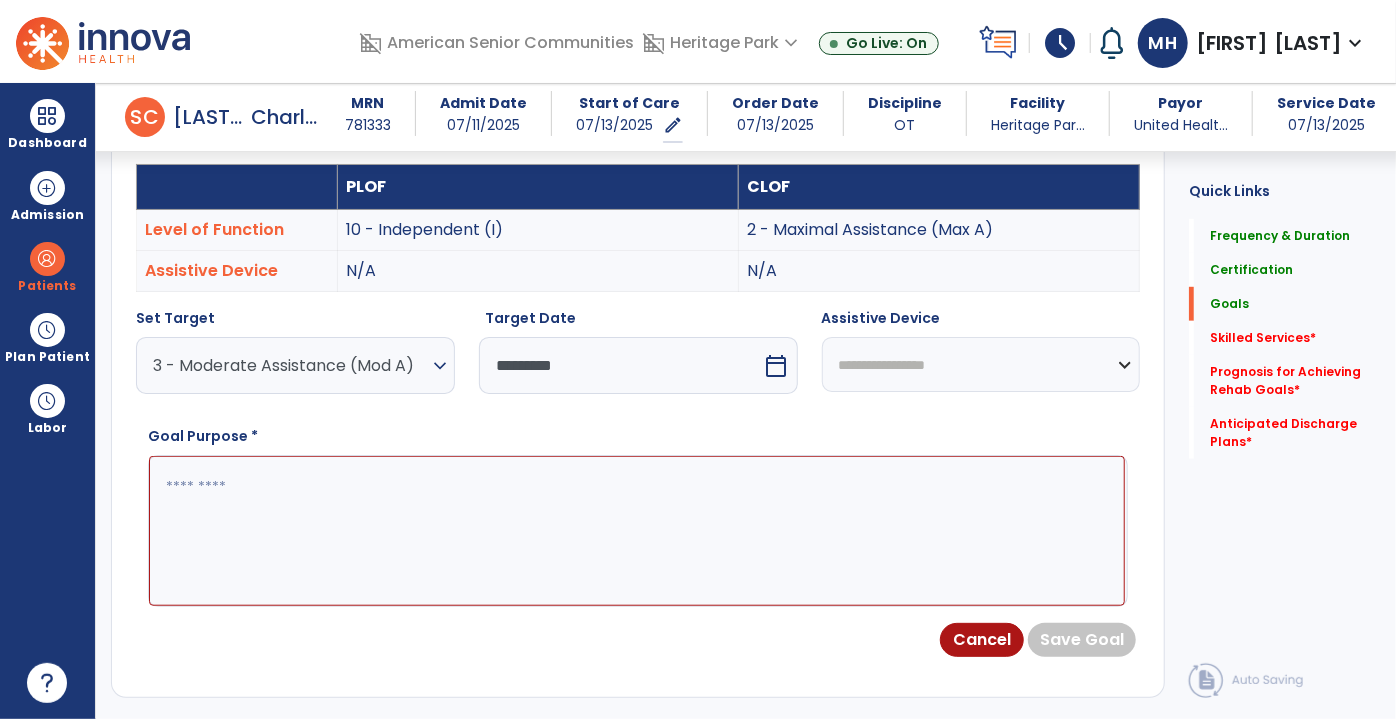 click on "**********" at bounding box center (981, 364) 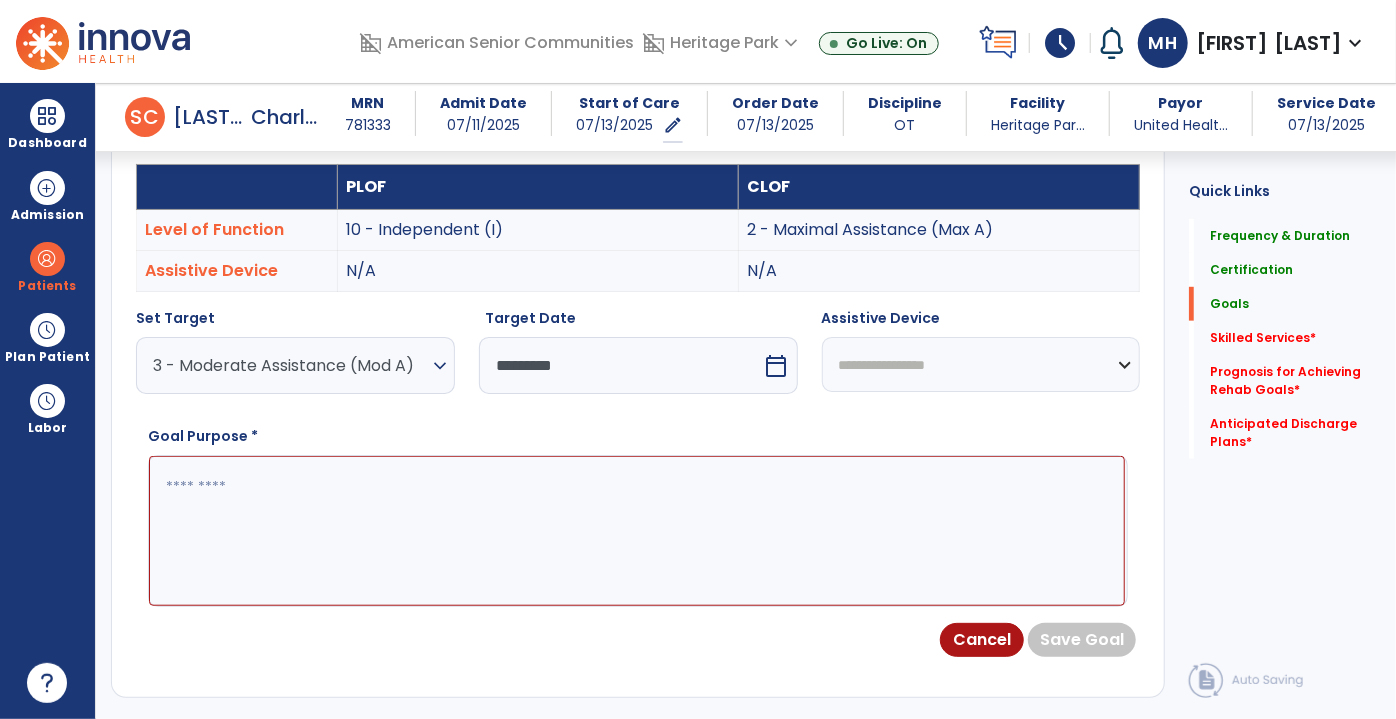 select on "**********" 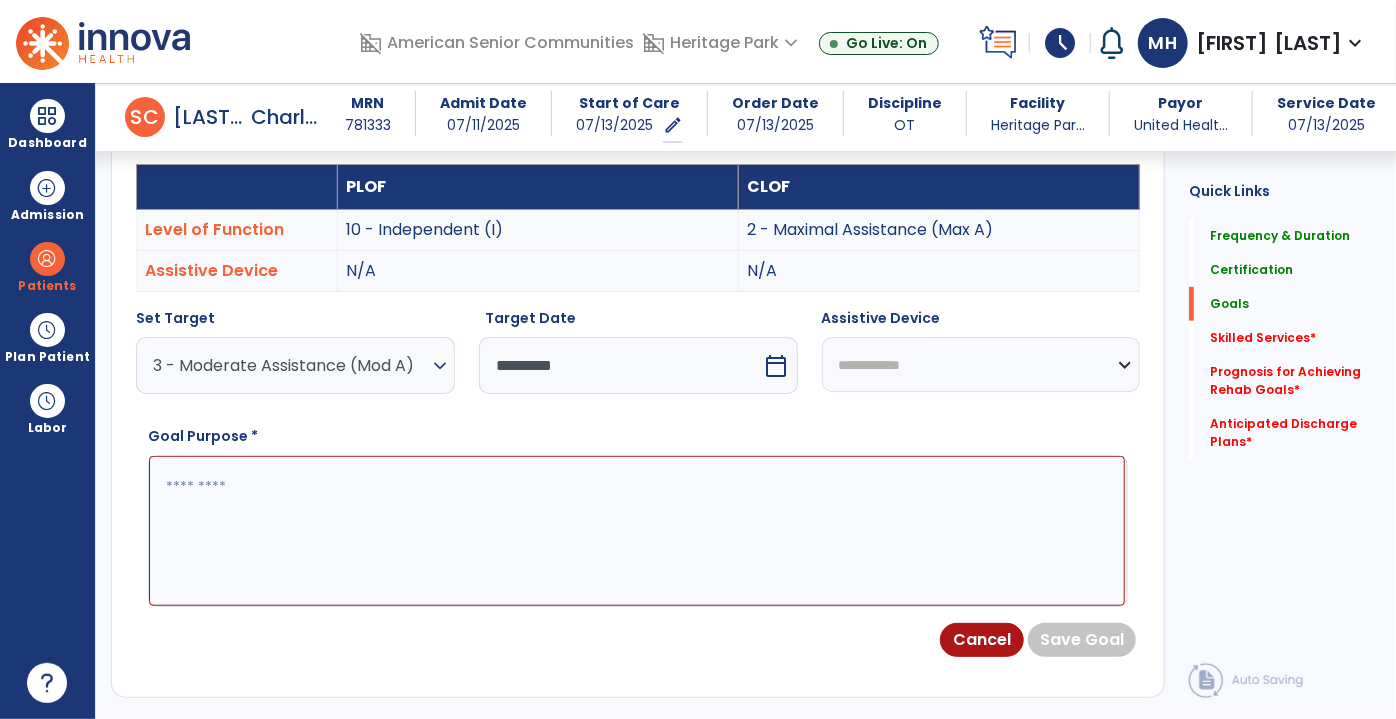 click on "**********" at bounding box center (981, 364) 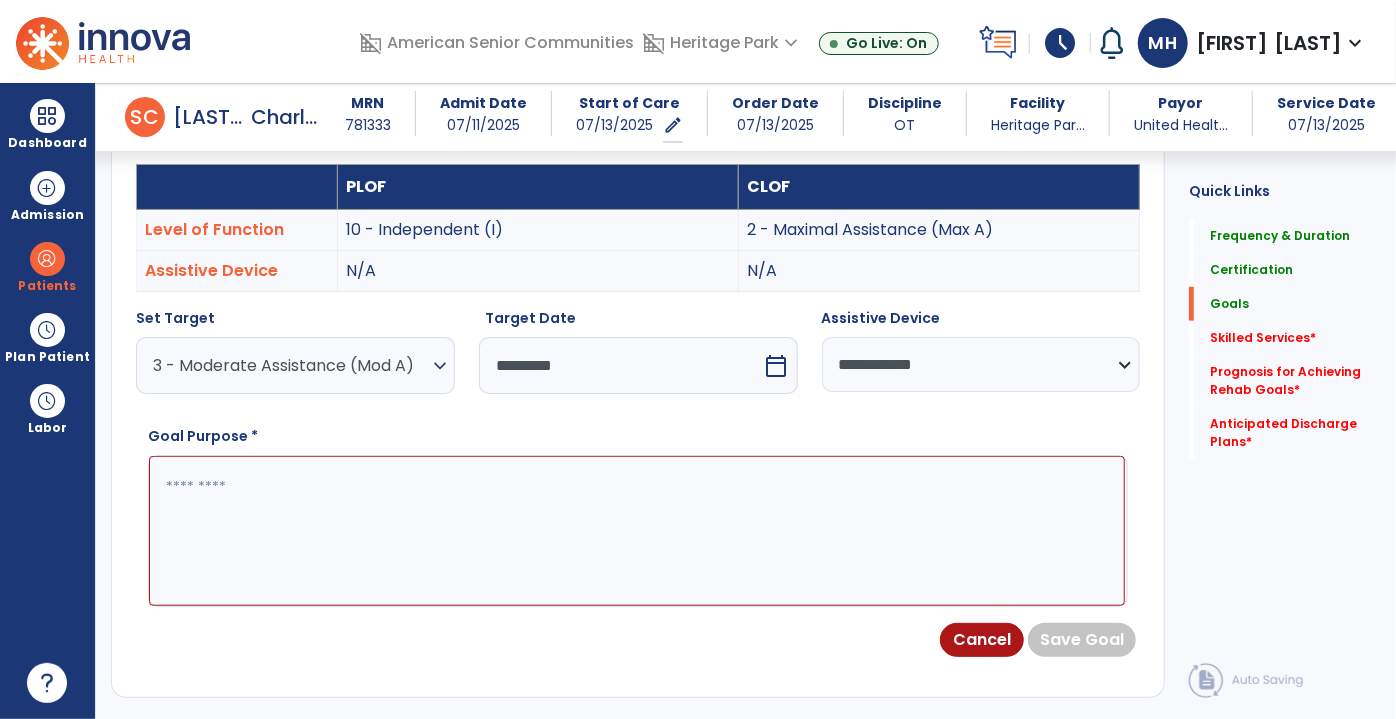 click at bounding box center [637, 530] 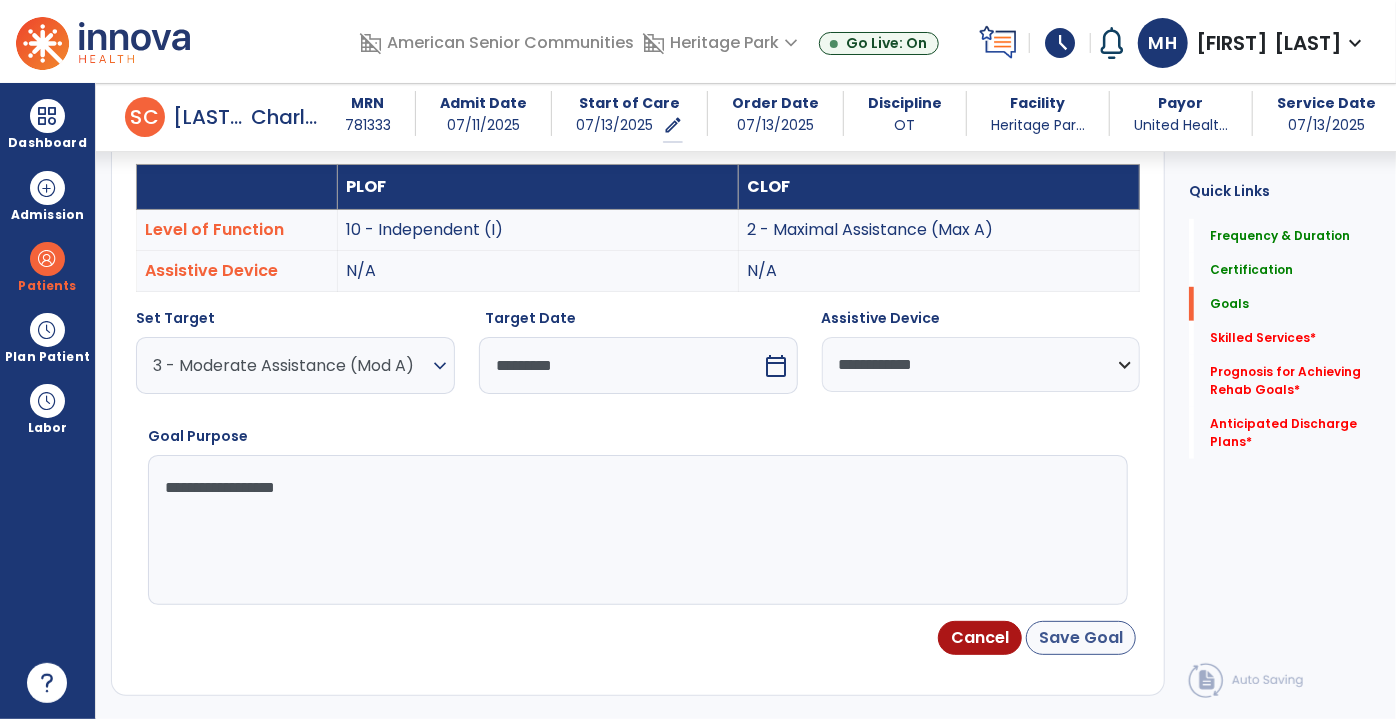 type on "**********" 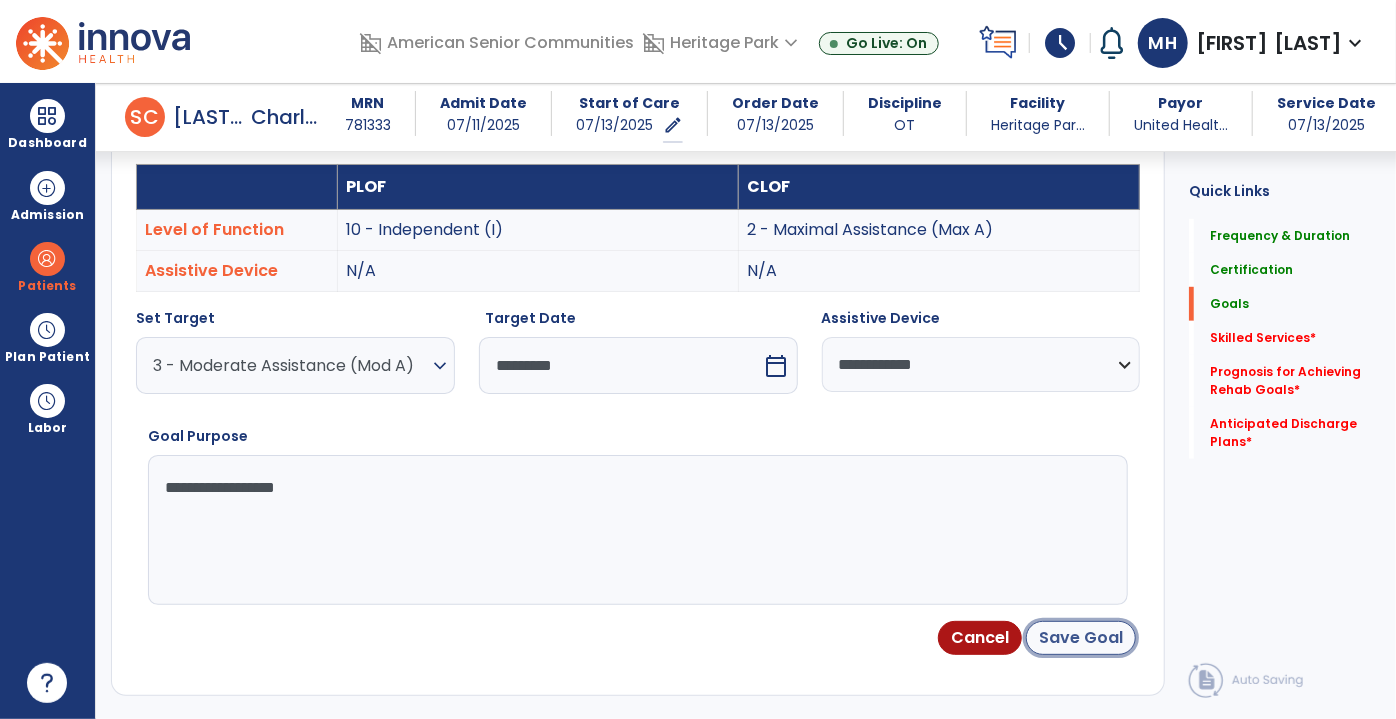 click on "Save Goal" at bounding box center [1081, 638] 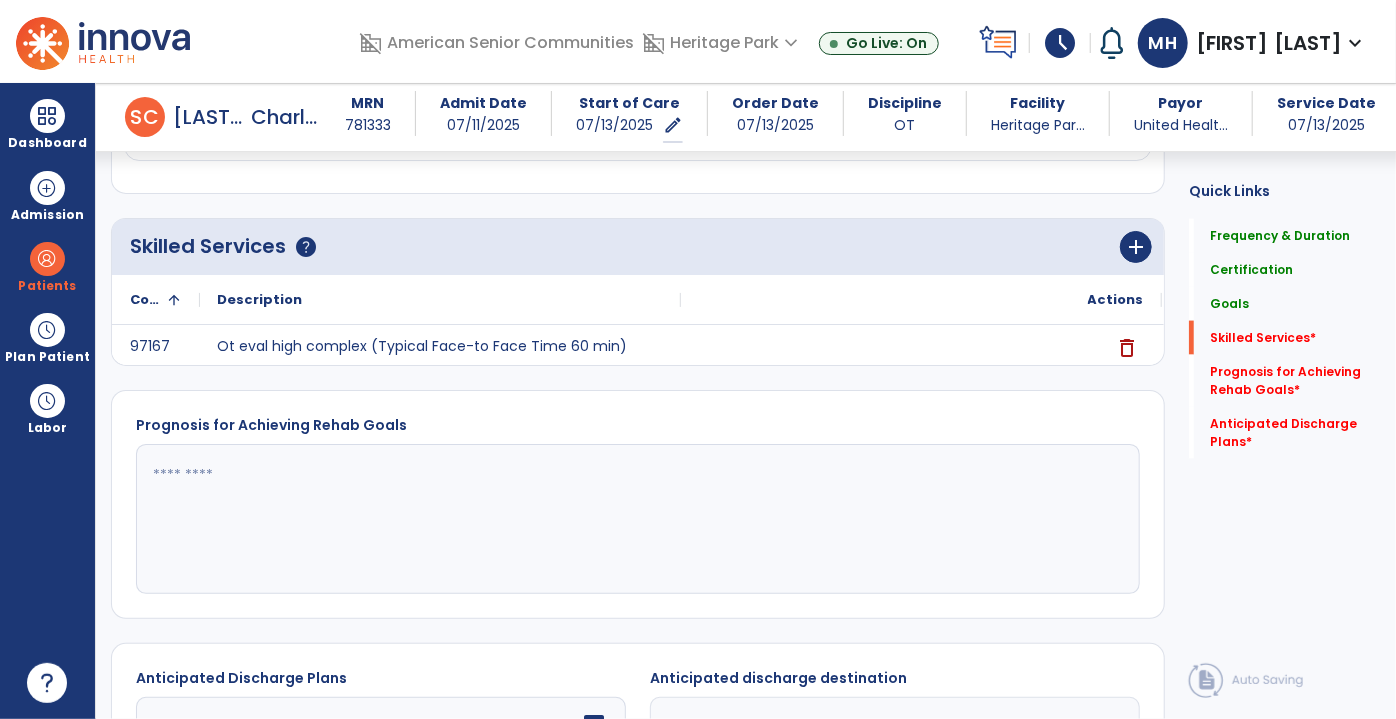 scroll, scrollTop: 1386, scrollLeft: 0, axis: vertical 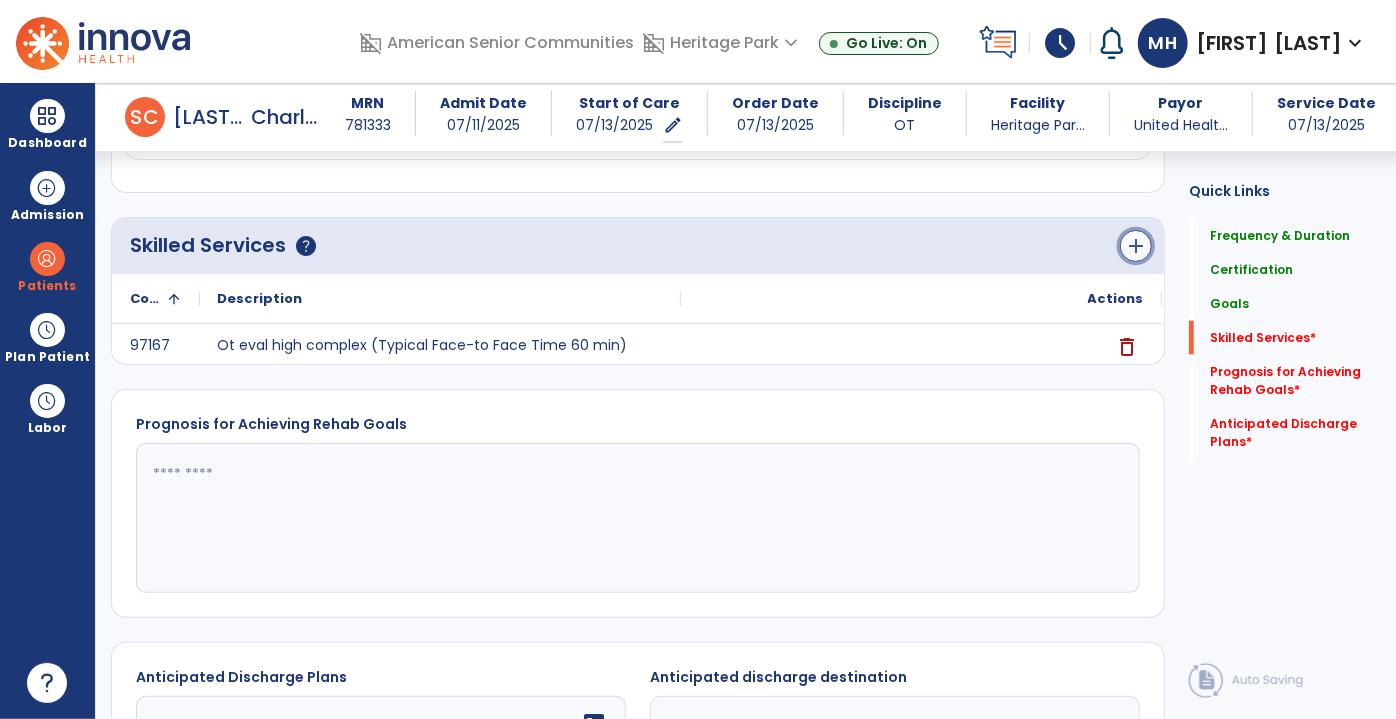 click on "add" 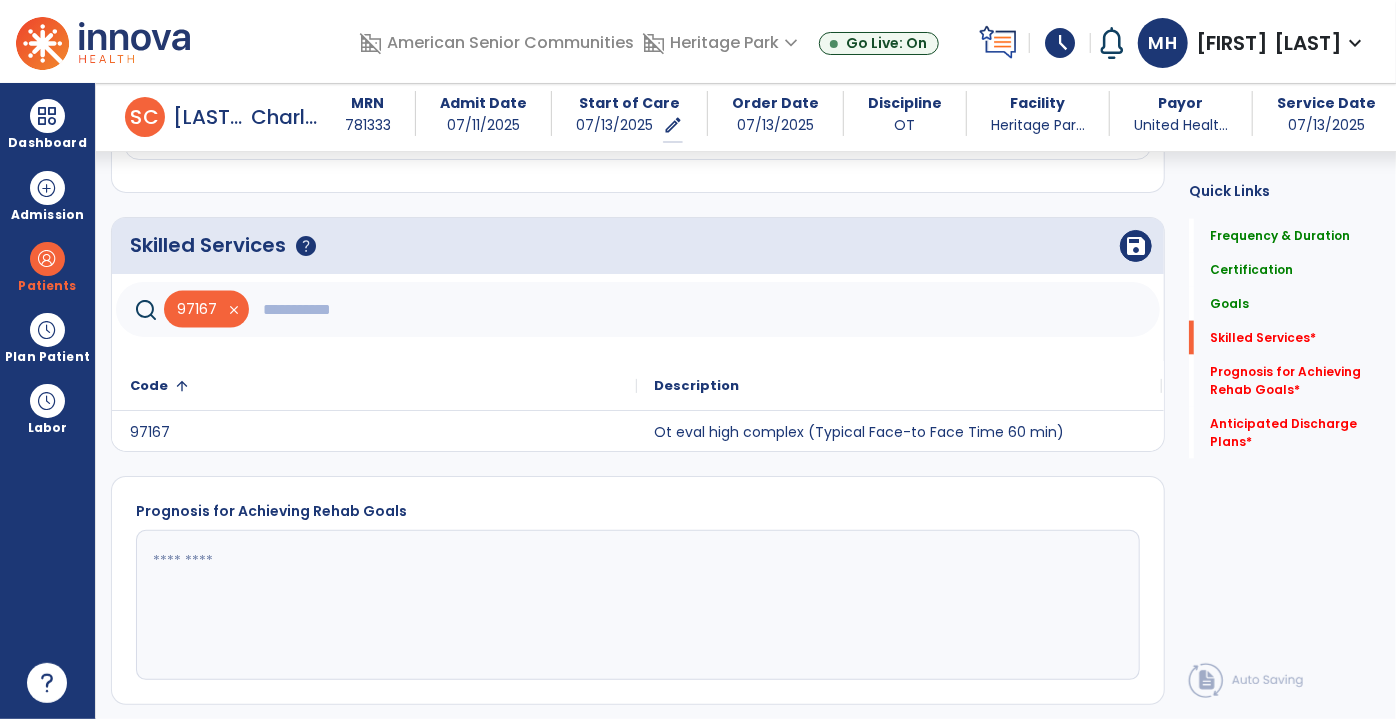 click 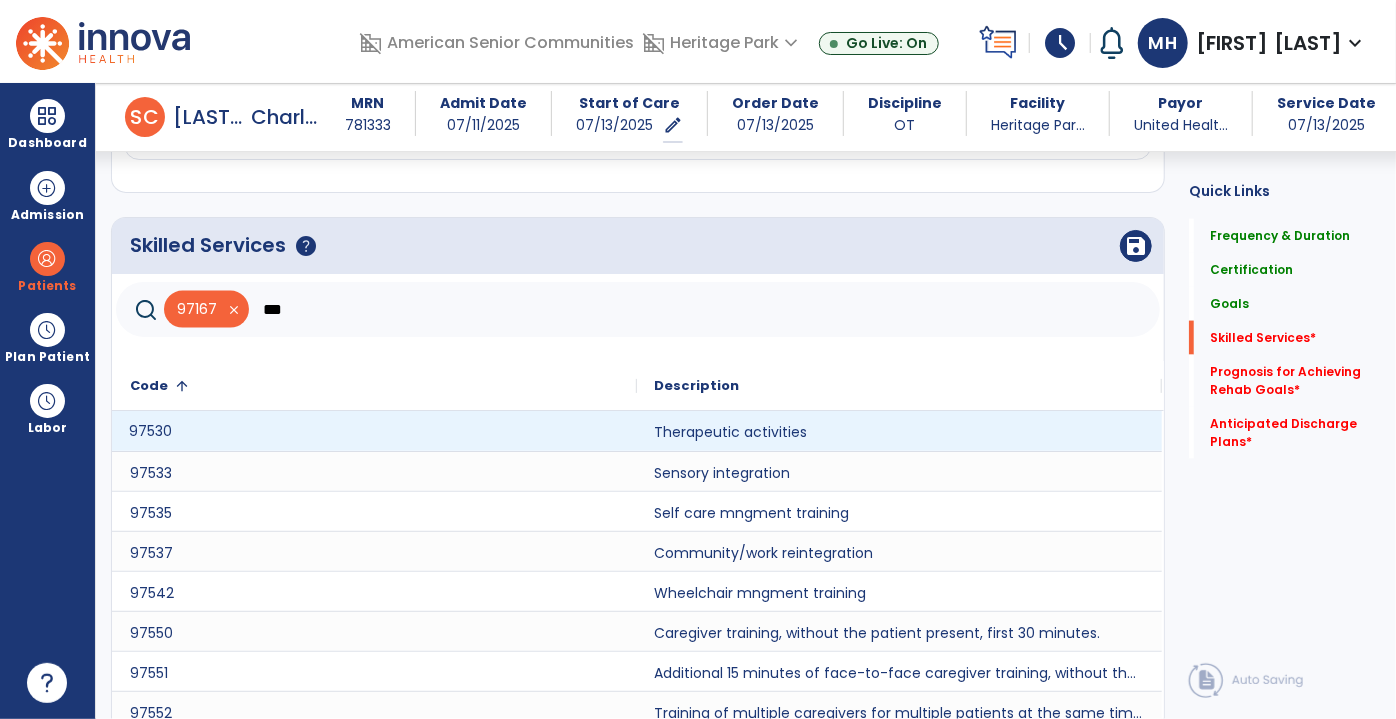 click on "97530" 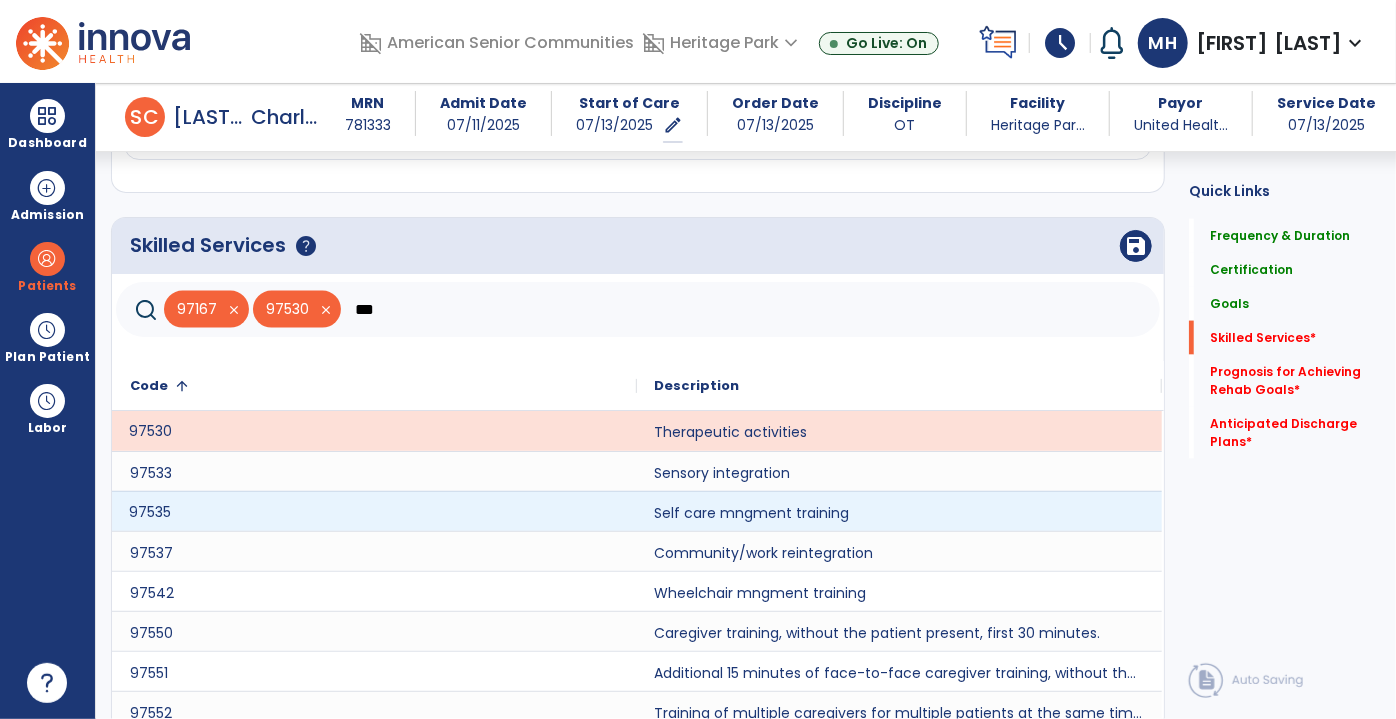 click on "97535" 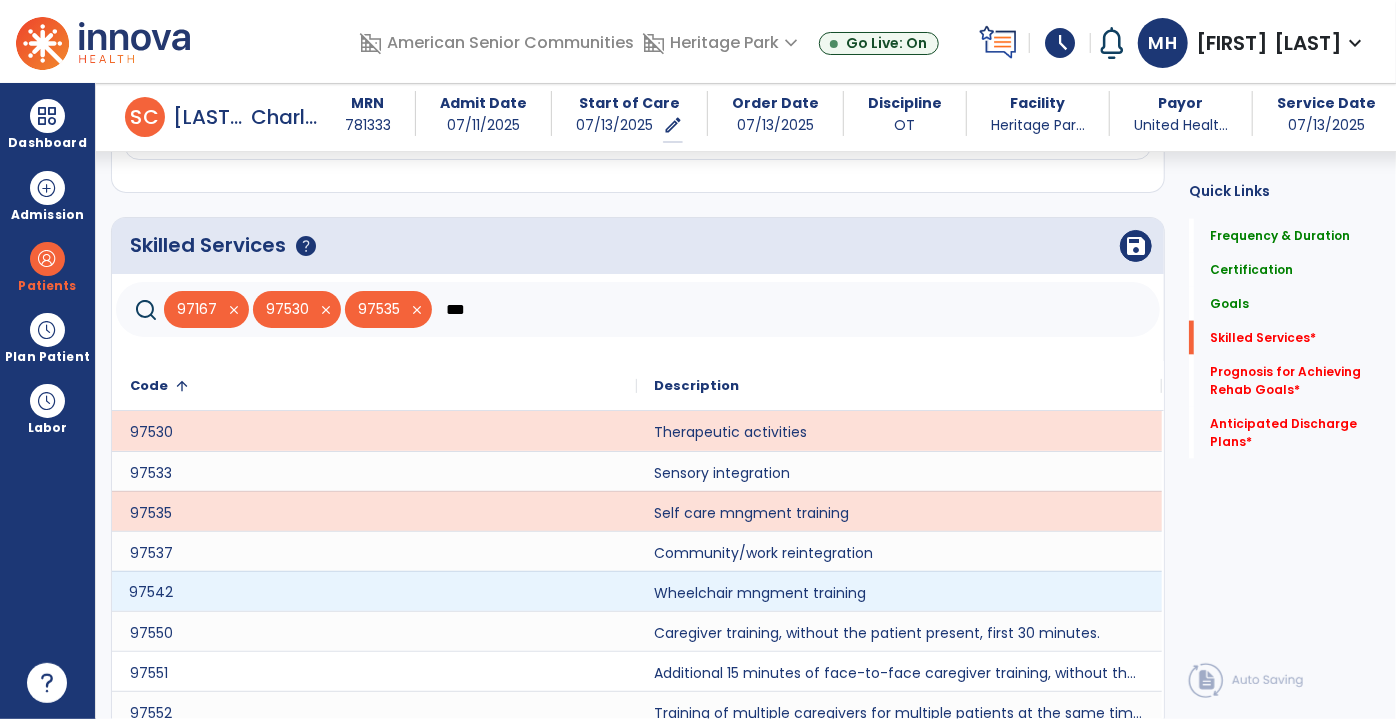 click on "97542" 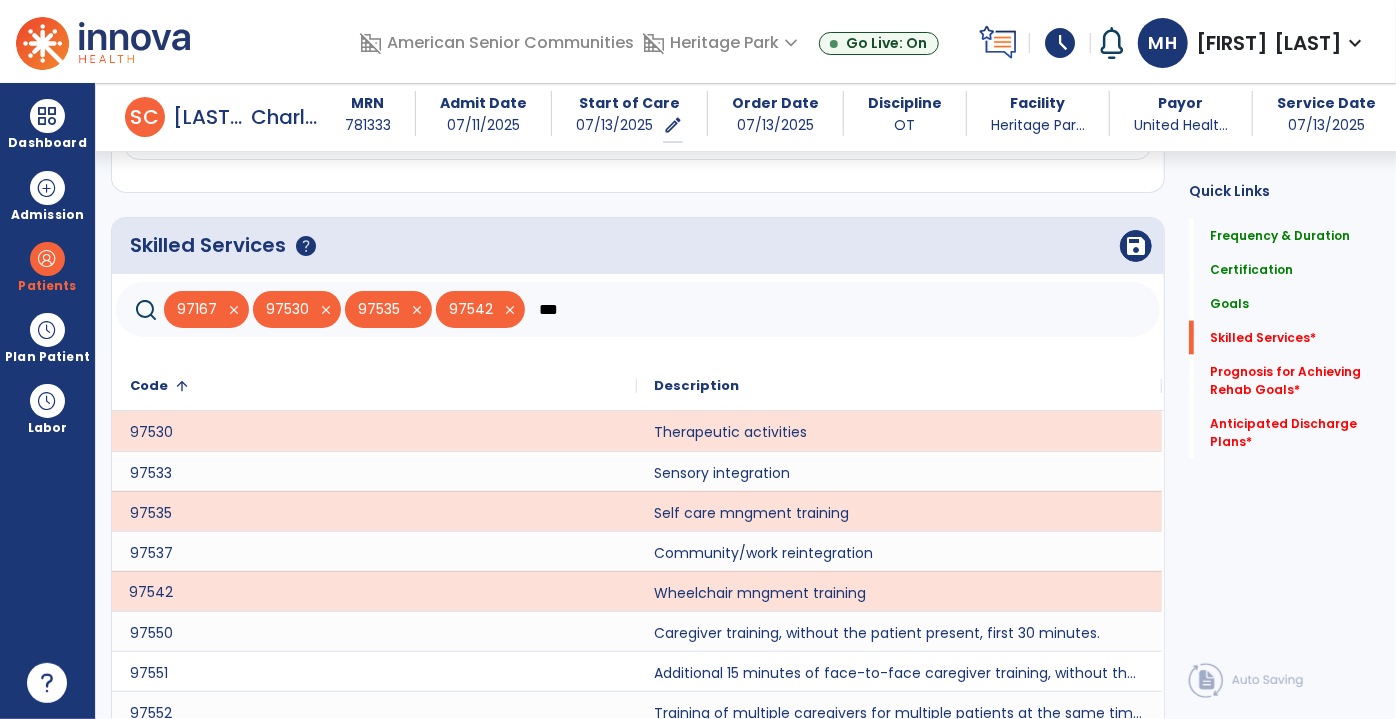 click on "***" 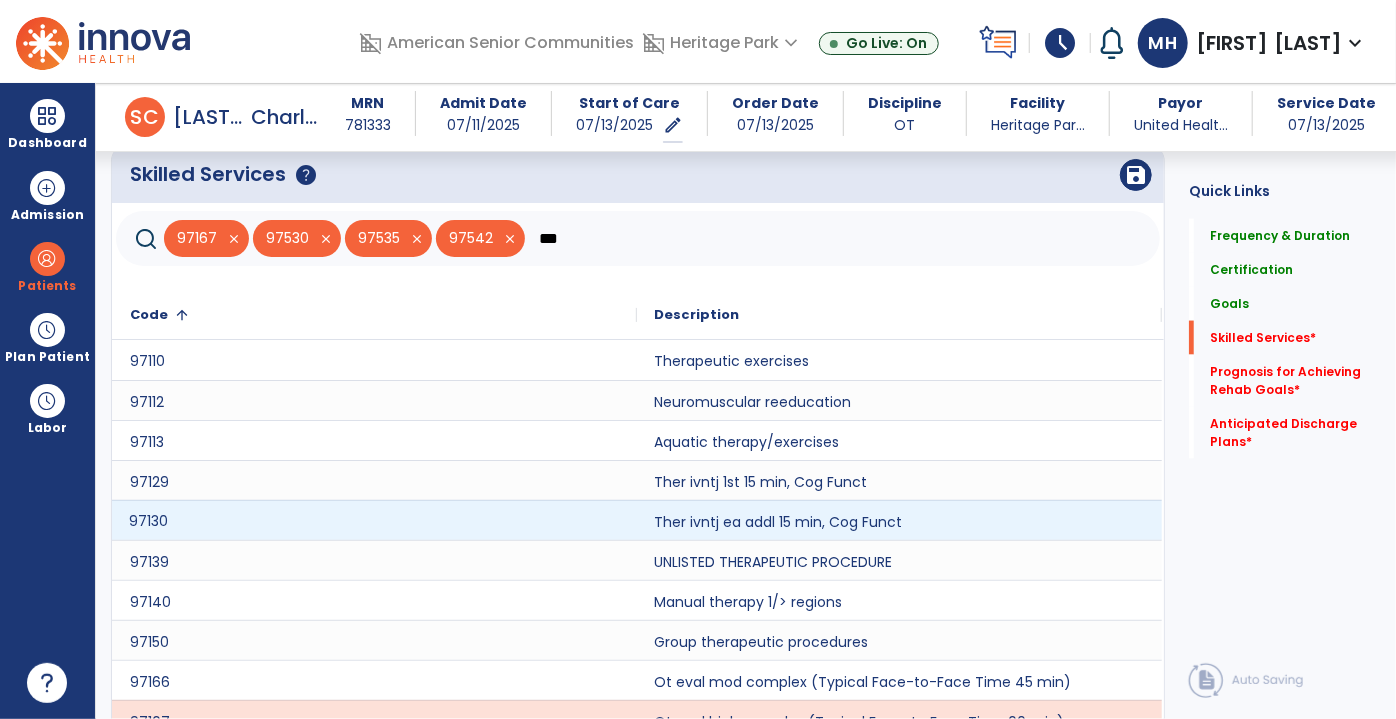 scroll, scrollTop: 1521, scrollLeft: 0, axis: vertical 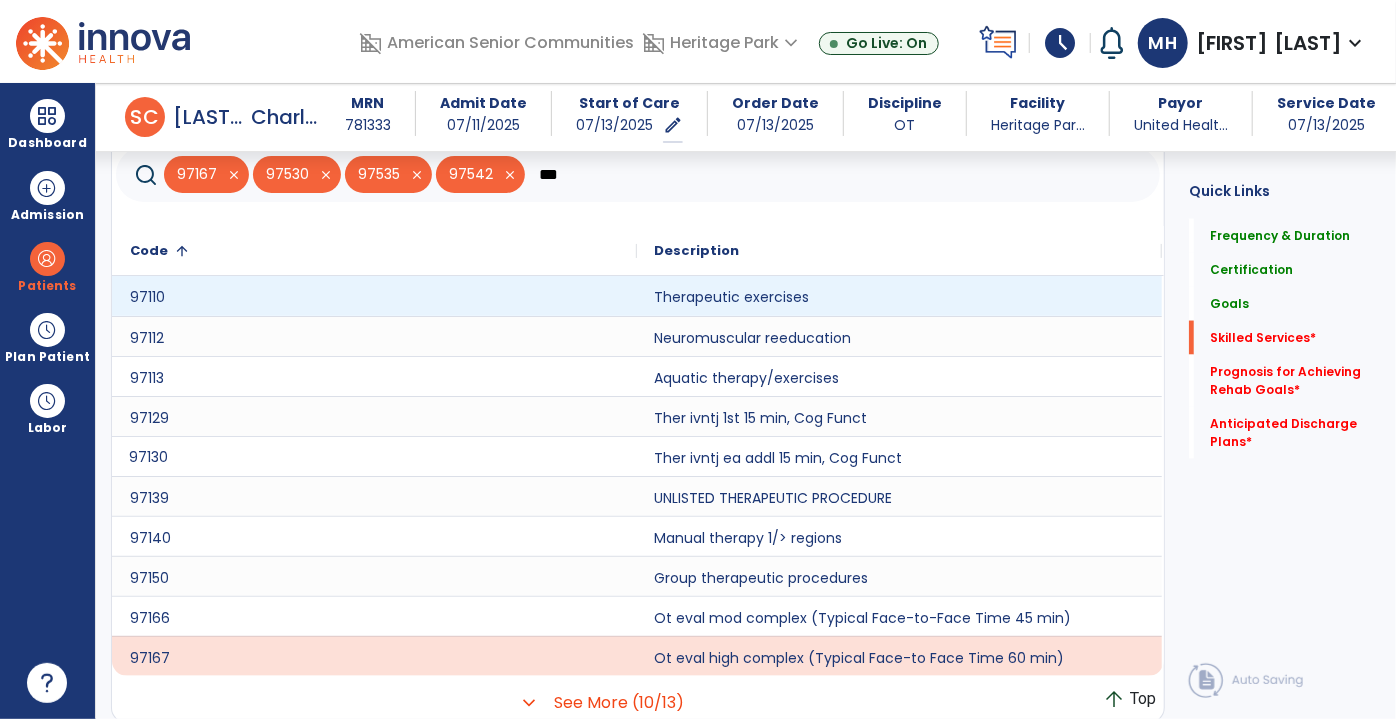 type on "***" 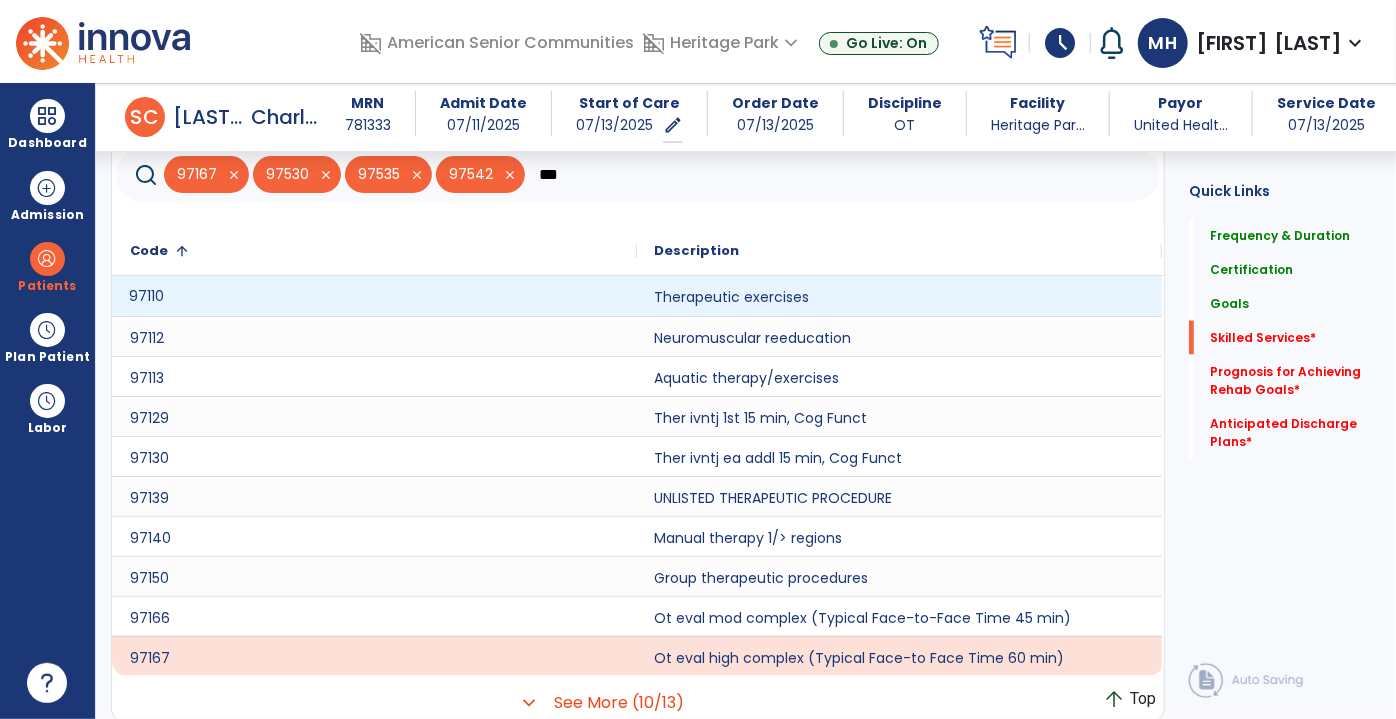 click on "97110" 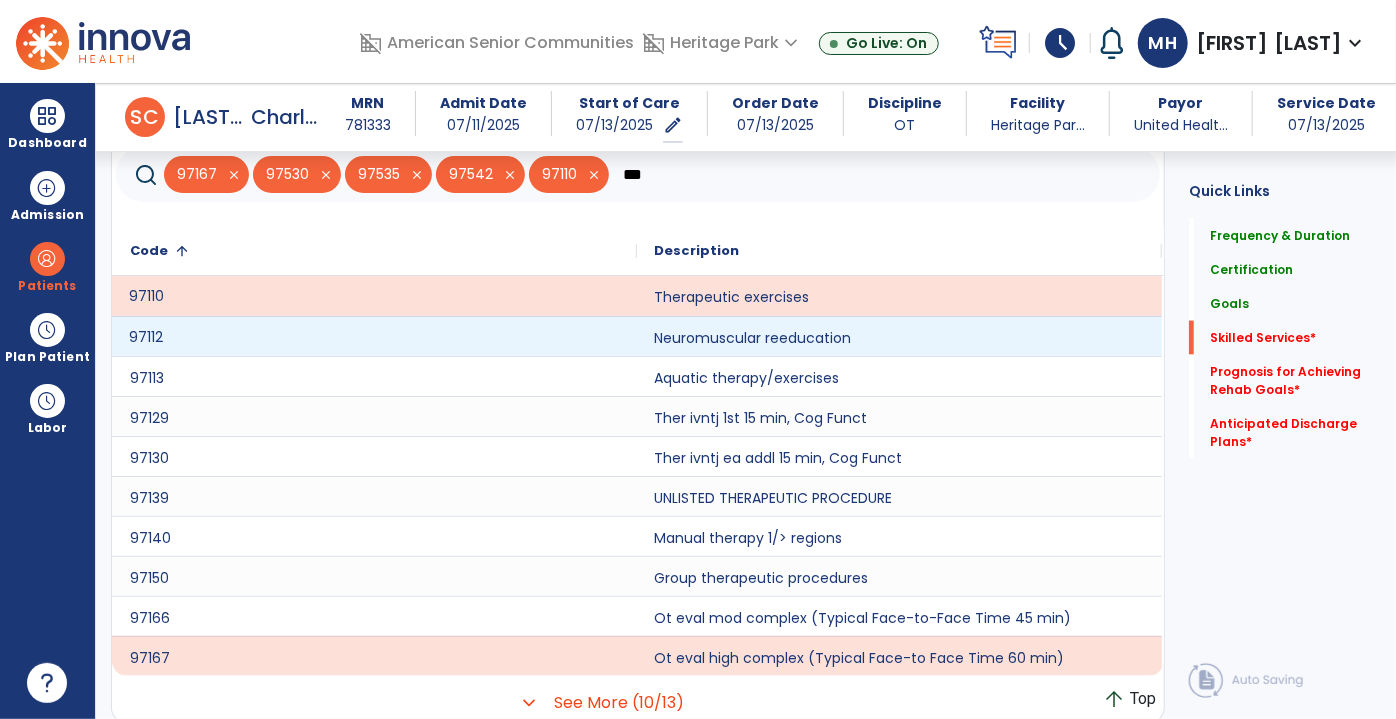 click on "97112" 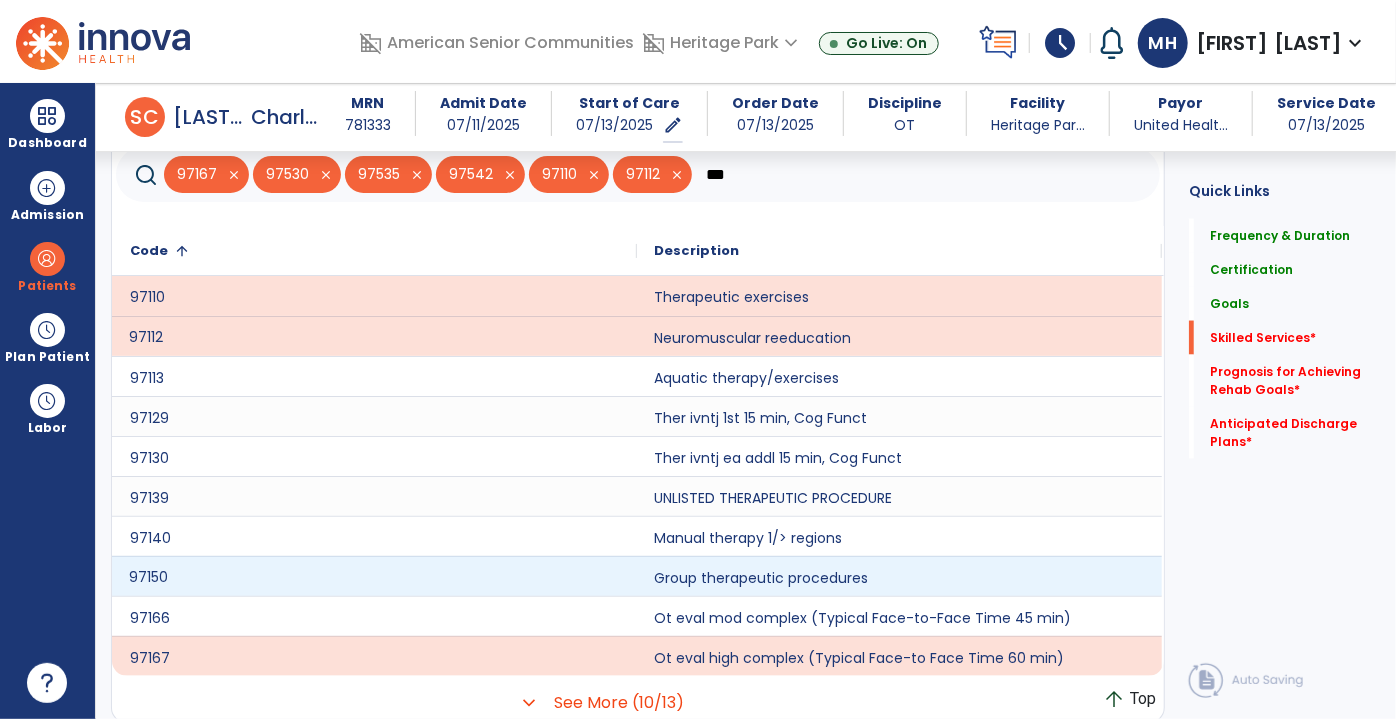 click on "97150" 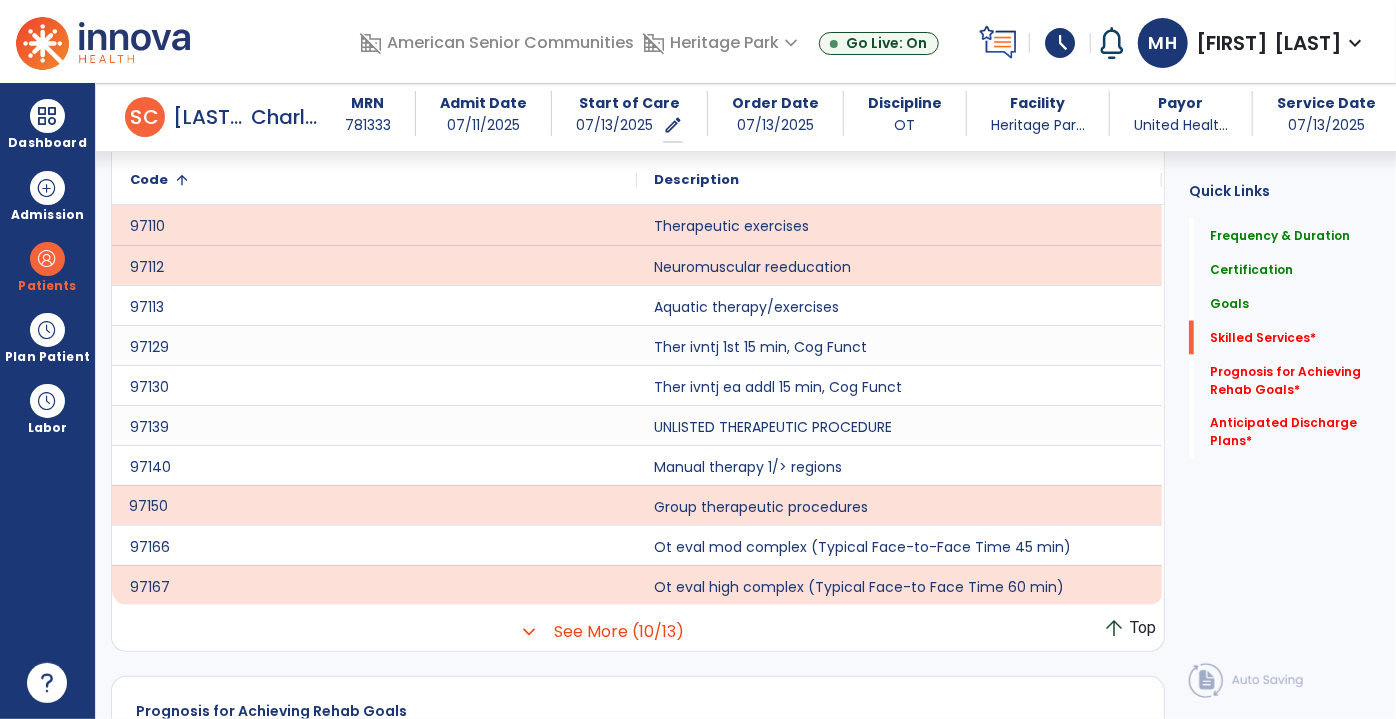 scroll, scrollTop: 1885, scrollLeft: 0, axis: vertical 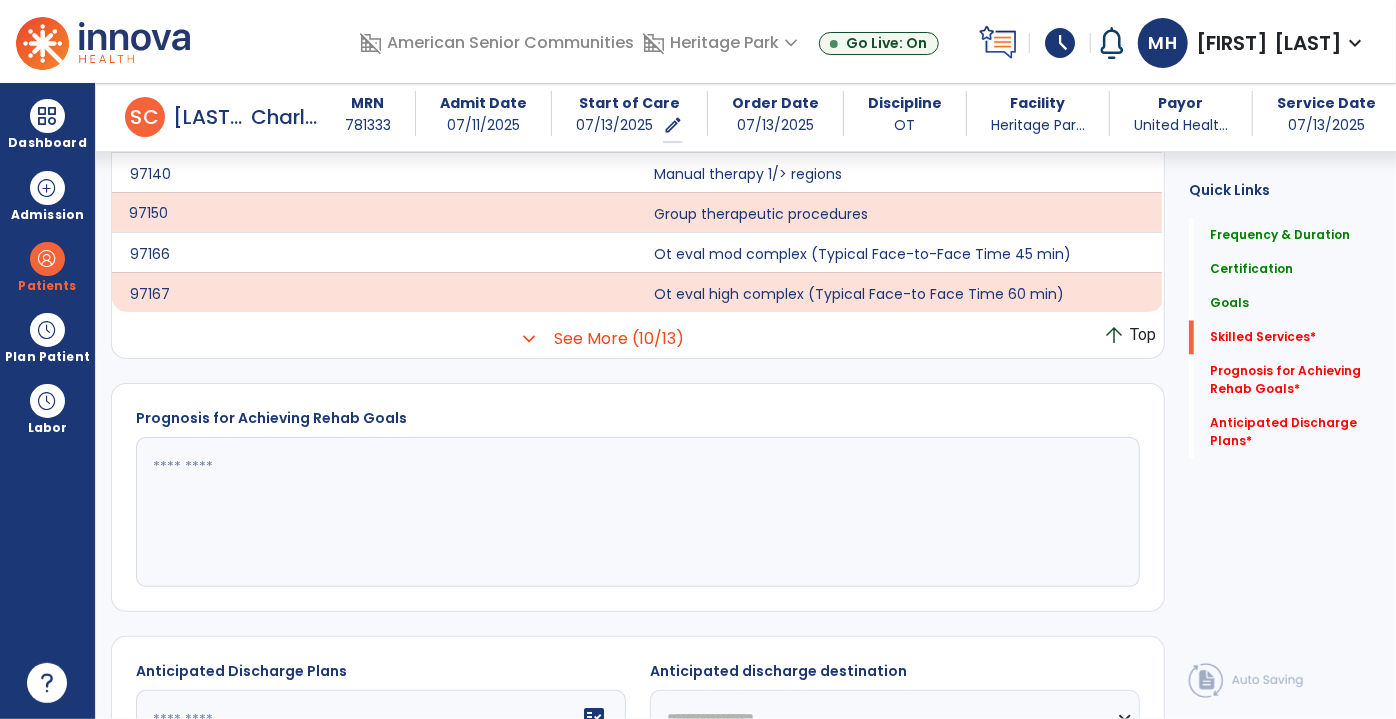 click 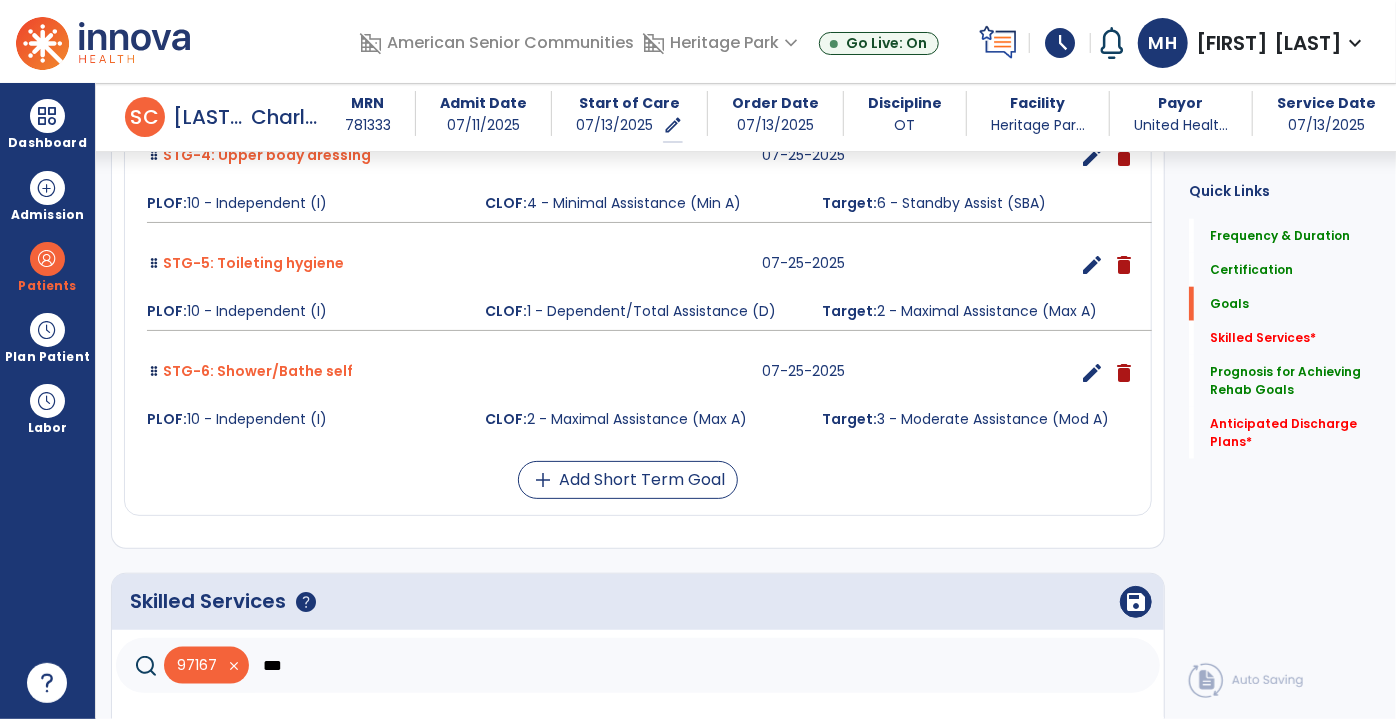 click on "add  Add Short Term Goal" at bounding box center (628, 480) 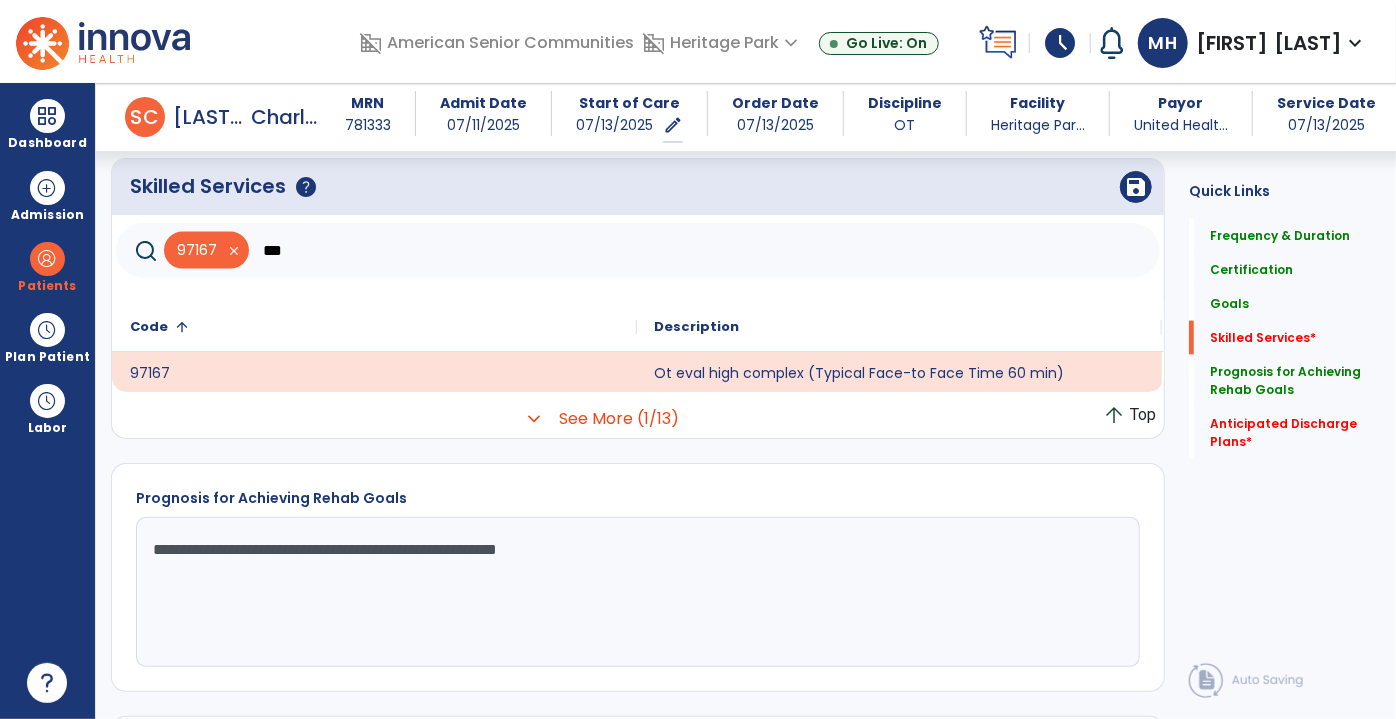 scroll, scrollTop: 1485, scrollLeft: 0, axis: vertical 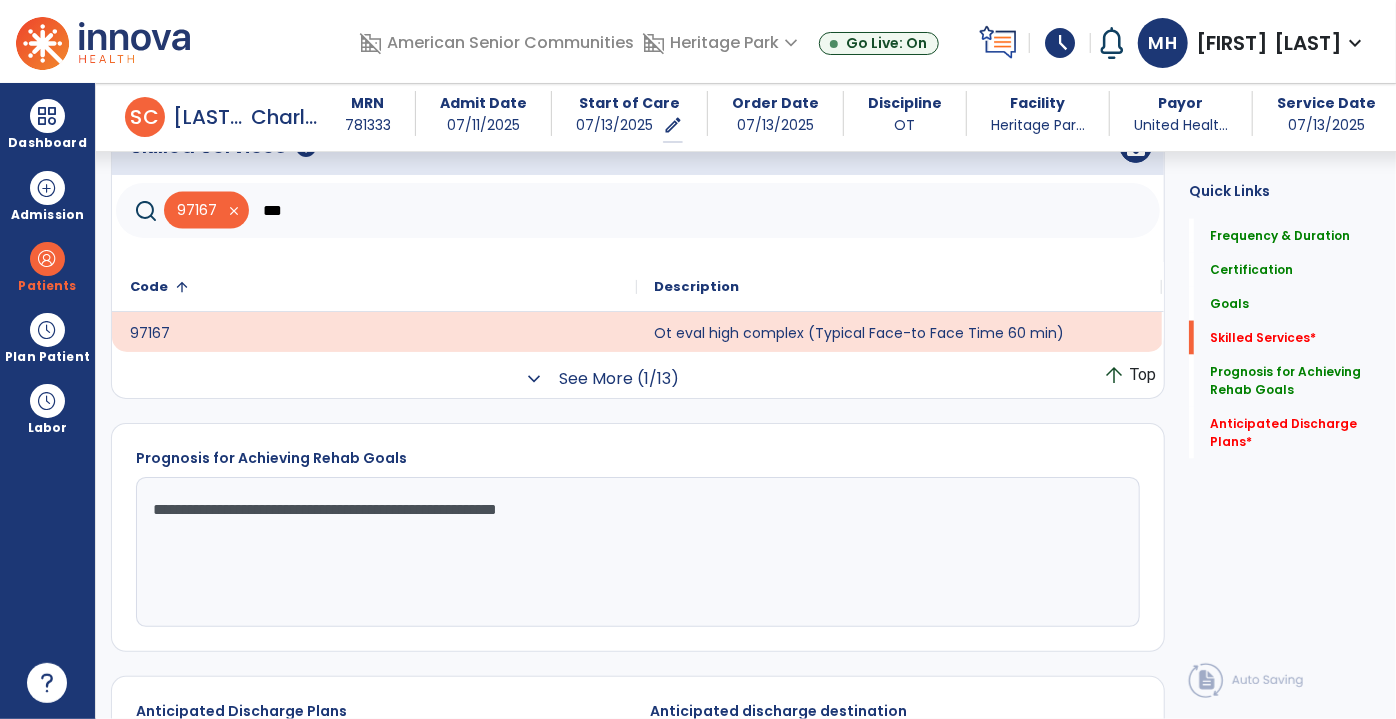 click on "See More (1/13)" 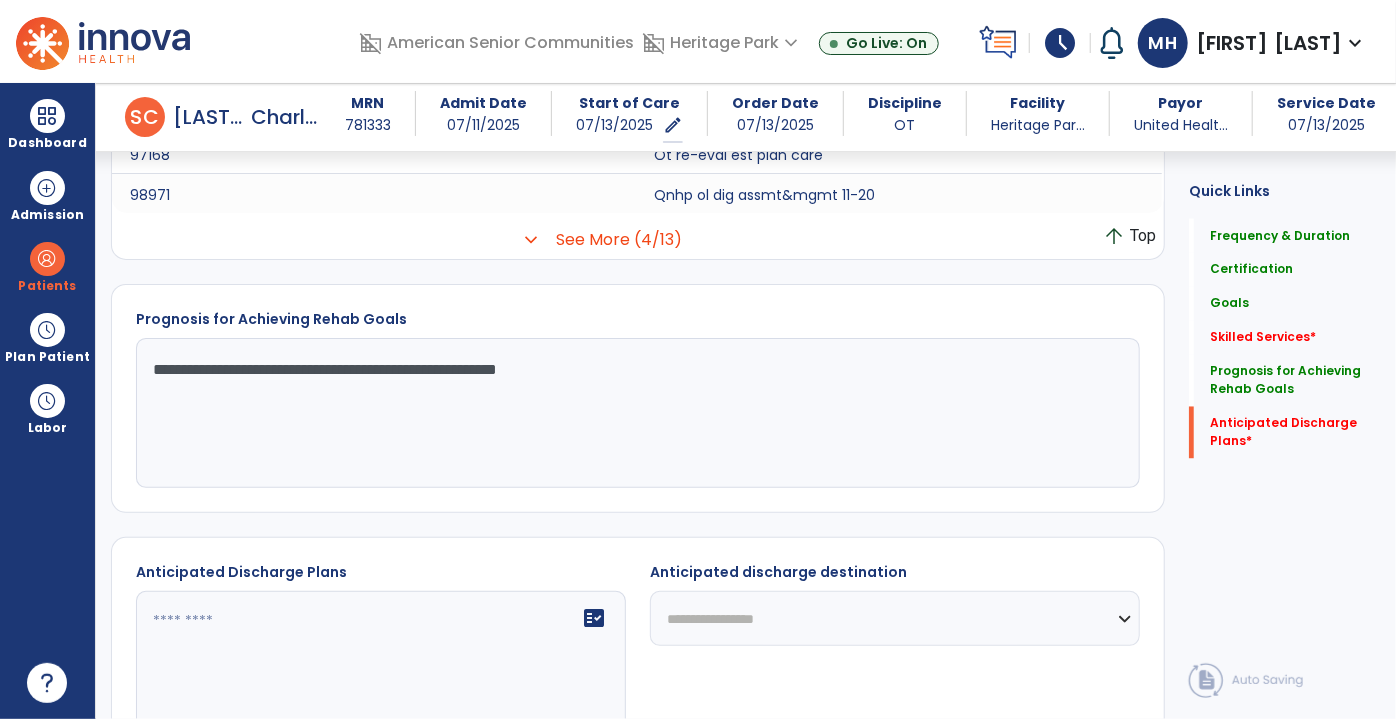 scroll, scrollTop: 1826, scrollLeft: 0, axis: vertical 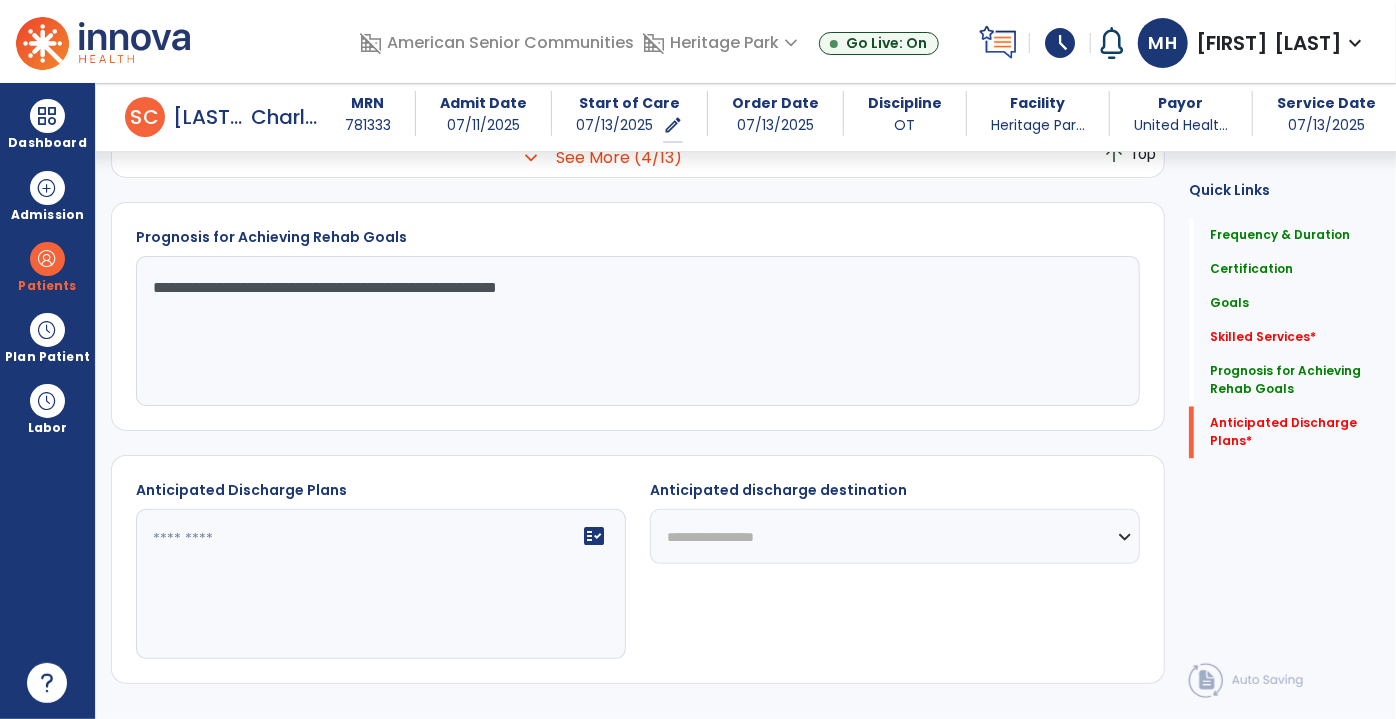 click on "**********" 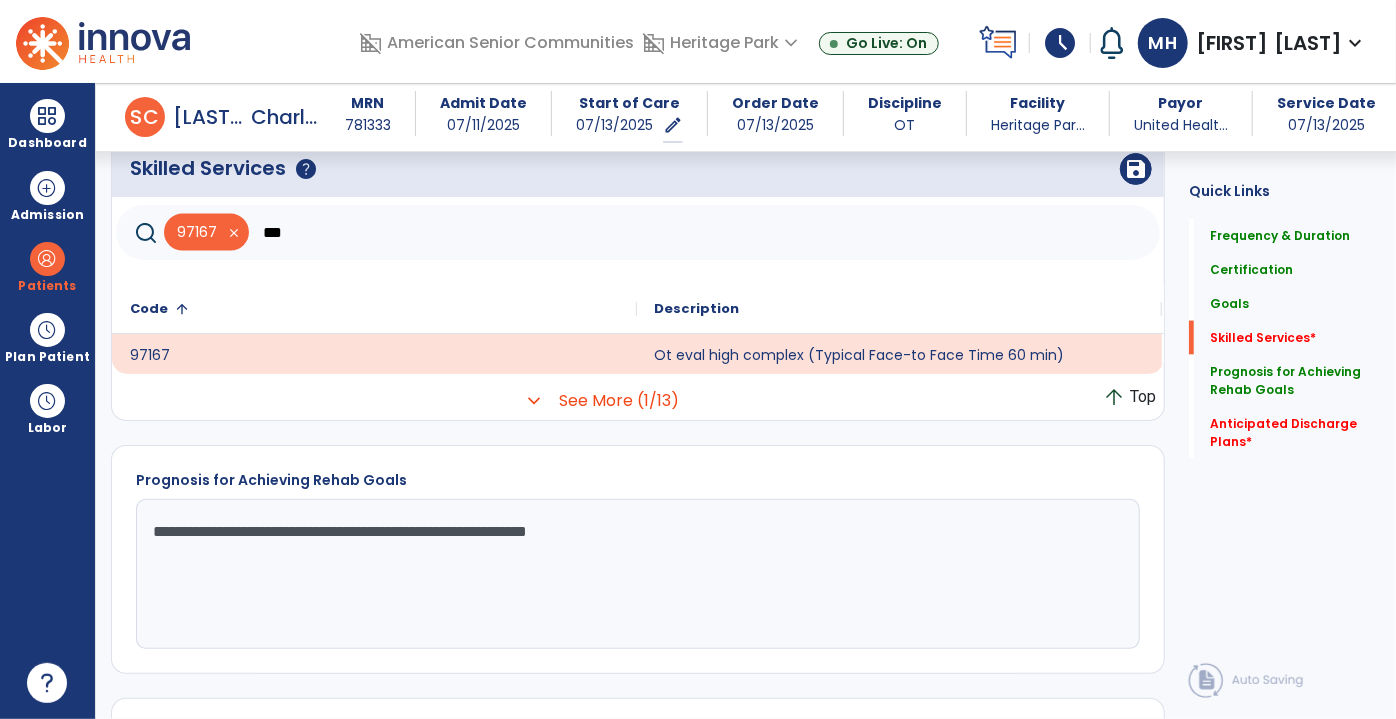 scroll, scrollTop: 1281, scrollLeft: 0, axis: vertical 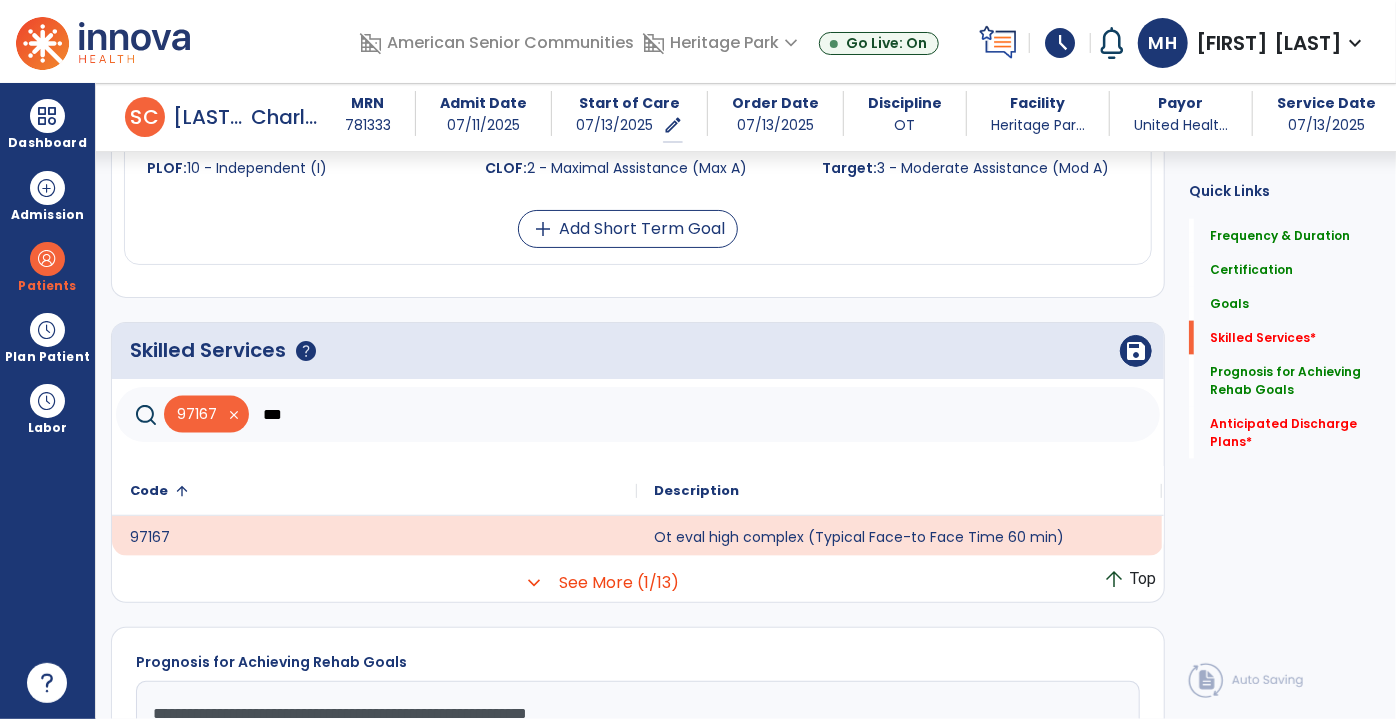 type on "**********" 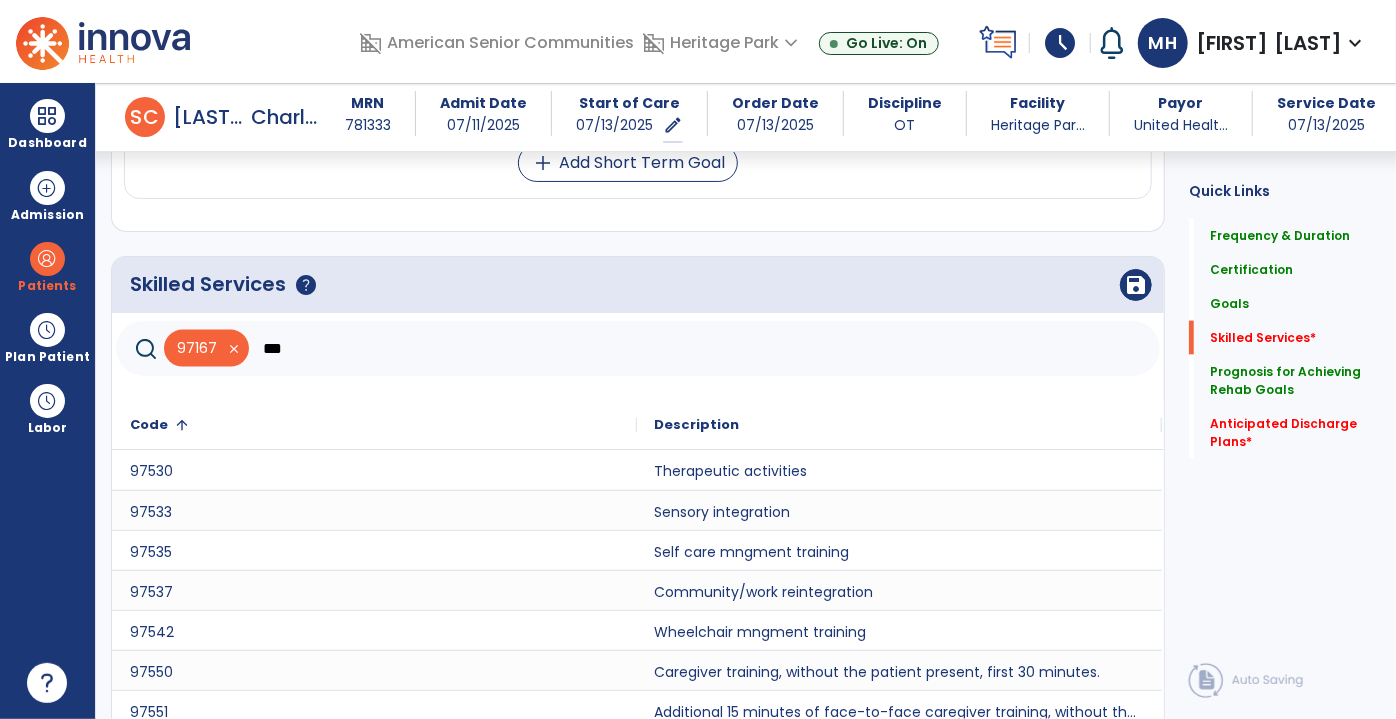 scroll, scrollTop: 1372, scrollLeft: 0, axis: vertical 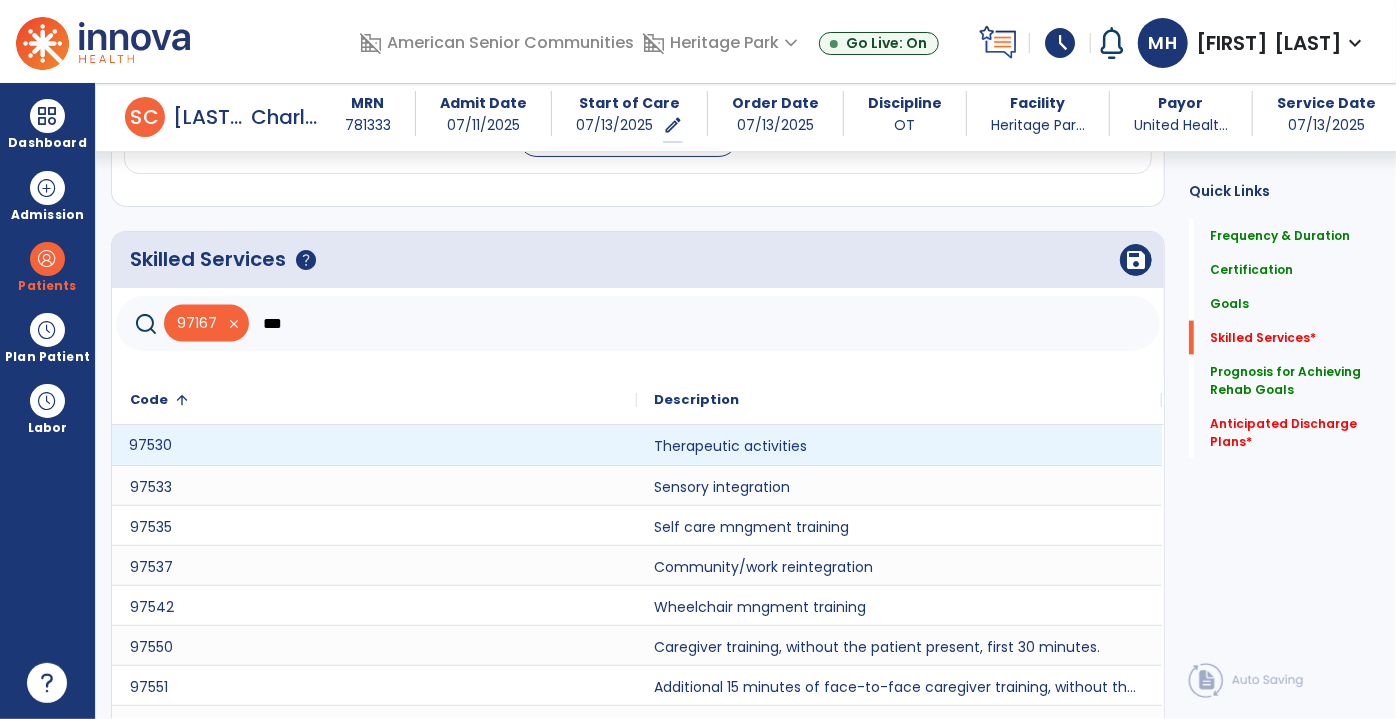 click on "97530" 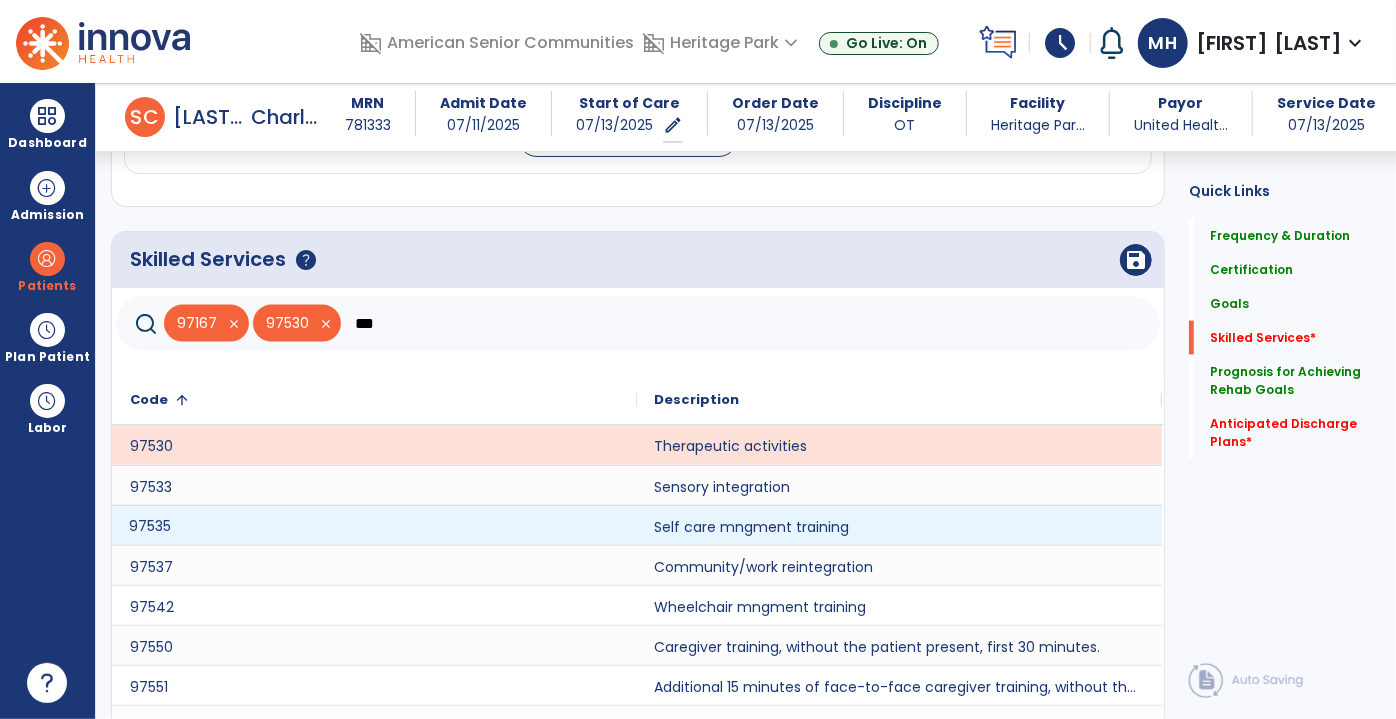 click on "97535" 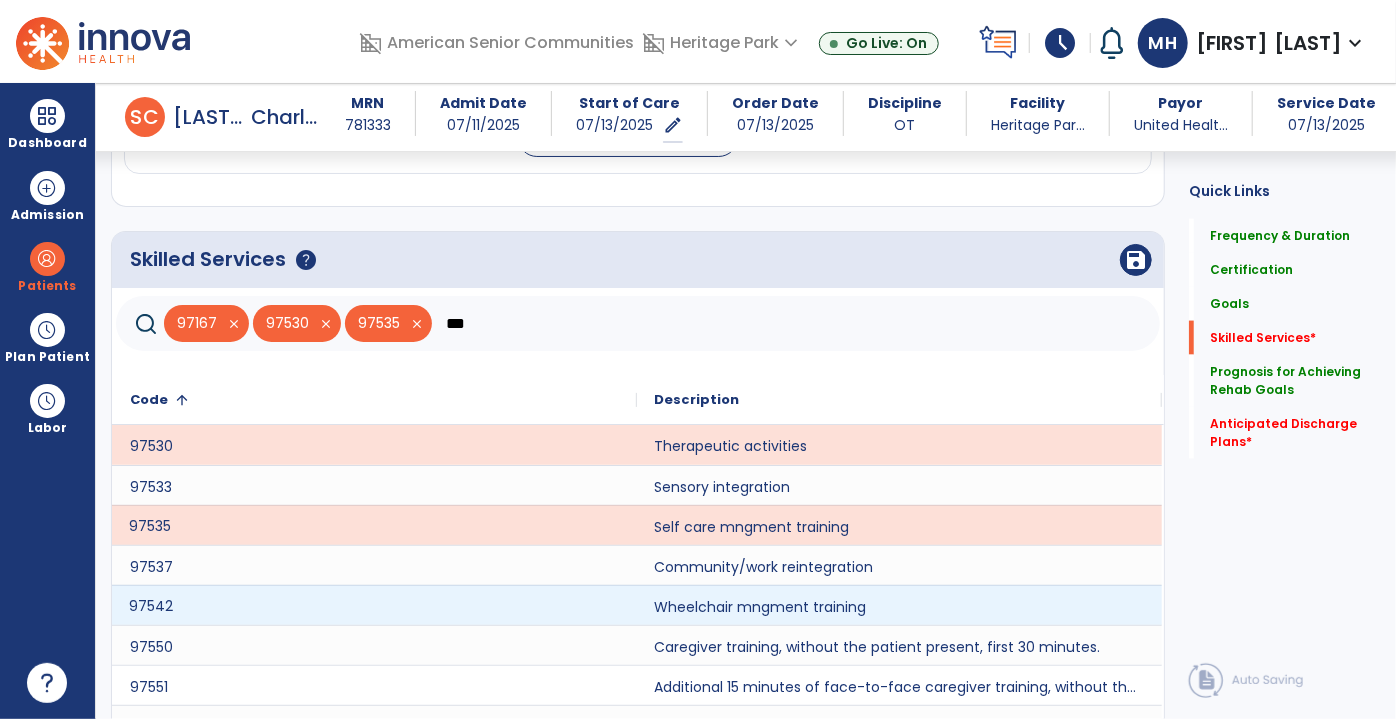 click on "97542" 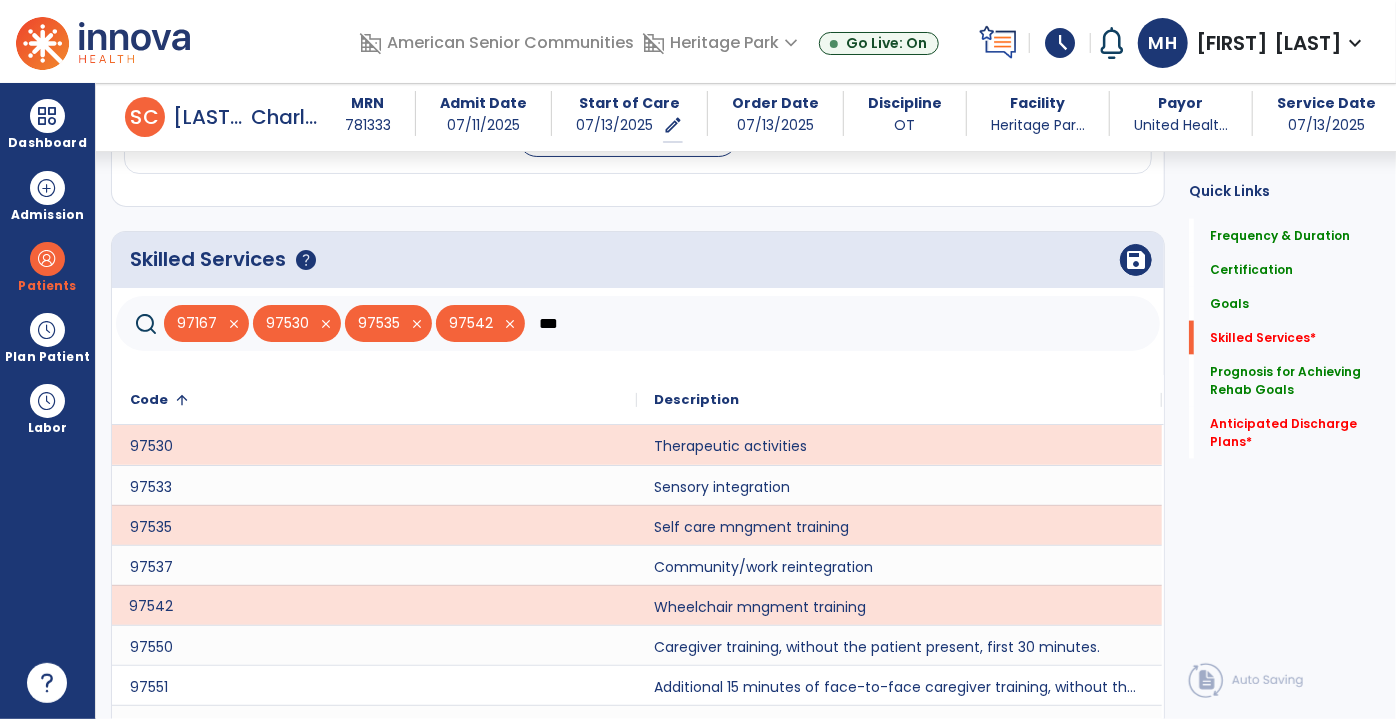 click on "***" 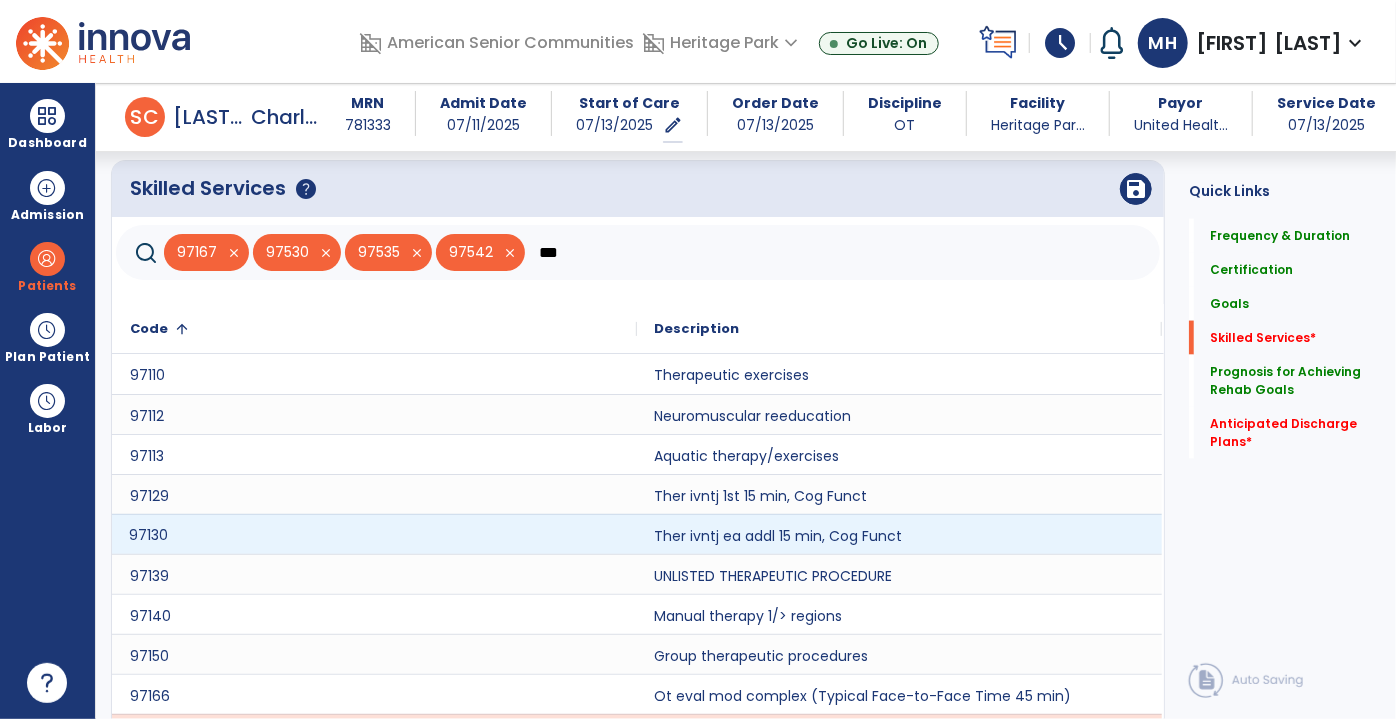 scroll, scrollTop: 1521, scrollLeft: 0, axis: vertical 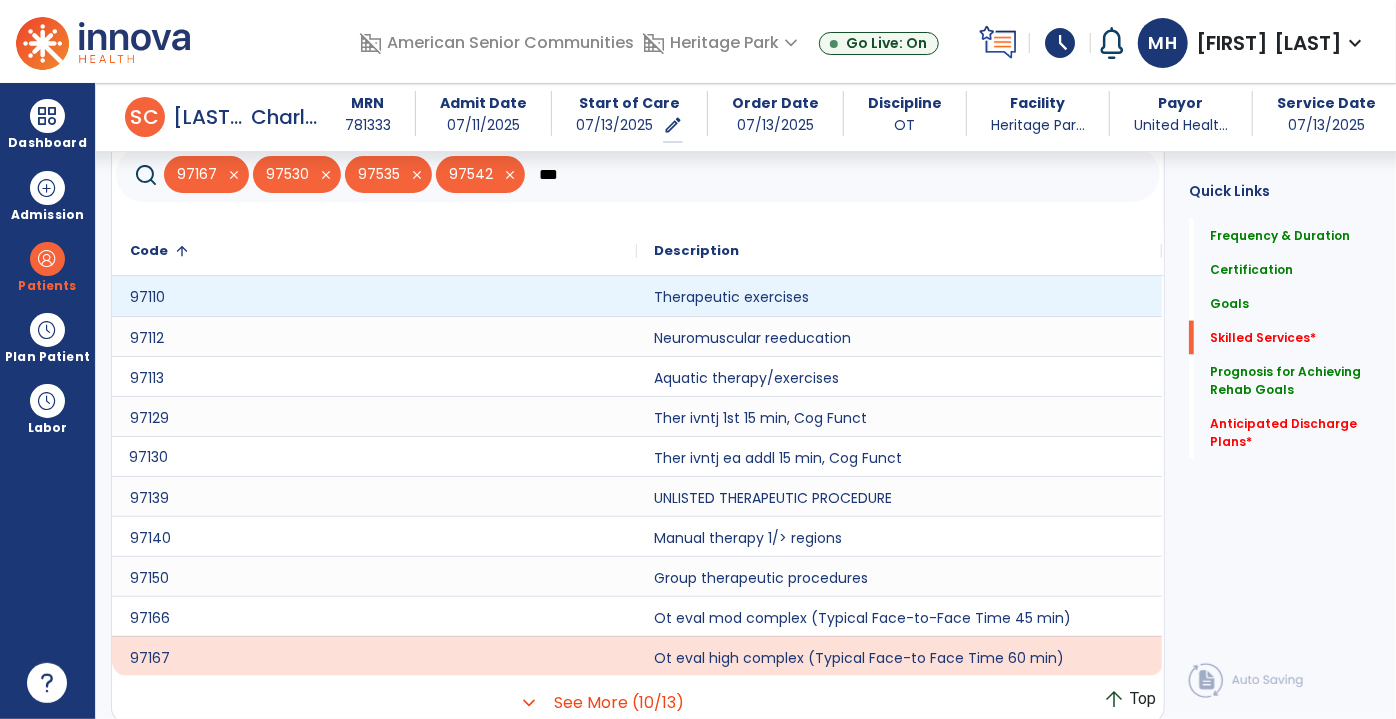 type on "***" 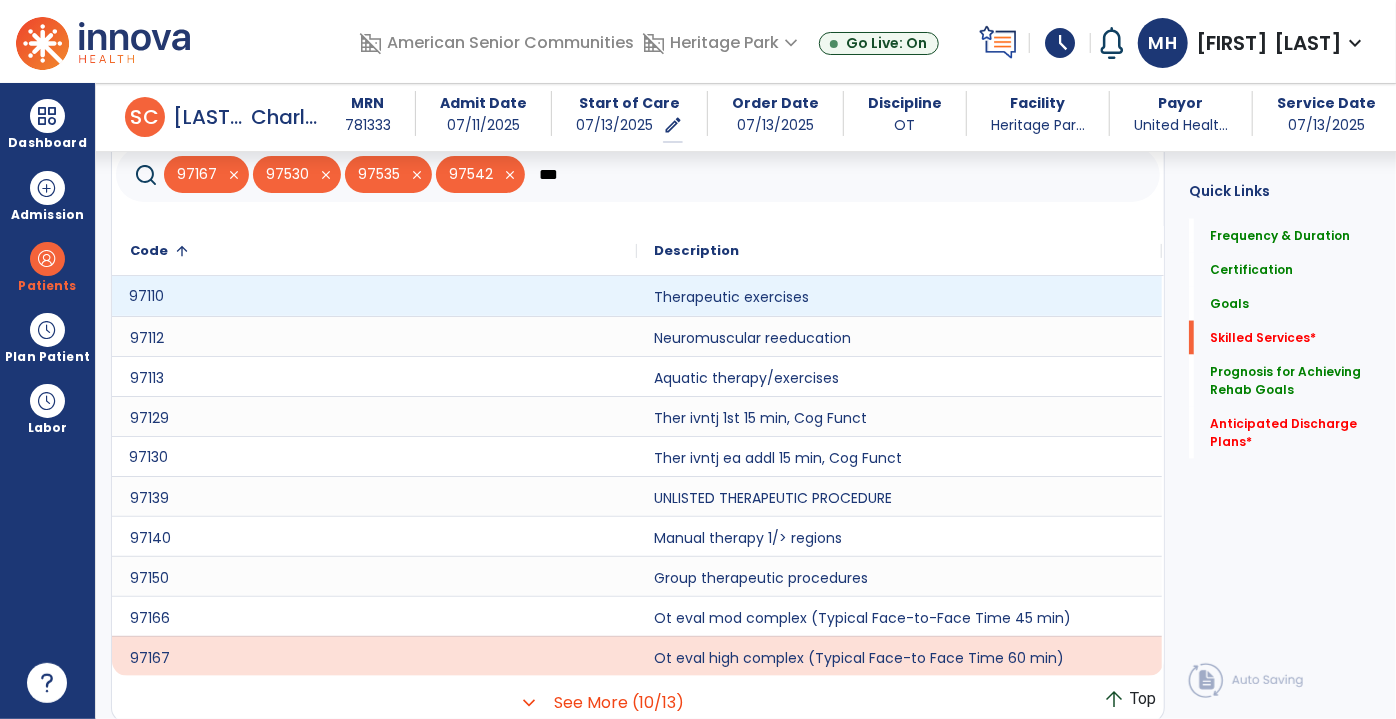 click on "97110" 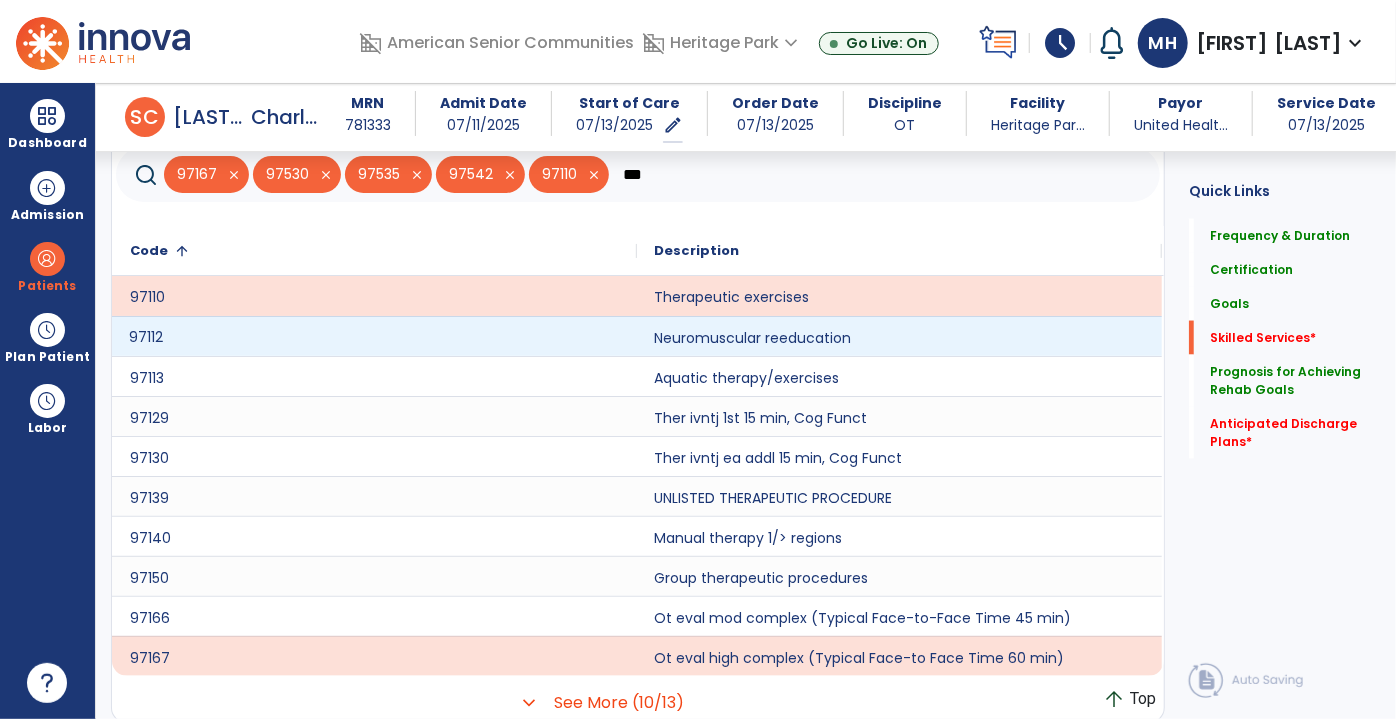 click on "97112" 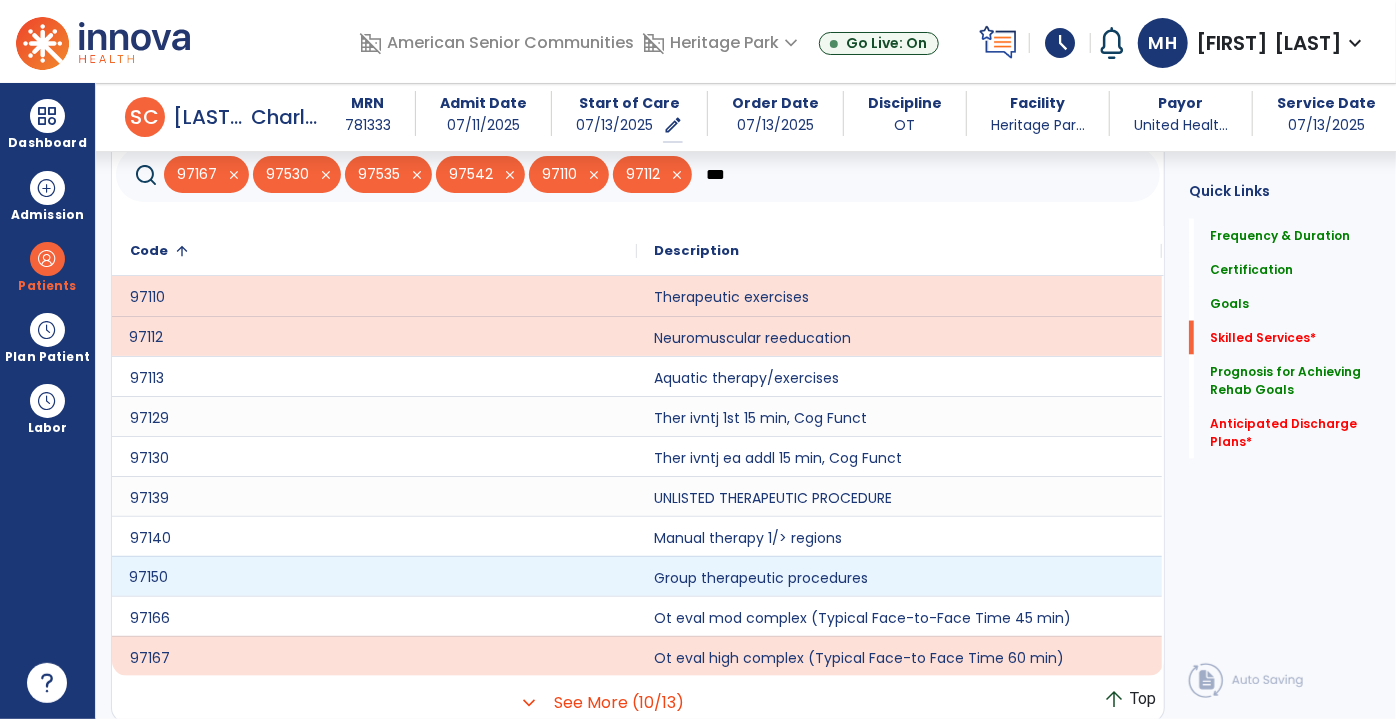 click on "97150" 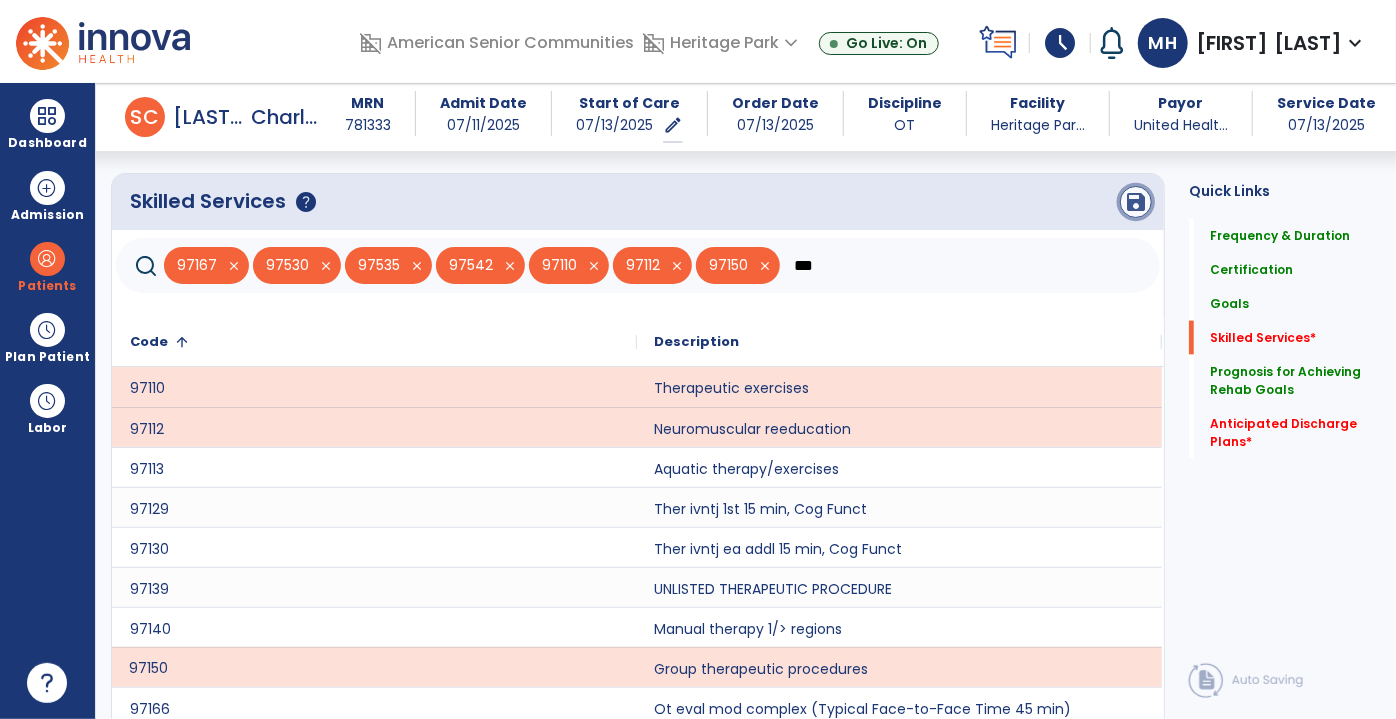 click on "save" 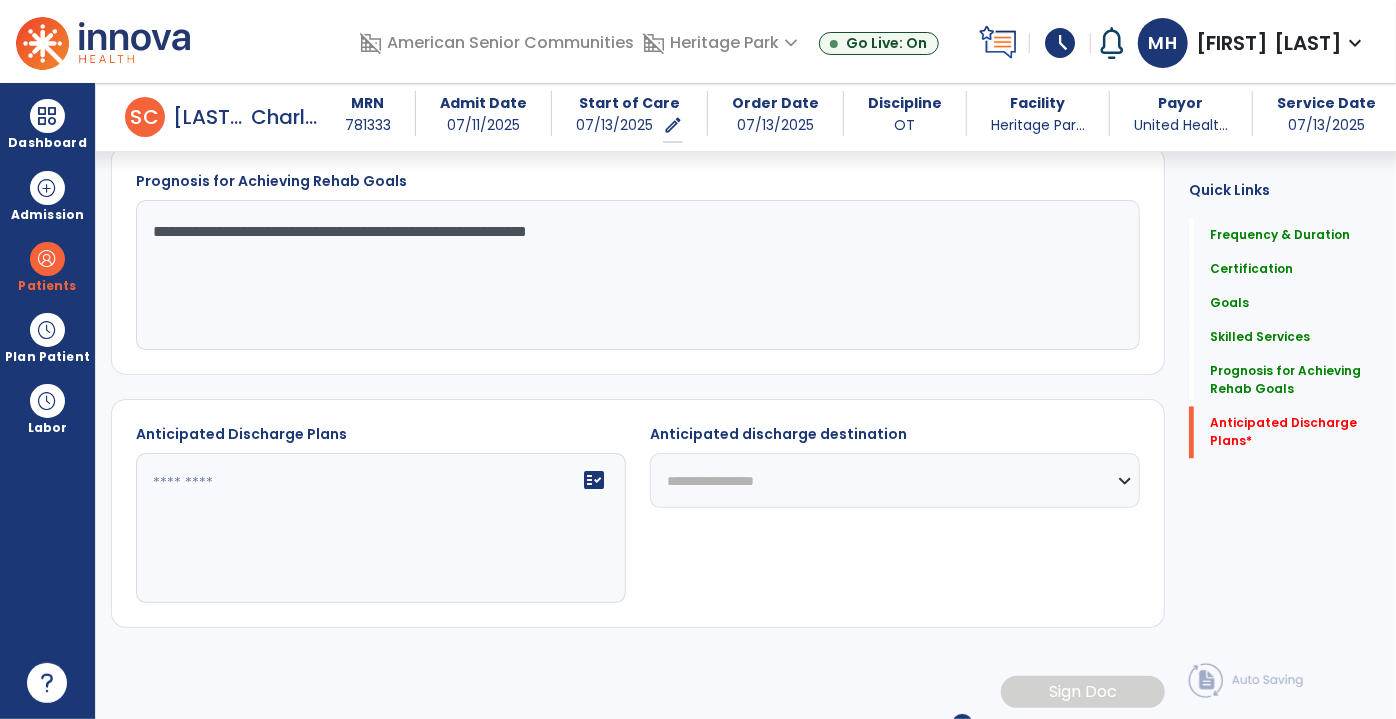 scroll, scrollTop: 1869, scrollLeft: 0, axis: vertical 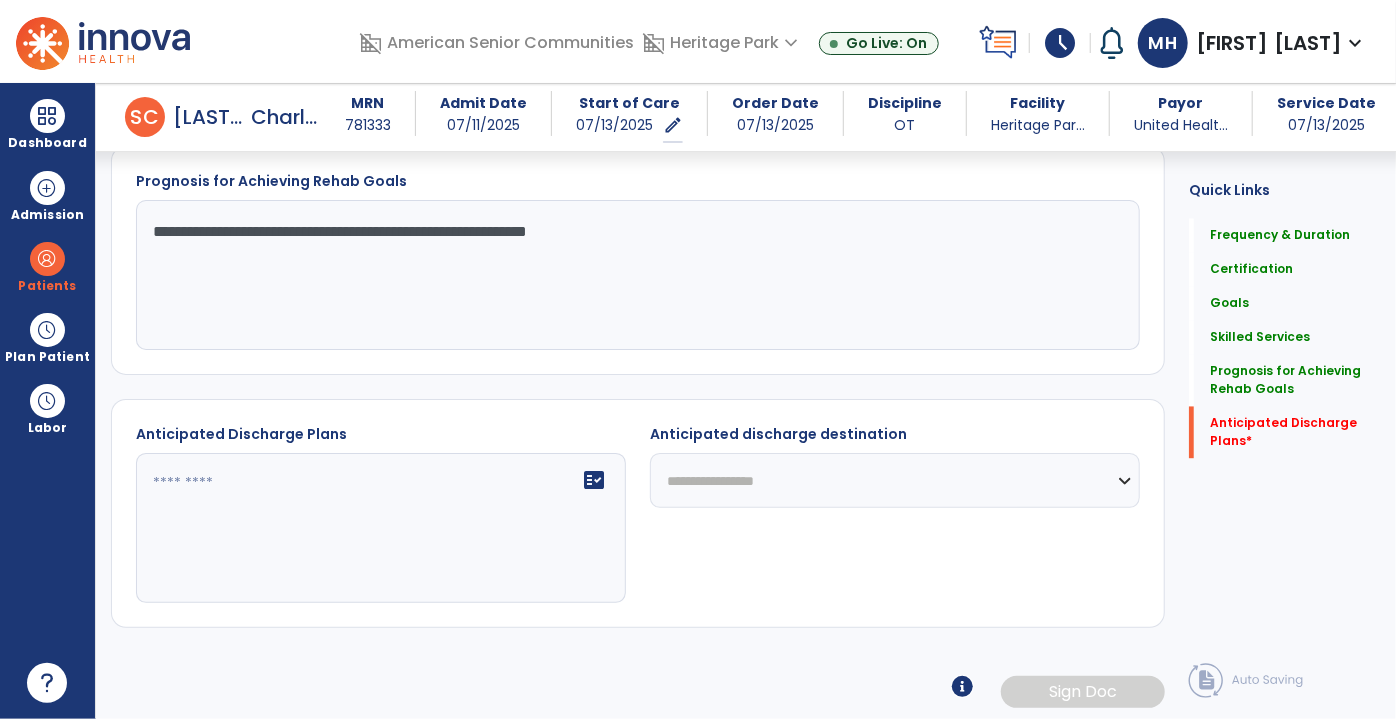 click on "**********" 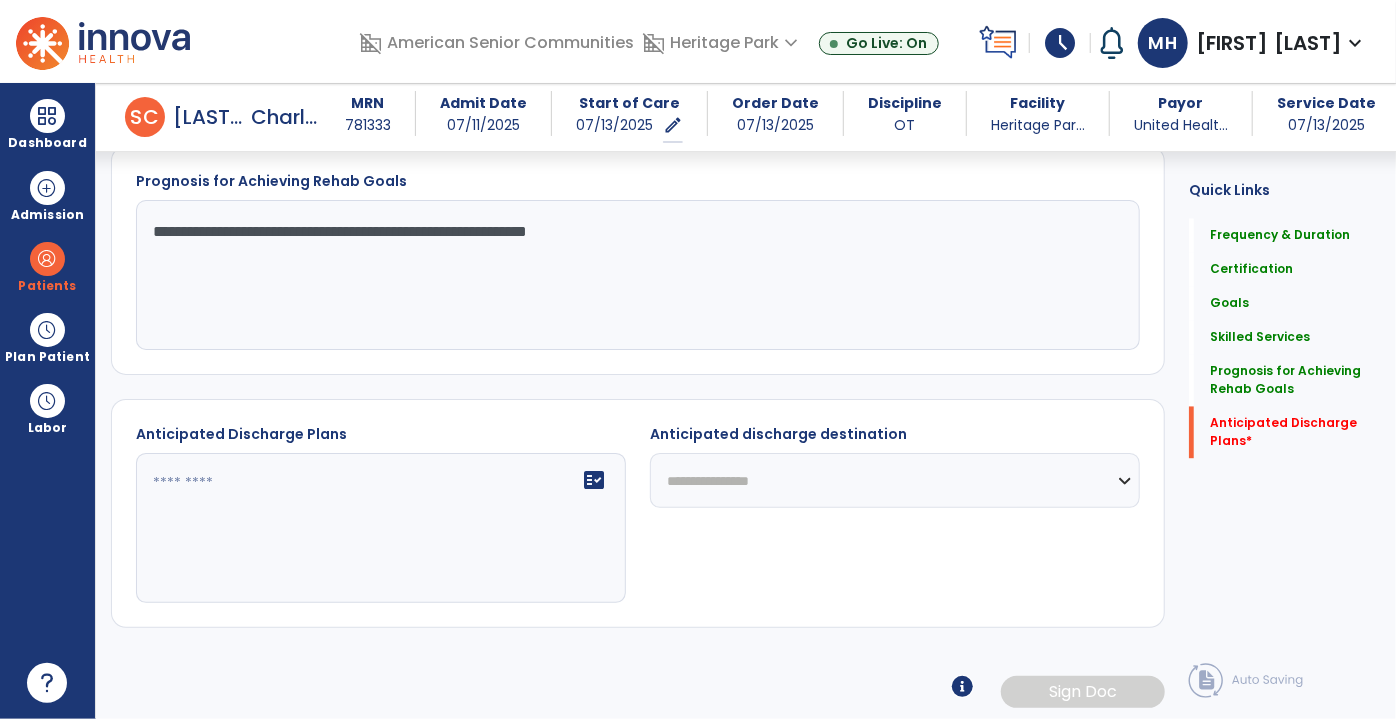 click on "**********" 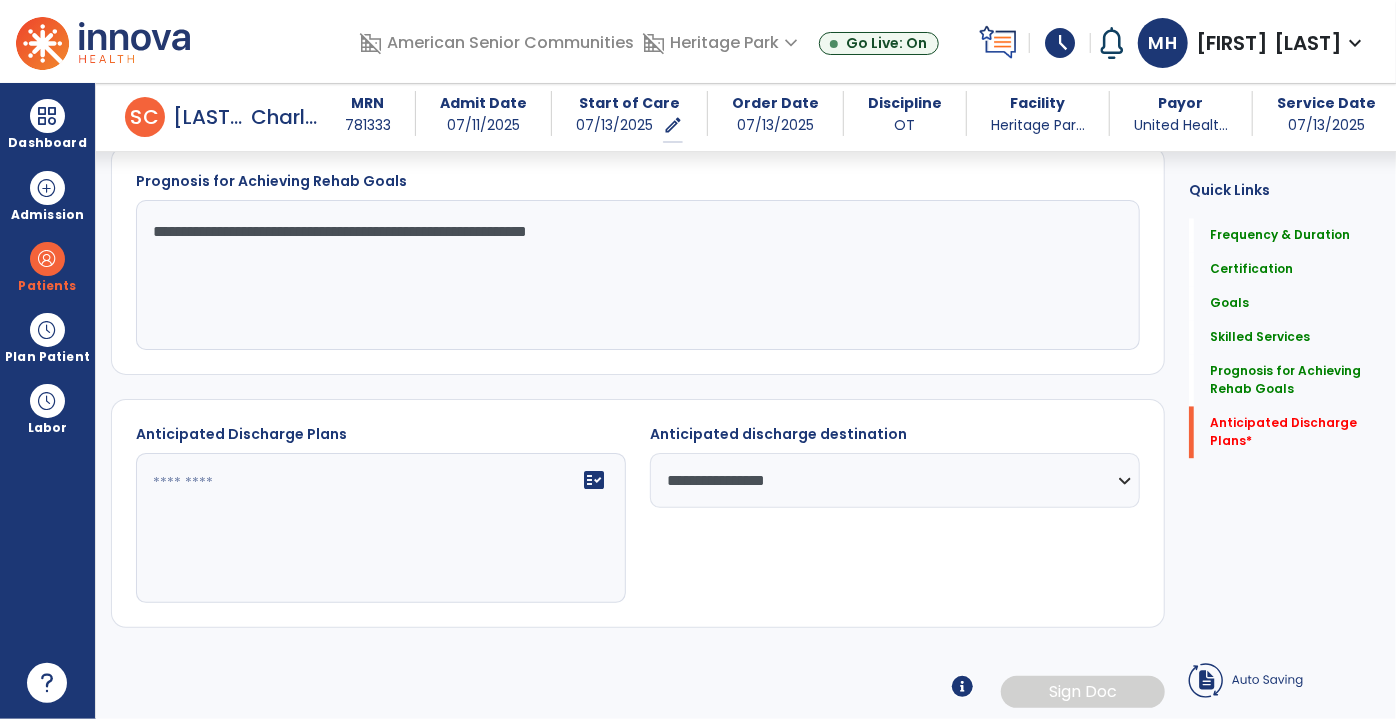 click on "fact_check" 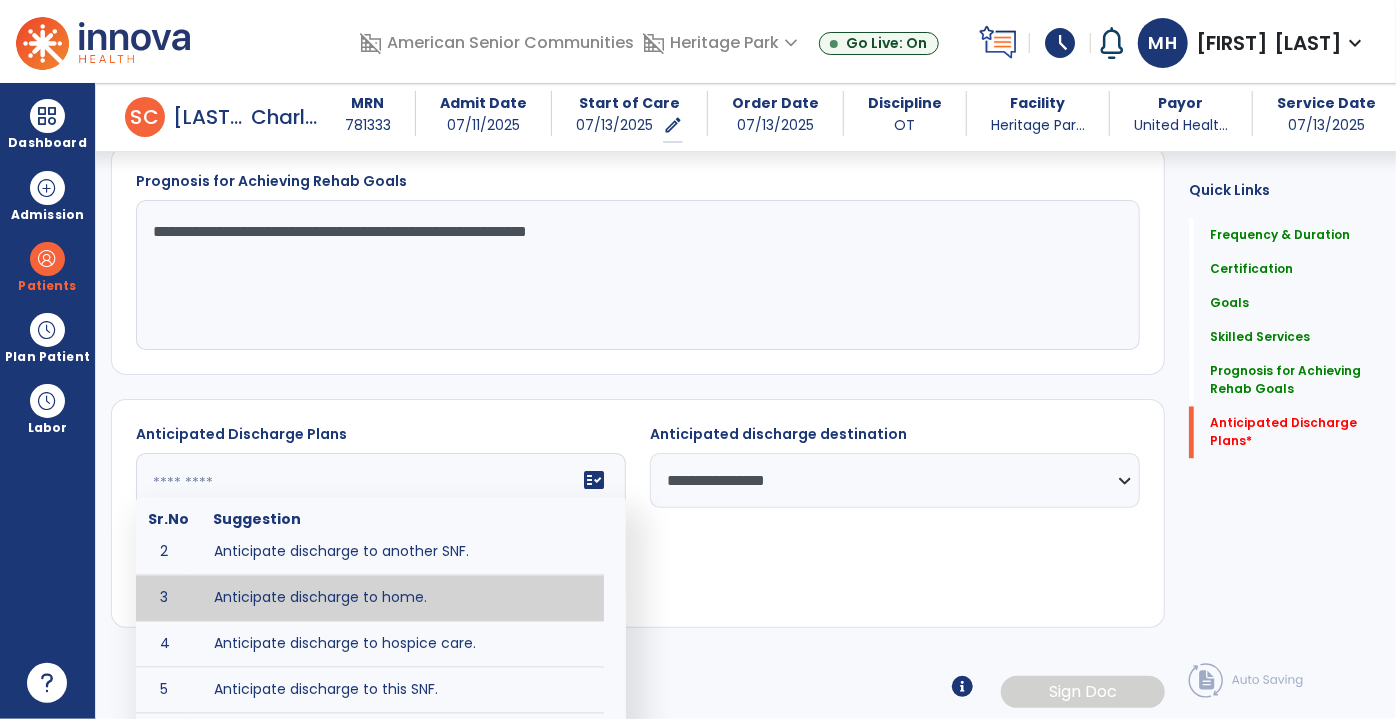 scroll, scrollTop: 90, scrollLeft: 0, axis: vertical 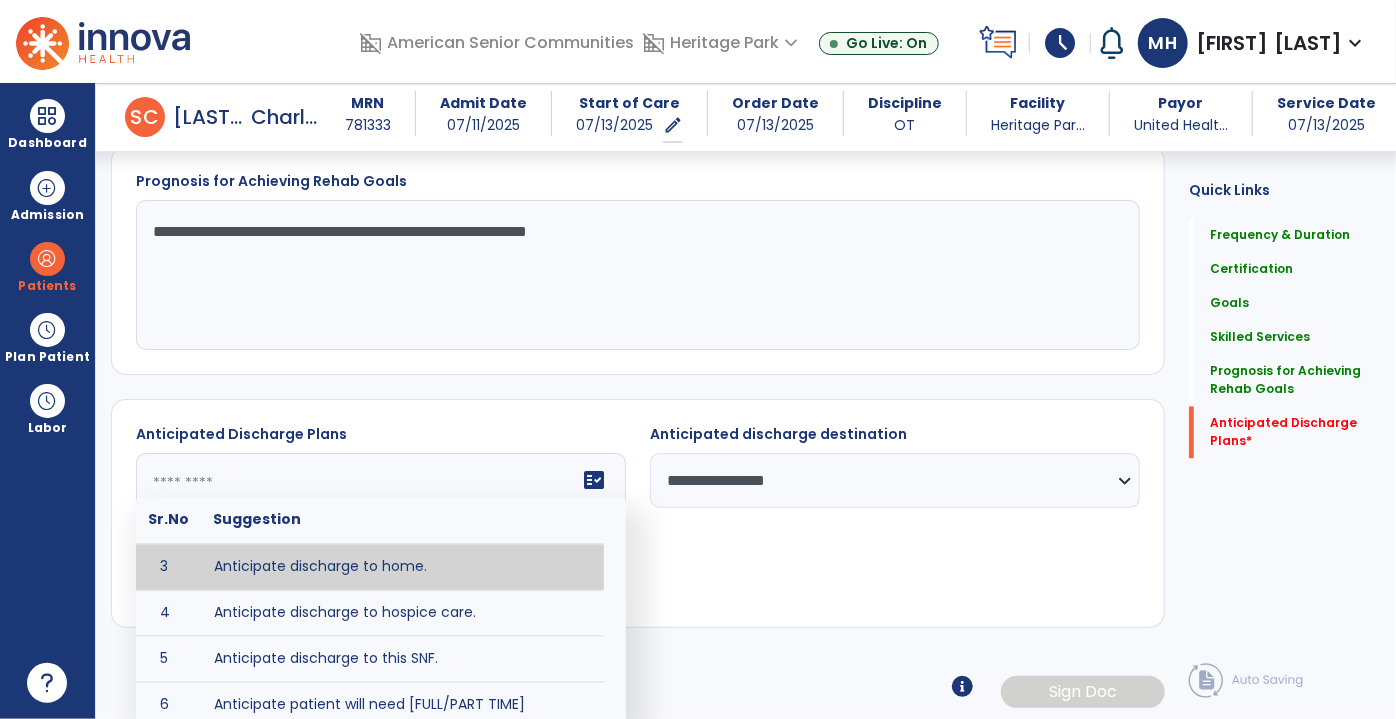 type on "**********" 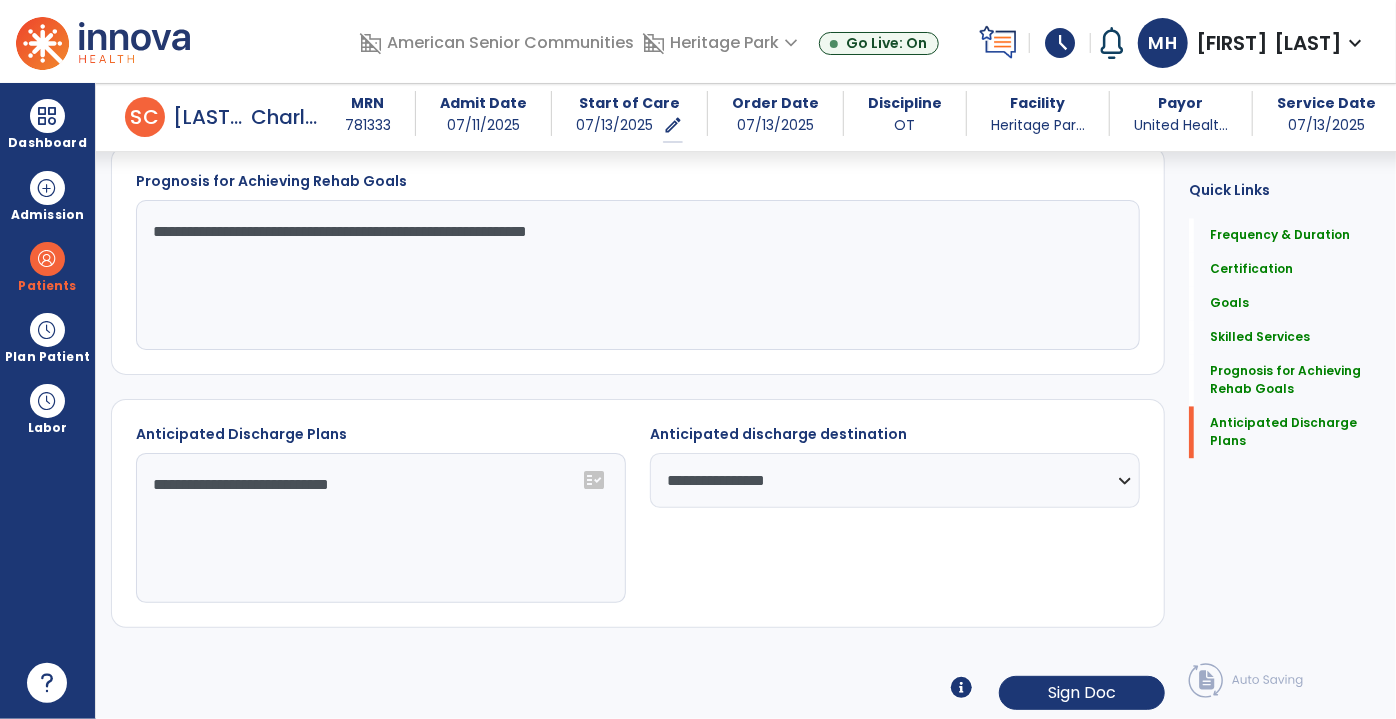 click on "**********" 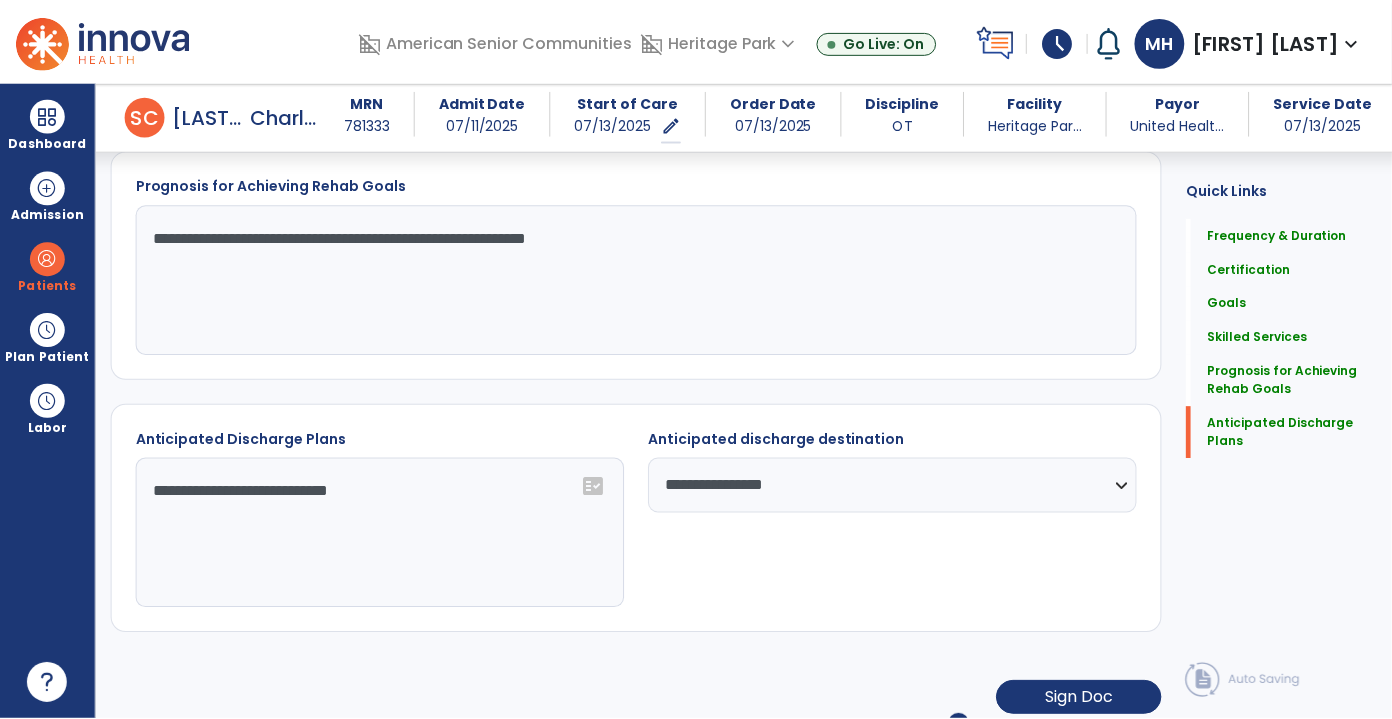 scroll, scrollTop: 1871, scrollLeft: 0, axis: vertical 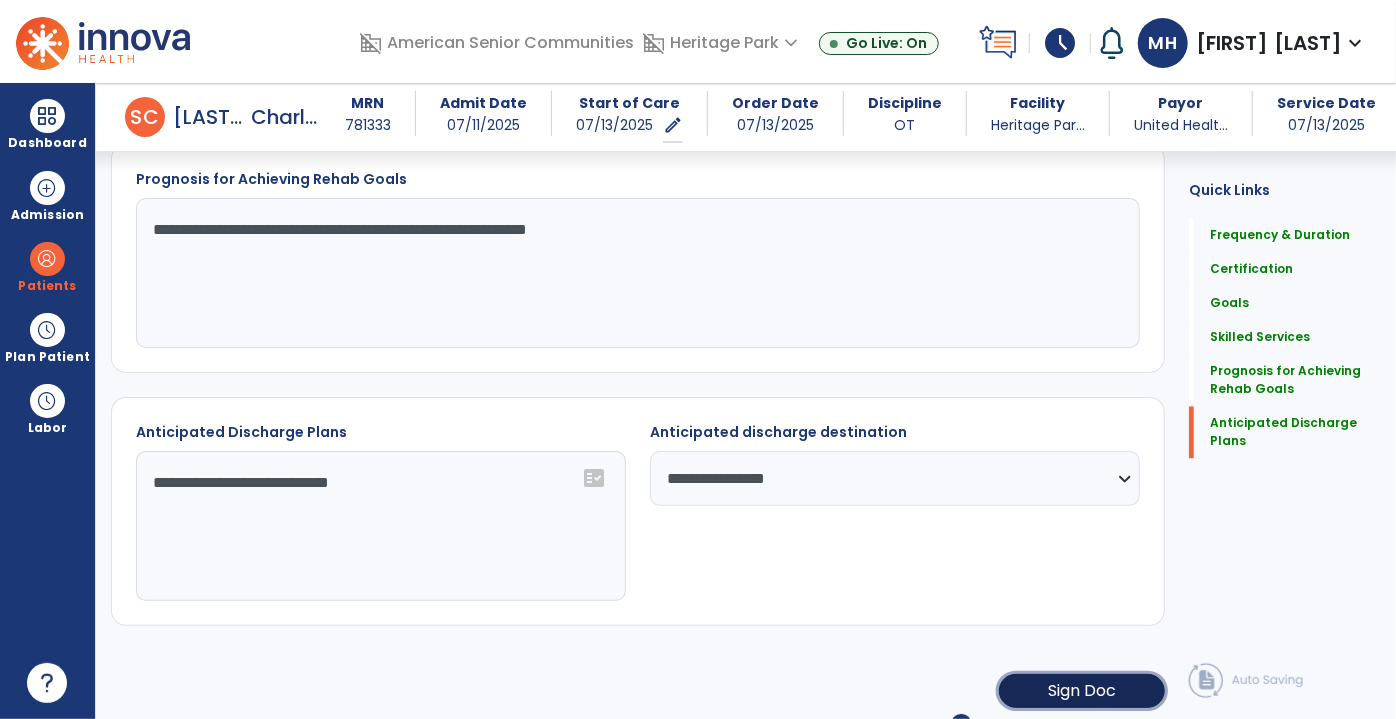 click on "Sign Doc" 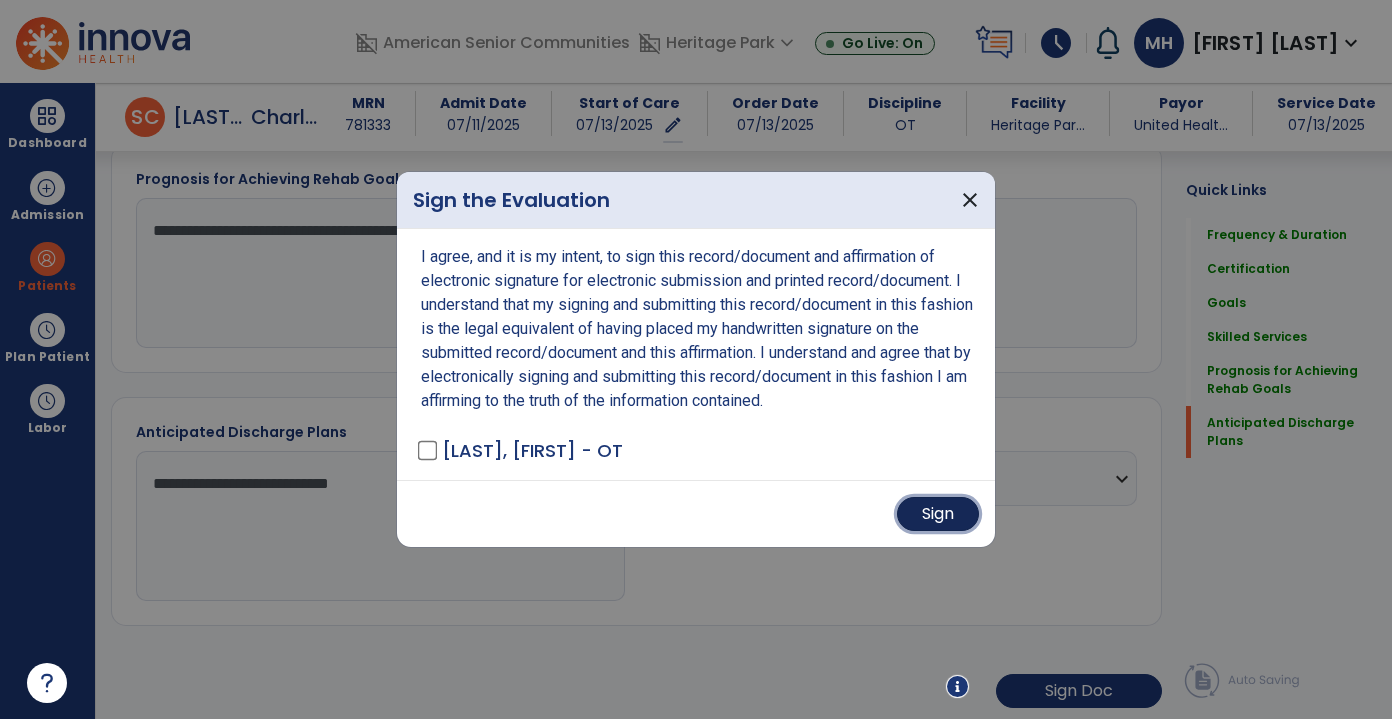 click on "Sign" at bounding box center (938, 514) 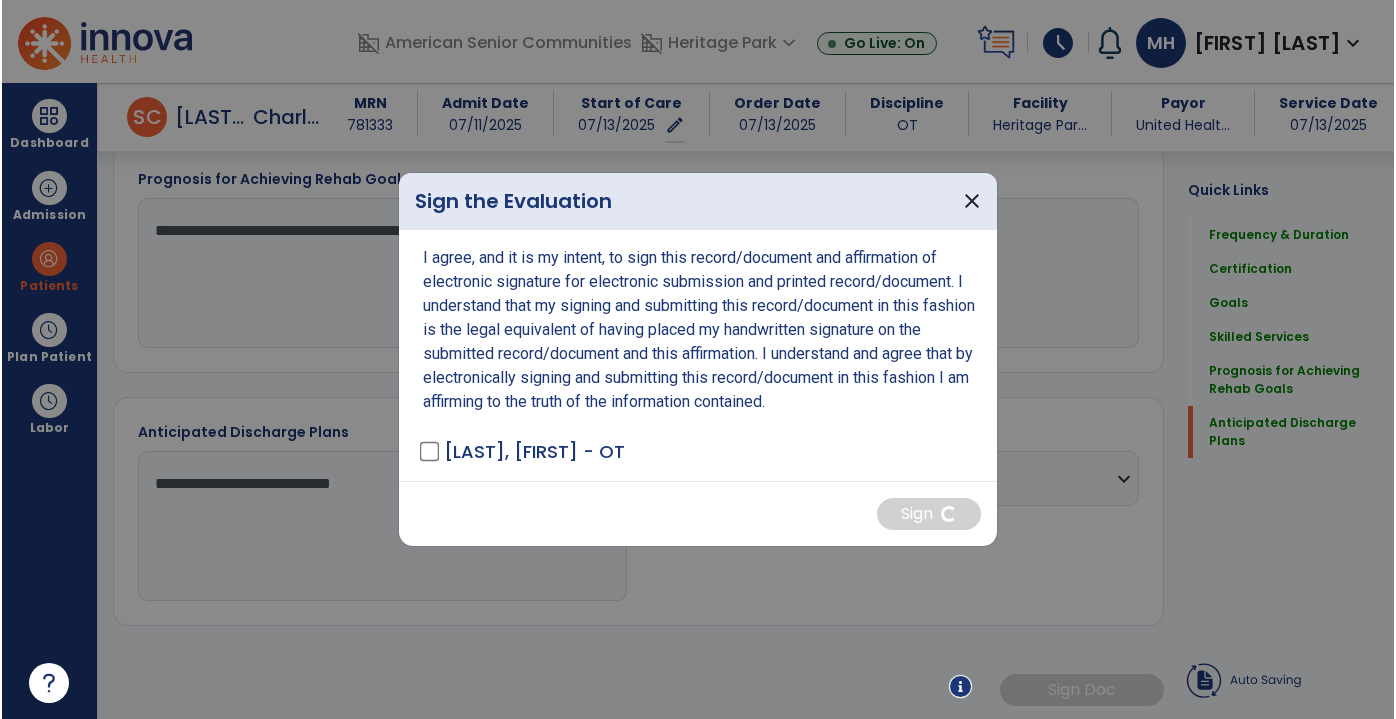 scroll, scrollTop: 1869, scrollLeft: 0, axis: vertical 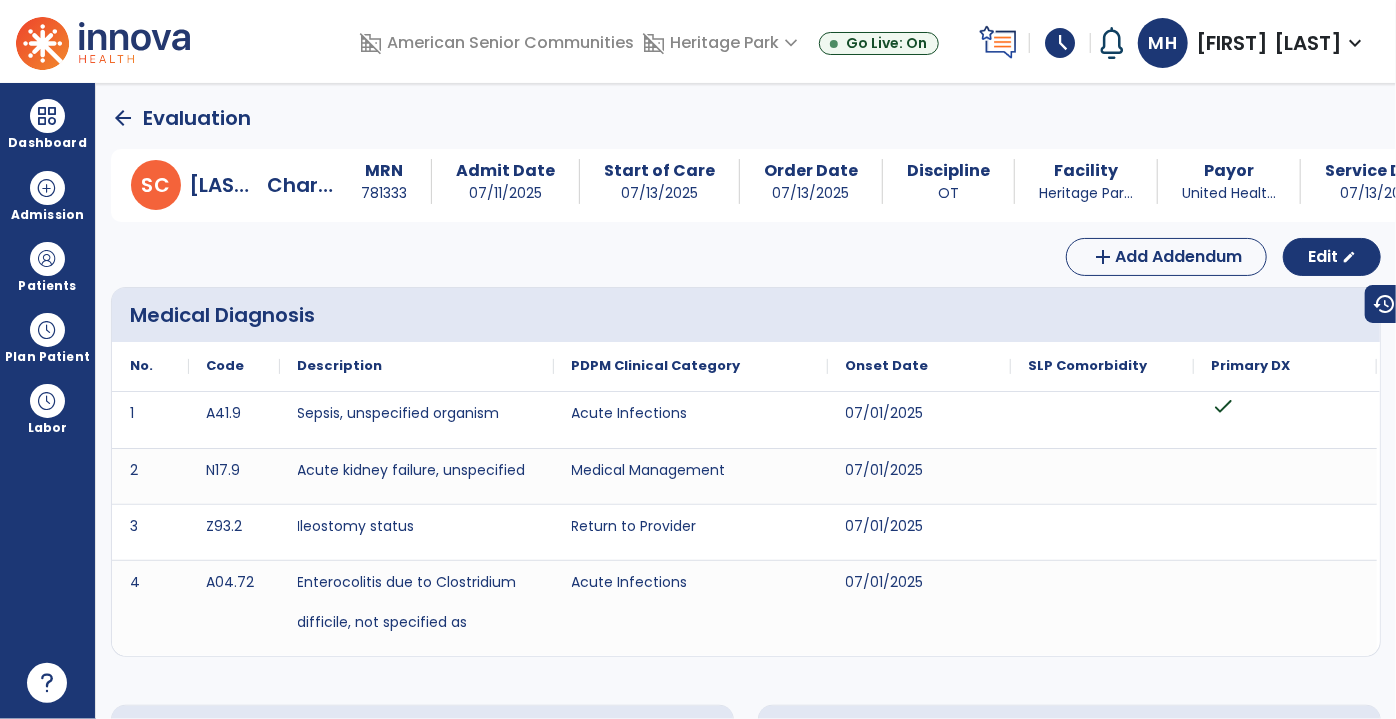 click on "arrow_back" 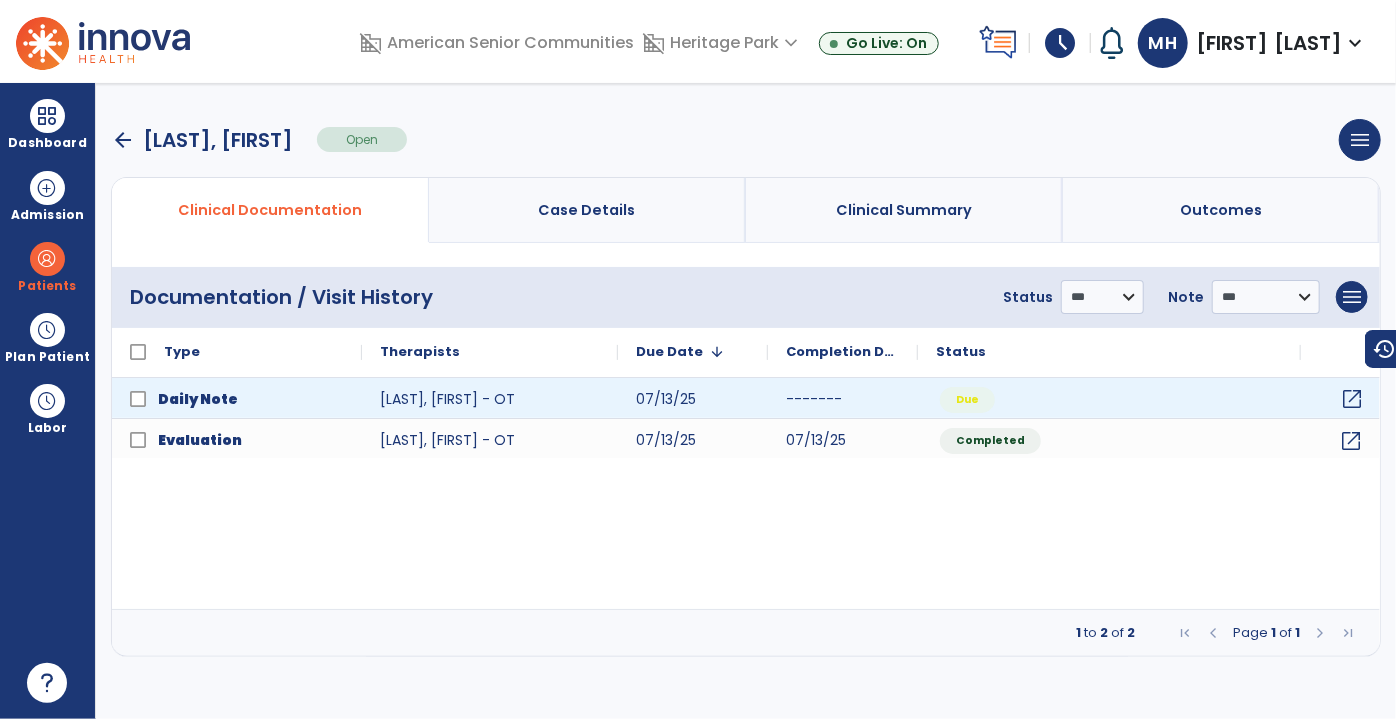 click on "open_in_new" 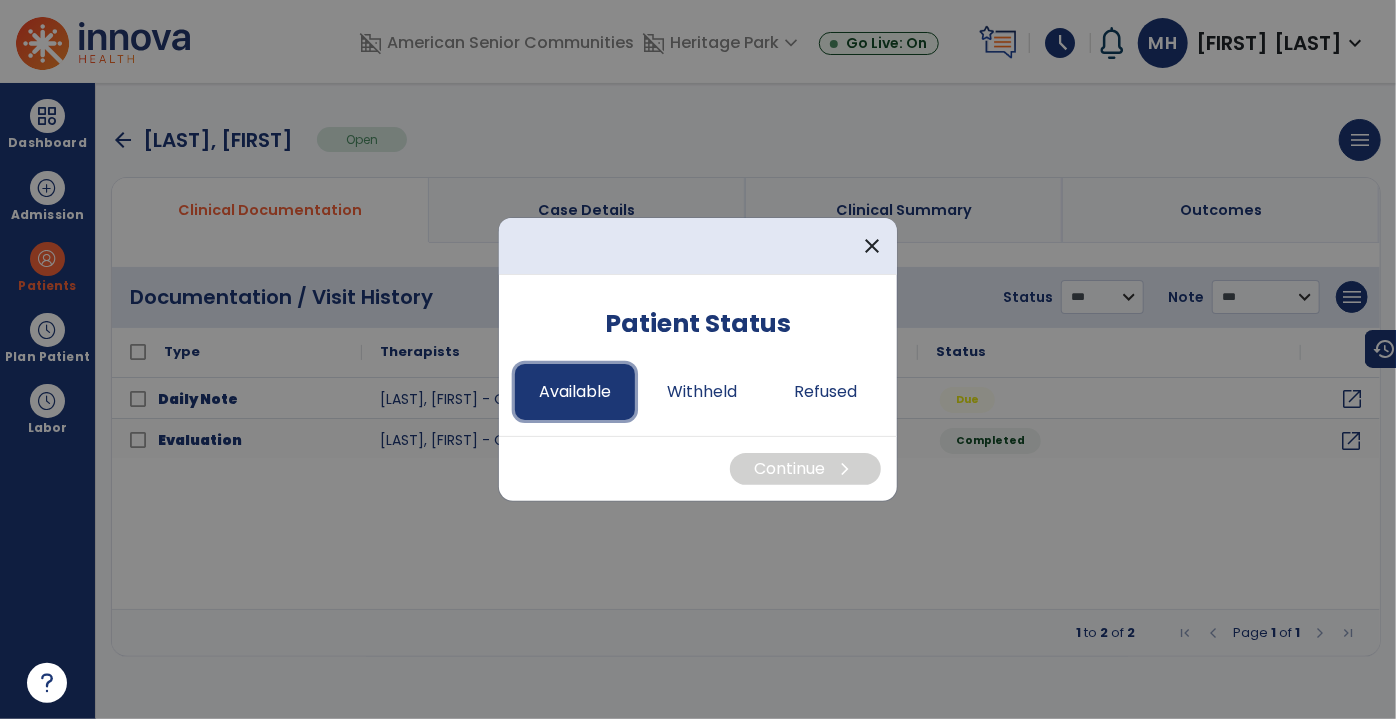 click on "Available" at bounding box center (575, 392) 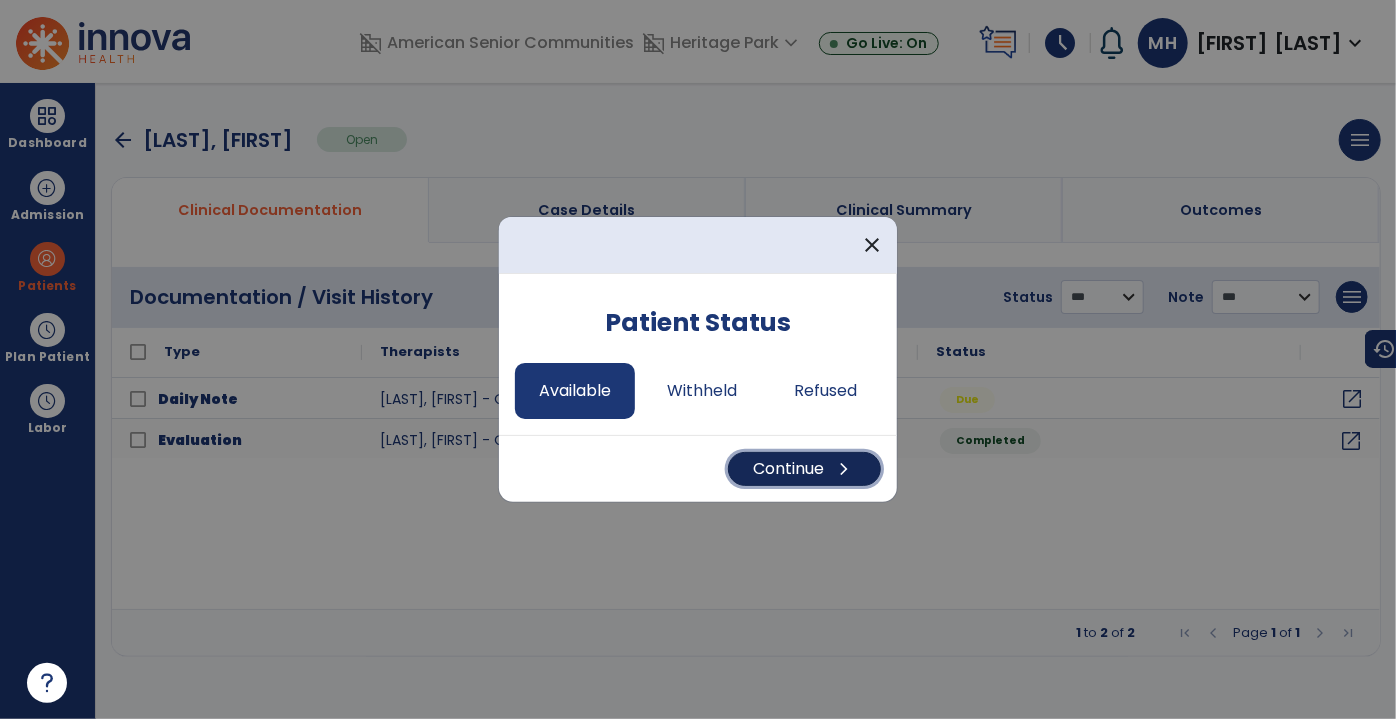click on "Continue   chevron_right" at bounding box center (804, 469) 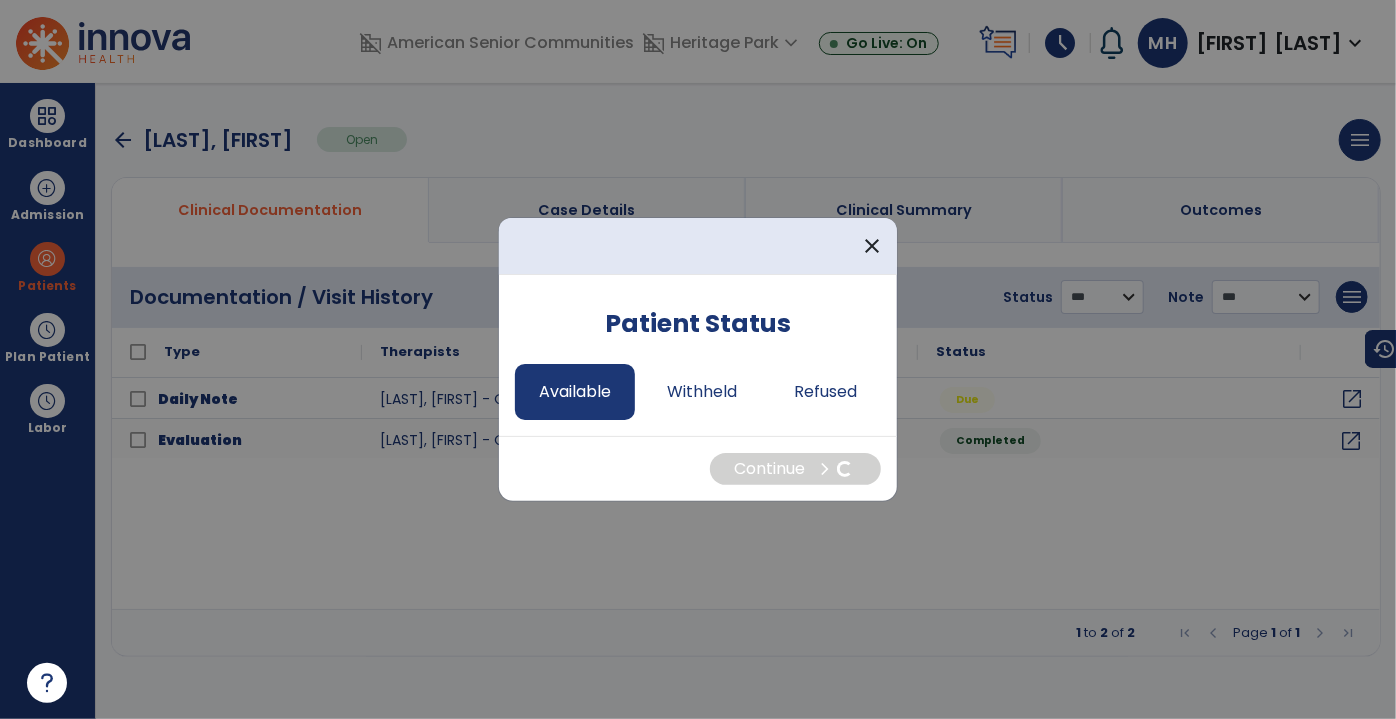 select on "*" 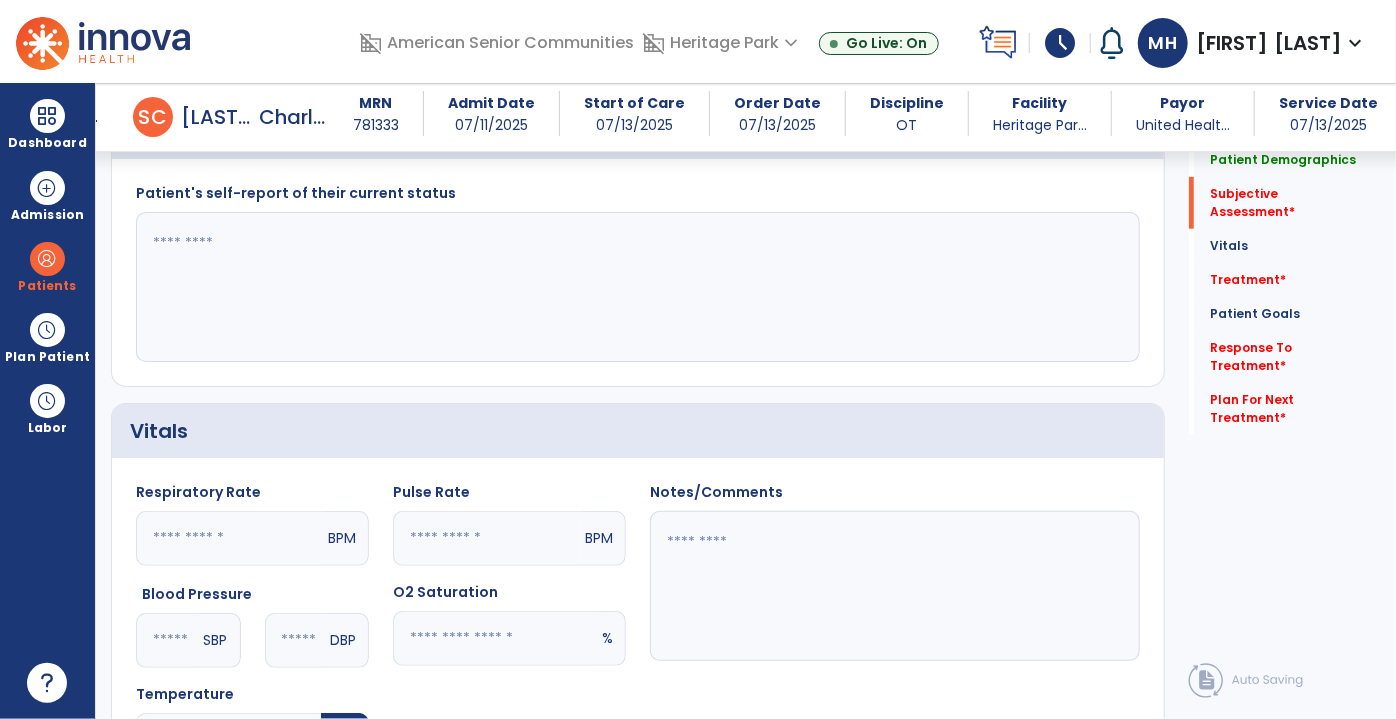 scroll, scrollTop: 545, scrollLeft: 0, axis: vertical 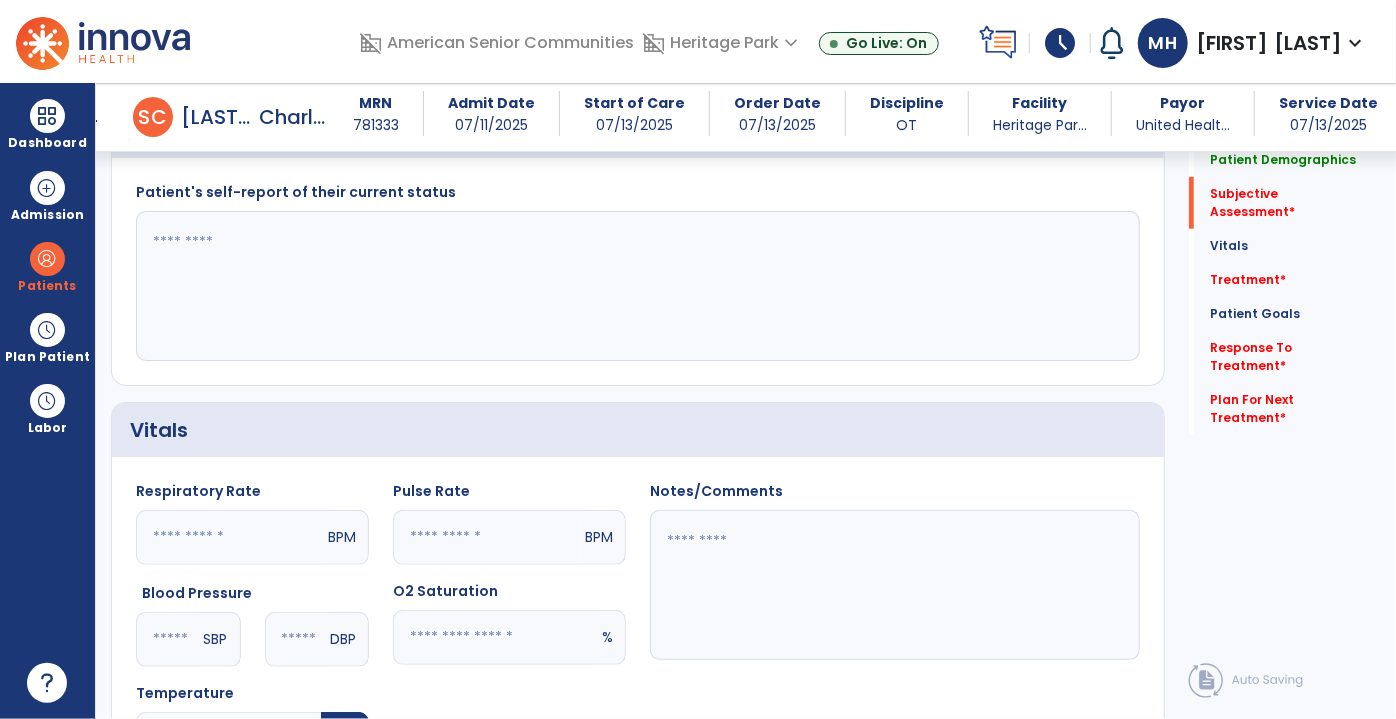 click 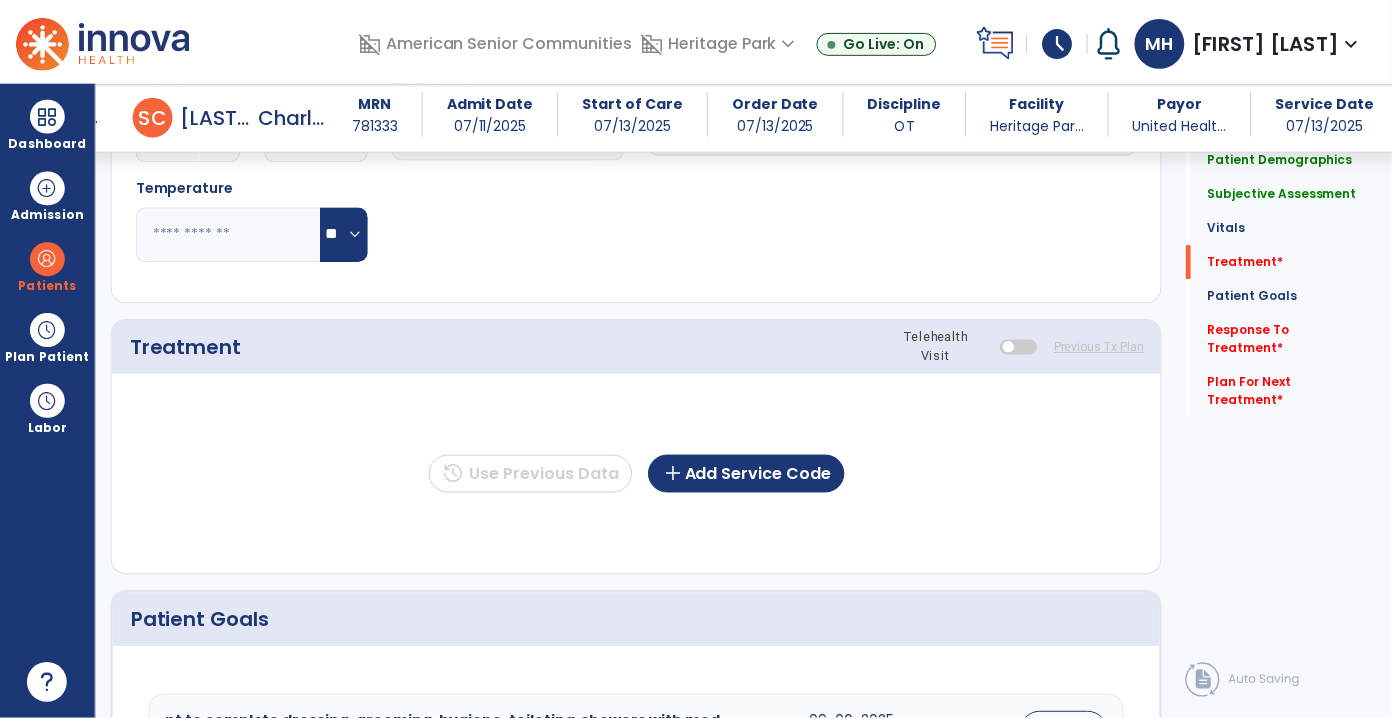 scroll, scrollTop: 1090, scrollLeft: 0, axis: vertical 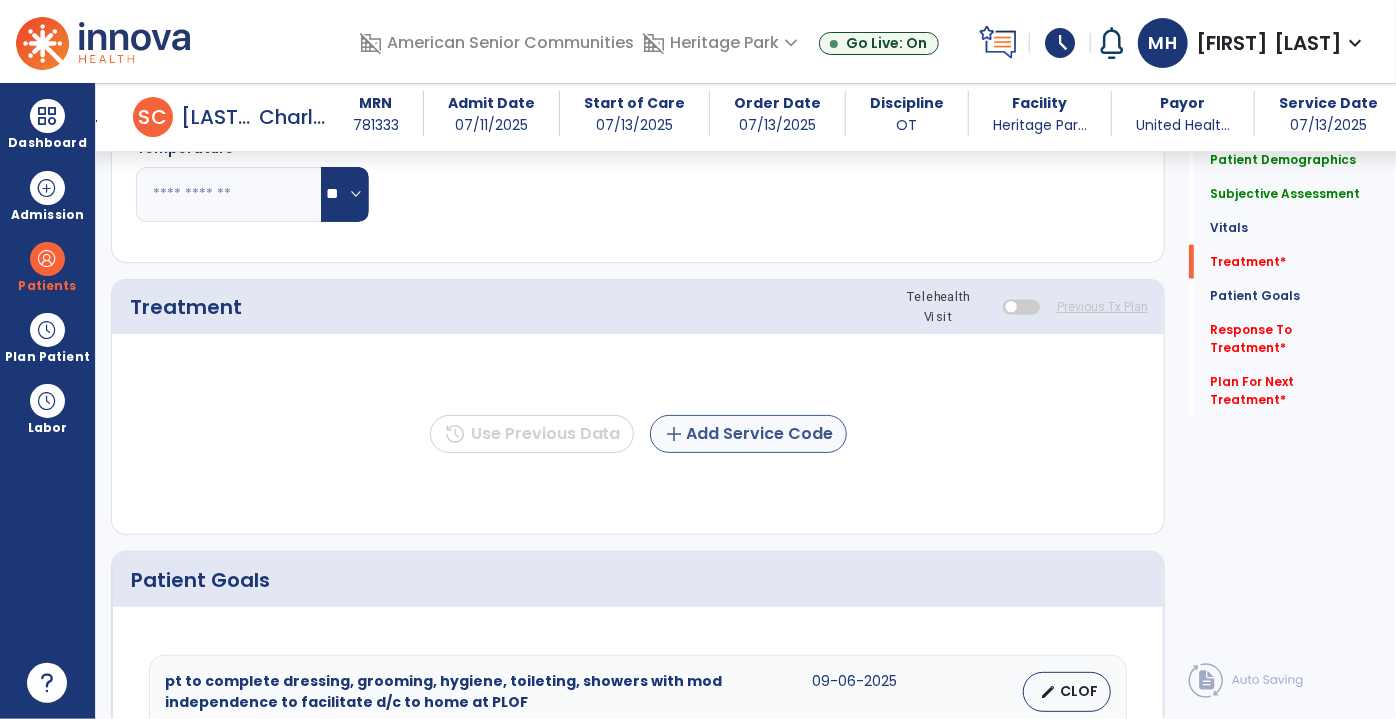 type on "**********" 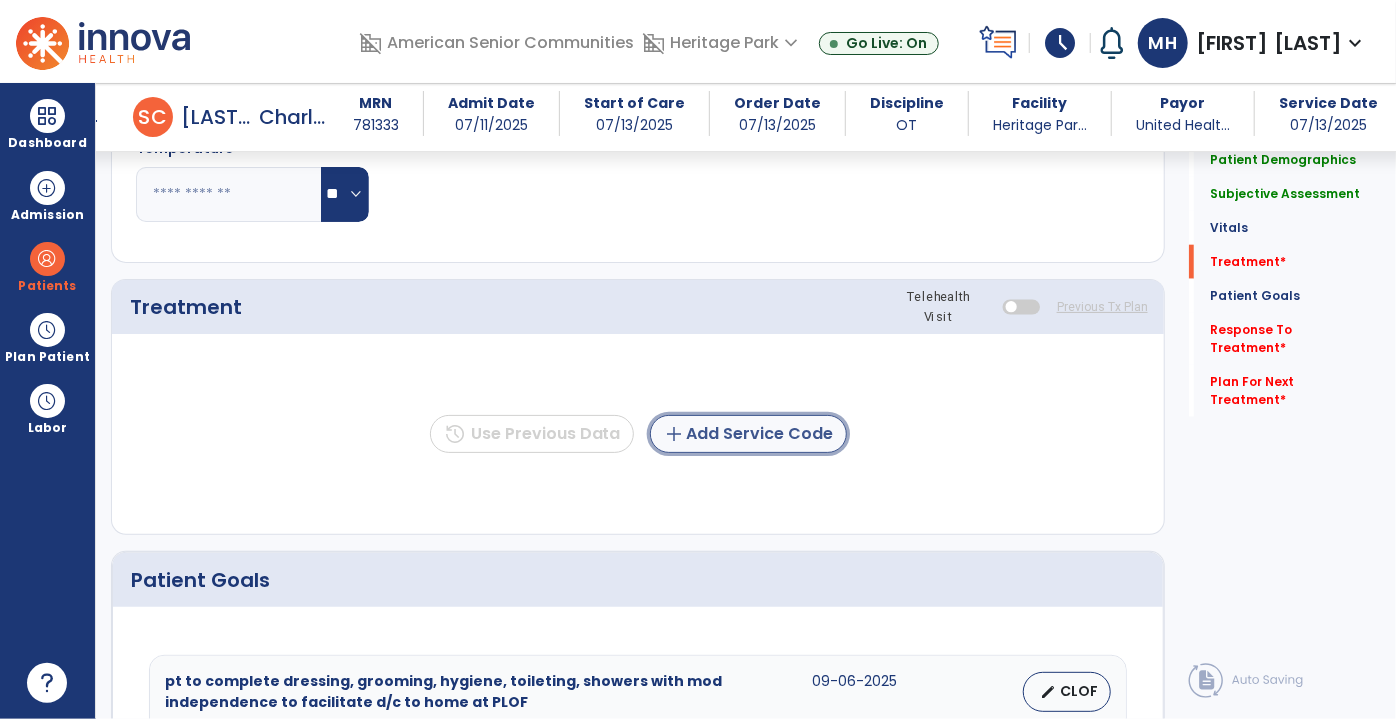 click on "add  Add Service Code" 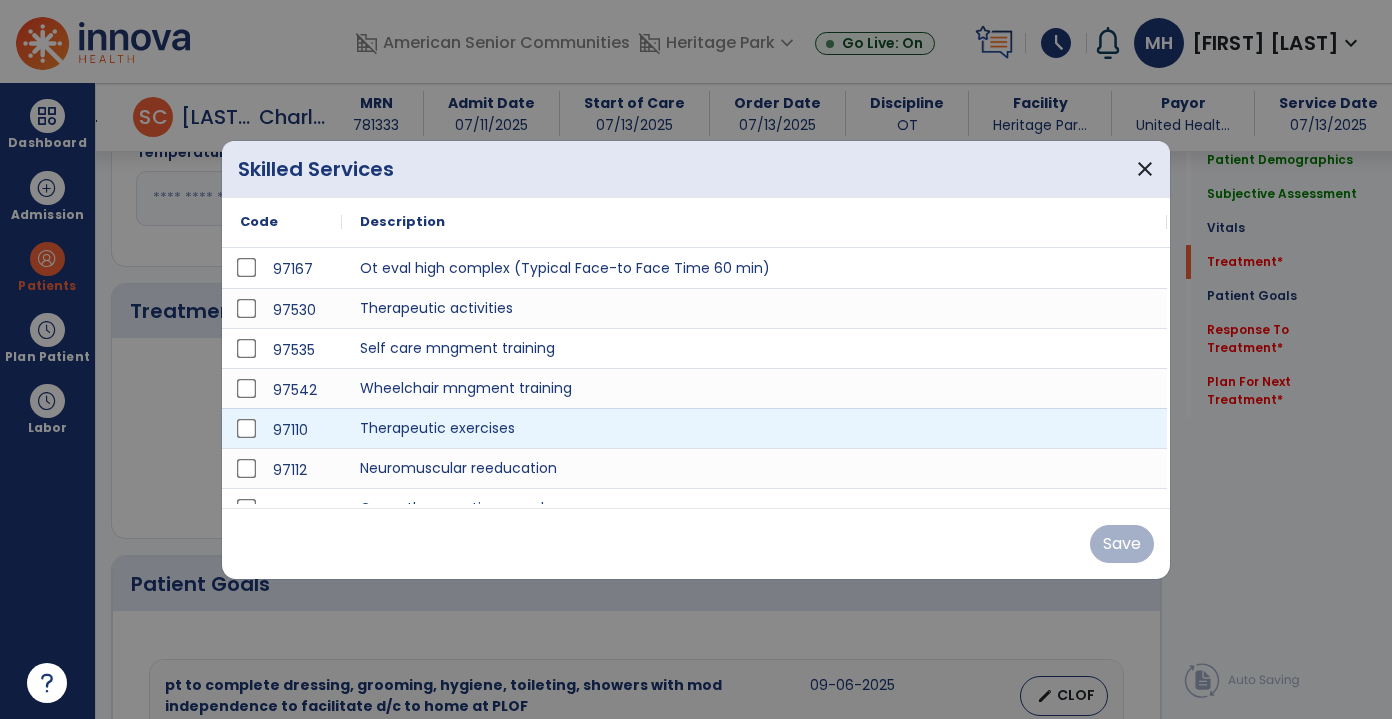 scroll, scrollTop: 1090, scrollLeft: 0, axis: vertical 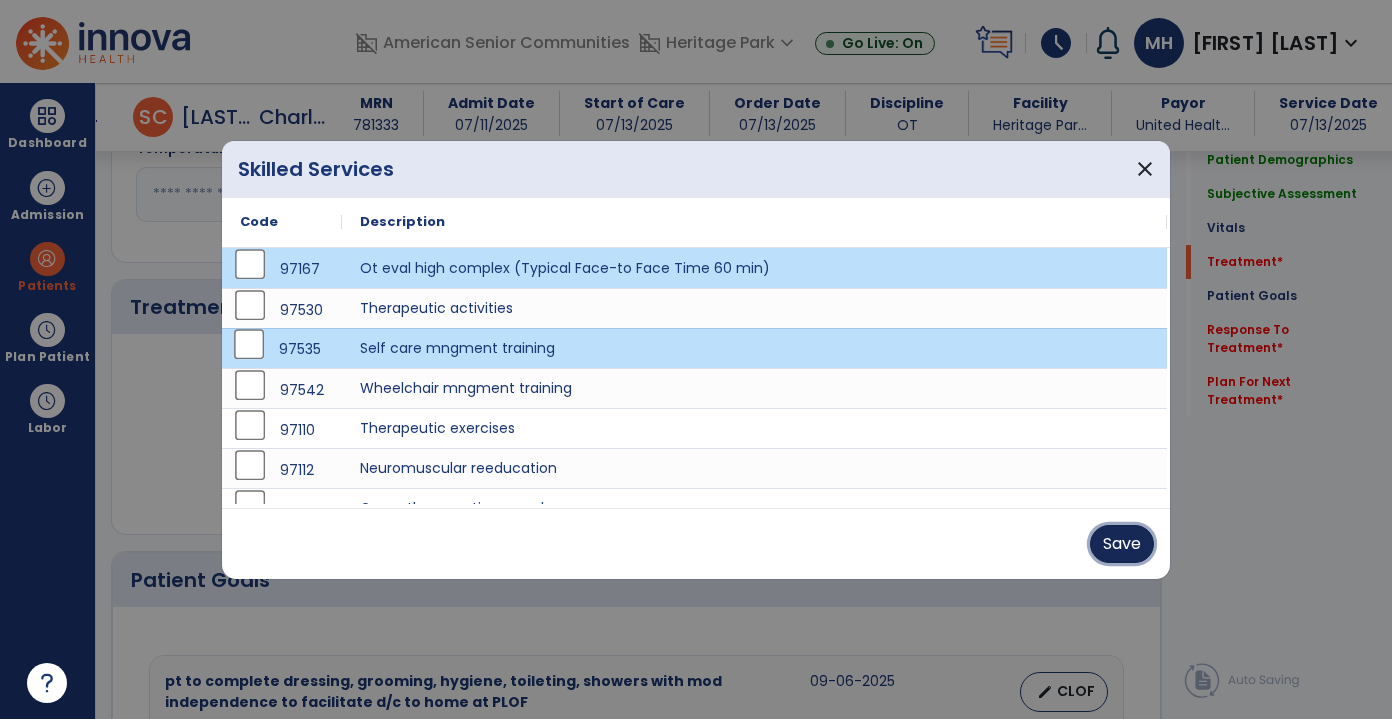 click on "Save" at bounding box center [1122, 544] 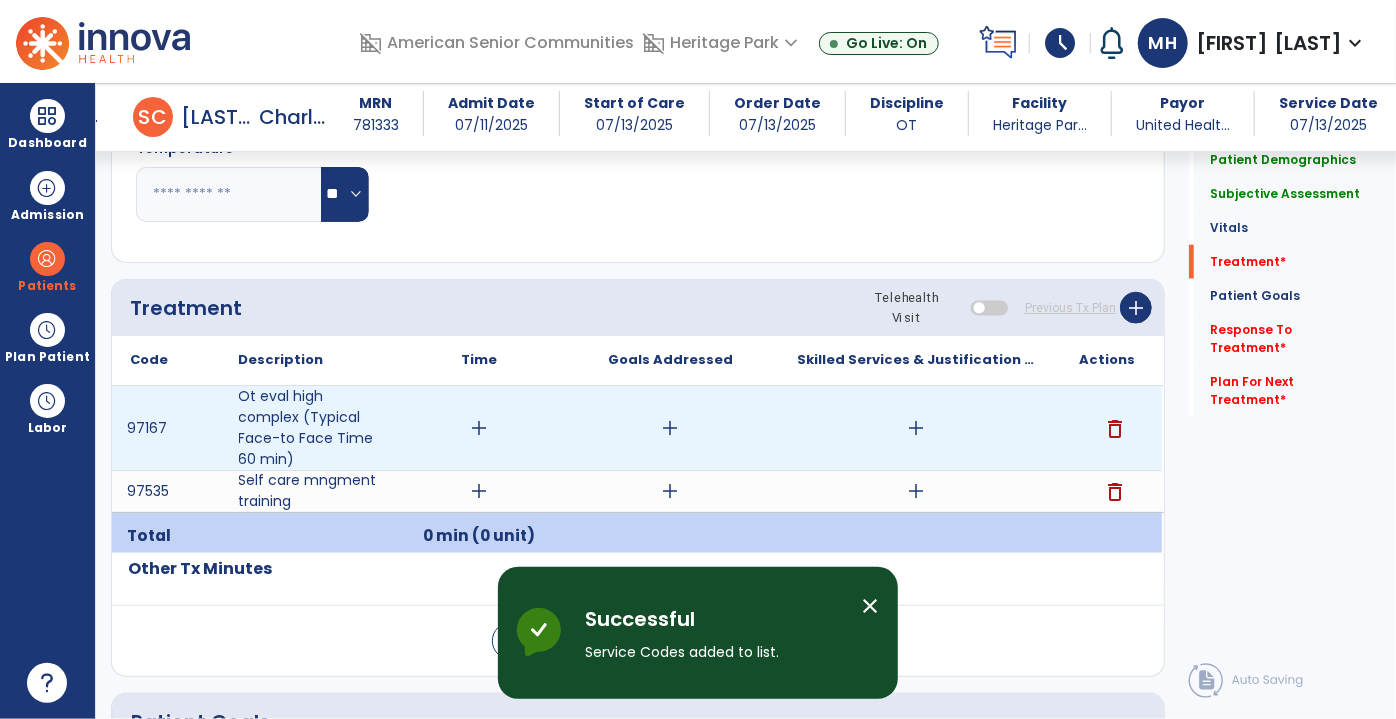 click on "add" at bounding box center [480, 428] 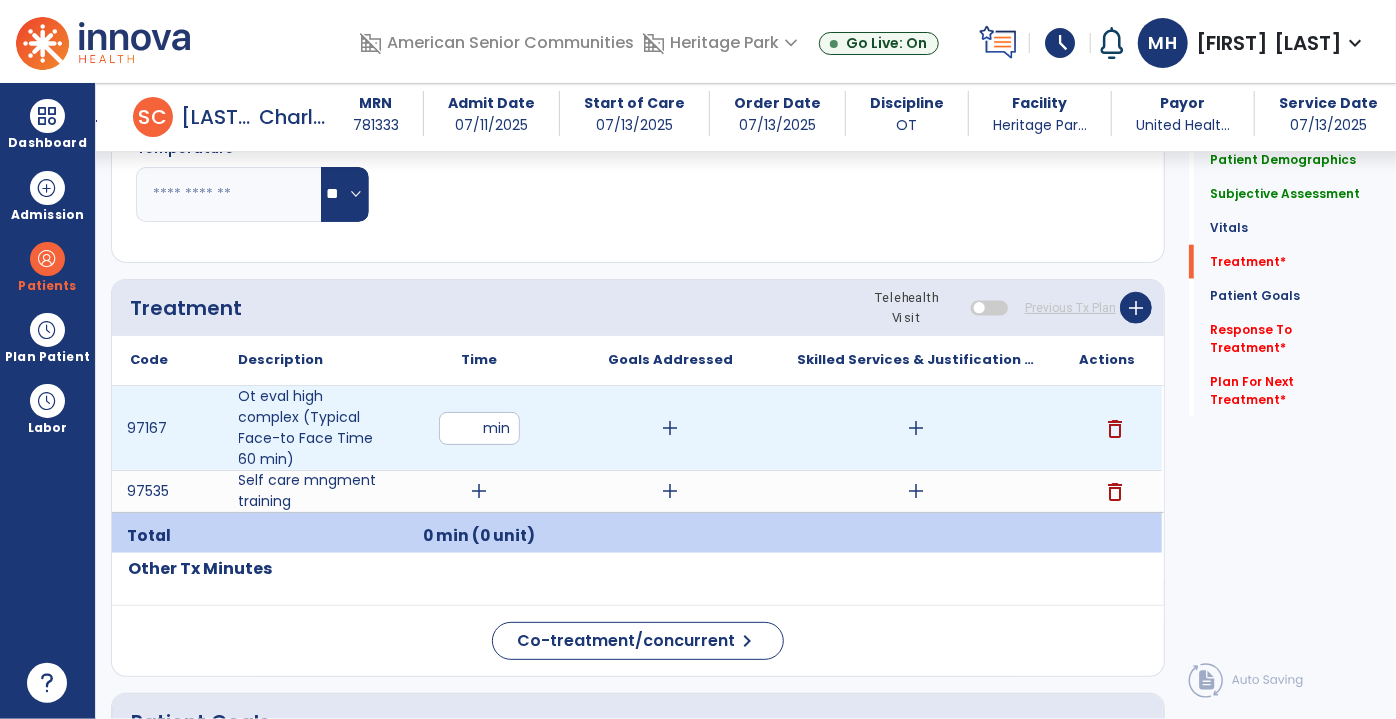 type on "**" 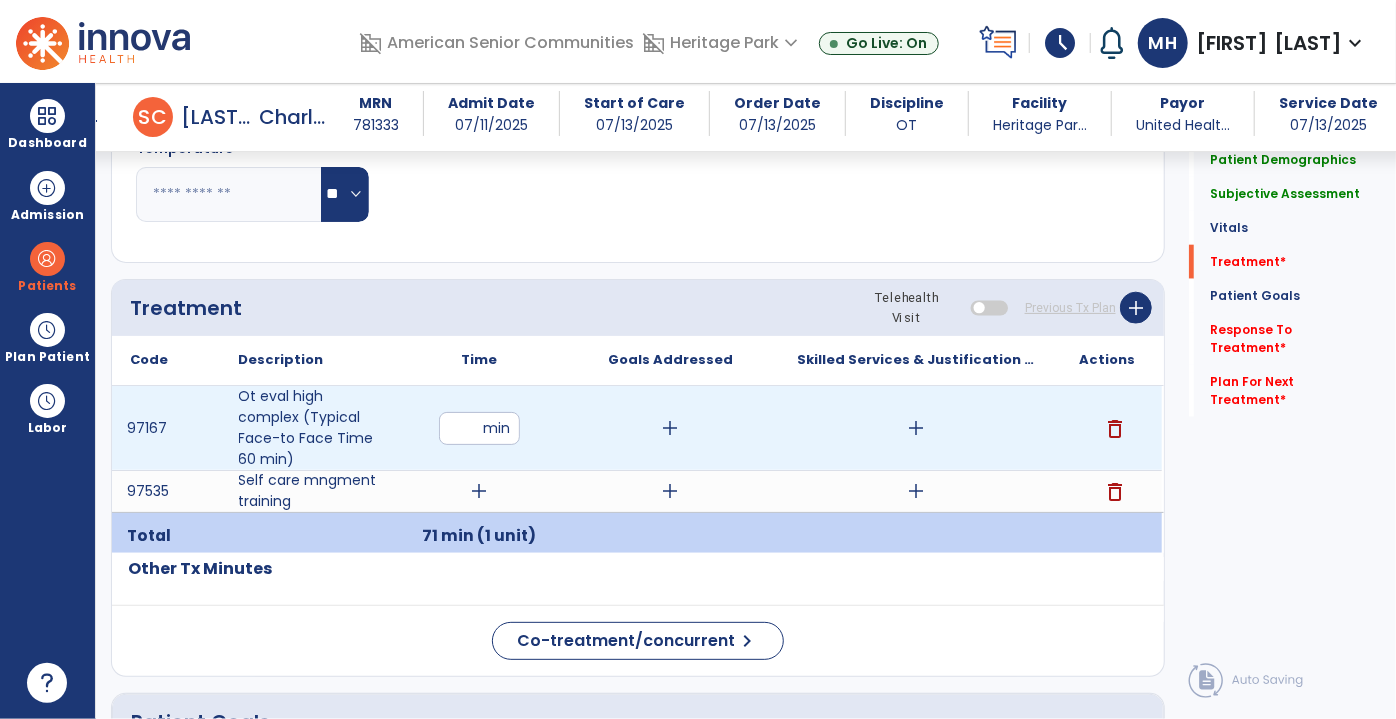 click on "add" at bounding box center (671, 428) 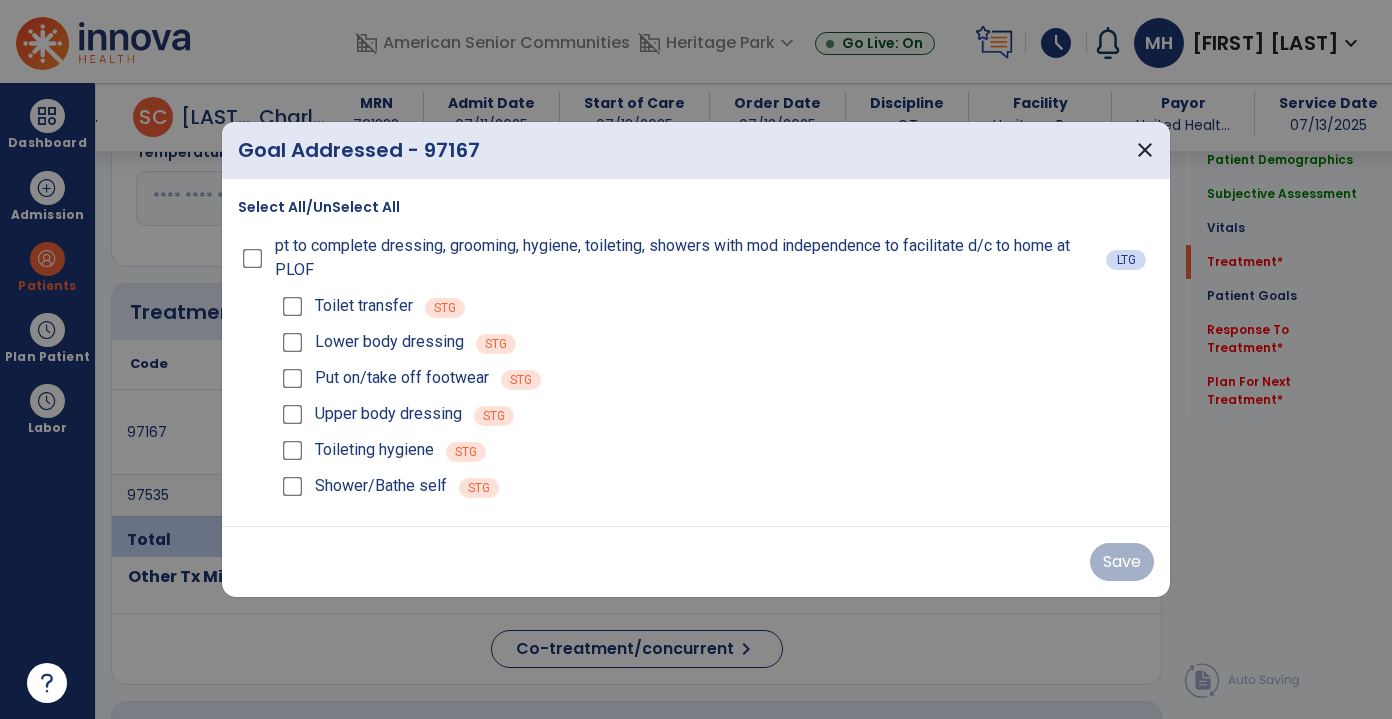 scroll, scrollTop: 1090, scrollLeft: 0, axis: vertical 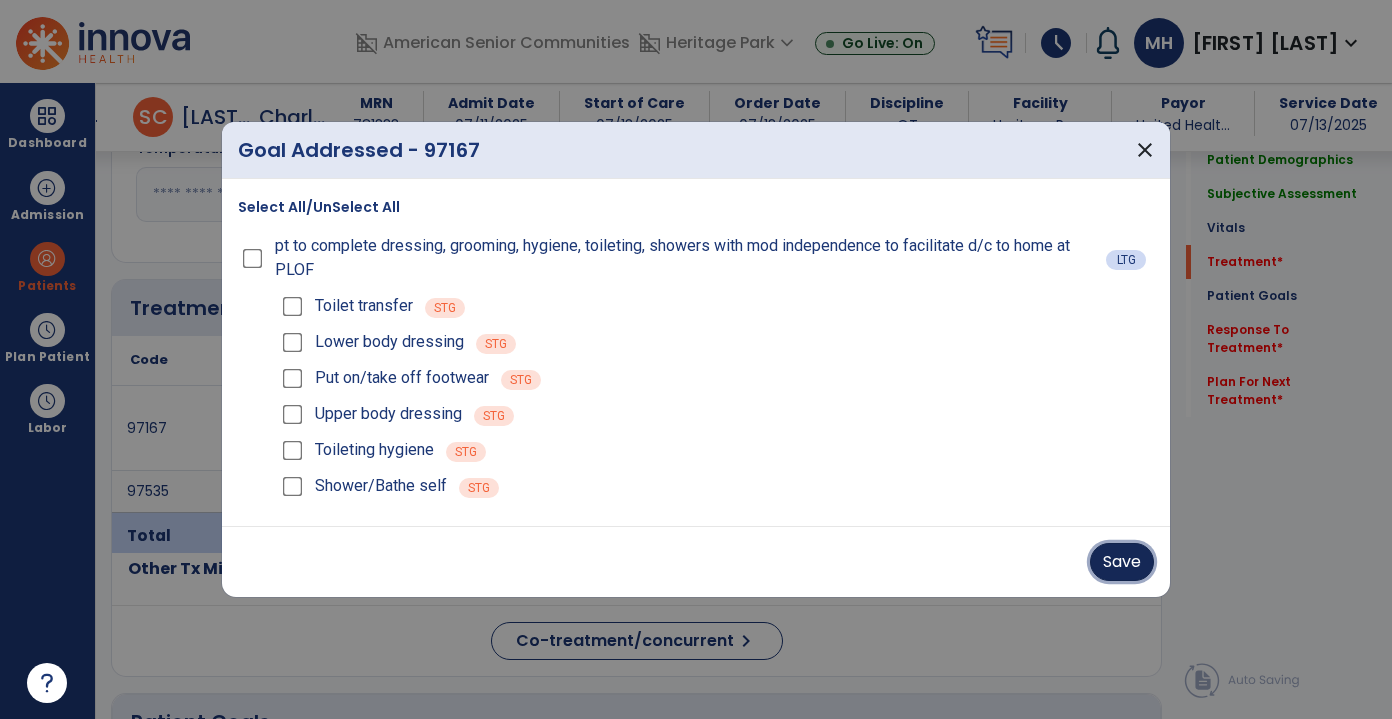 click on "Save" at bounding box center [1122, 562] 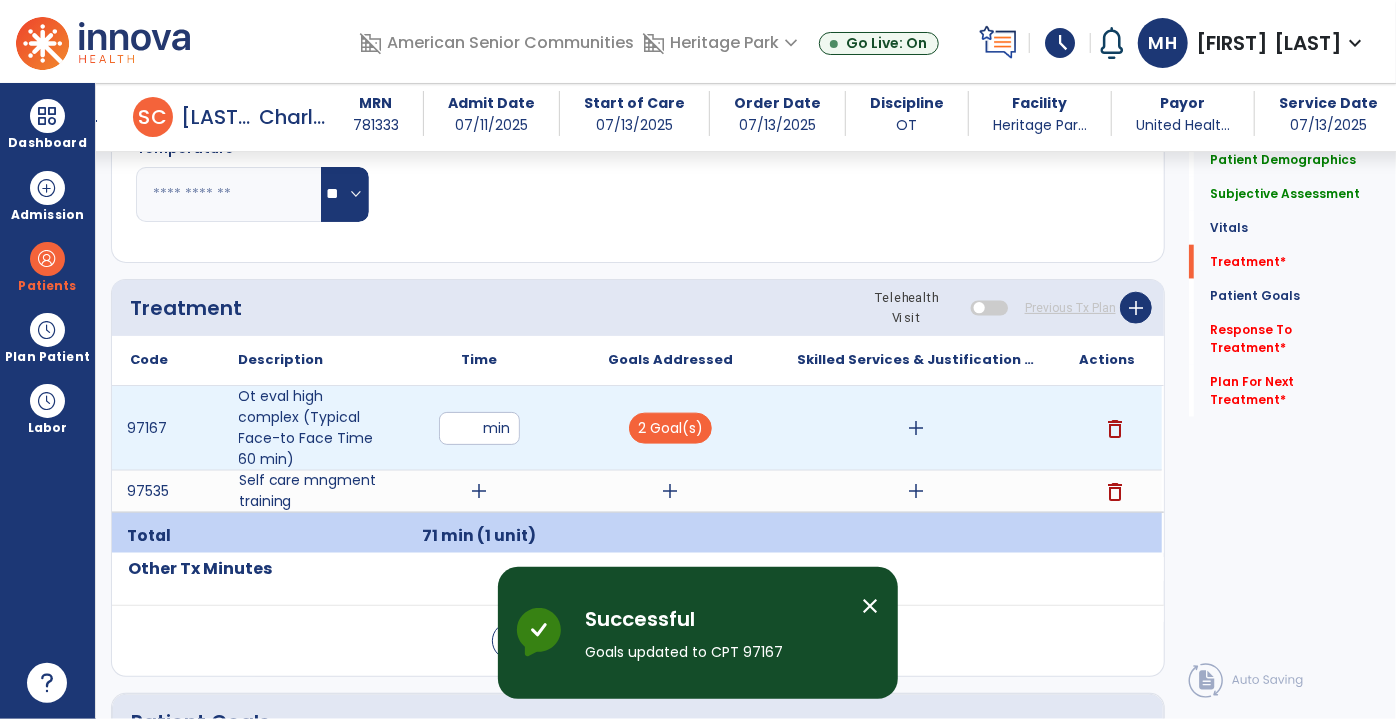 click on "add" at bounding box center [916, 428] 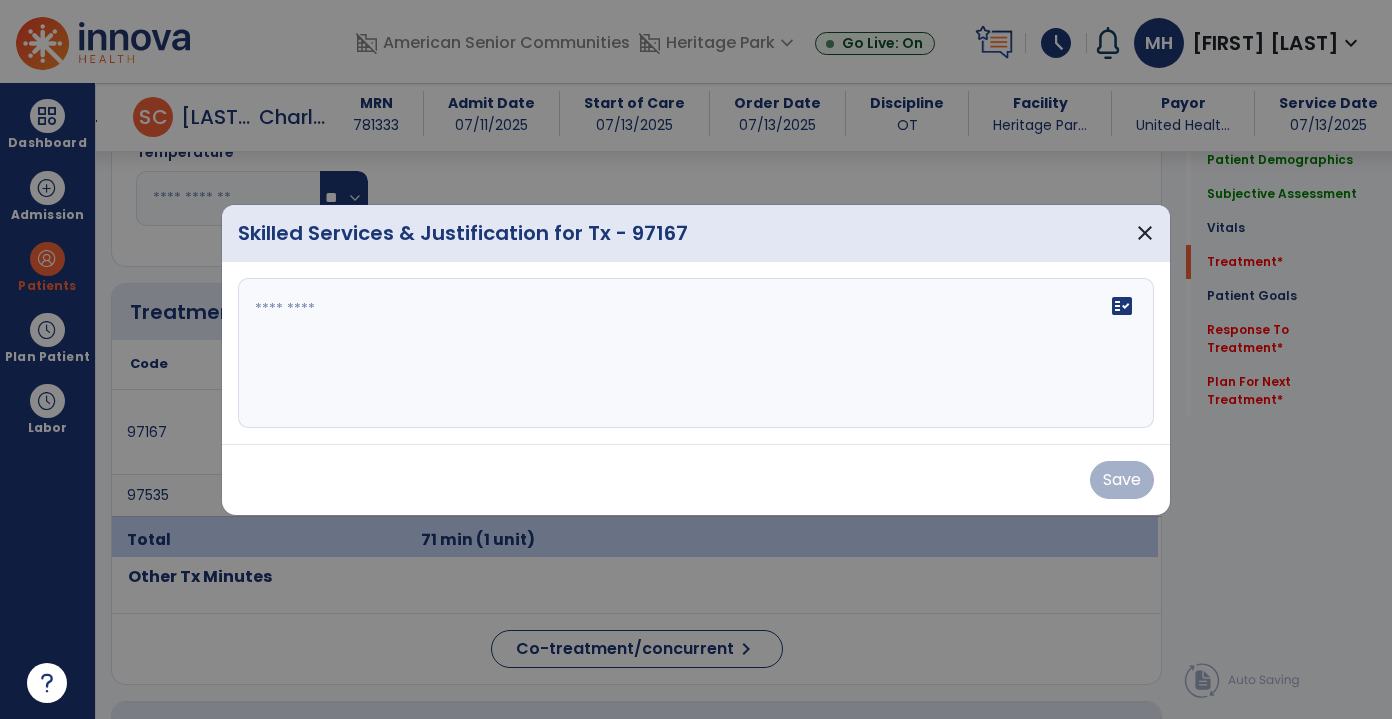 scroll, scrollTop: 1090, scrollLeft: 0, axis: vertical 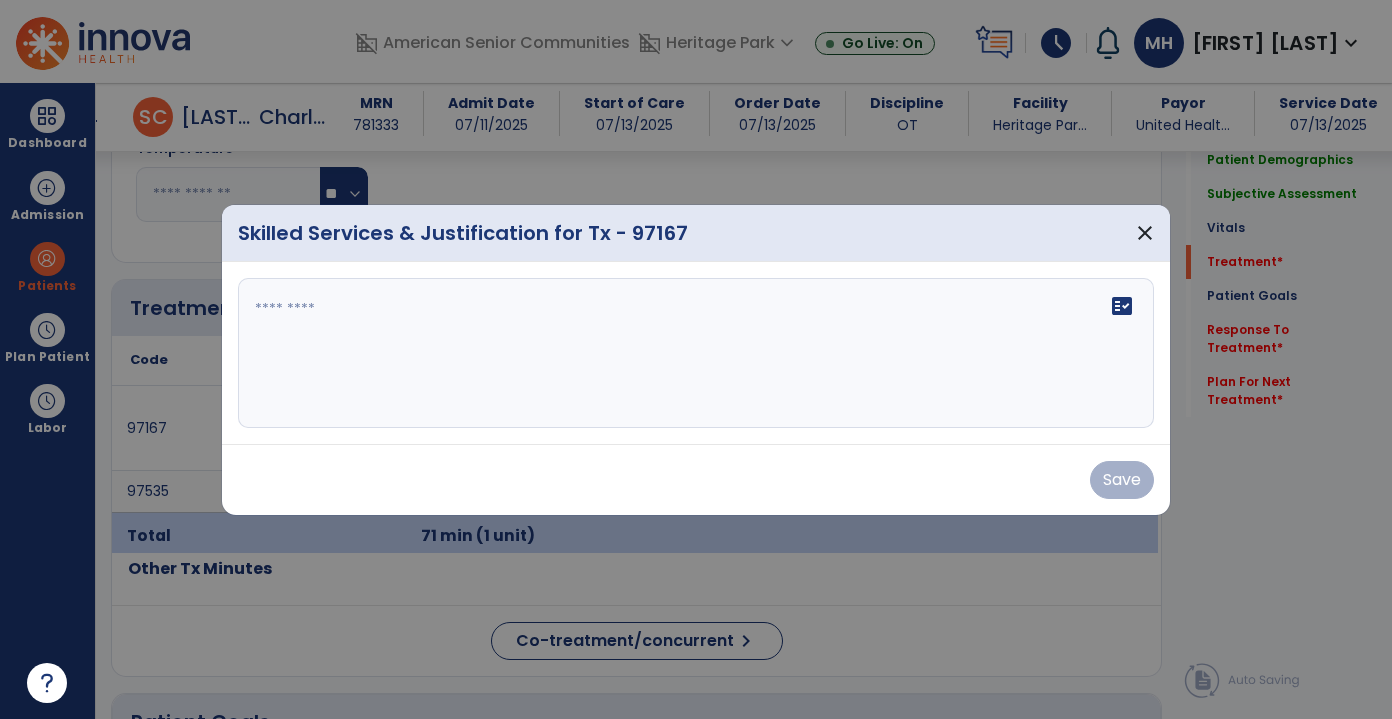click on "fact_check" at bounding box center [696, 353] 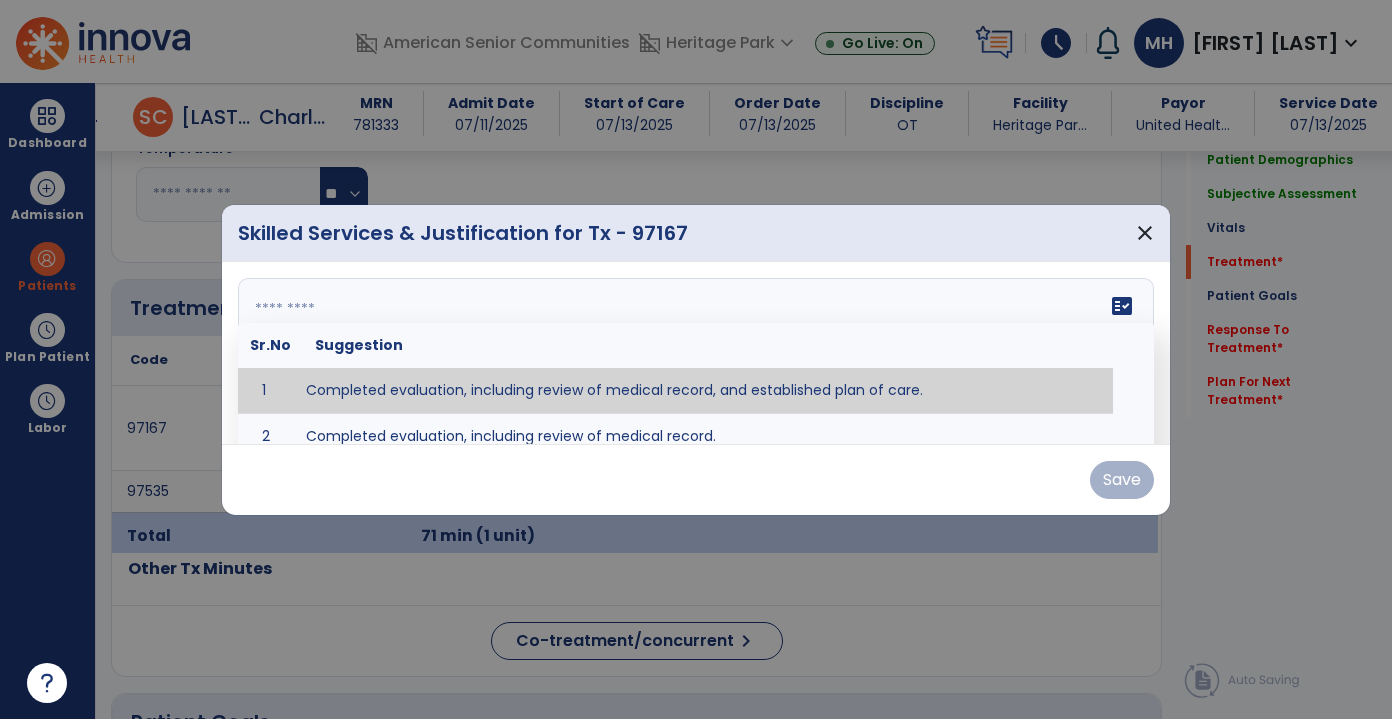 type on "**********" 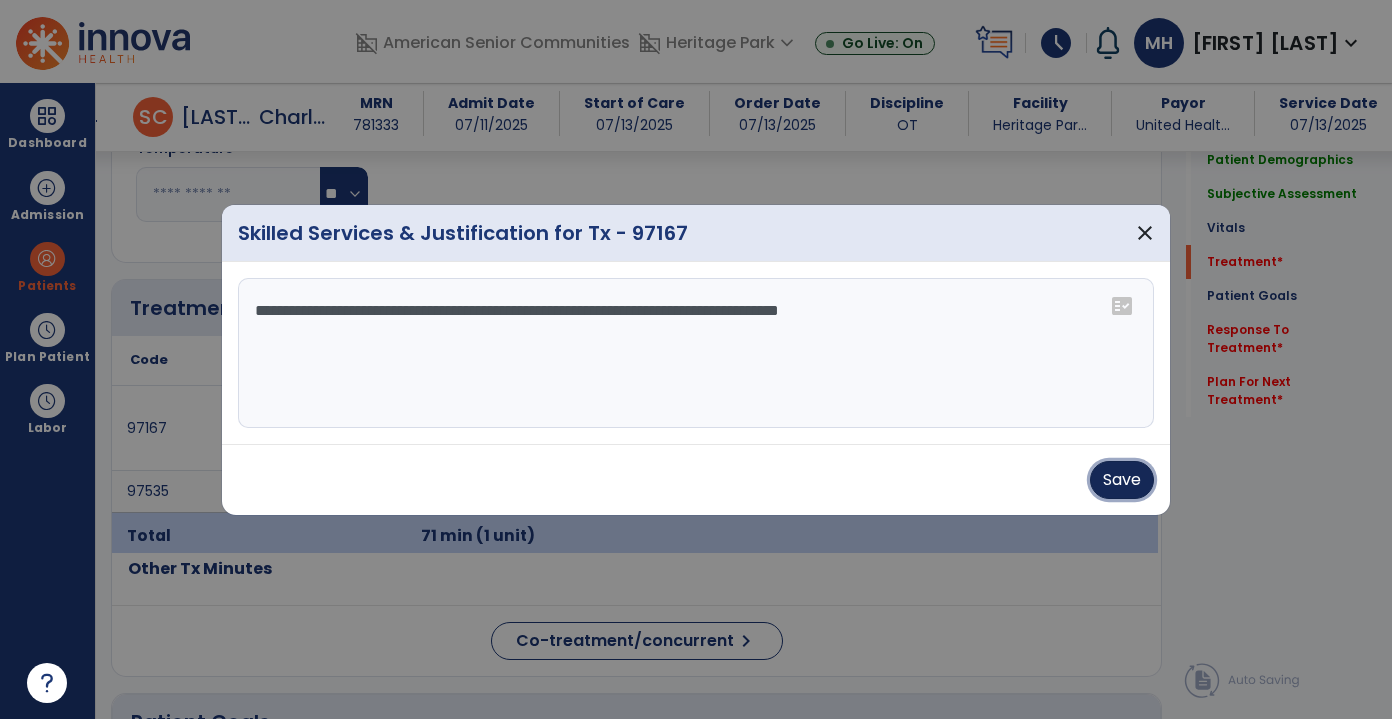 click on "Save" at bounding box center (1122, 480) 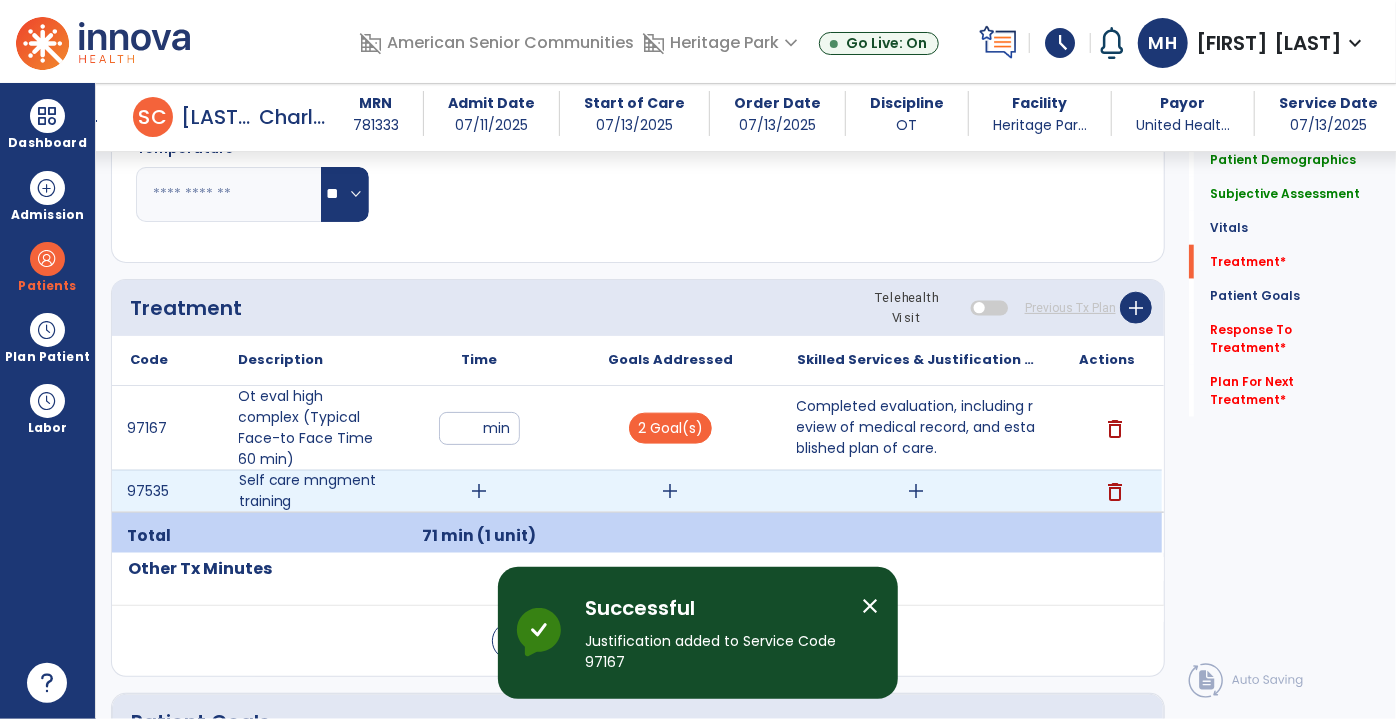 click on "add" at bounding box center (480, 491) 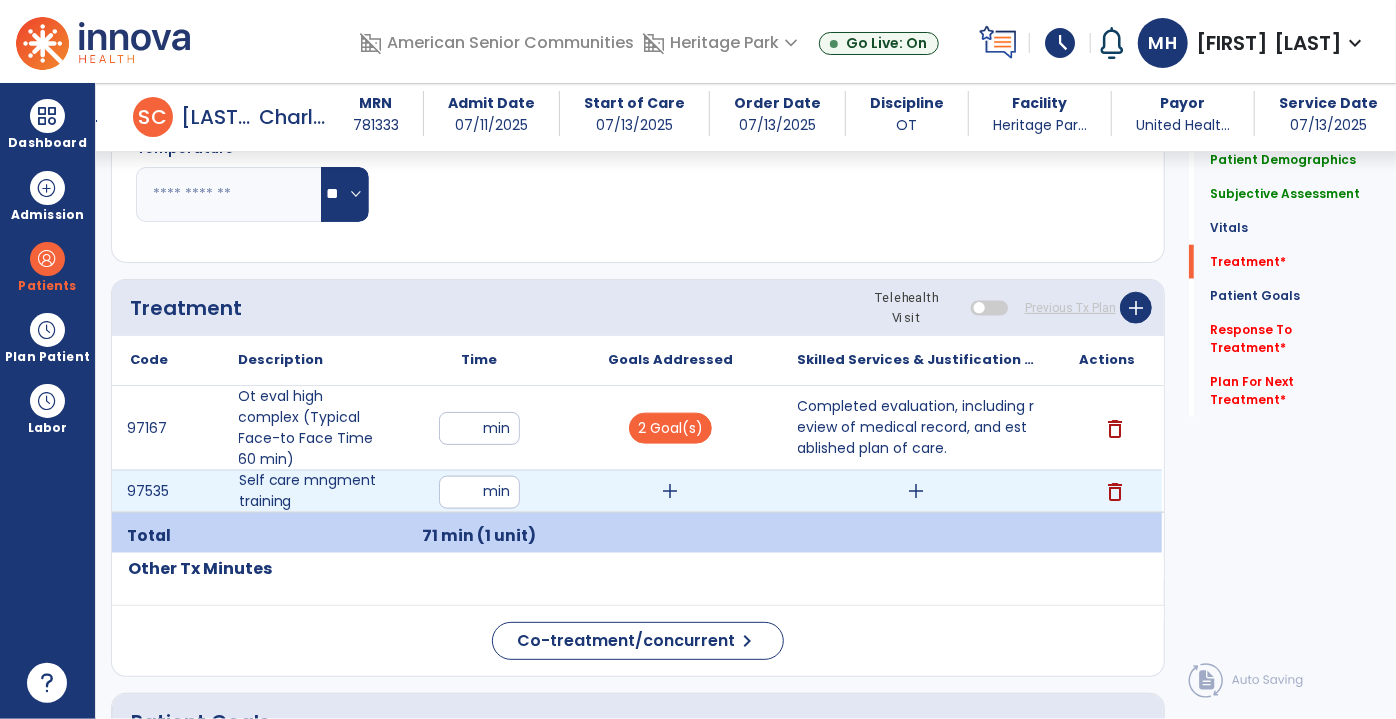 type on "**" 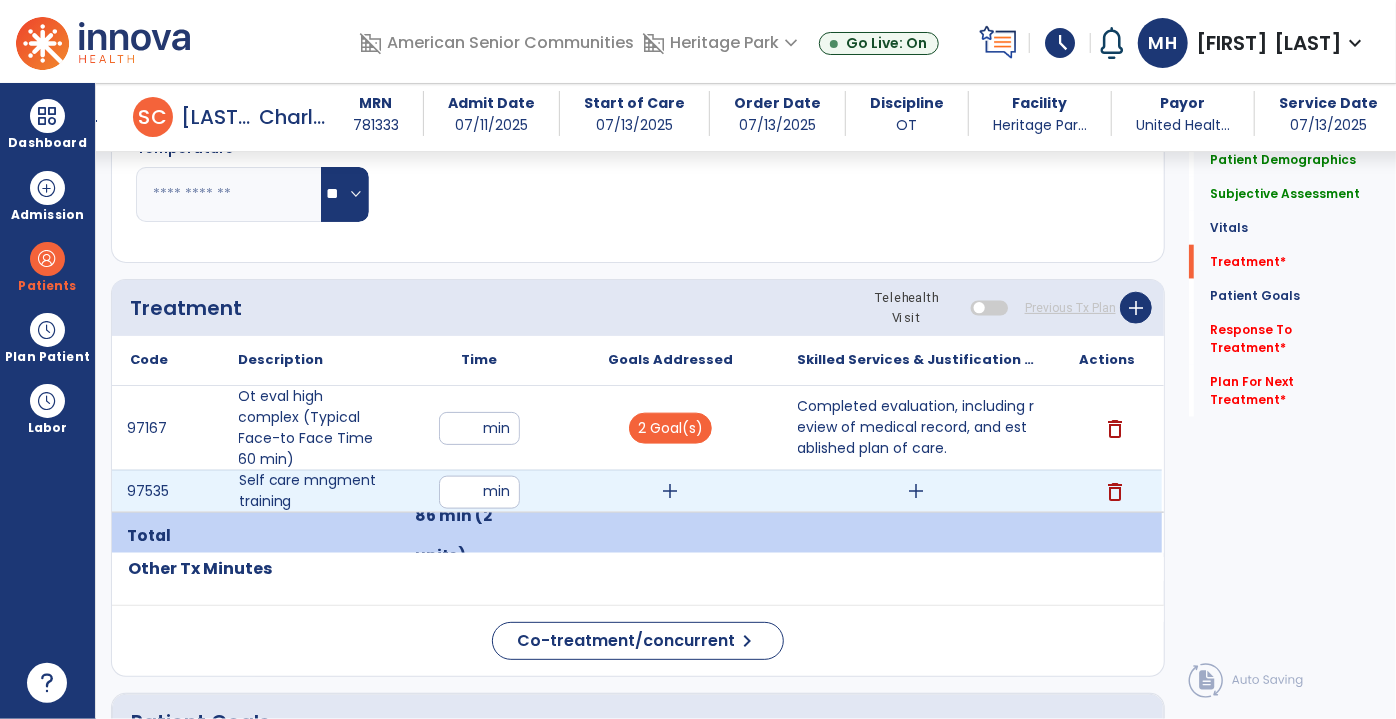 click on "add" at bounding box center [671, 491] 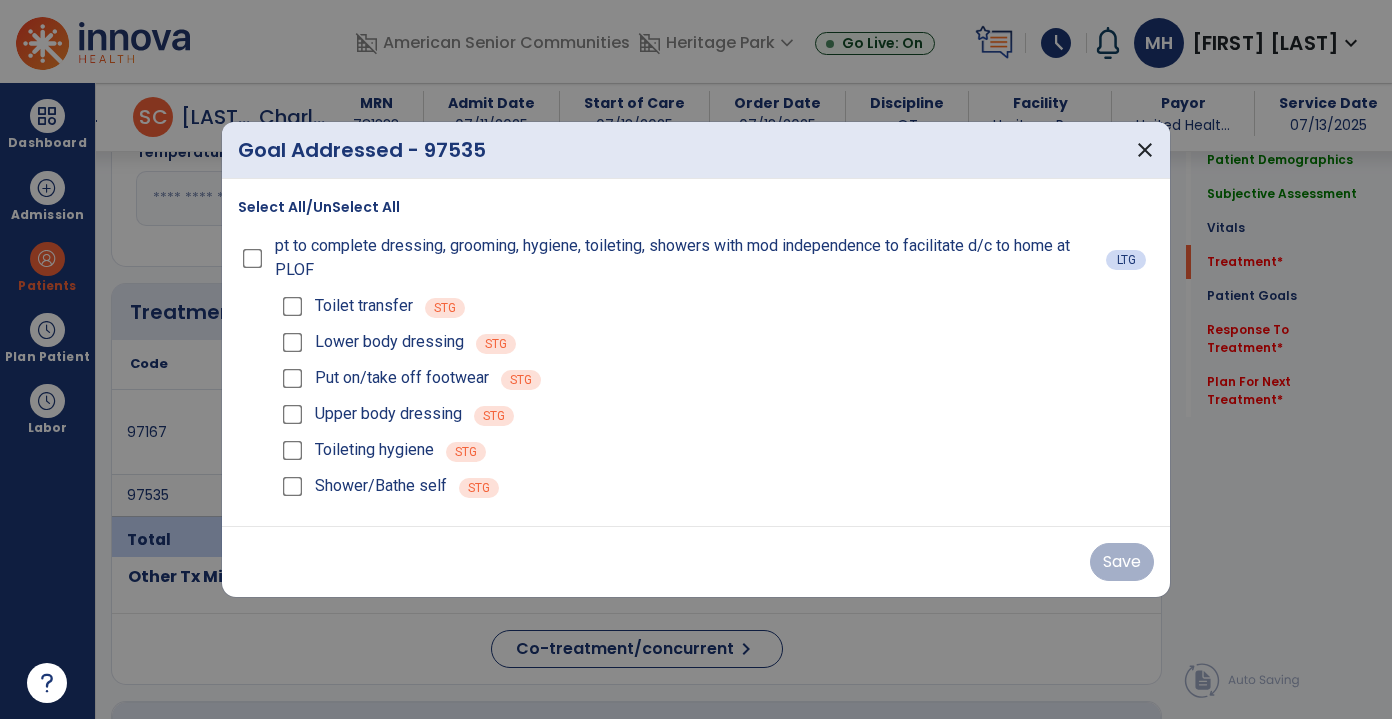 scroll, scrollTop: 1090, scrollLeft: 0, axis: vertical 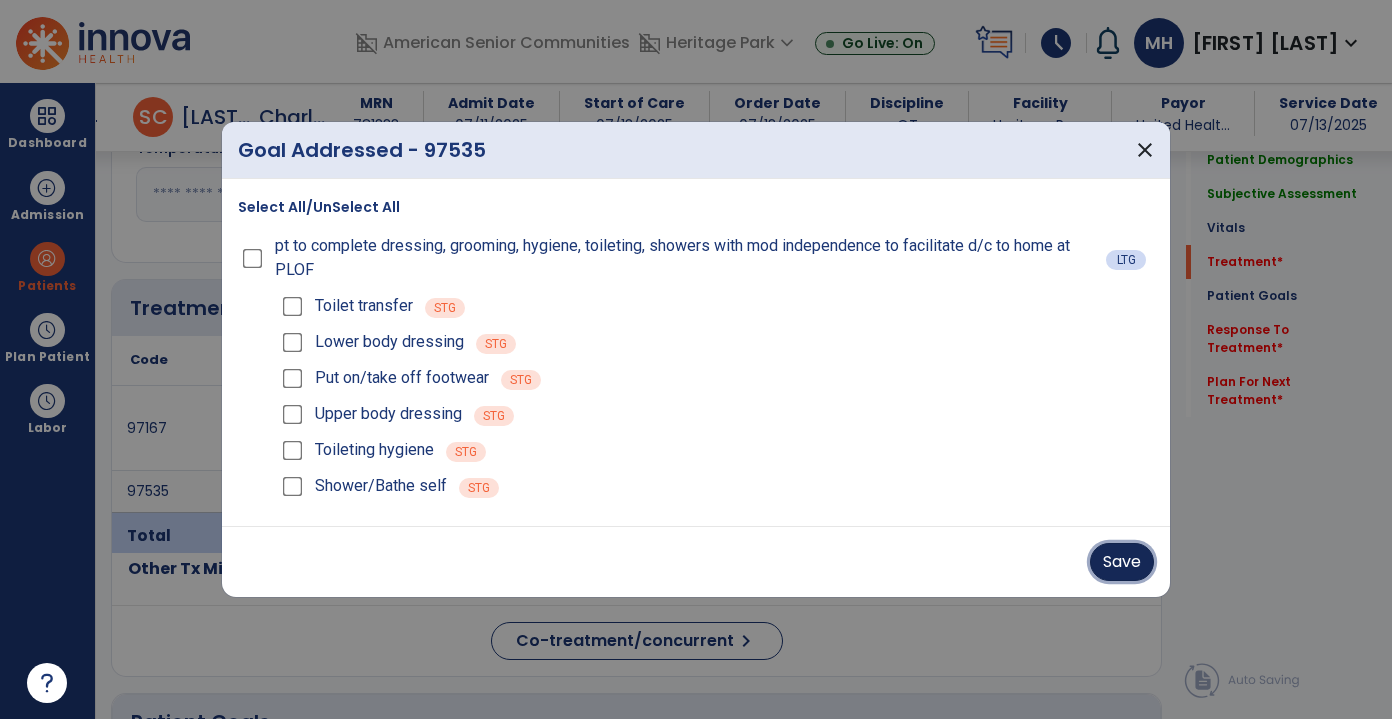 click on "Save" at bounding box center (1122, 562) 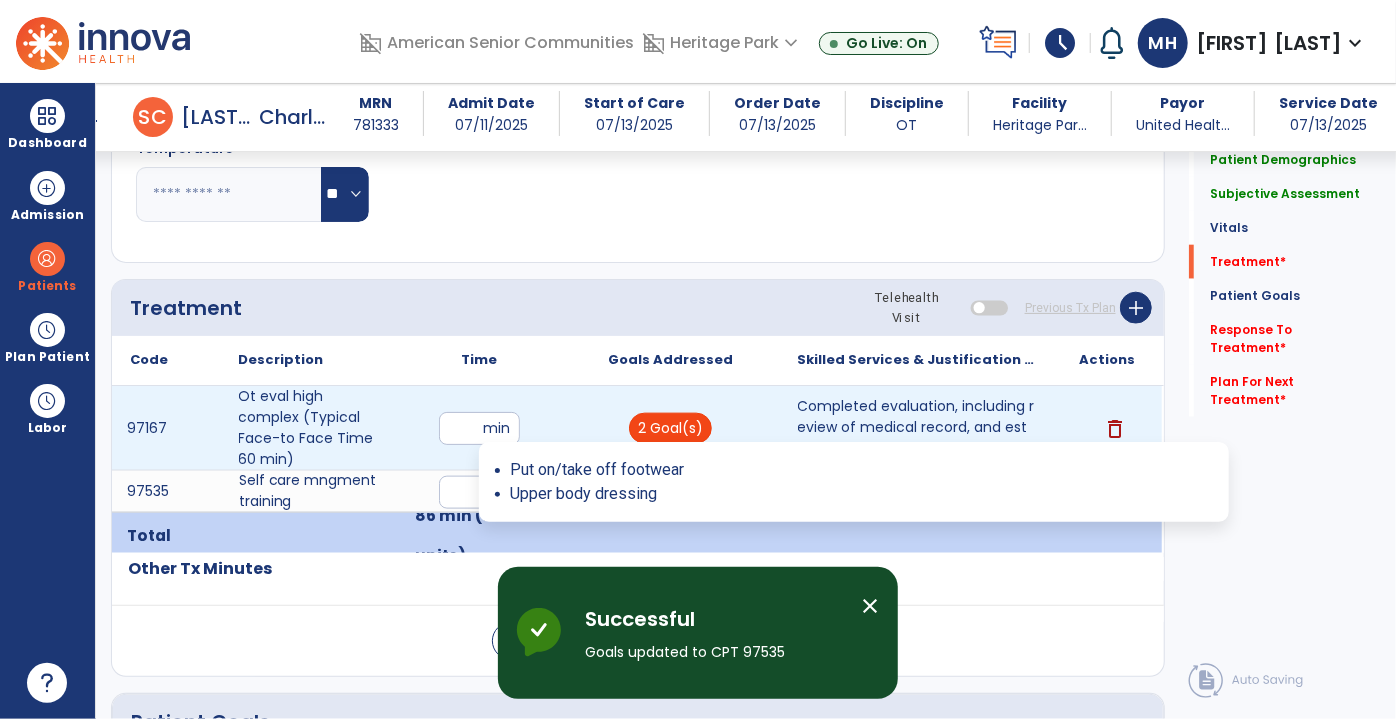 click on "2 Goal(s)" at bounding box center (670, 428) 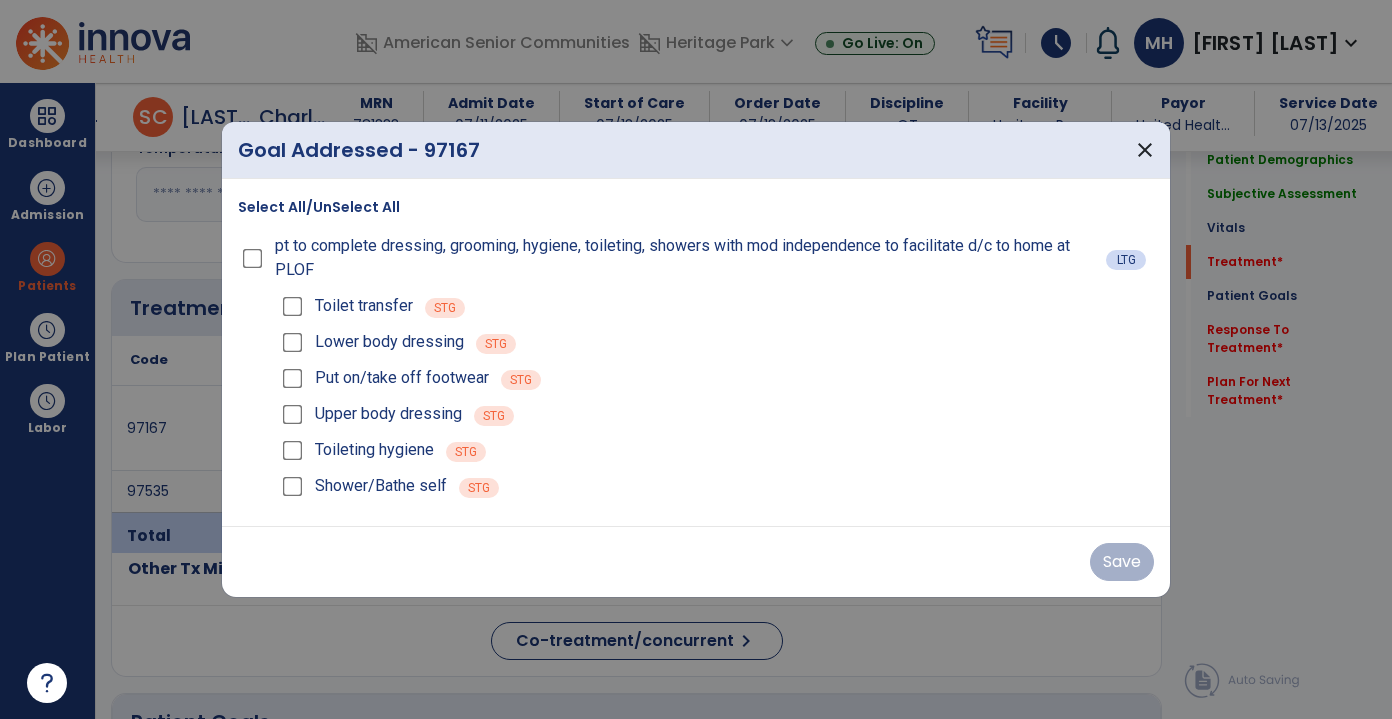 scroll, scrollTop: 1090, scrollLeft: 0, axis: vertical 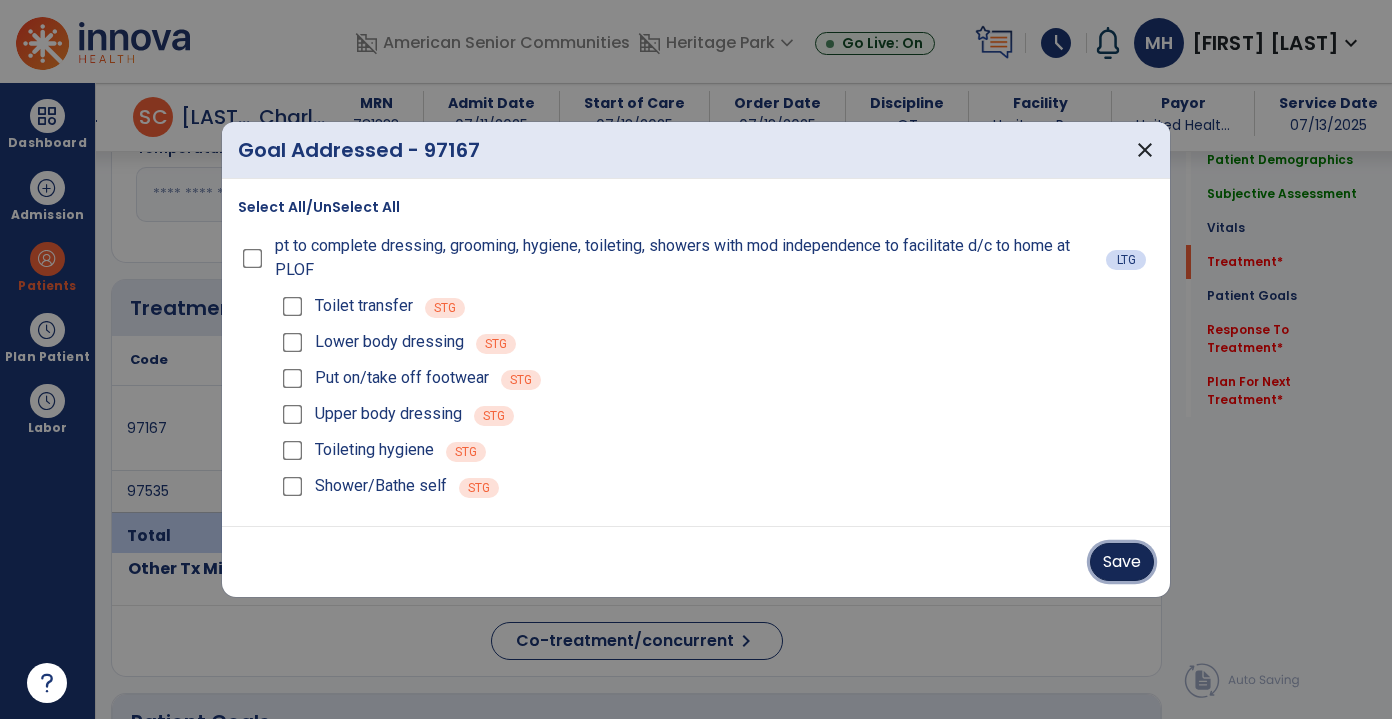 click on "Save" at bounding box center [1122, 562] 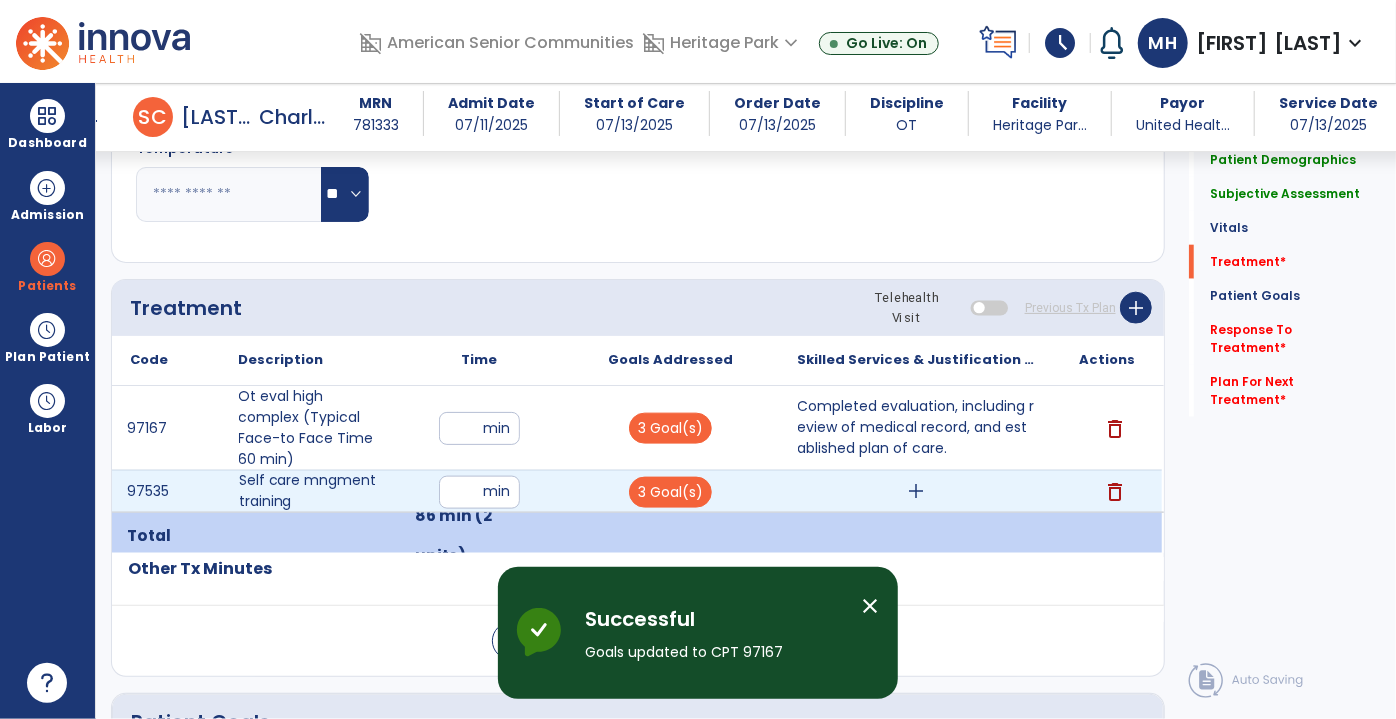 click on "add" at bounding box center (916, 491) 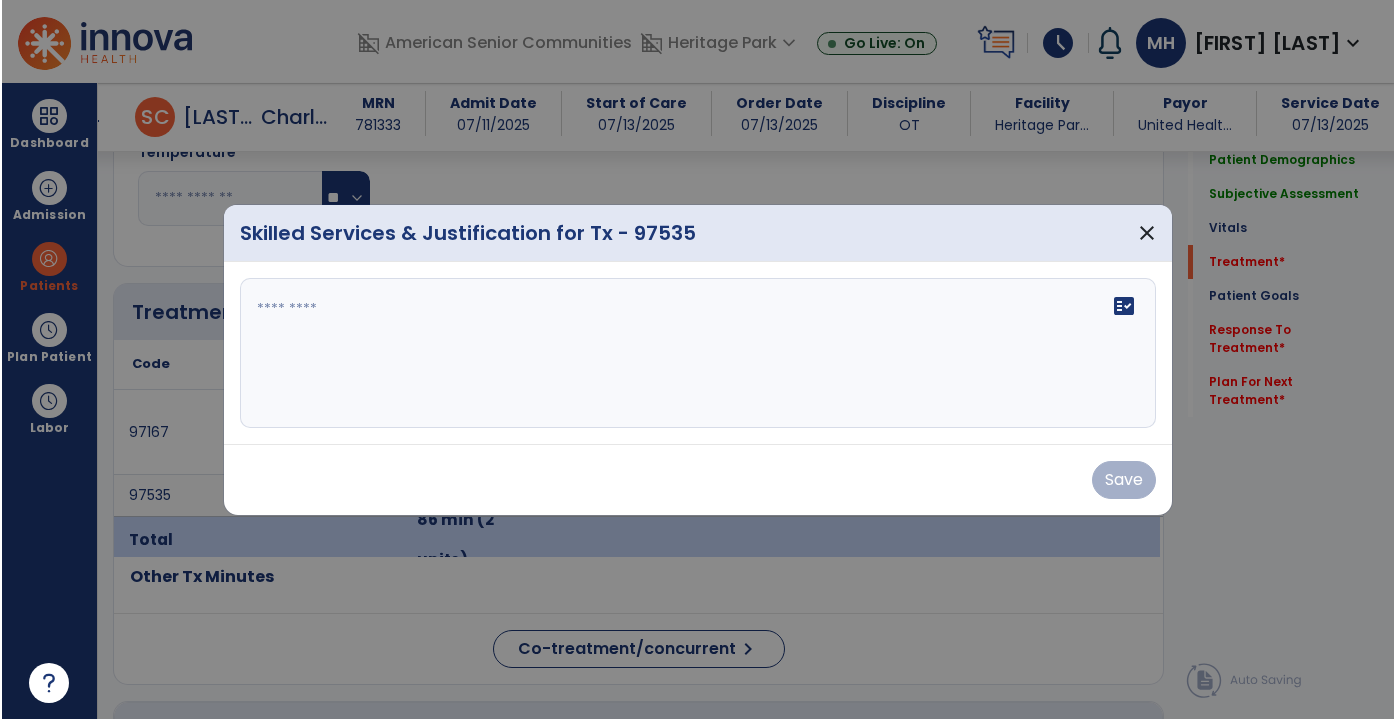 scroll, scrollTop: 1090, scrollLeft: 0, axis: vertical 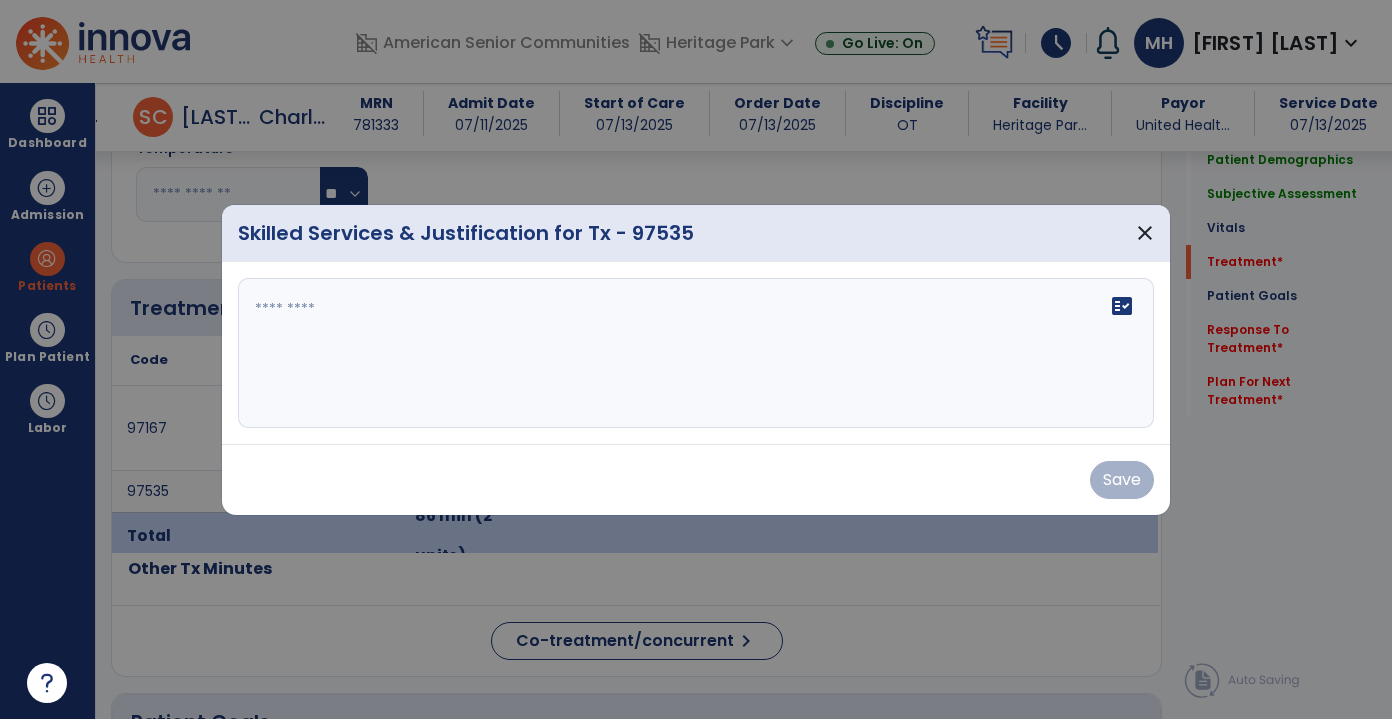 click on "fact_check" at bounding box center [696, 353] 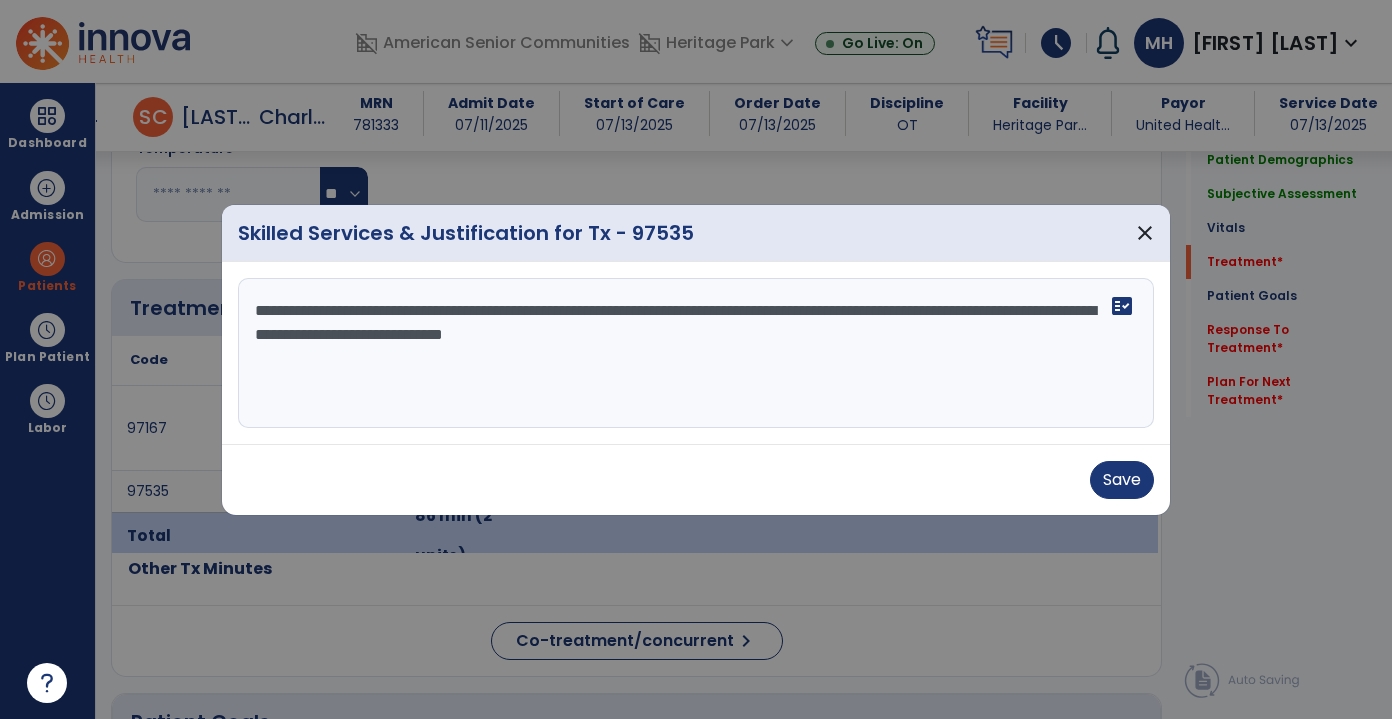 click on "**********" at bounding box center [696, 353] 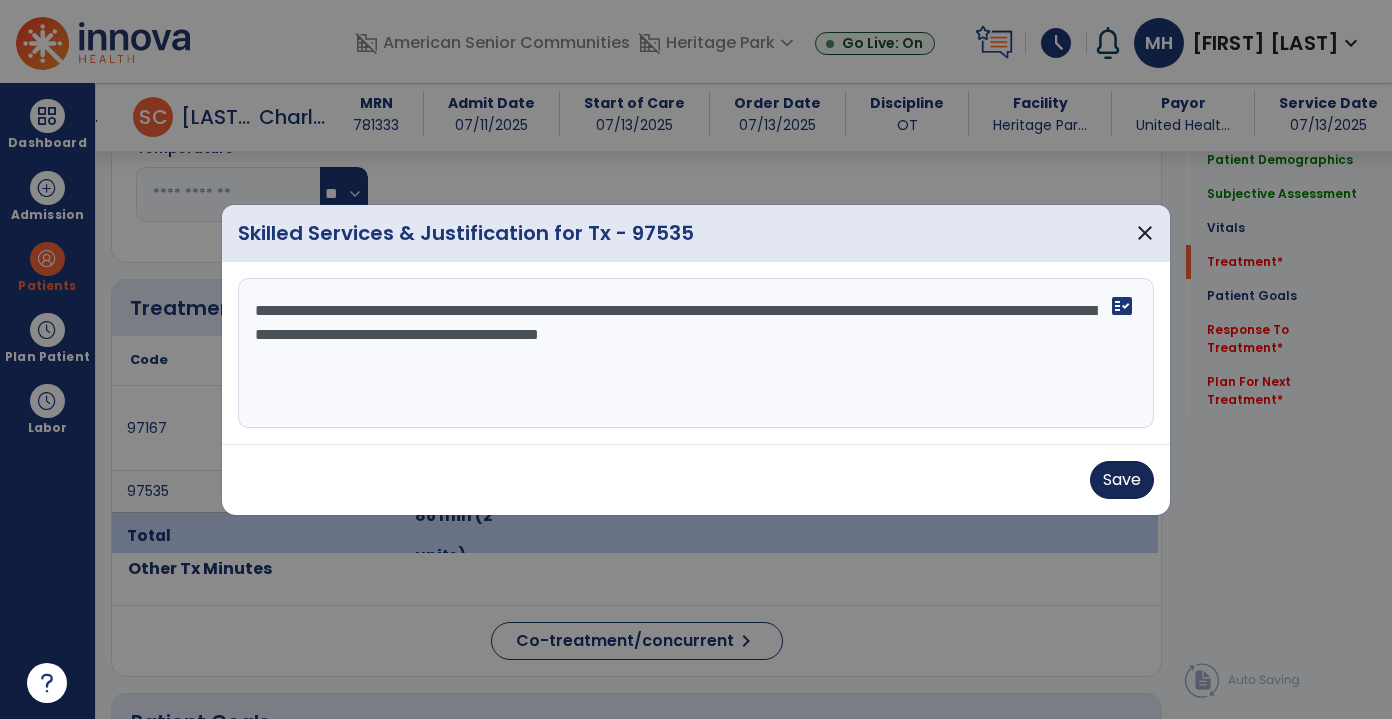 type on "**********" 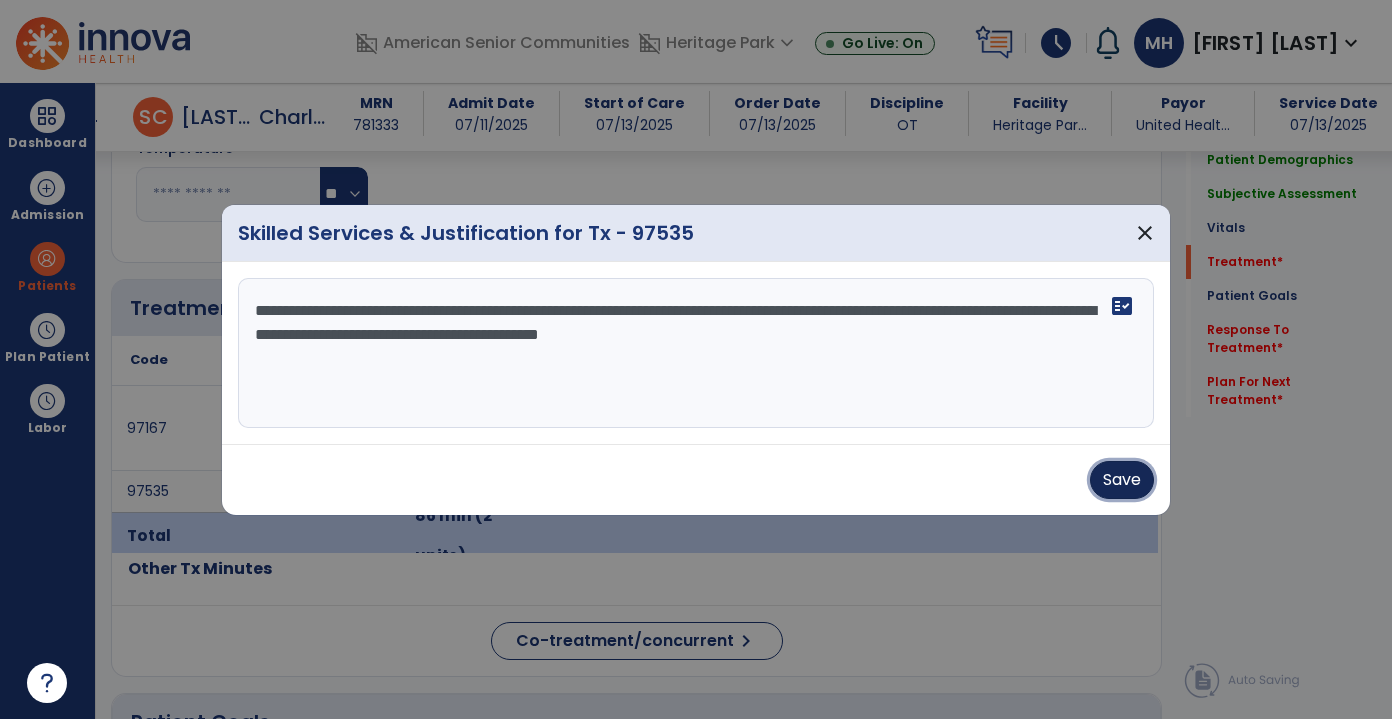 click on "Save" at bounding box center [1122, 480] 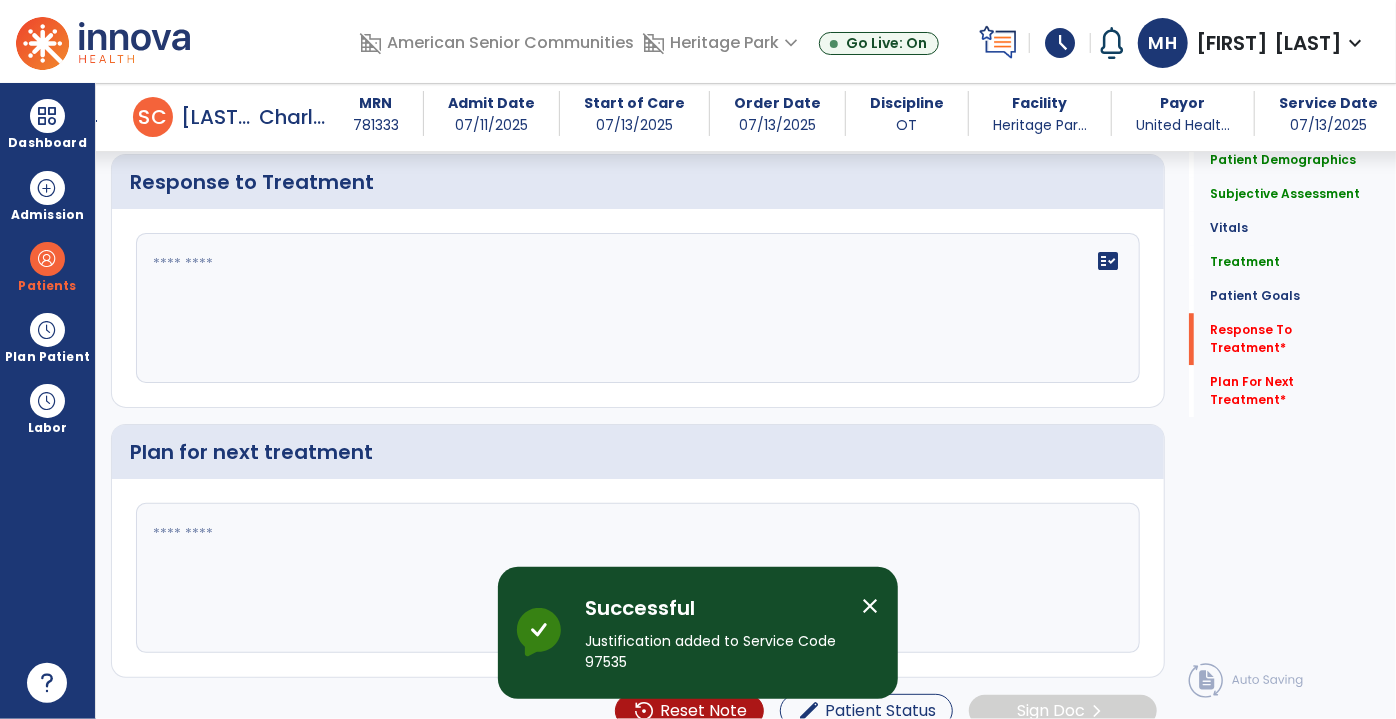 scroll, scrollTop: 2751, scrollLeft: 0, axis: vertical 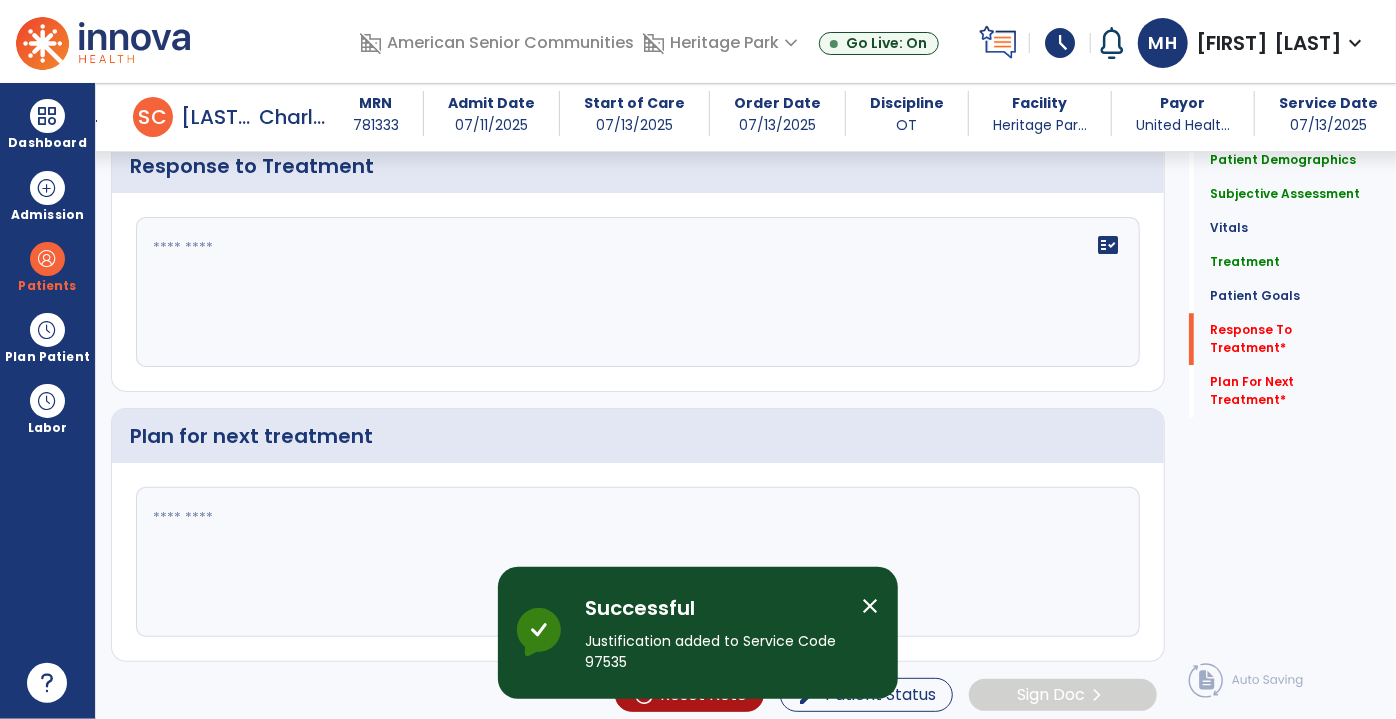 click on "fact_check" 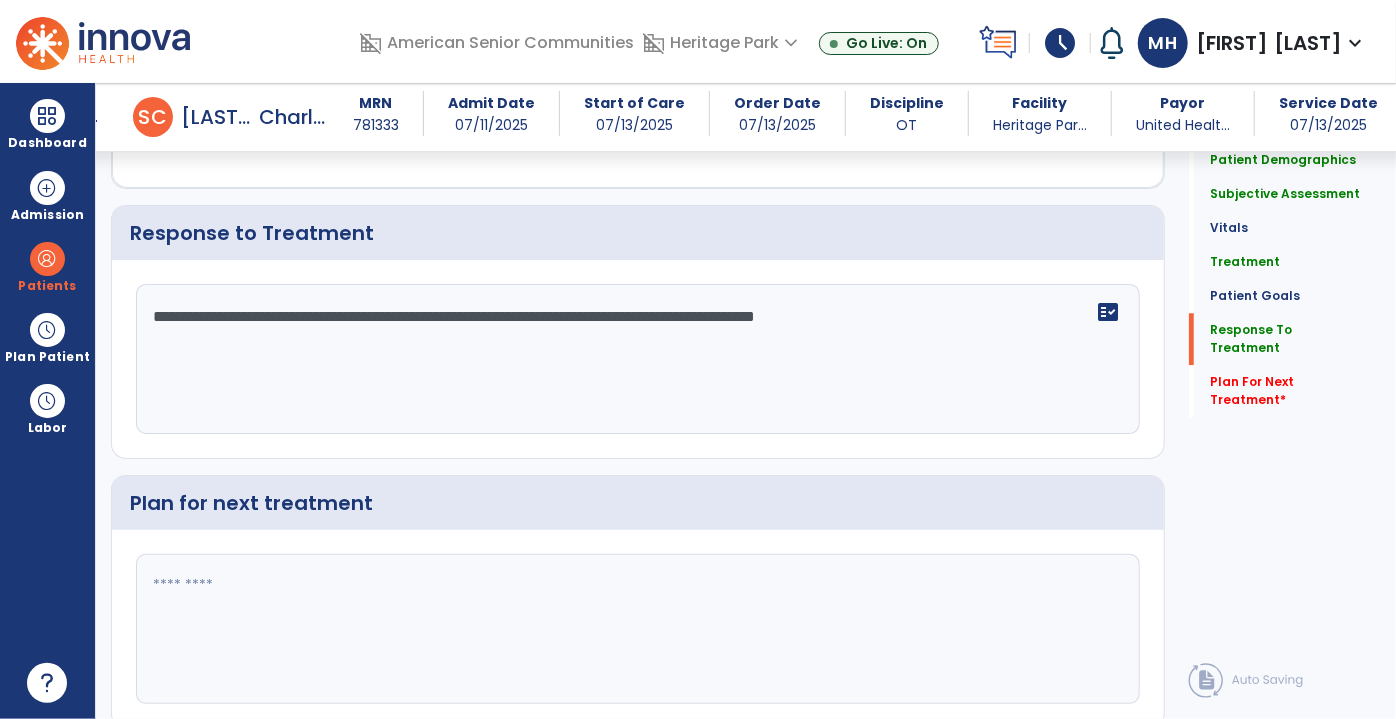 scroll, scrollTop: 2751, scrollLeft: 0, axis: vertical 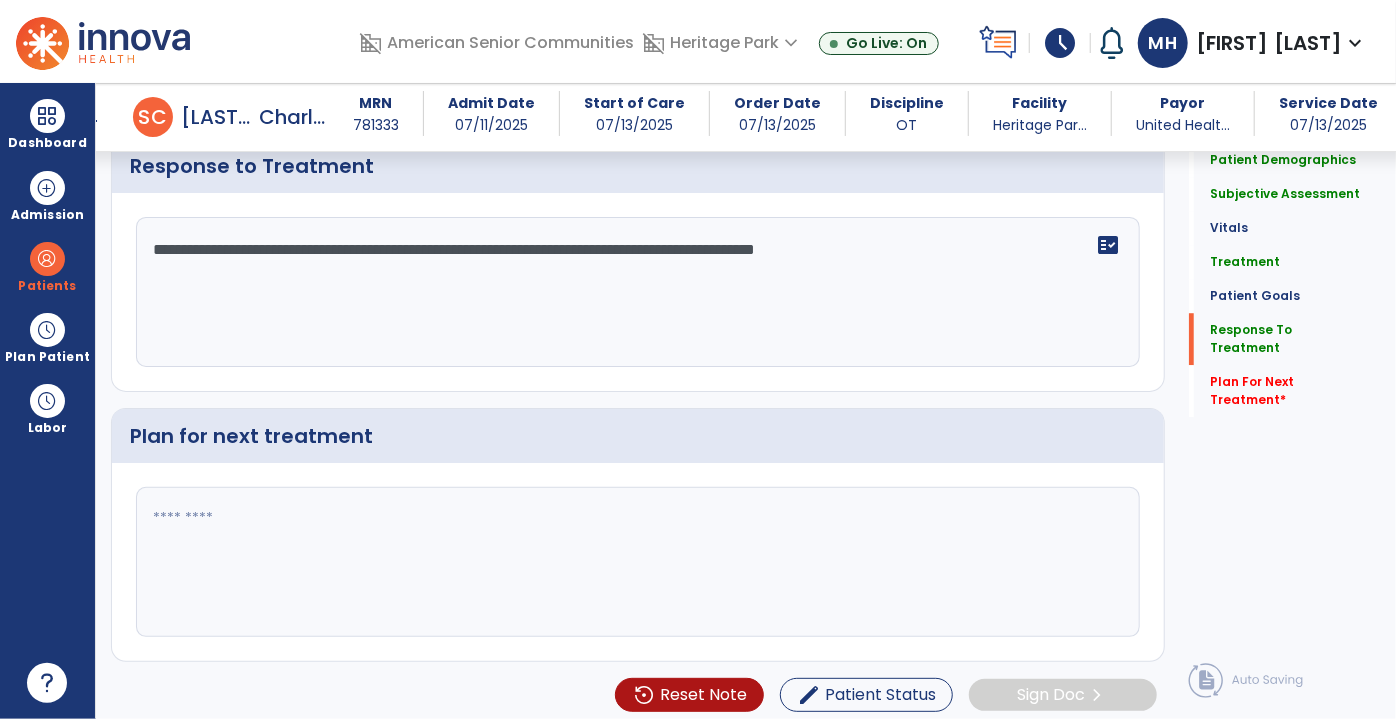 drag, startPoint x: 379, startPoint y: 238, endPoint x: 1395, endPoint y: 348, distance: 1021.9374 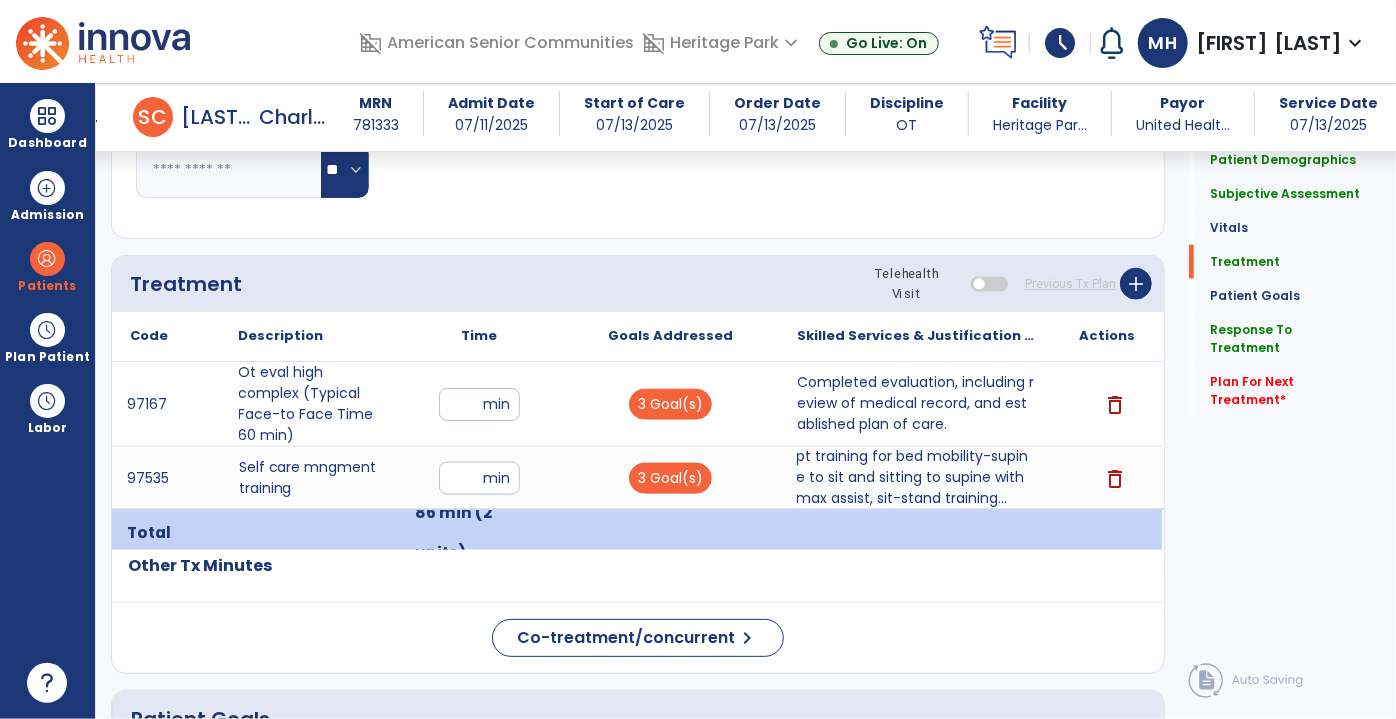 scroll, scrollTop: 478, scrollLeft: 0, axis: vertical 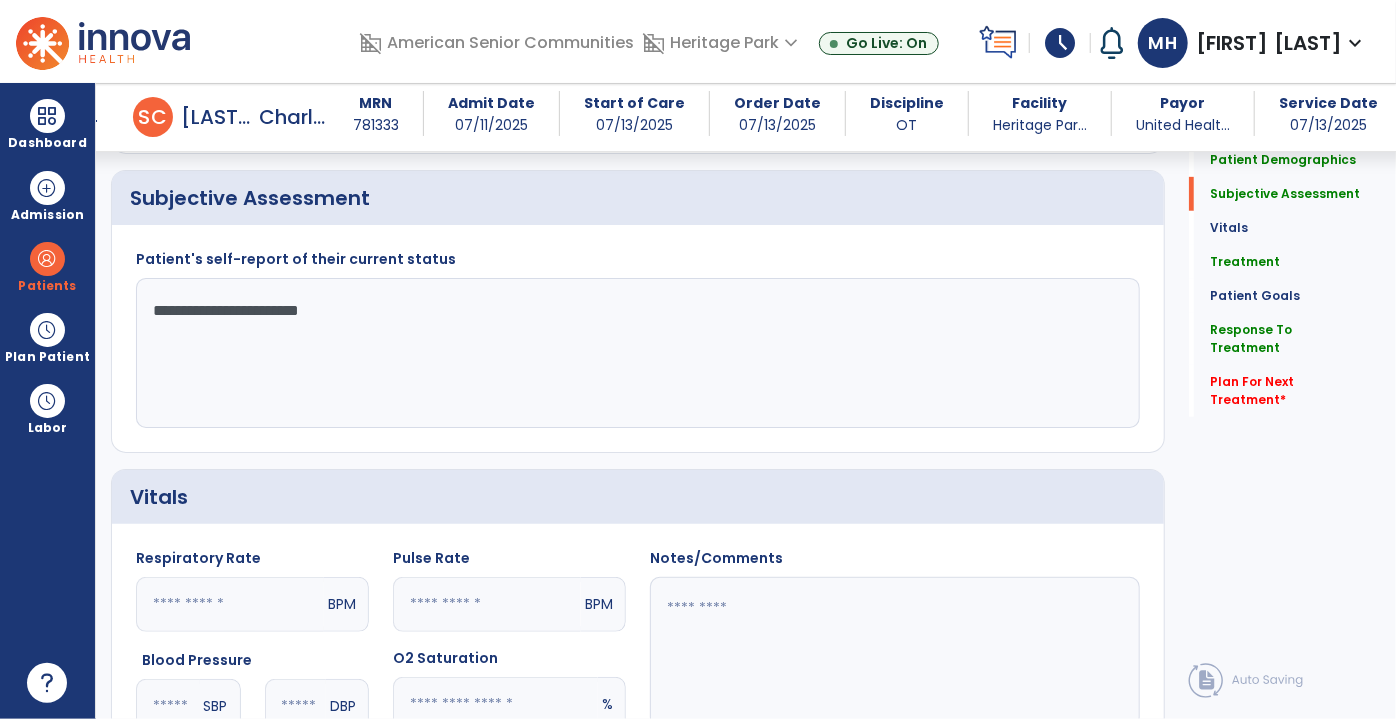 type on "**********" 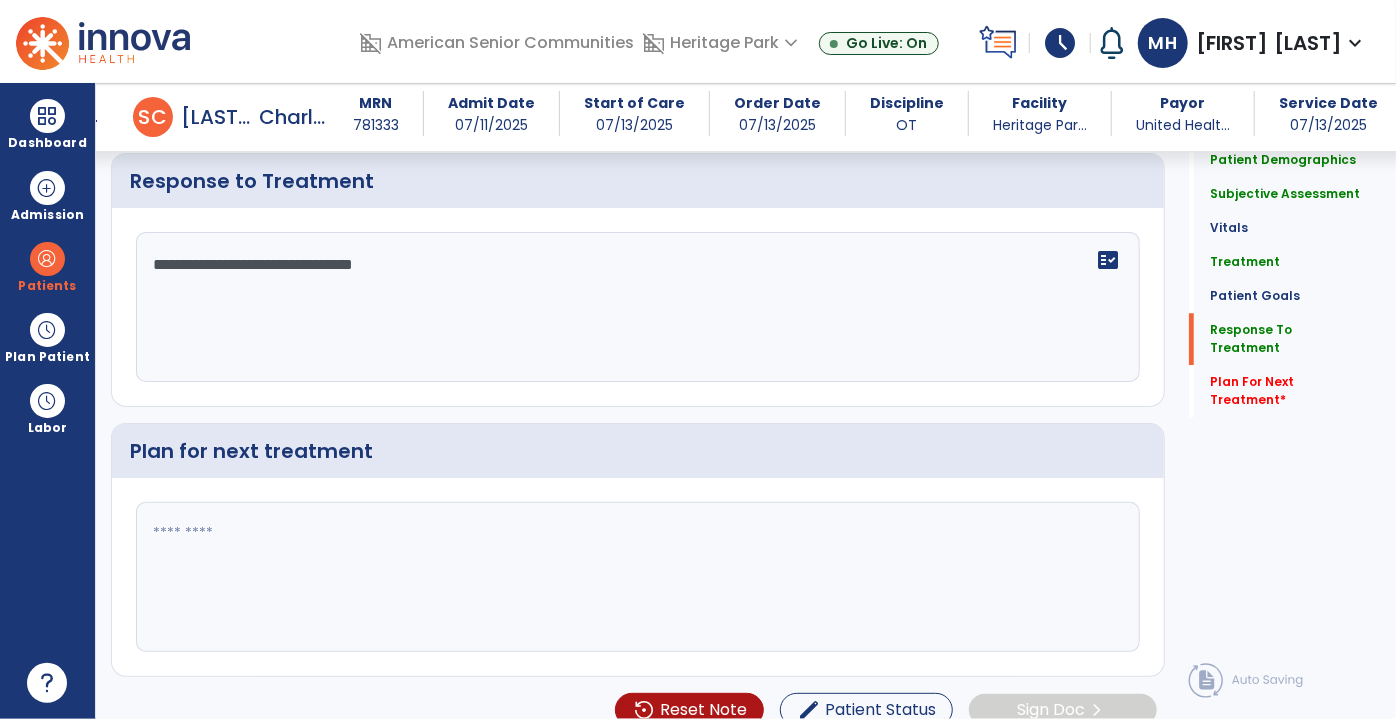 scroll, scrollTop: 2751, scrollLeft: 0, axis: vertical 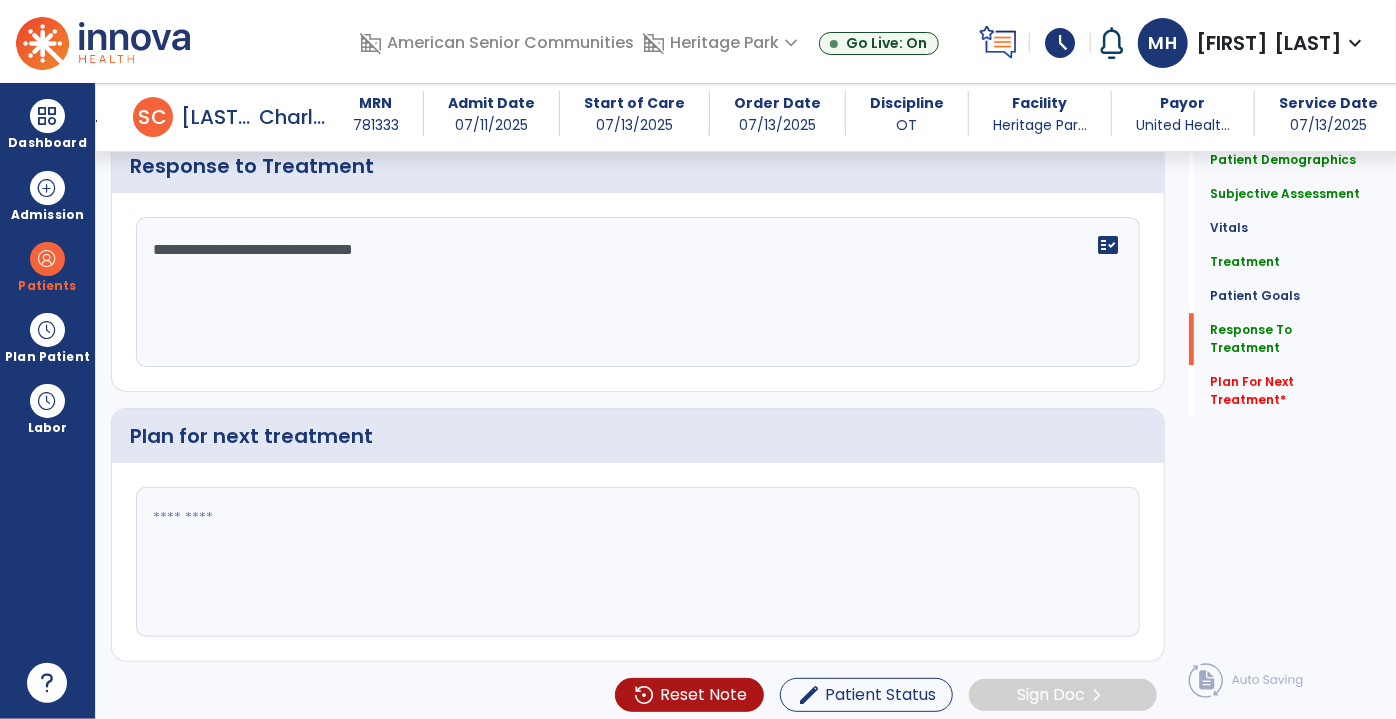 type on "**********" 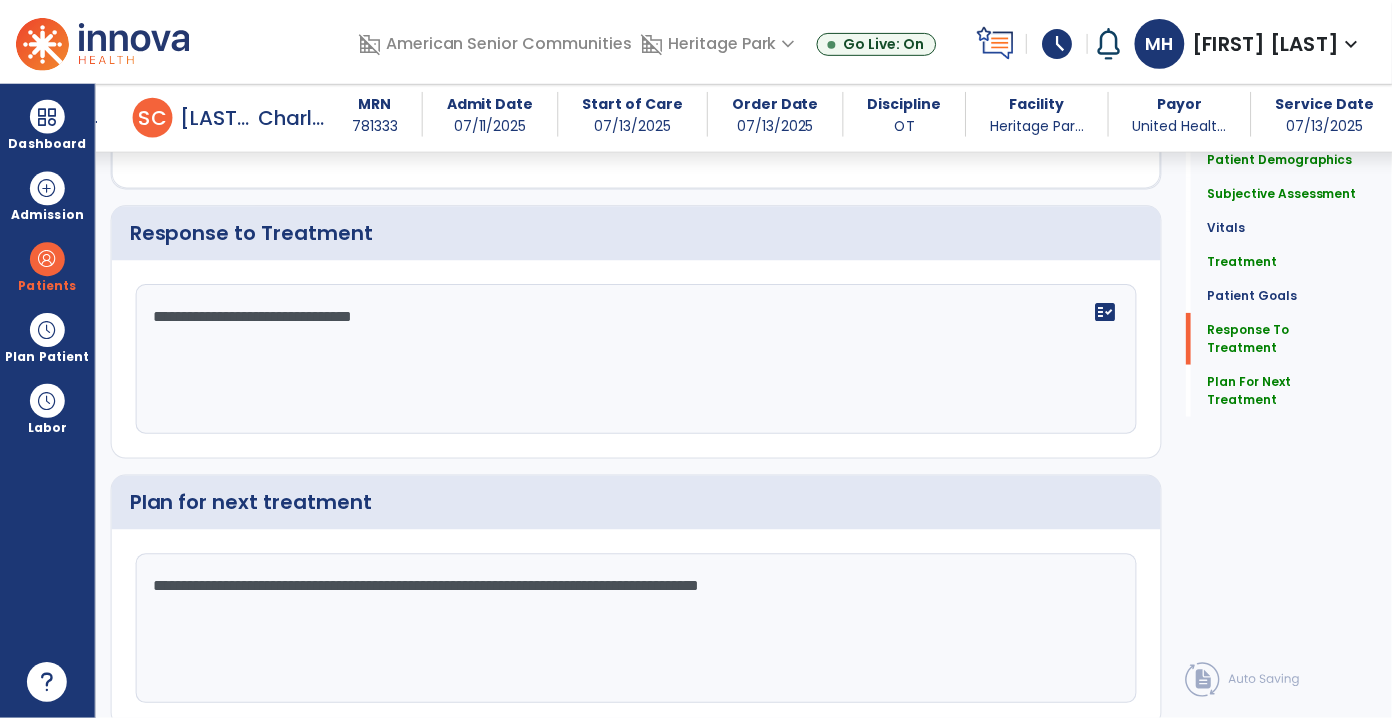 scroll, scrollTop: 2751, scrollLeft: 0, axis: vertical 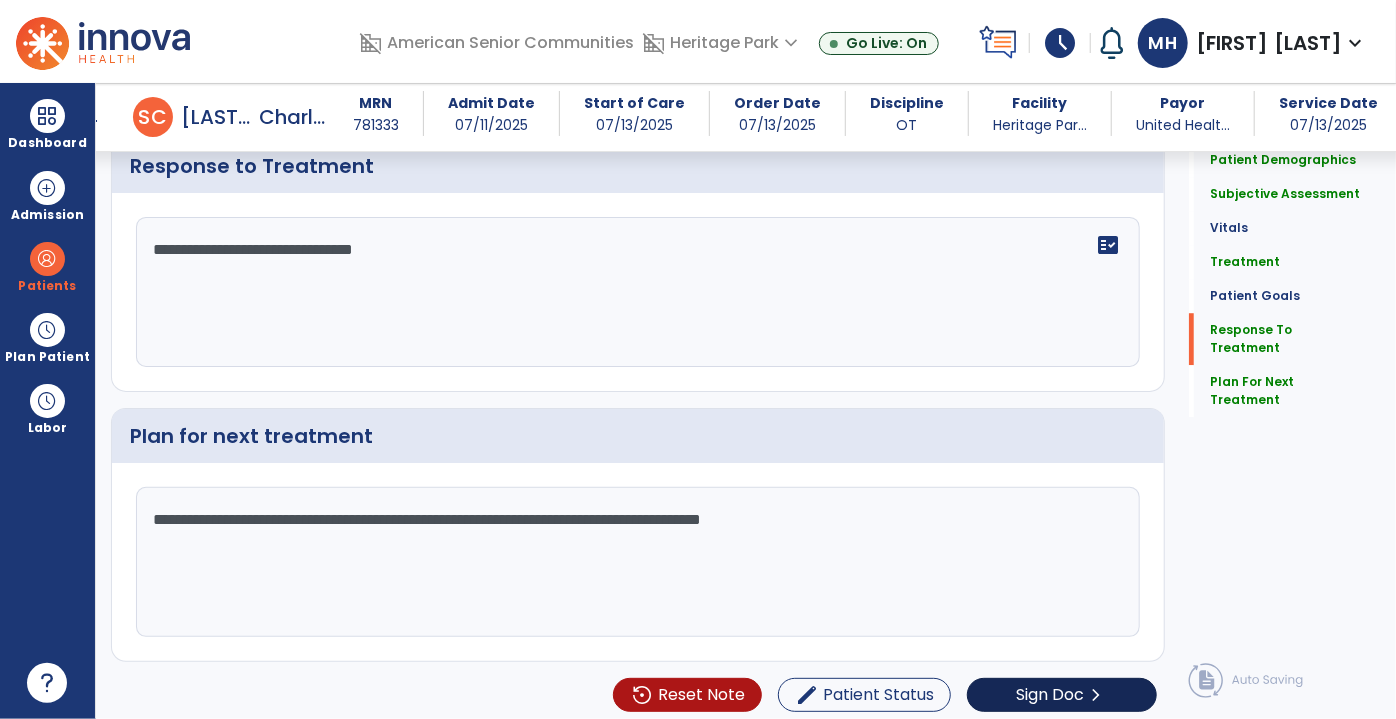 type on "**********" 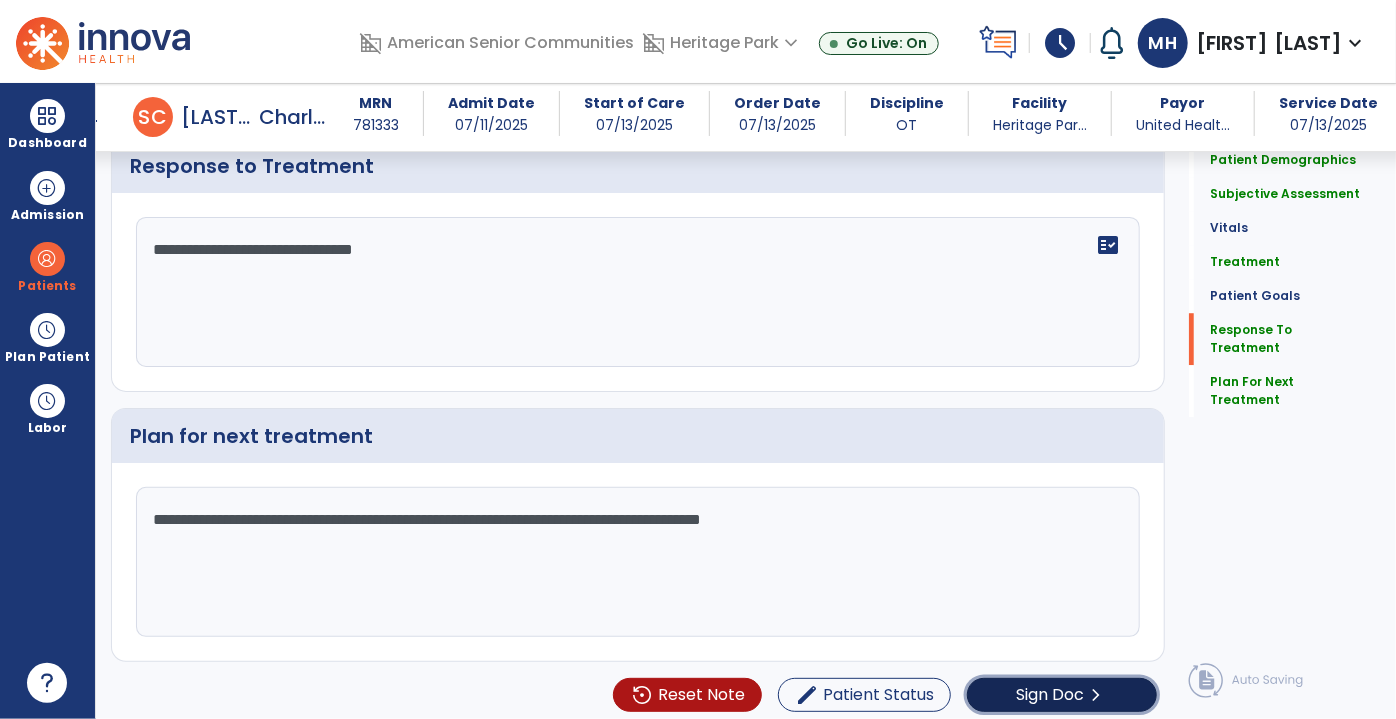 click on "Sign Doc" 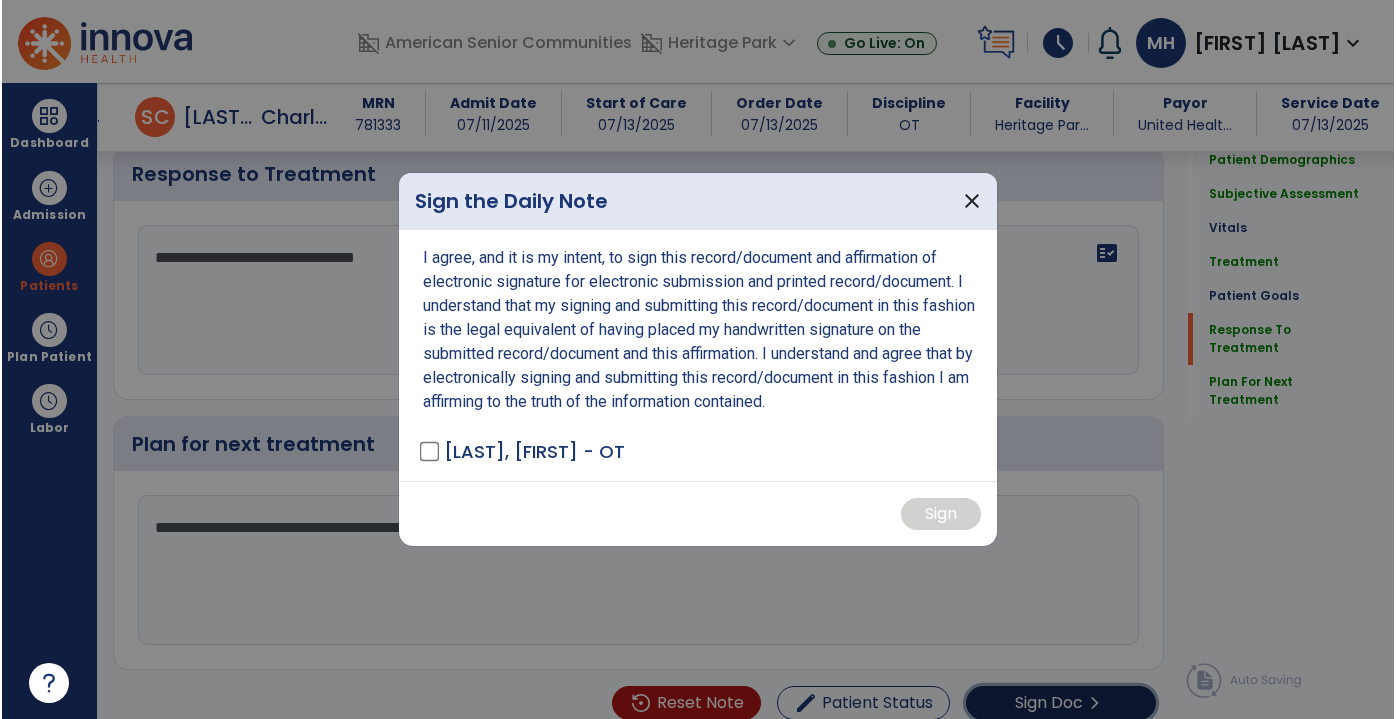 scroll, scrollTop: 2751, scrollLeft: 0, axis: vertical 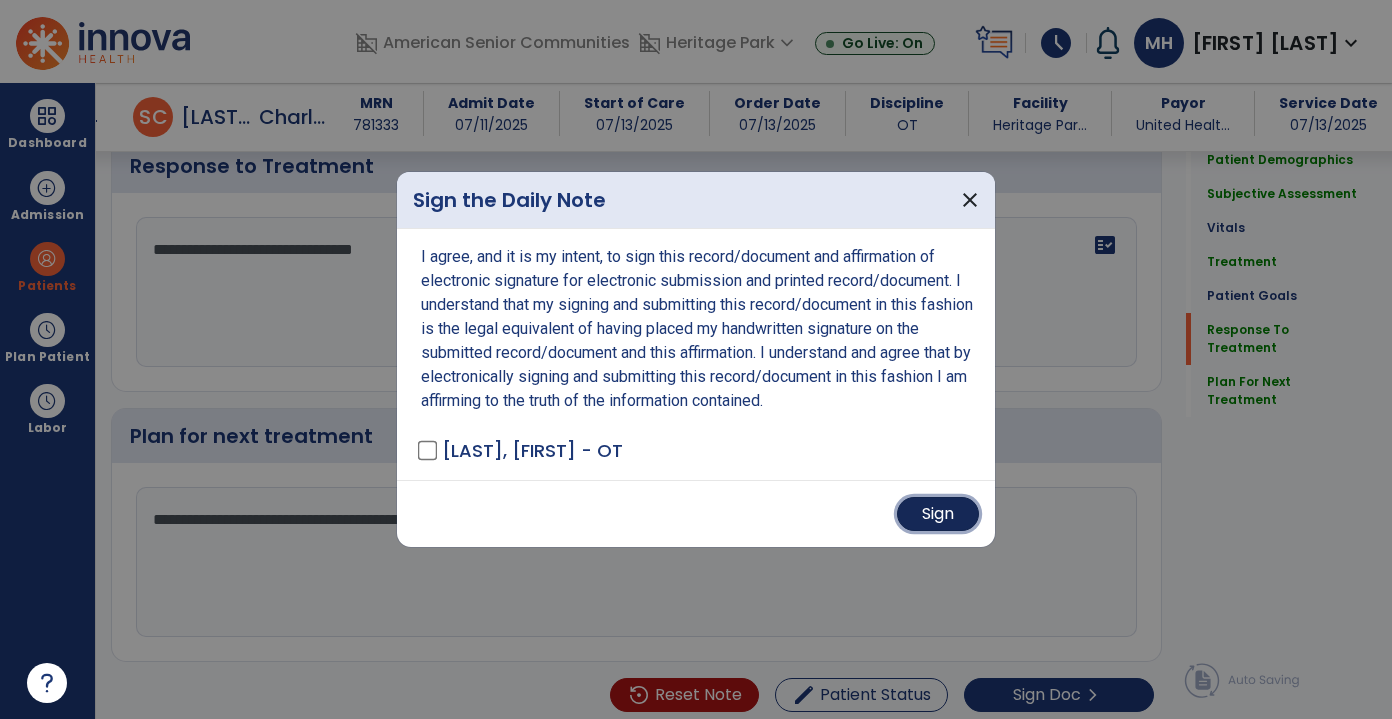 click on "Sign" at bounding box center (938, 514) 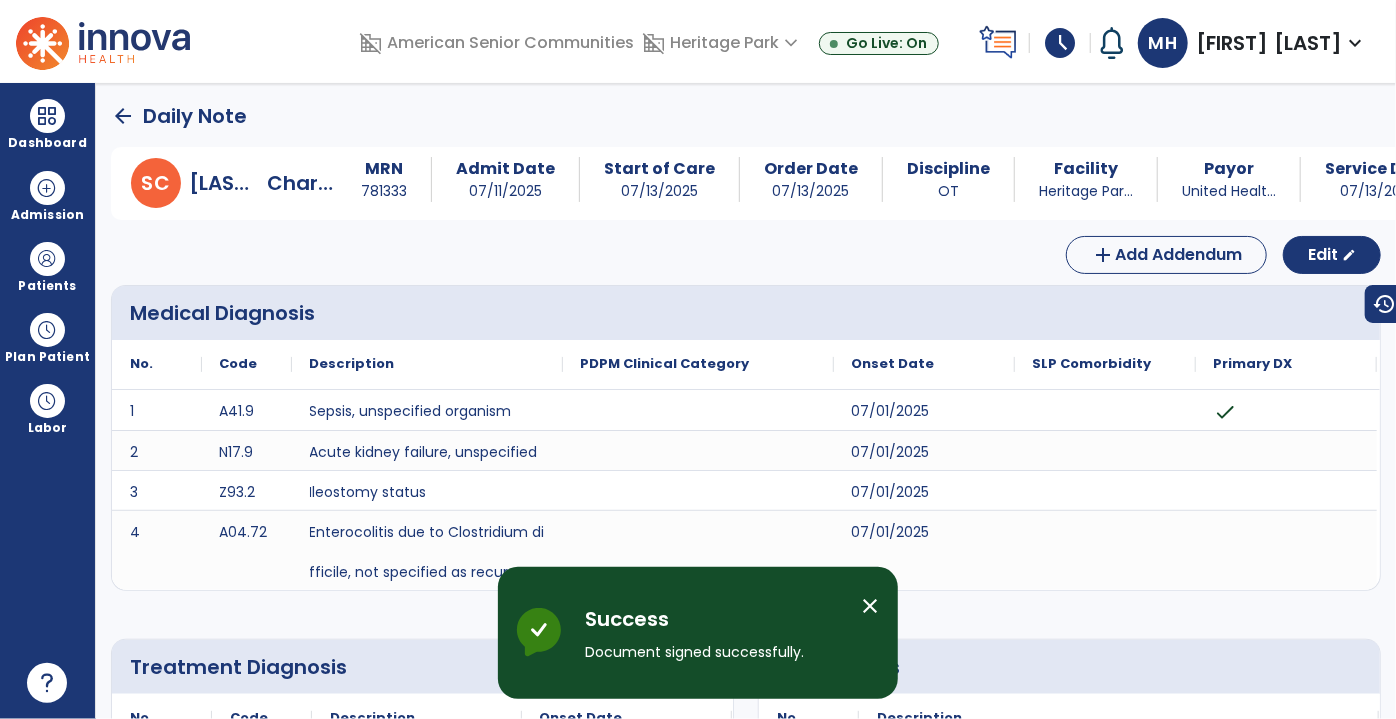 scroll, scrollTop: 0, scrollLeft: 0, axis: both 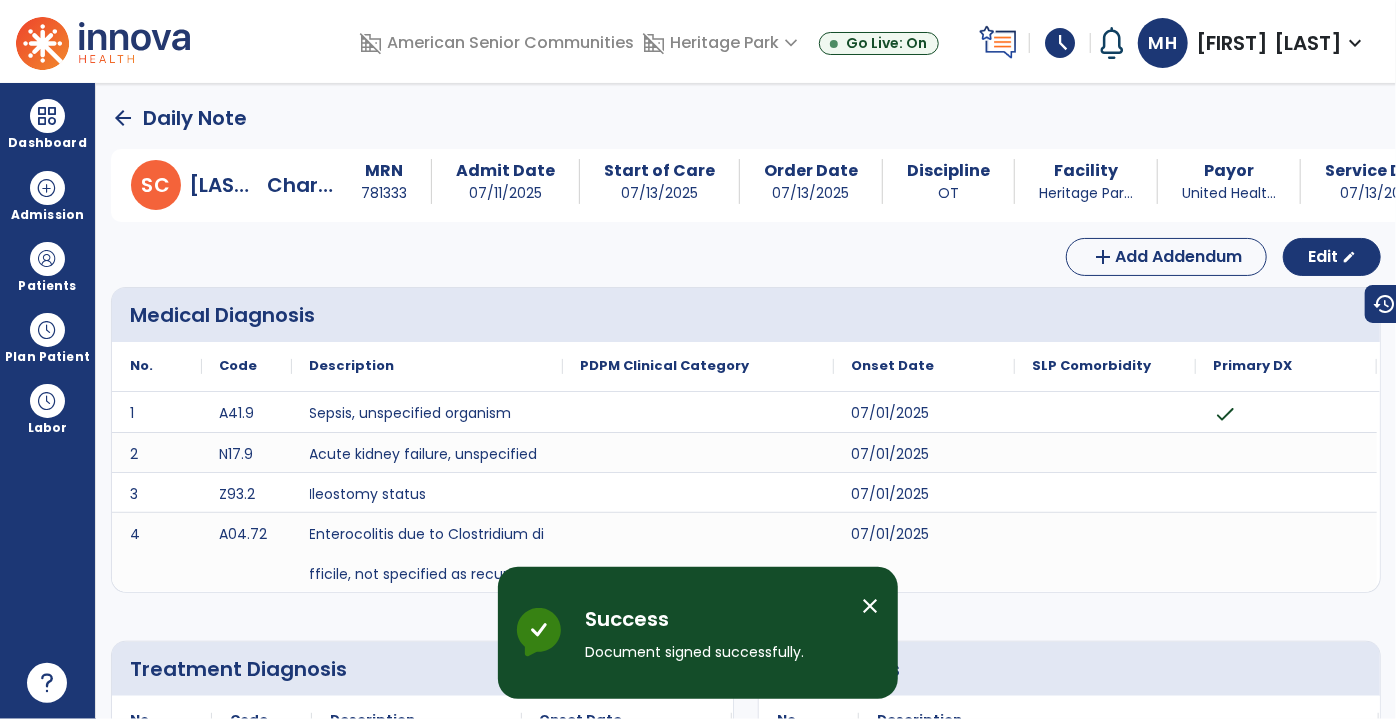 click on "arrow_back" 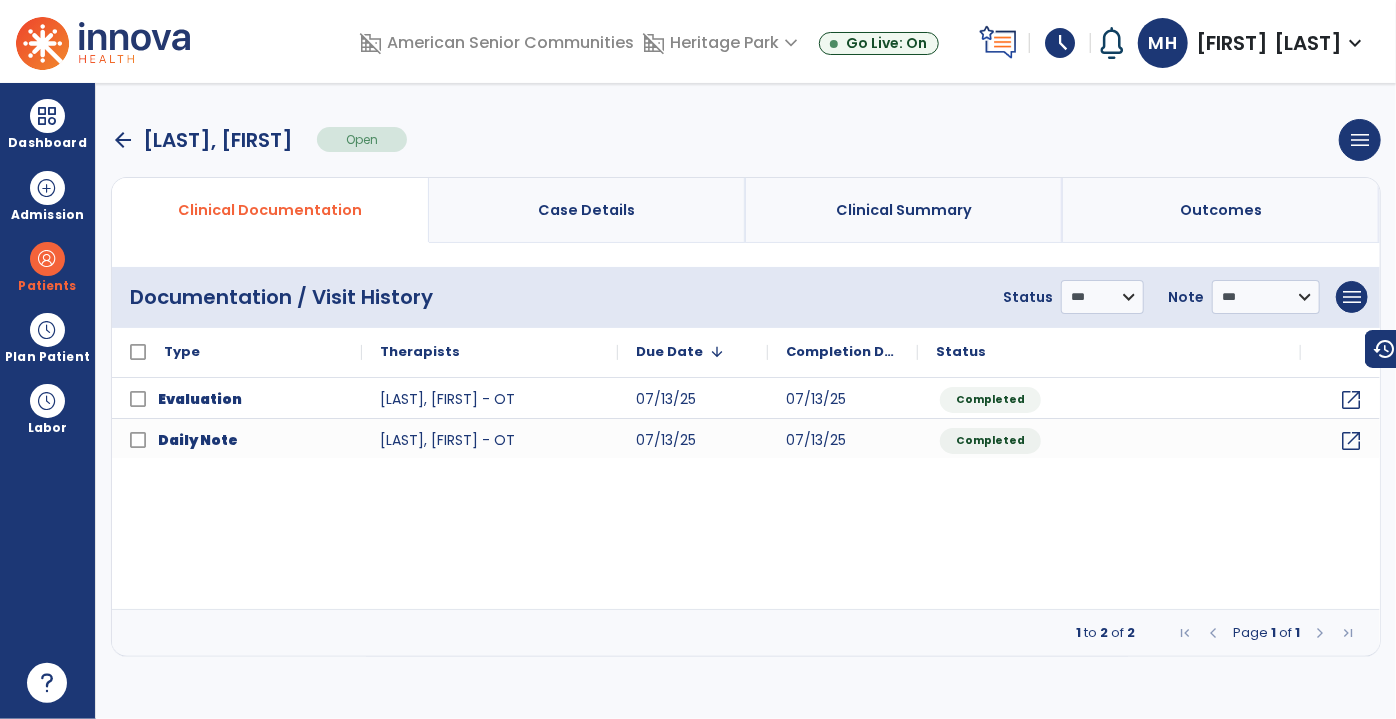 click on "arrow_back" at bounding box center (123, 140) 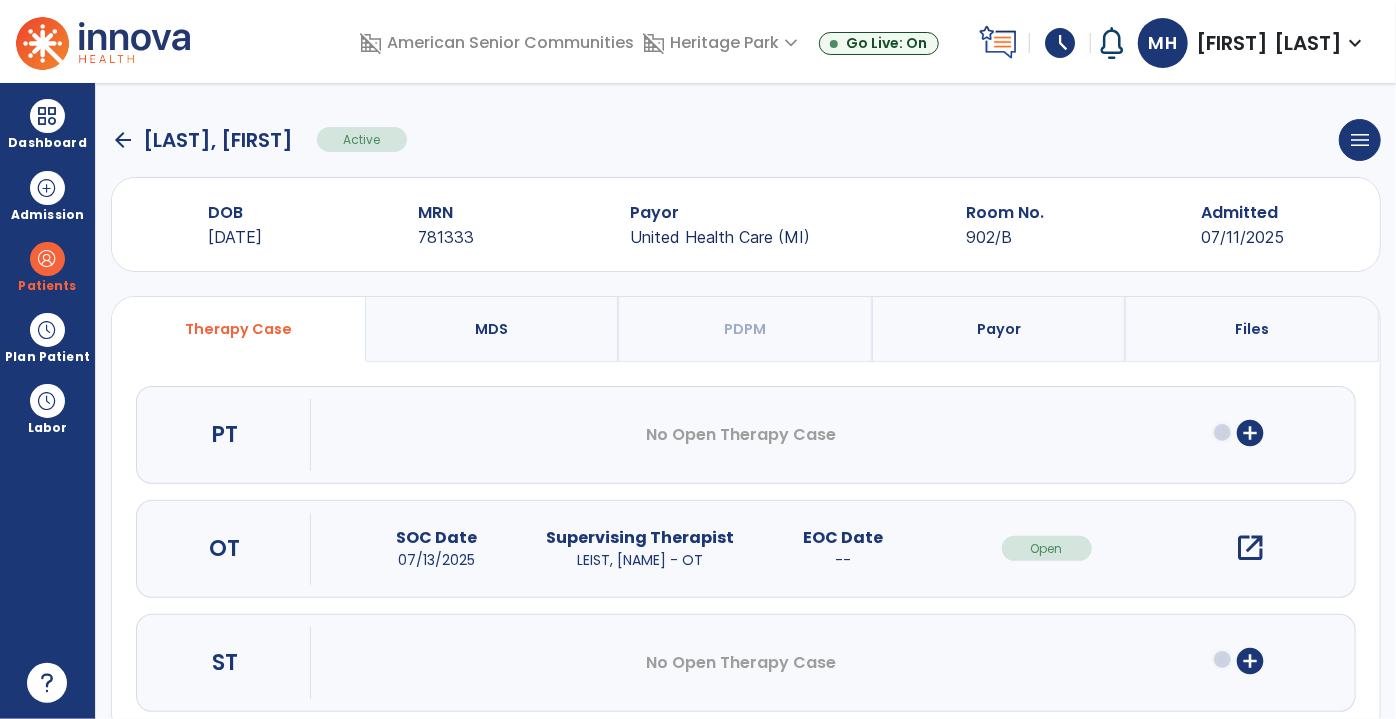 click on "arrow_back" 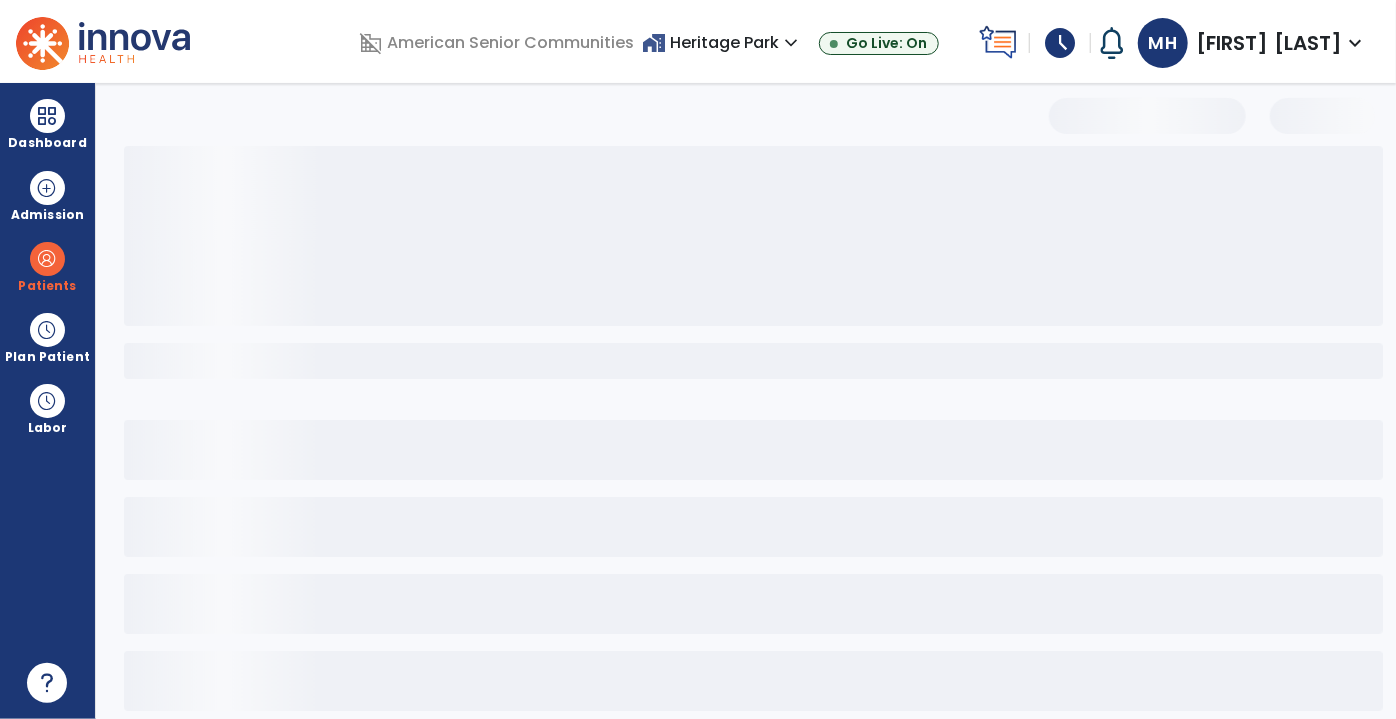 select on "***" 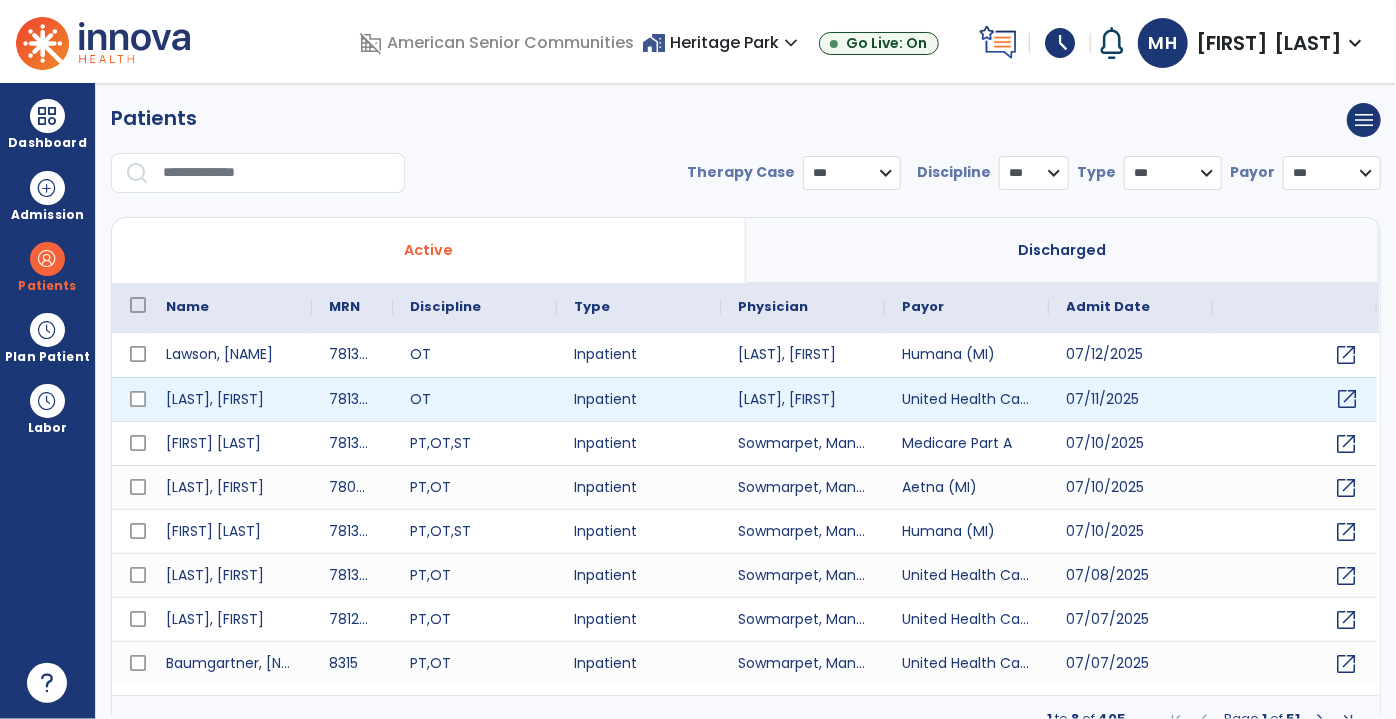 click on "open_in_new" at bounding box center (1348, 399) 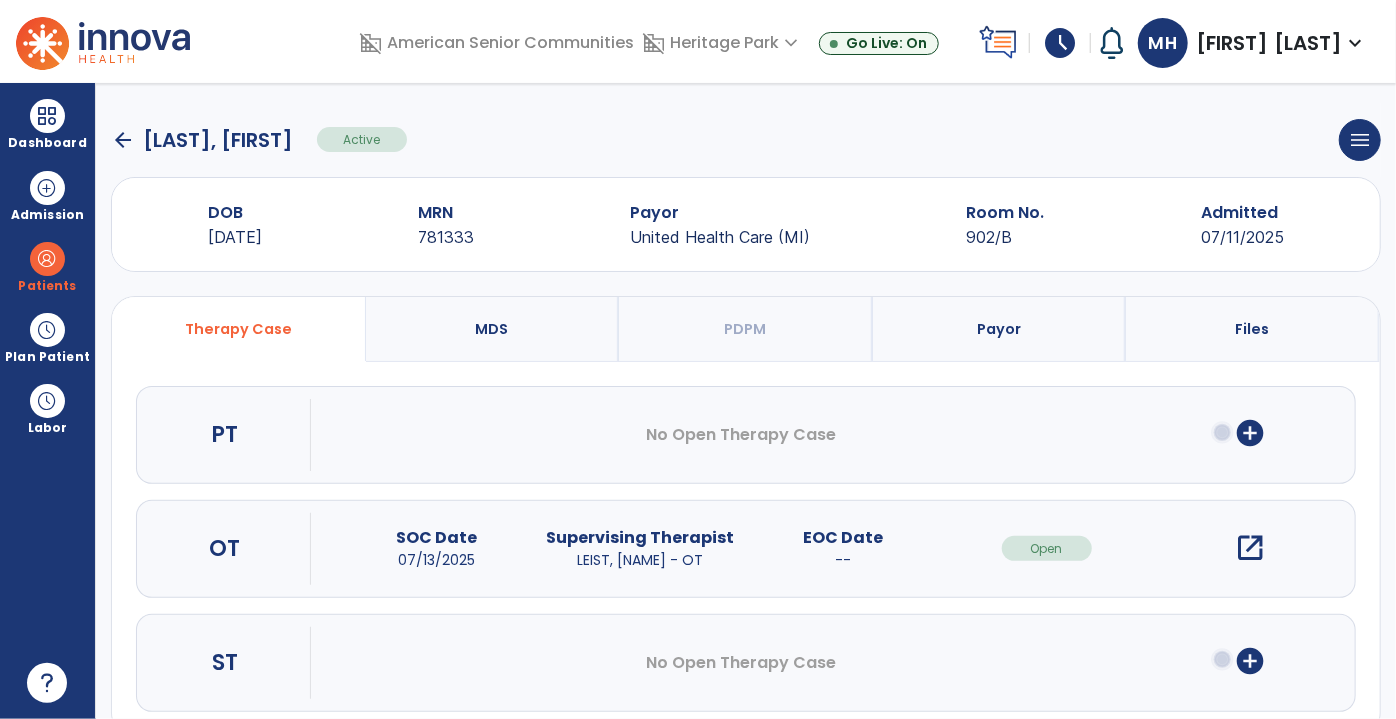 click on "arrow_back" 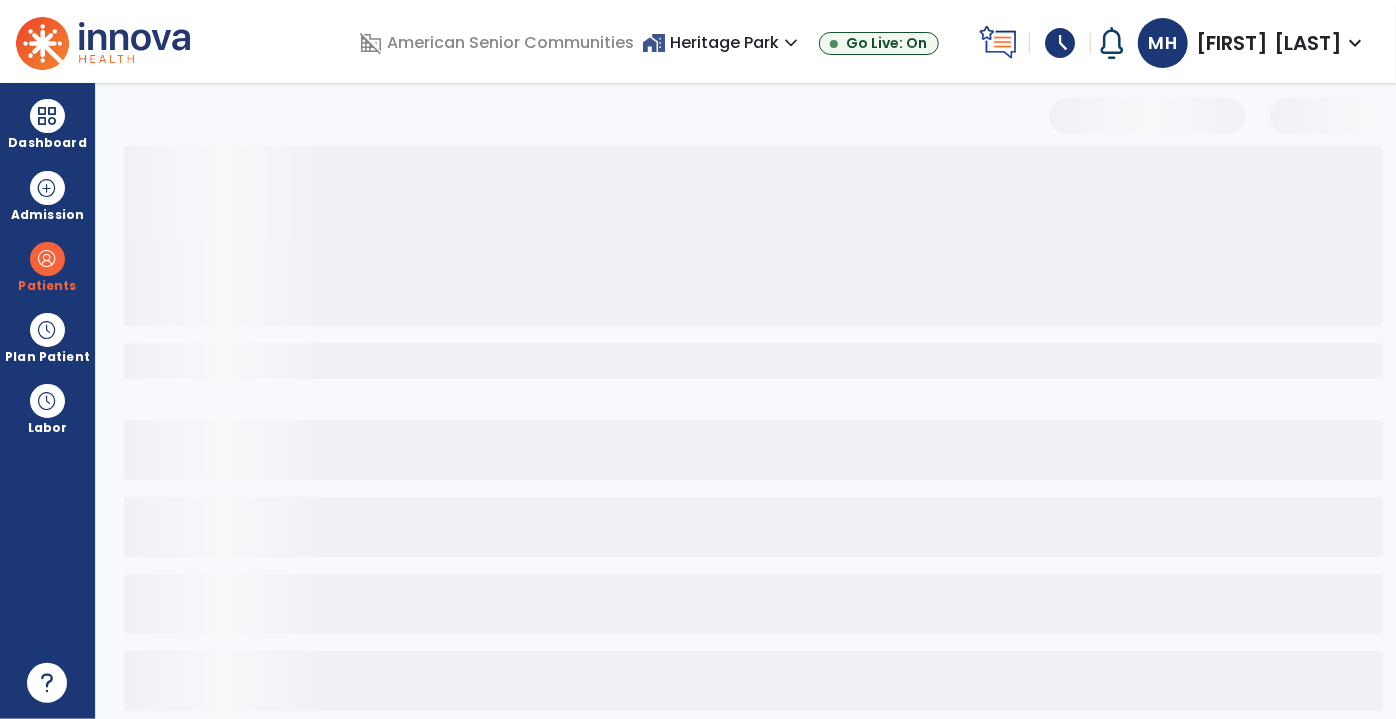 select on "***" 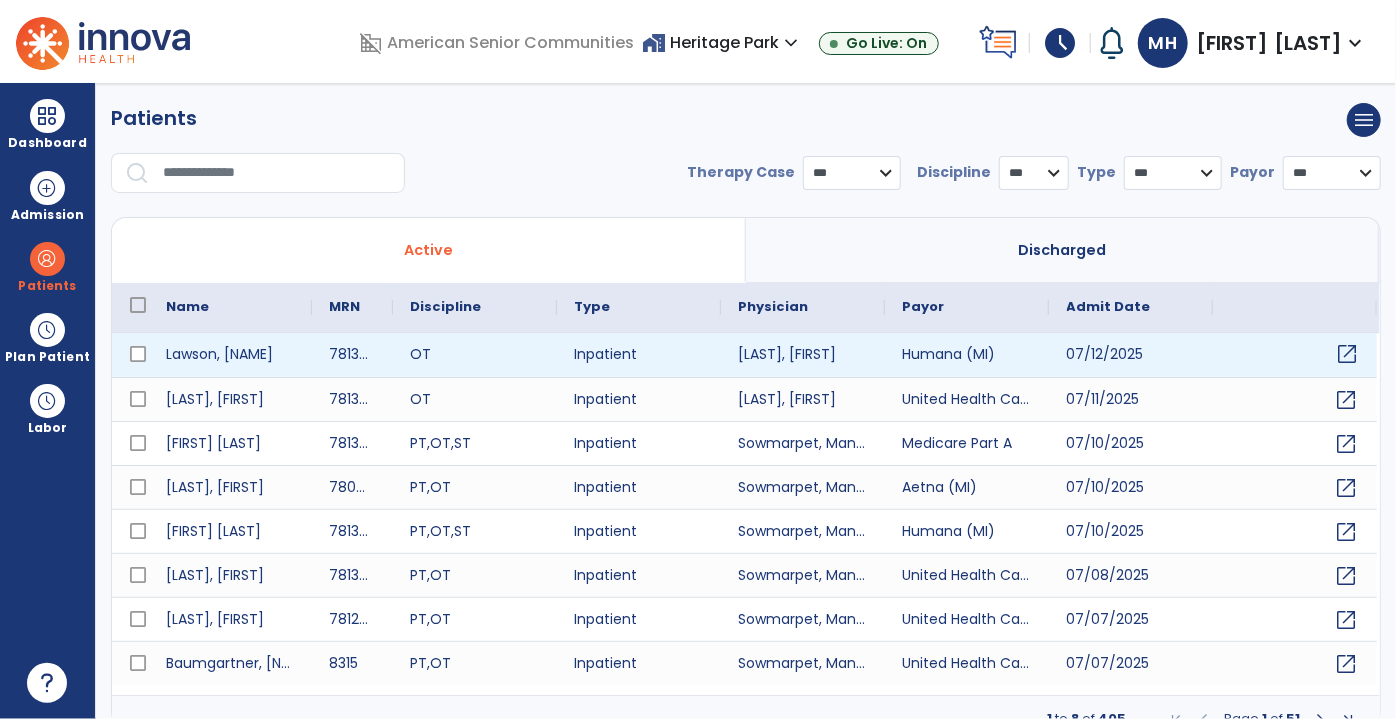 click on "open_in_new" at bounding box center [1348, 354] 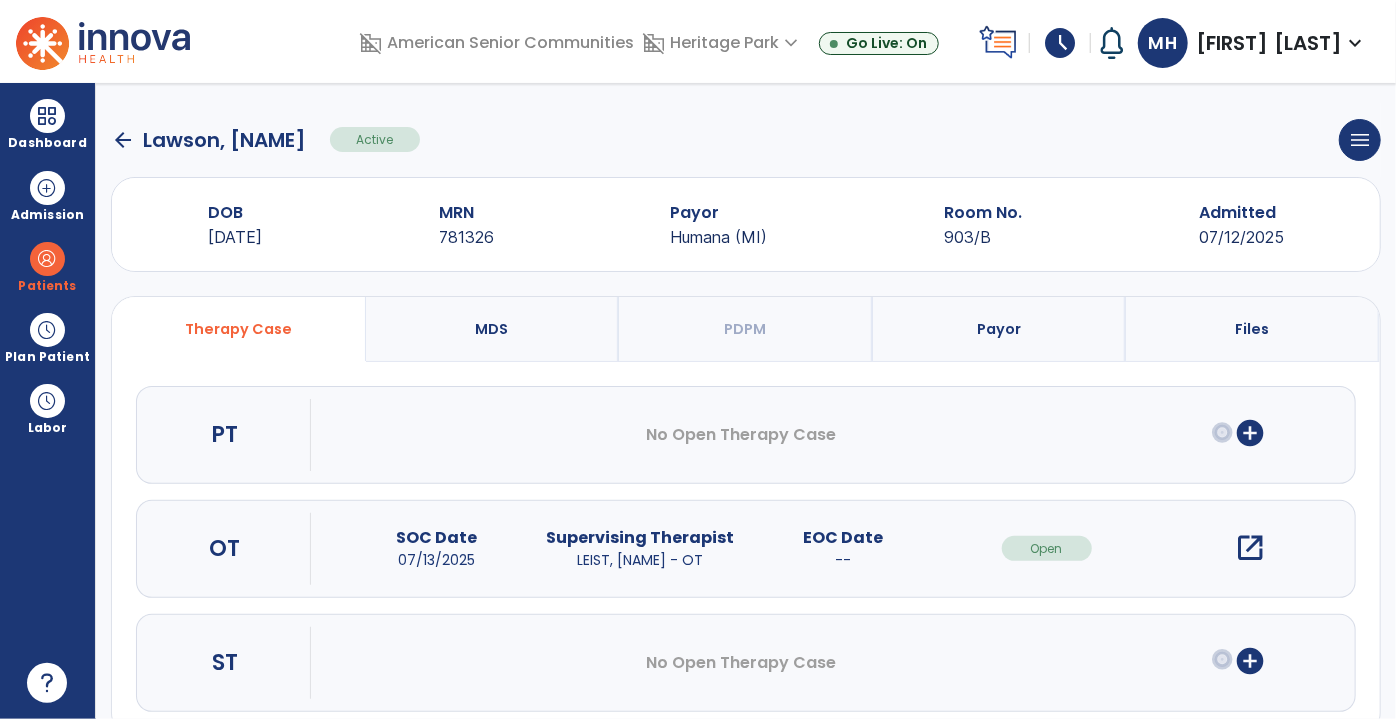 click on "open_in_new" at bounding box center [1250, 548] 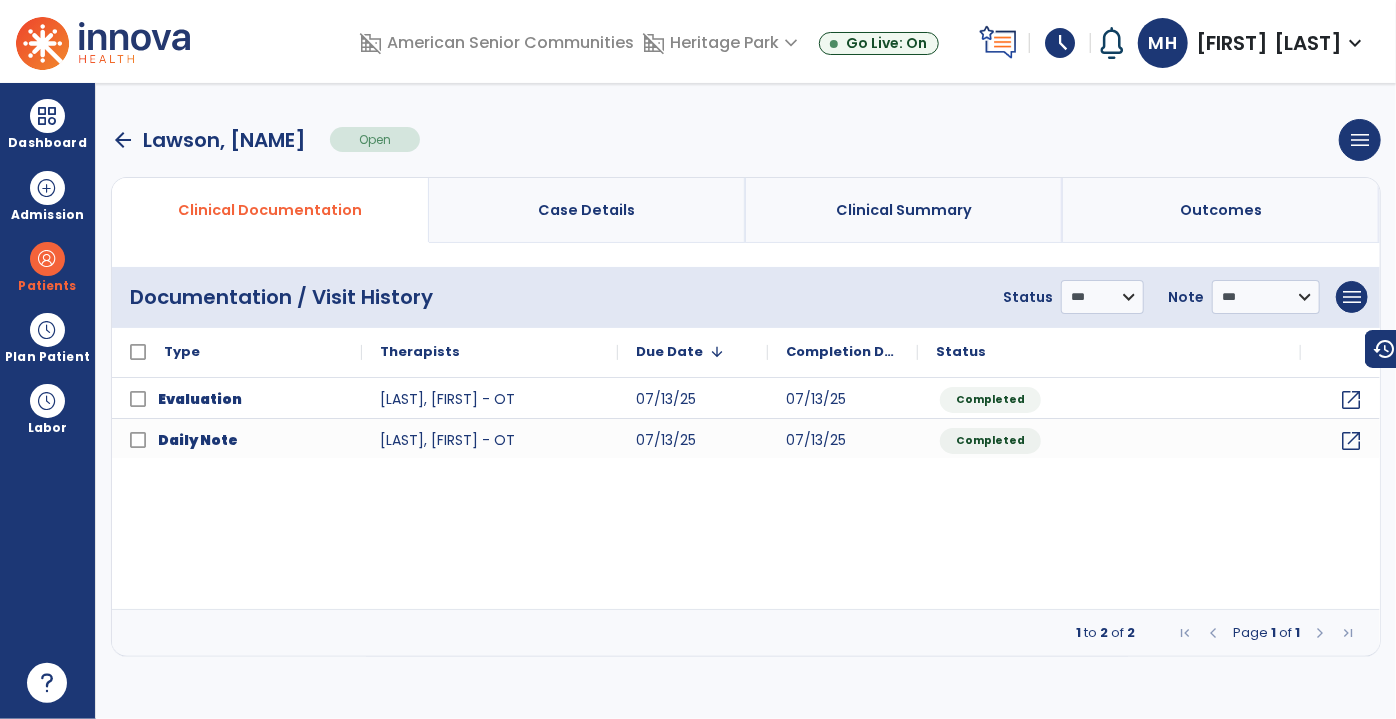 click on "arrow_back" at bounding box center (123, 140) 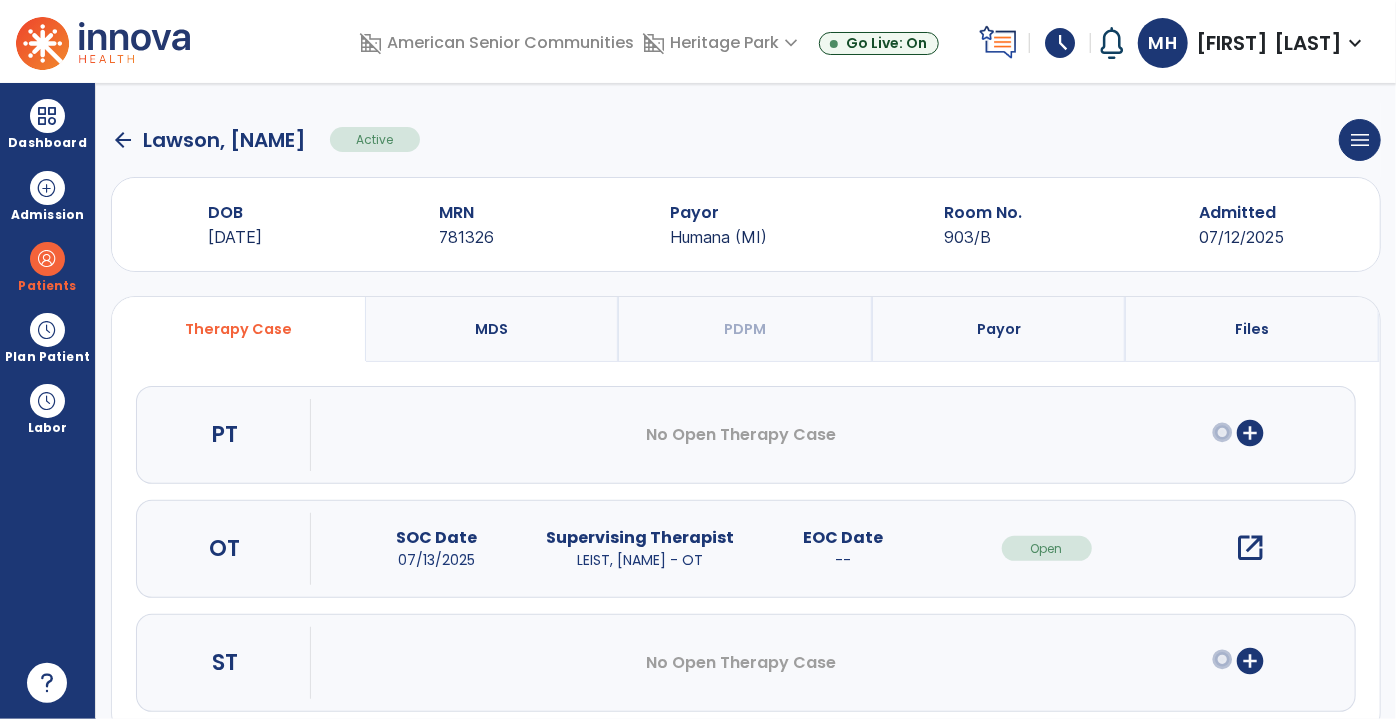click on "arrow_back" 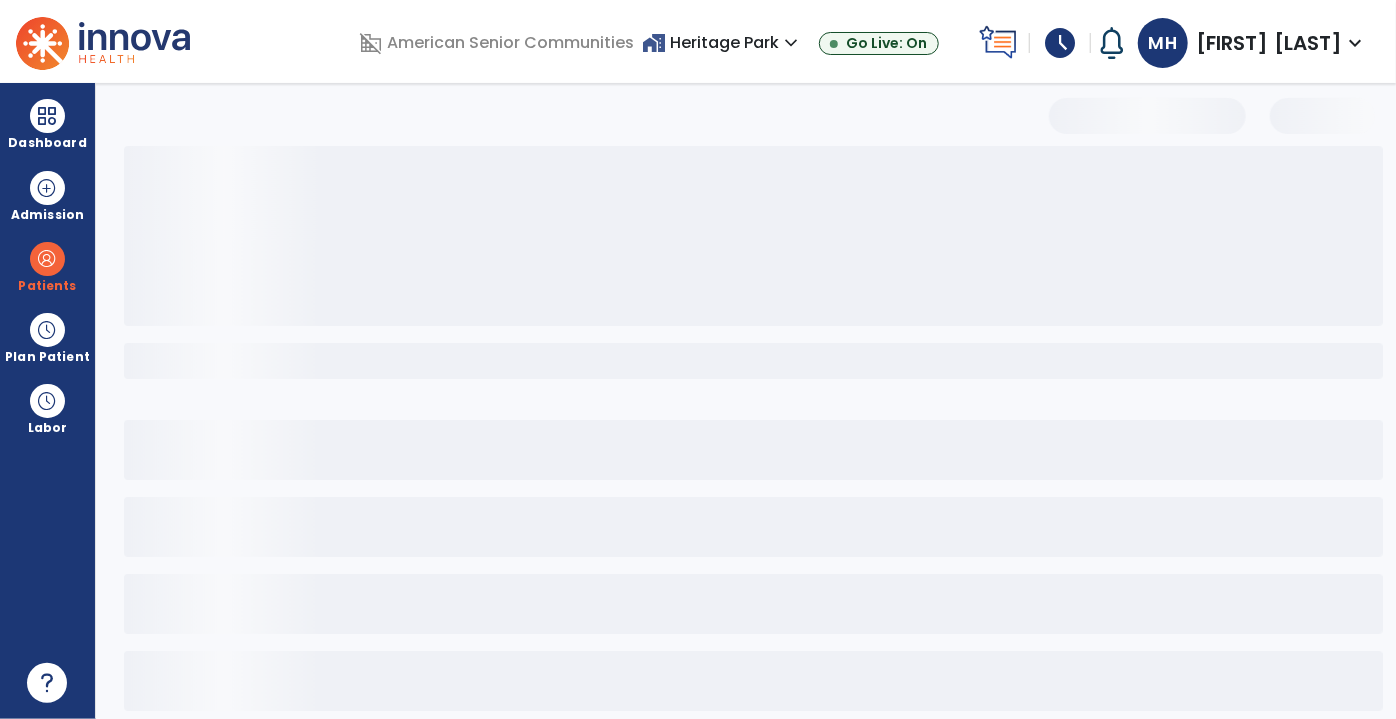 select on "***" 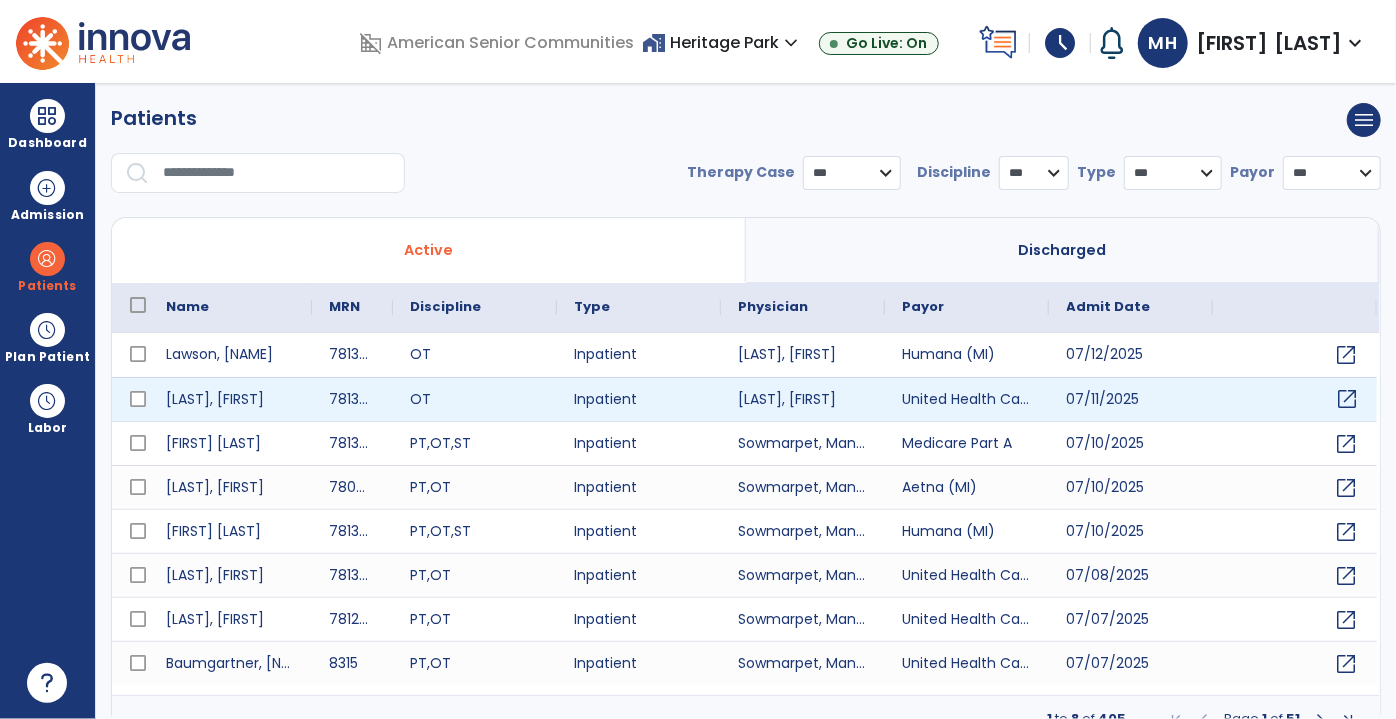 click on "open_in_new" at bounding box center (1348, 399) 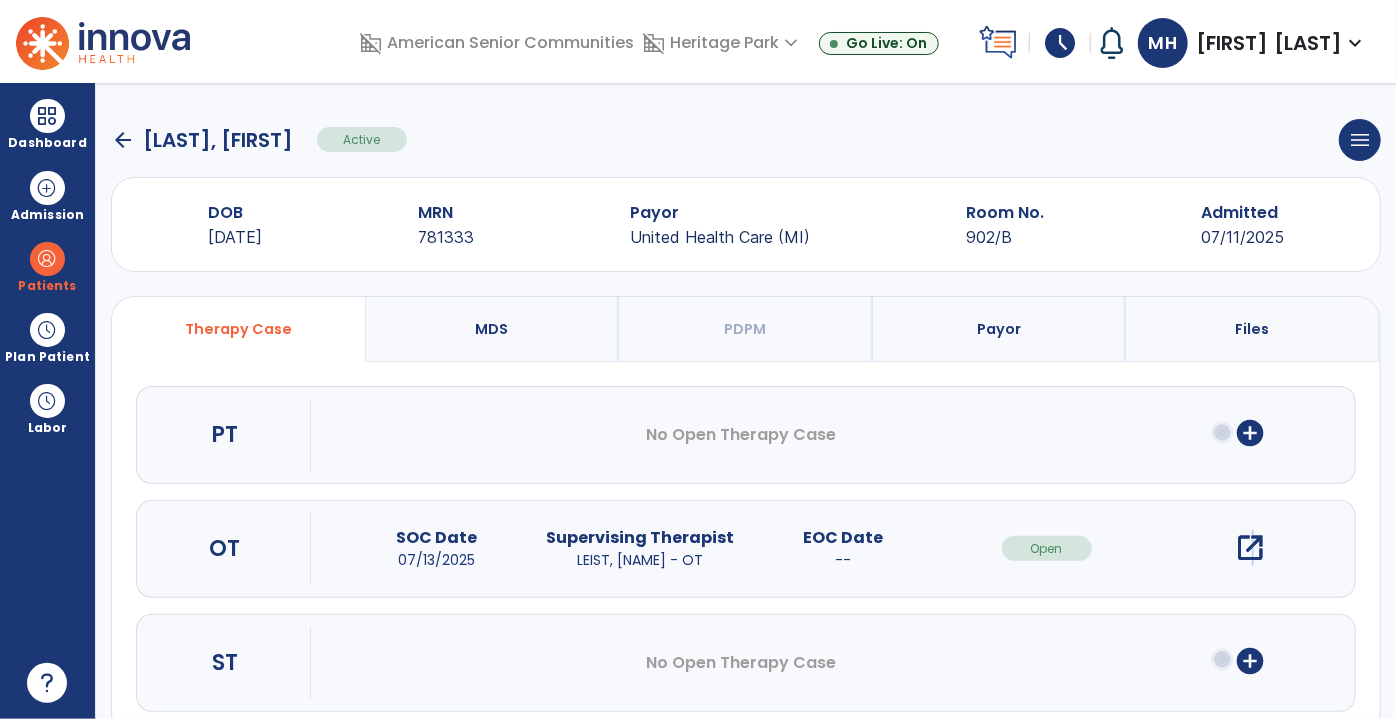 click on "open_in_new" at bounding box center [1250, 548] 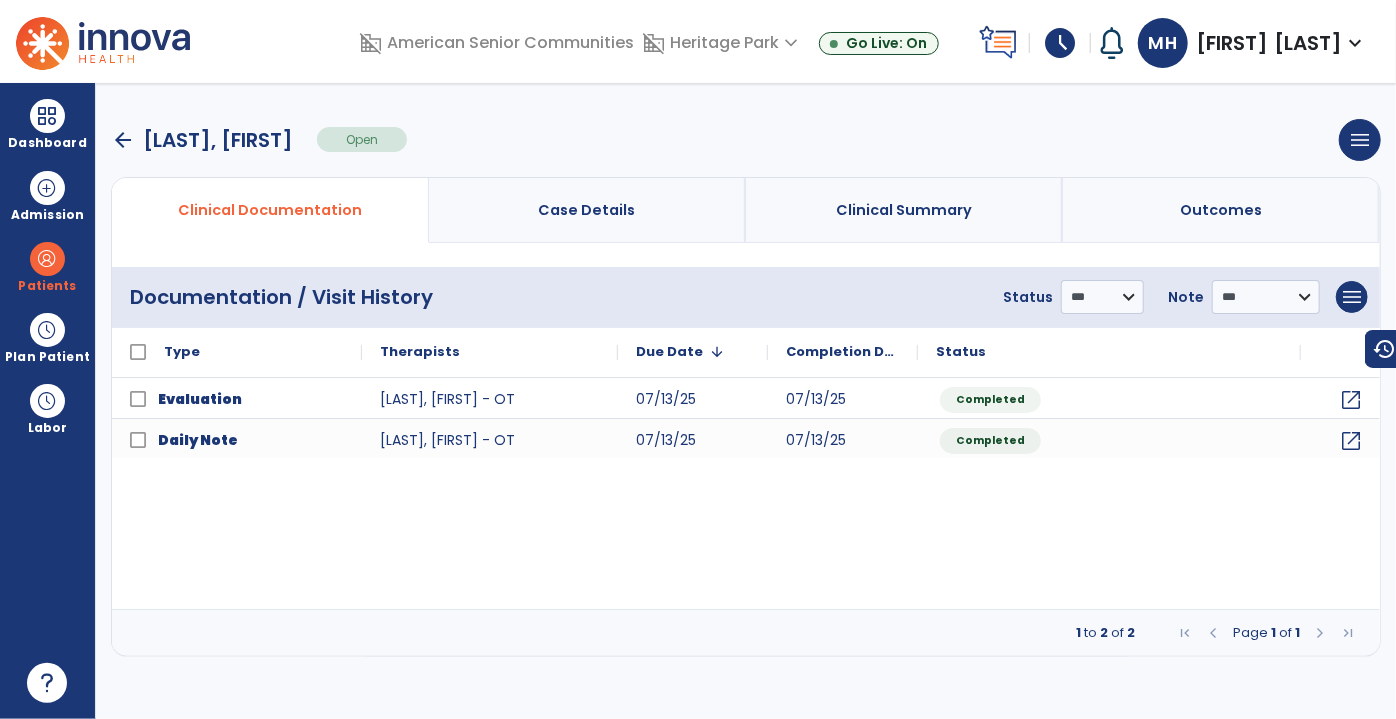 click on "arrow_back" at bounding box center [123, 140] 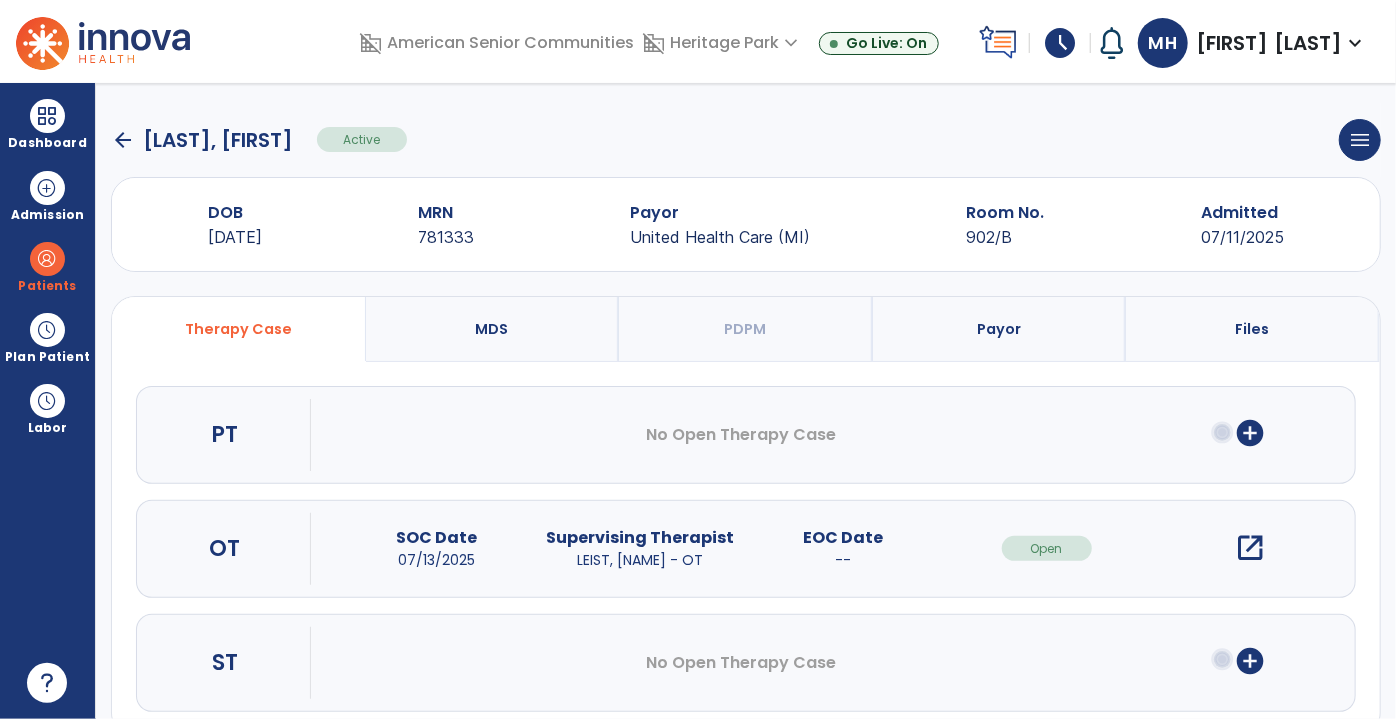 click on "arrow_back" 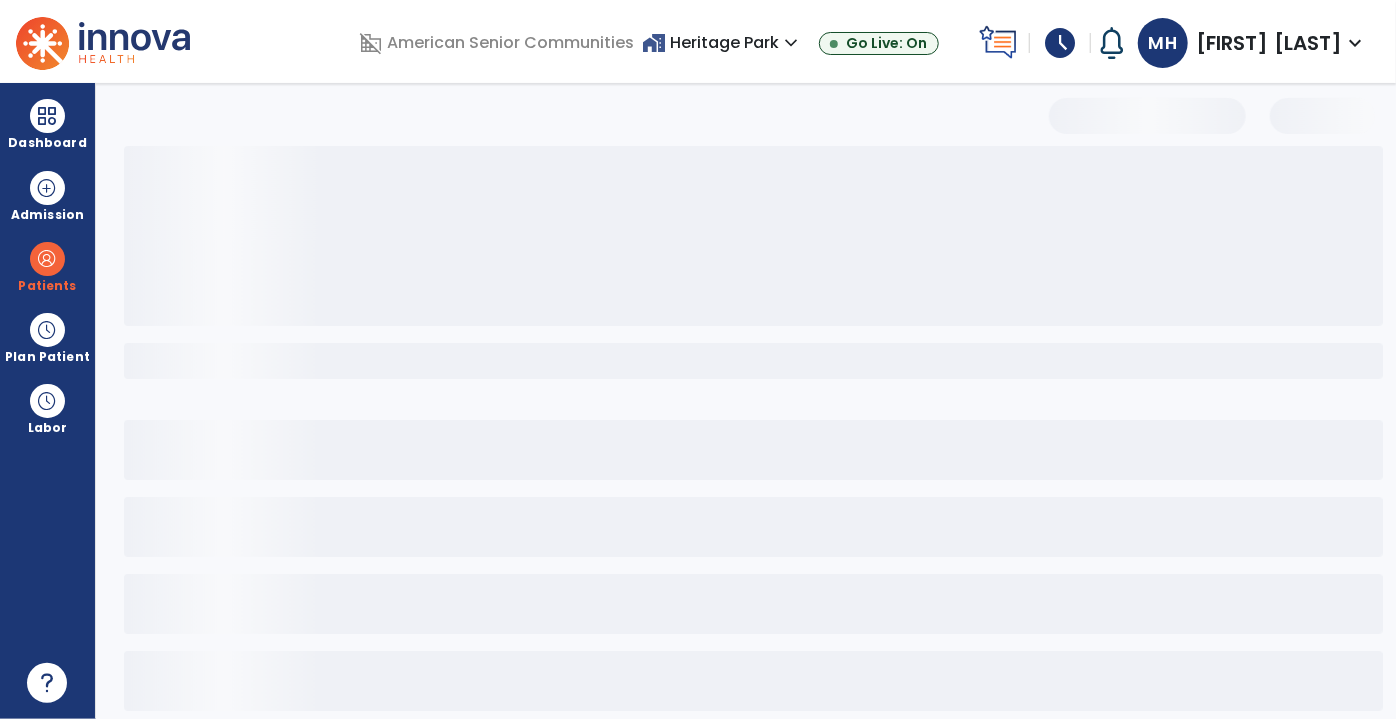 select on "***" 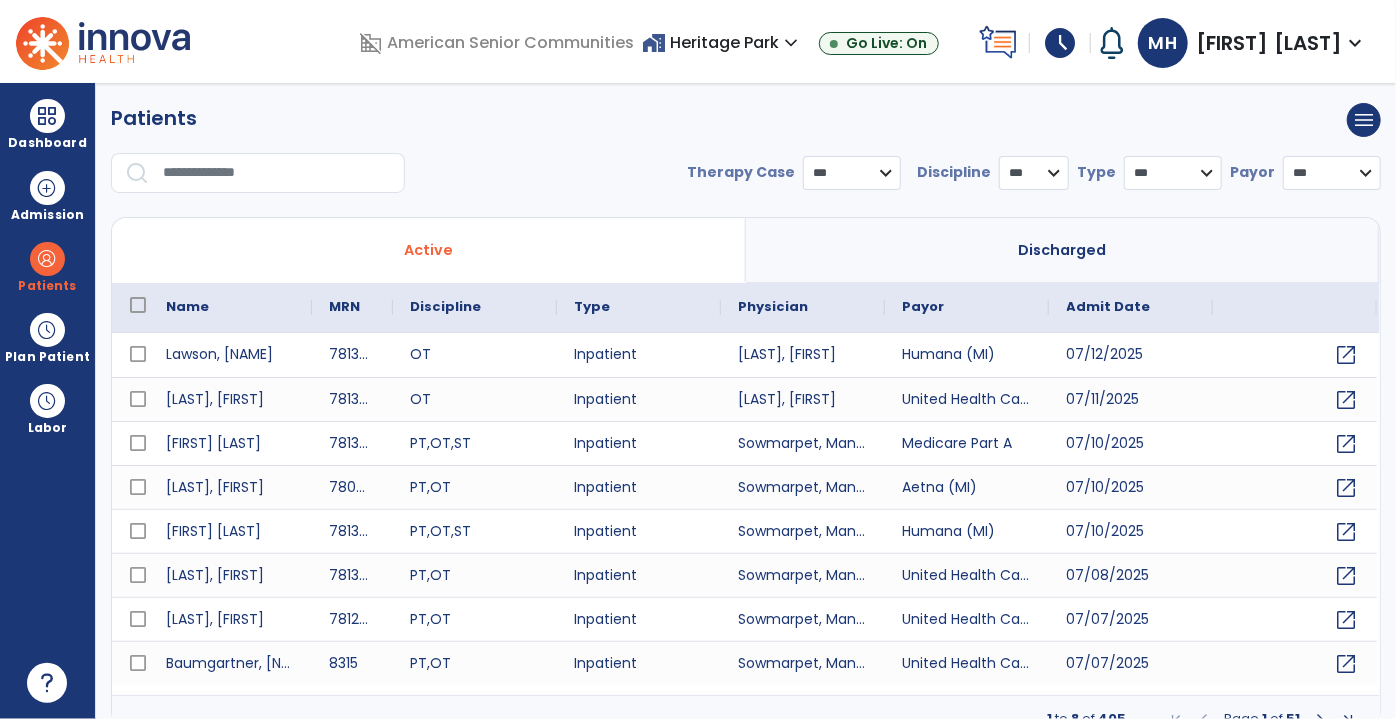 click on "[FIRST] [LAST]" at bounding box center [1269, 43] 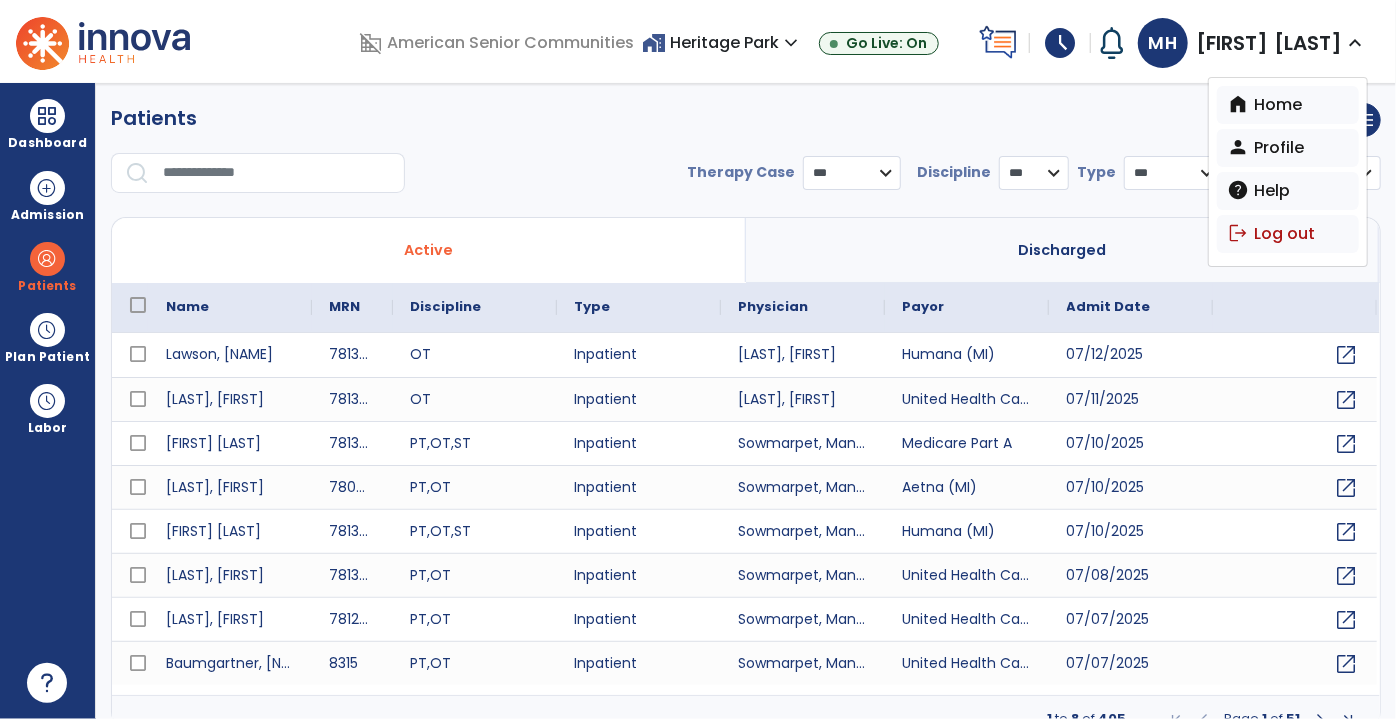 drag, startPoint x: 1271, startPoint y: 234, endPoint x: 764, endPoint y: 204, distance: 507.8868 